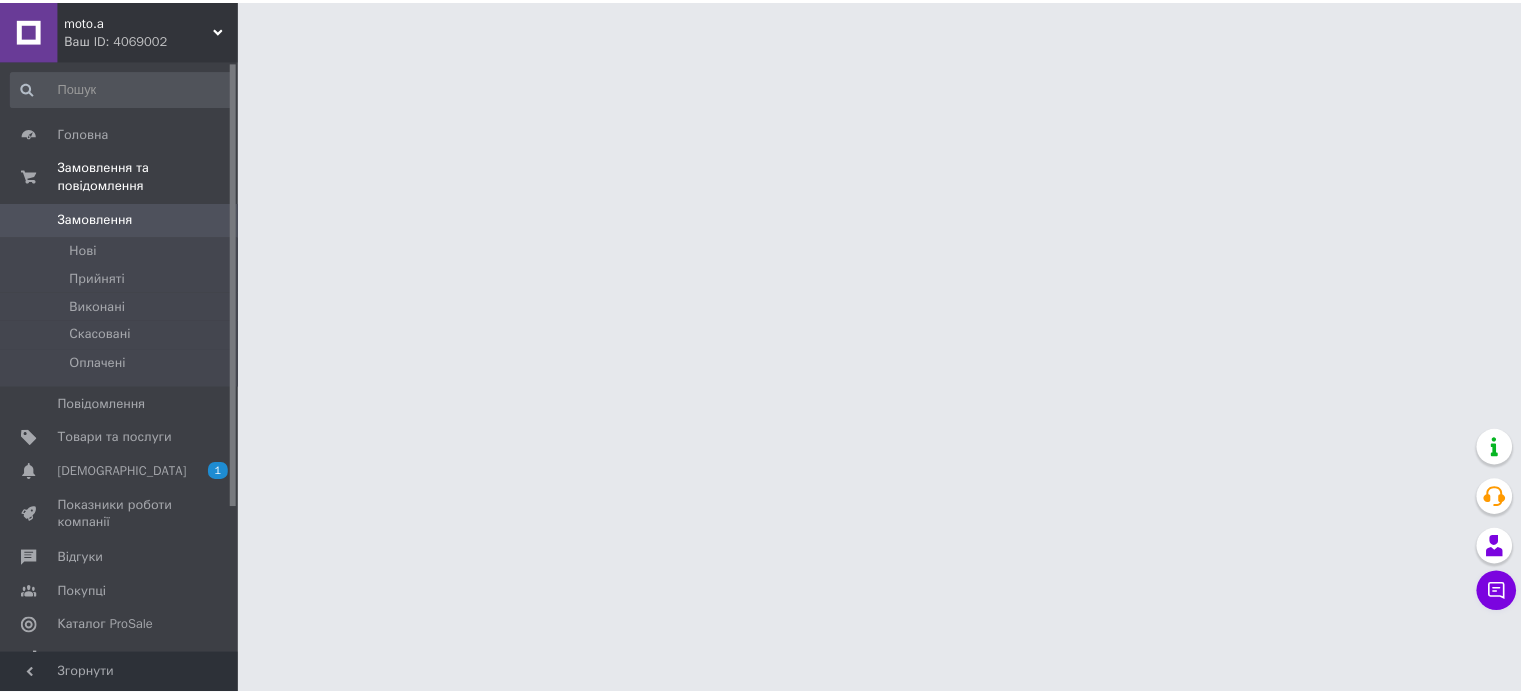 scroll, scrollTop: 0, scrollLeft: 0, axis: both 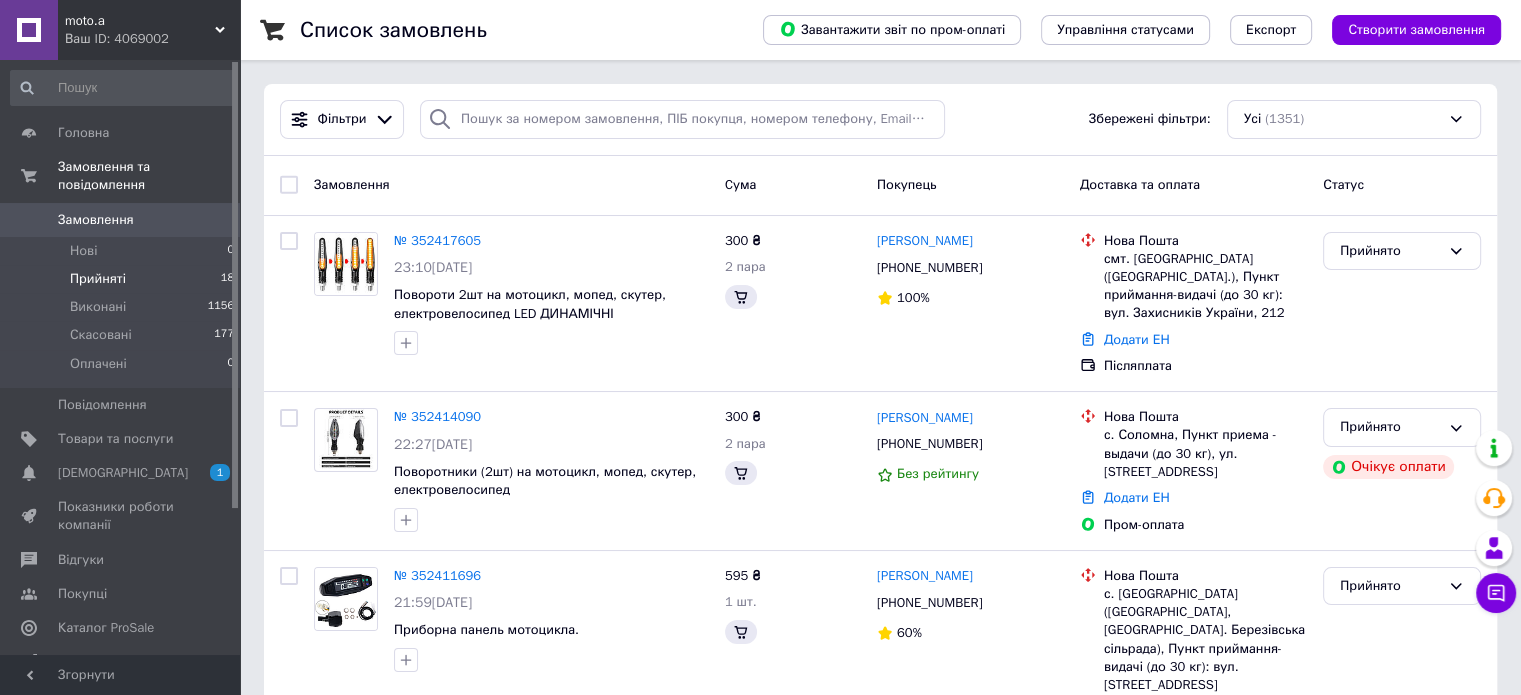 click on "Прийняті" at bounding box center (98, 279) 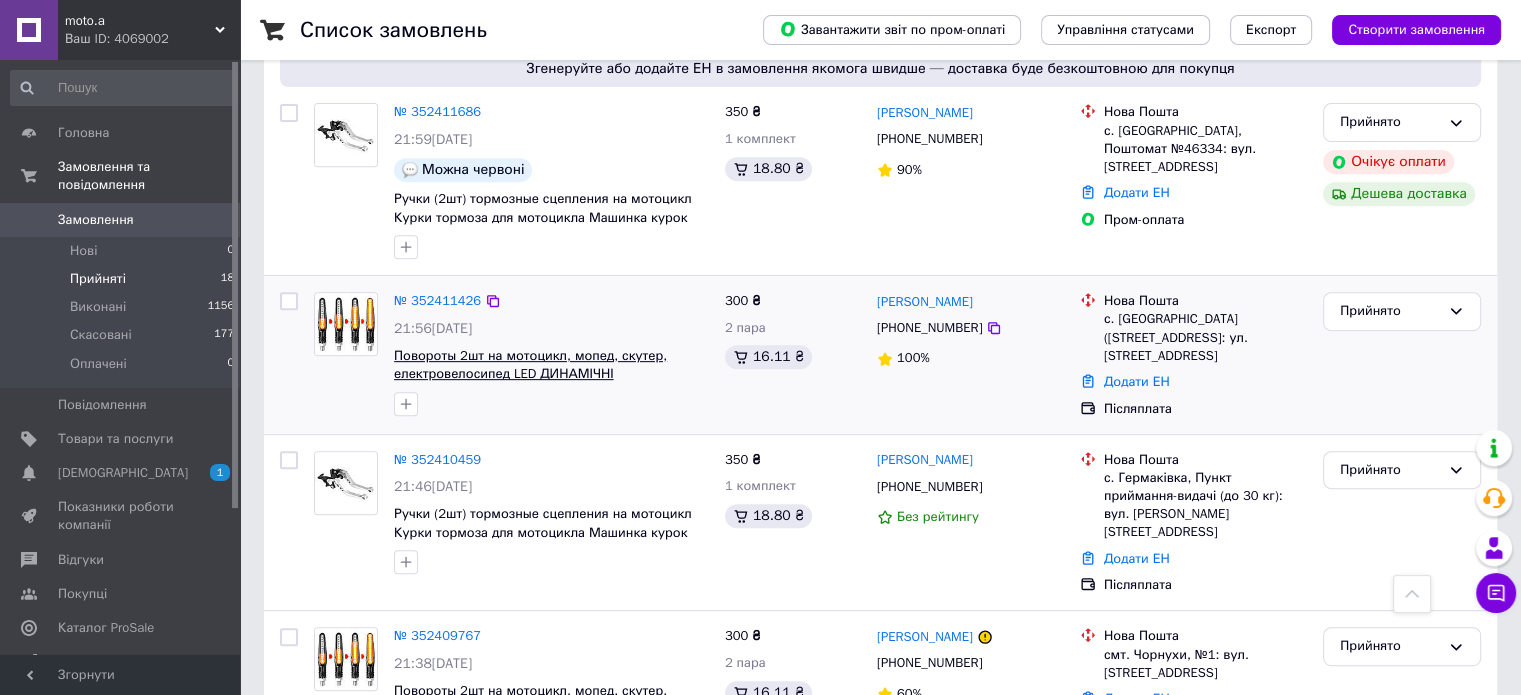 scroll, scrollTop: 600, scrollLeft: 0, axis: vertical 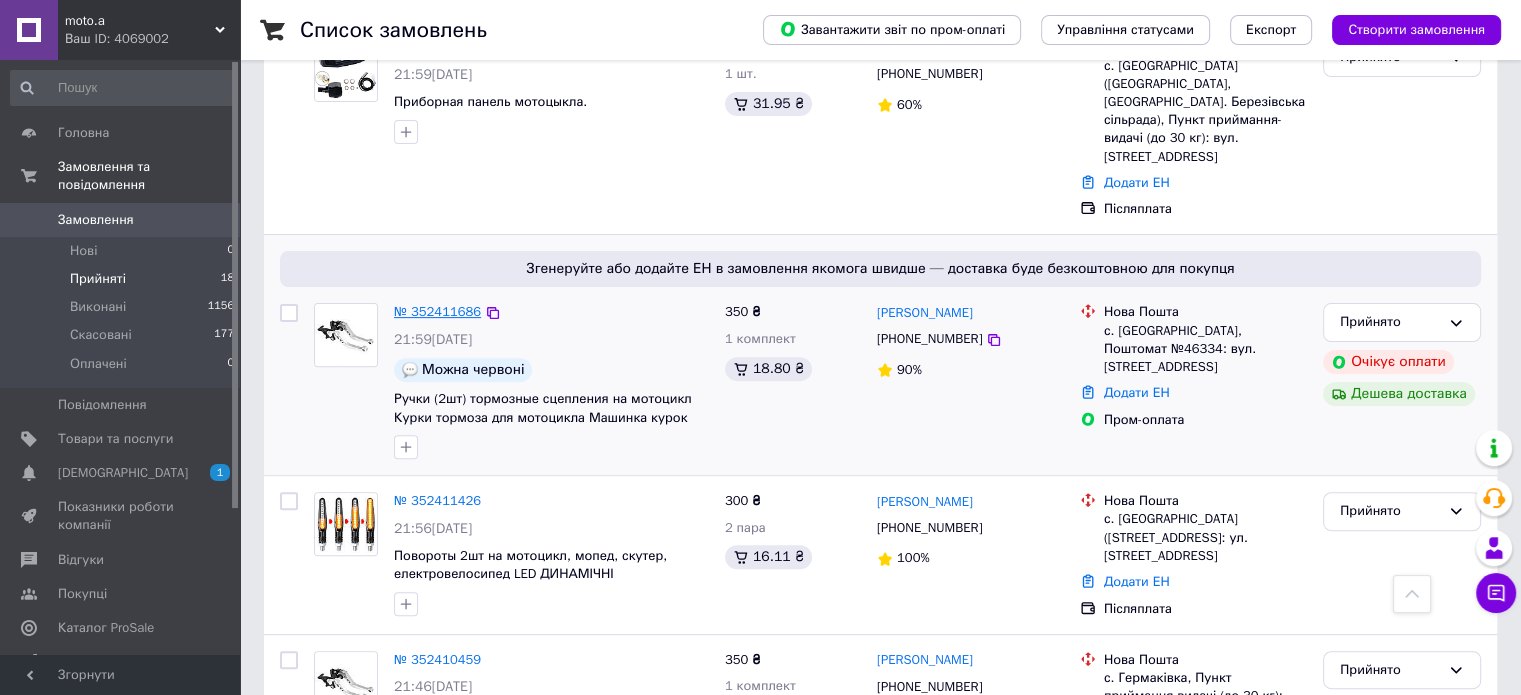 click on "№ 352411686" at bounding box center [437, 311] 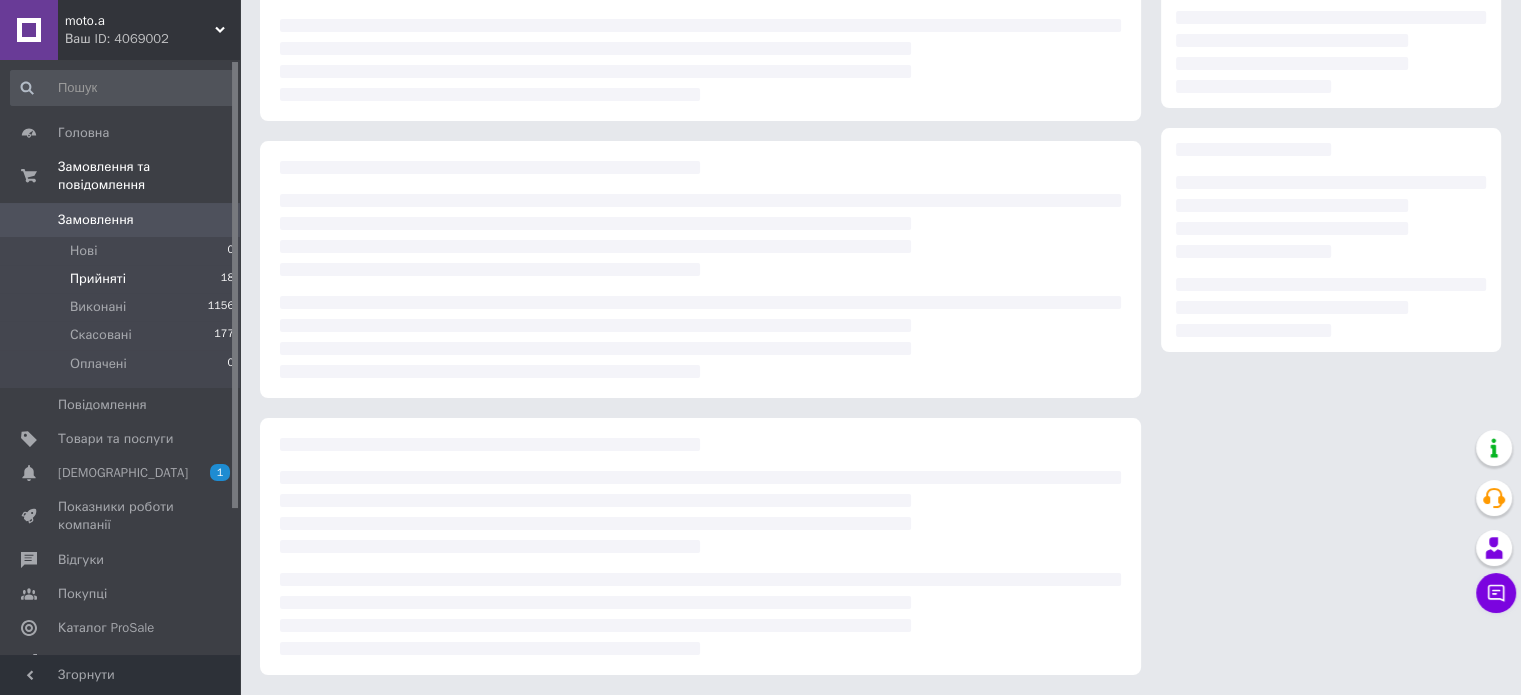 scroll, scrollTop: 0, scrollLeft: 0, axis: both 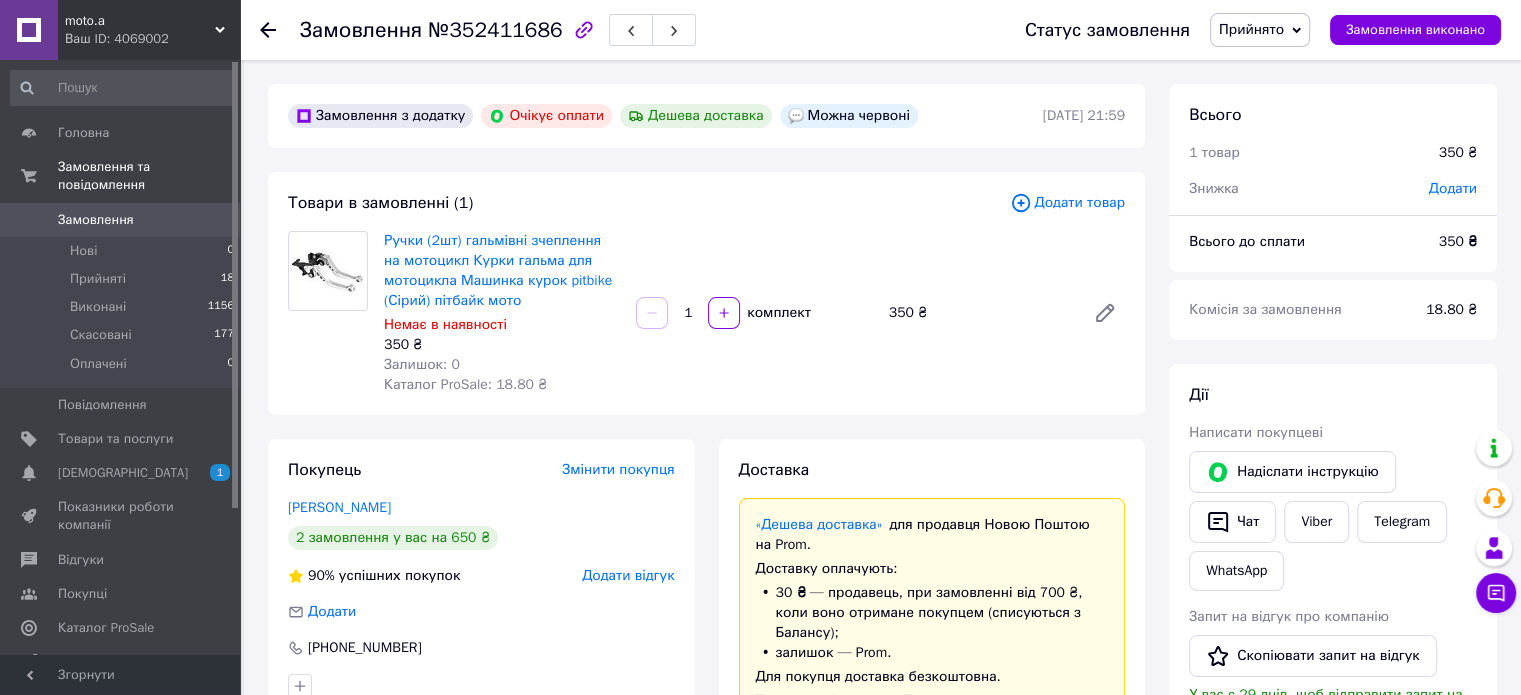 click on "Товари в замовленні (1) Додати товар Ручки (2шт) гальмівні зчеплення на мотоцикл Курки гальма для мотоцикла Машинка курок pitbike (Сірий) пітбайк мото Немає в наявності 350 ₴ Залишок: 0 Каталог ProSale: 18.80 ₴  1   комплект 350 ₴" at bounding box center [706, 293] 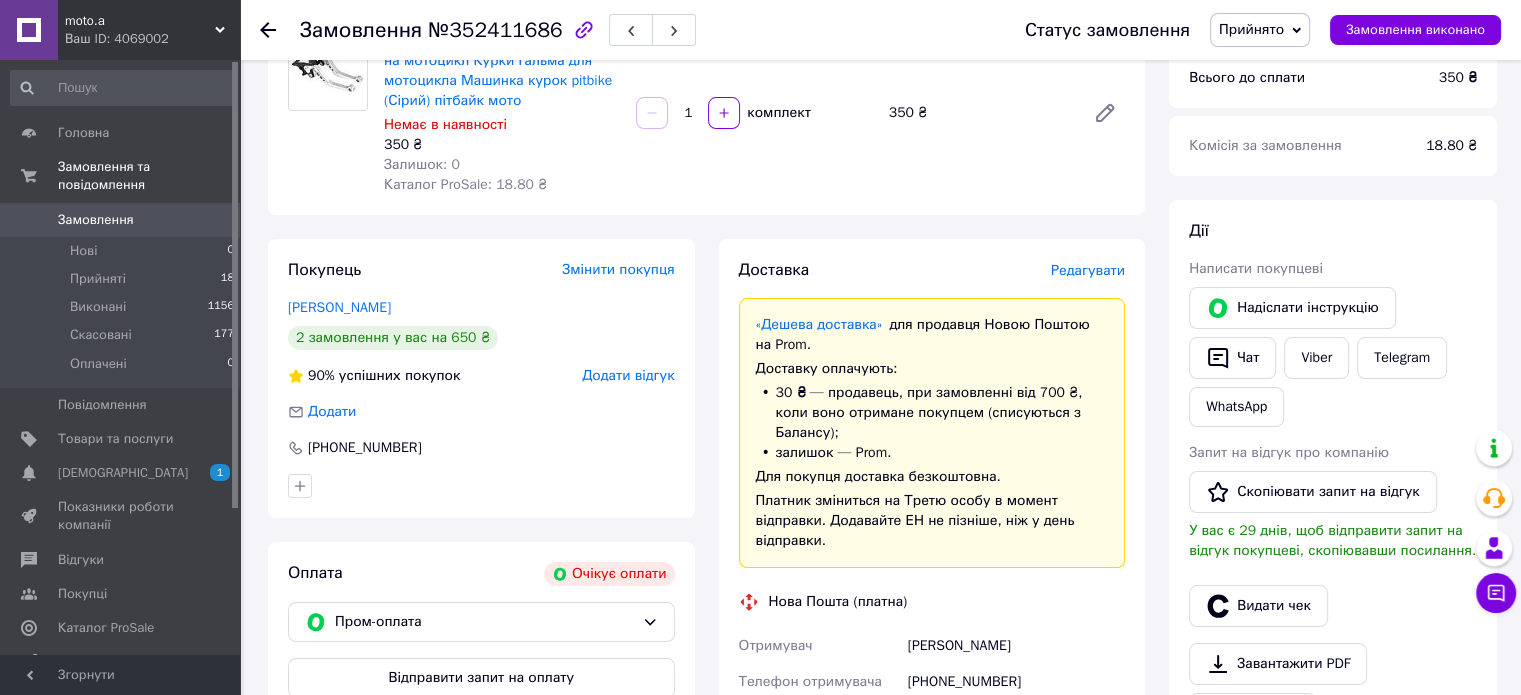 scroll, scrollTop: 400, scrollLeft: 0, axis: vertical 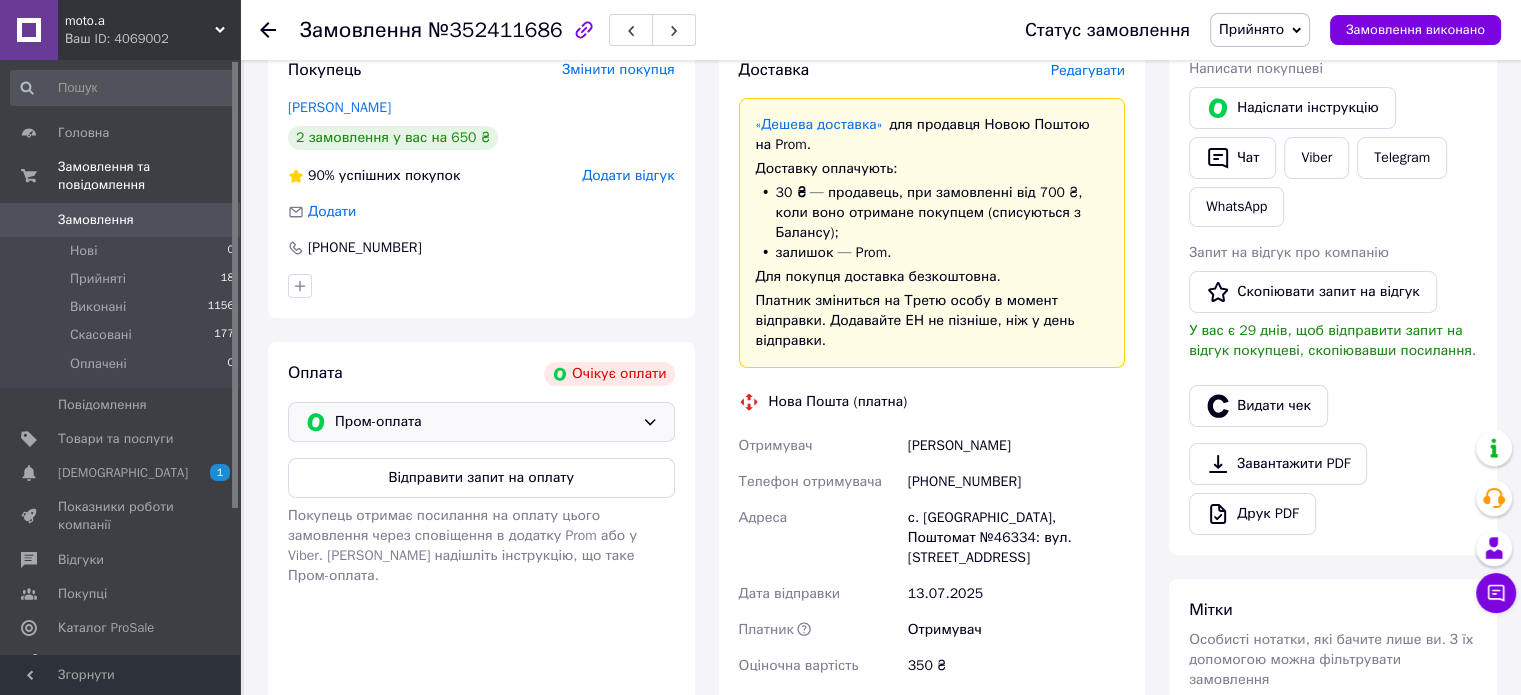 click on "Пром-оплата" at bounding box center [481, 422] 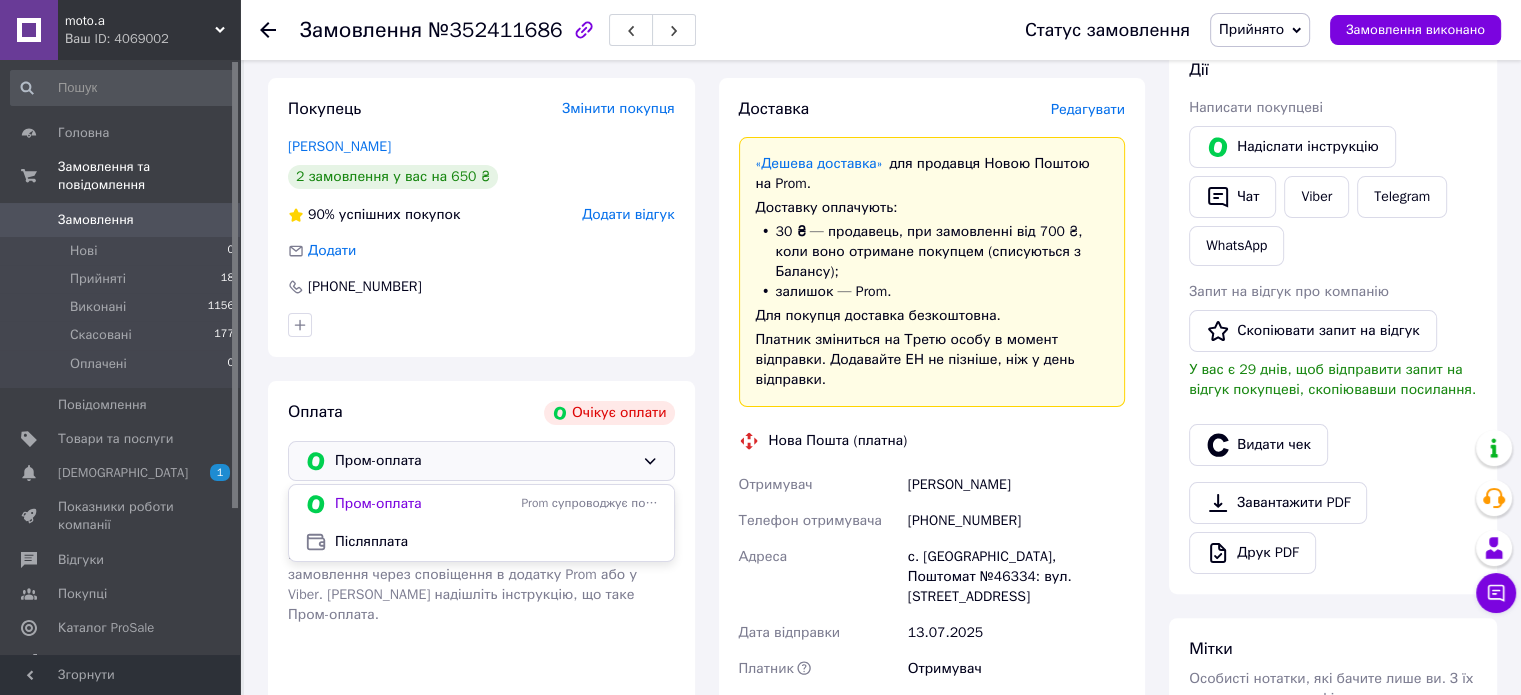 scroll, scrollTop: 300, scrollLeft: 0, axis: vertical 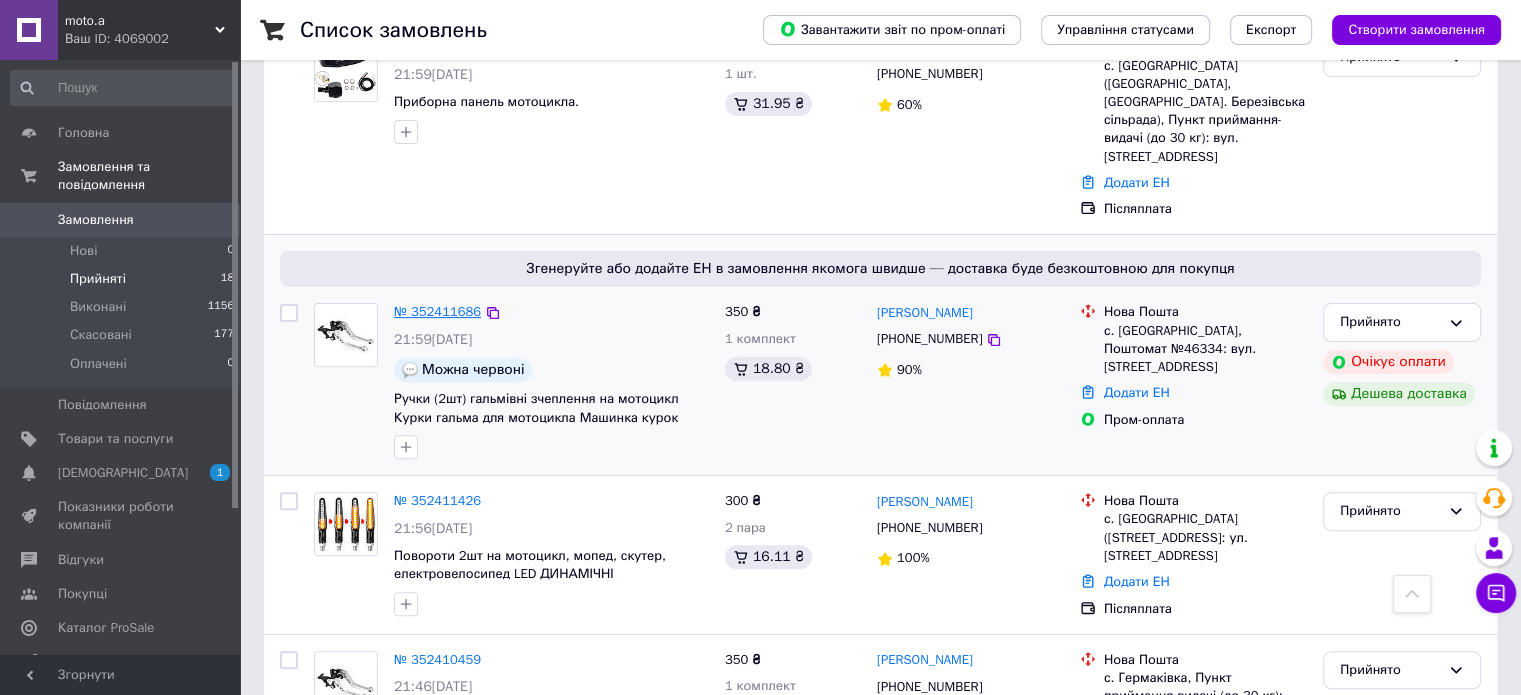 click on "№ 352411686" at bounding box center [437, 311] 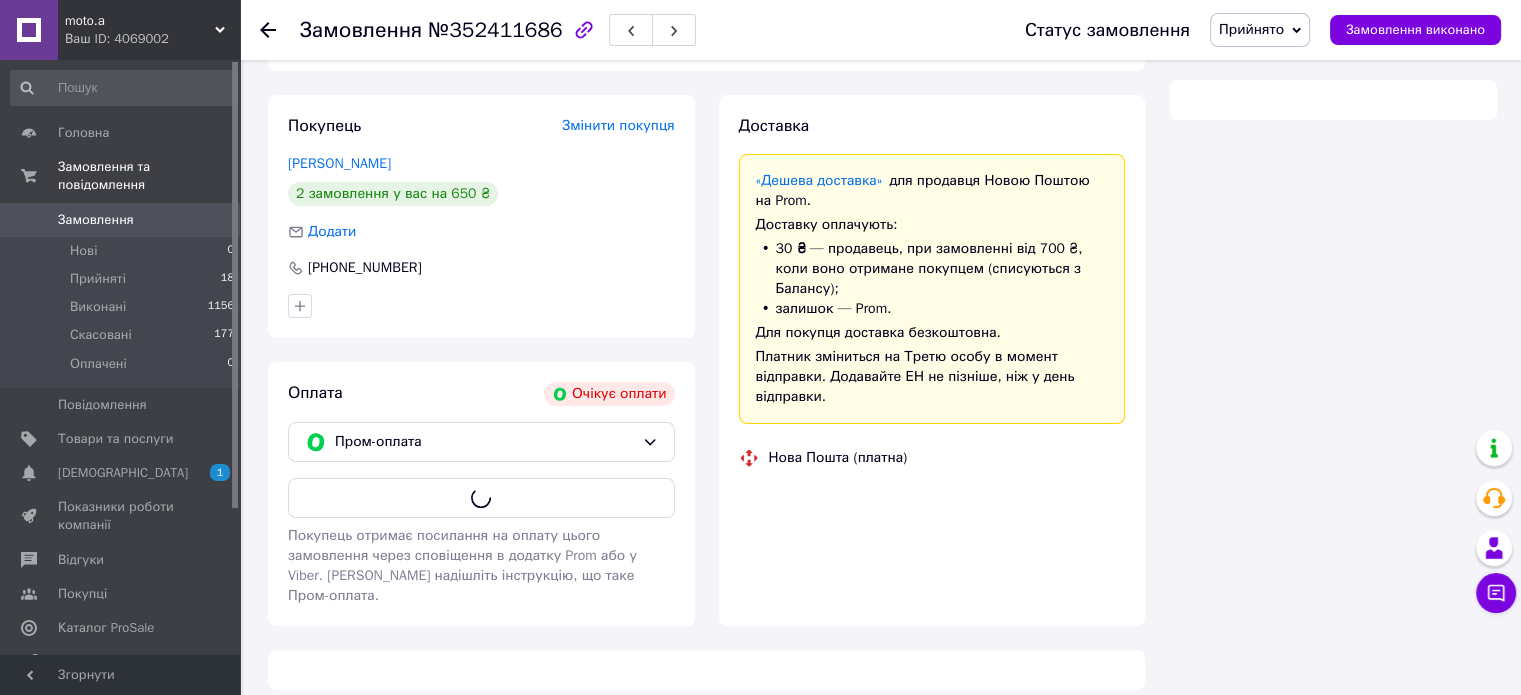 scroll, scrollTop: 600, scrollLeft: 0, axis: vertical 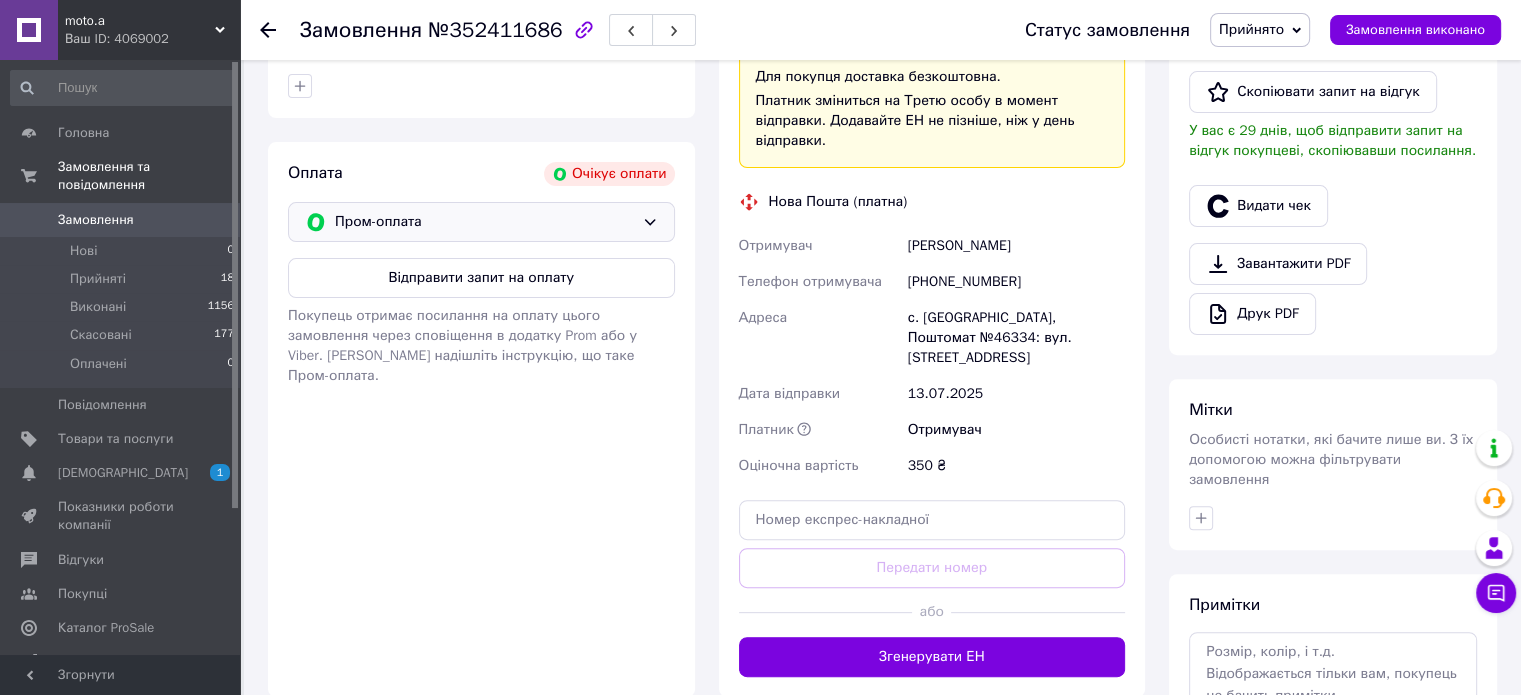 click on "Пром-оплата" at bounding box center (481, 222) 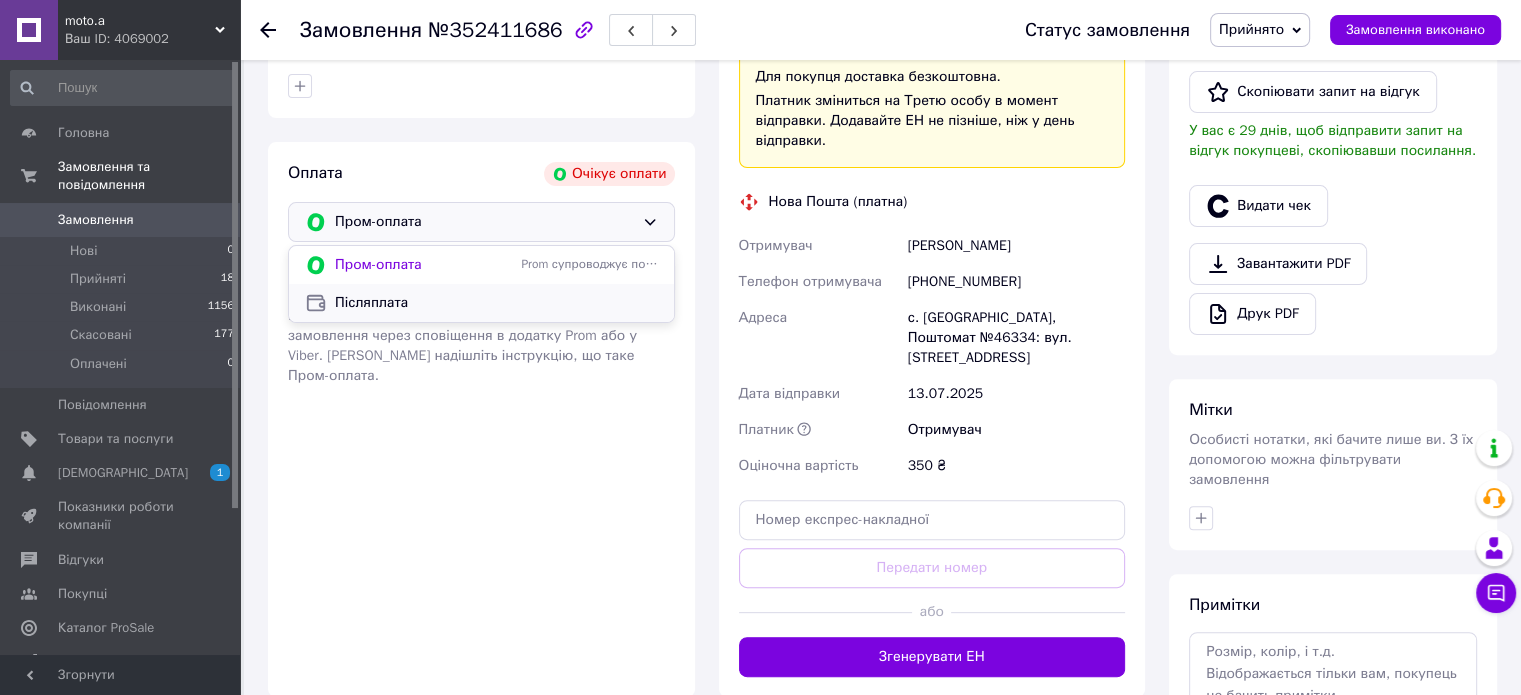 click on "Післяплата" at bounding box center [496, 303] 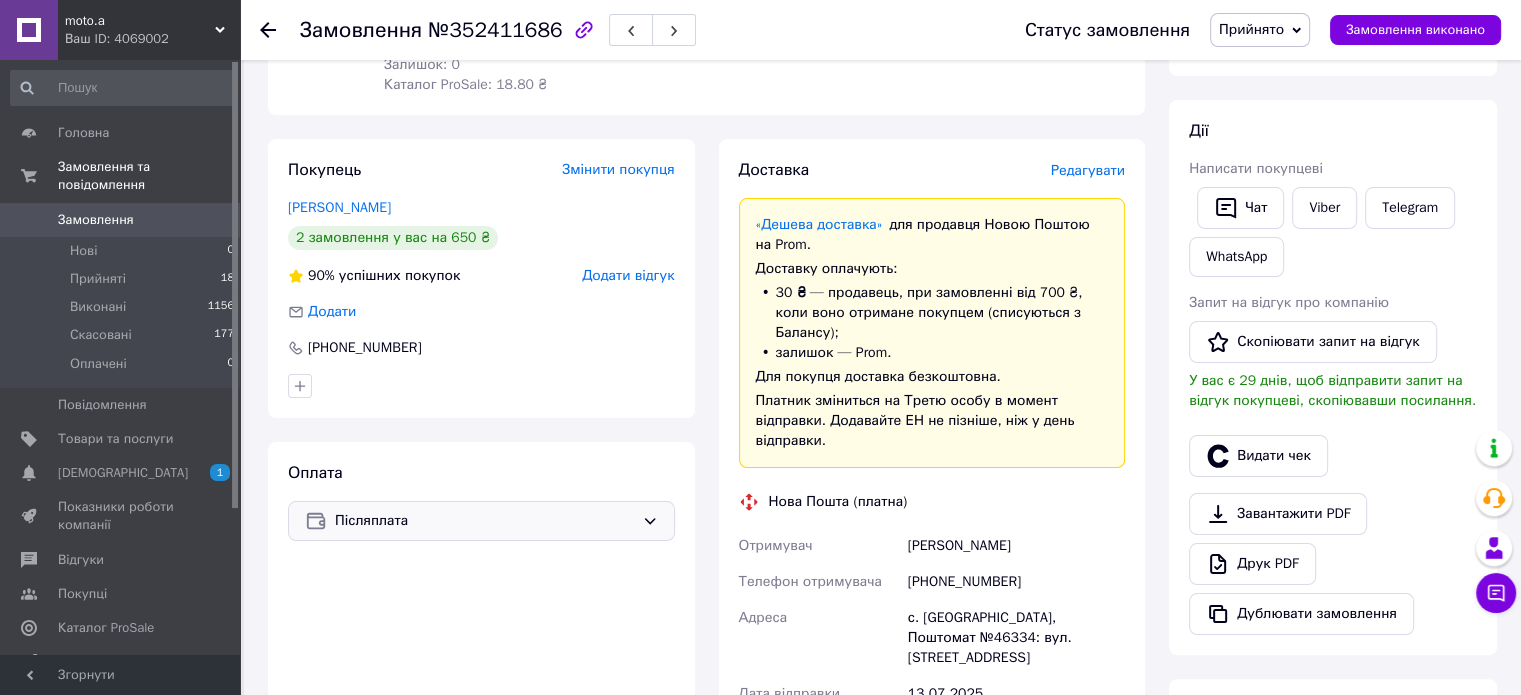 scroll, scrollTop: 0, scrollLeft: 0, axis: both 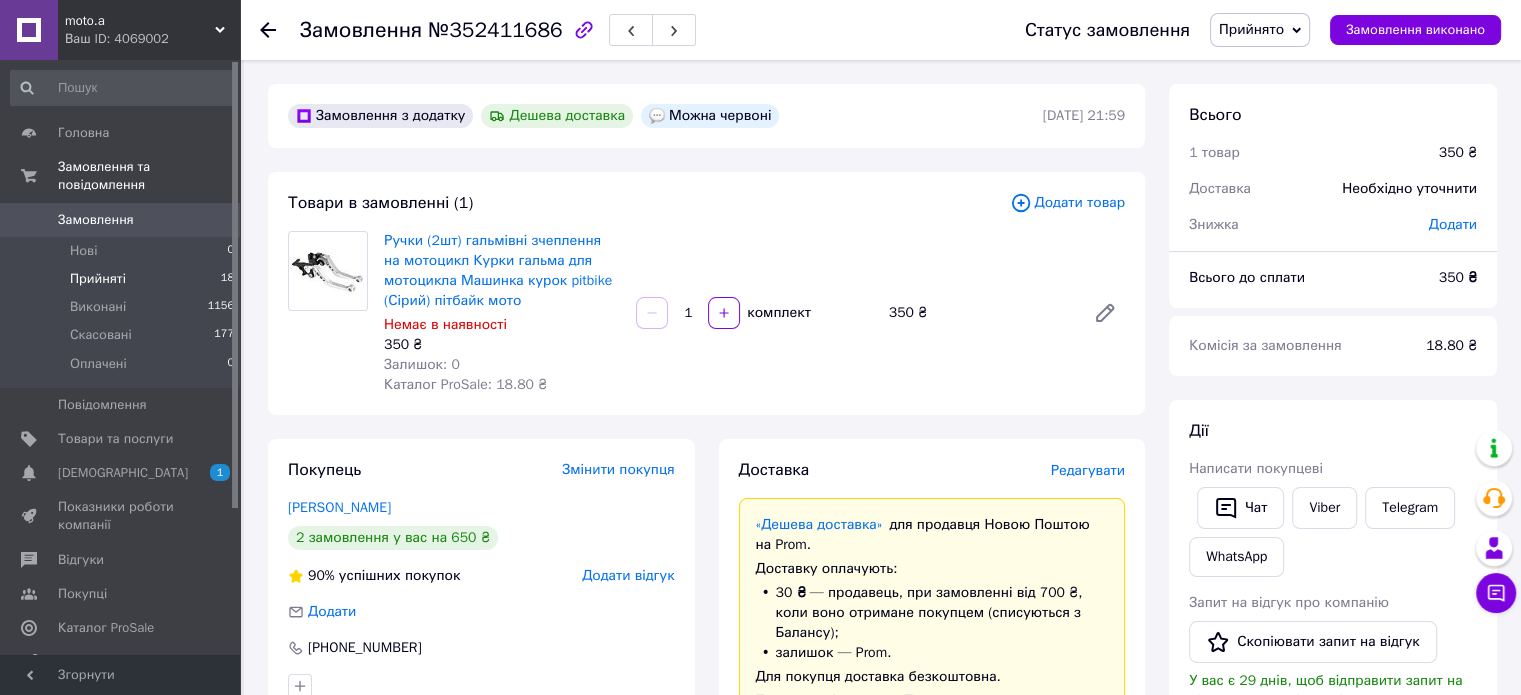 click on "Прийняті" at bounding box center [98, 279] 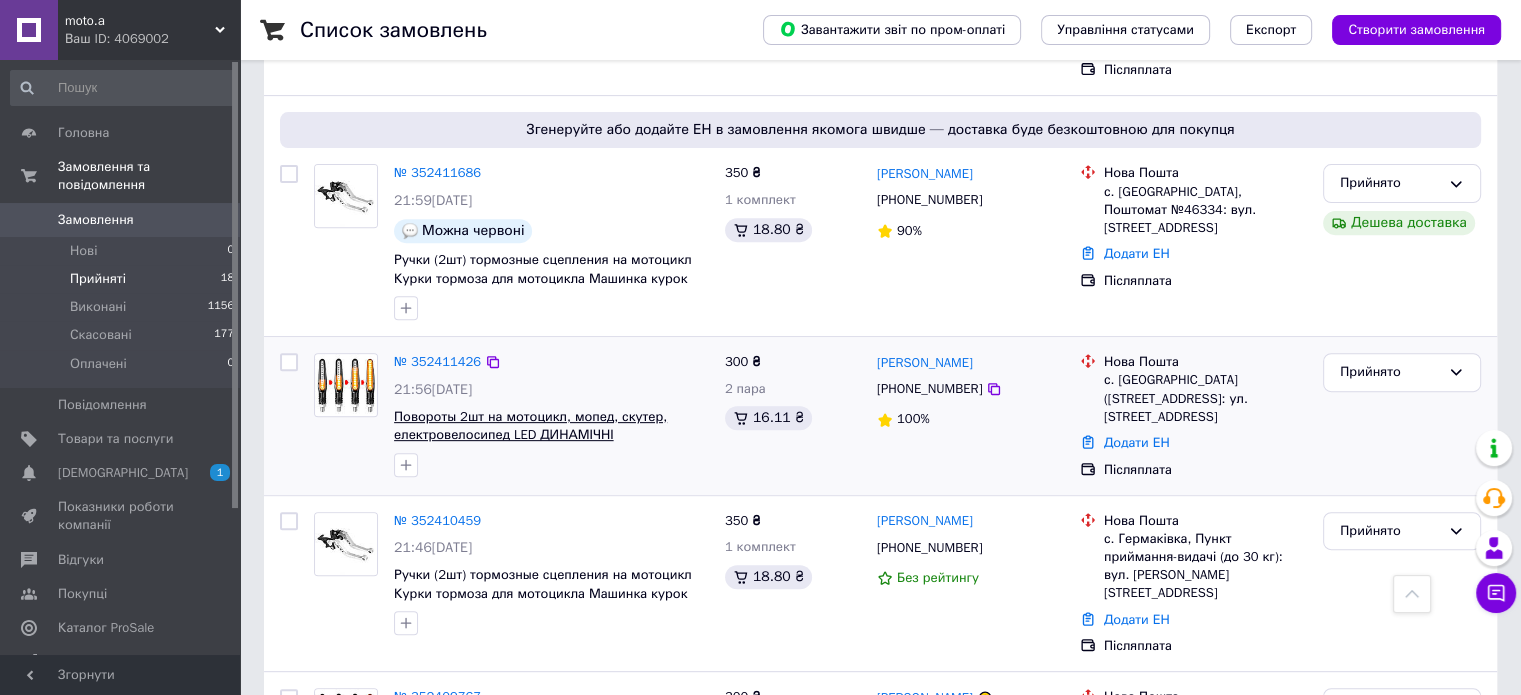 scroll, scrollTop: 700, scrollLeft: 0, axis: vertical 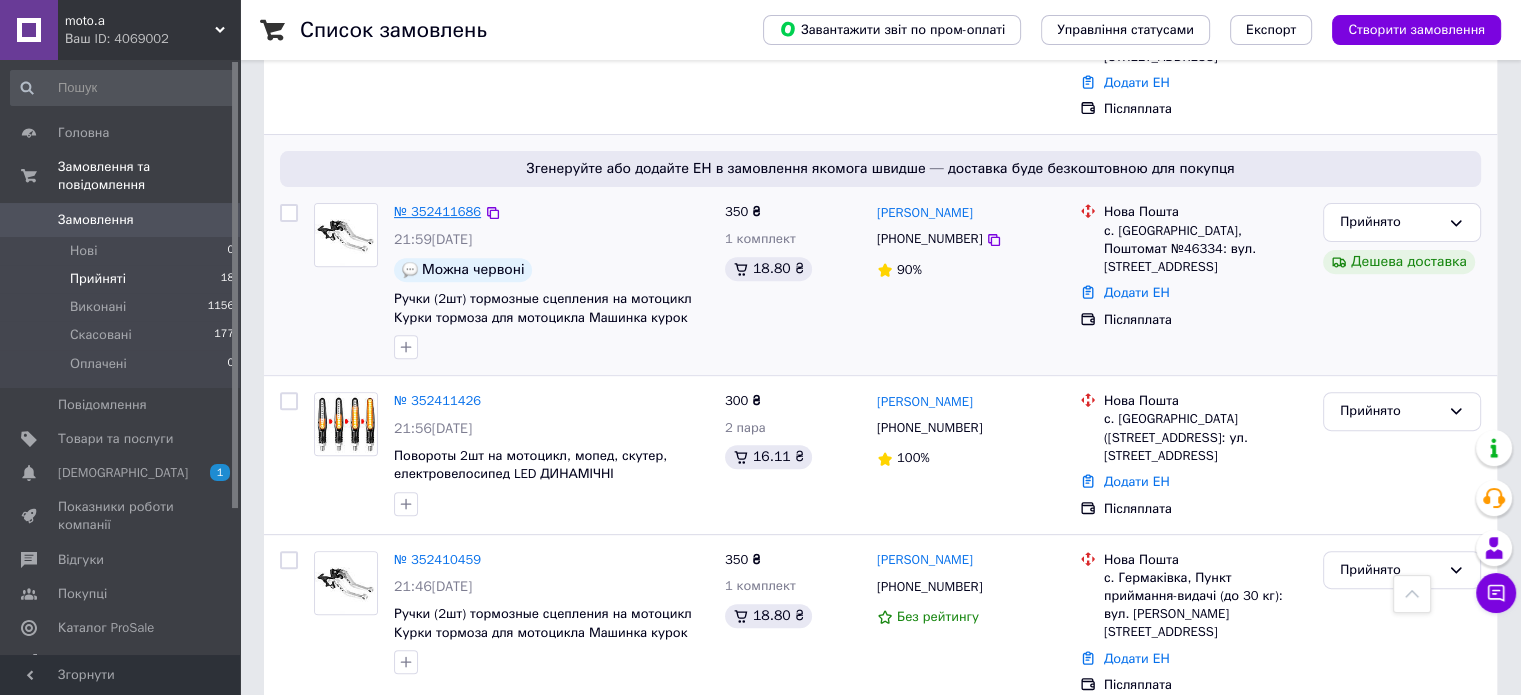 click on "№ 352411686" at bounding box center [437, 211] 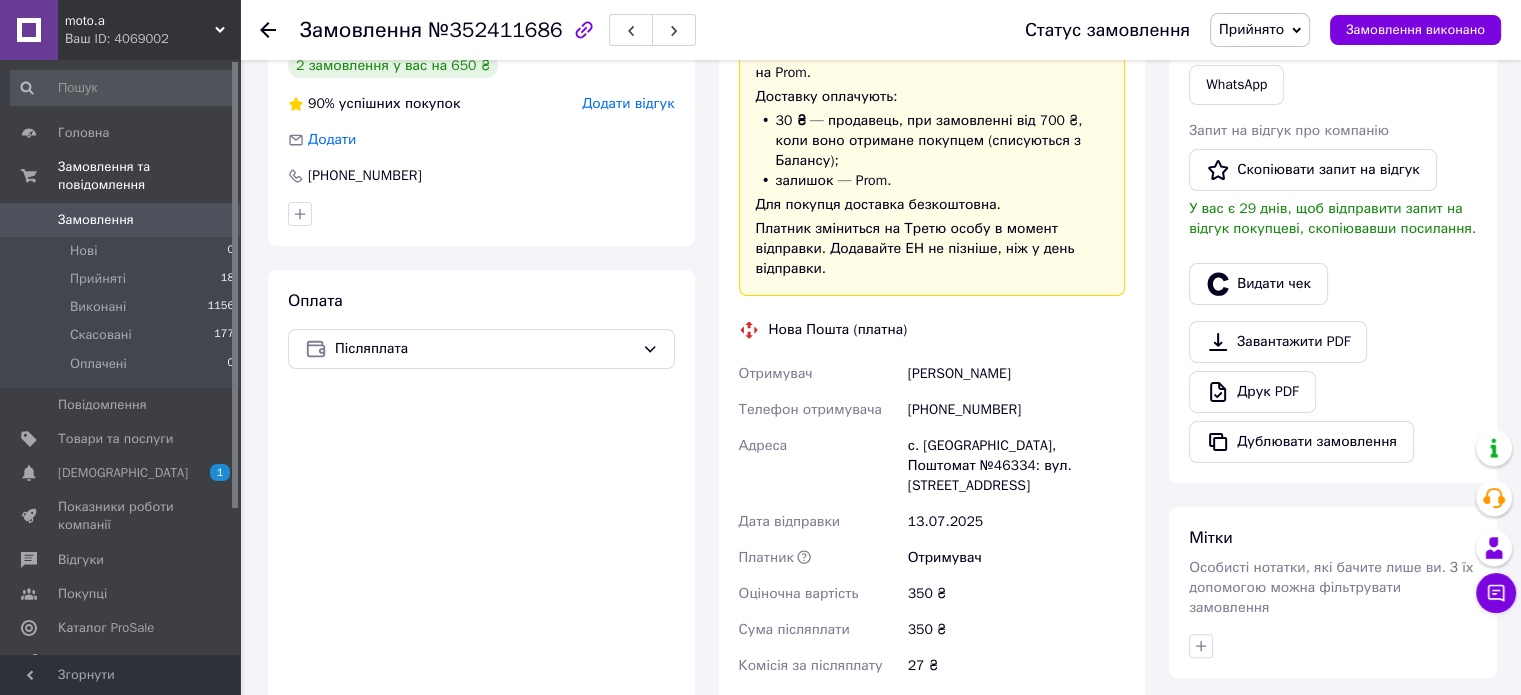 scroll, scrollTop: 172, scrollLeft: 0, axis: vertical 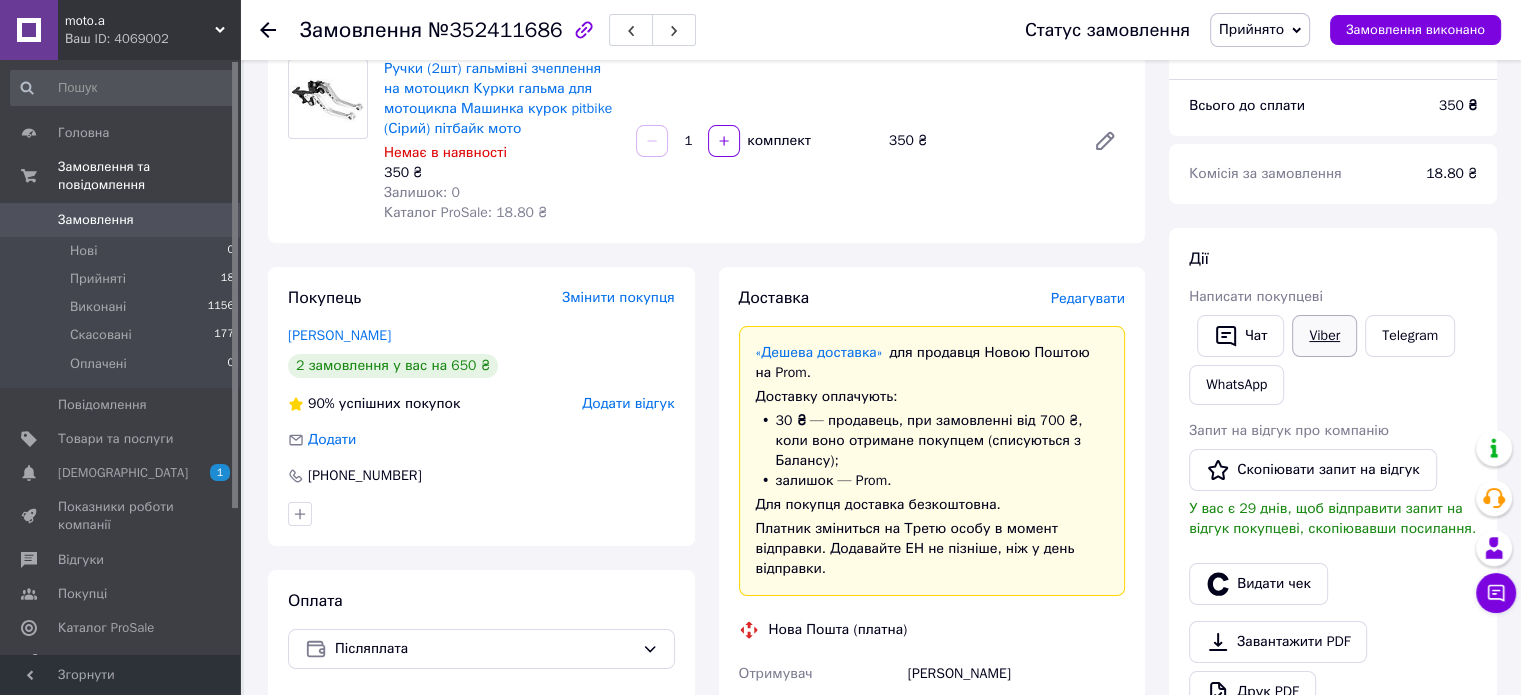 click on "Viber" at bounding box center (1324, 336) 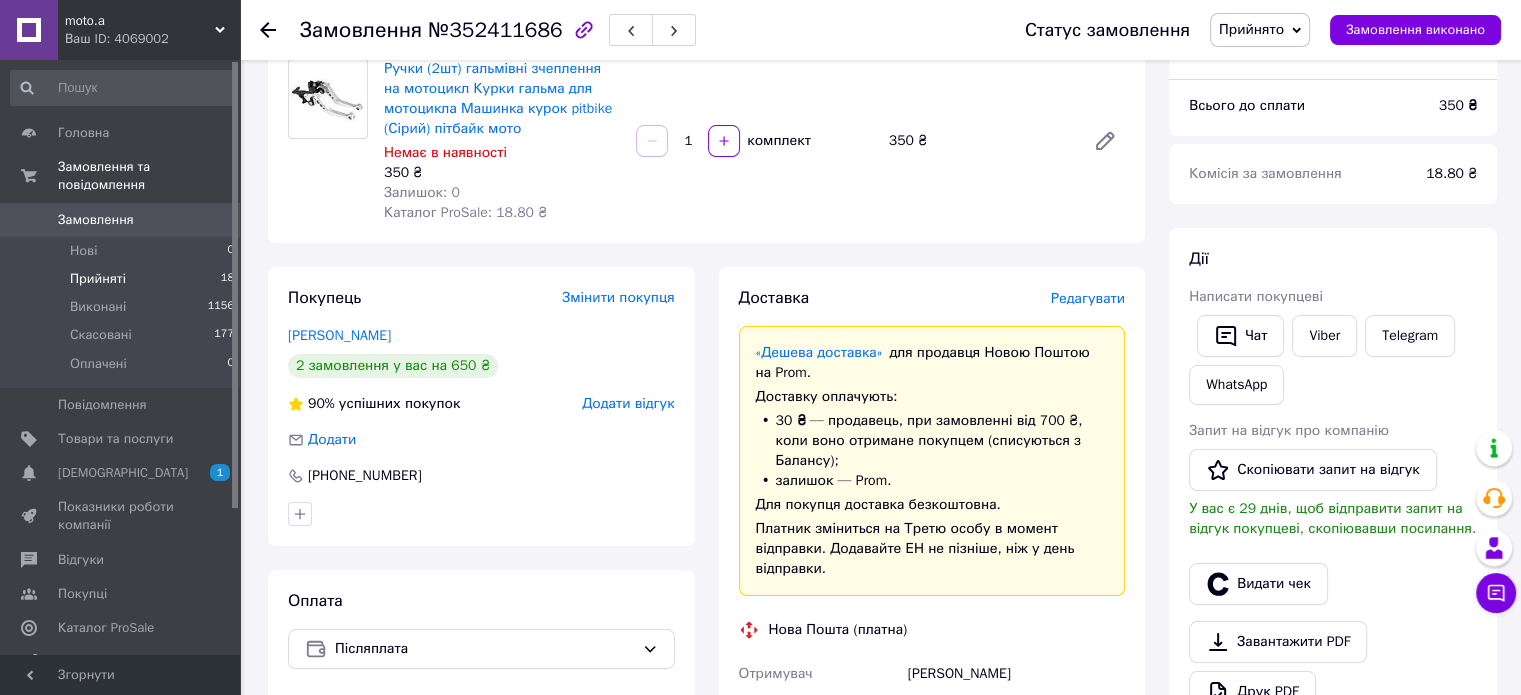 click on "Прийняті" at bounding box center (98, 279) 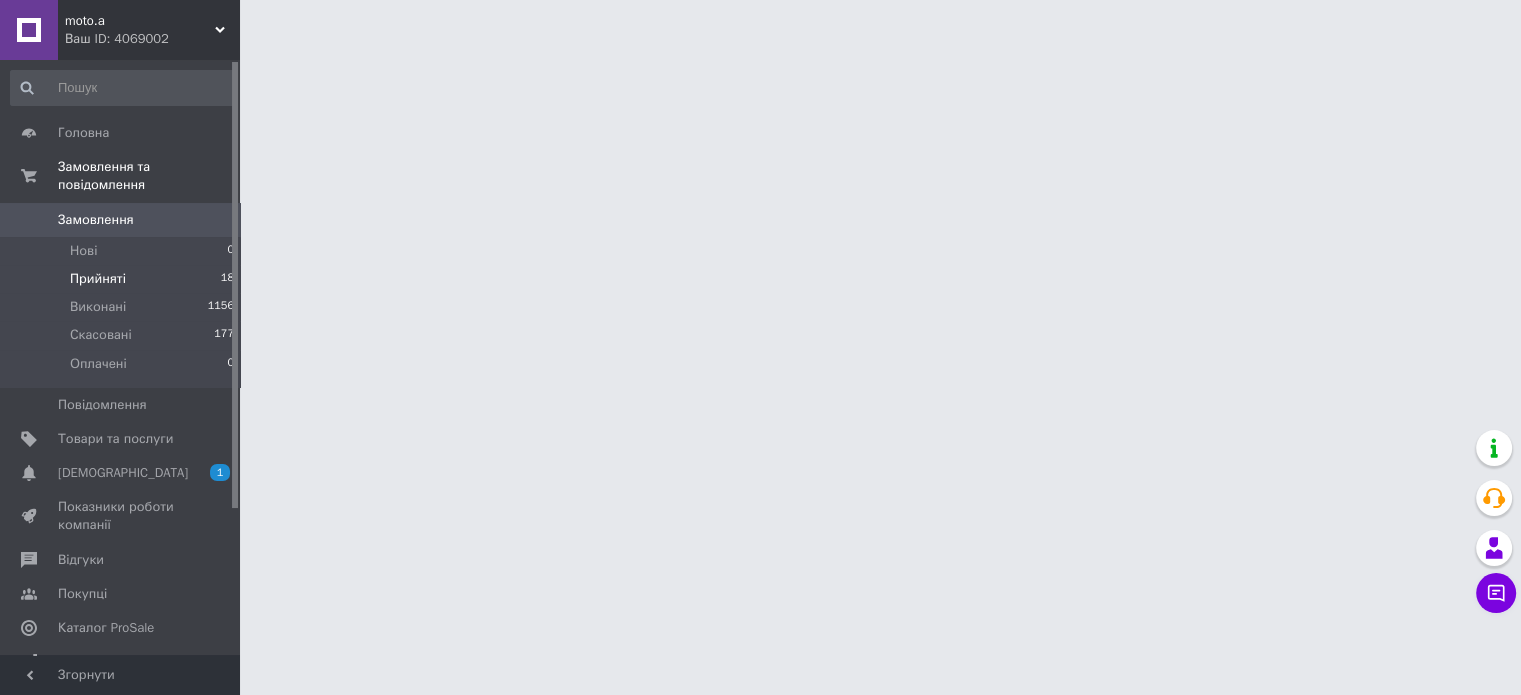 scroll, scrollTop: 0, scrollLeft: 0, axis: both 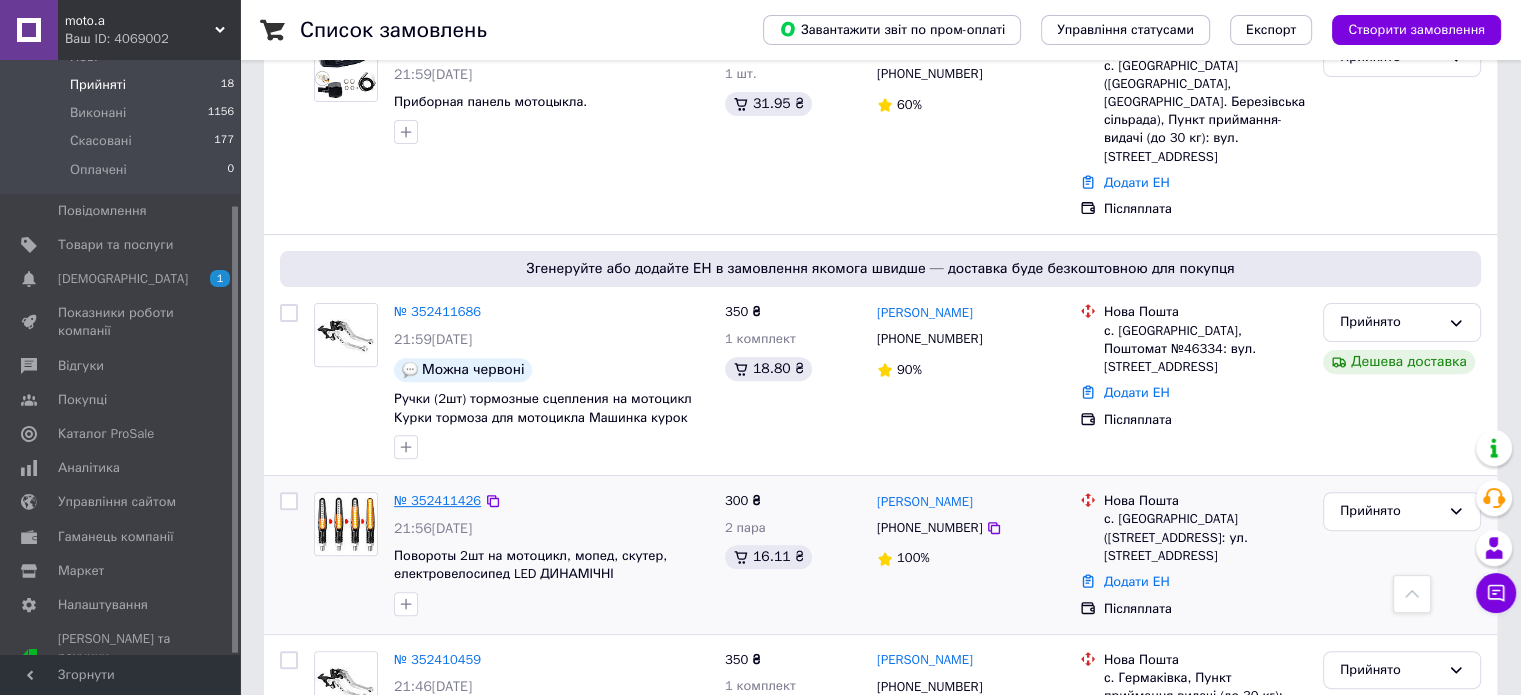 click on "№ 352411426" at bounding box center (437, 500) 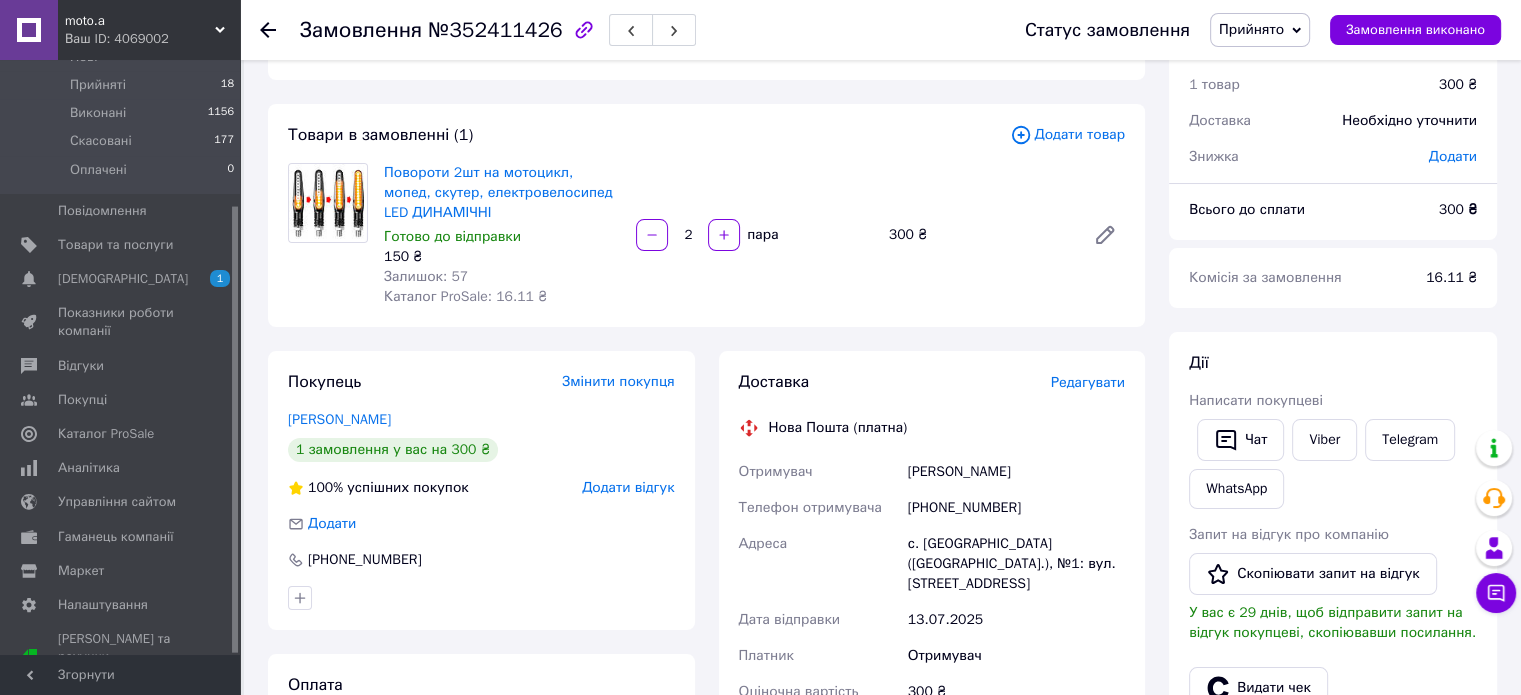 scroll, scrollTop: 0, scrollLeft: 0, axis: both 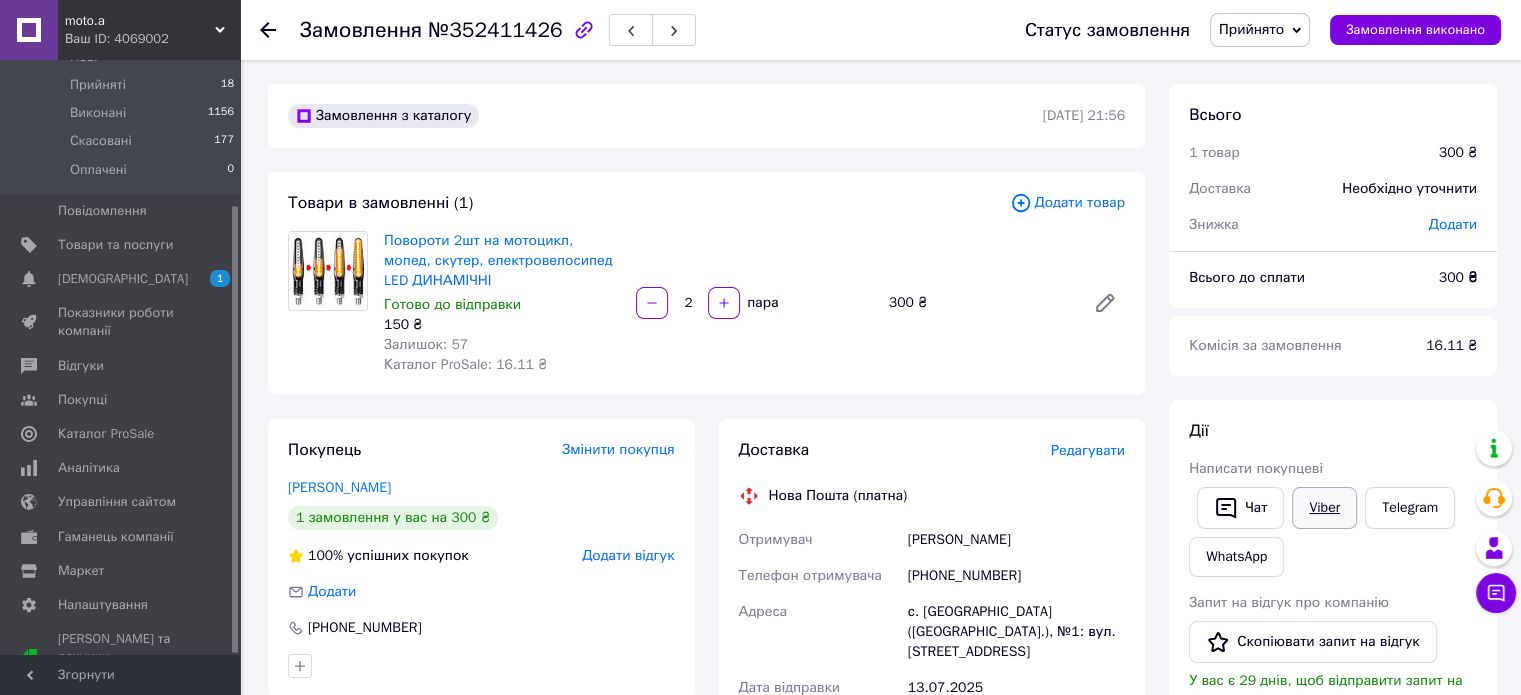 click on "Viber" at bounding box center [1324, 508] 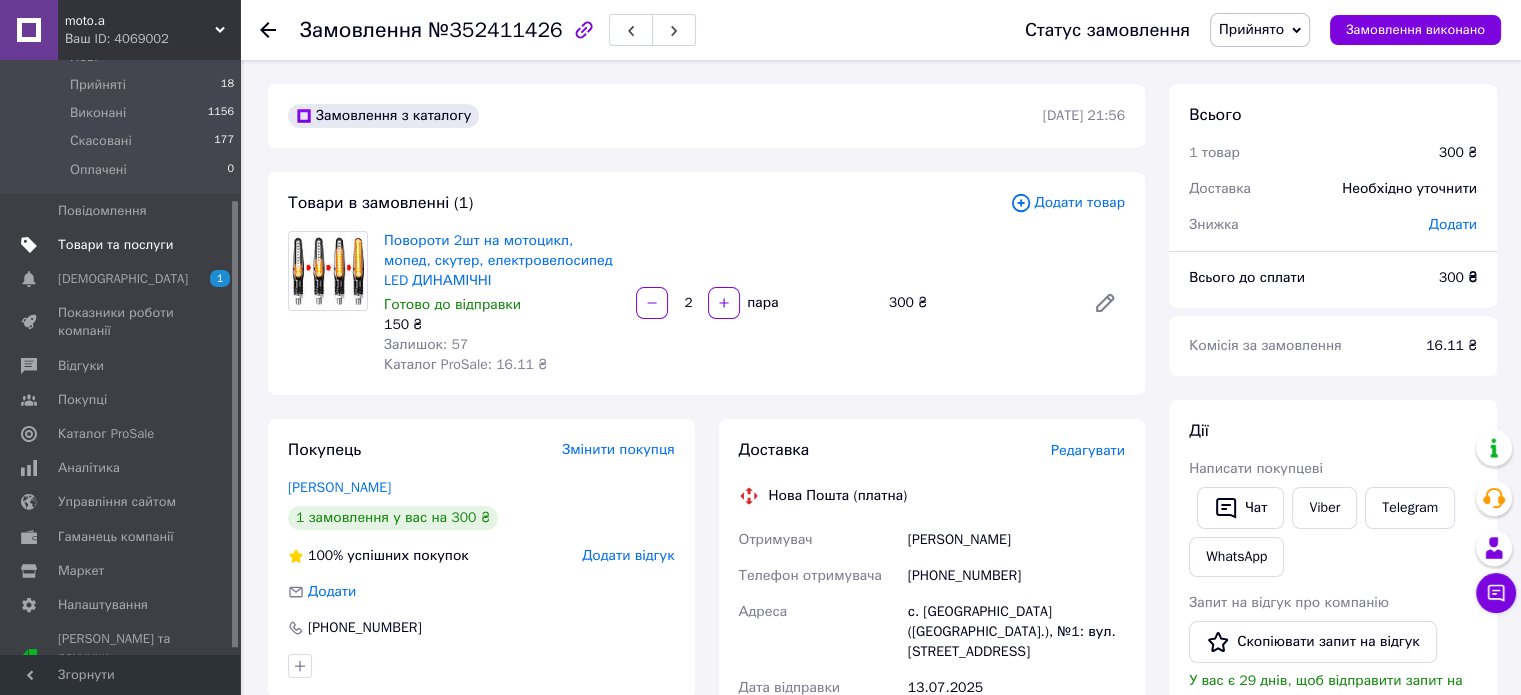 scroll, scrollTop: 0, scrollLeft: 0, axis: both 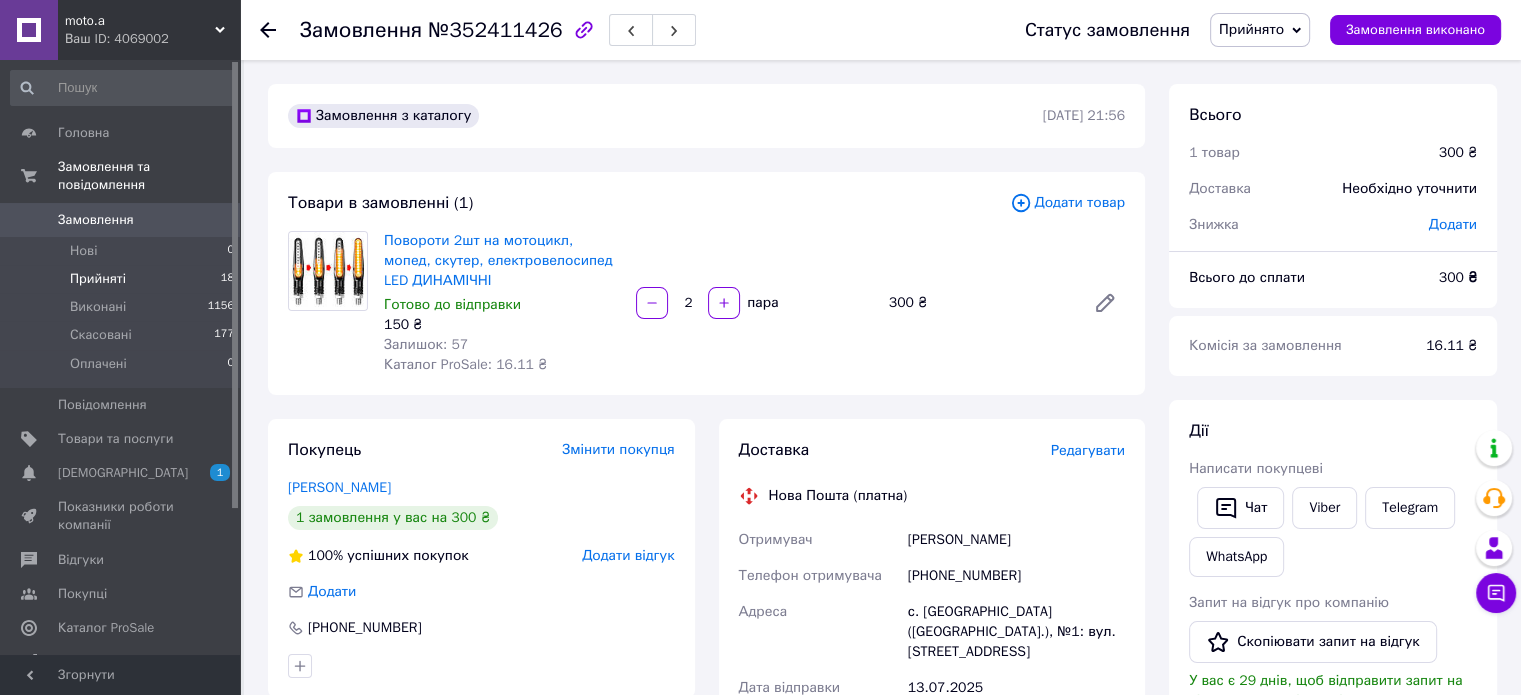 click on "Прийняті" at bounding box center [98, 279] 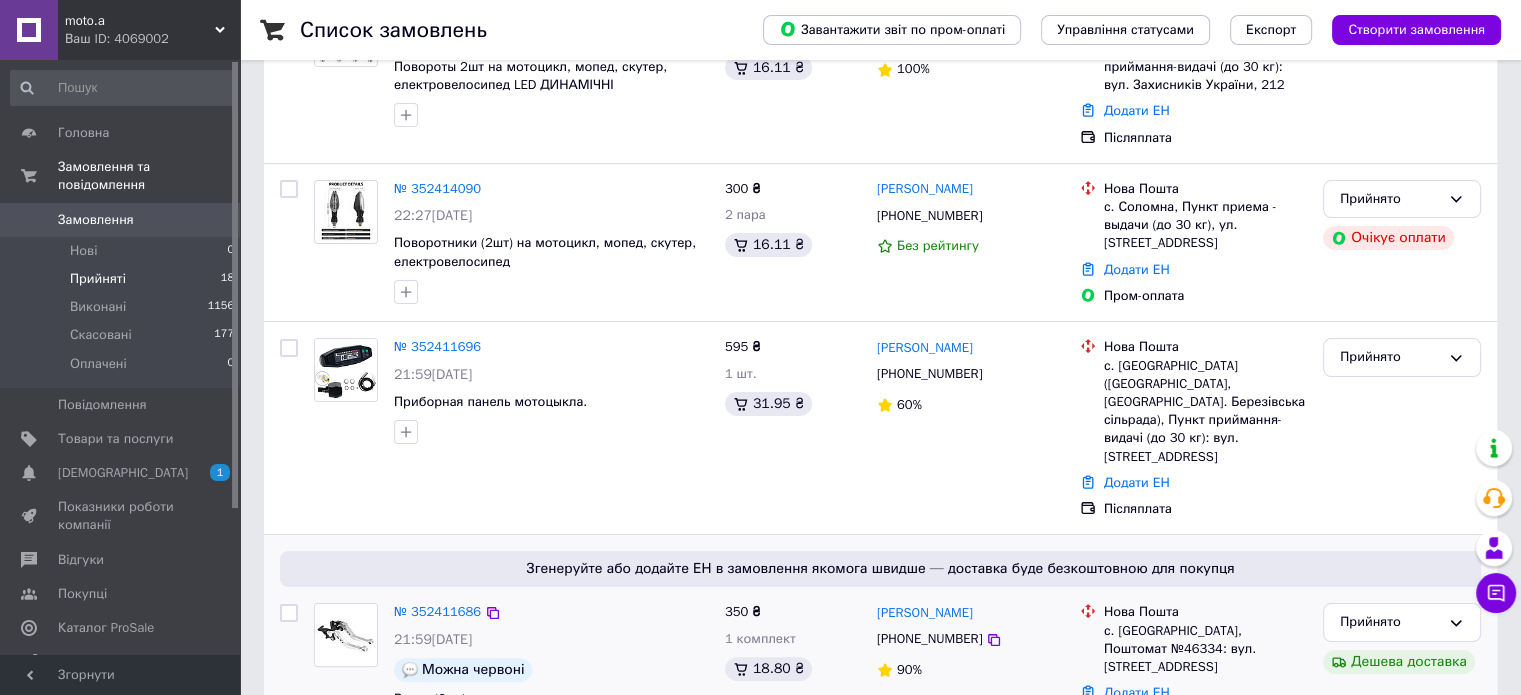 scroll, scrollTop: 500, scrollLeft: 0, axis: vertical 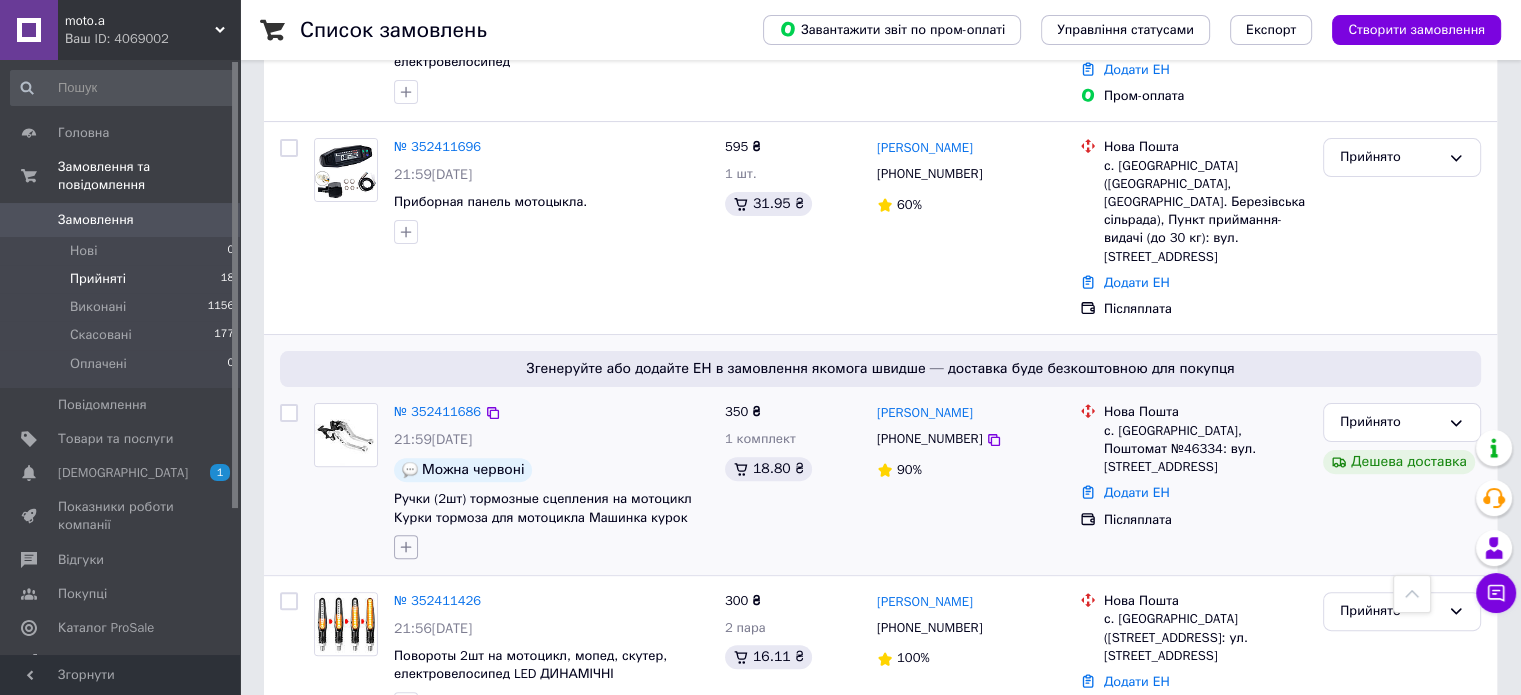 click 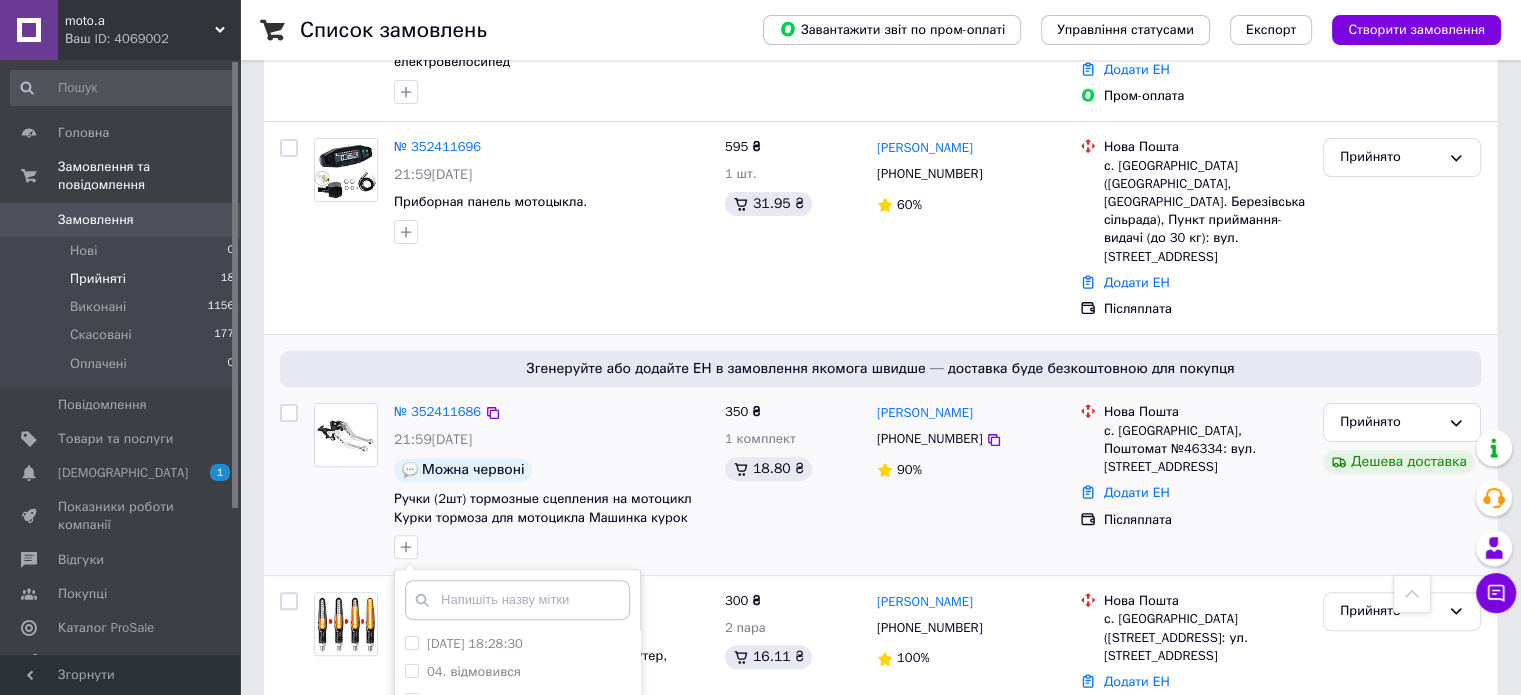 click on "350 ₴ 1 комплект 18.80 ₴" at bounding box center (793, 481) 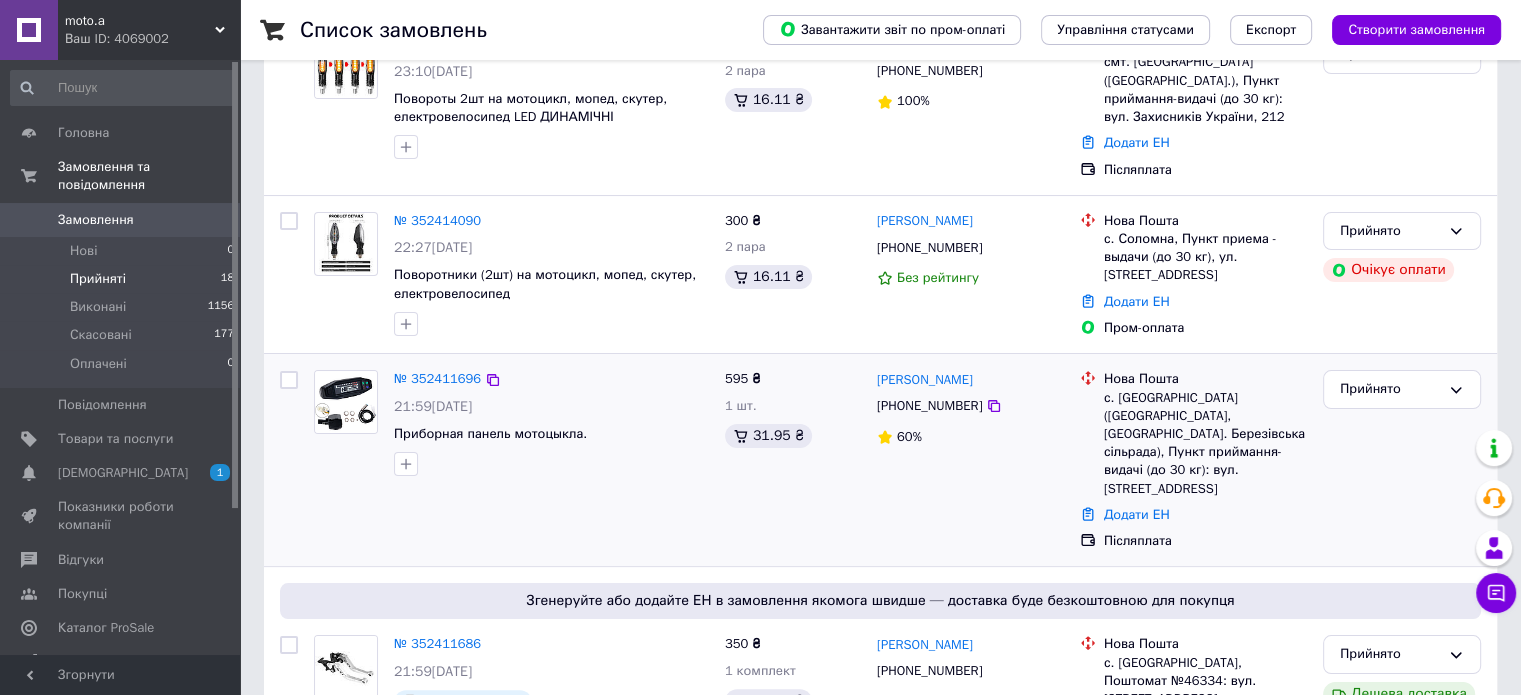 scroll, scrollTop: 300, scrollLeft: 0, axis: vertical 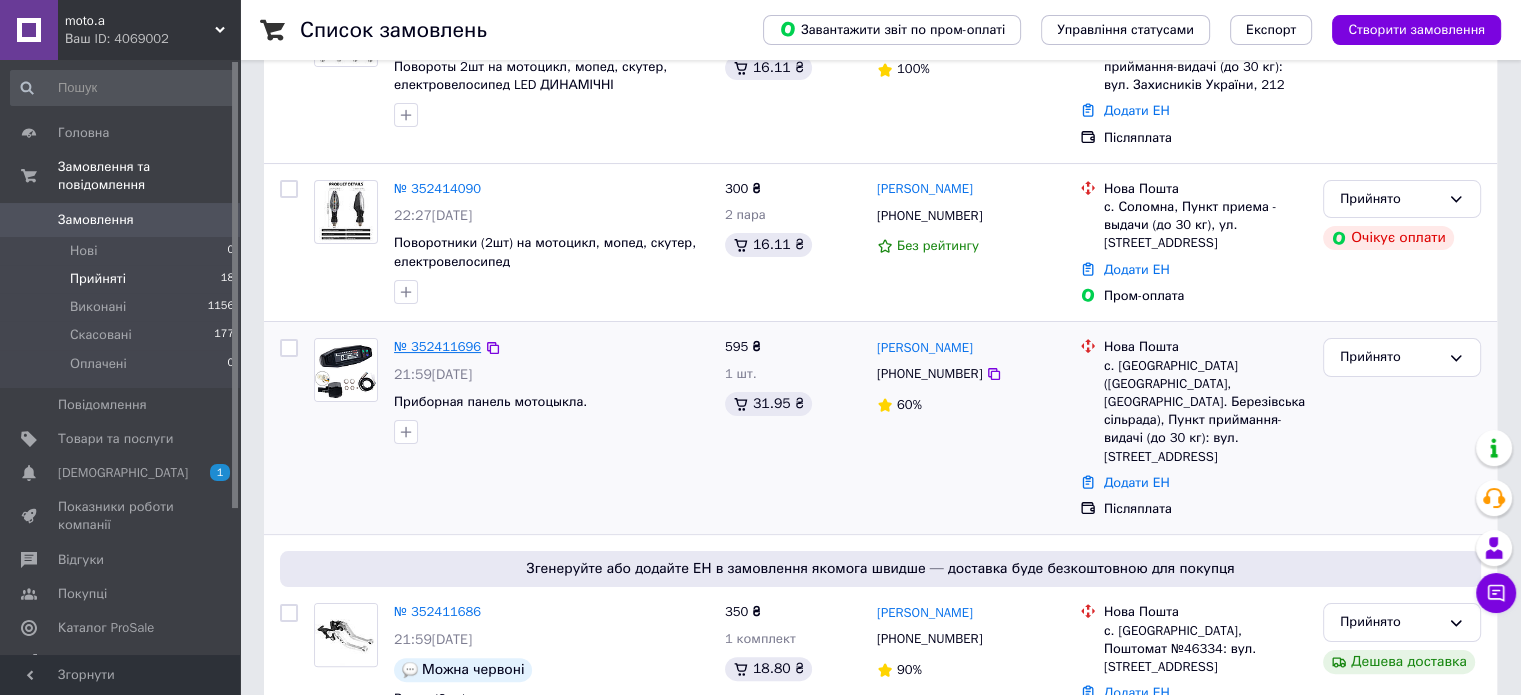 click on "№ 352411696" at bounding box center [437, 346] 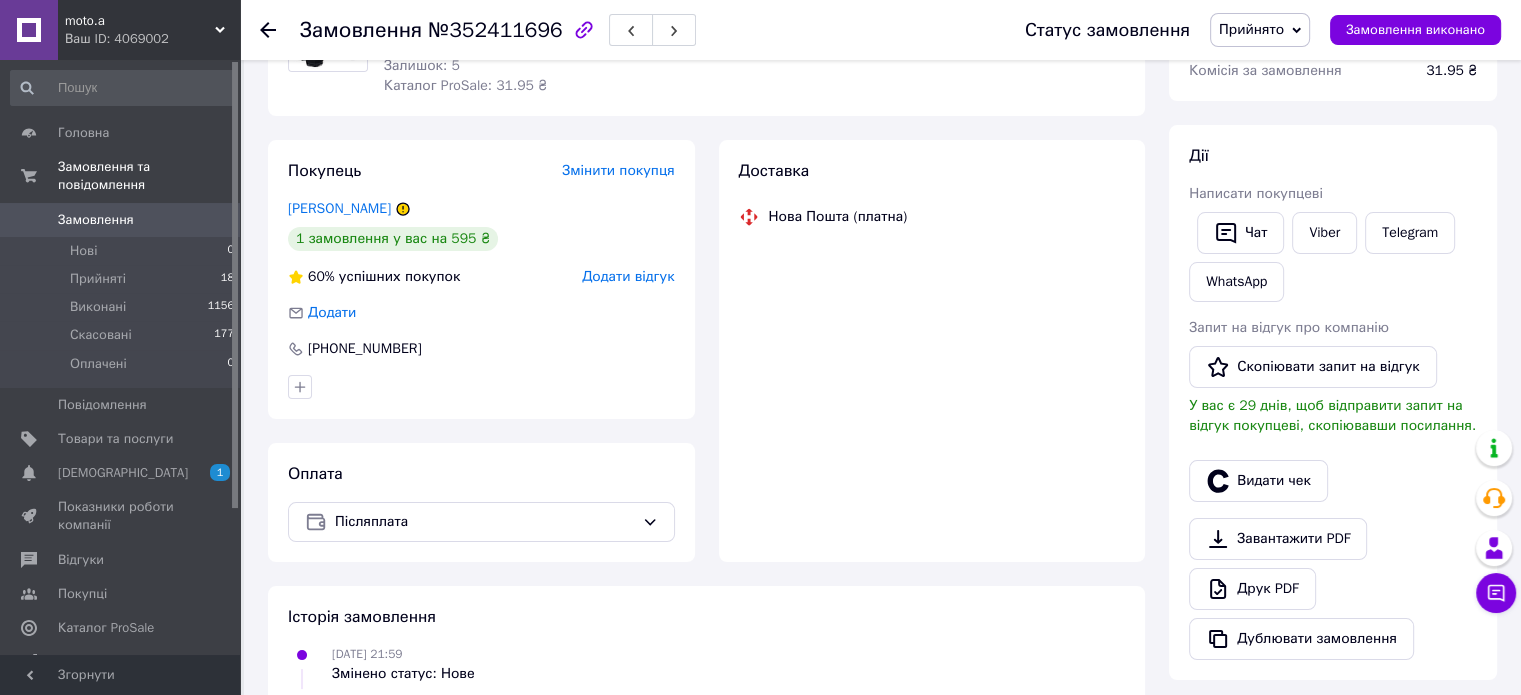 scroll, scrollTop: 100, scrollLeft: 0, axis: vertical 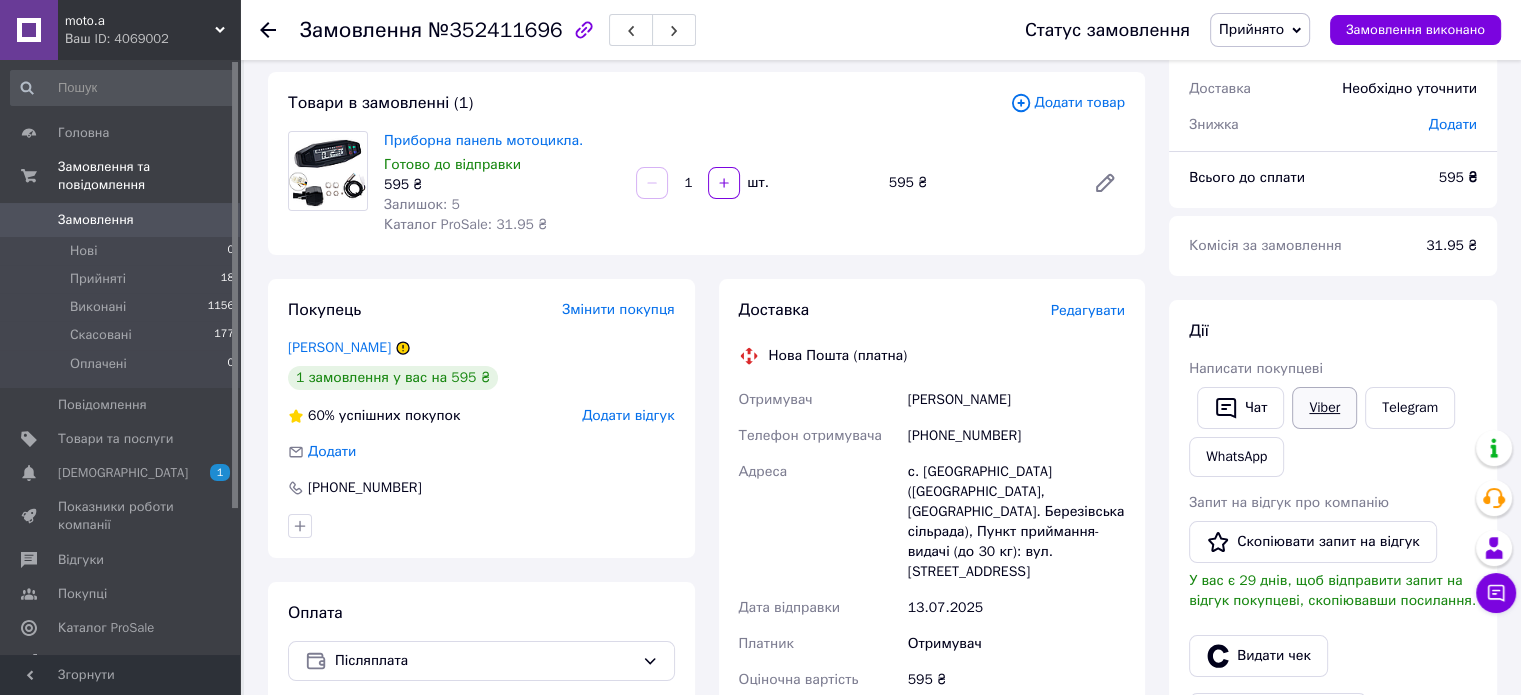 click on "Viber" at bounding box center [1324, 408] 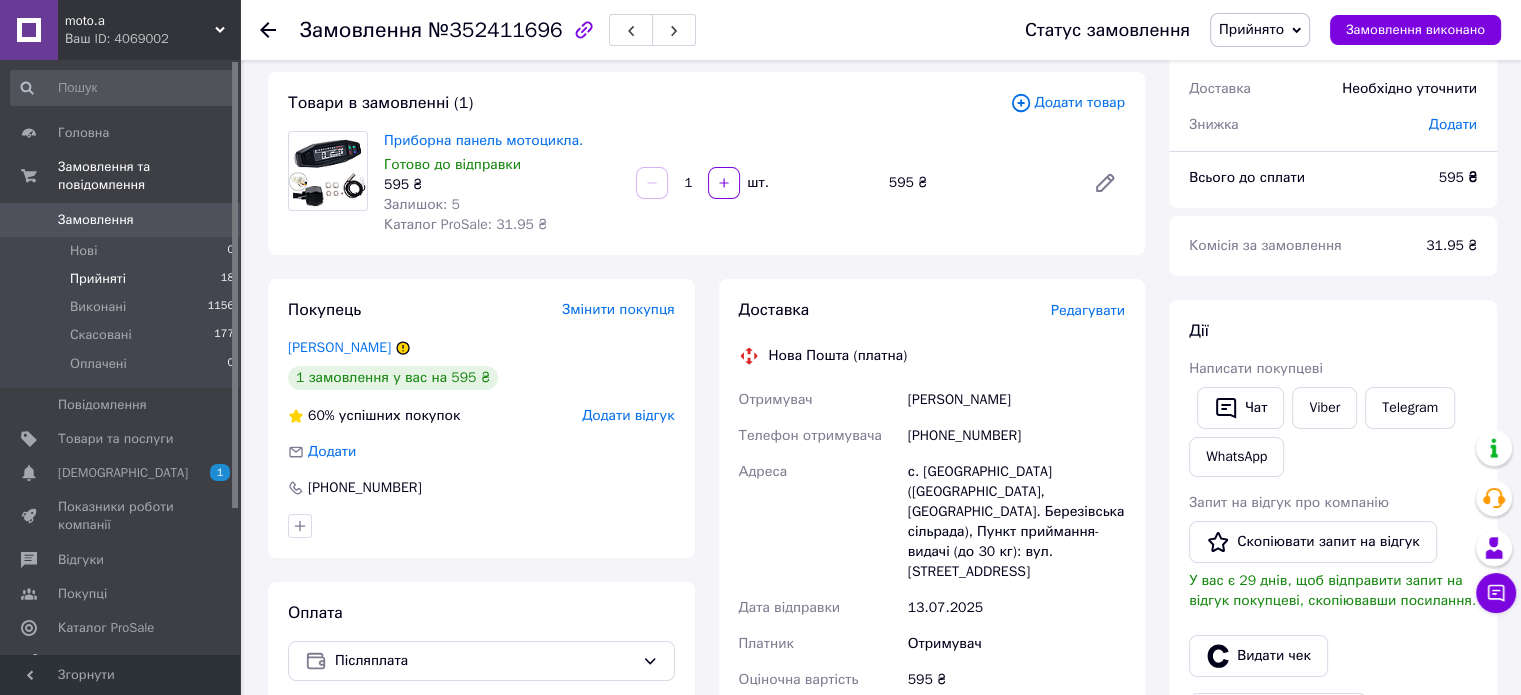 click on "Прийняті" at bounding box center [98, 279] 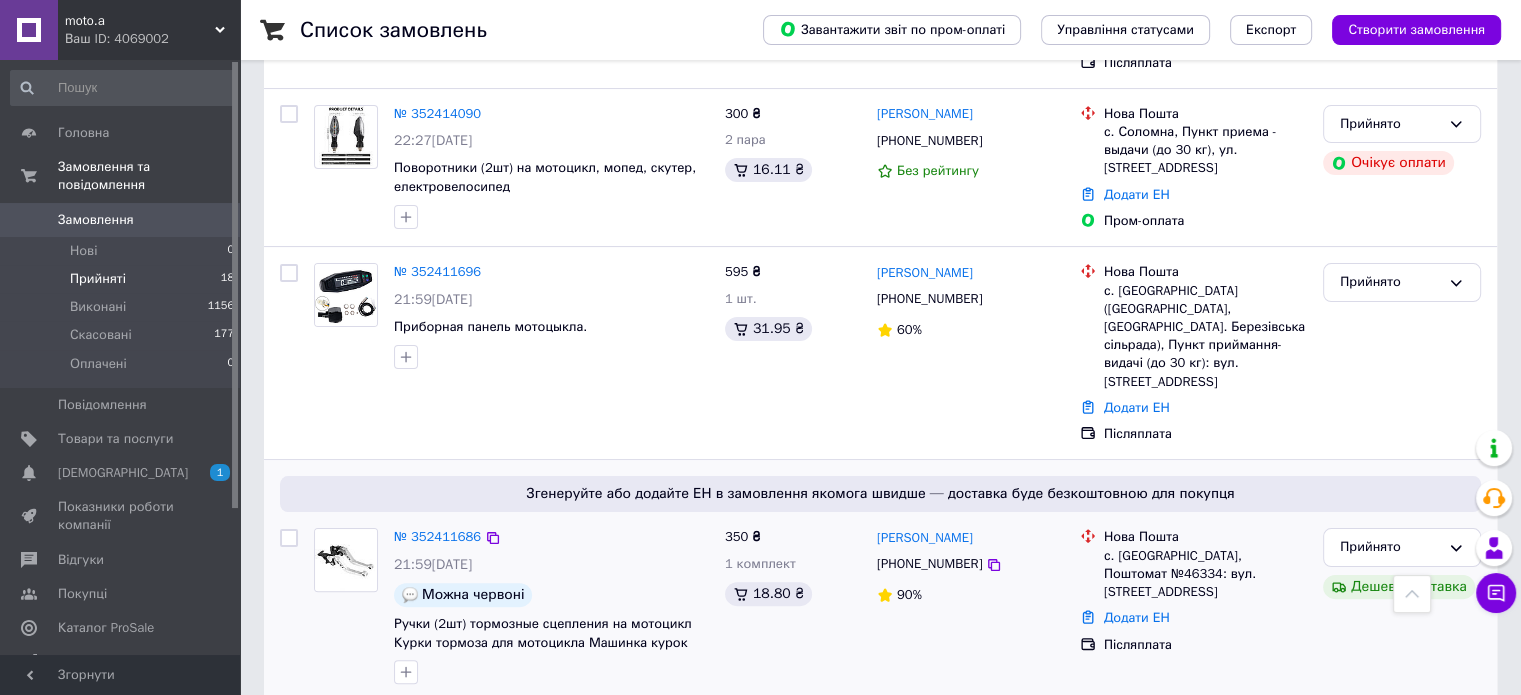 scroll, scrollTop: 200, scrollLeft: 0, axis: vertical 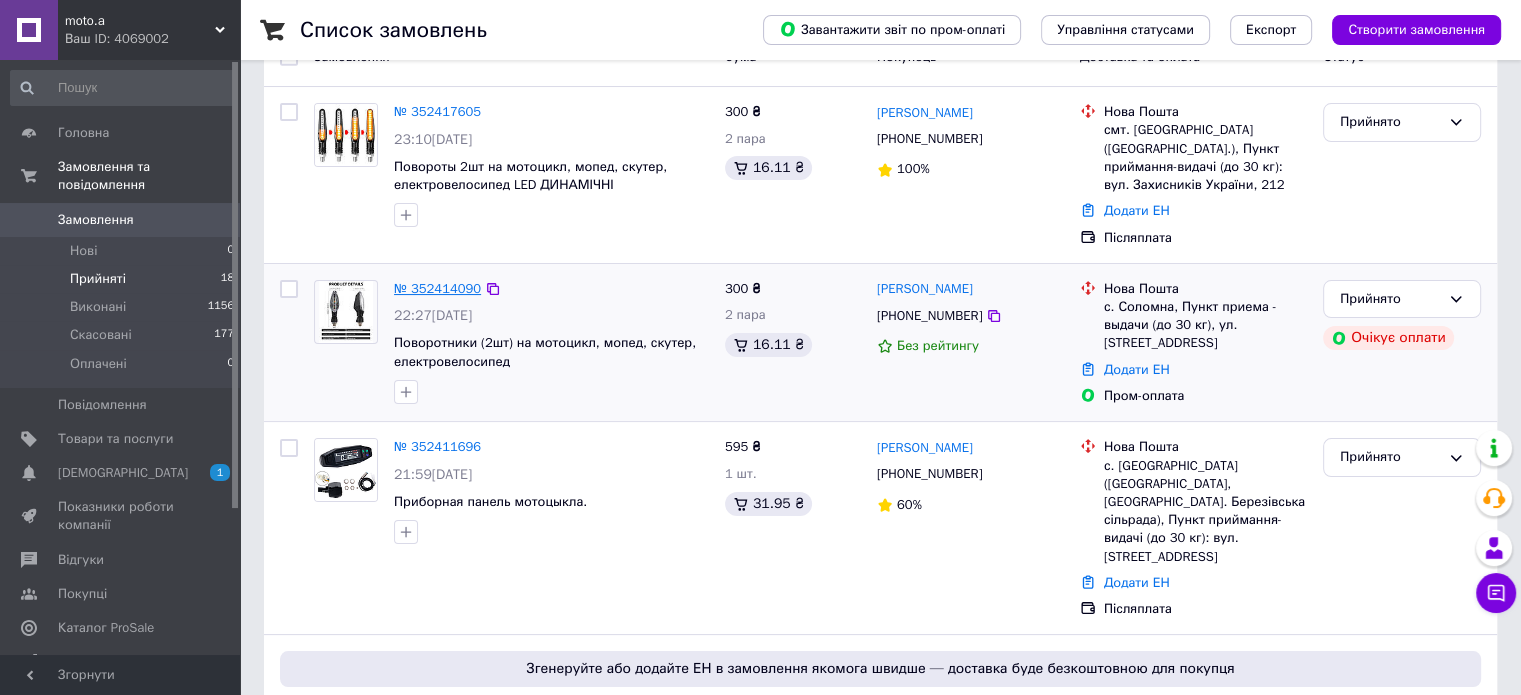 click on "№ 352414090" at bounding box center (437, 288) 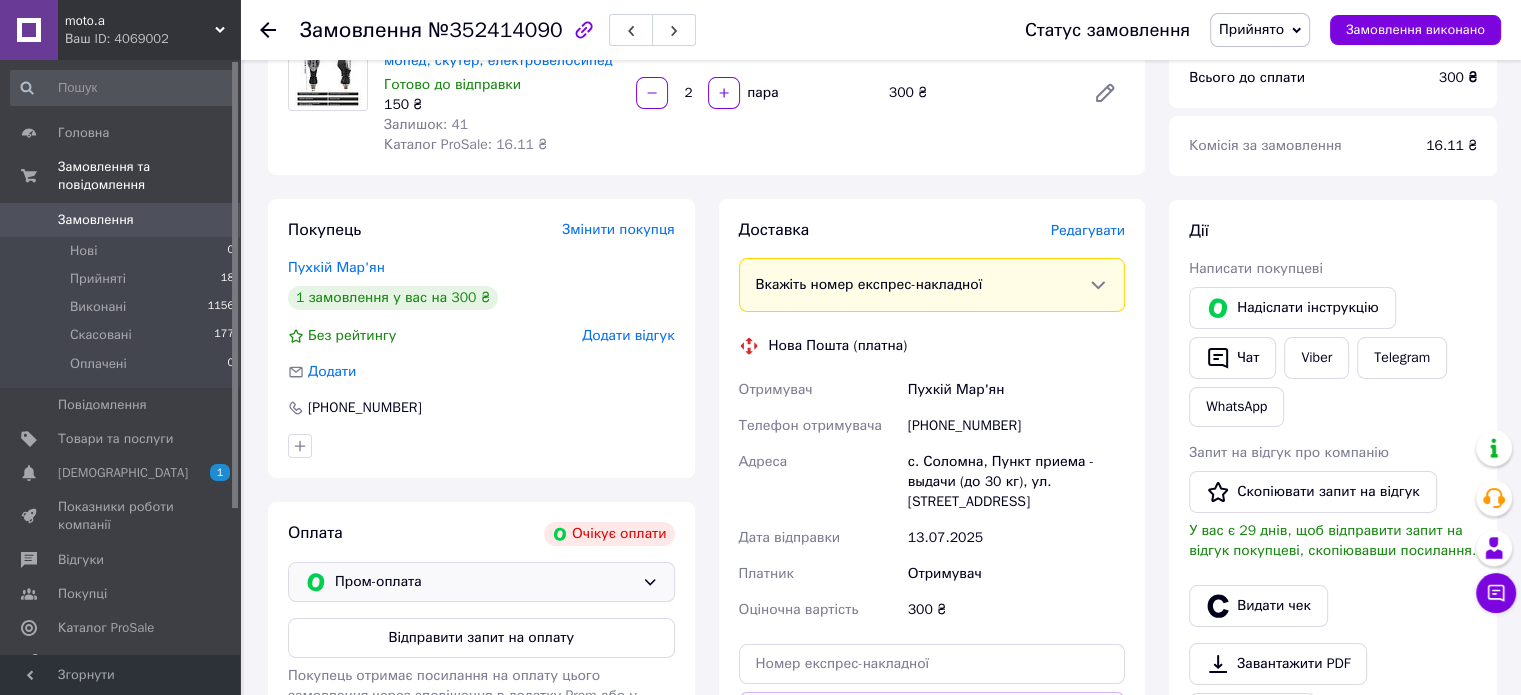 click on "Пром-оплата" at bounding box center [484, 582] 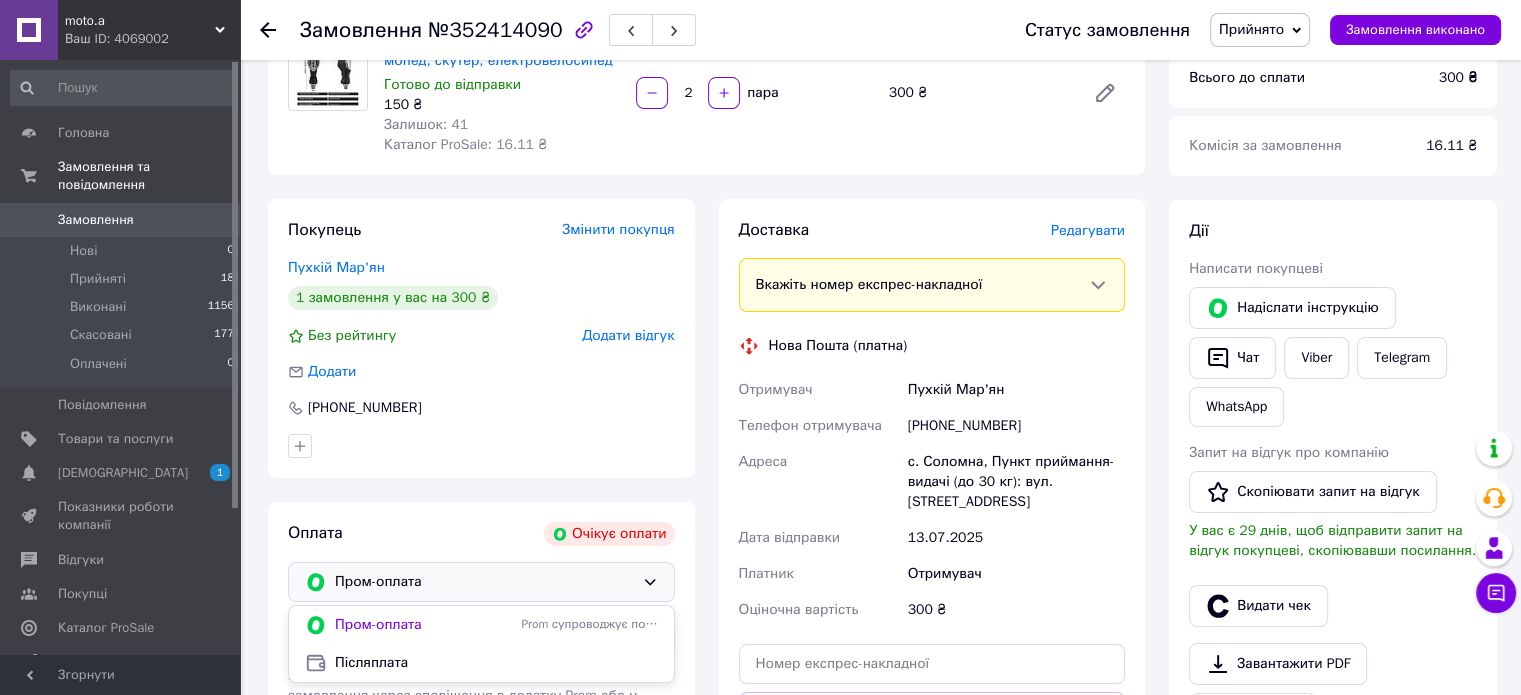 drag, startPoint x: 383, startPoint y: 660, endPoint x: 396, endPoint y: 651, distance: 15.811388 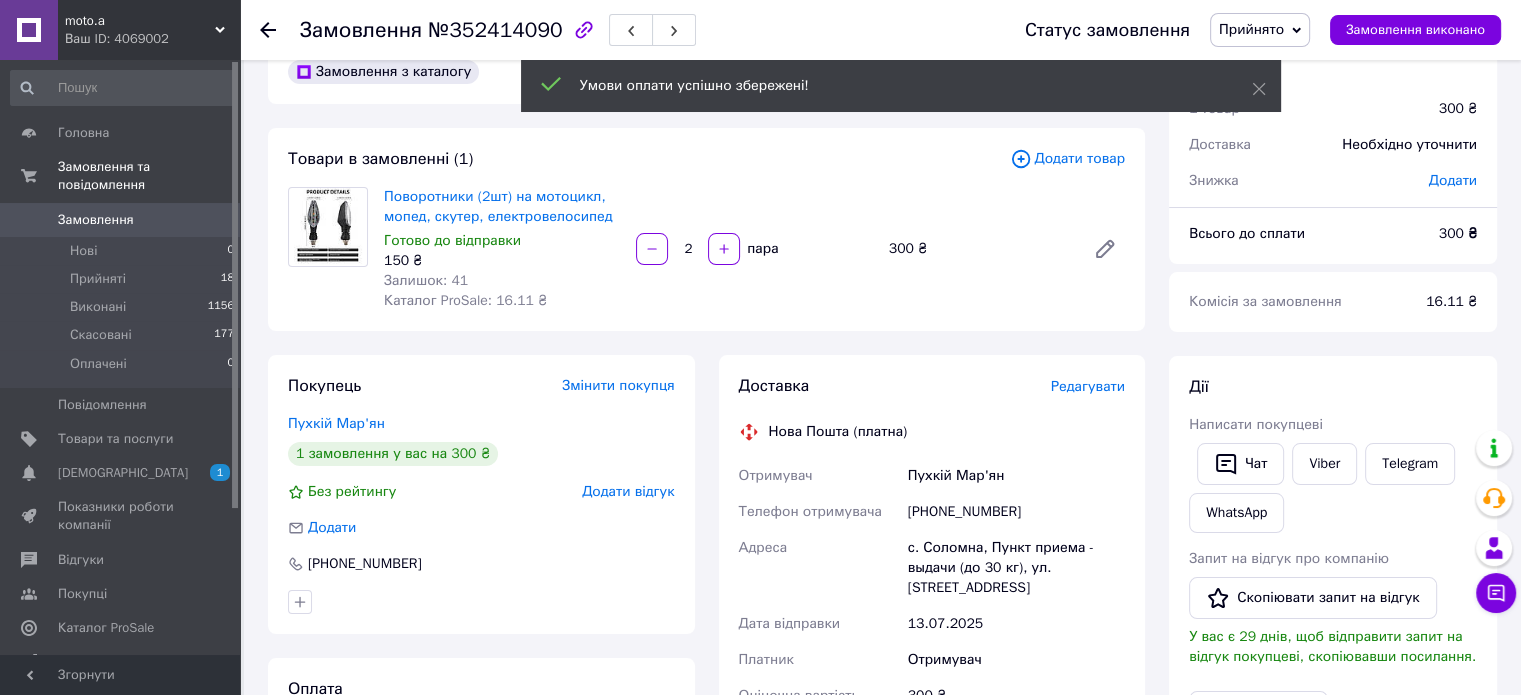 scroll, scrollTop: 0, scrollLeft: 0, axis: both 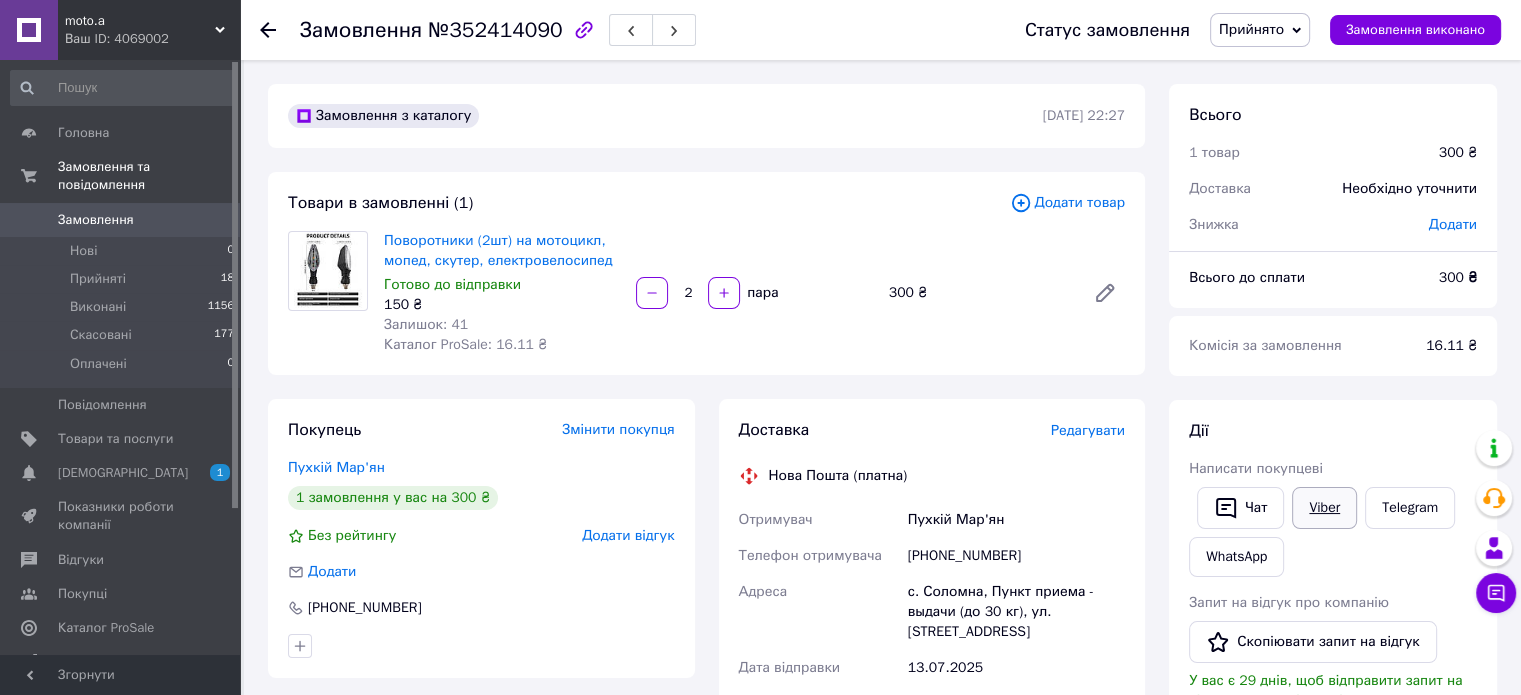 click on "Viber" at bounding box center (1324, 508) 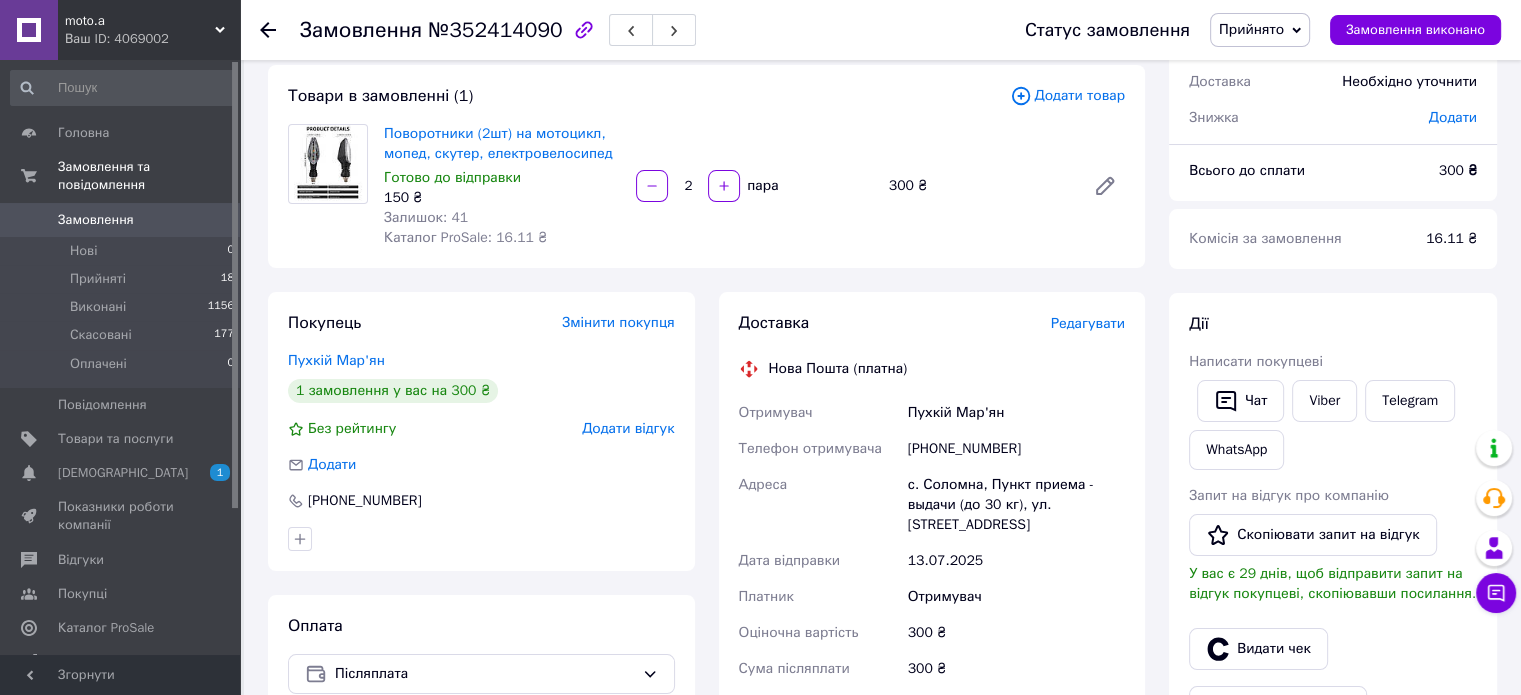 scroll, scrollTop: 100, scrollLeft: 0, axis: vertical 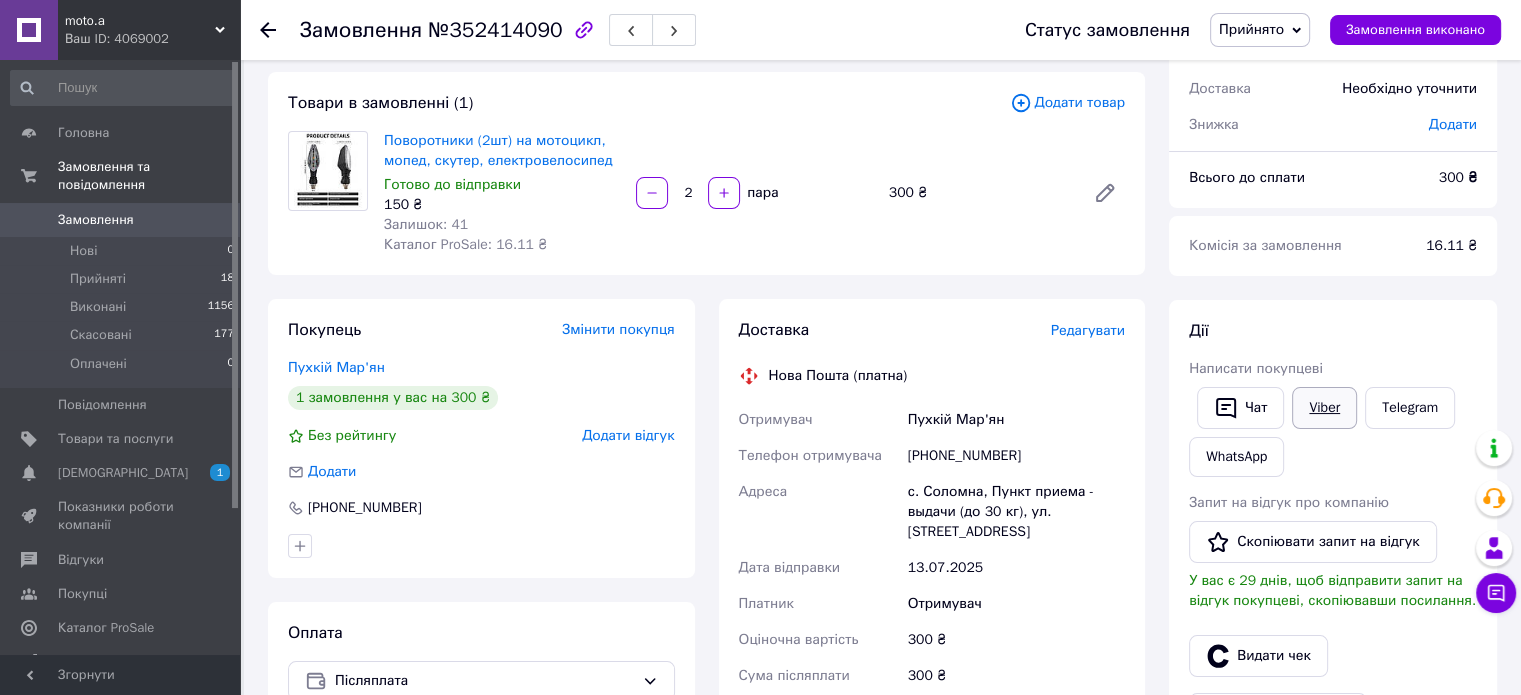 click on "Viber" at bounding box center [1324, 408] 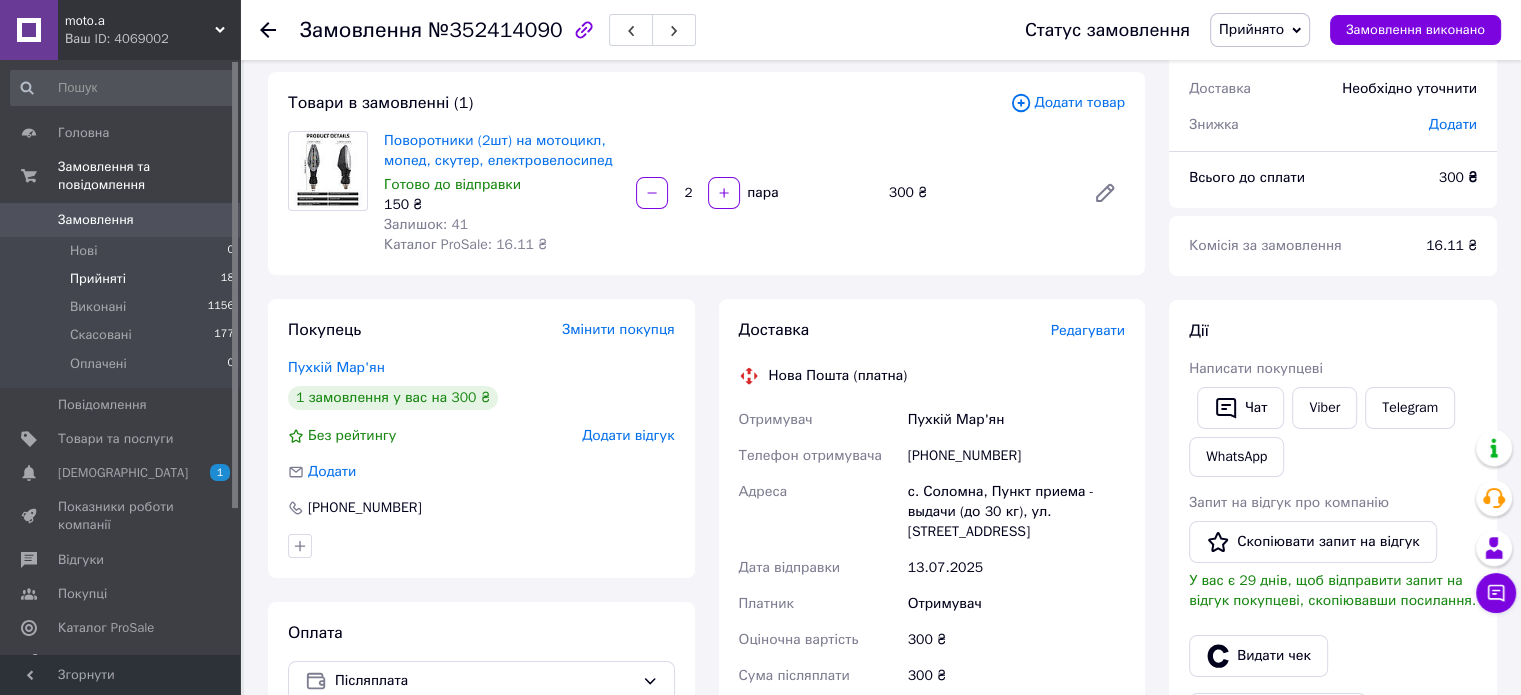 click on "Прийняті 18" at bounding box center [123, 279] 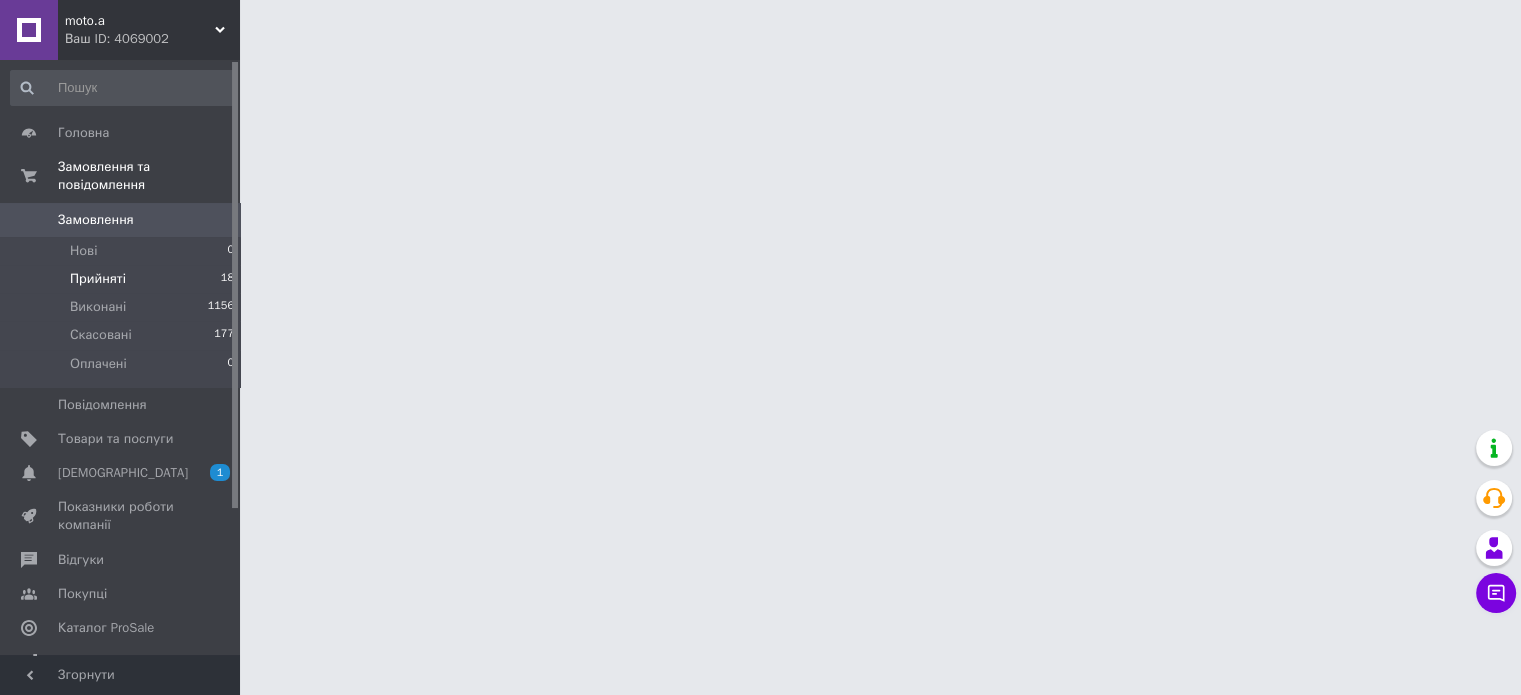 scroll, scrollTop: 0, scrollLeft: 0, axis: both 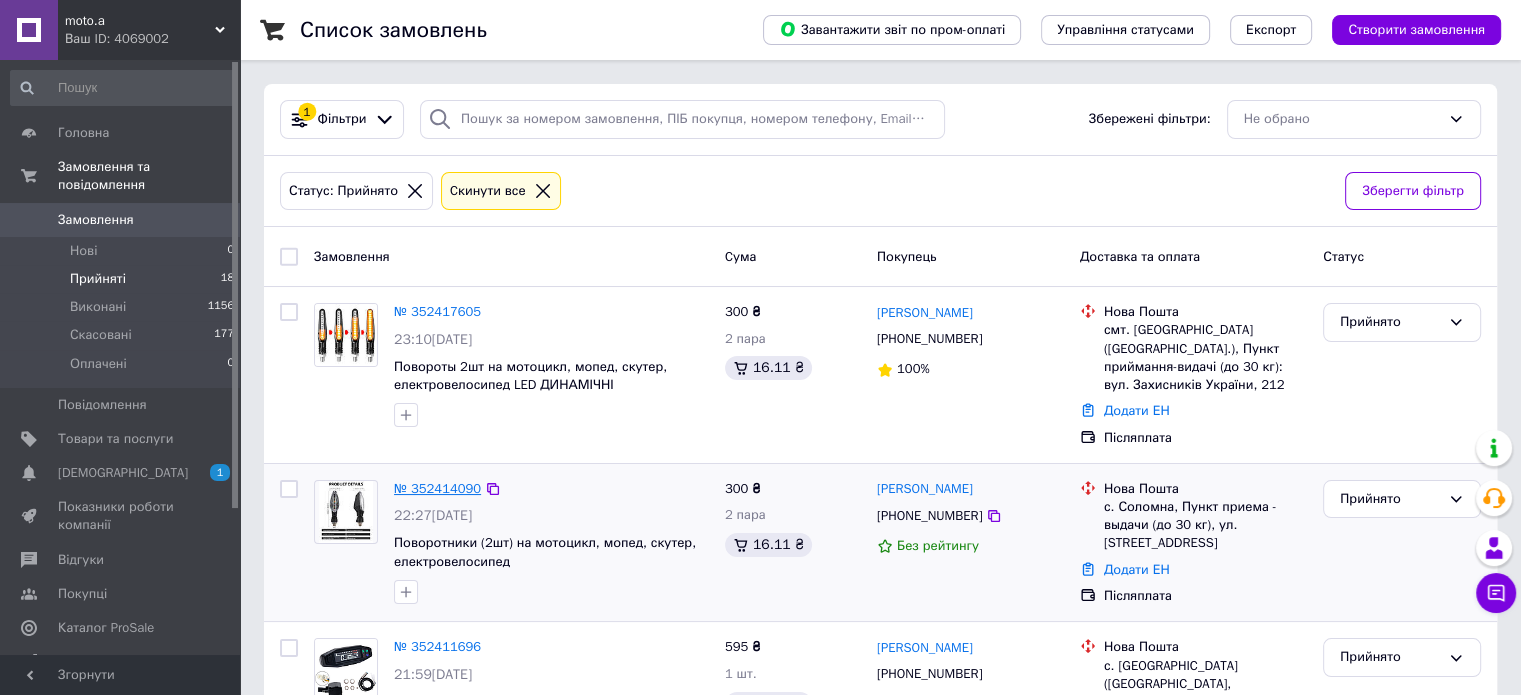click on "№ 352414090" at bounding box center [437, 488] 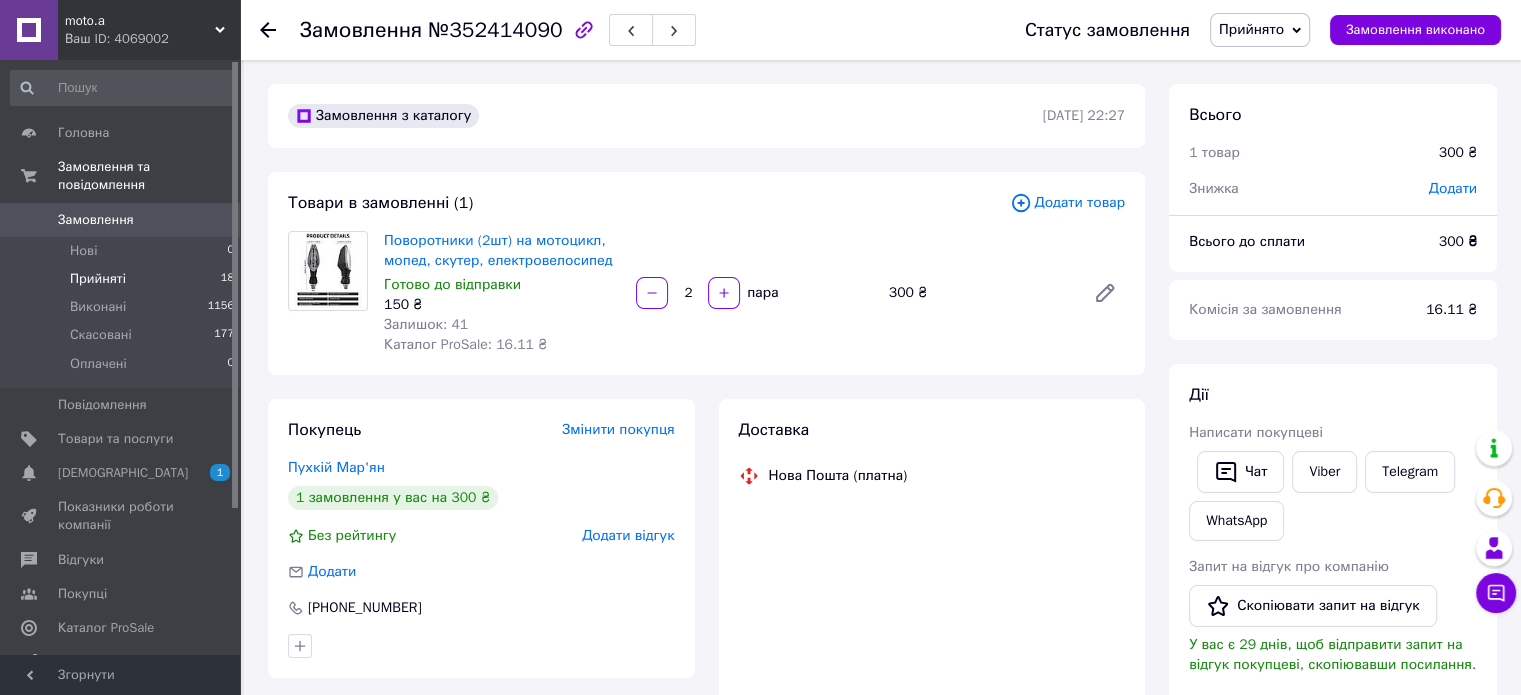 click on "Прийняті" at bounding box center (98, 279) 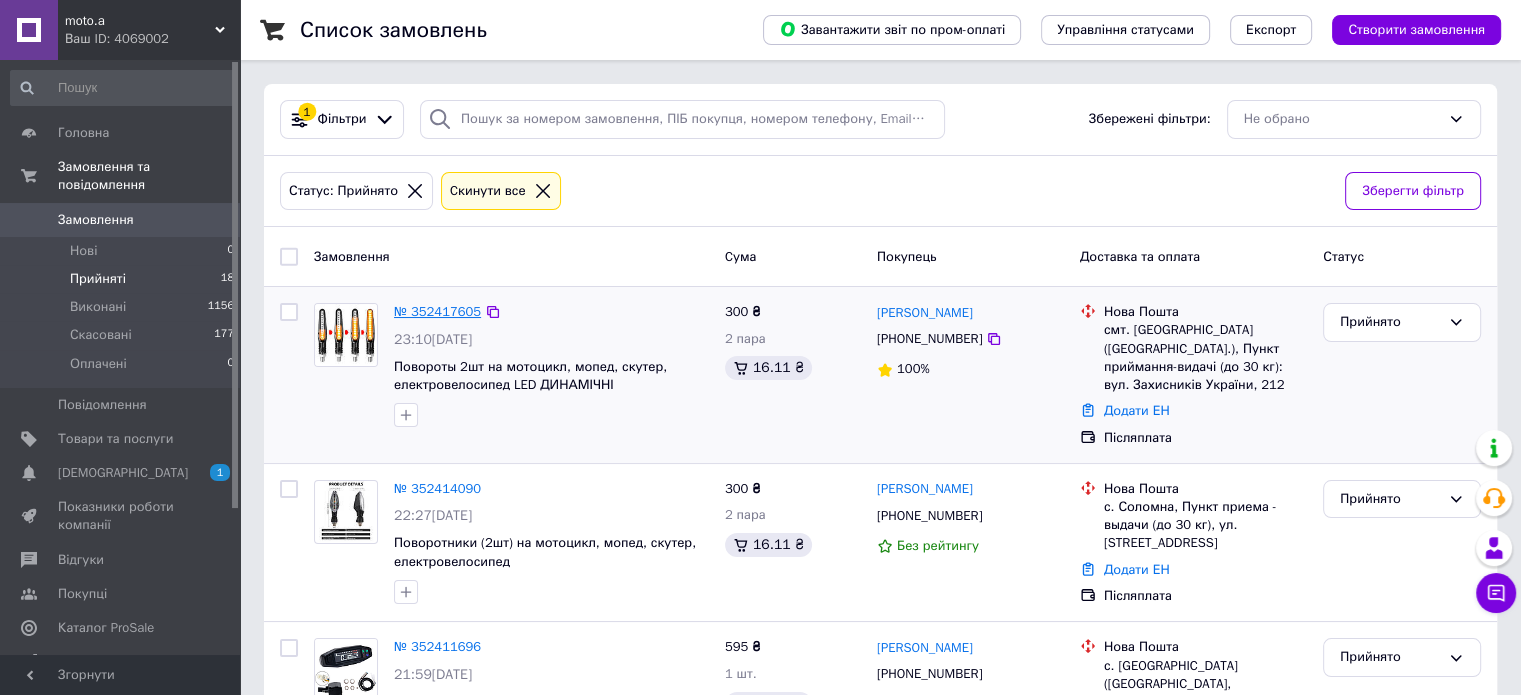 click on "№ 352417605" at bounding box center (437, 311) 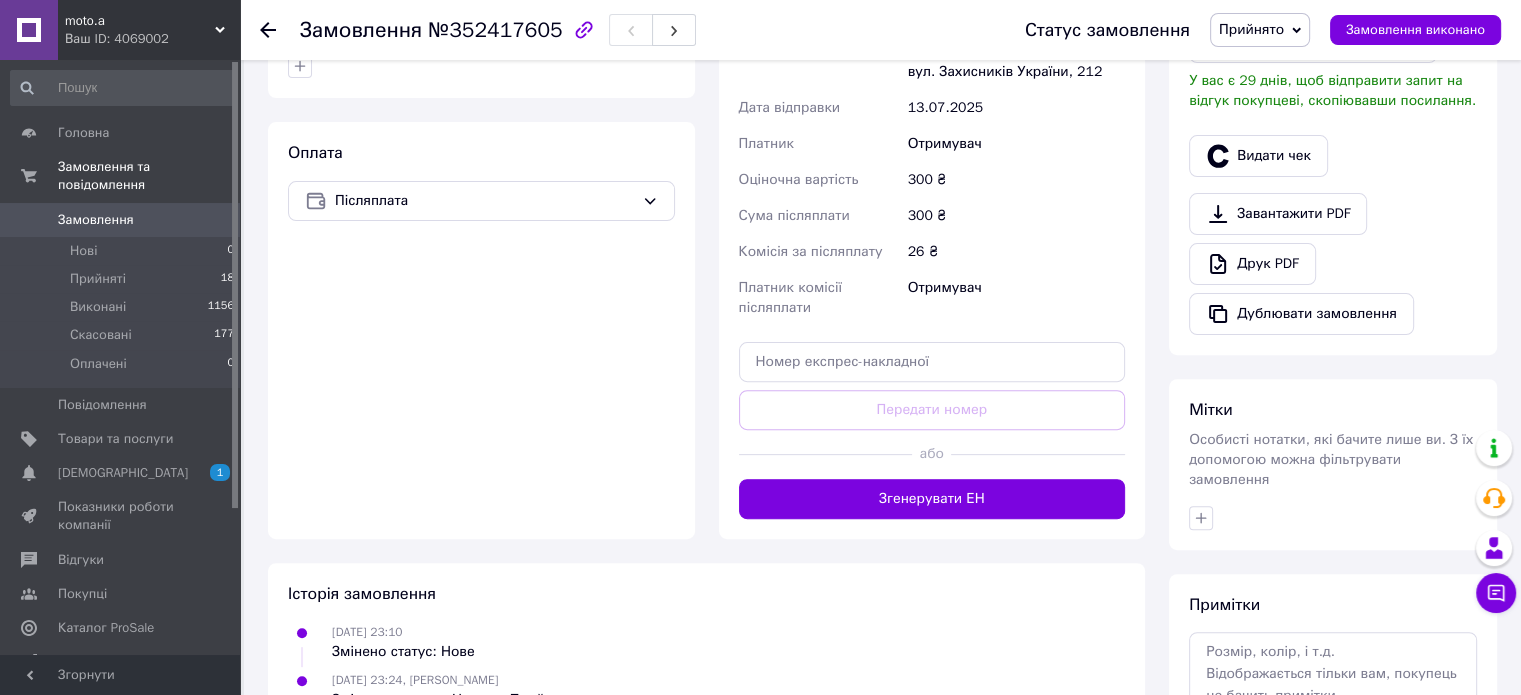 scroll, scrollTop: 100, scrollLeft: 0, axis: vertical 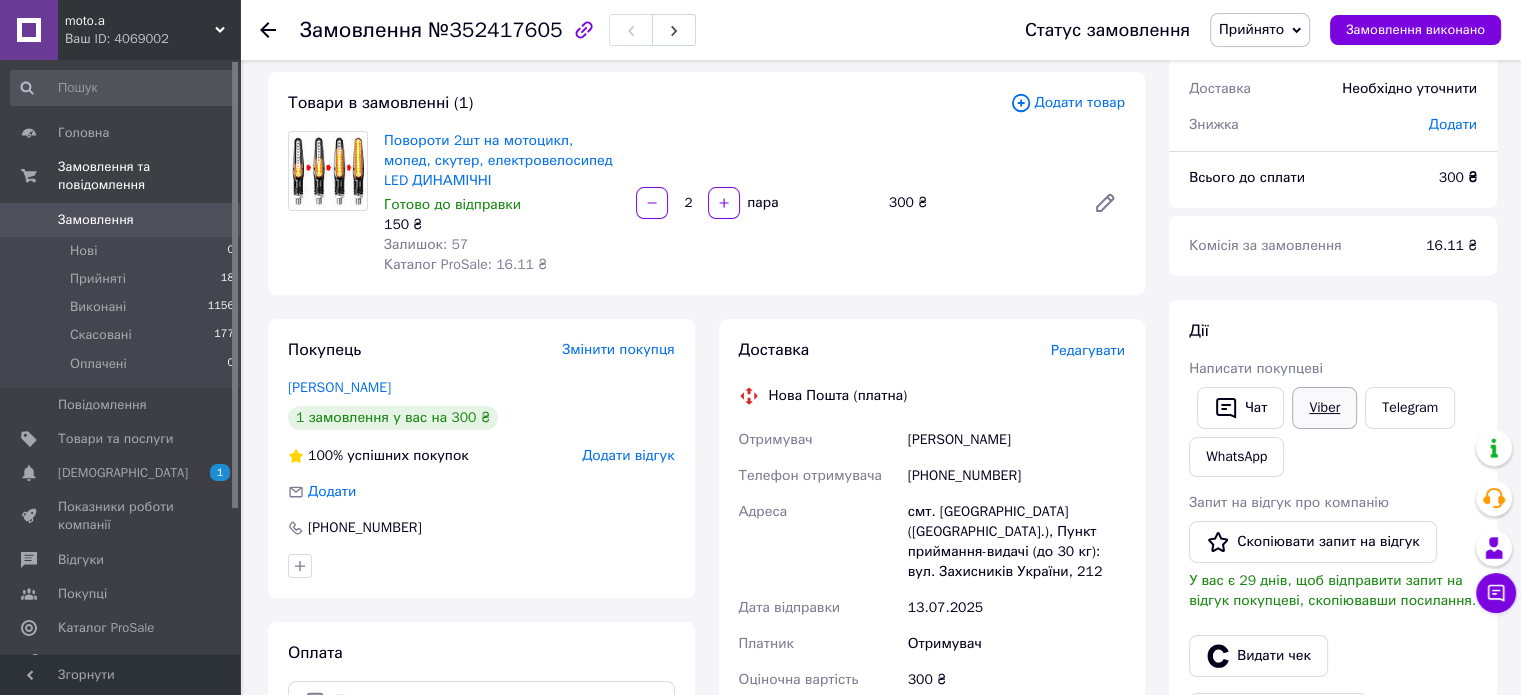 click on "Viber" at bounding box center [1324, 408] 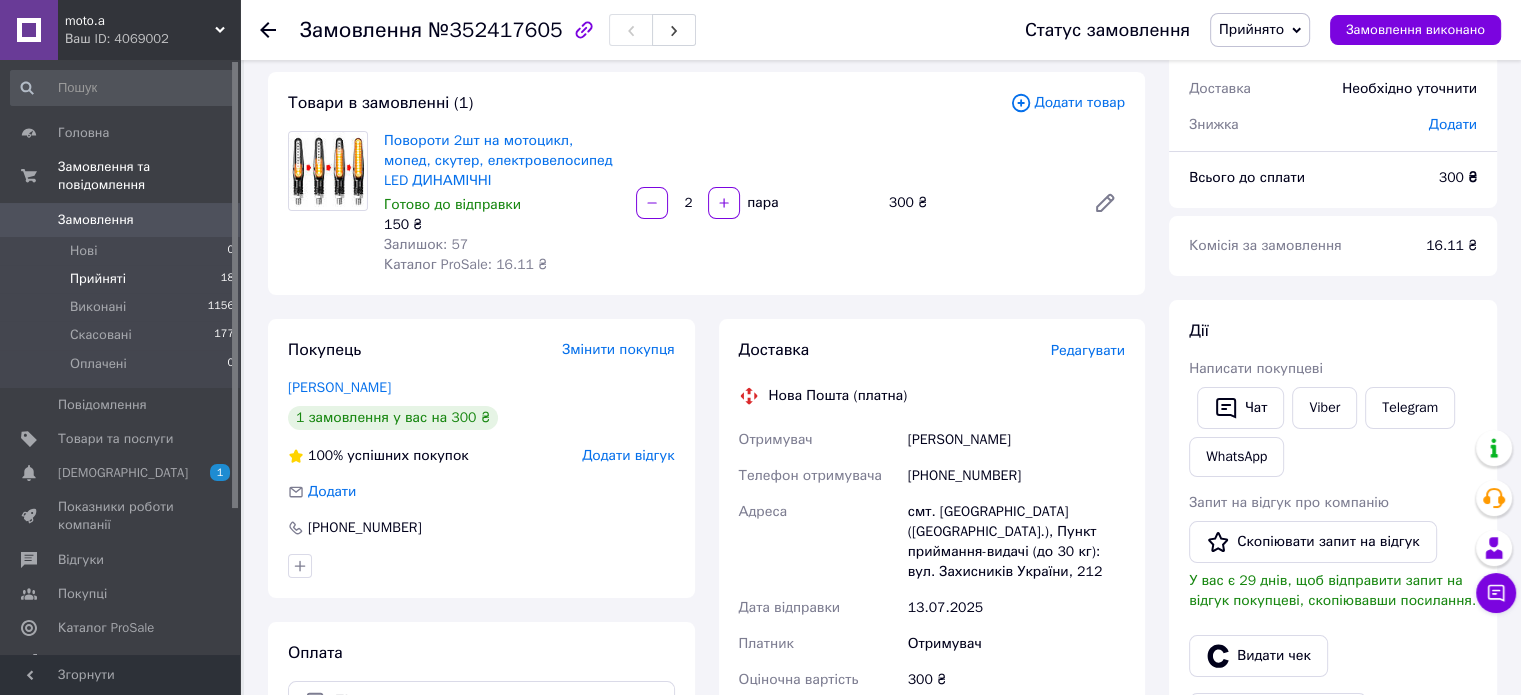 click on "Прийняті" at bounding box center (98, 279) 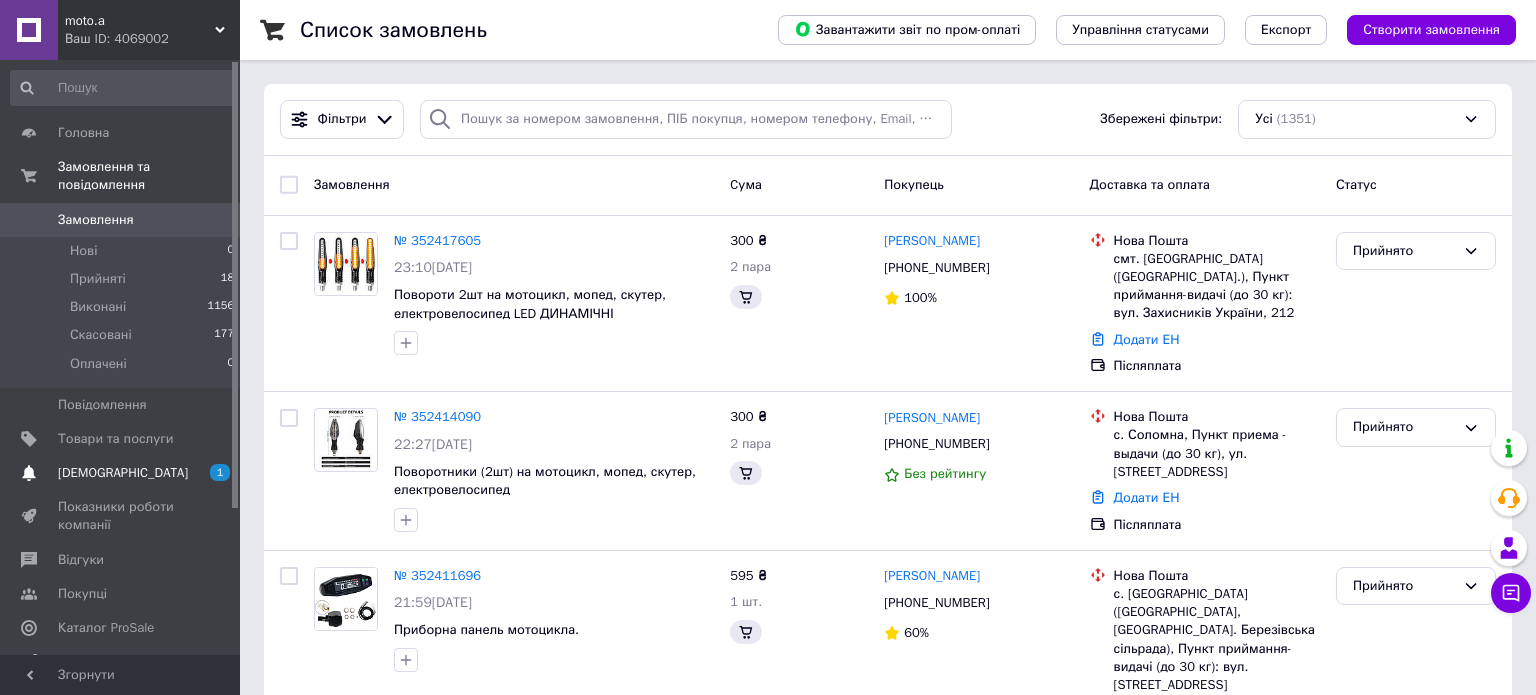click on "[DEMOGRAPHIC_DATA]" at bounding box center [123, 473] 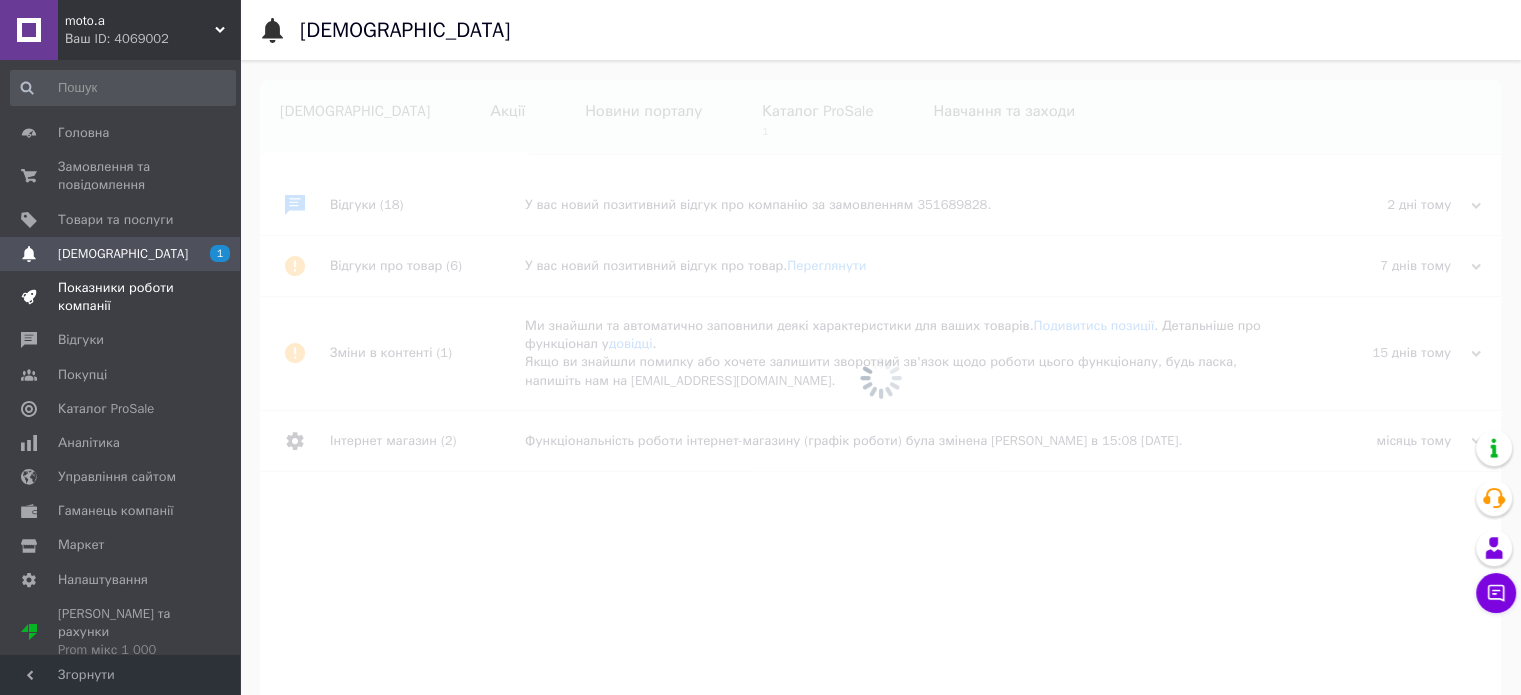 click on "Показники роботи компанії" at bounding box center (121, 297) 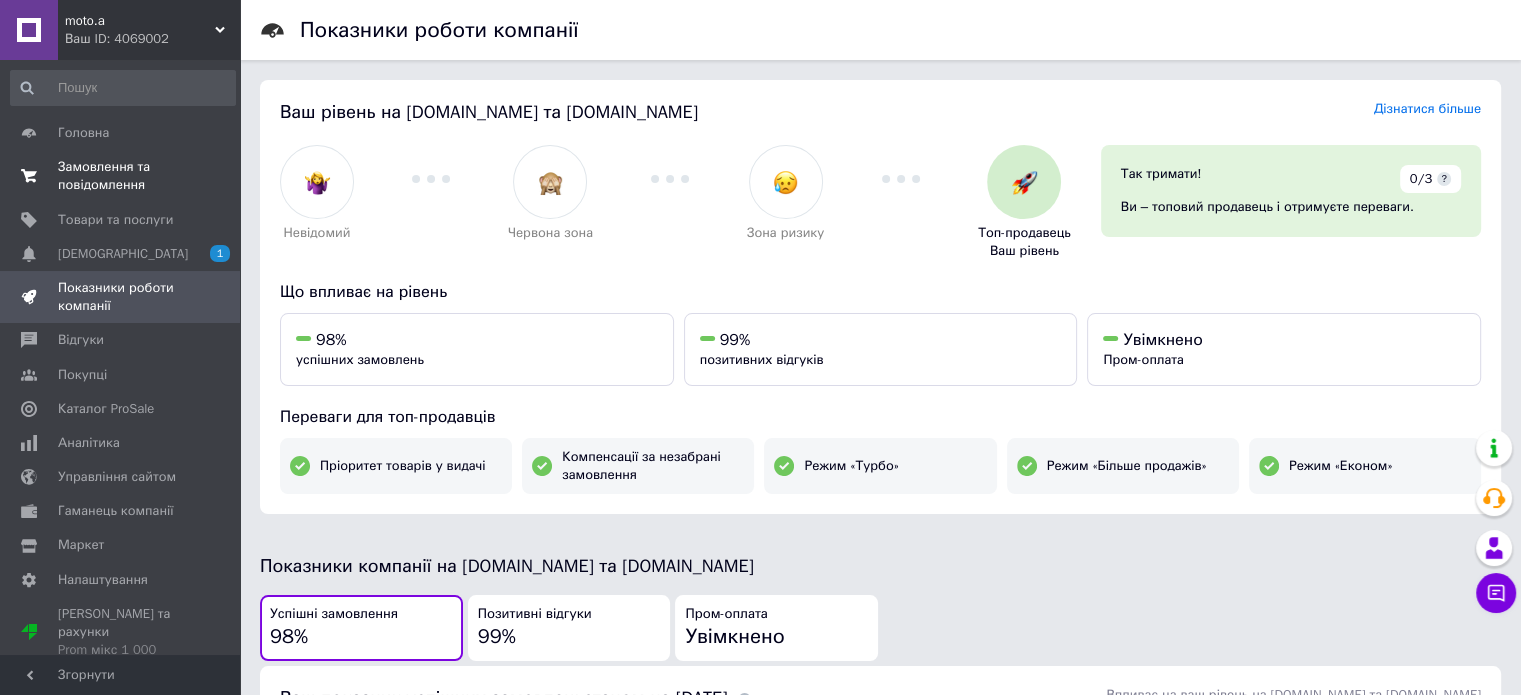 click on "Замовлення та повідомлення" at bounding box center [121, 176] 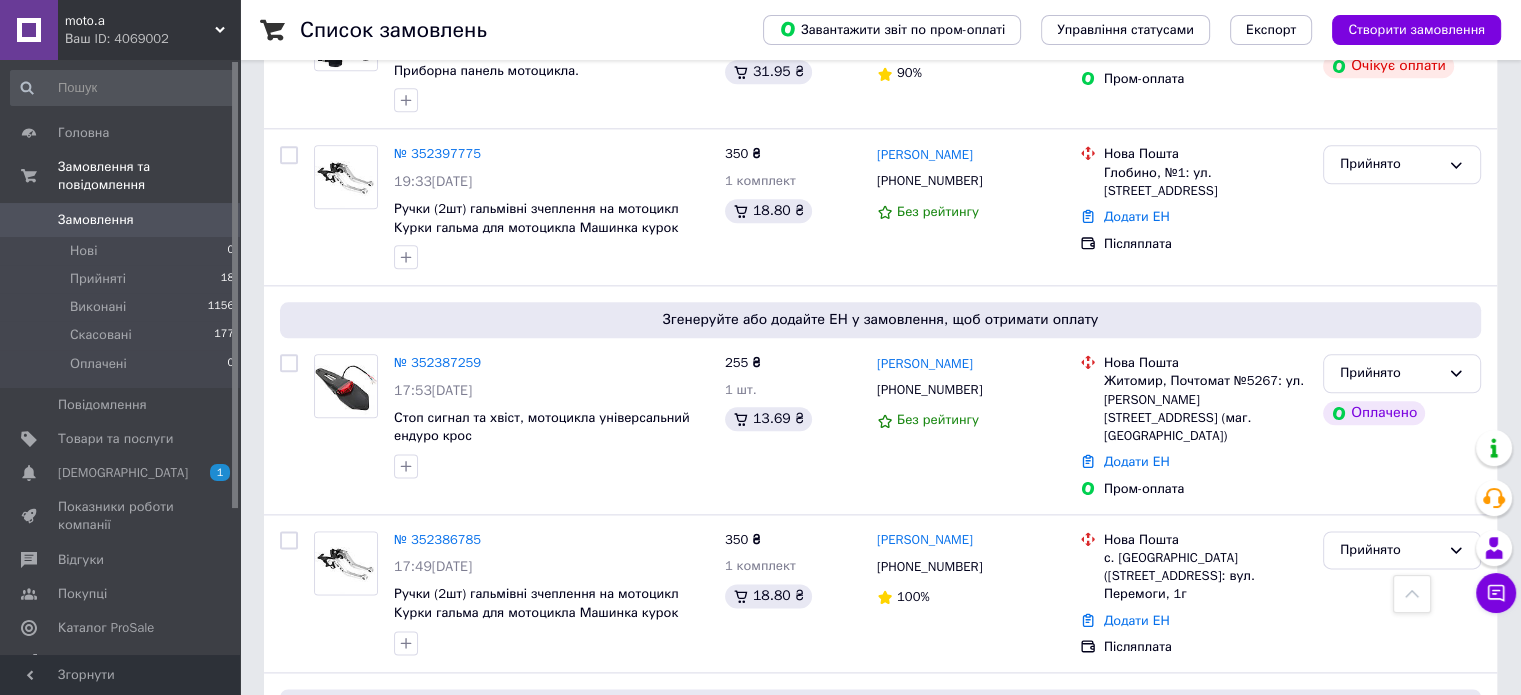 scroll, scrollTop: 2345, scrollLeft: 0, axis: vertical 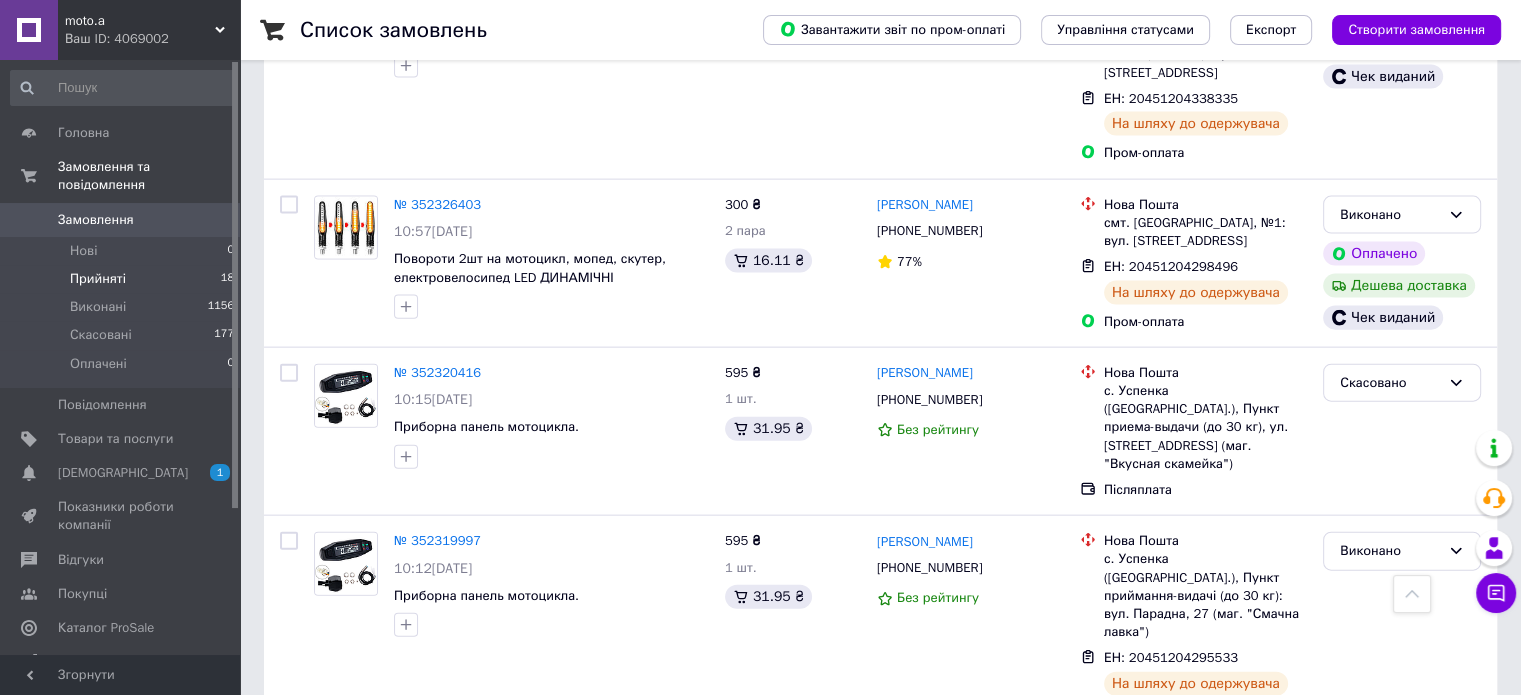 click on "Прийняті" at bounding box center (98, 279) 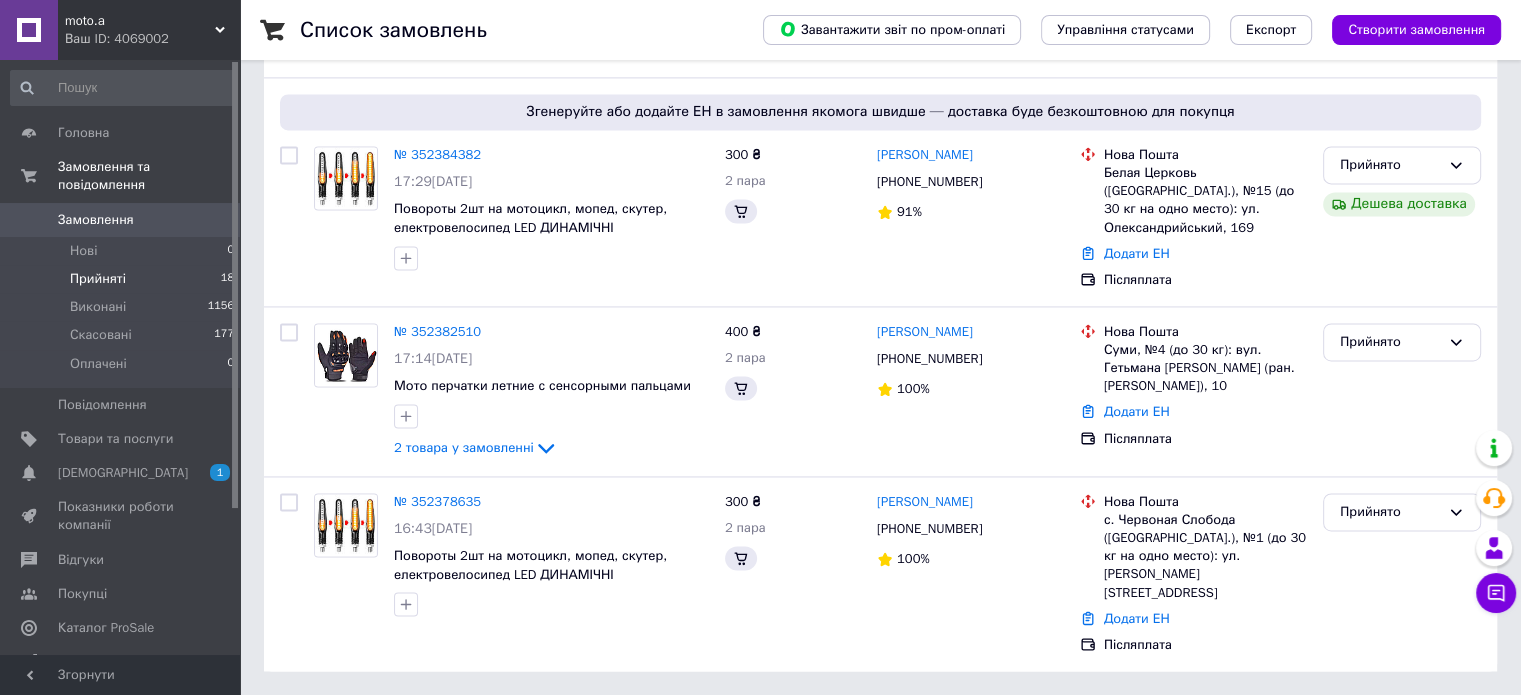 scroll, scrollTop: 0, scrollLeft: 0, axis: both 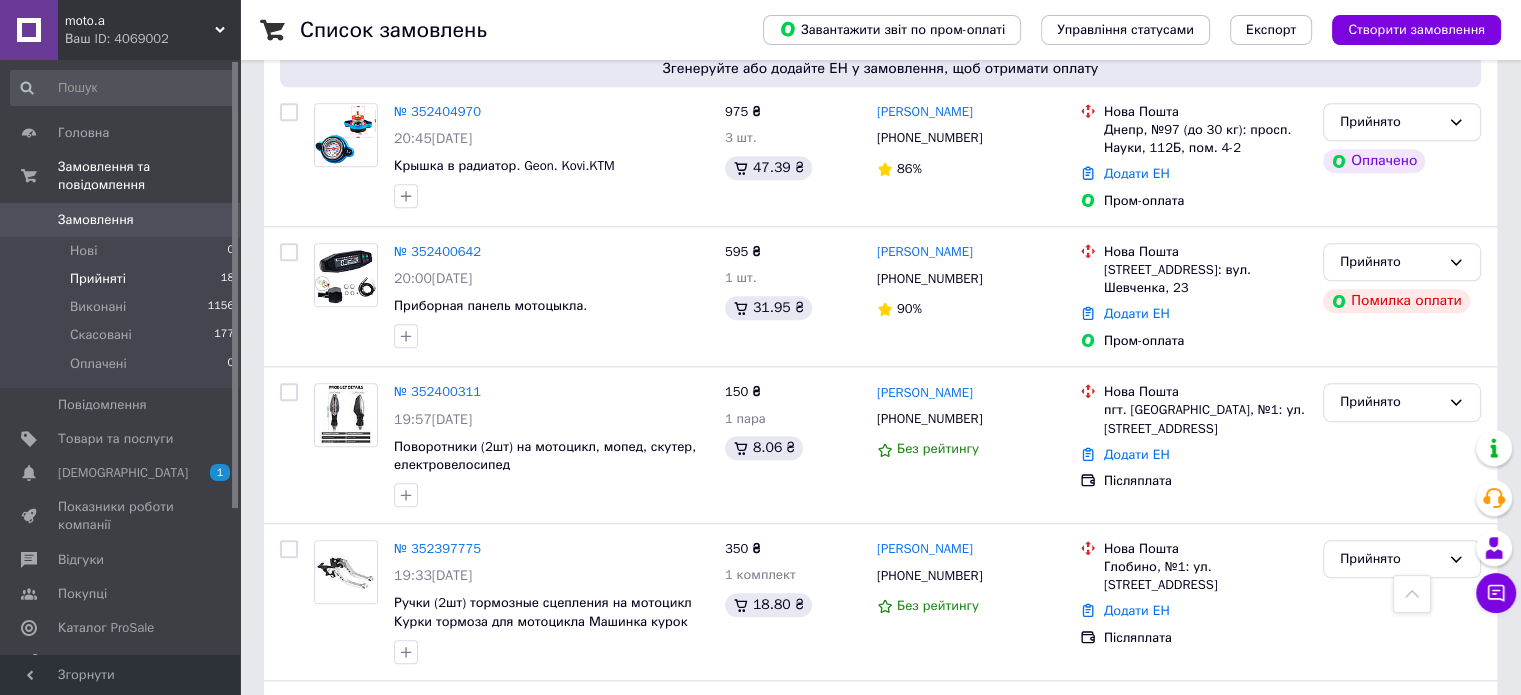 click on "Прийняті 18" at bounding box center [123, 279] 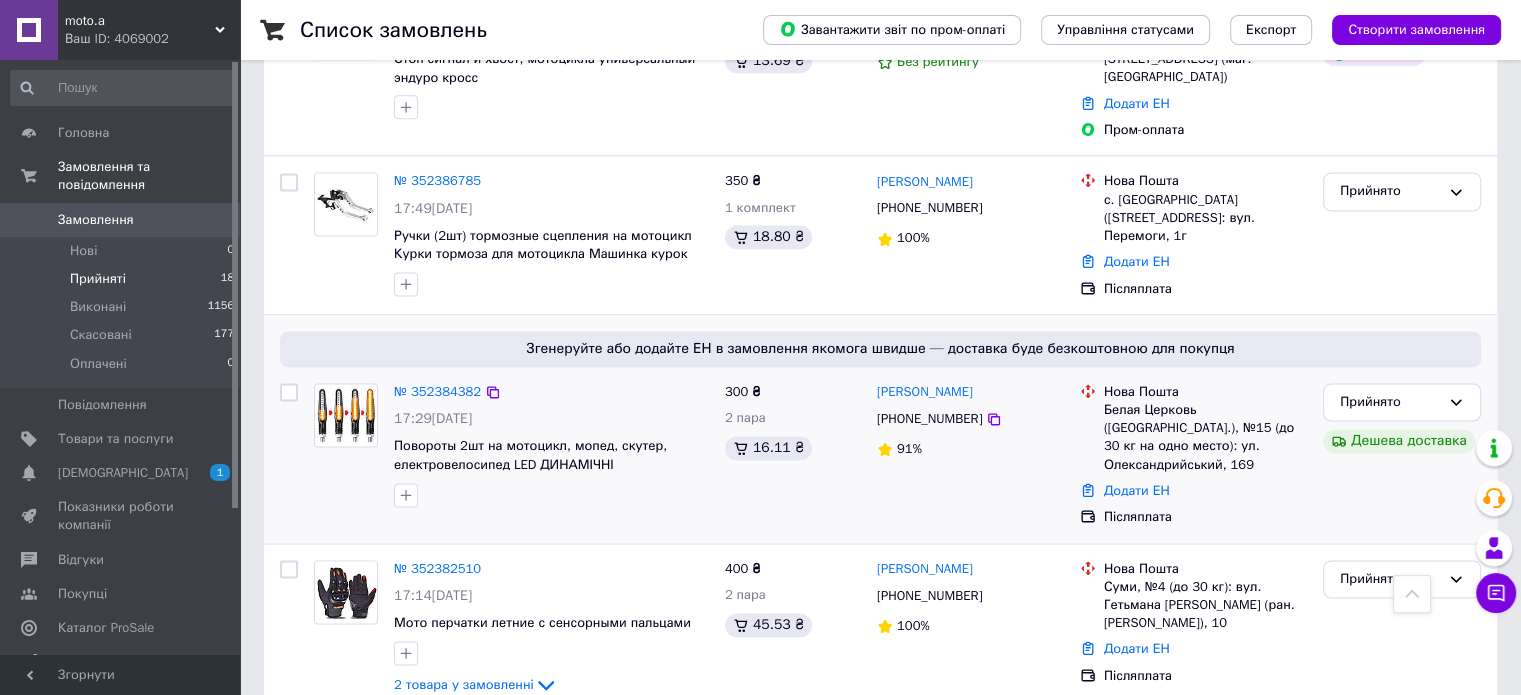 scroll, scrollTop: 2739, scrollLeft: 0, axis: vertical 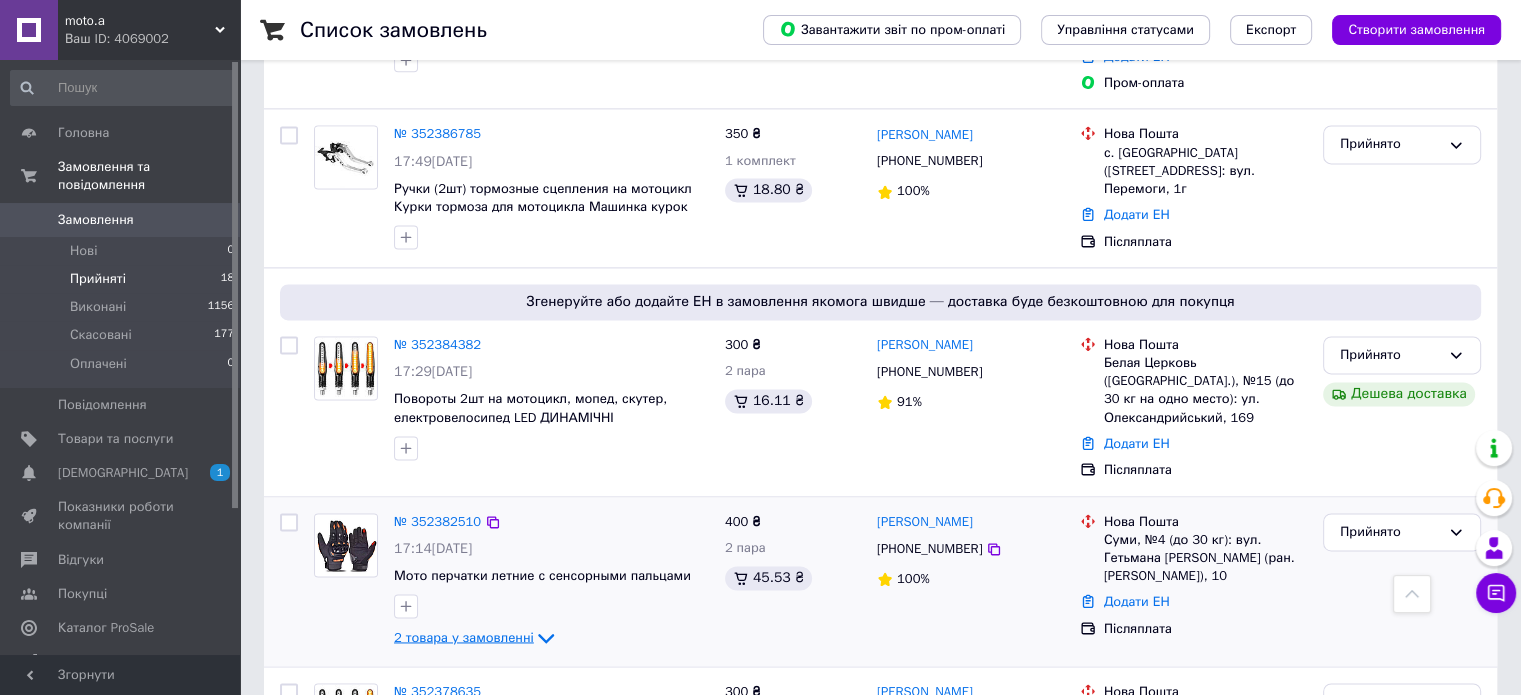 click on "2 товара у замовленні" at bounding box center (464, 636) 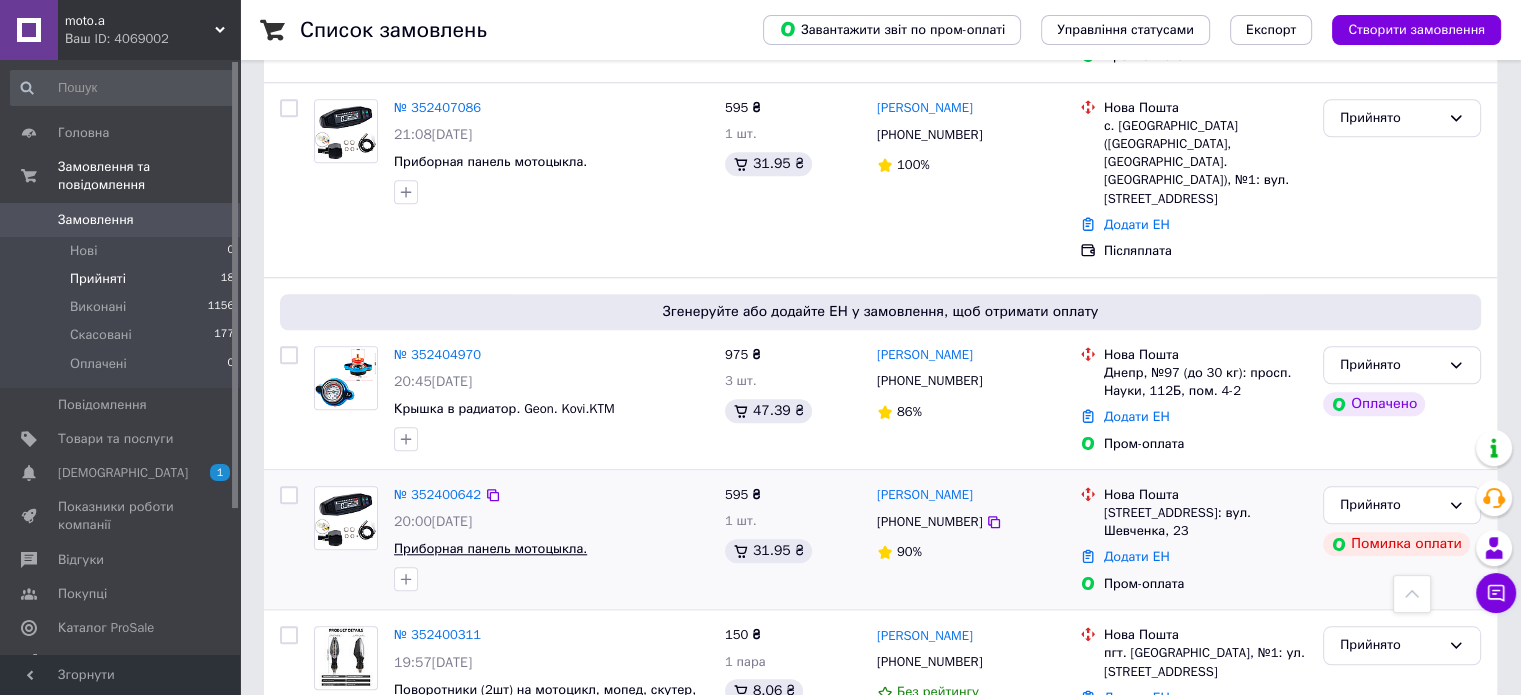 scroll, scrollTop: 1699, scrollLeft: 0, axis: vertical 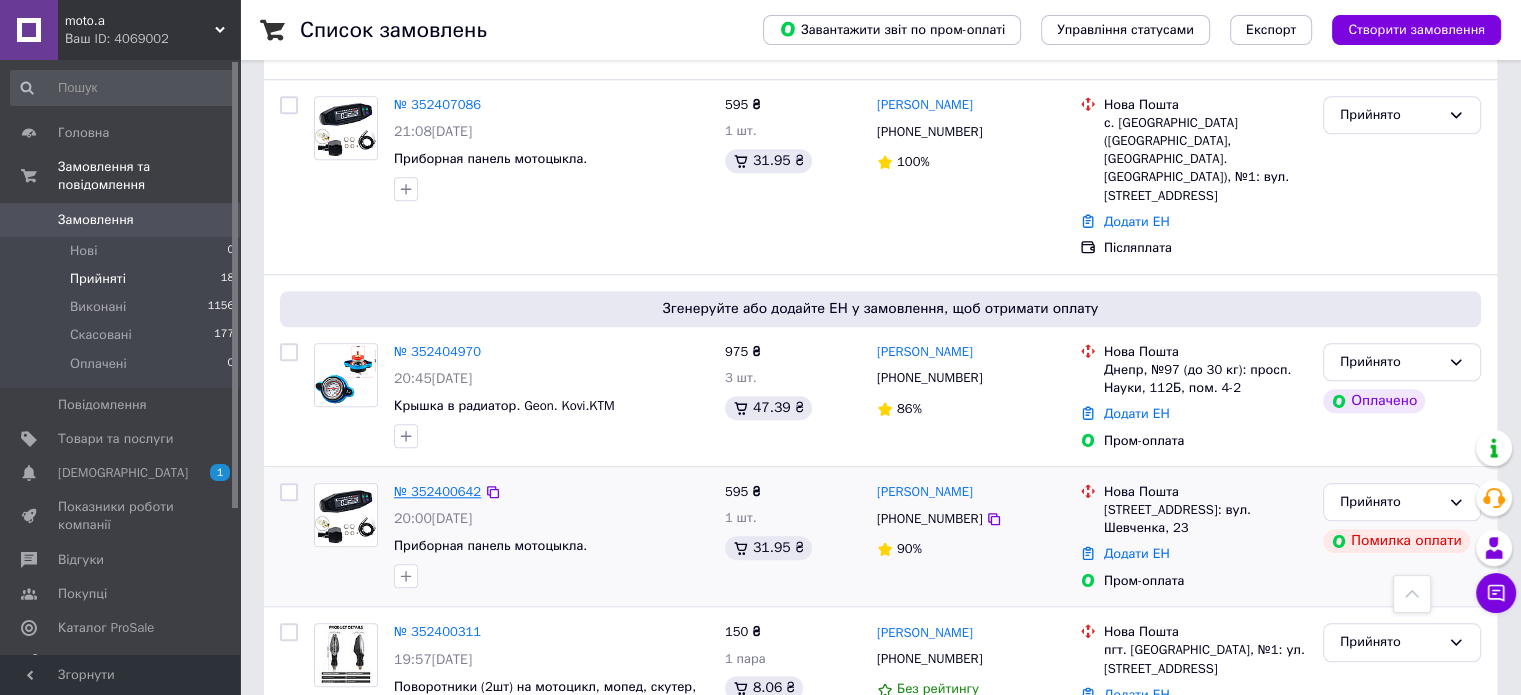click on "№ 352400642" at bounding box center [437, 491] 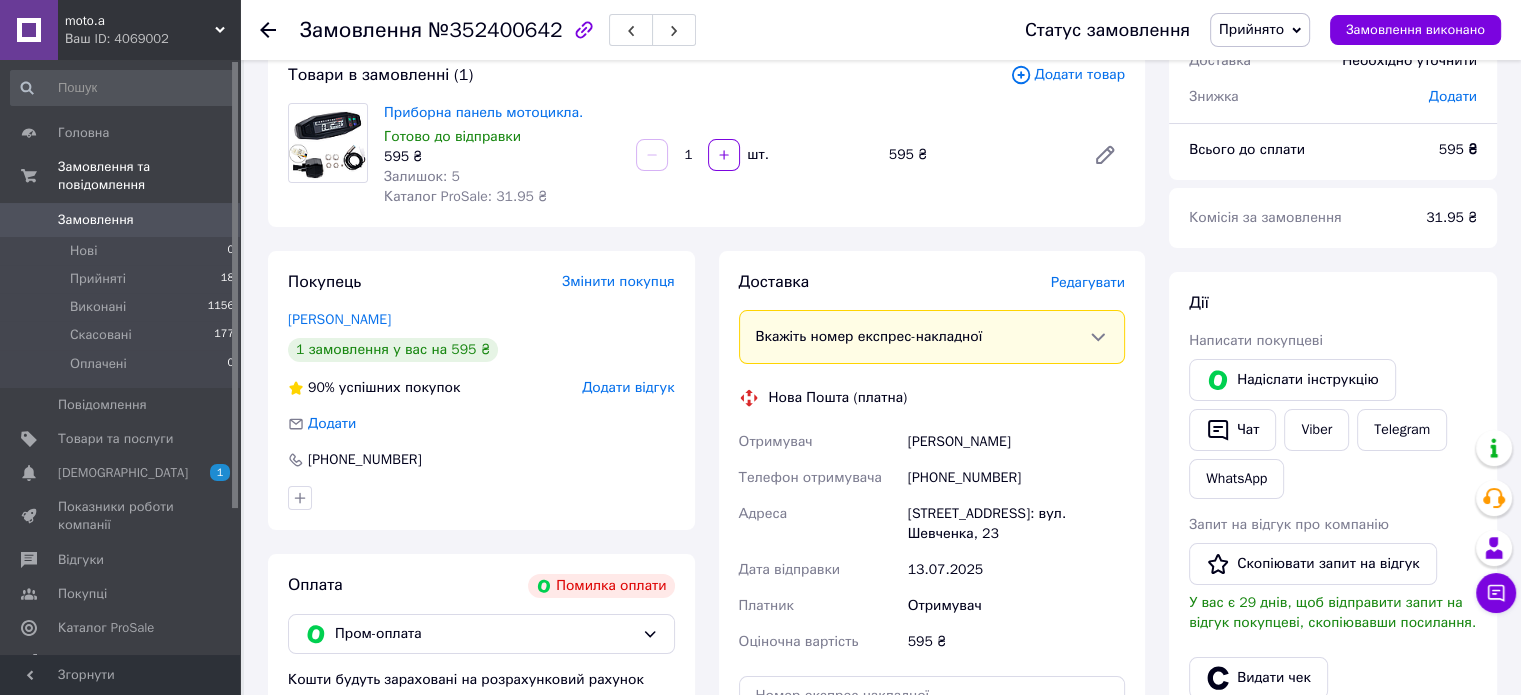 scroll, scrollTop: 43, scrollLeft: 0, axis: vertical 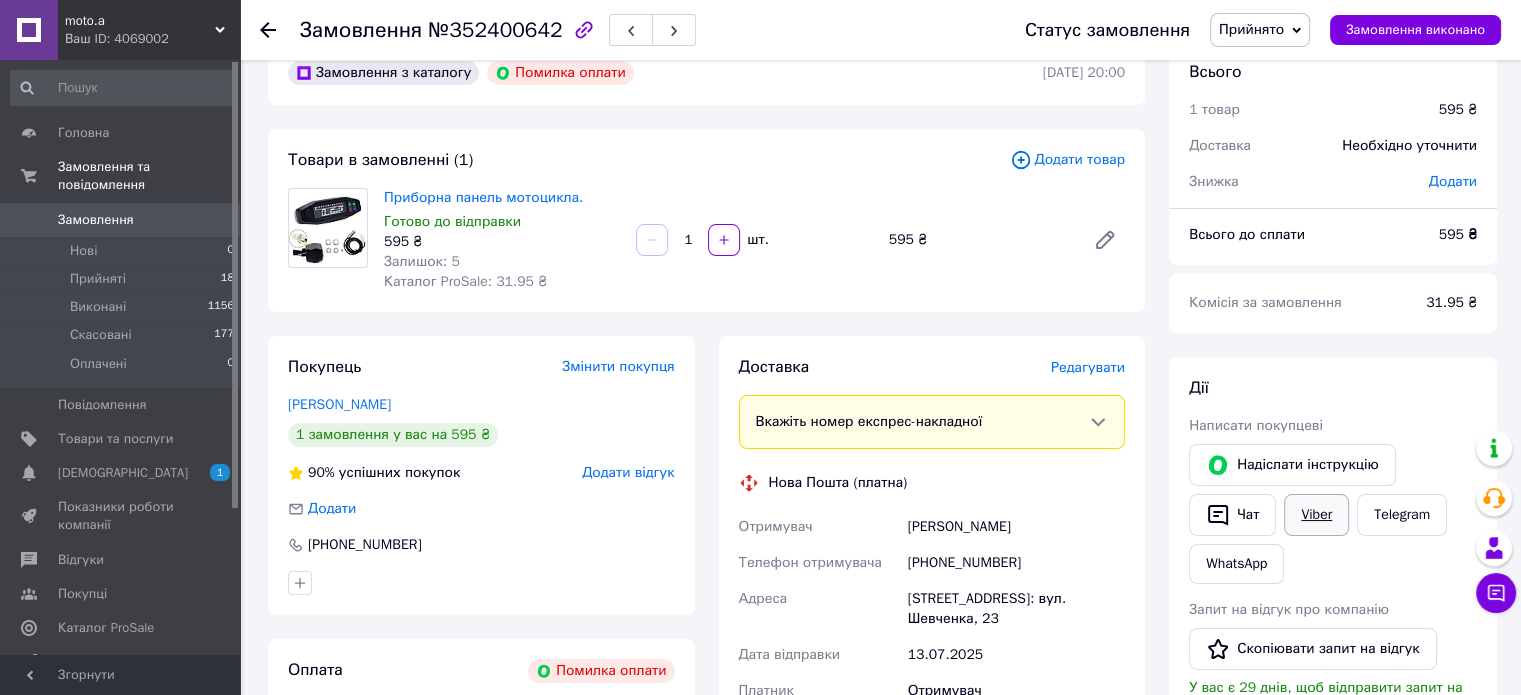 click on "Viber" at bounding box center [1316, 515] 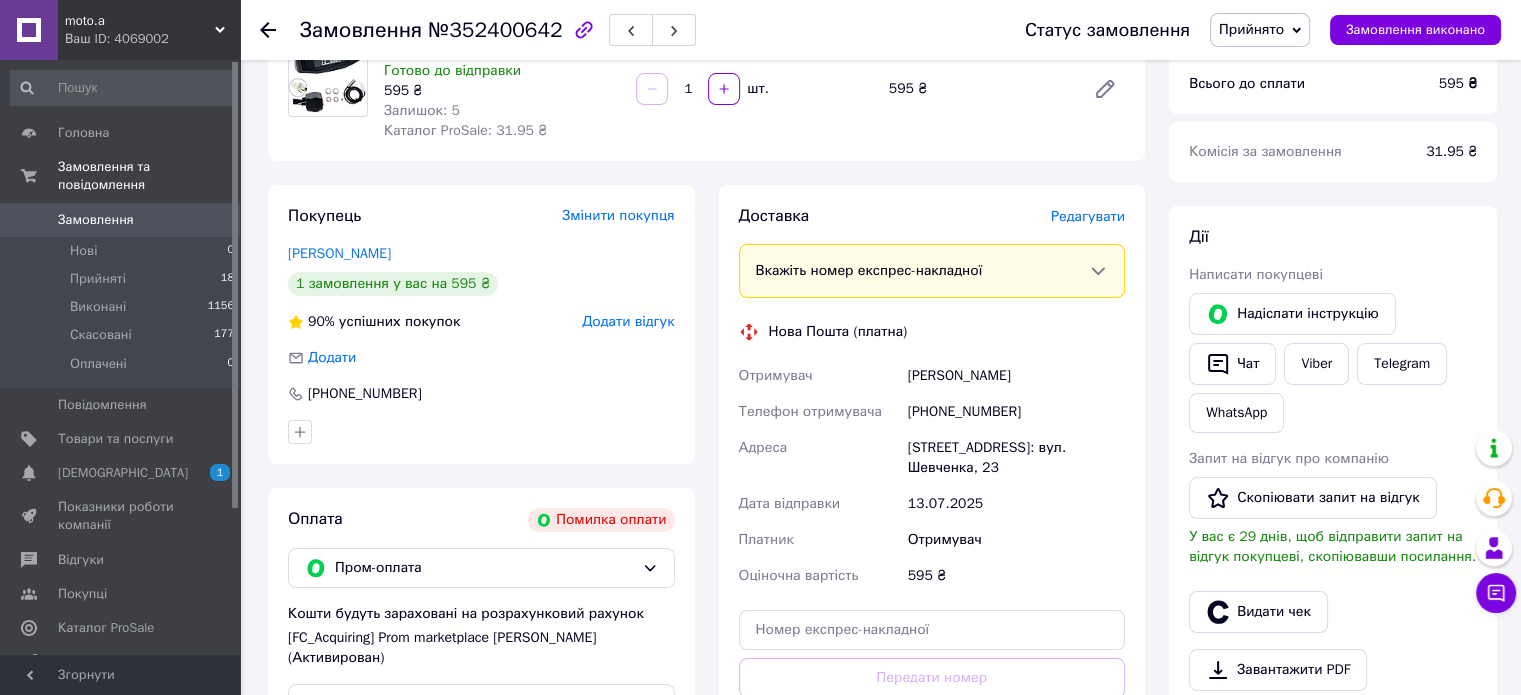 scroll, scrollTop: 243, scrollLeft: 0, axis: vertical 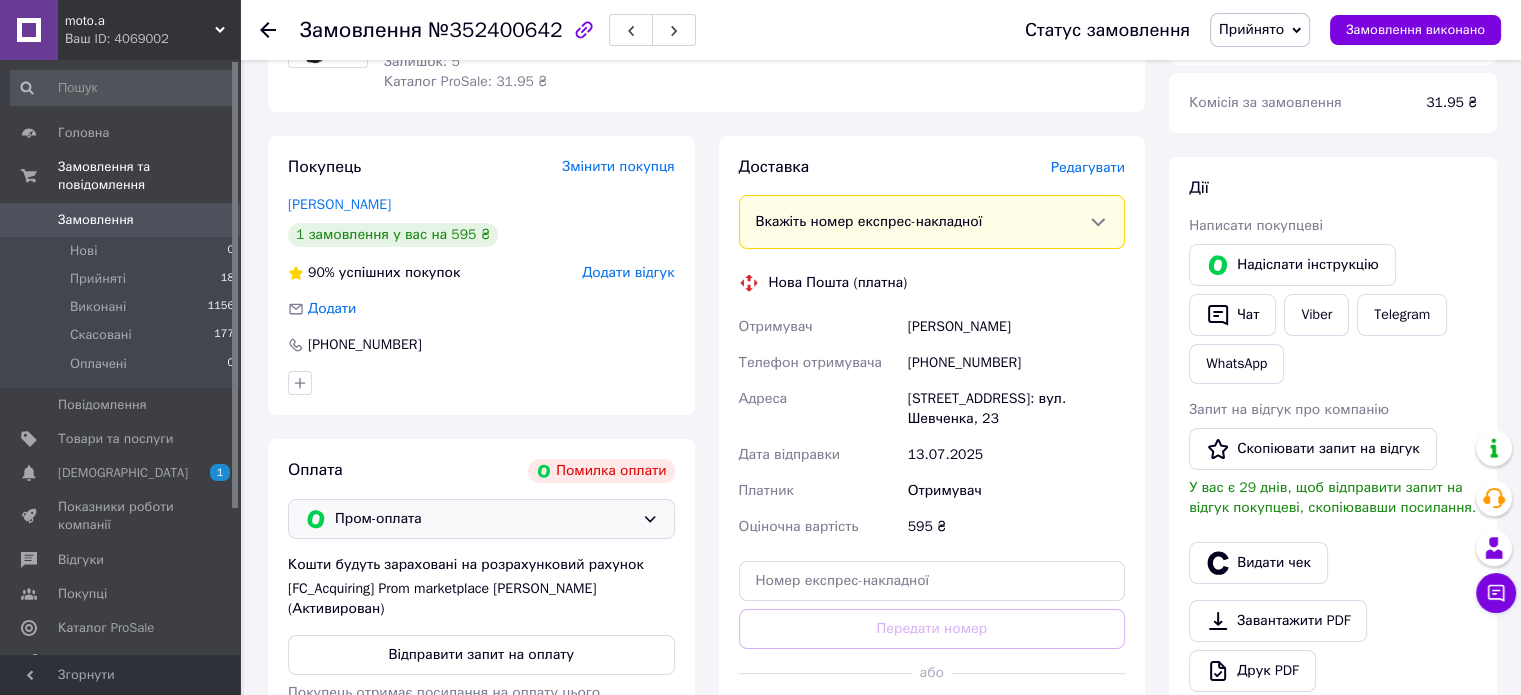 click on "Пром-оплата" at bounding box center [484, 519] 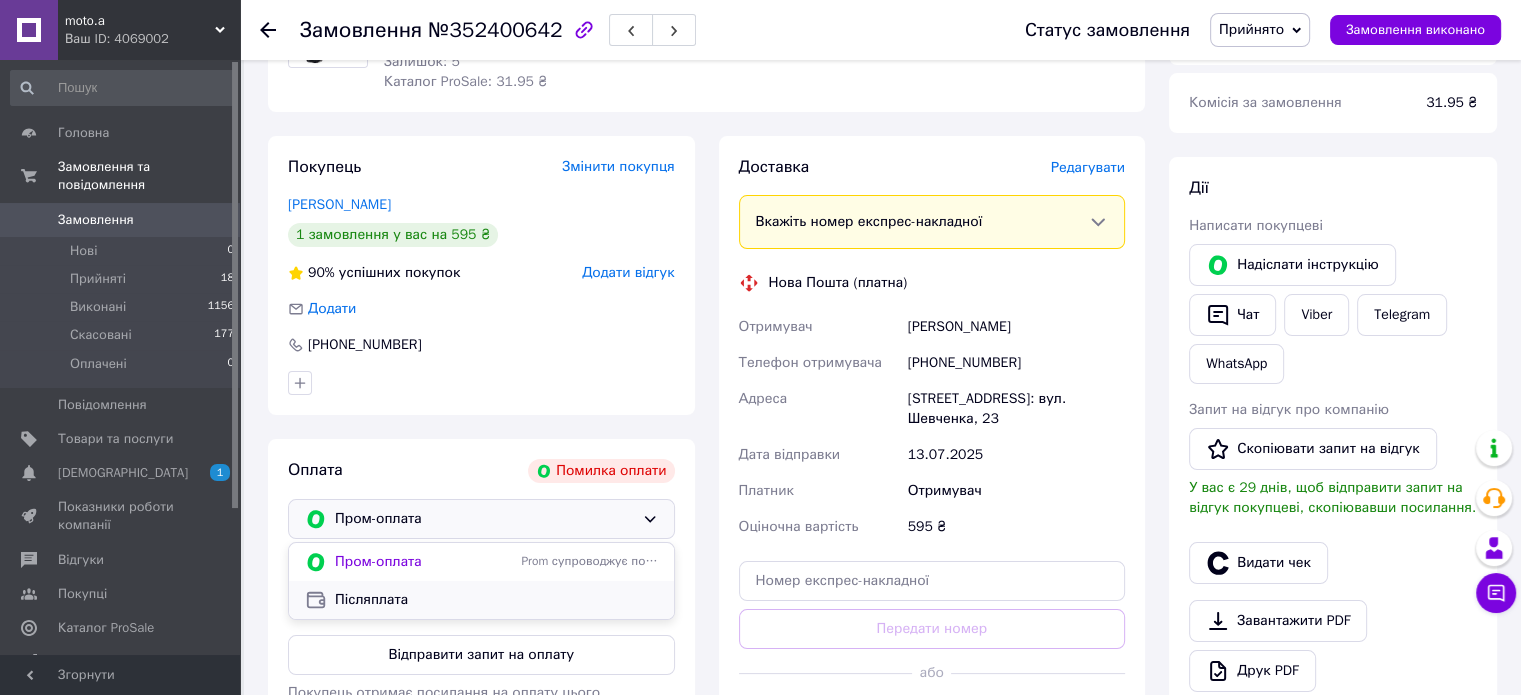 click on "Післяплата" at bounding box center (496, 600) 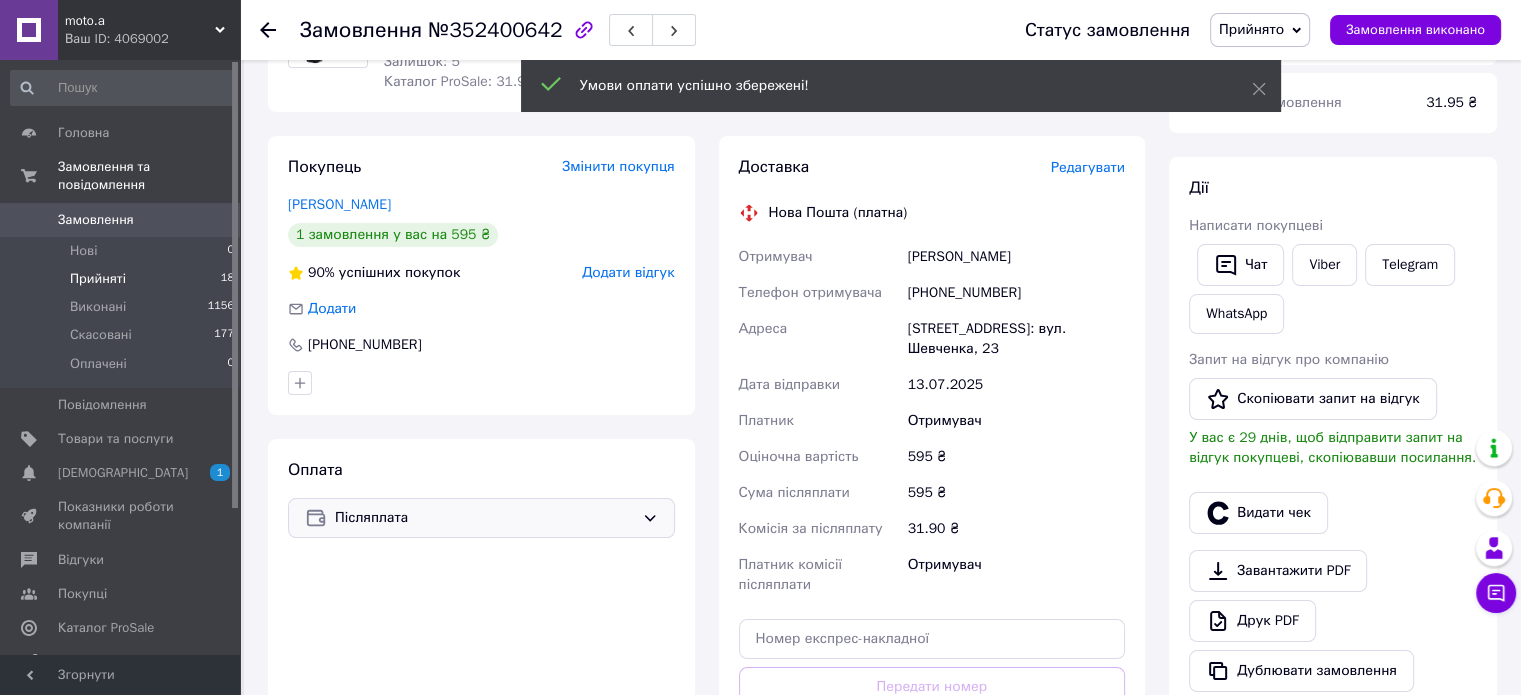 click on "Прийняті 18" at bounding box center [123, 279] 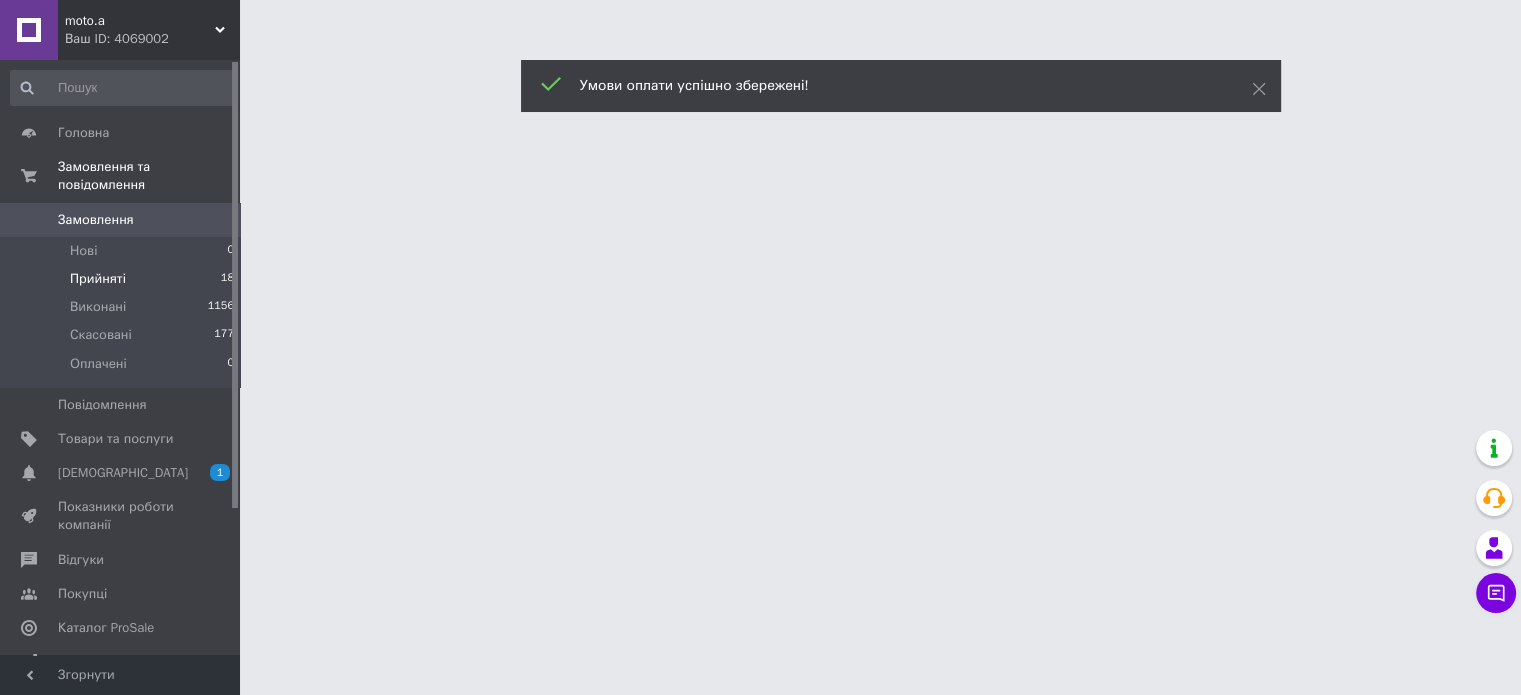 scroll, scrollTop: 0, scrollLeft: 0, axis: both 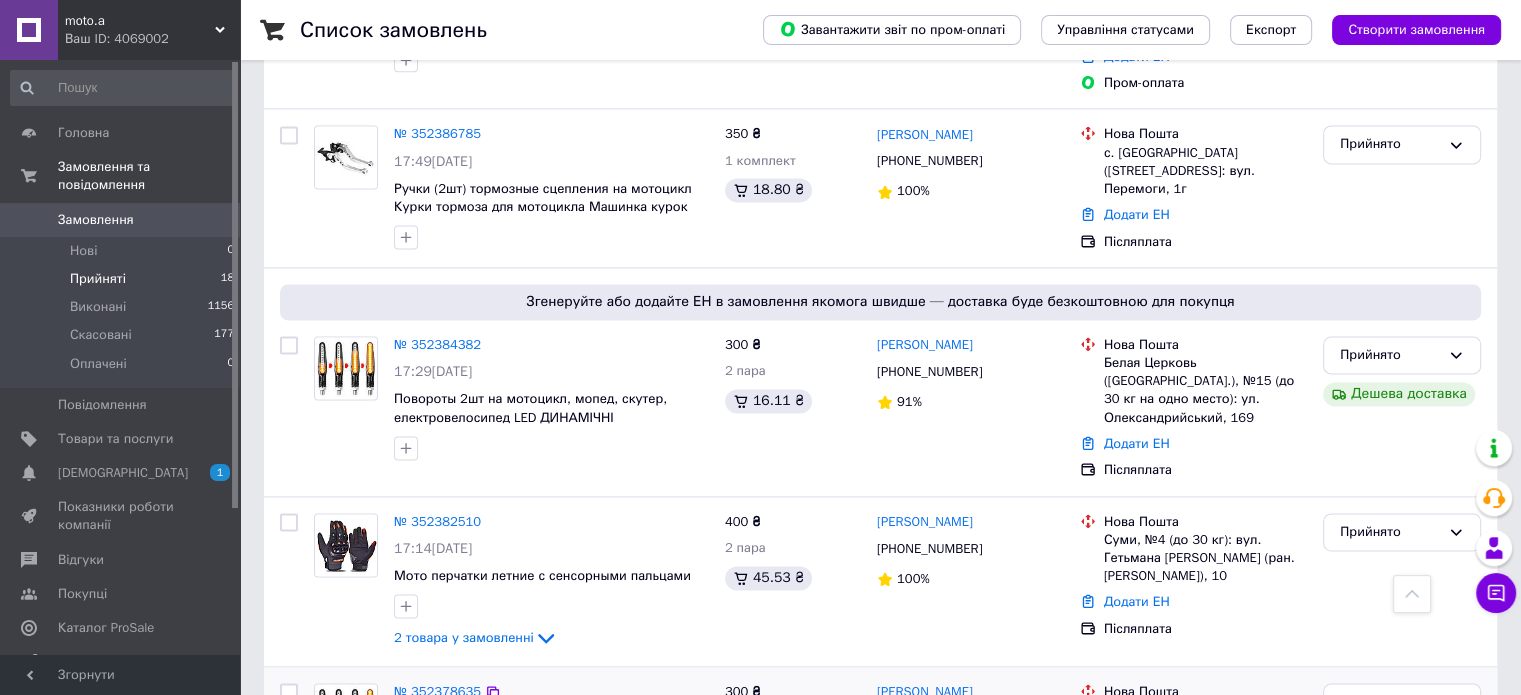 click on "№ 352378635" at bounding box center (437, 691) 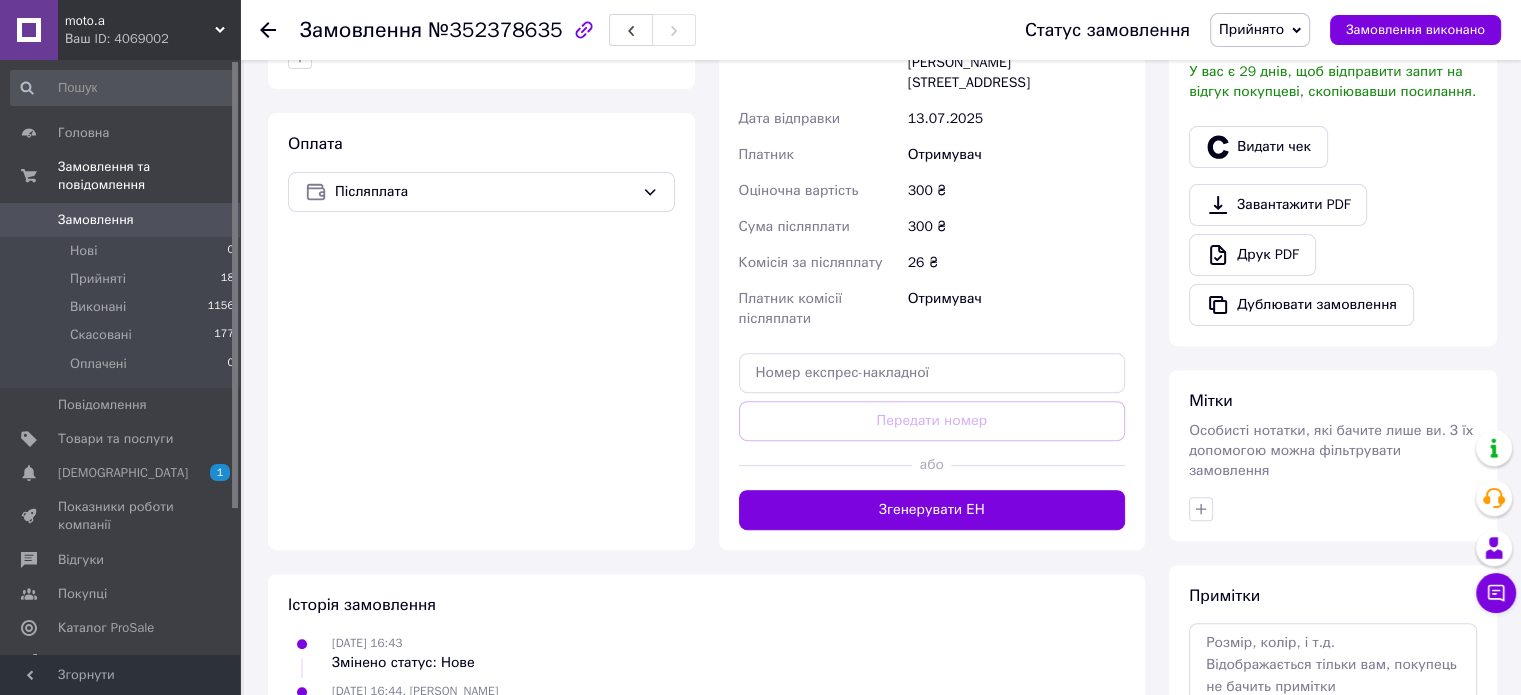 scroll, scrollTop: 444, scrollLeft: 0, axis: vertical 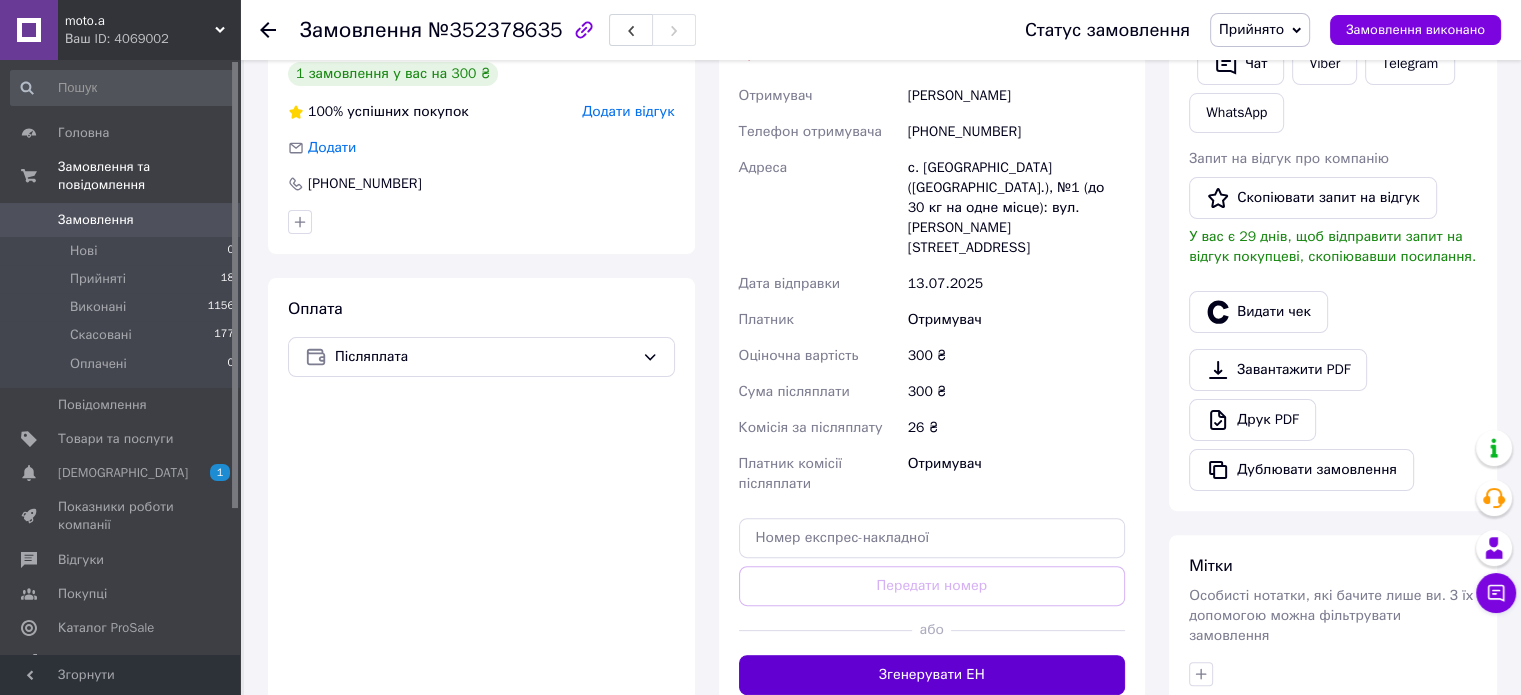 click on "Згенерувати ЕН" at bounding box center (932, 675) 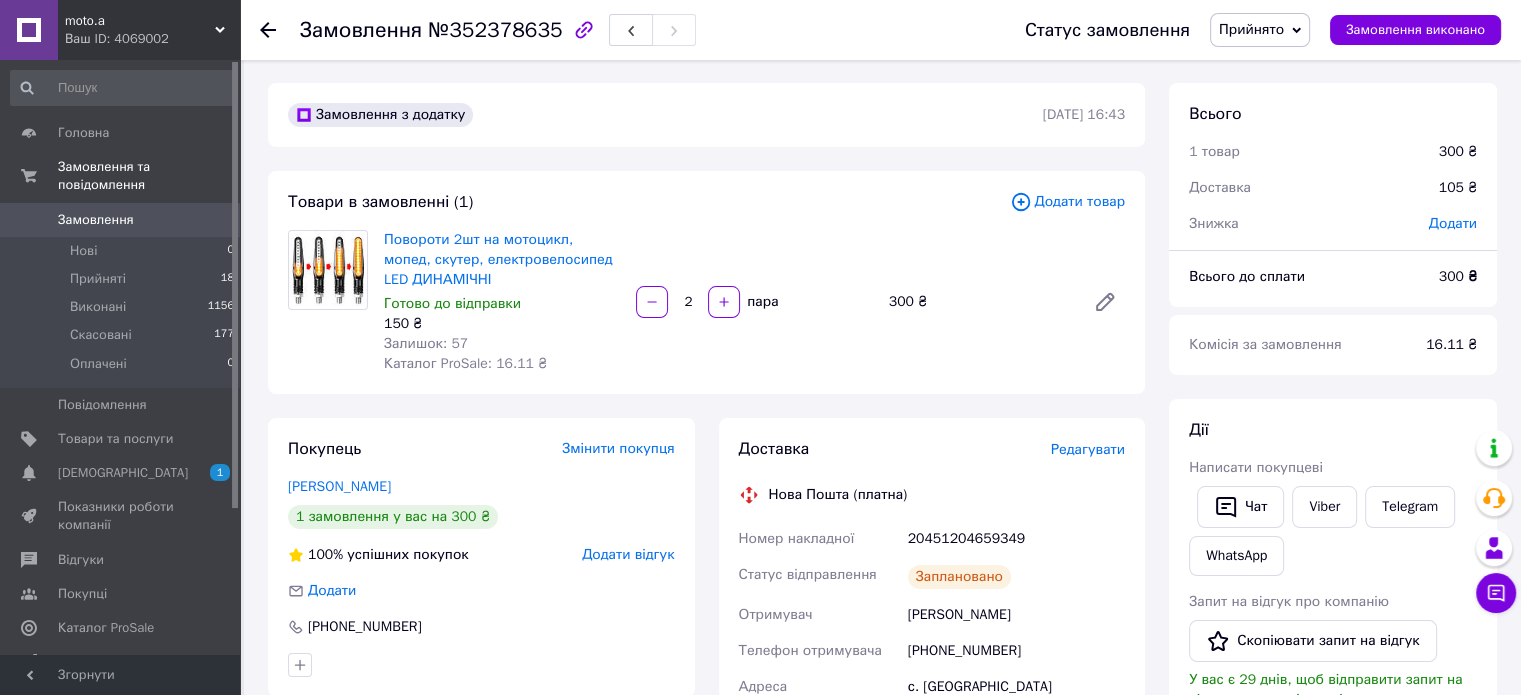 scroll, scrollTop: 0, scrollLeft: 0, axis: both 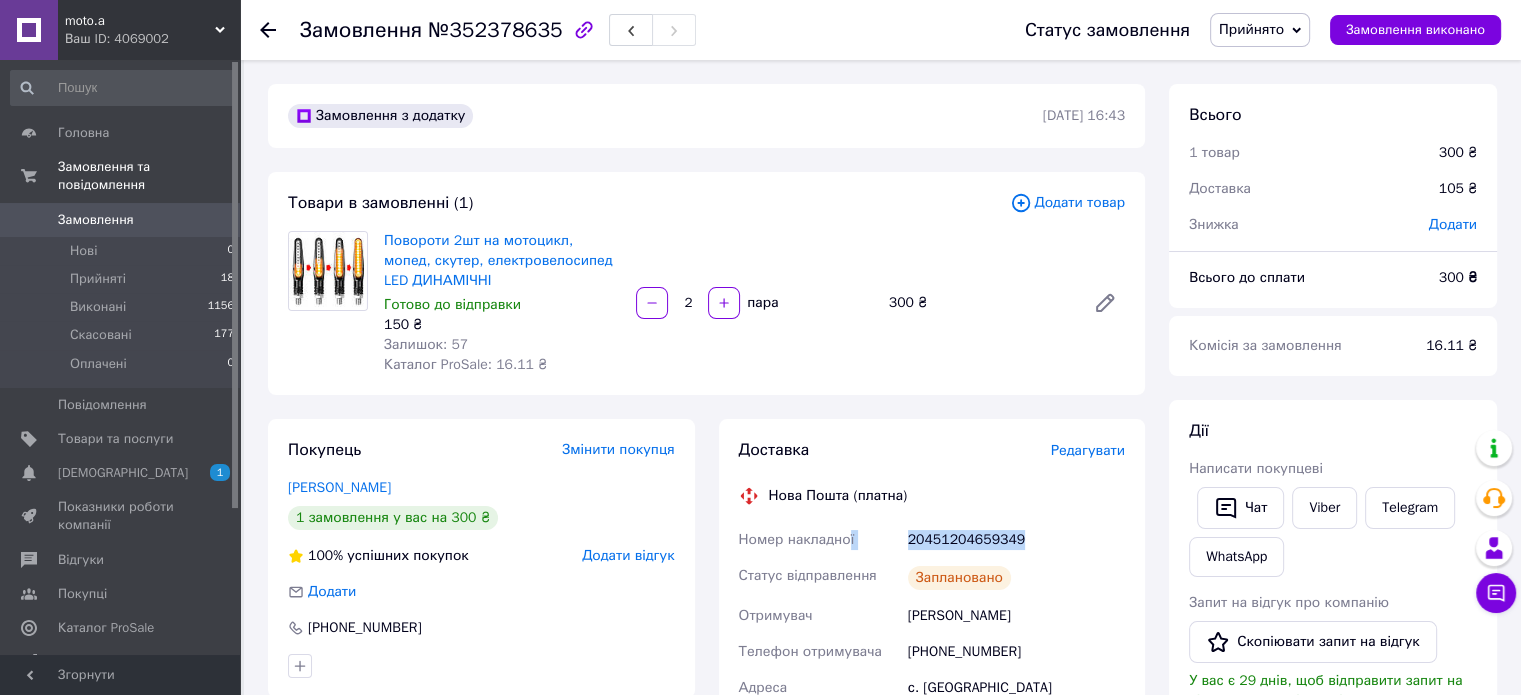 drag, startPoint x: 1023, startPoint y: 535, endPoint x: 867, endPoint y: 548, distance: 156.54073 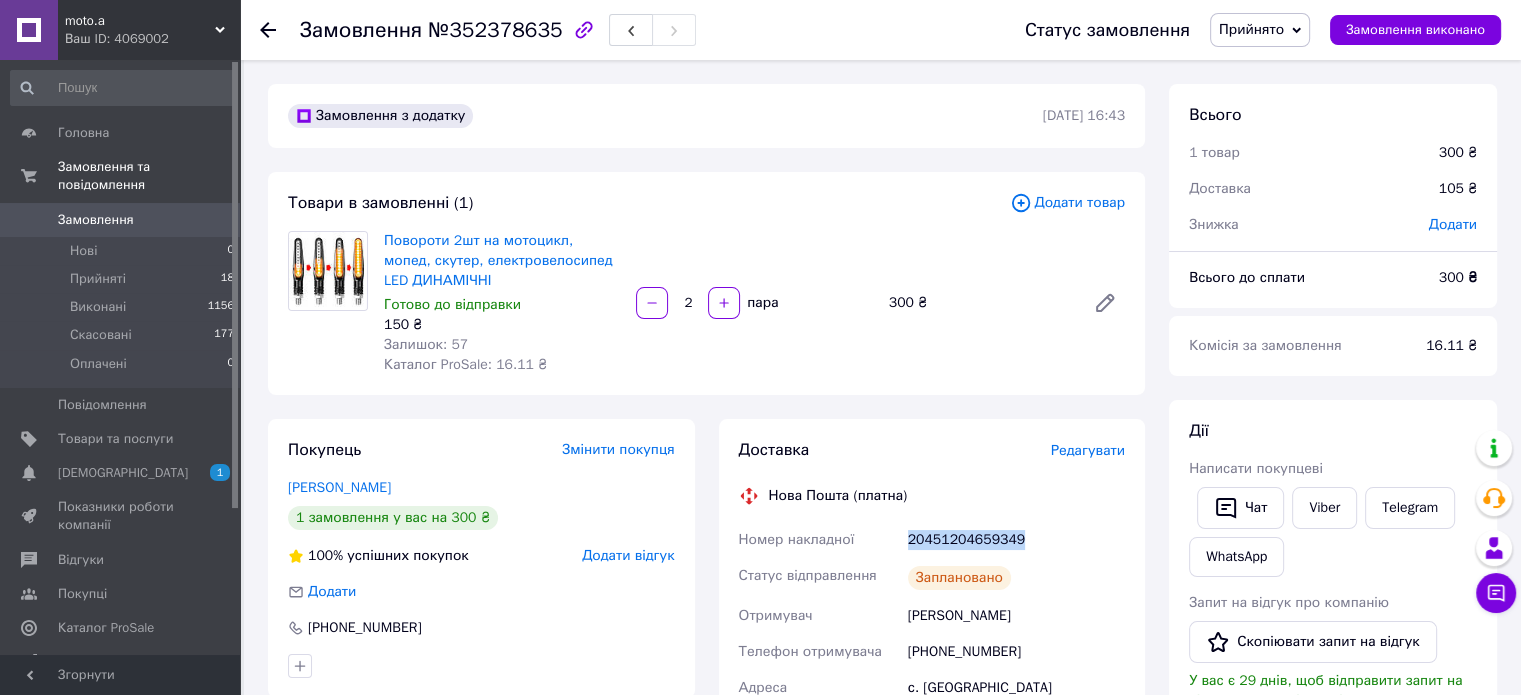 drag, startPoint x: 1016, startPoint y: 541, endPoint x: 892, endPoint y: 554, distance: 124.67959 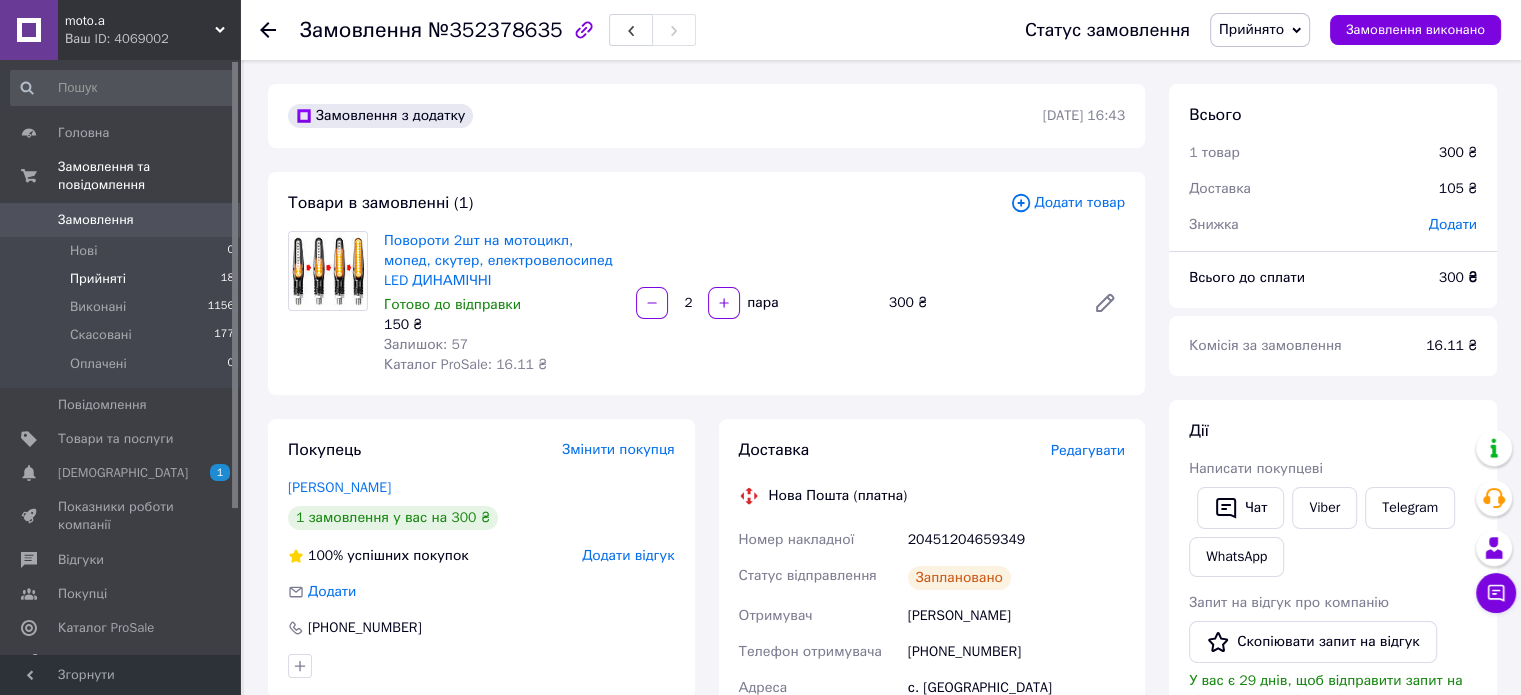 click on "Прийняті" at bounding box center [98, 279] 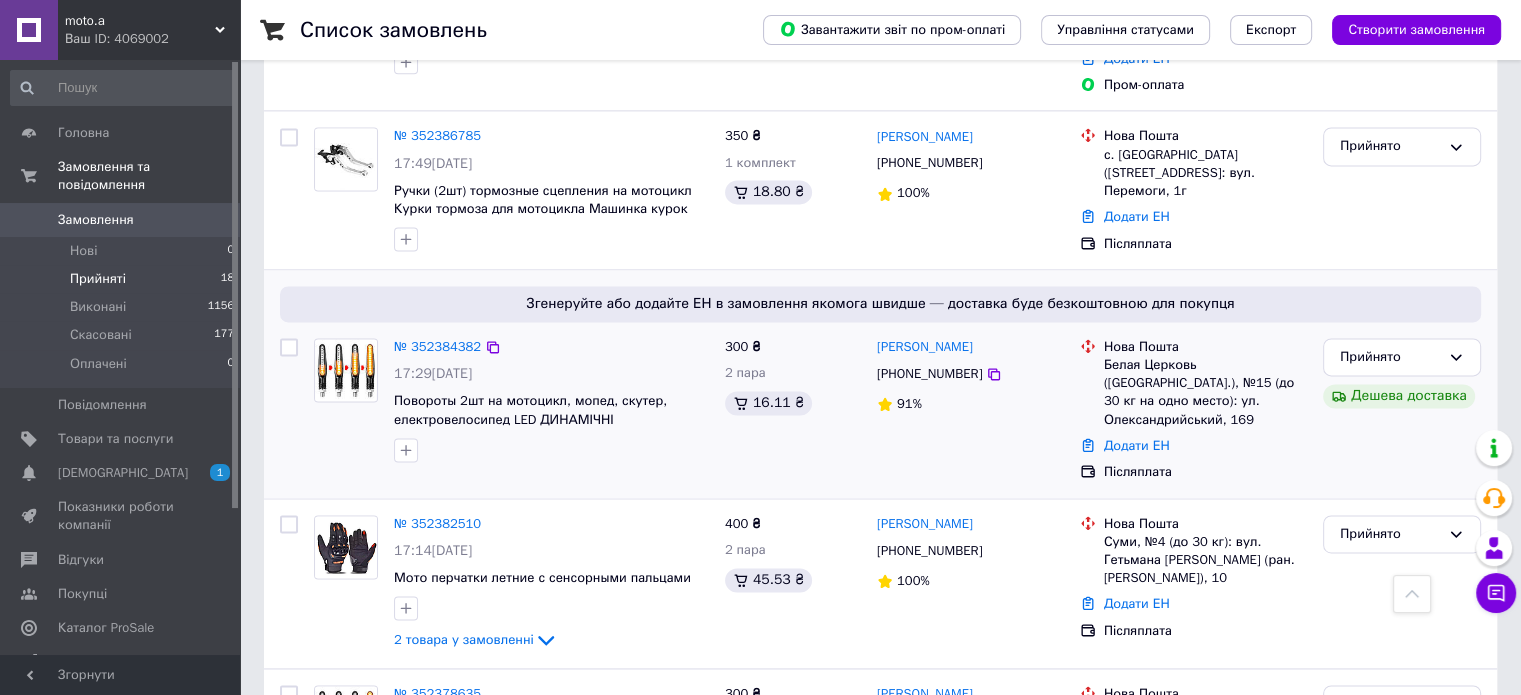 scroll, scrollTop: 2767, scrollLeft: 0, axis: vertical 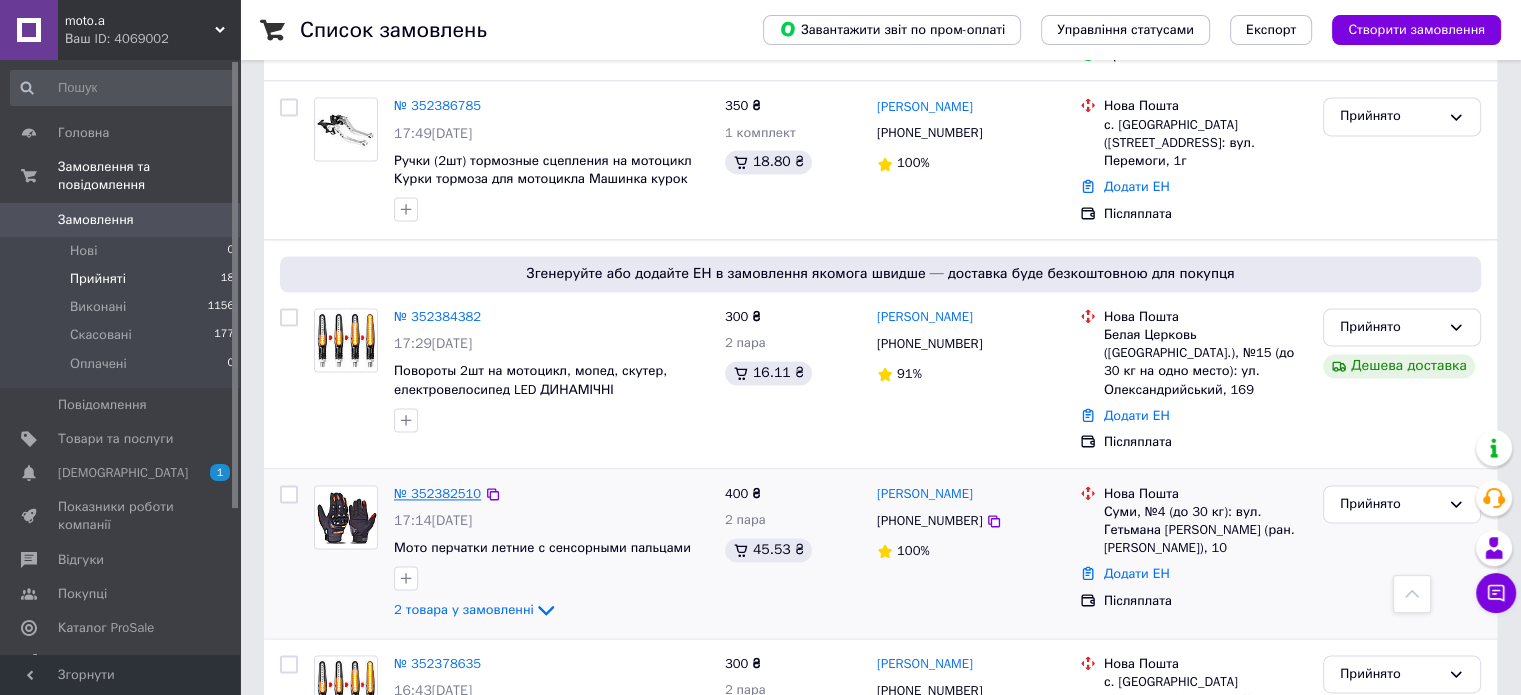 click on "№ 352382510" at bounding box center [437, 493] 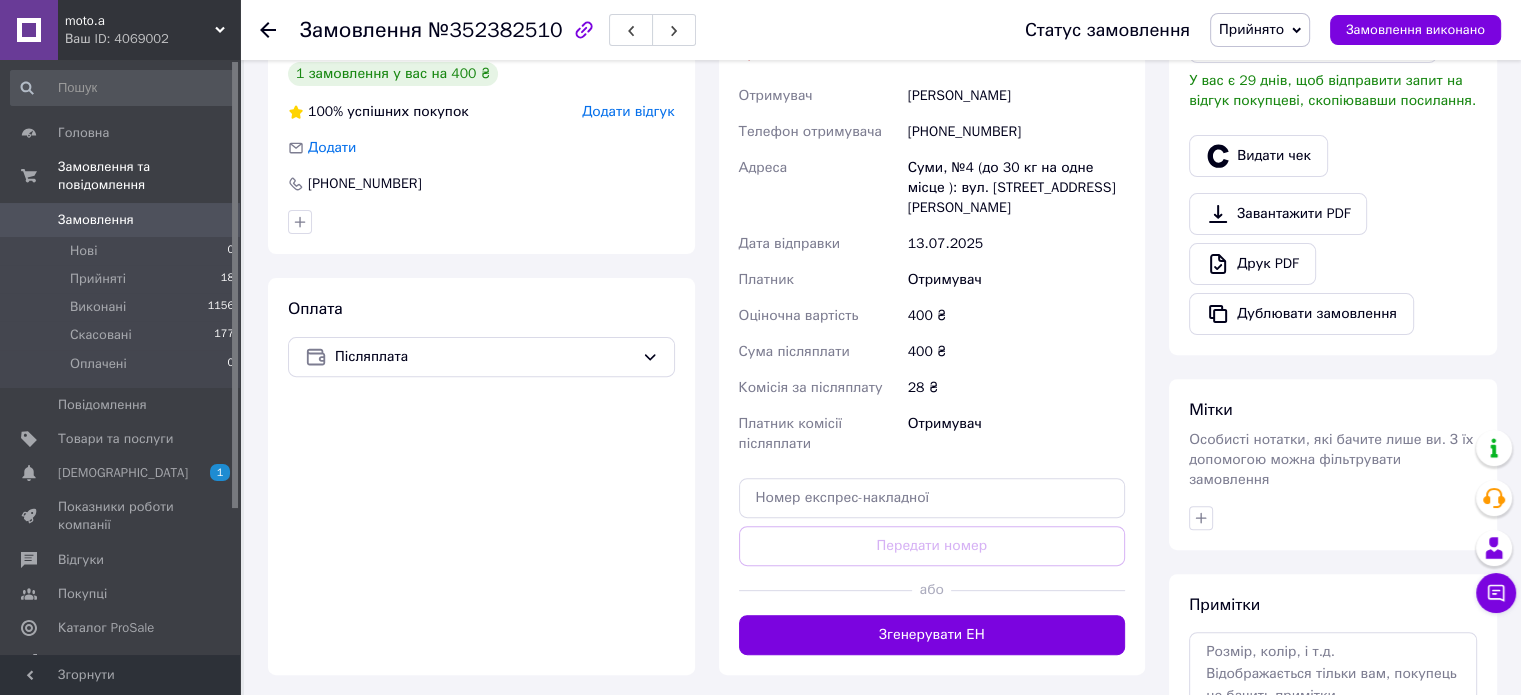 scroll, scrollTop: 794, scrollLeft: 0, axis: vertical 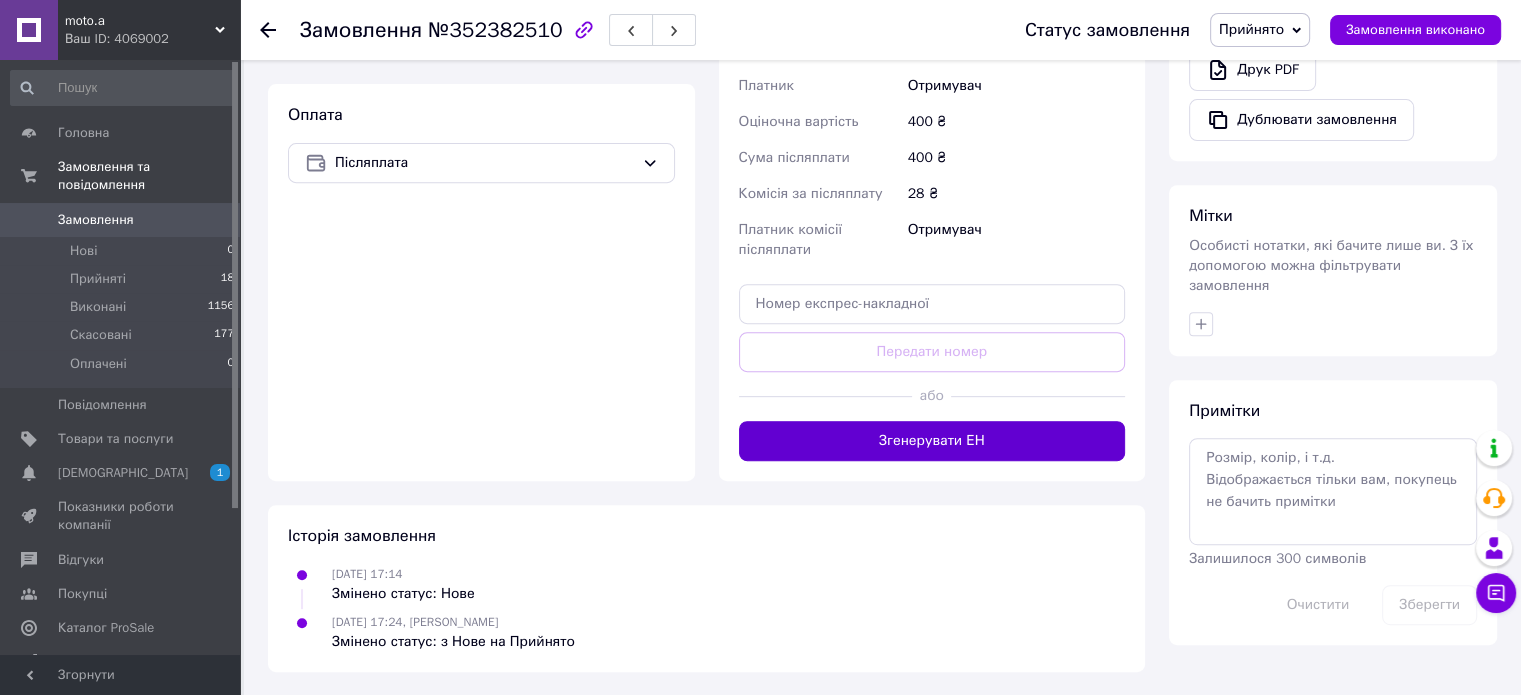 click on "Згенерувати ЕН" at bounding box center [932, 441] 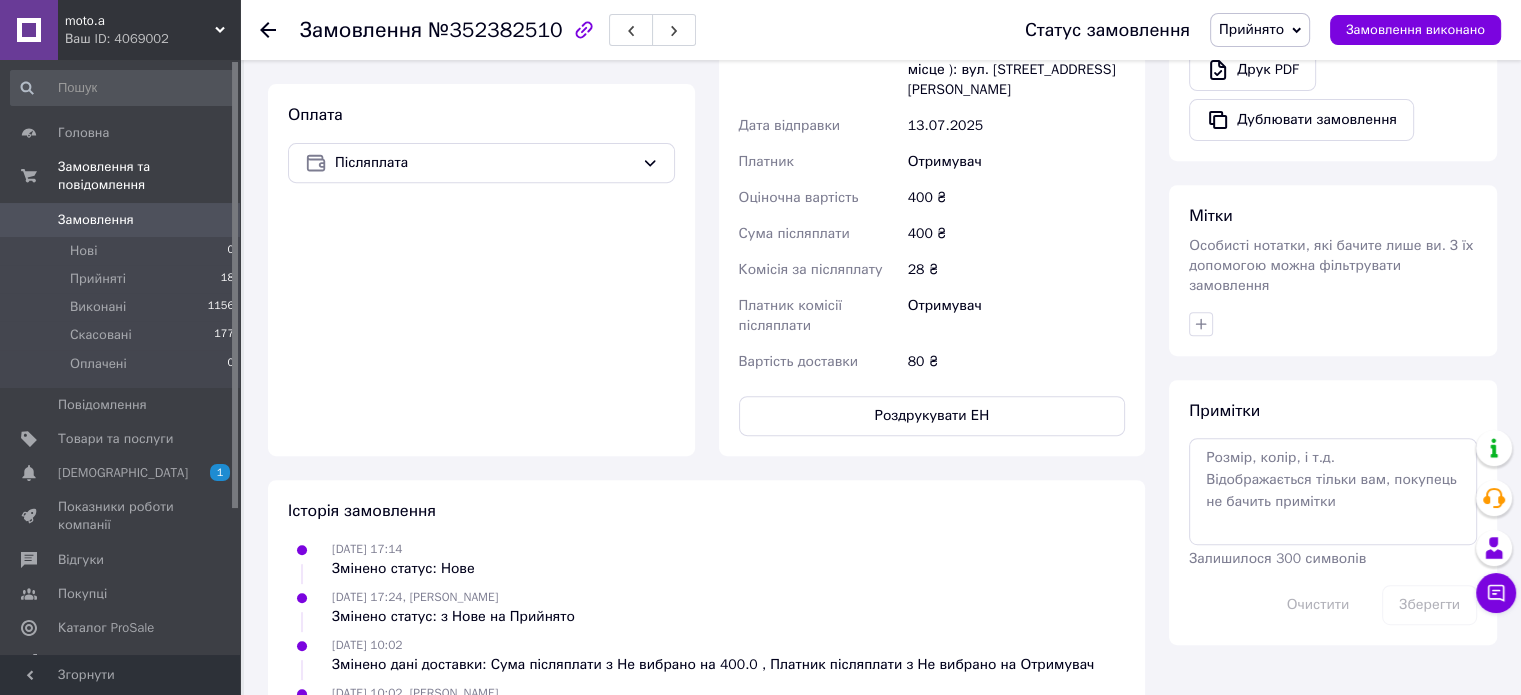 scroll, scrollTop: 194, scrollLeft: 0, axis: vertical 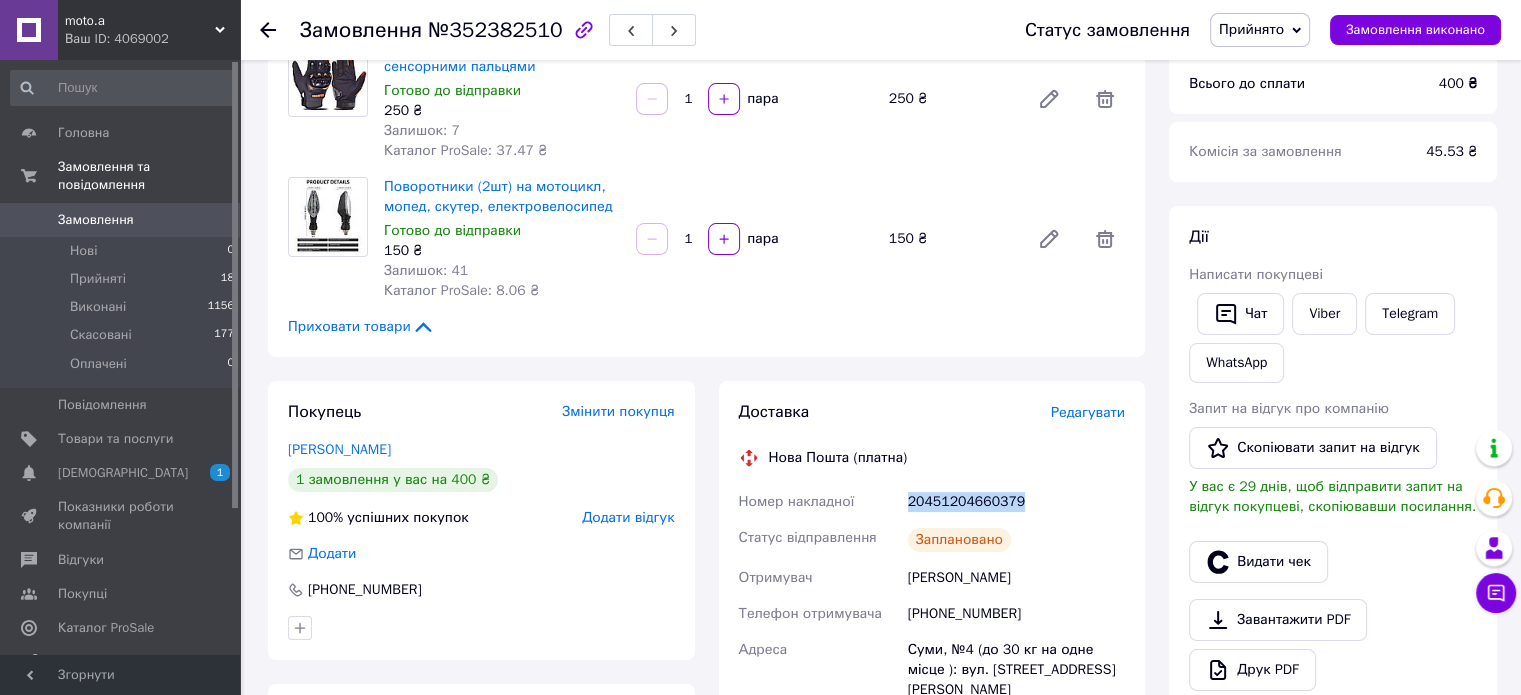 drag, startPoint x: 1030, startPoint y: 505, endPoint x: 899, endPoint y: 503, distance: 131.01526 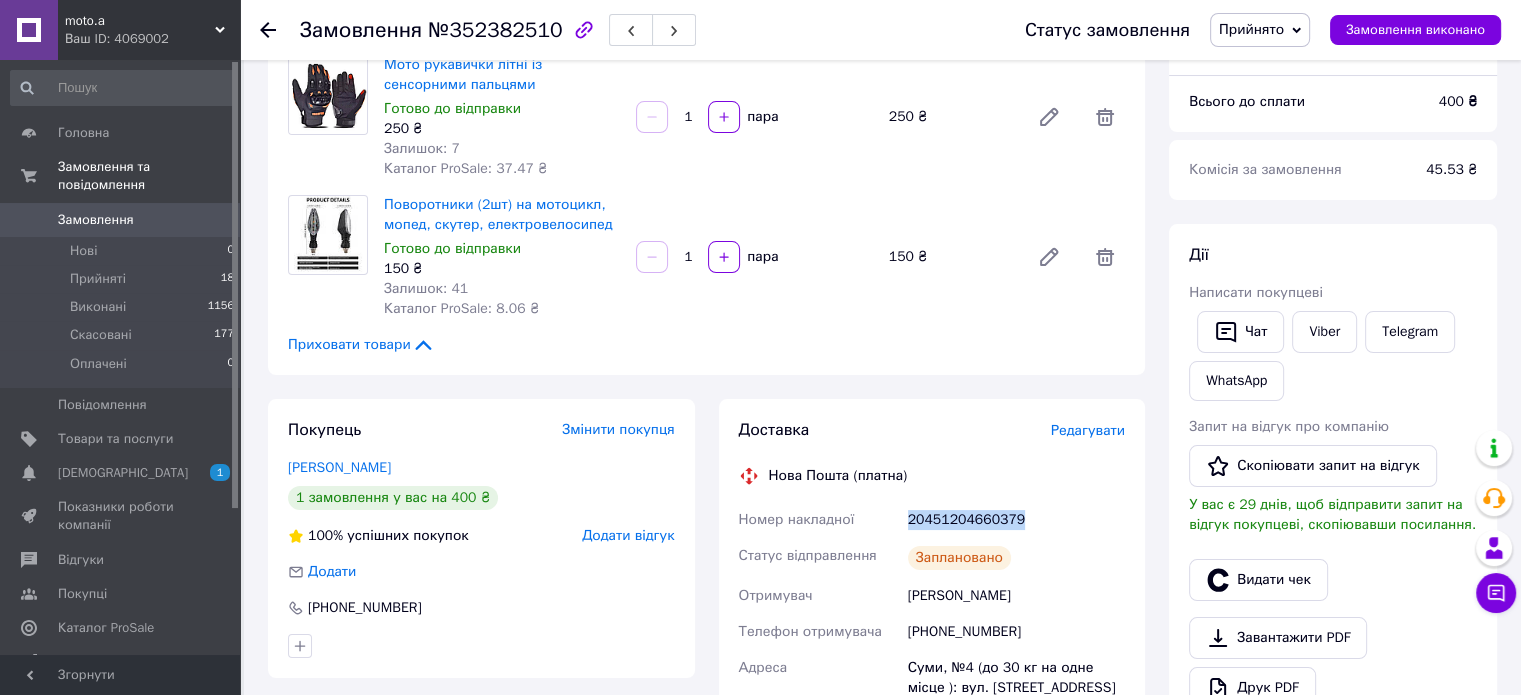 scroll, scrollTop: 0, scrollLeft: 0, axis: both 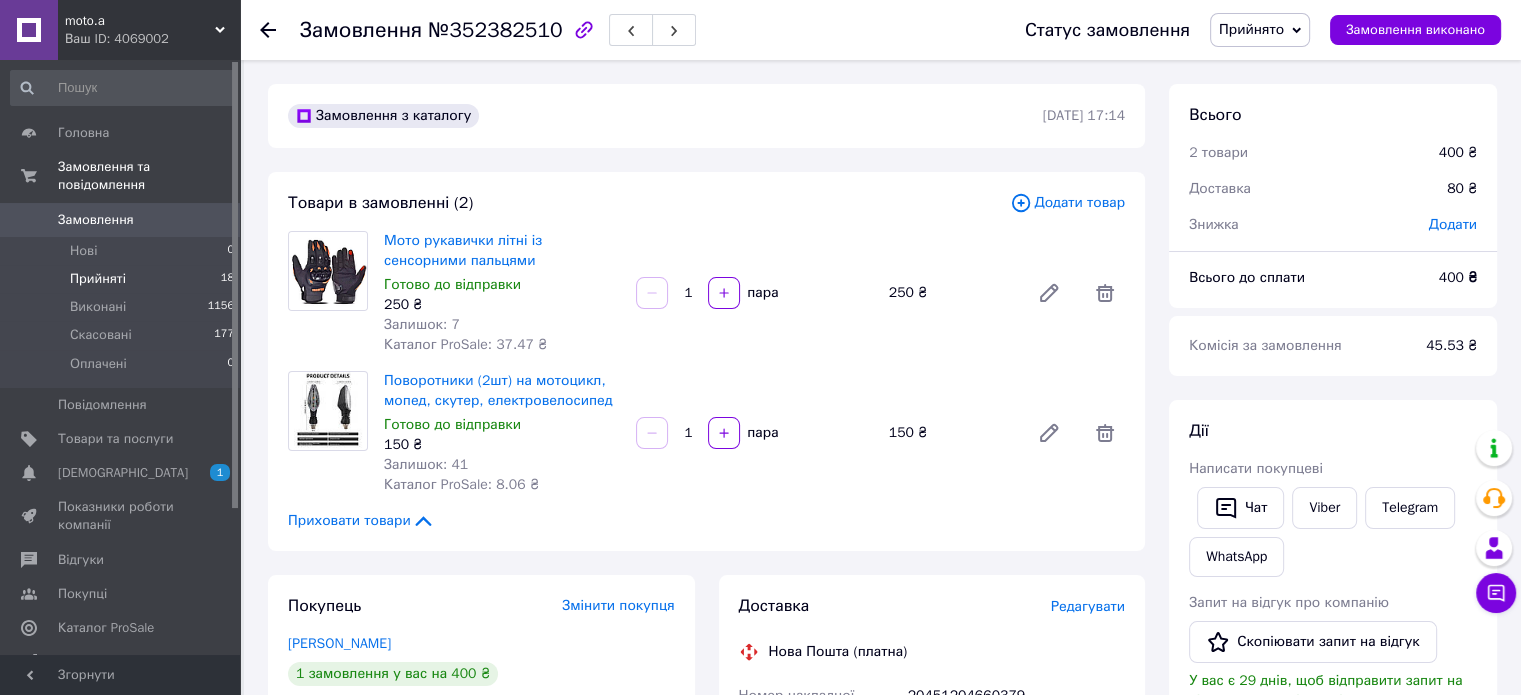click on "Прийняті 18" at bounding box center [123, 279] 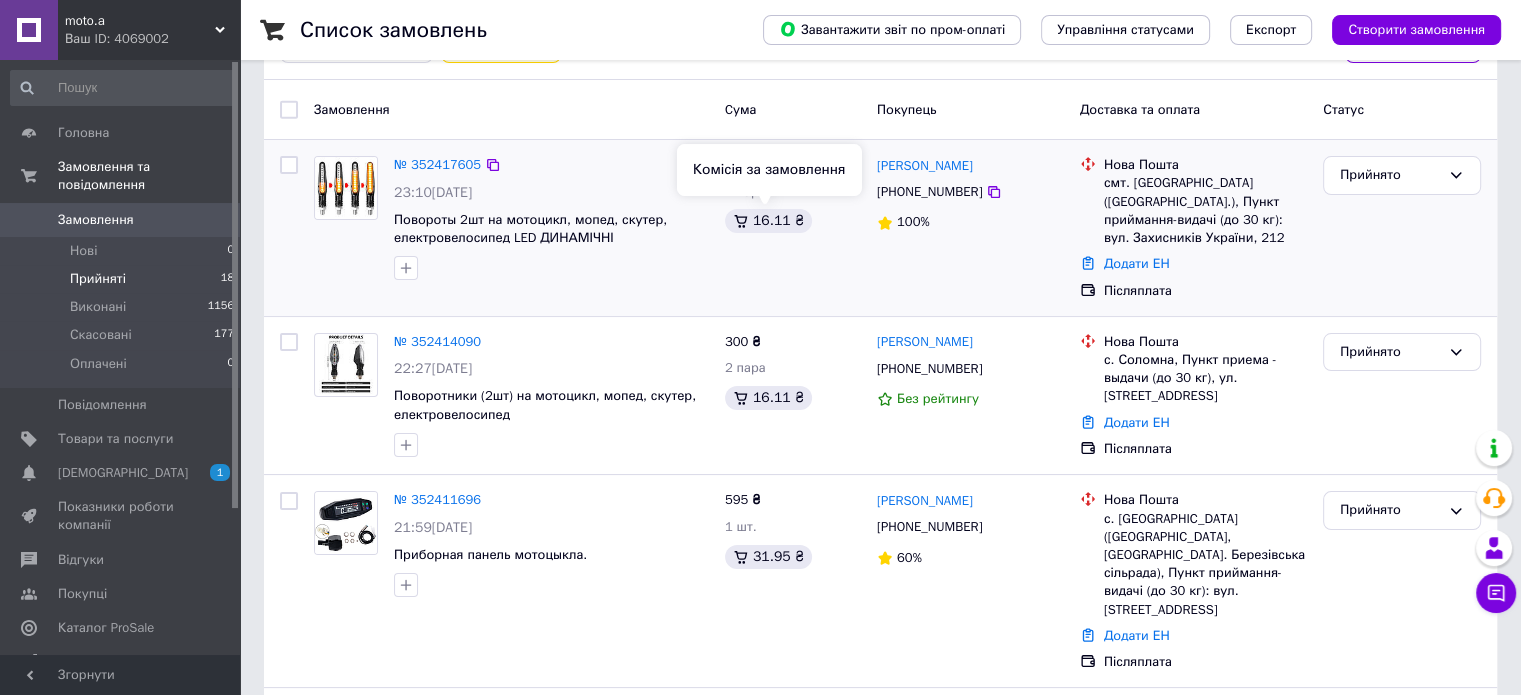 scroll, scrollTop: 200, scrollLeft: 0, axis: vertical 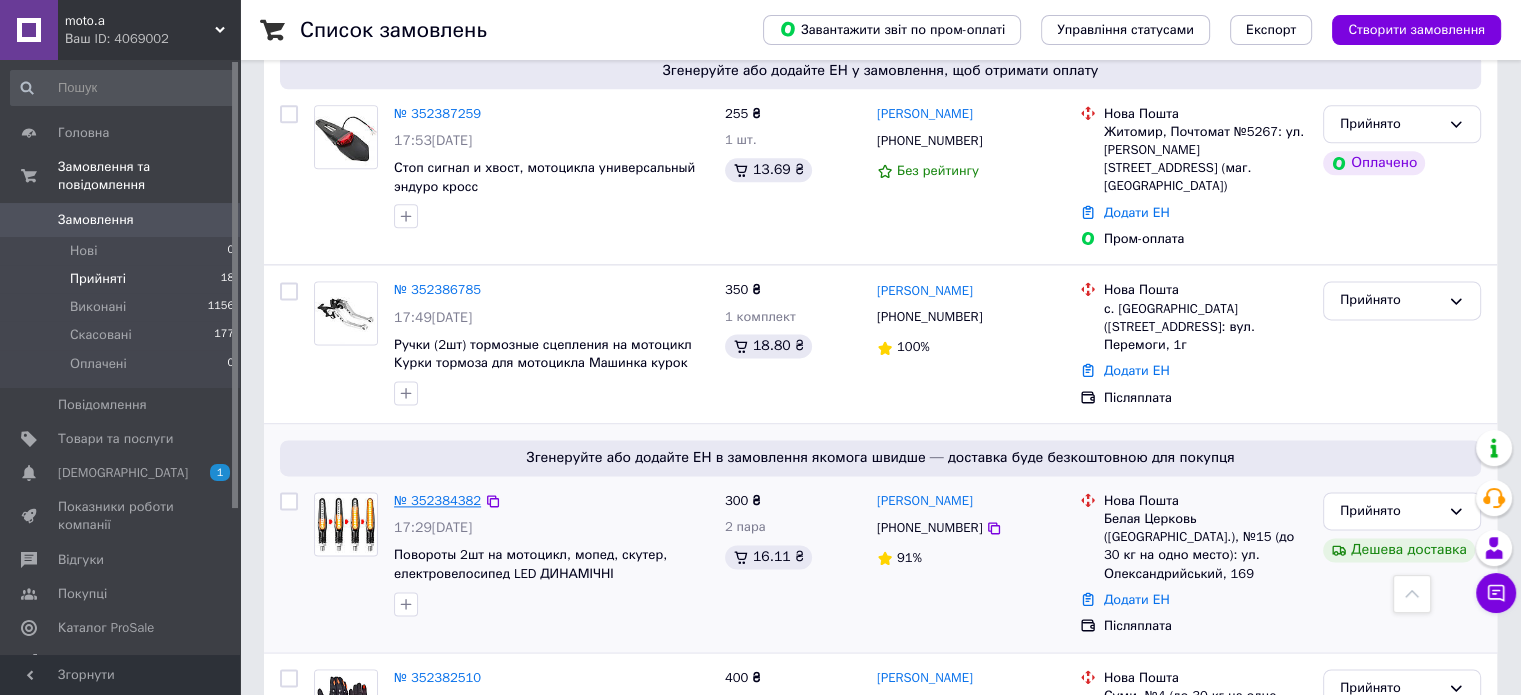 click on "№ 352384382" at bounding box center [437, 500] 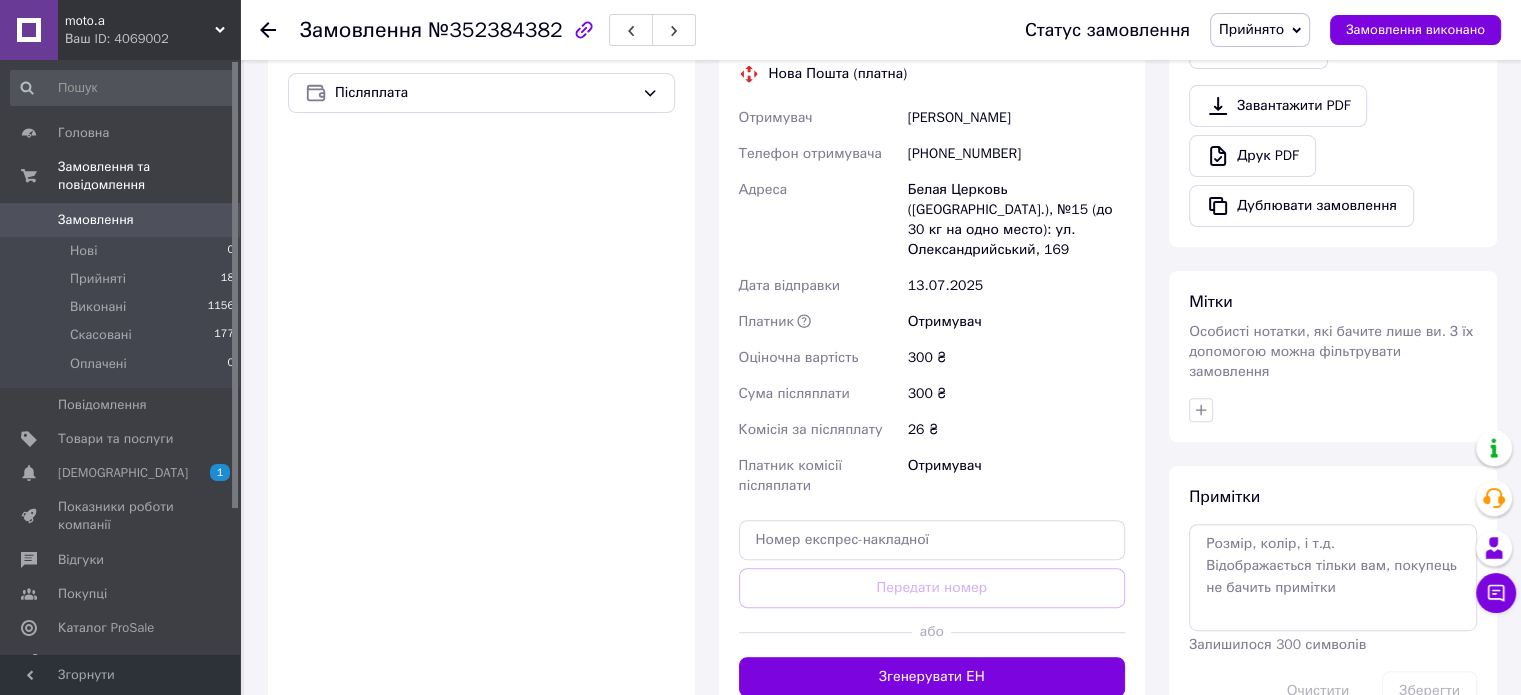 scroll, scrollTop: 904, scrollLeft: 0, axis: vertical 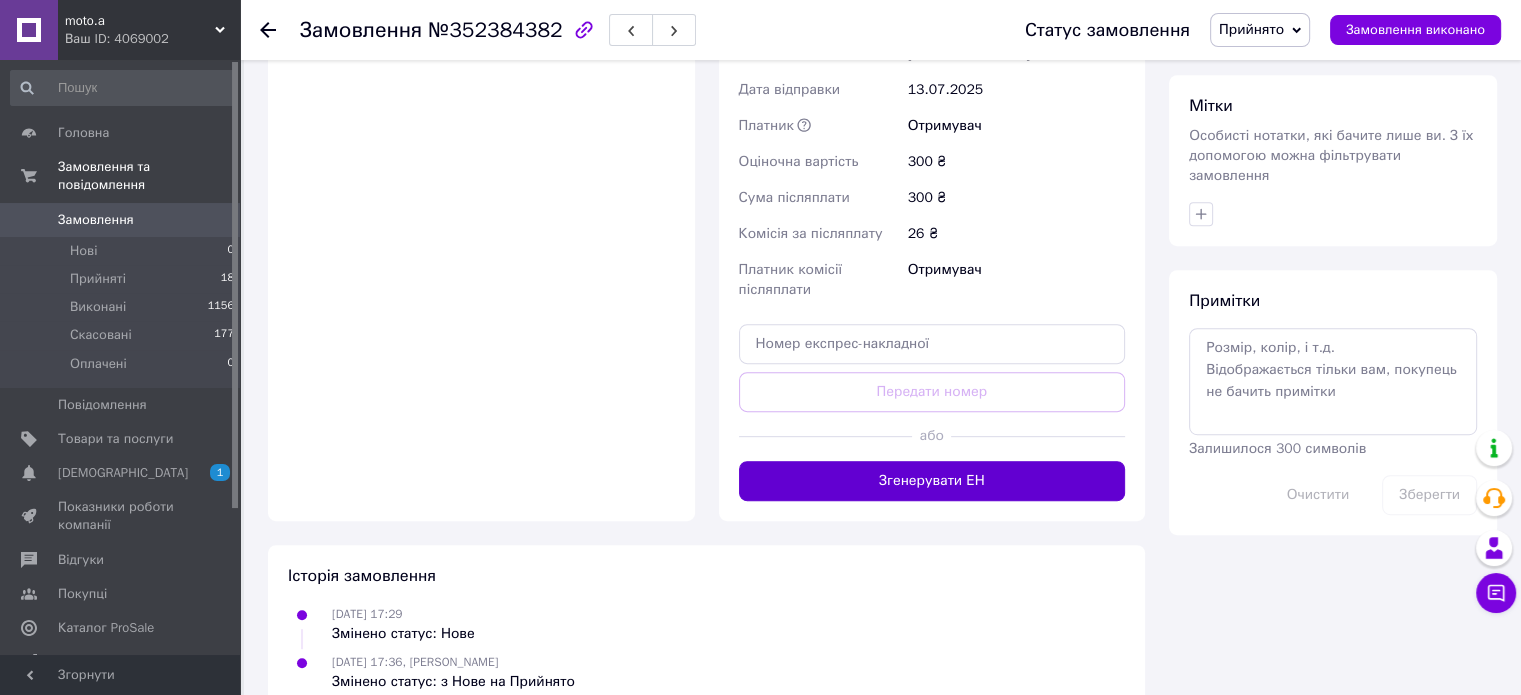 click on "Згенерувати ЕН" at bounding box center (932, 481) 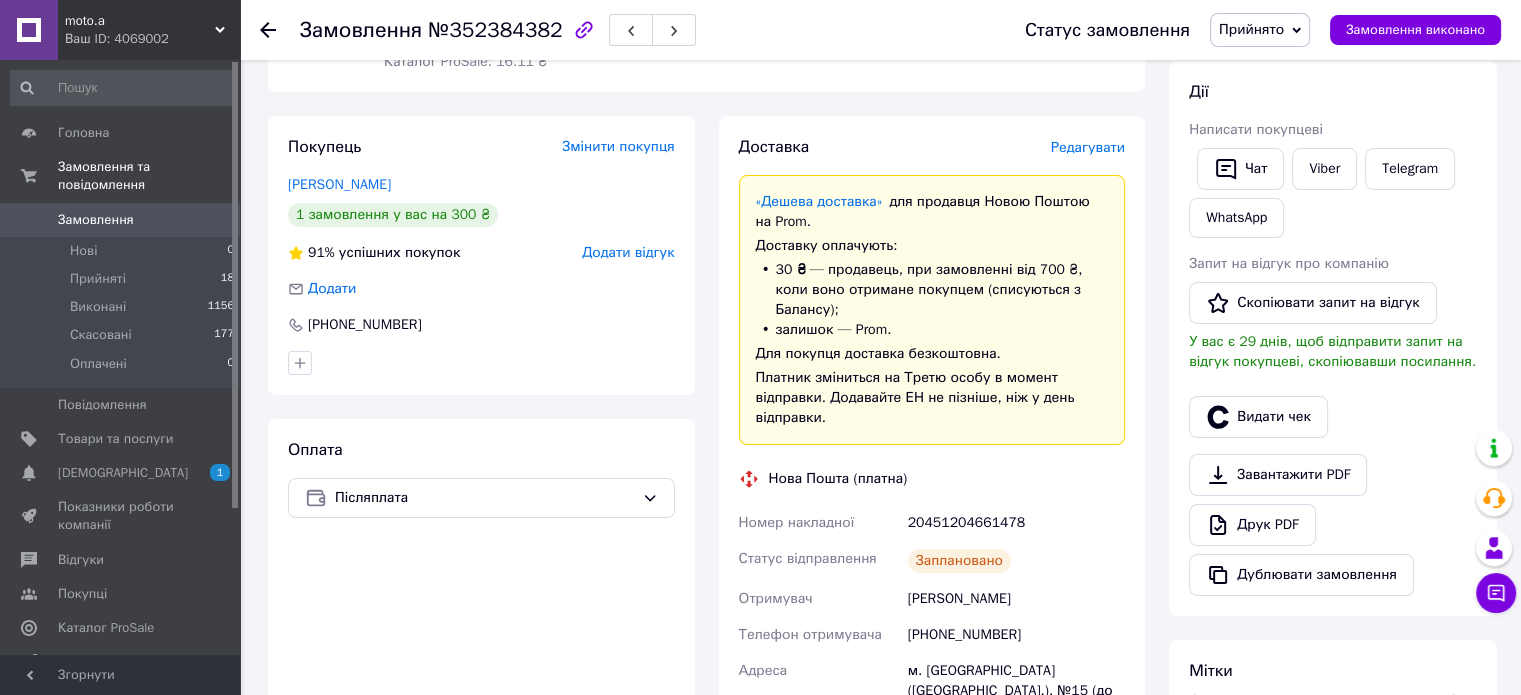 scroll, scrollTop: 304, scrollLeft: 0, axis: vertical 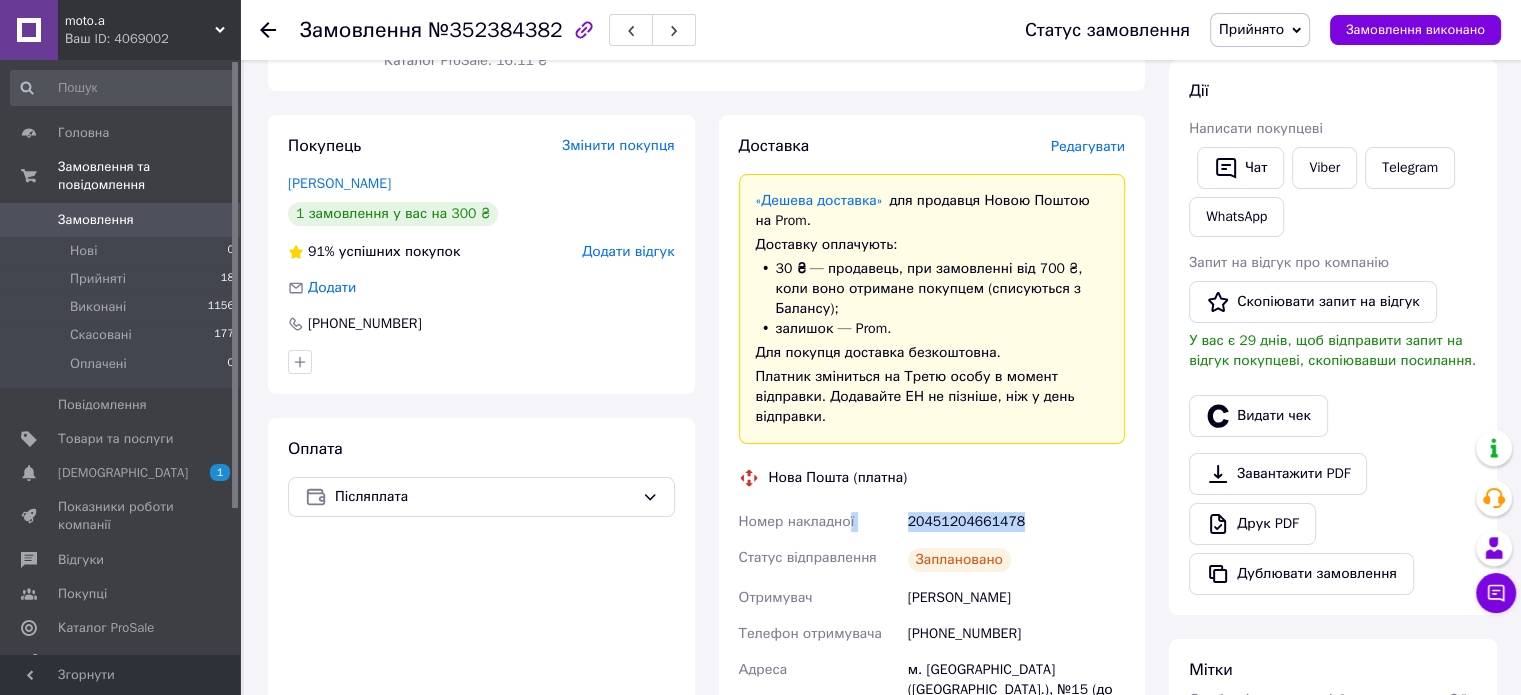 drag, startPoint x: 1015, startPoint y: 493, endPoint x: 871, endPoint y: 496, distance: 144.03125 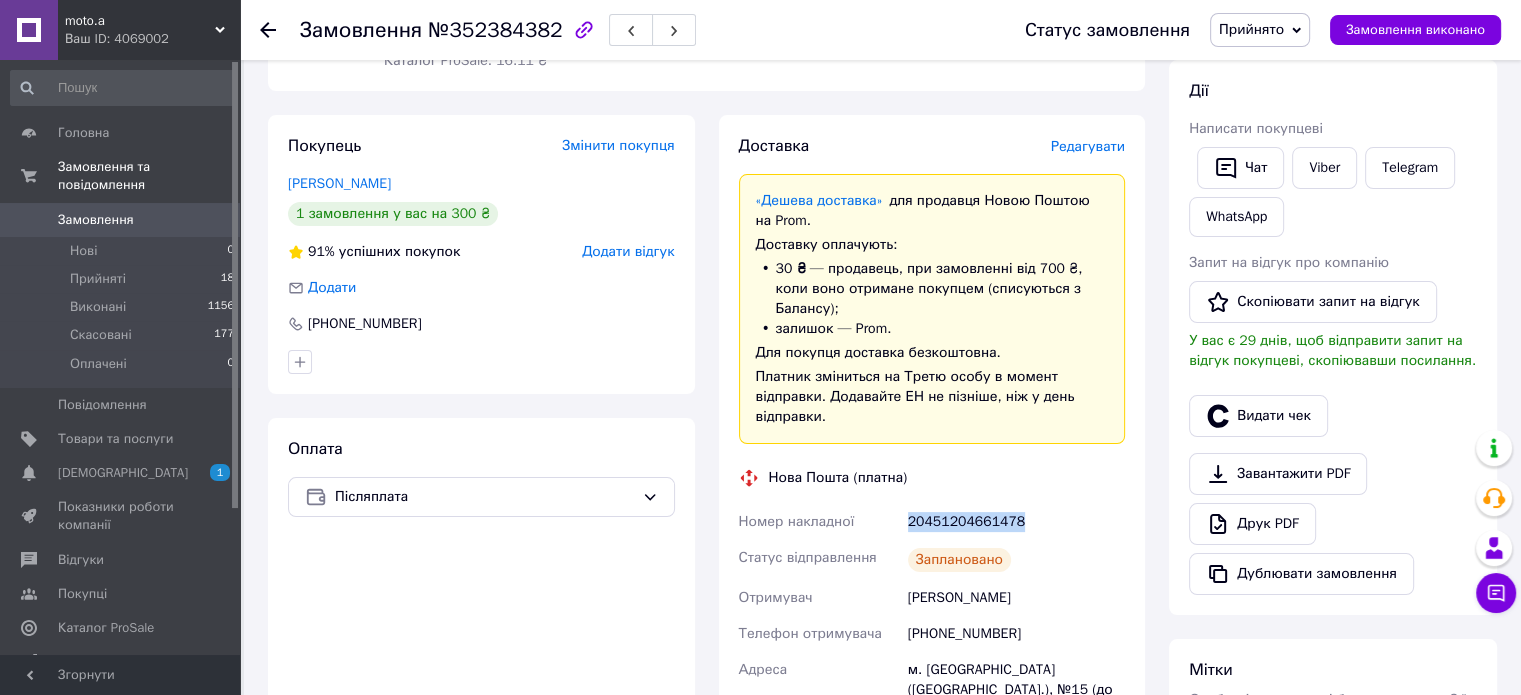 drag, startPoint x: 984, startPoint y: 511, endPoint x: 908, endPoint y: 497, distance: 77.27872 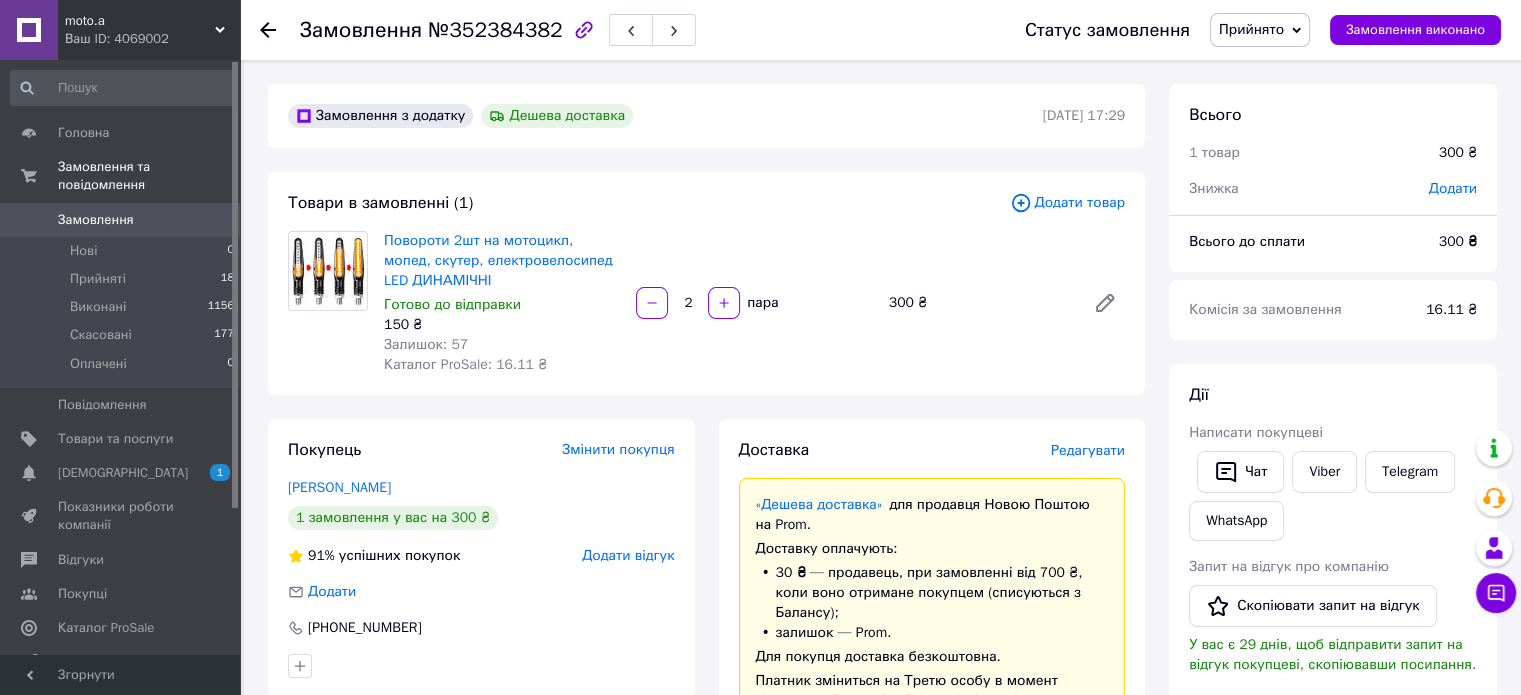 scroll, scrollTop: 200, scrollLeft: 0, axis: vertical 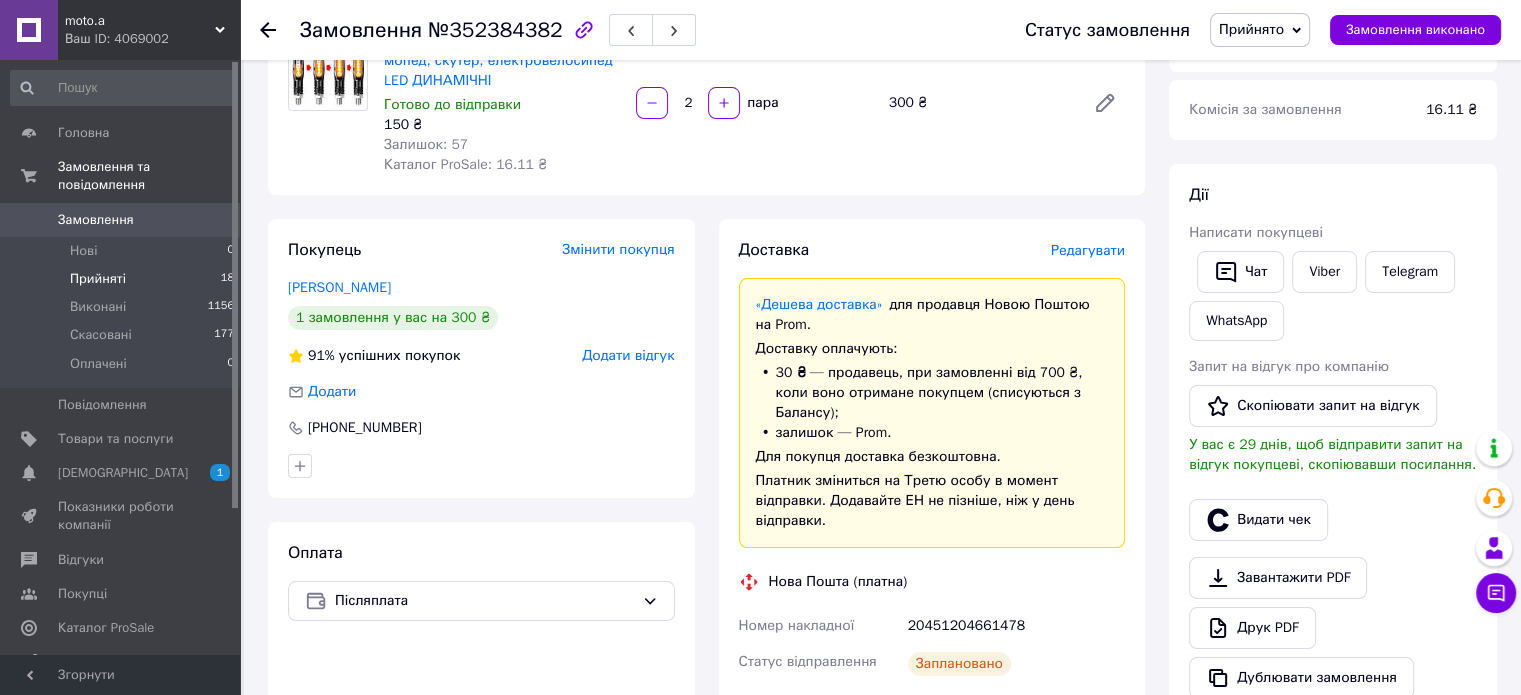 click on "Прийняті" at bounding box center [98, 279] 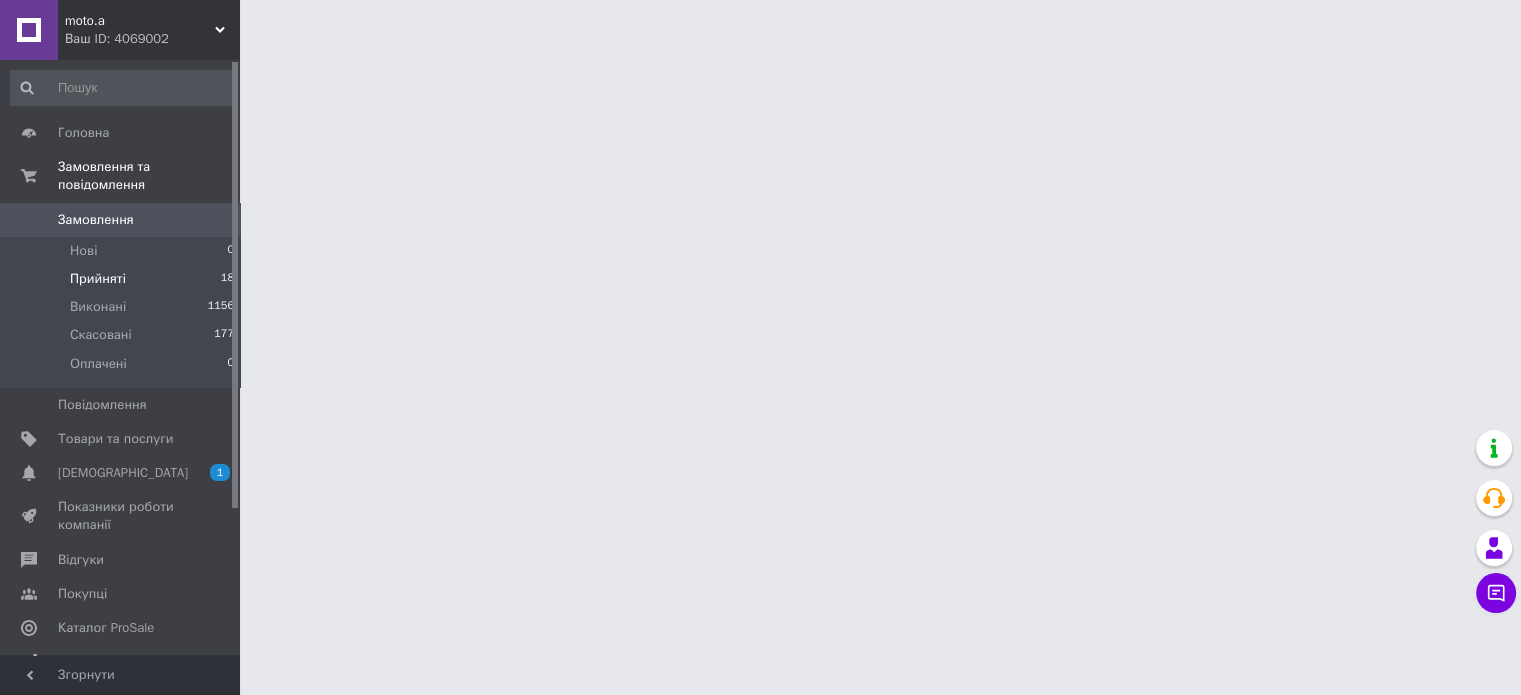 scroll, scrollTop: 0, scrollLeft: 0, axis: both 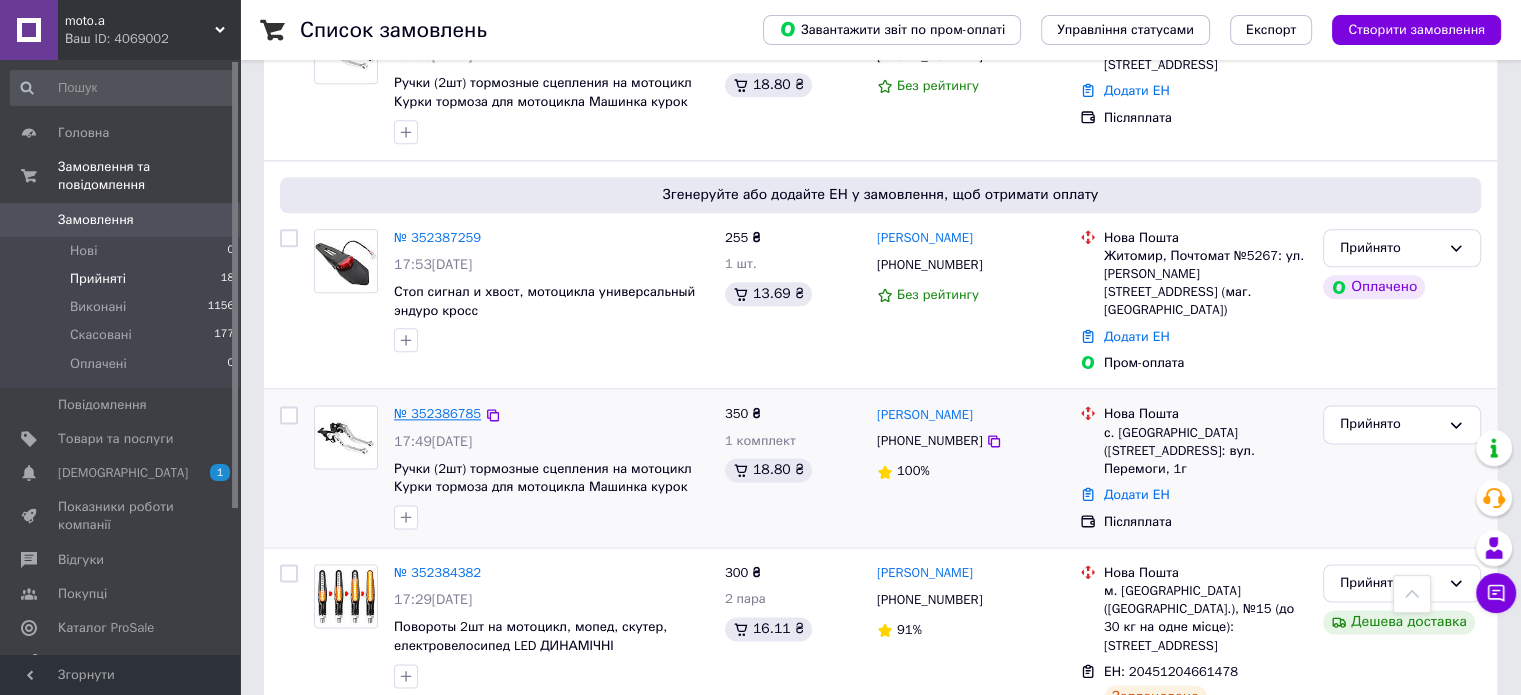 click on "№ 352386785" at bounding box center [437, 413] 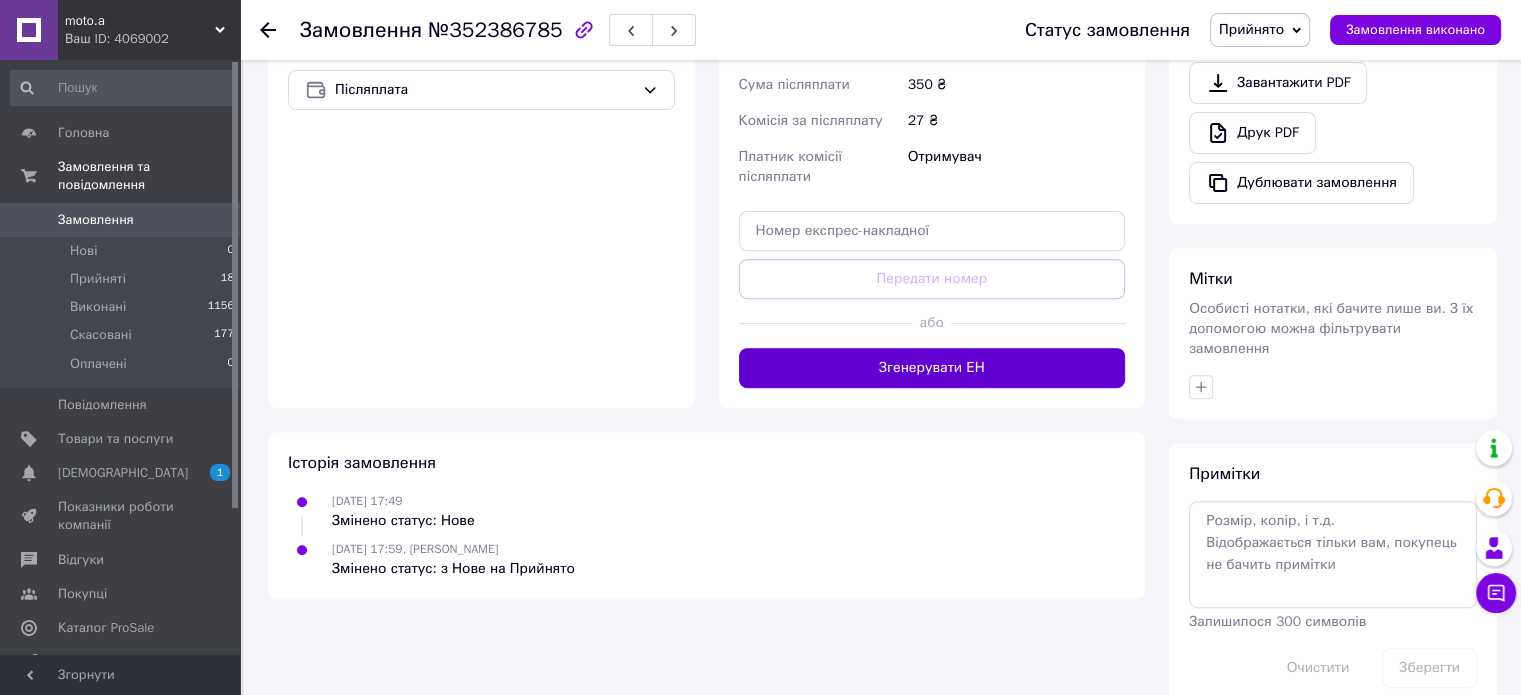 scroll, scrollTop: 744, scrollLeft: 0, axis: vertical 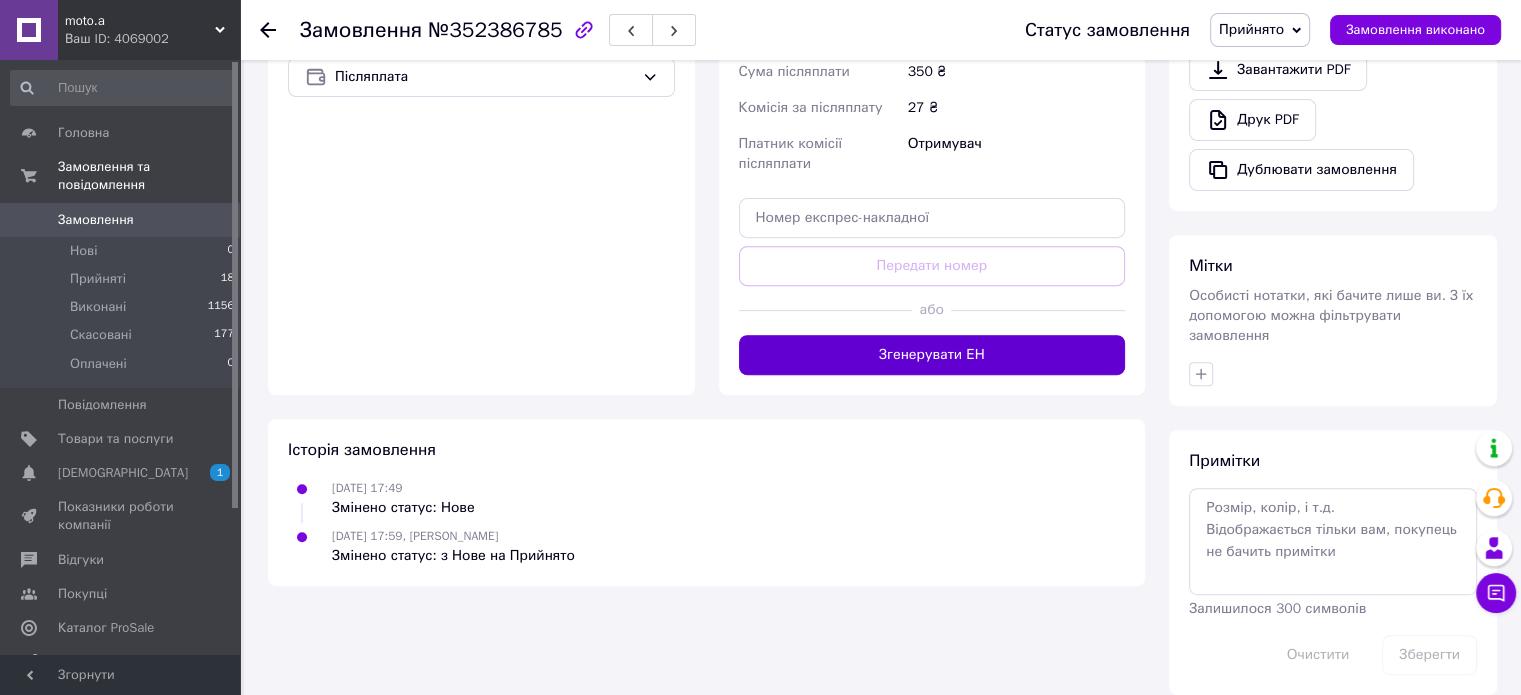 click on "Згенерувати ЕН" at bounding box center [932, 355] 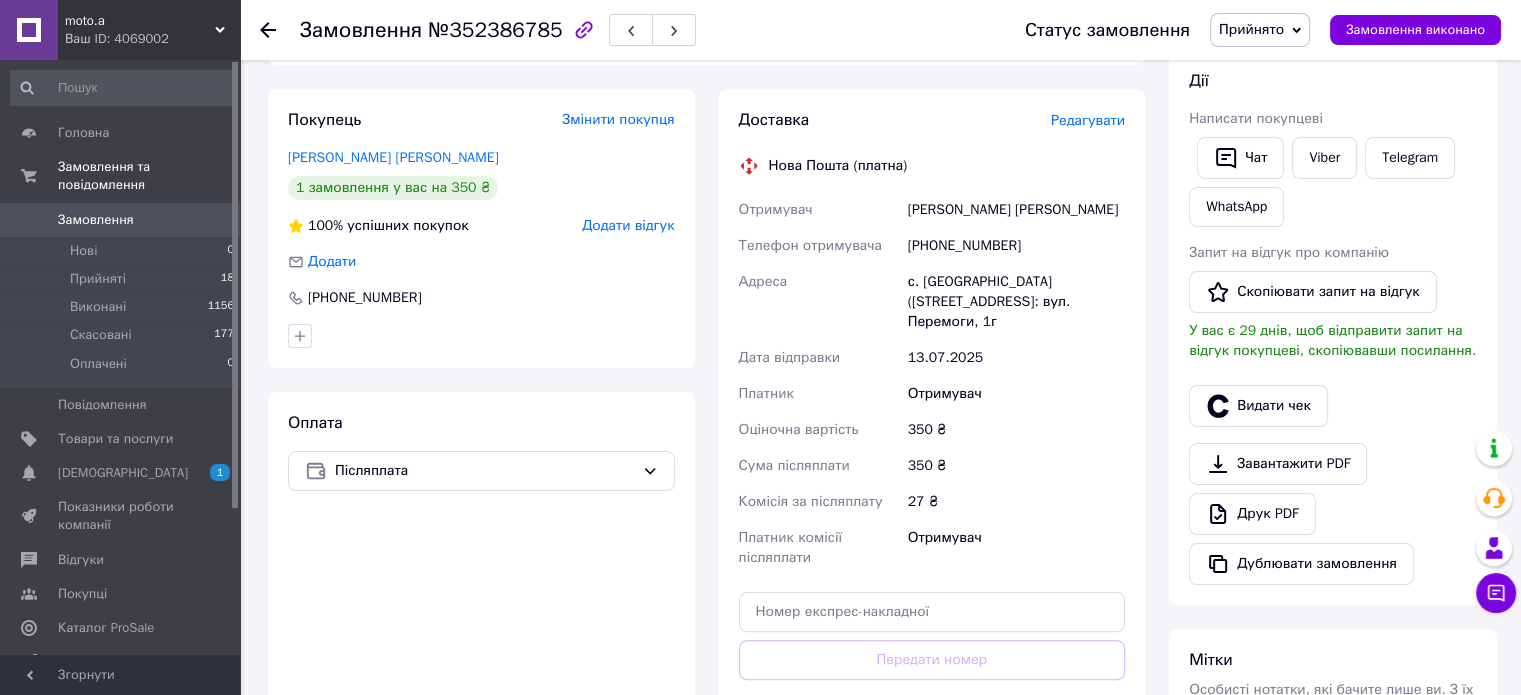 scroll, scrollTop: 144, scrollLeft: 0, axis: vertical 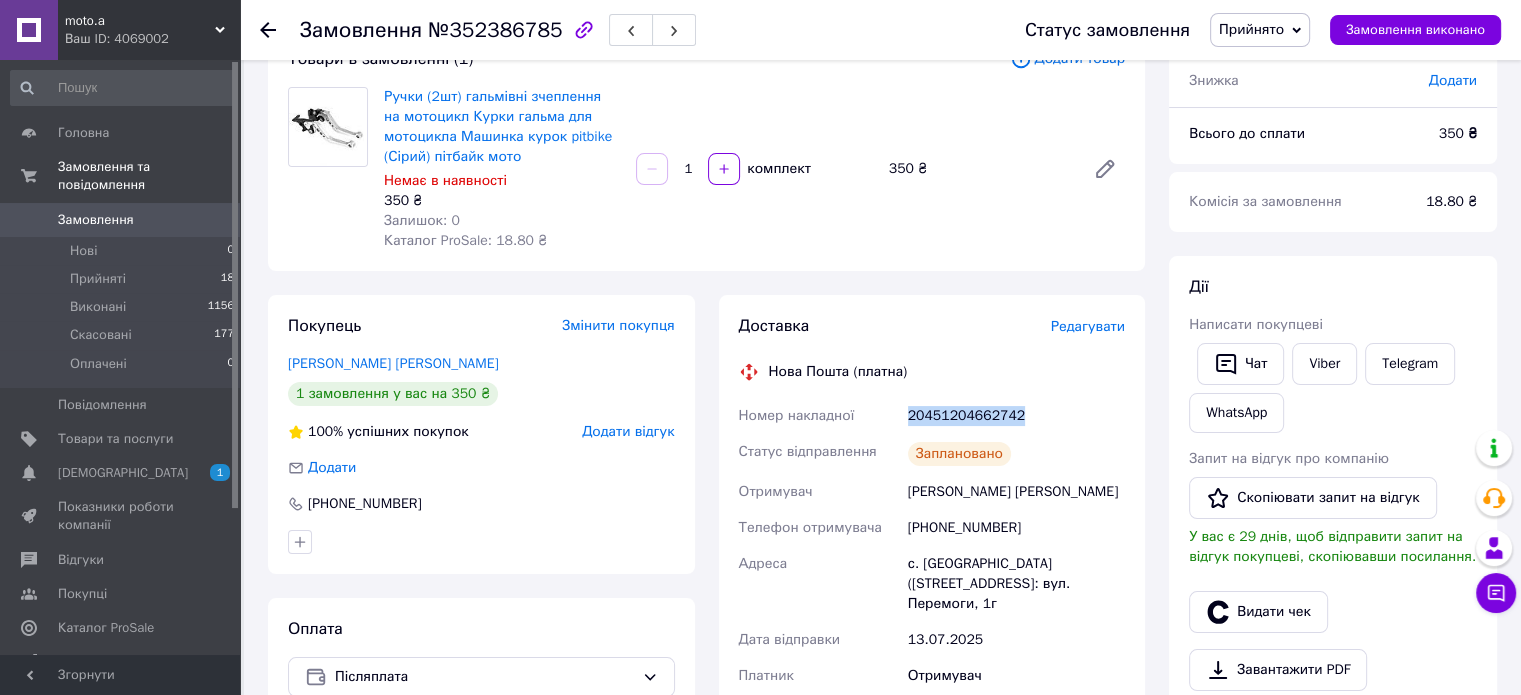drag, startPoint x: 1032, startPoint y: 403, endPoint x: 874, endPoint y: 413, distance: 158.31615 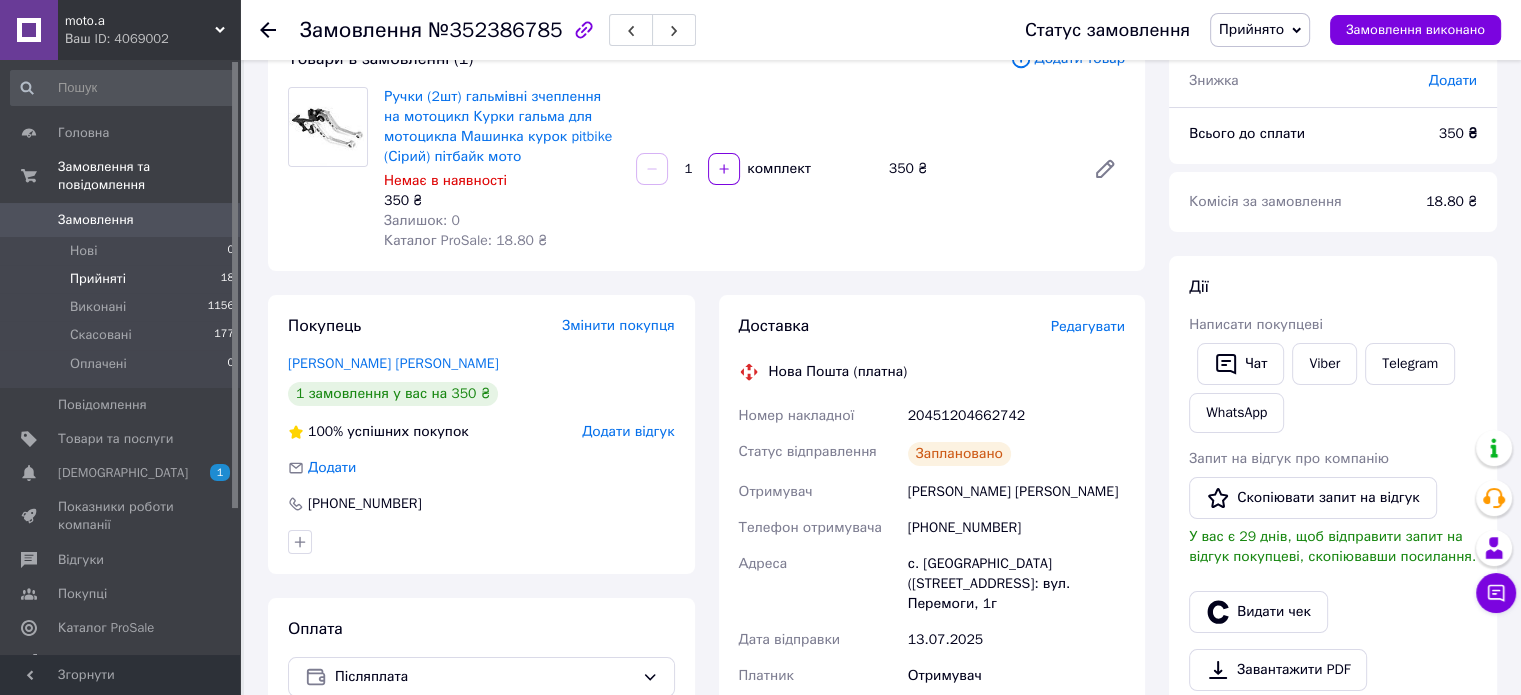 click on "Прийняті" at bounding box center [98, 279] 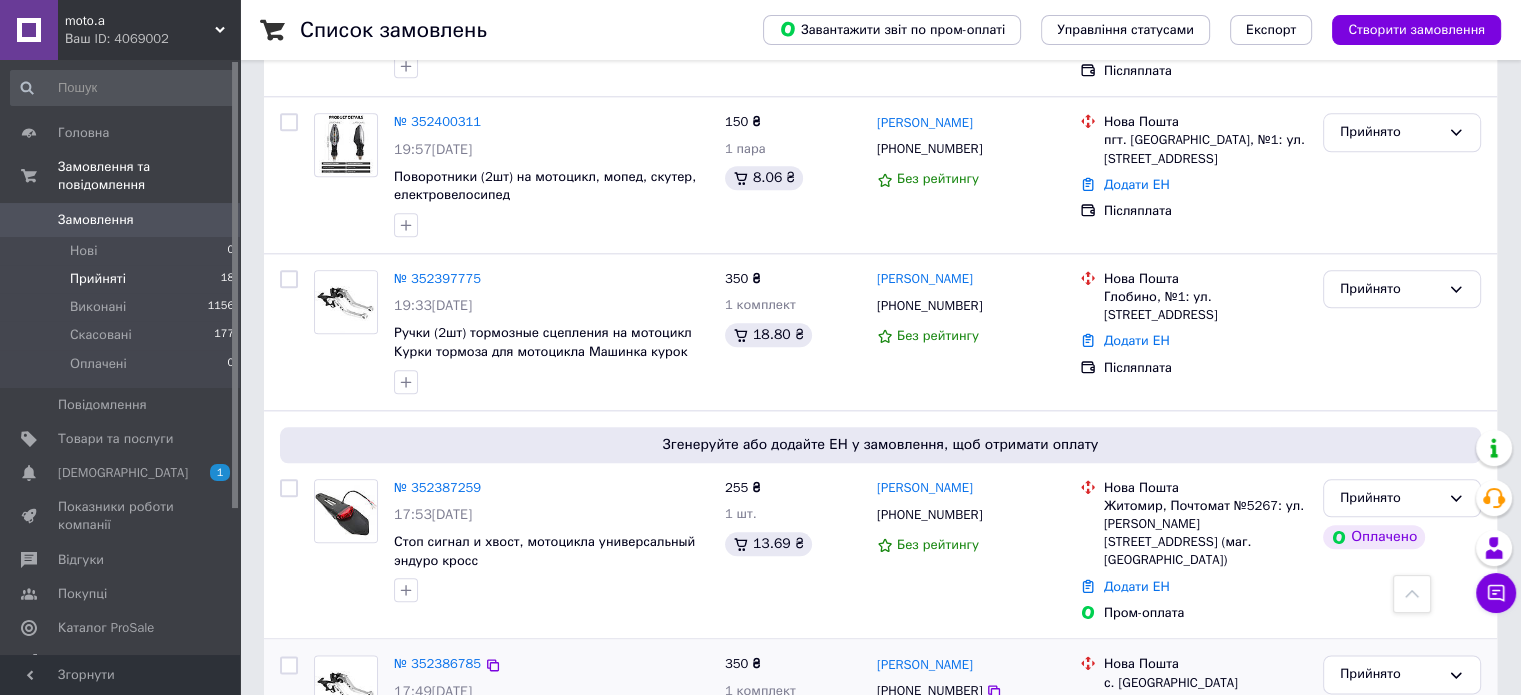 scroll, scrollTop: 2187, scrollLeft: 0, axis: vertical 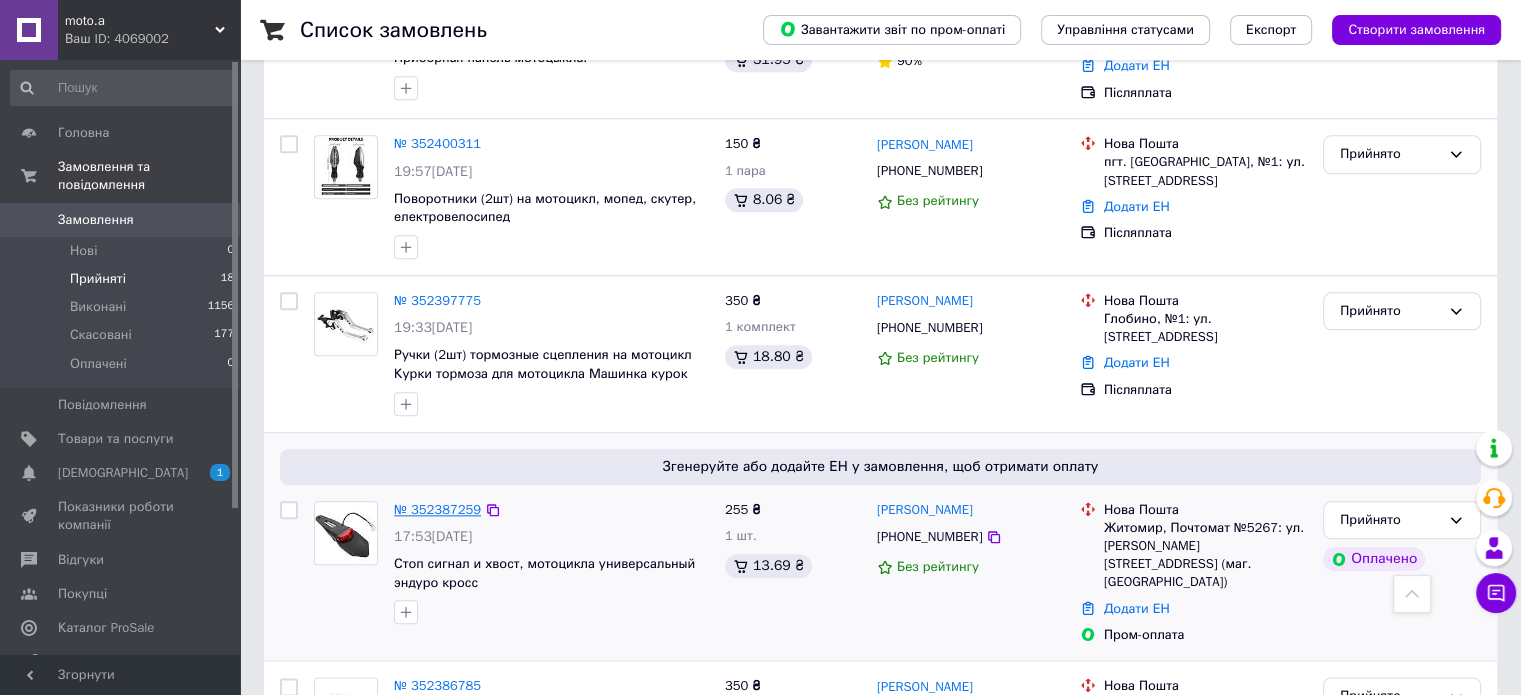 click on "№ 352387259" at bounding box center [437, 509] 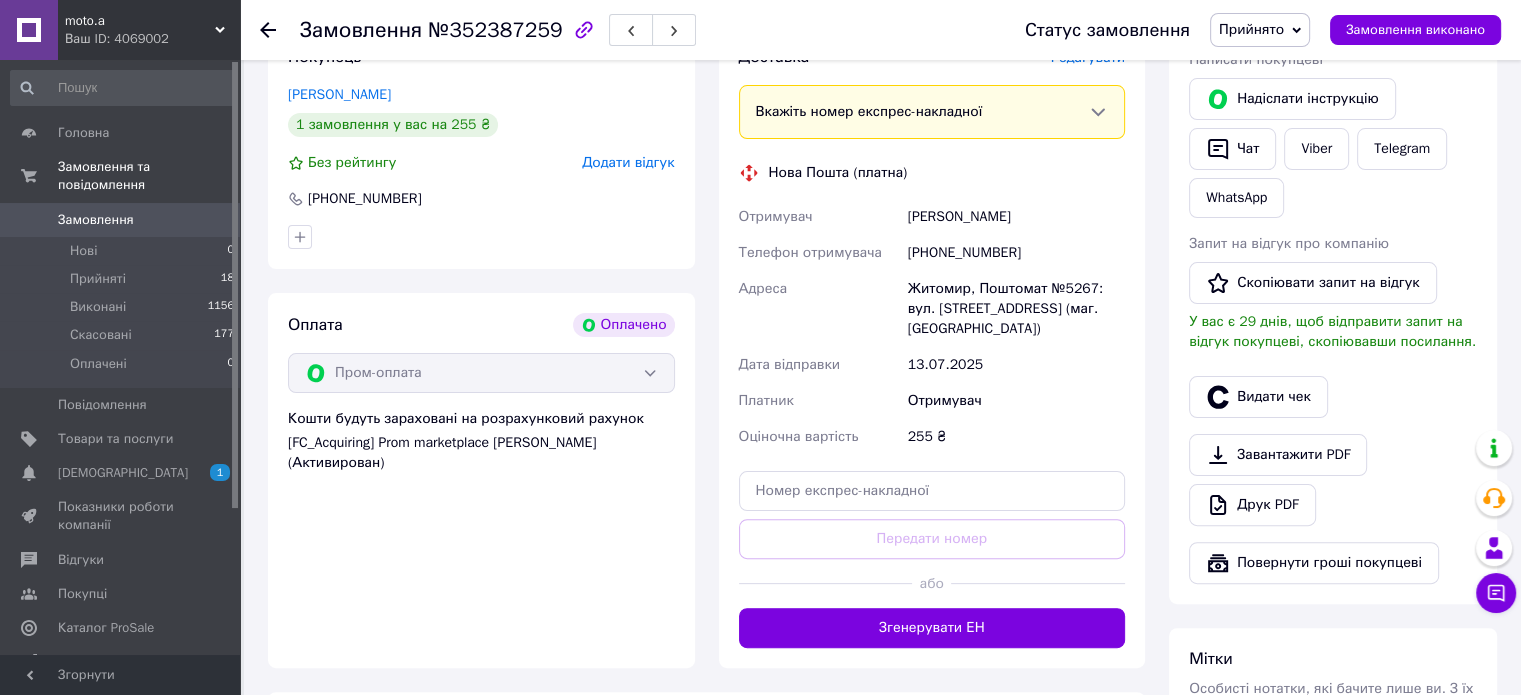 scroll, scrollTop: 530, scrollLeft: 0, axis: vertical 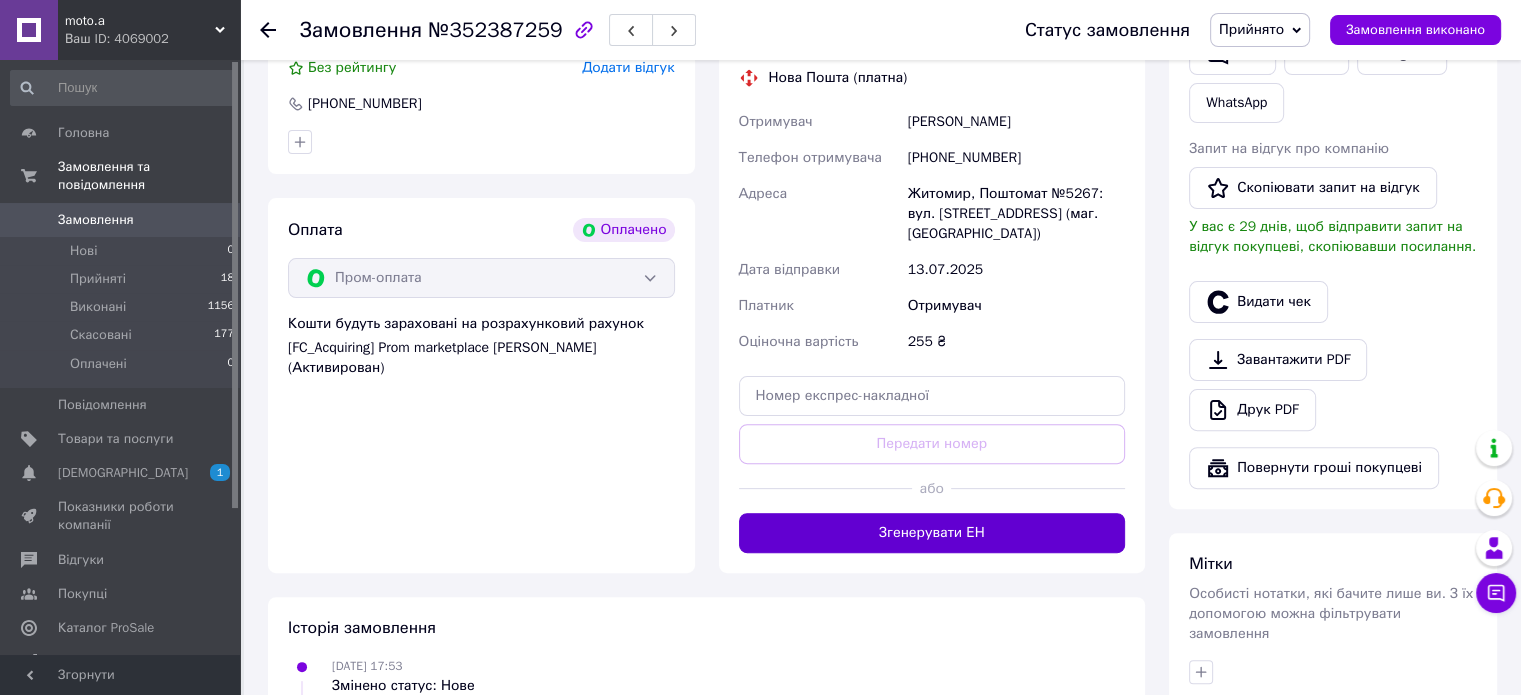click on "Згенерувати ЕН" at bounding box center [932, 533] 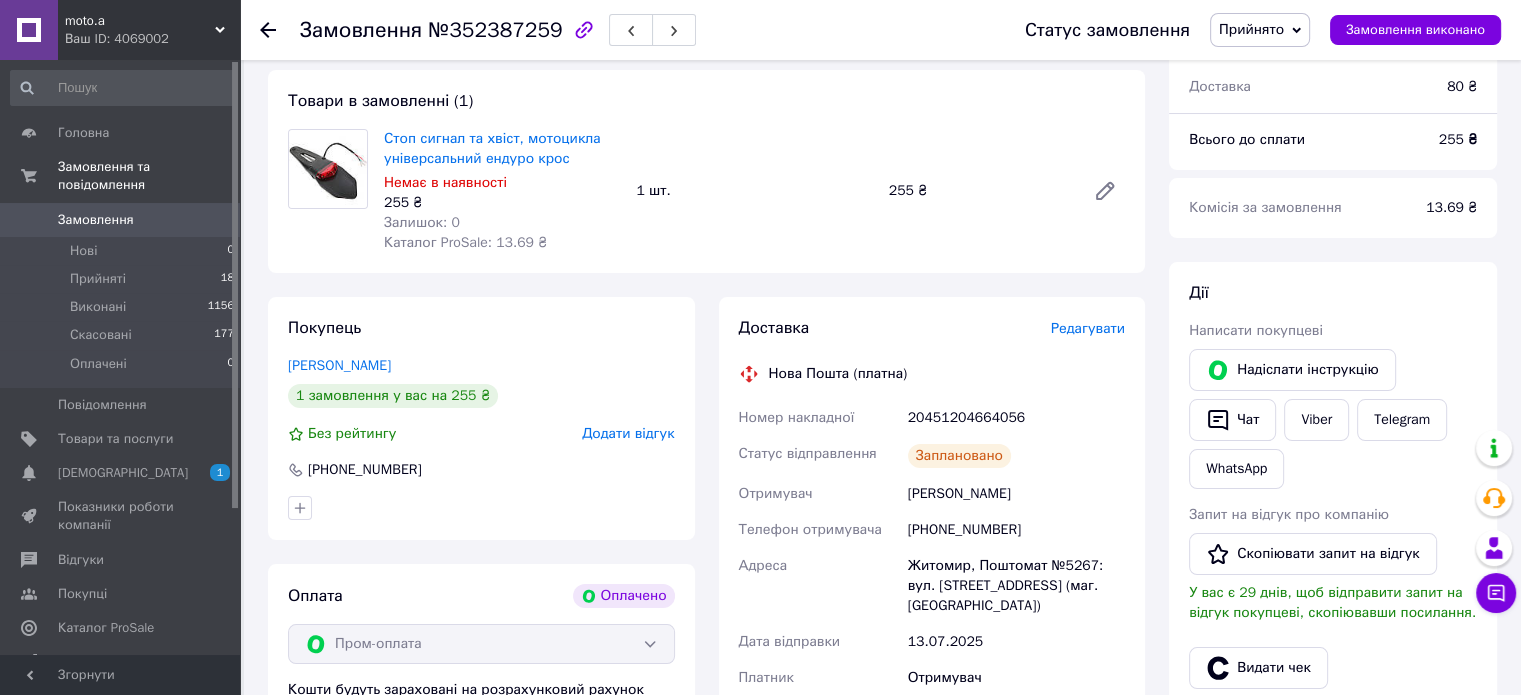 scroll, scrollTop: 130, scrollLeft: 0, axis: vertical 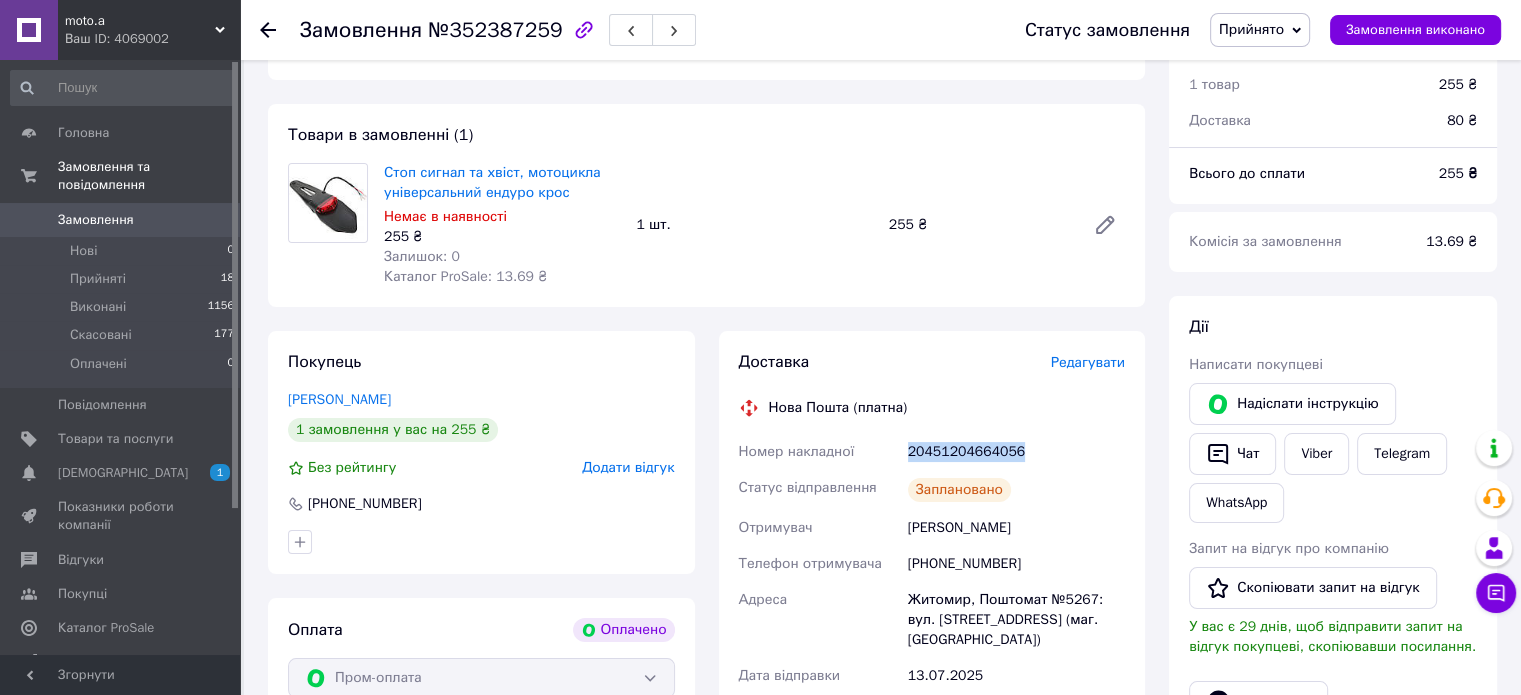 drag, startPoint x: 1013, startPoint y: 451, endPoint x: 879, endPoint y: 451, distance: 134 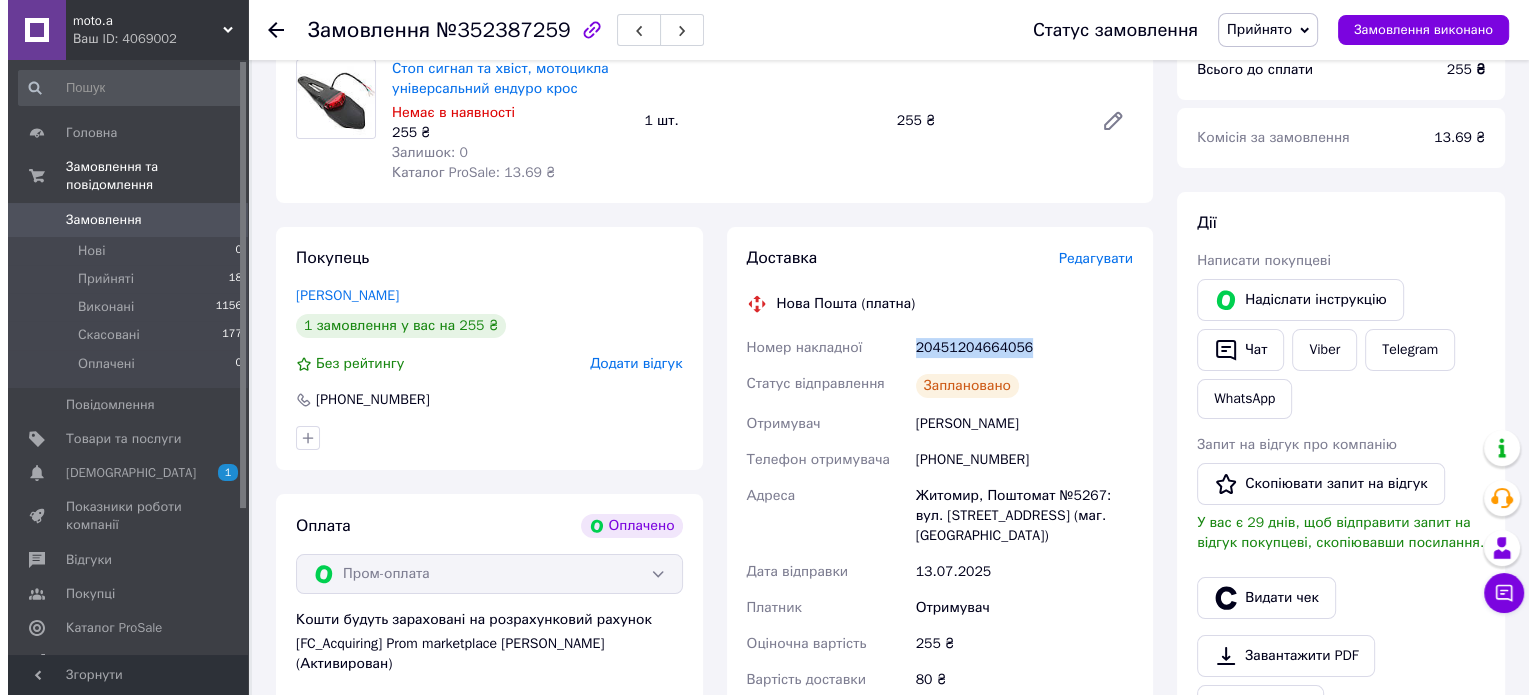 scroll, scrollTop: 330, scrollLeft: 0, axis: vertical 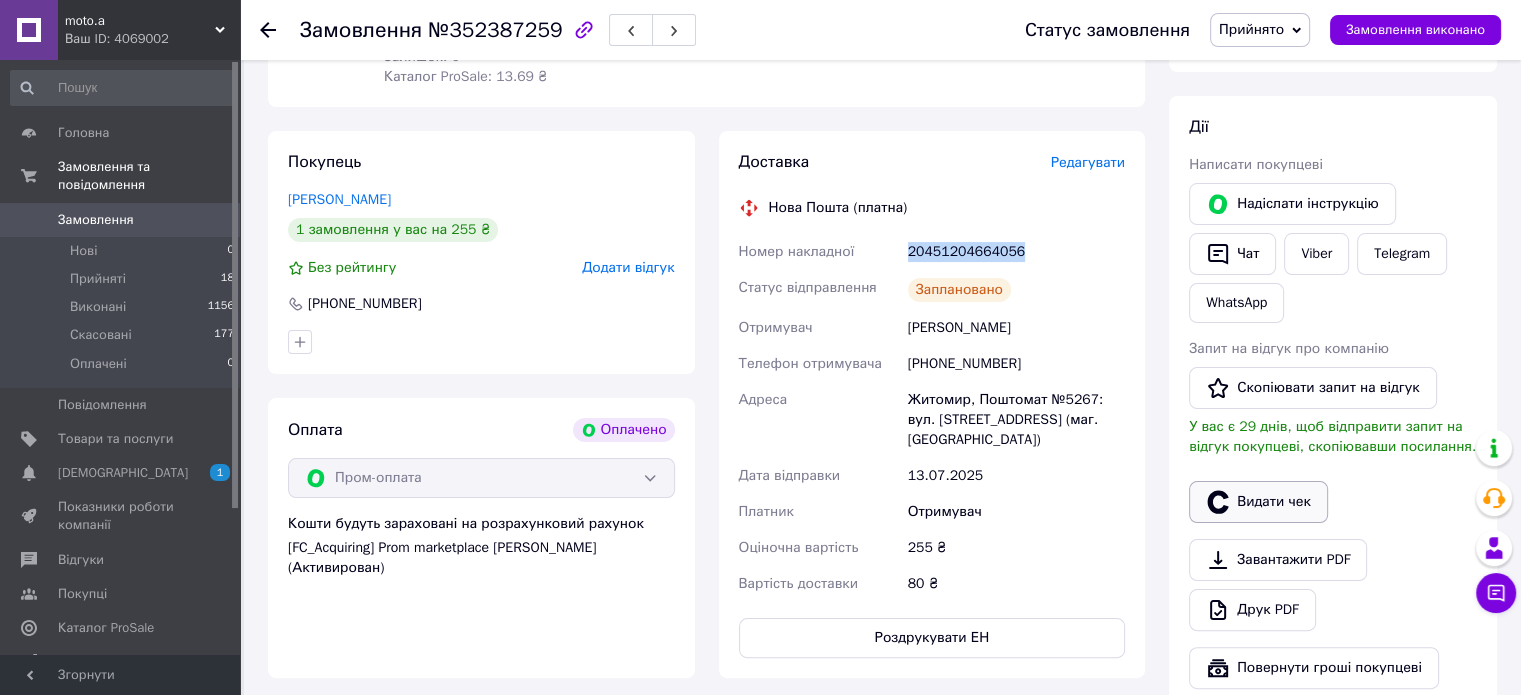 click on "Видати чек" at bounding box center [1258, 502] 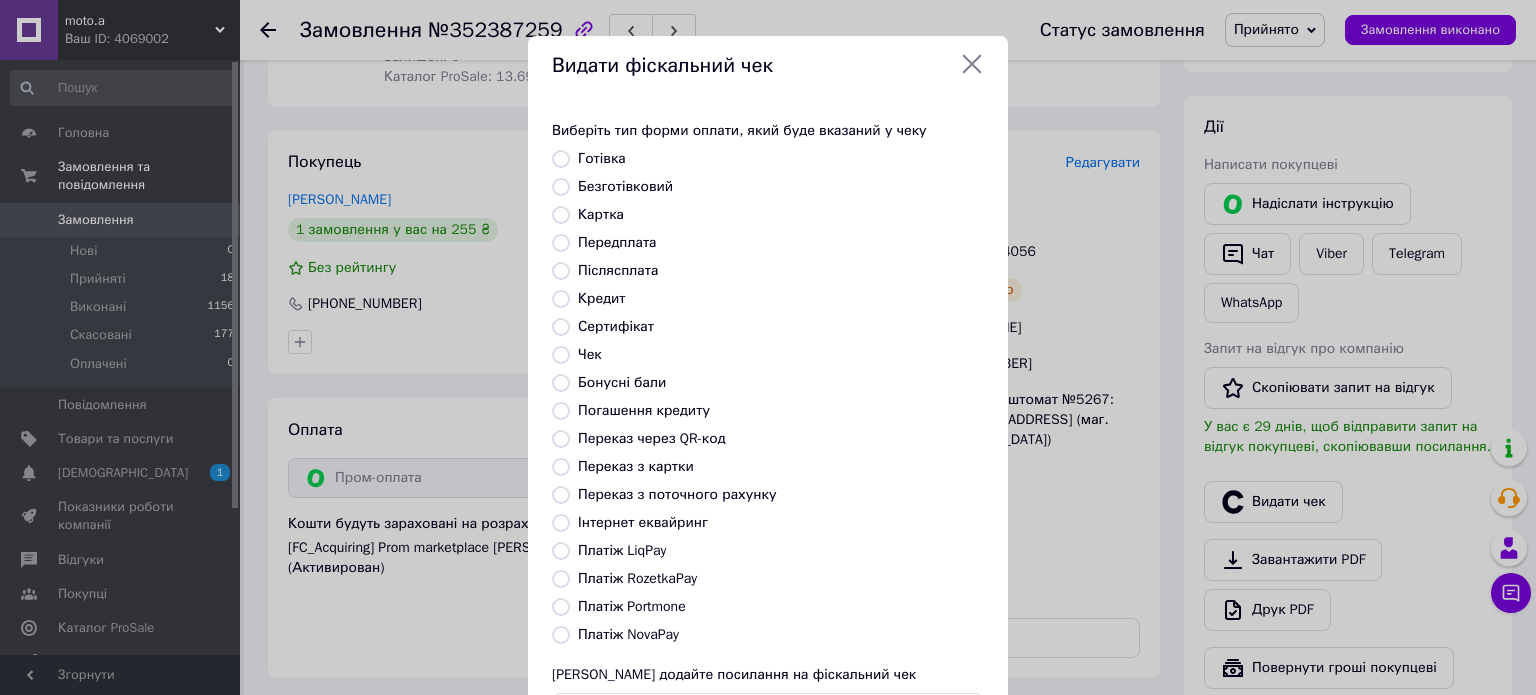 click on "Платіж RozetkaPay" at bounding box center [637, 578] 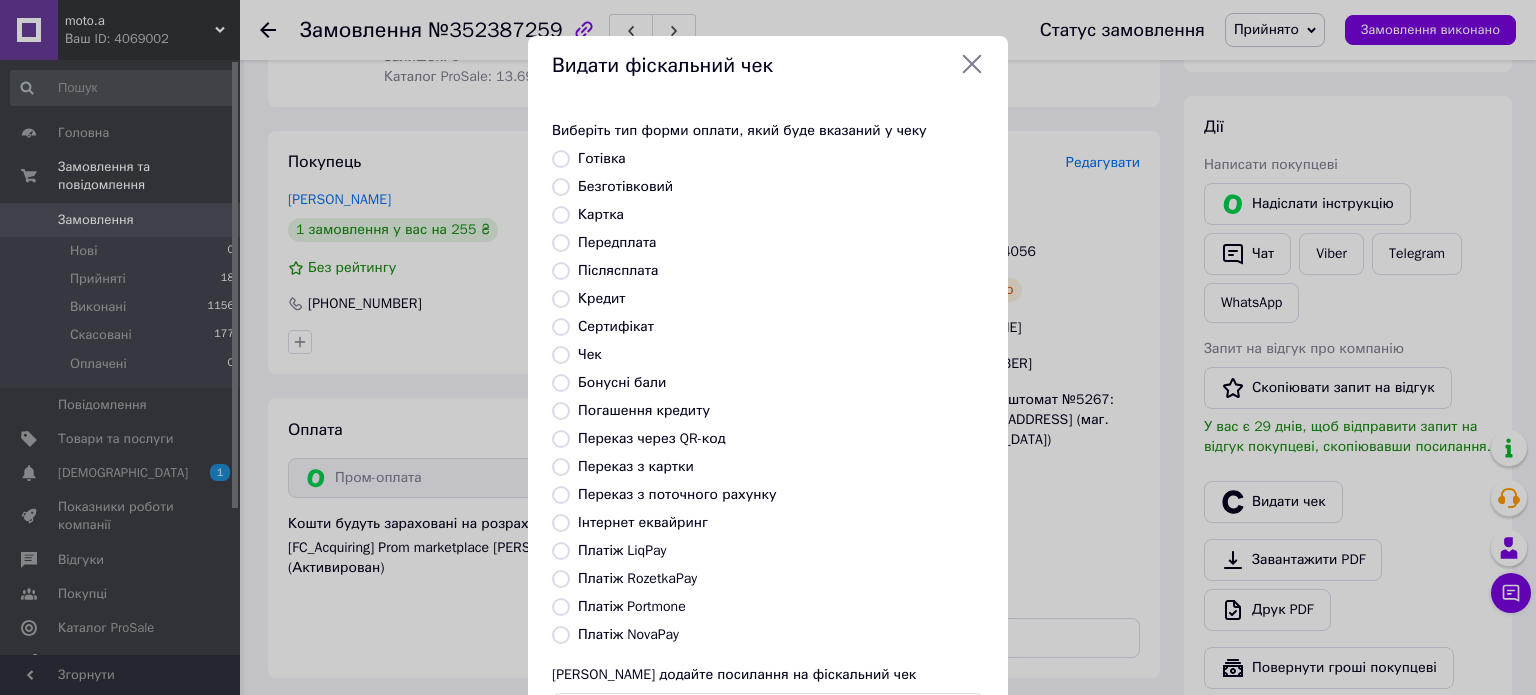 radio on "true" 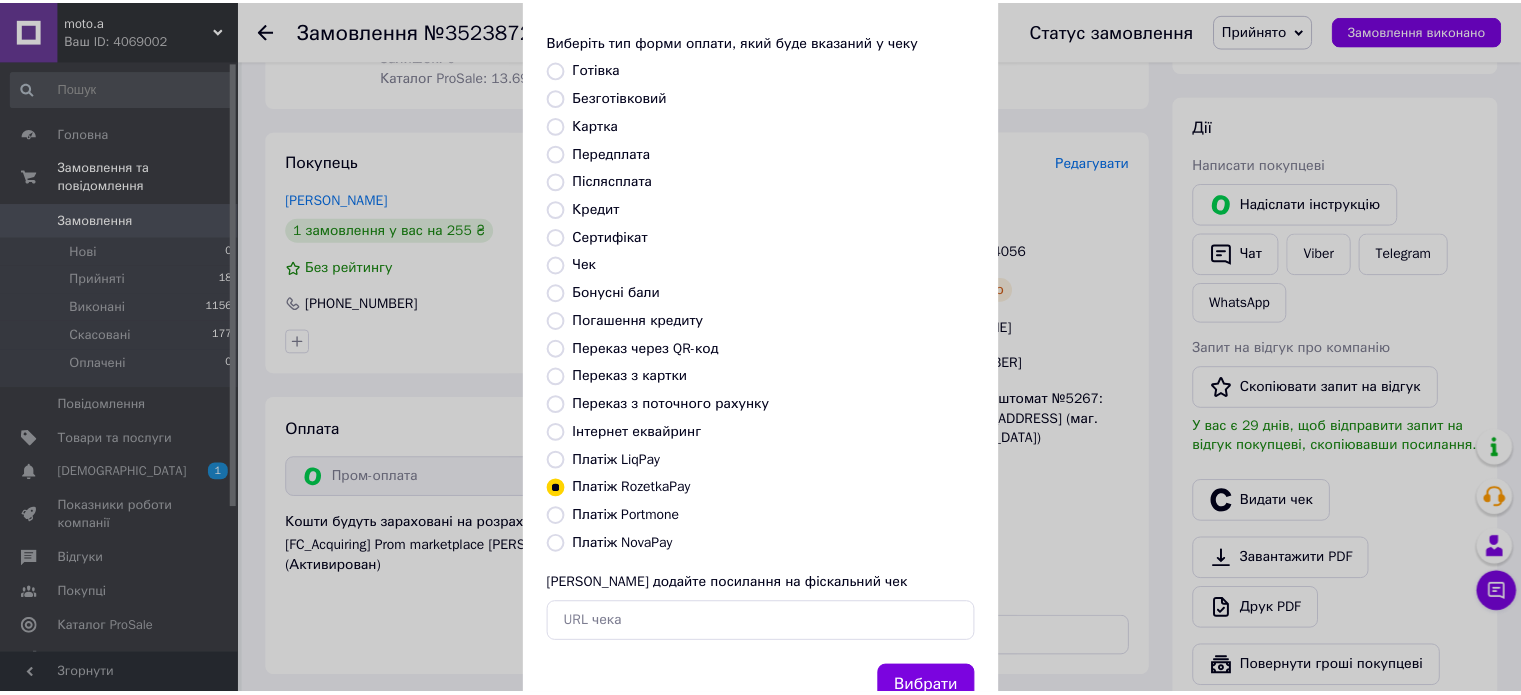 scroll, scrollTop: 163, scrollLeft: 0, axis: vertical 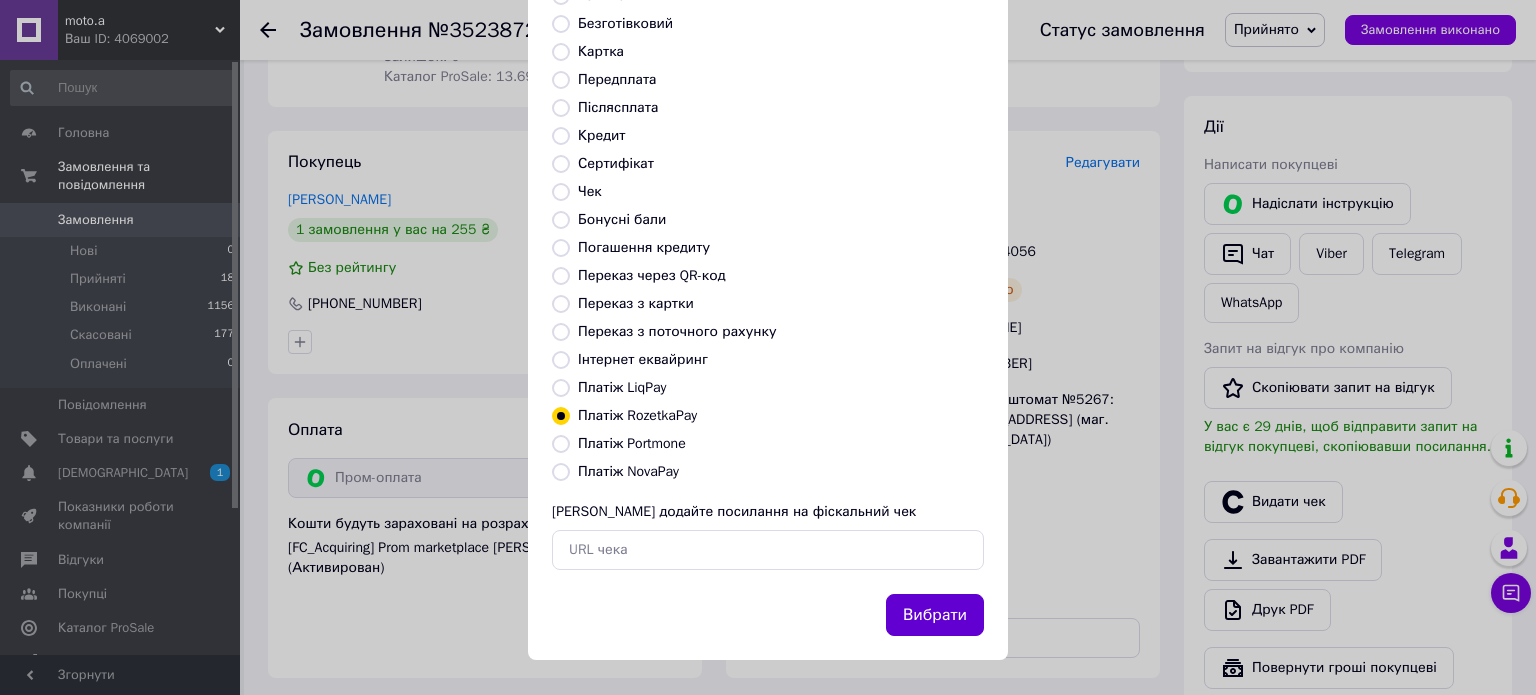 click on "Вибрати" at bounding box center [935, 615] 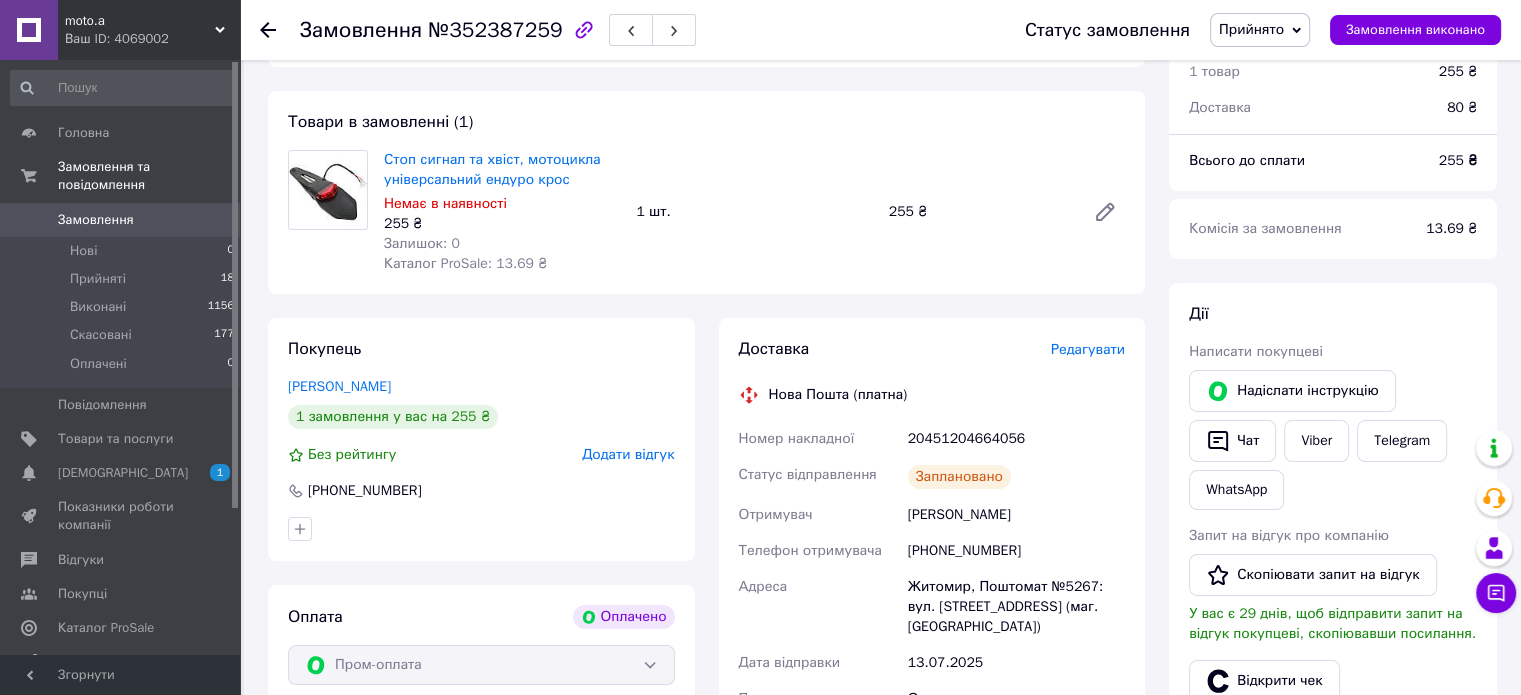 scroll, scrollTop: 130, scrollLeft: 0, axis: vertical 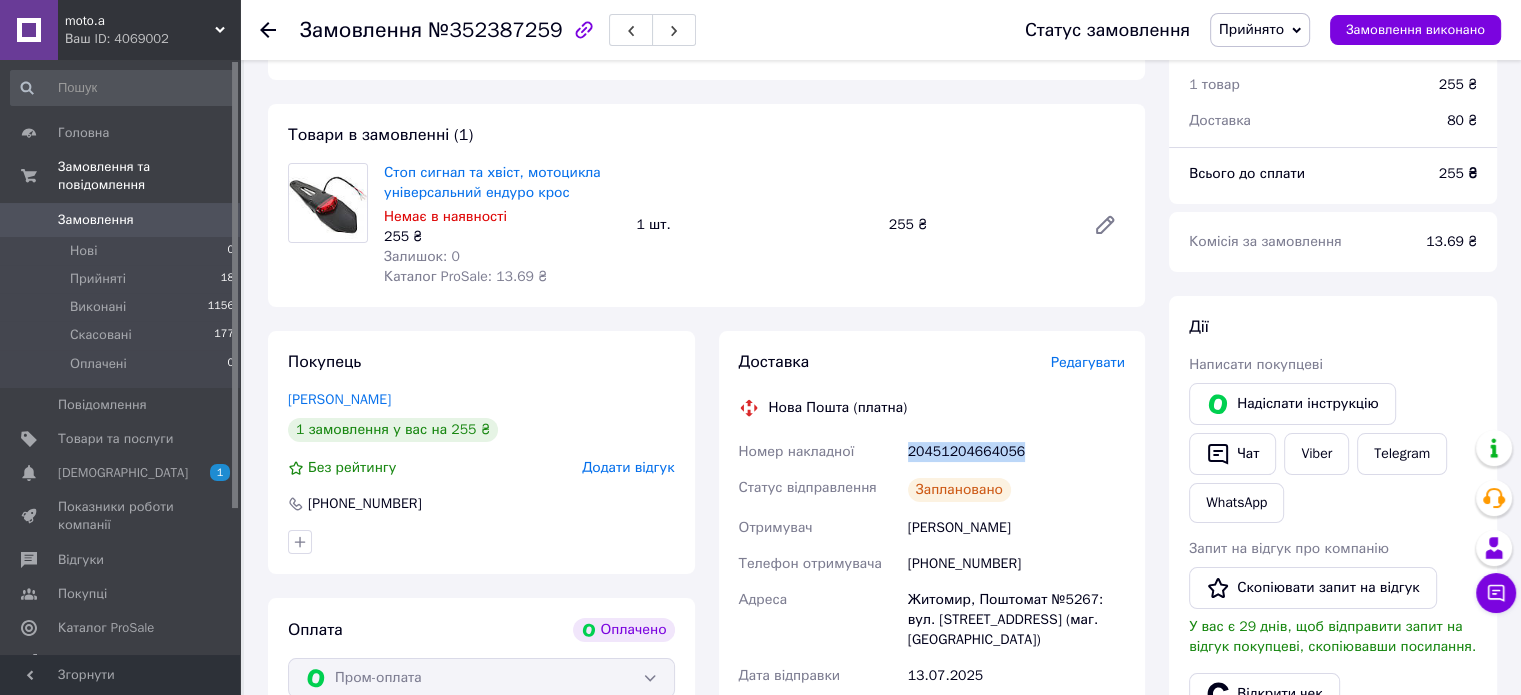 drag, startPoint x: 1020, startPoint y: 442, endPoint x: 900, endPoint y: 451, distance: 120.33703 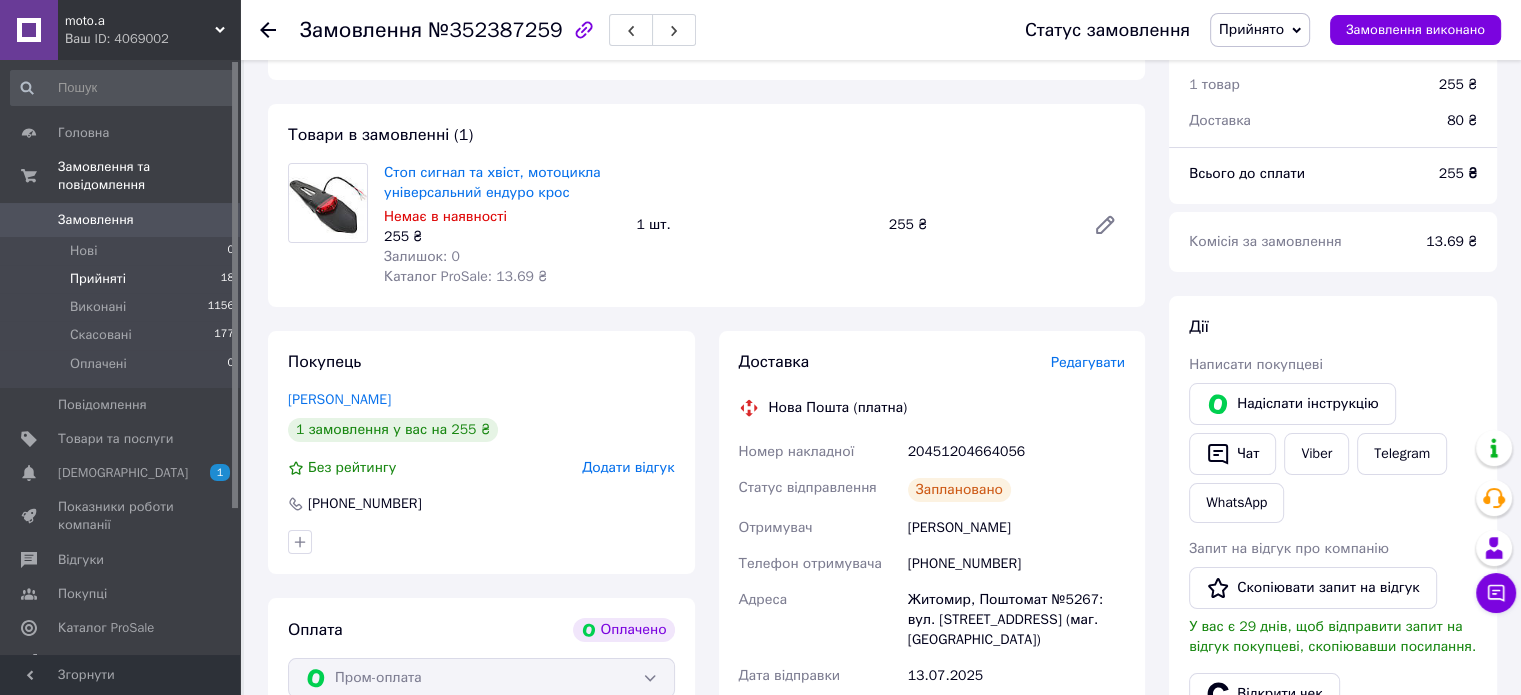 click on "Прийняті" at bounding box center [98, 279] 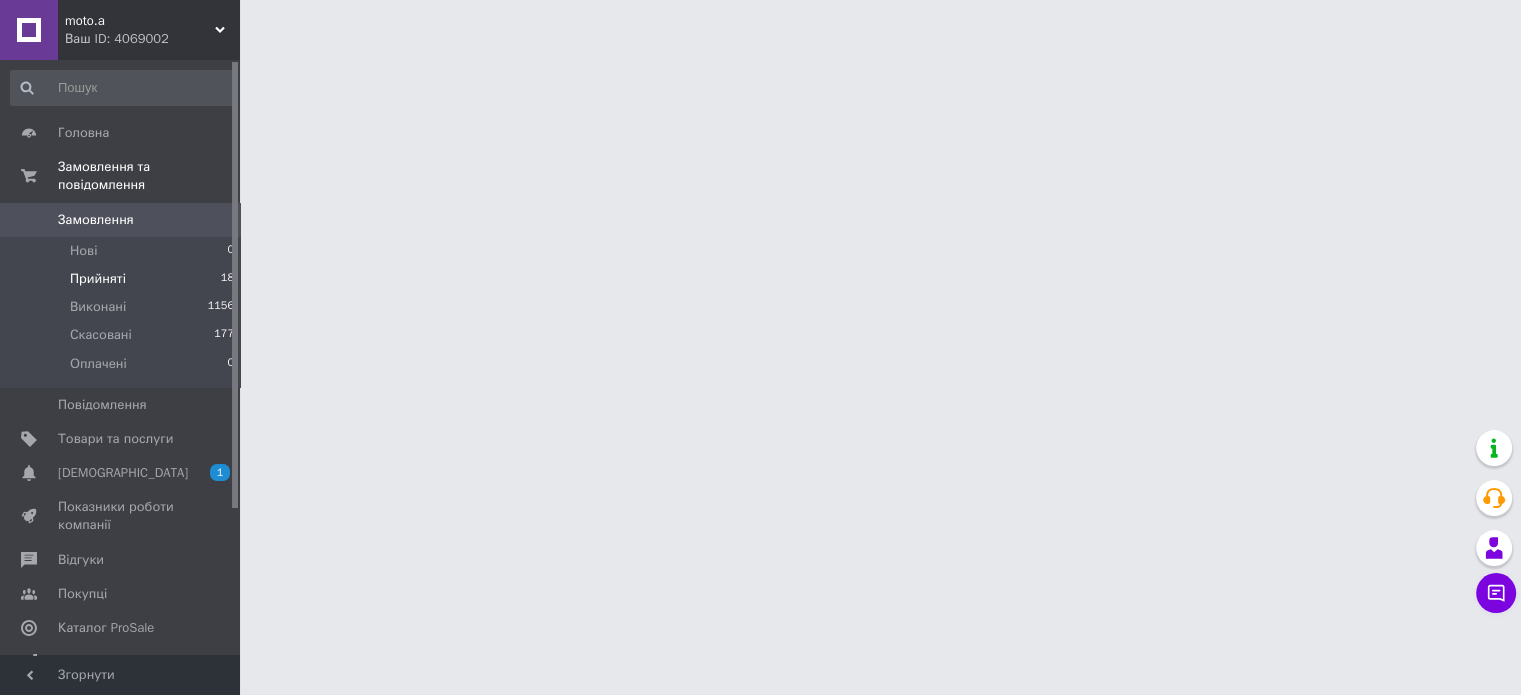 scroll, scrollTop: 0, scrollLeft: 0, axis: both 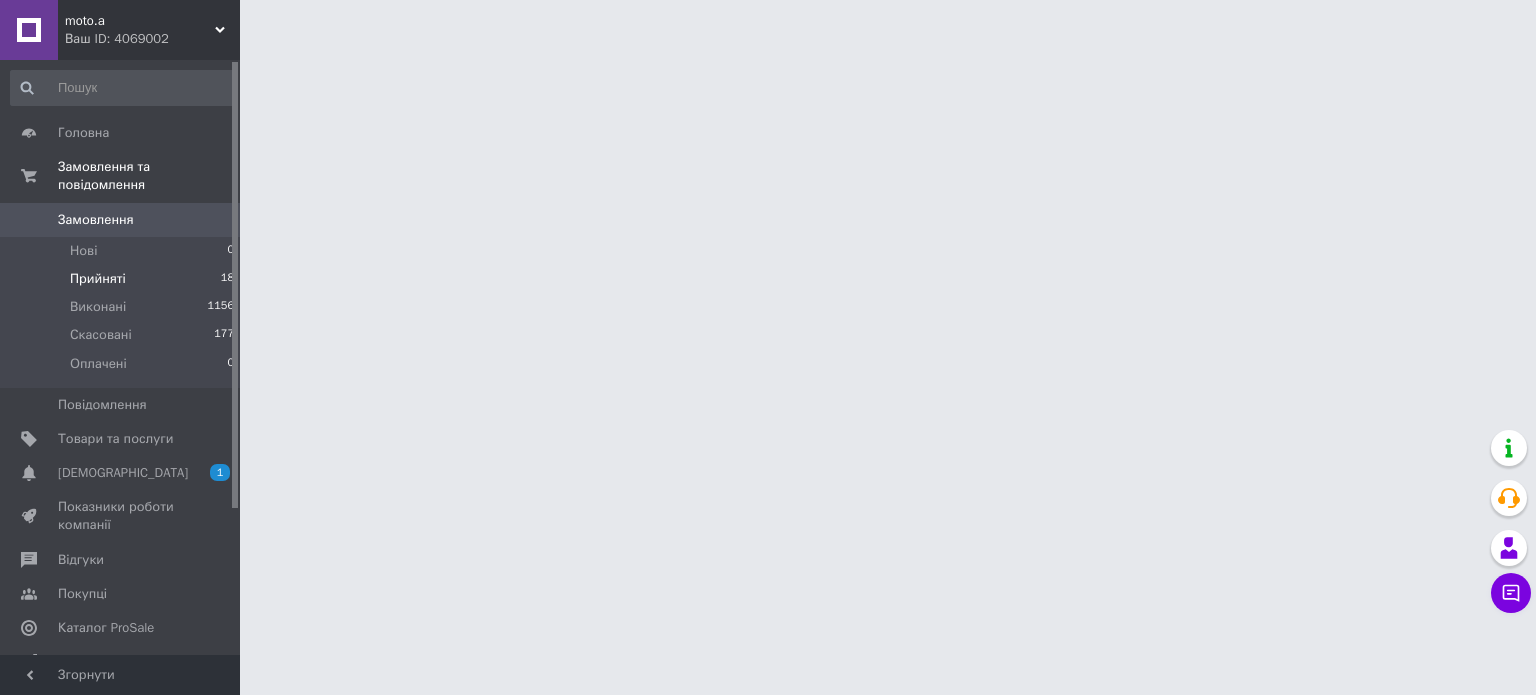 click on "Прийняті" at bounding box center (98, 279) 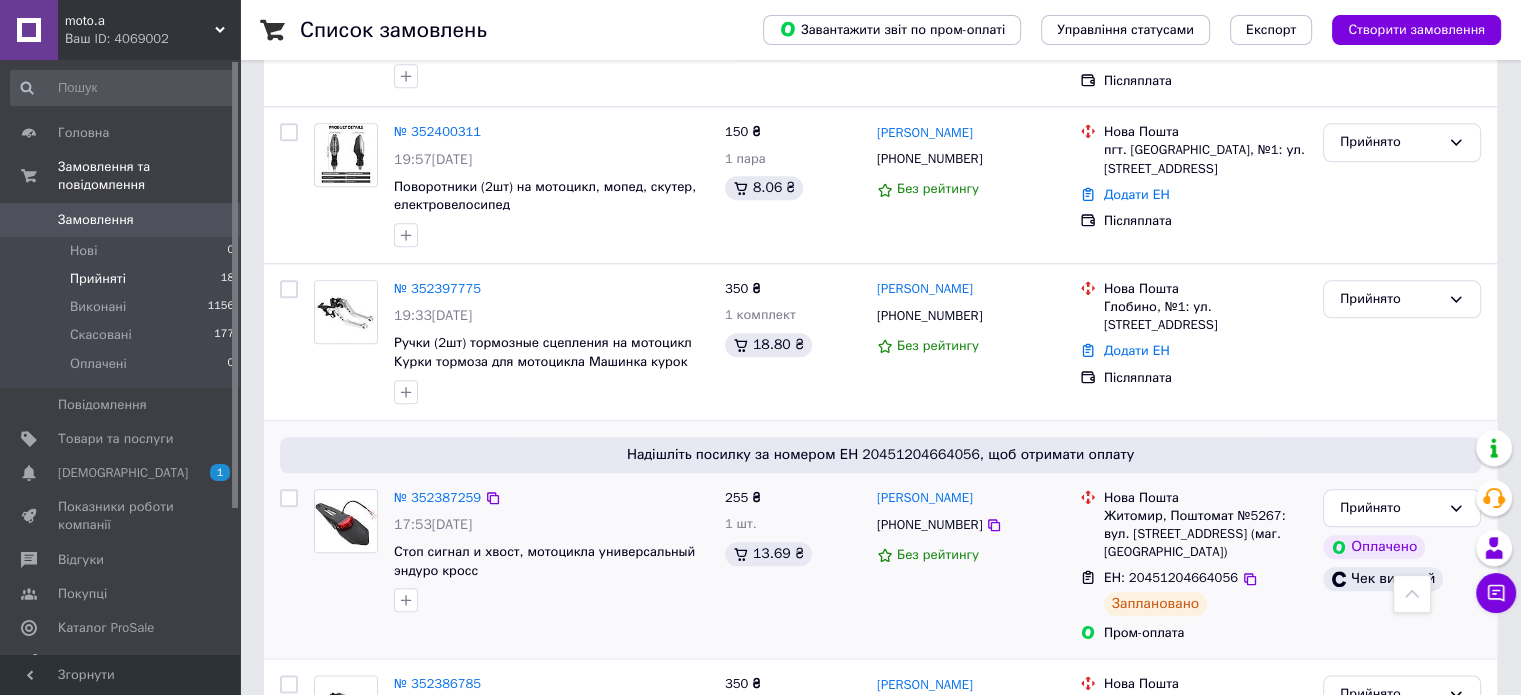 scroll, scrollTop: 2099, scrollLeft: 0, axis: vertical 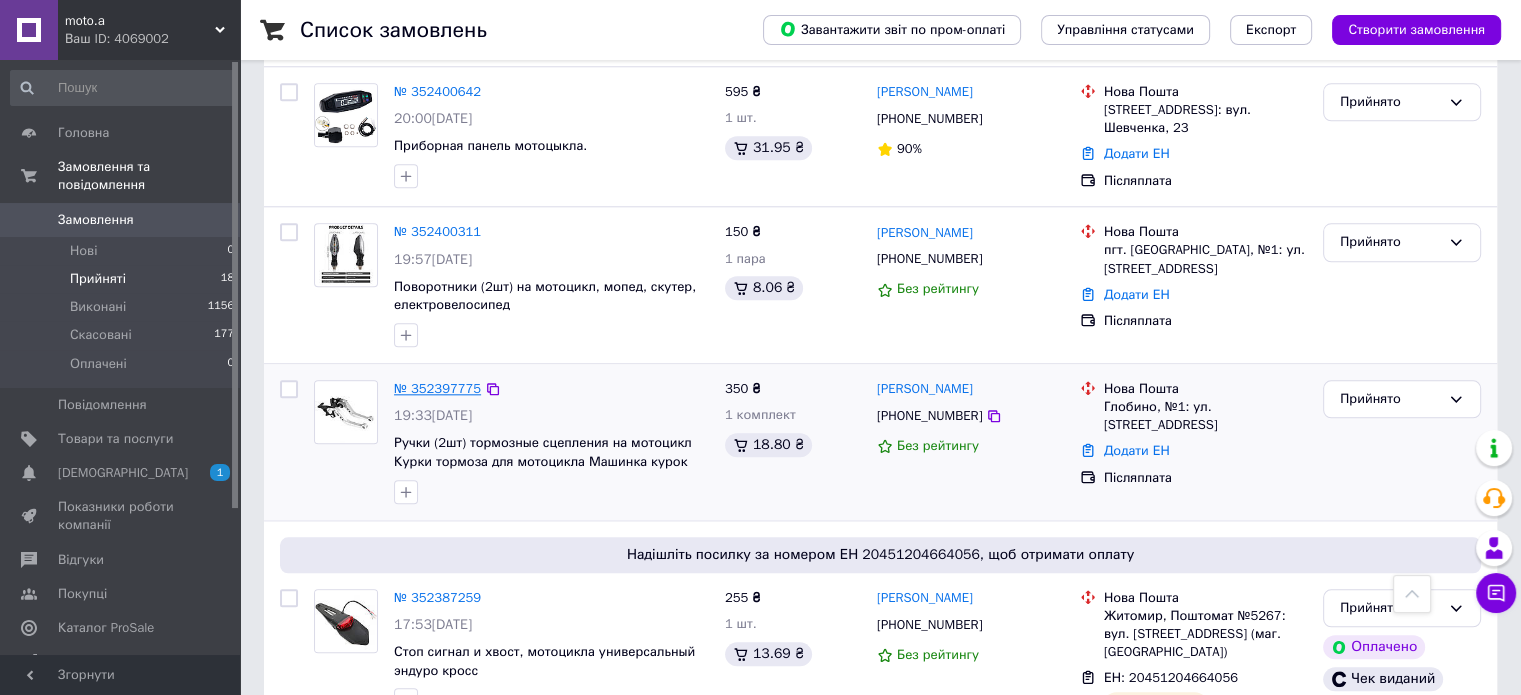 click on "№ 352397775" at bounding box center (437, 388) 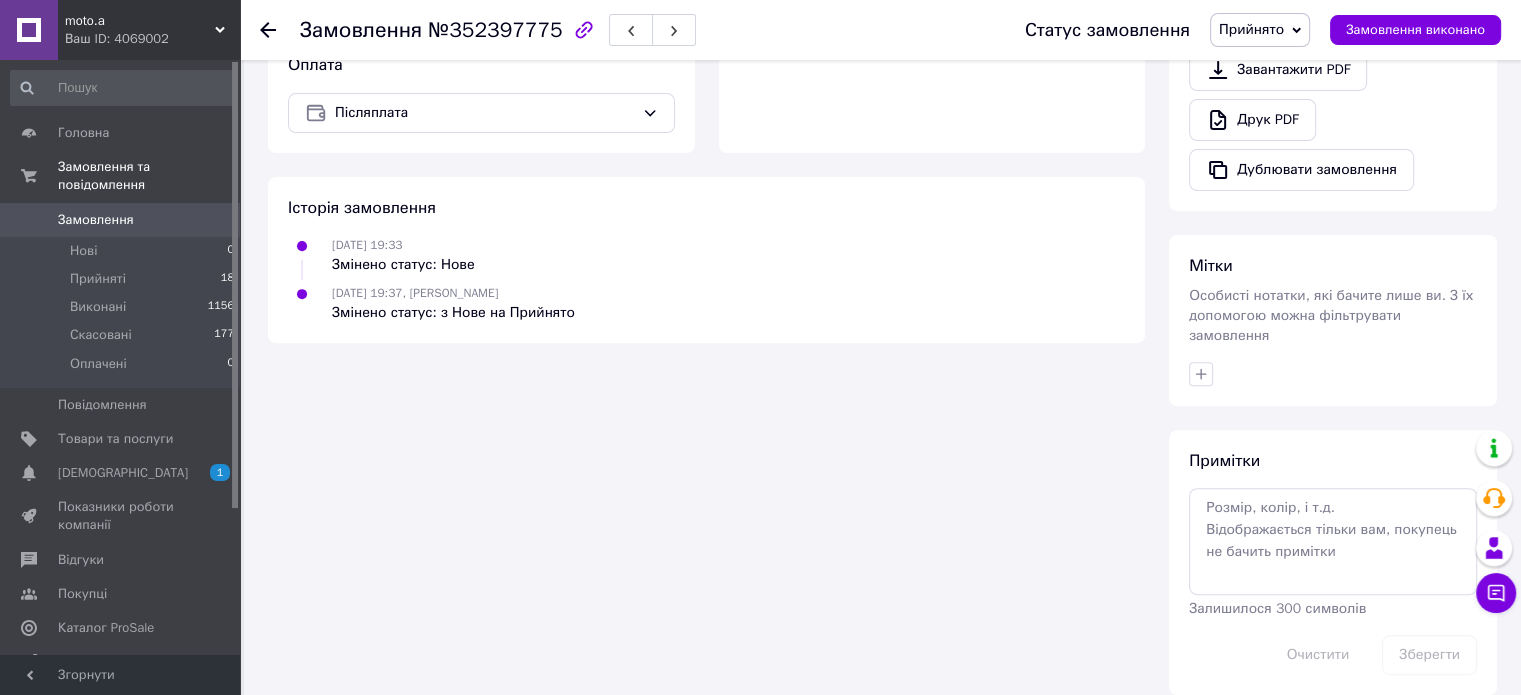 scroll, scrollTop: 744, scrollLeft: 0, axis: vertical 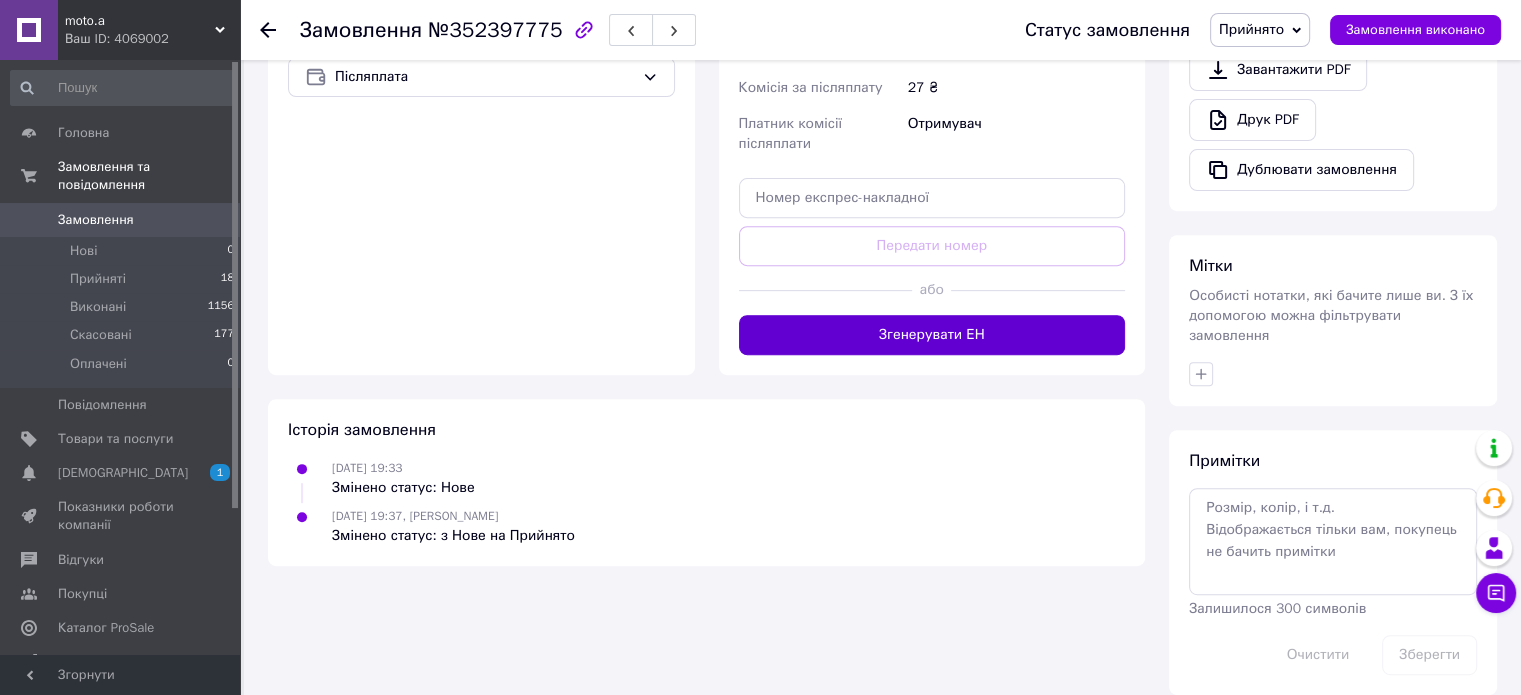 click on "Згенерувати ЕН" at bounding box center (932, 335) 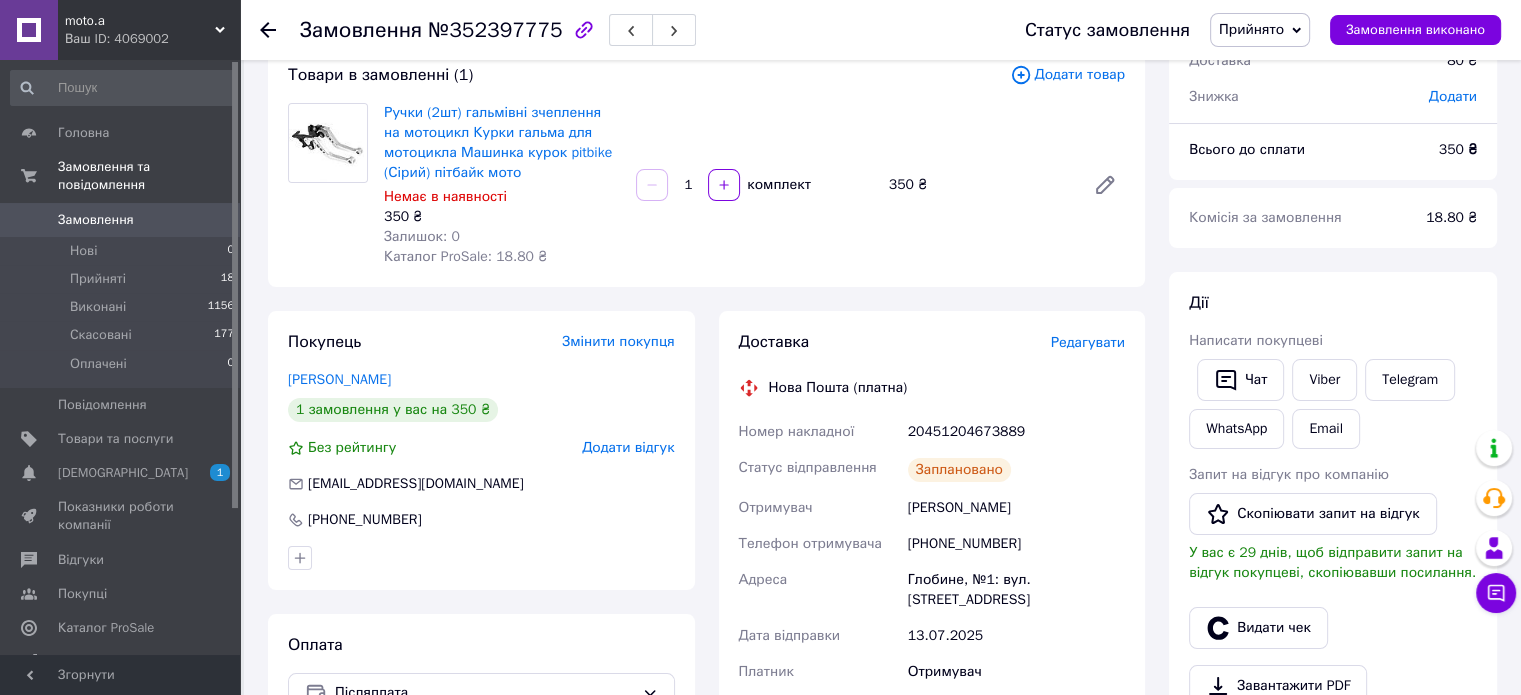 scroll, scrollTop: 100, scrollLeft: 0, axis: vertical 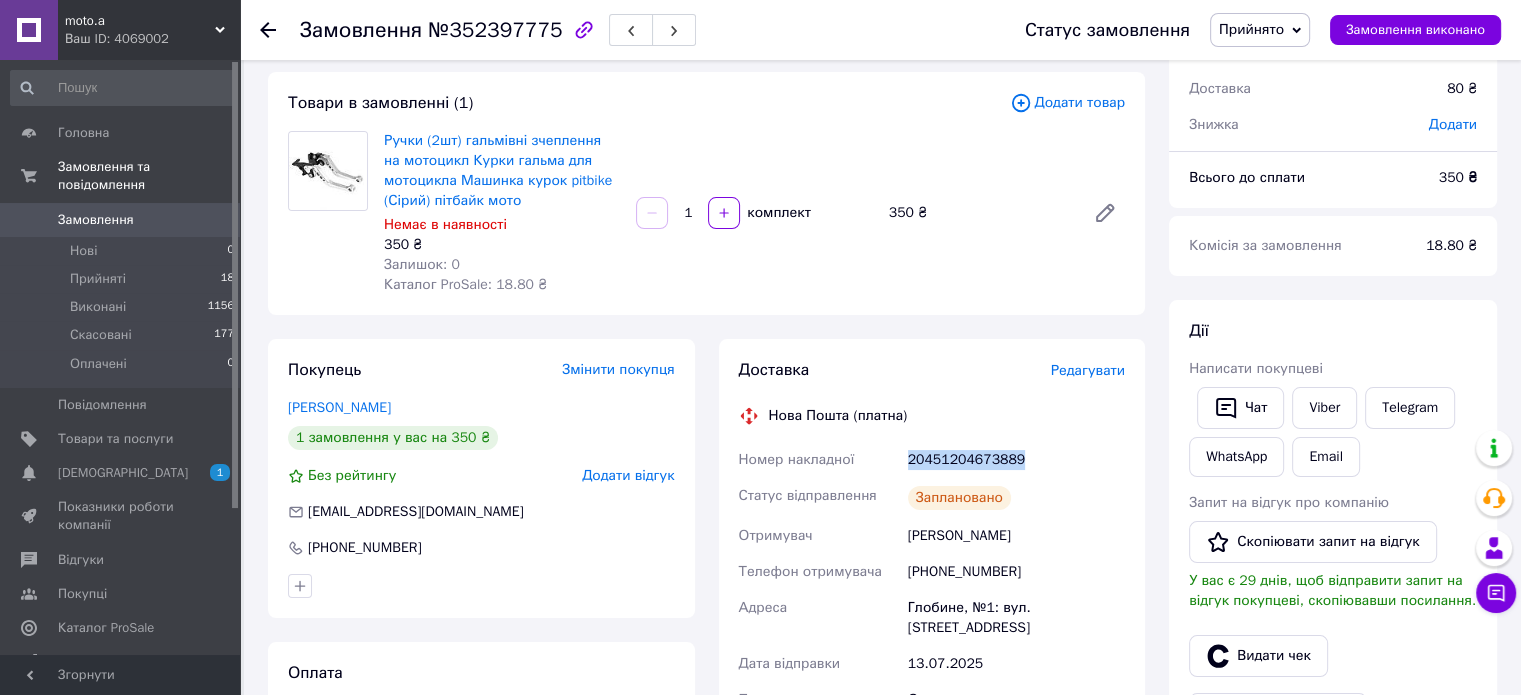 drag, startPoint x: 1024, startPoint y: 457, endPoint x: 896, endPoint y: 467, distance: 128.39003 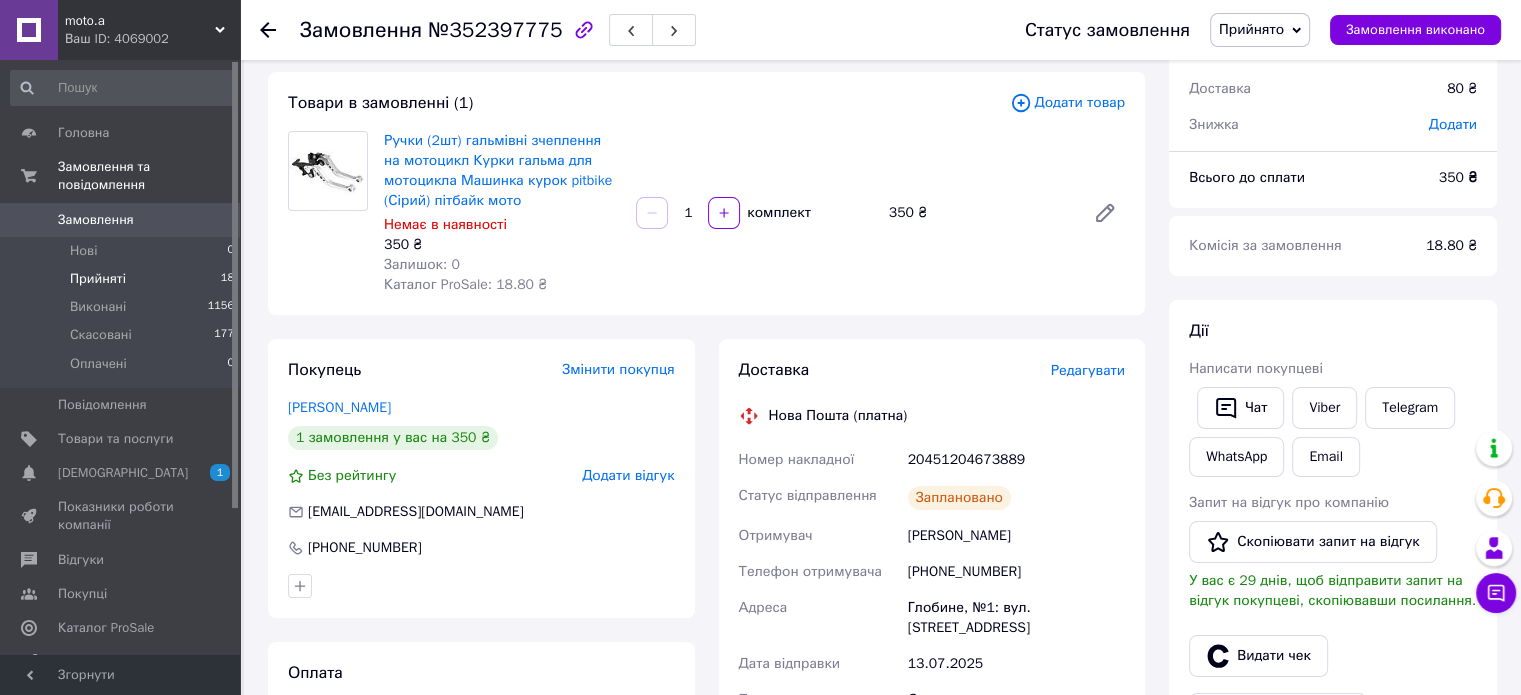 click on "Прийняті" at bounding box center [98, 279] 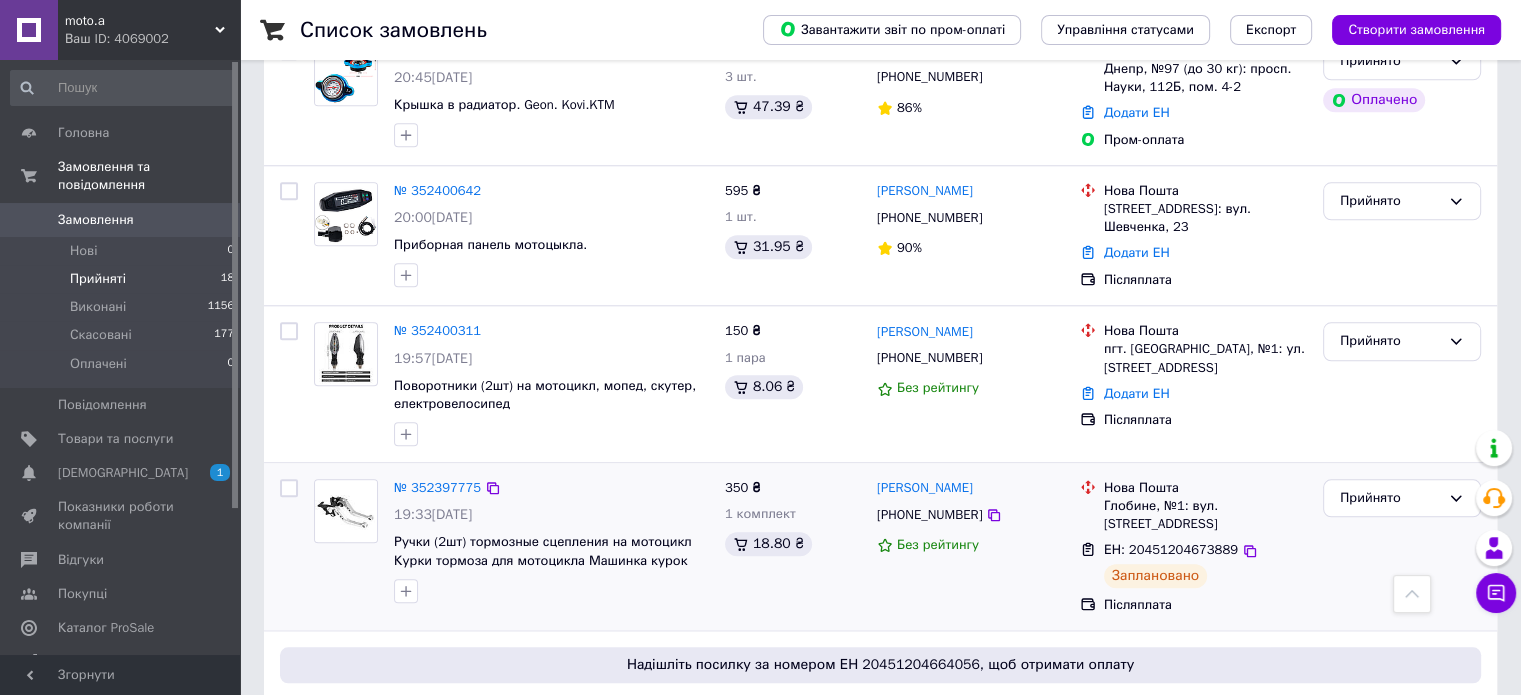 scroll, scrollTop: 1900, scrollLeft: 0, axis: vertical 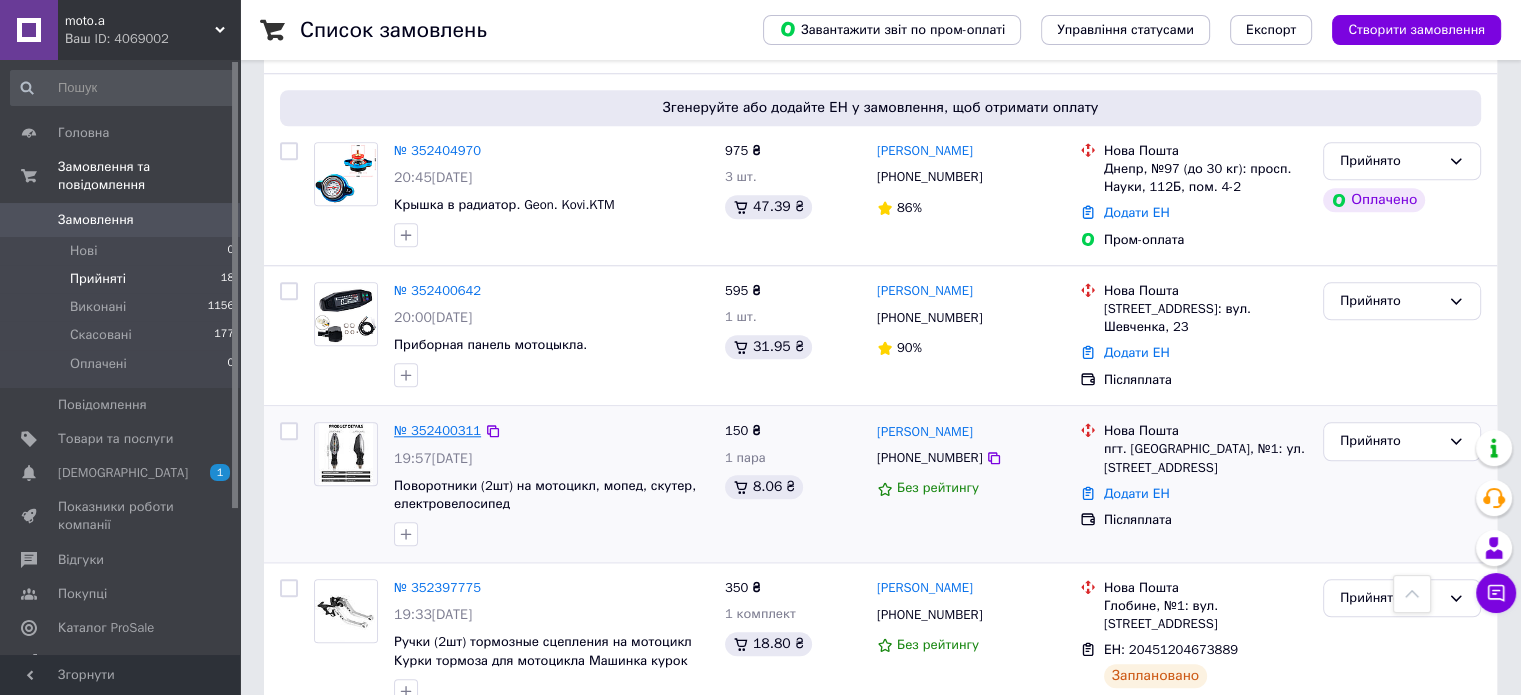 click on "№ 352400311" at bounding box center (437, 430) 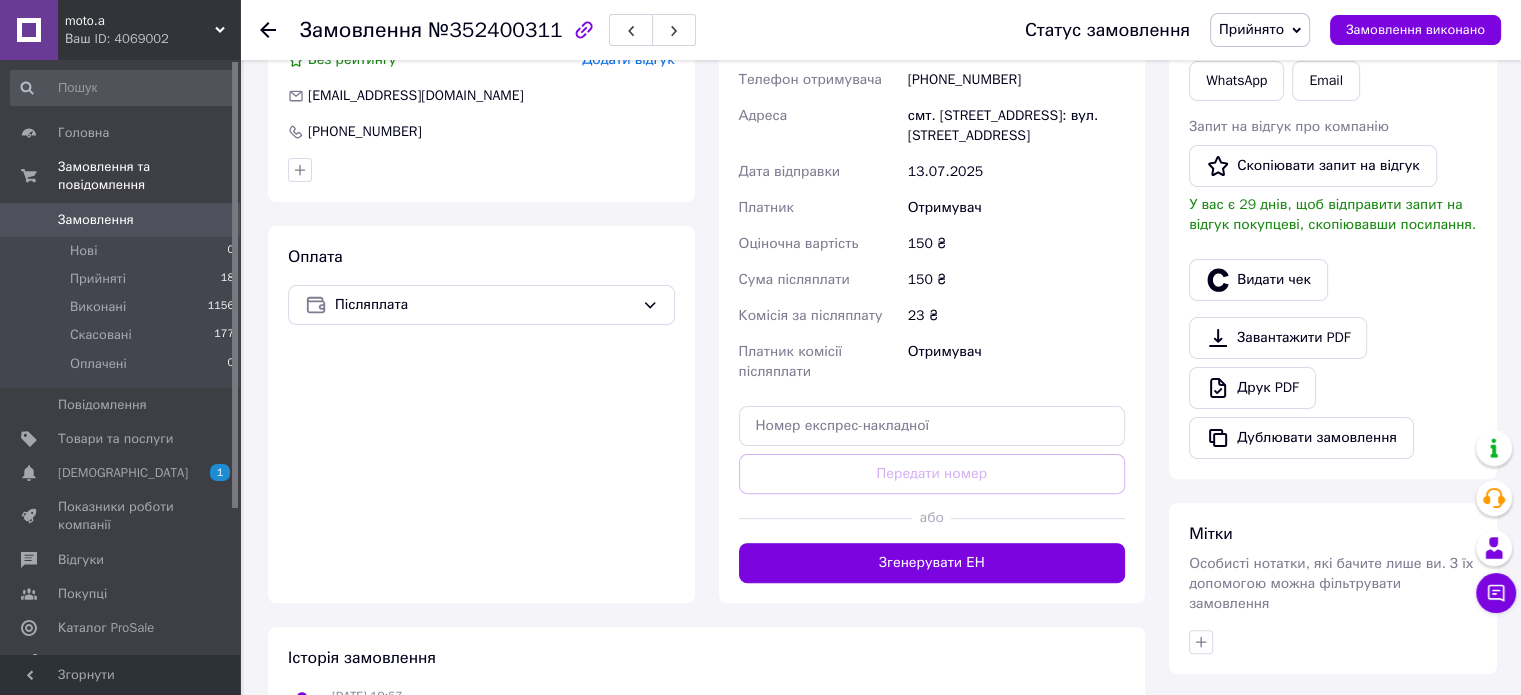 scroll, scrollTop: 444, scrollLeft: 0, axis: vertical 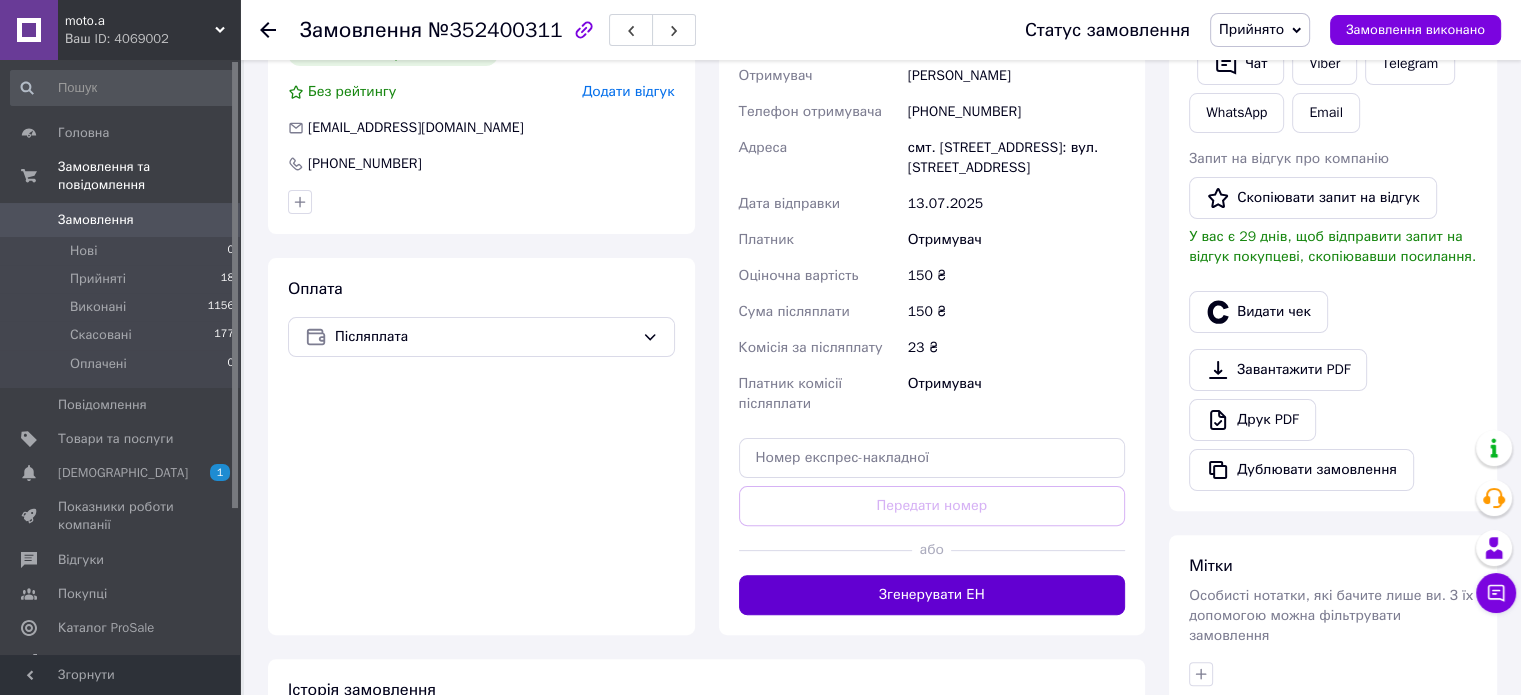 click on "Згенерувати ЕН" at bounding box center [932, 595] 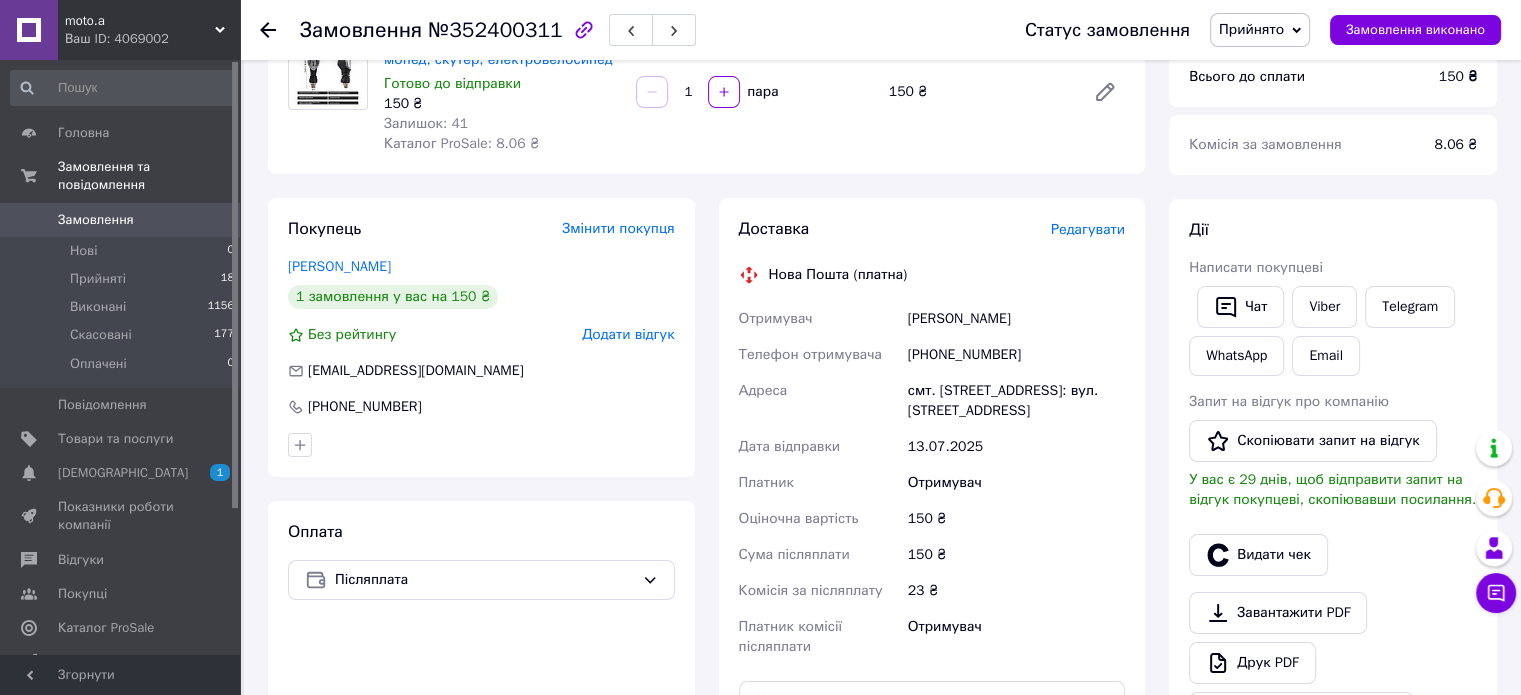 scroll, scrollTop: 144, scrollLeft: 0, axis: vertical 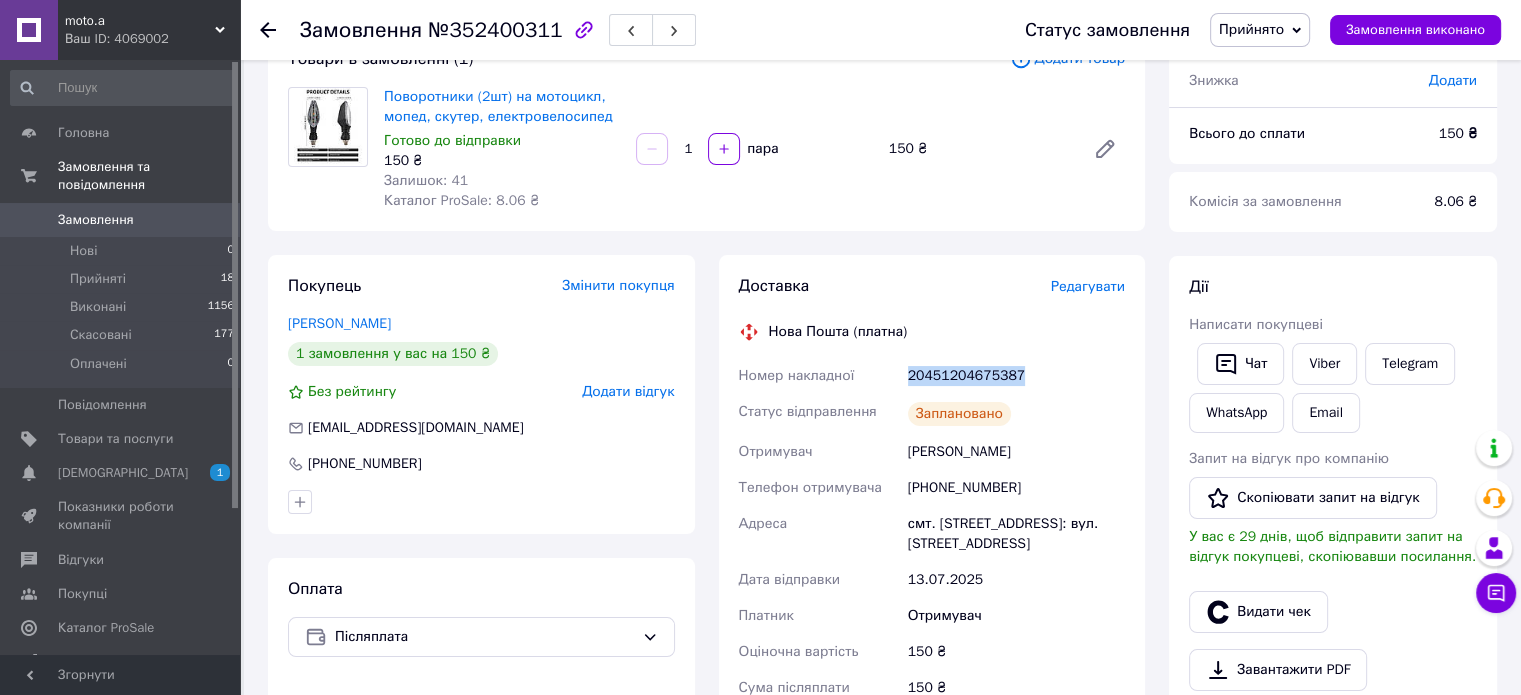 drag, startPoint x: 1025, startPoint y: 373, endPoint x: 907, endPoint y: 384, distance: 118.511604 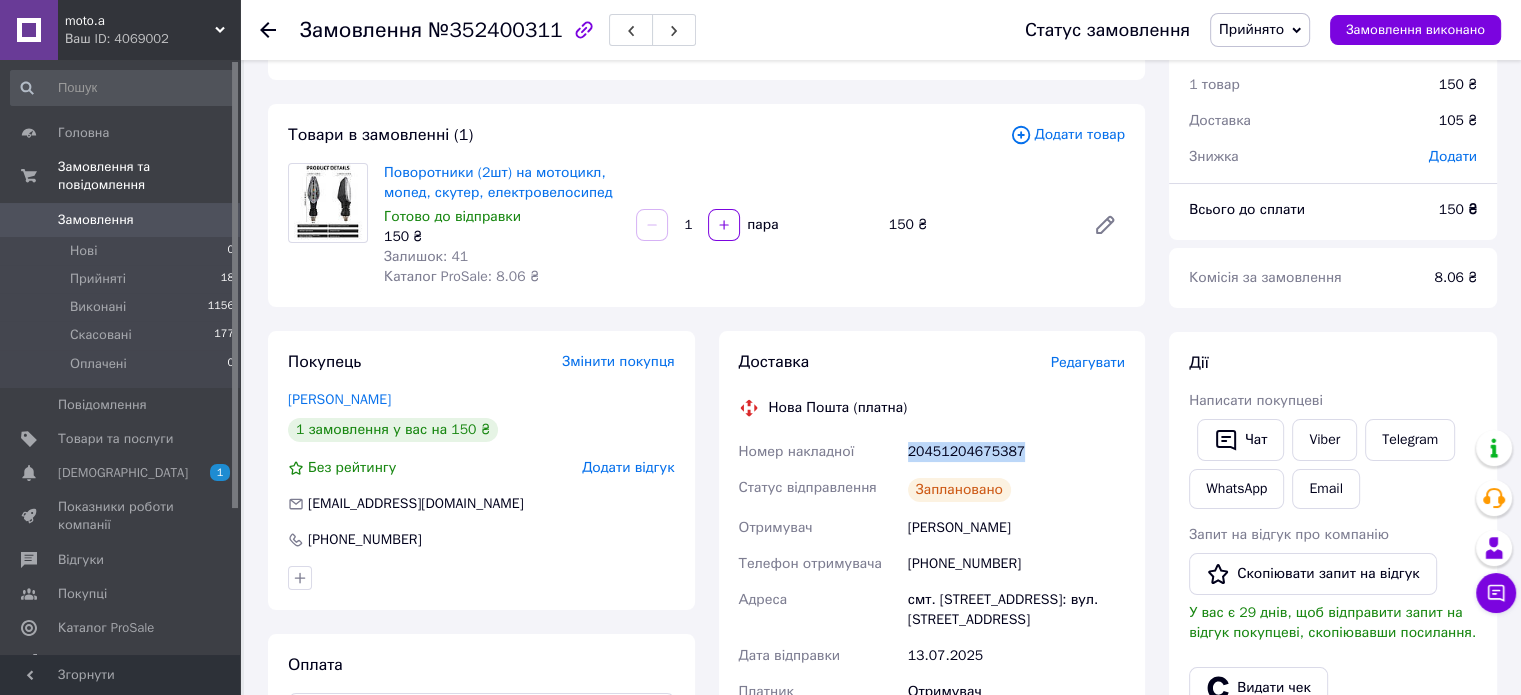 scroll, scrollTop: 0, scrollLeft: 0, axis: both 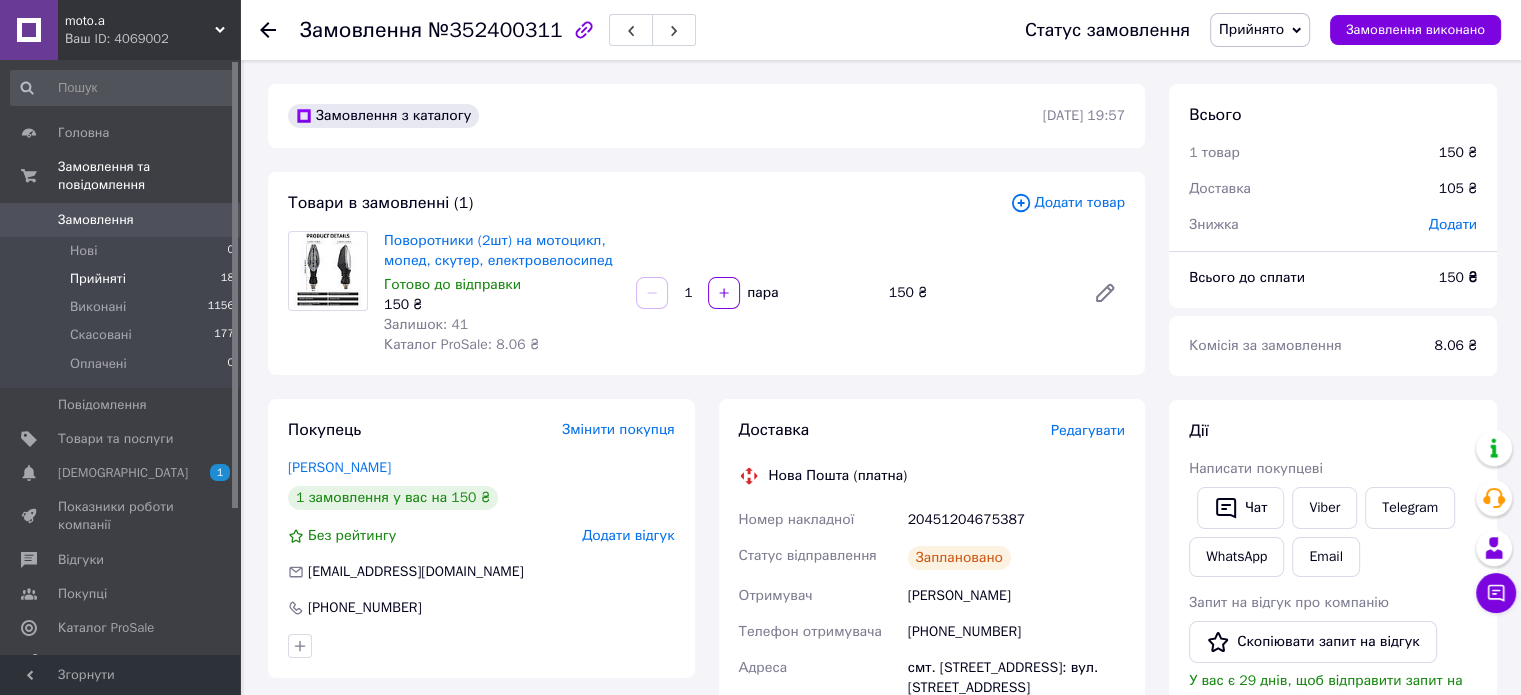 click on "Прийняті" at bounding box center (98, 279) 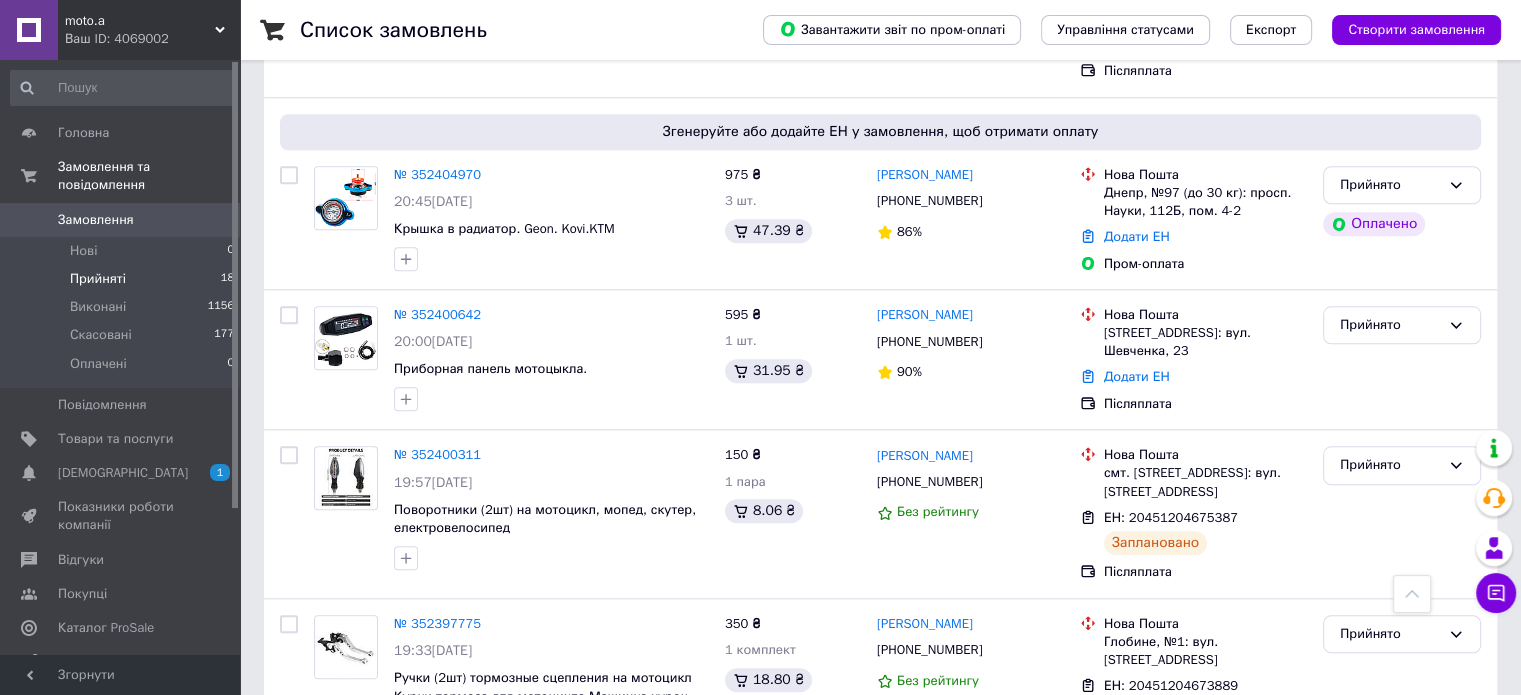 scroll, scrollTop: 1800, scrollLeft: 0, axis: vertical 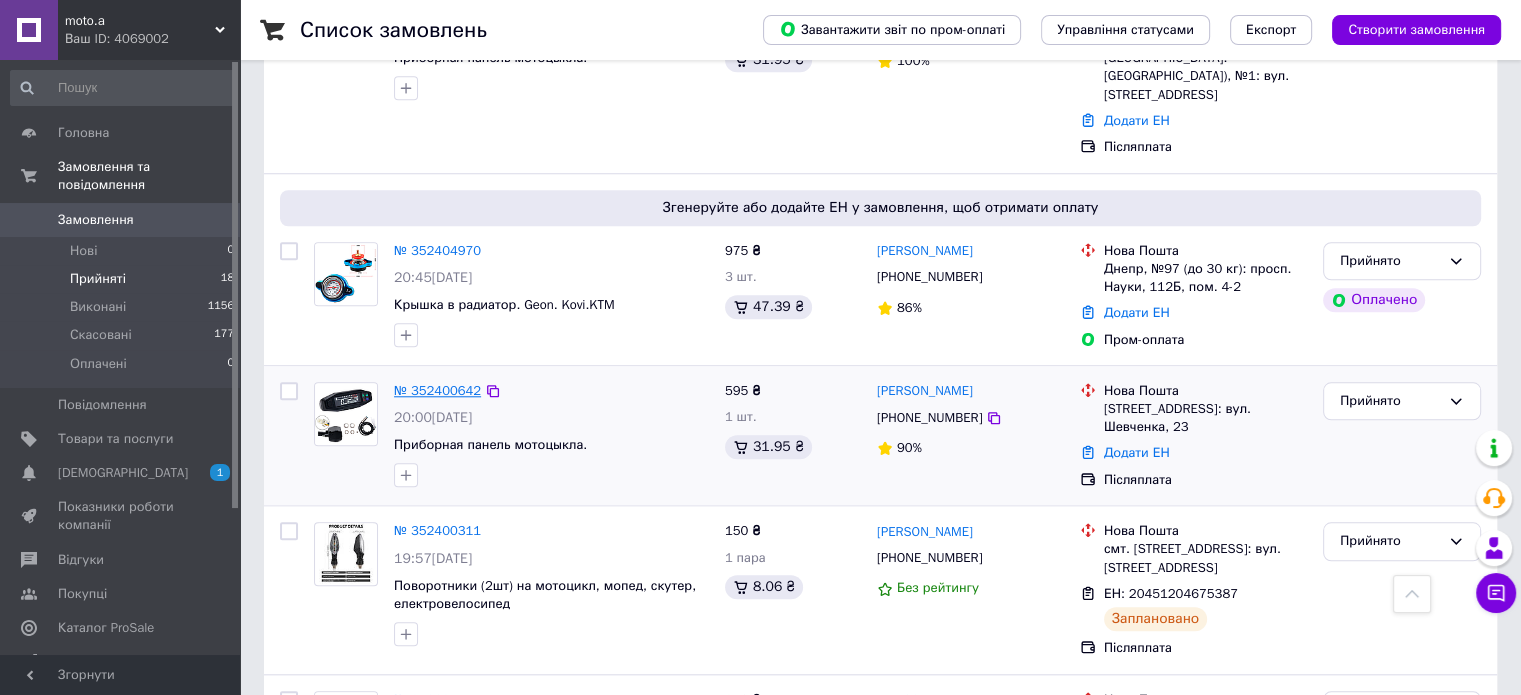 click on "№ 352400642" at bounding box center (437, 390) 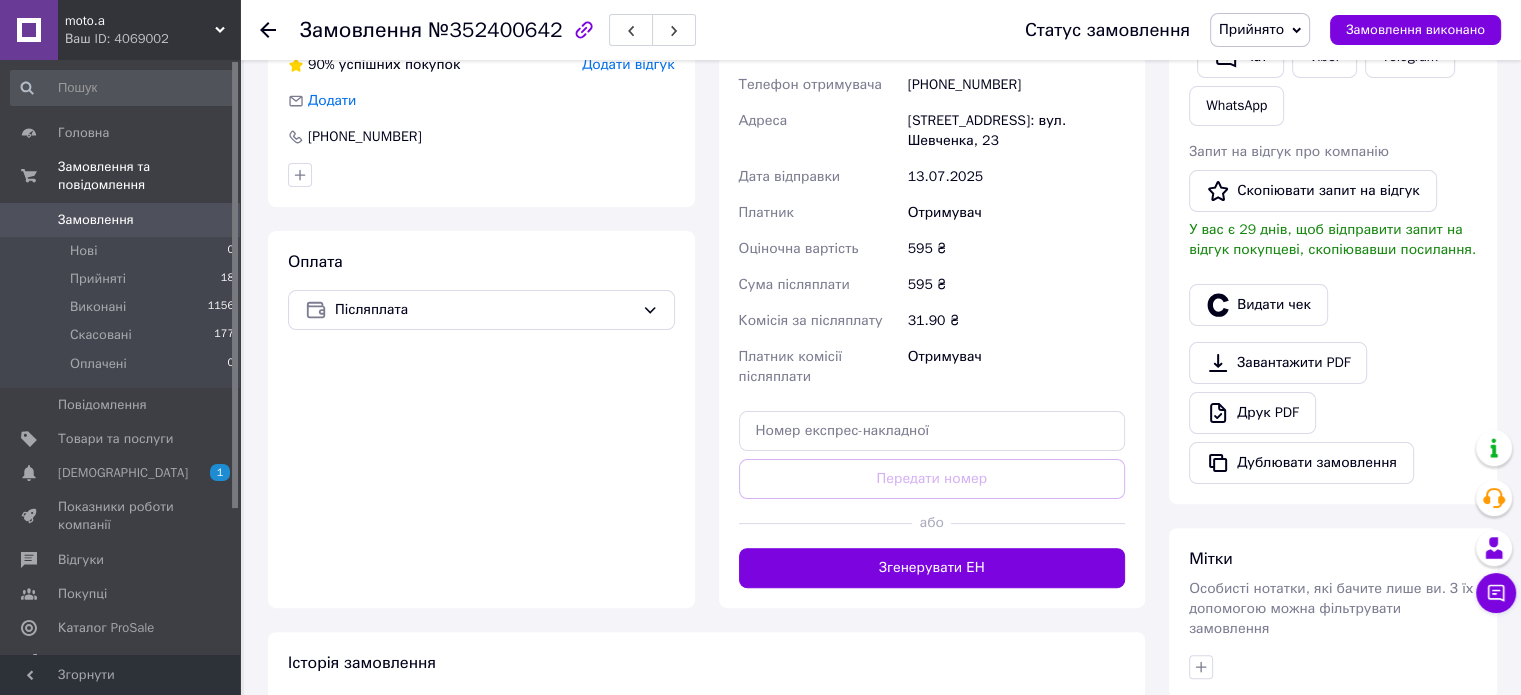 scroll, scrollTop: 500, scrollLeft: 0, axis: vertical 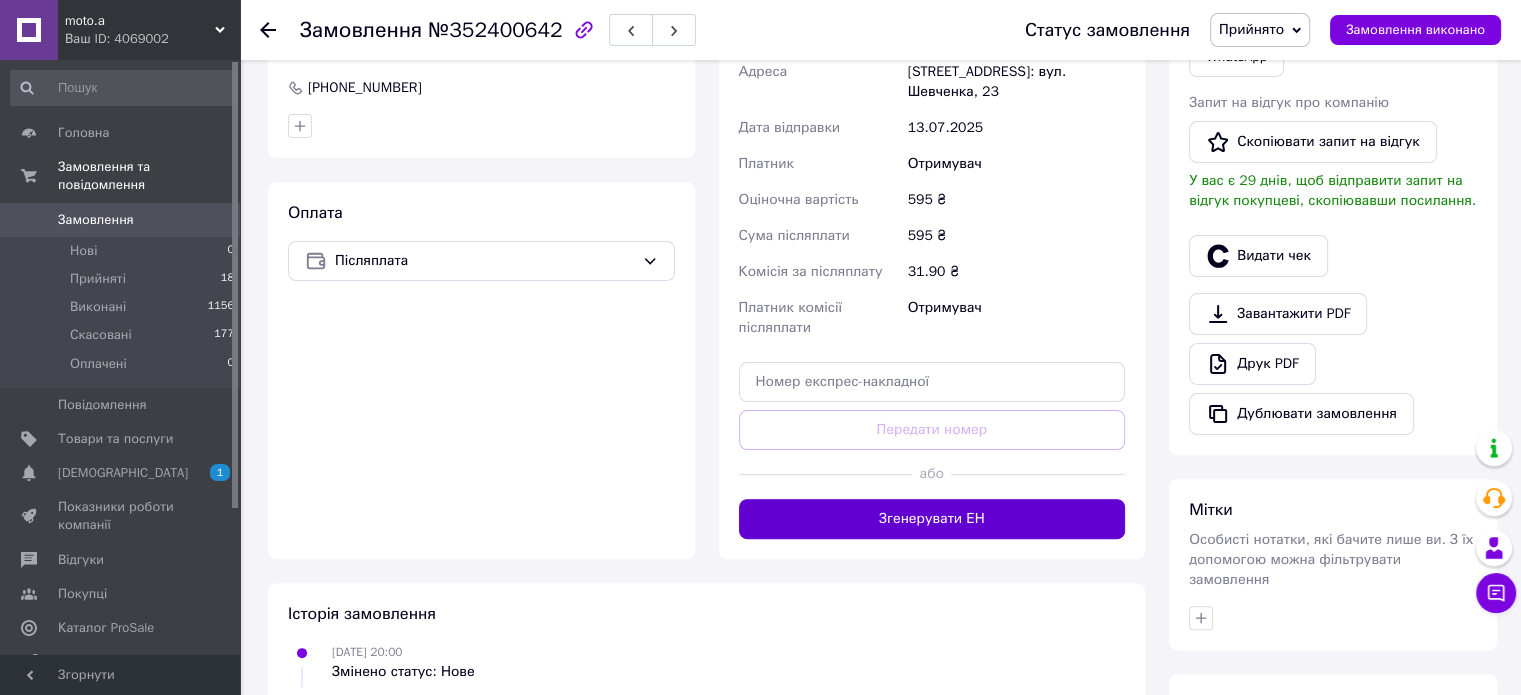 click on "Згенерувати ЕН" at bounding box center [932, 519] 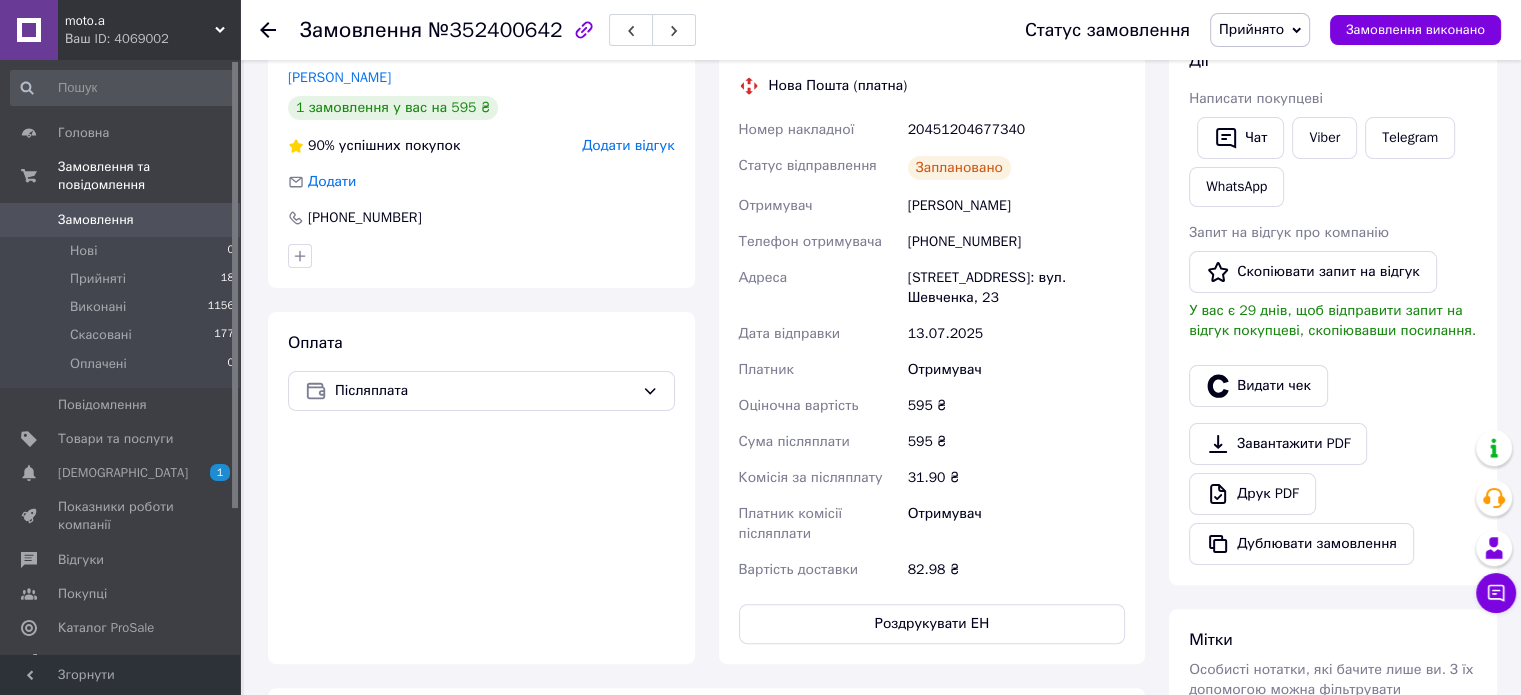 scroll, scrollTop: 200, scrollLeft: 0, axis: vertical 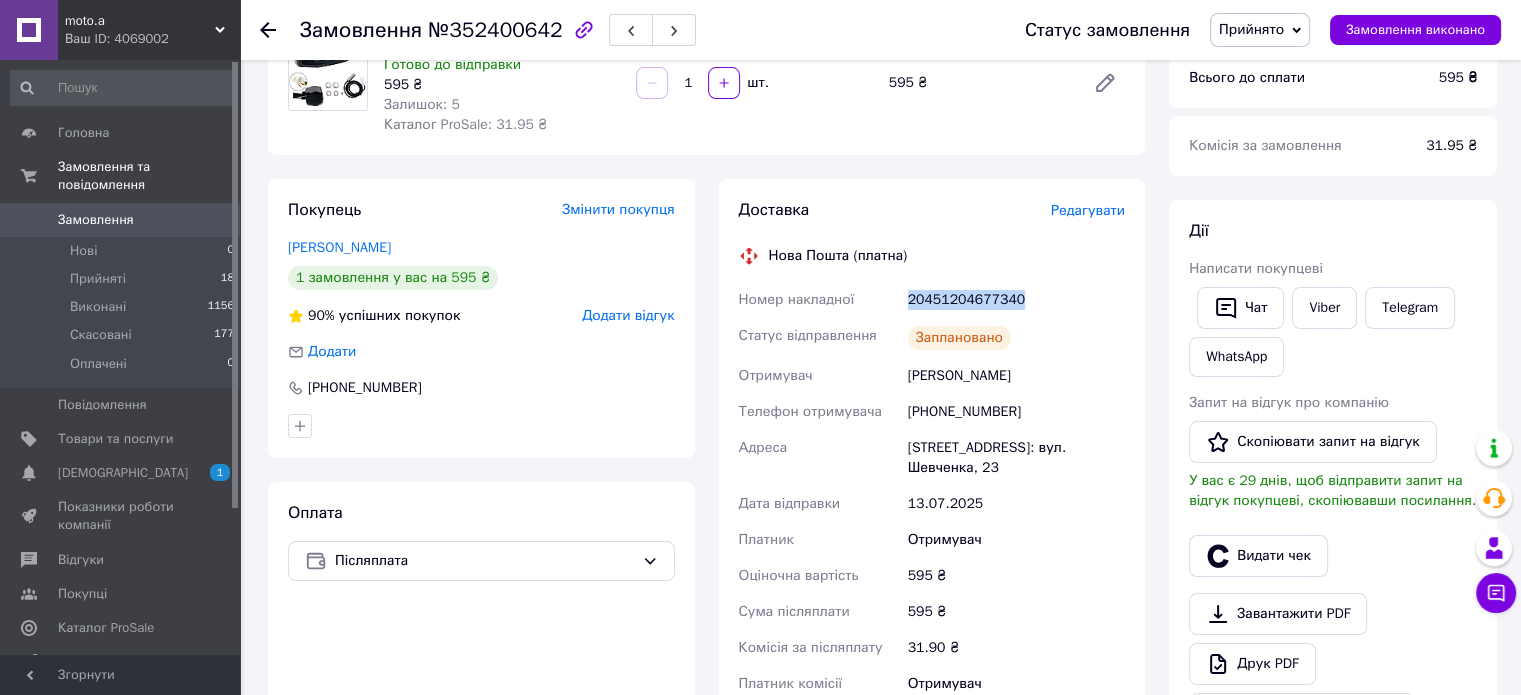 drag, startPoint x: 1014, startPoint y: 299, endPoint x: 914, endPoint y: 304, distance: 100.12492 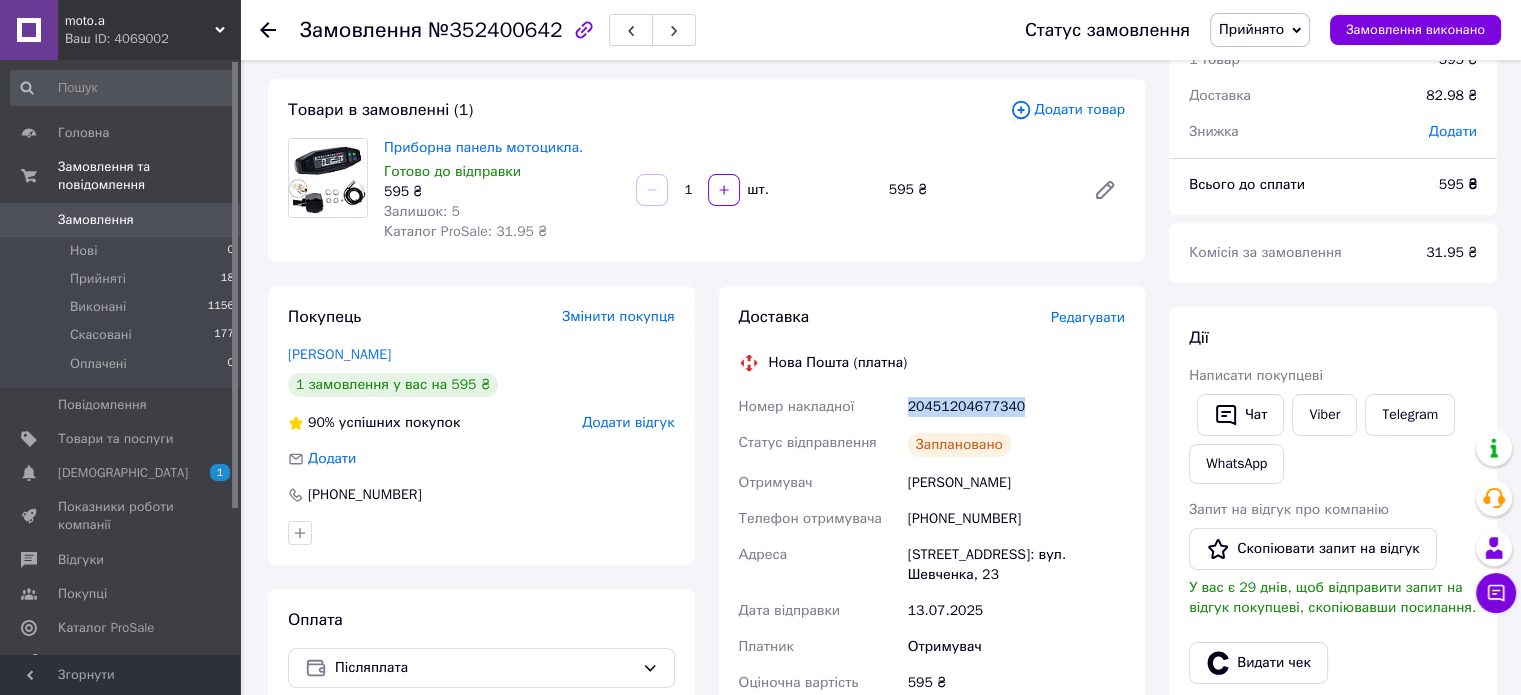 scroll, scrollTop: 0, scrollLeft: 0, axis: both 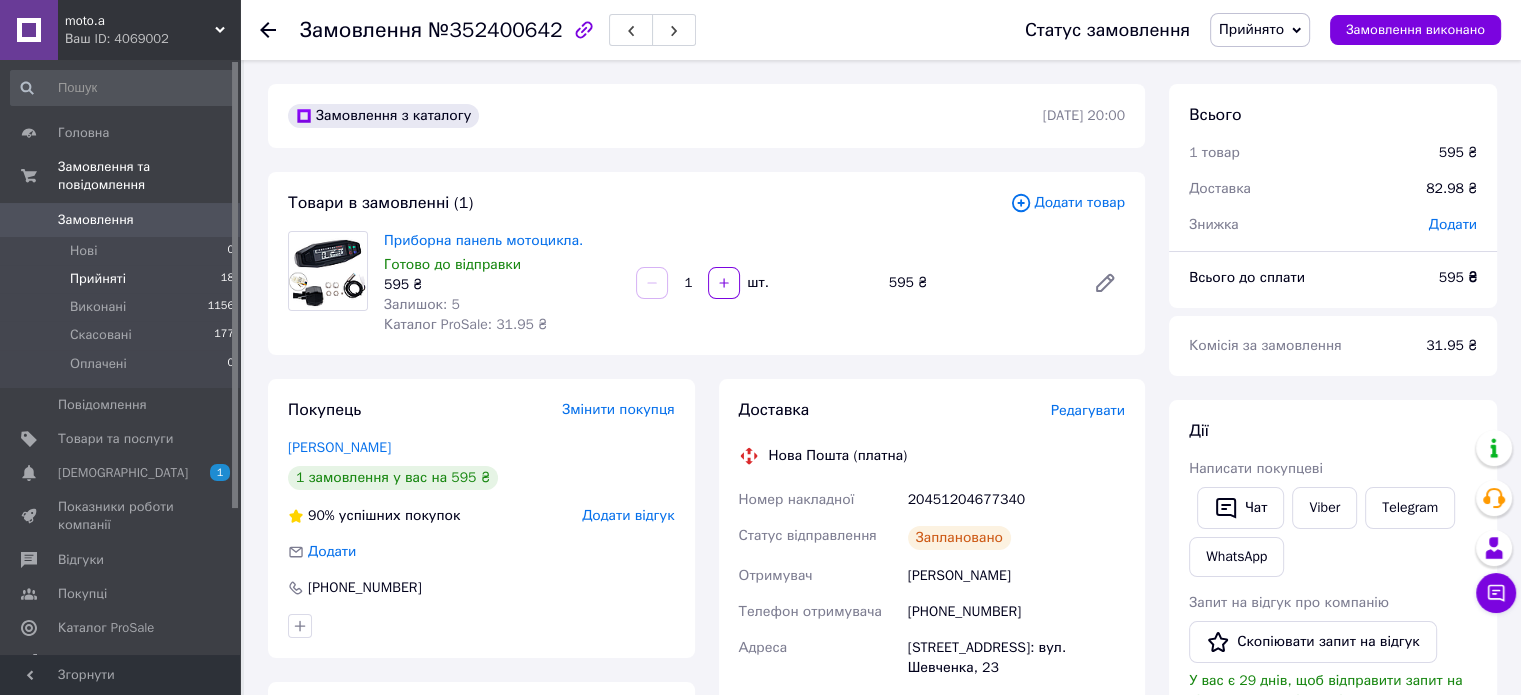 click on "Прийняті 18" at bounding box center (123, 279) 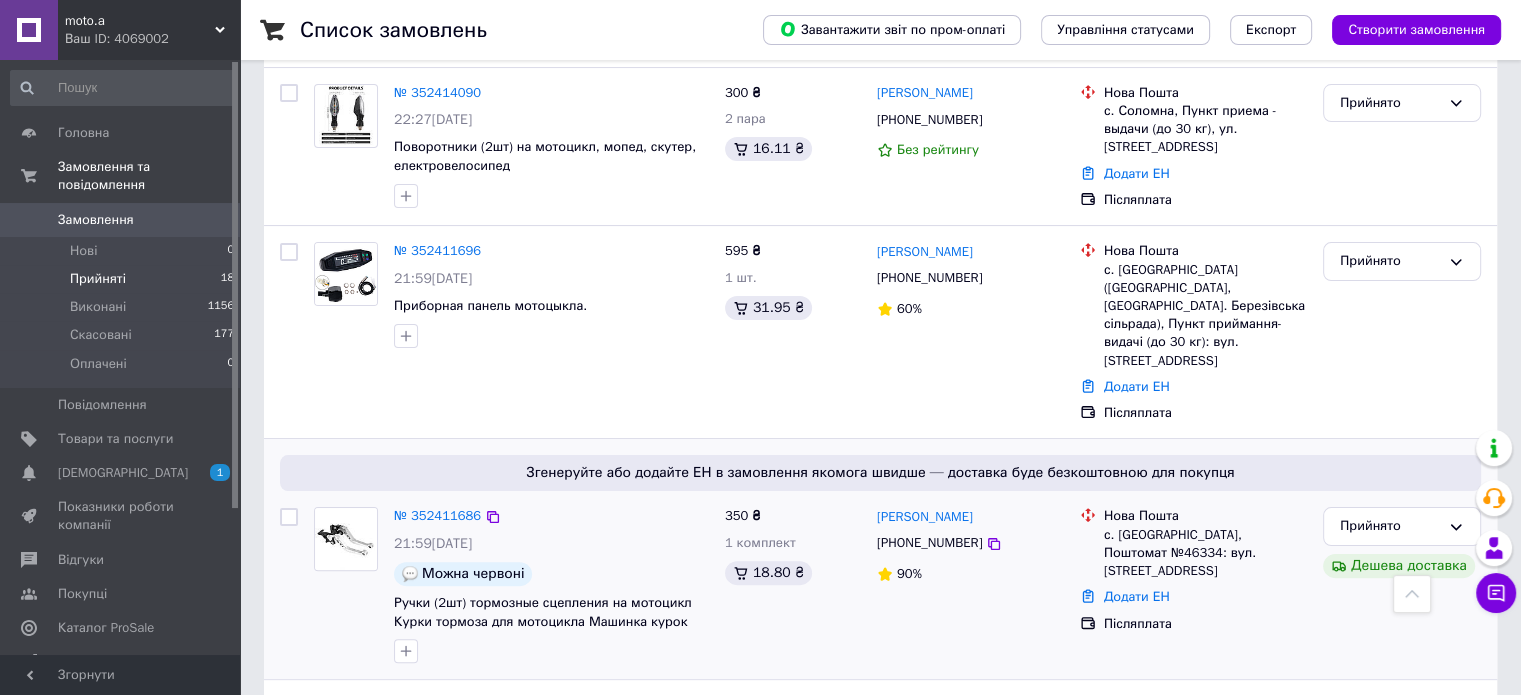 scroll, scrollTop: 200, scrollLeft: 0, axis: vertical 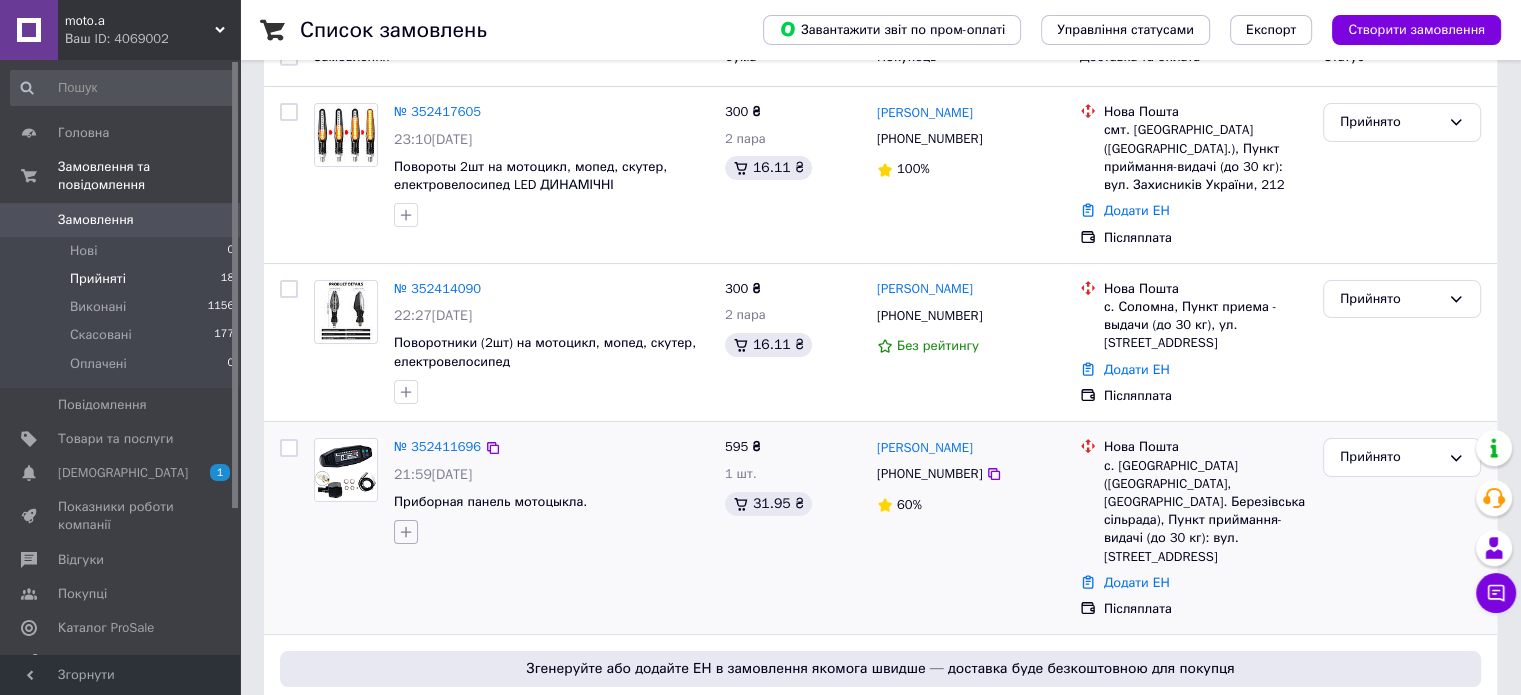 click 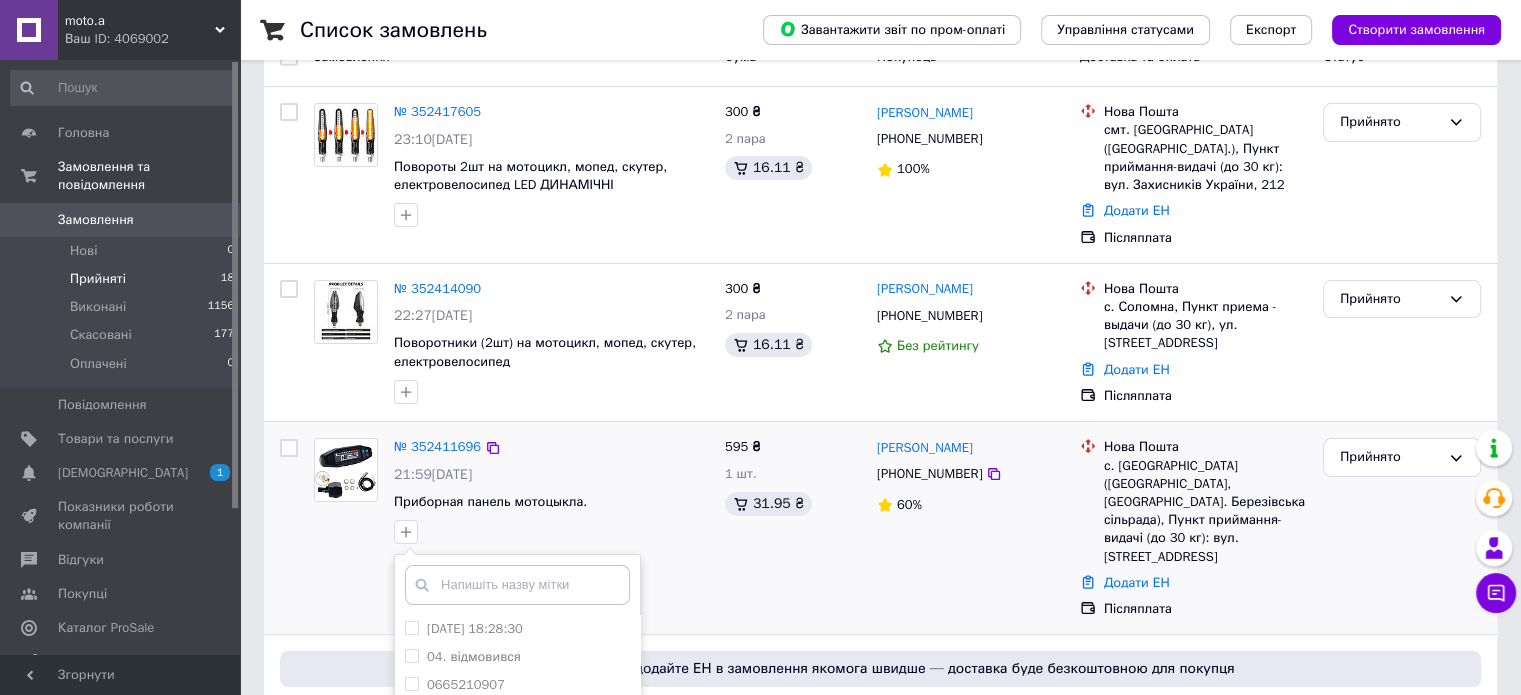 click on "595 ₴ 1 шт. 31.95 ₴" at bounding box center (793, 528) 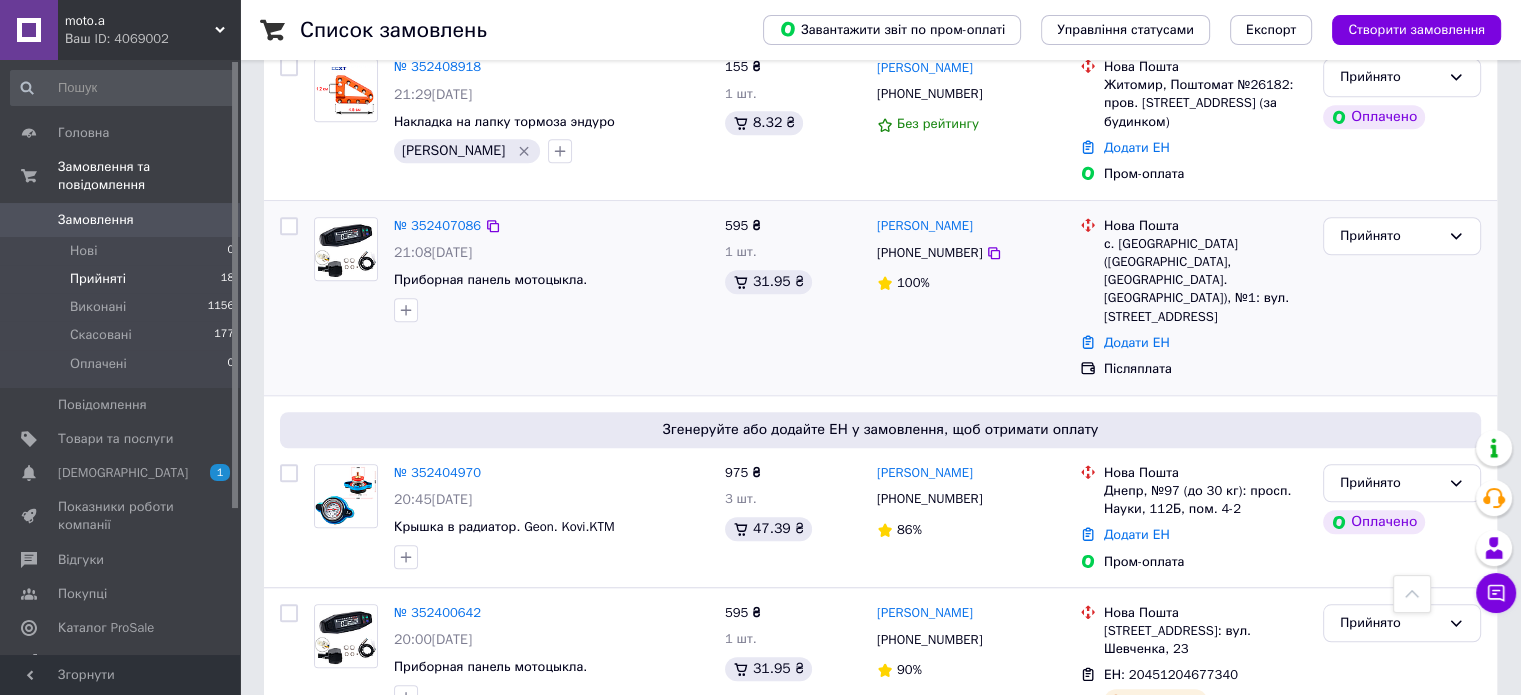 scroll, scrollTop: 1700, scrollLeft: 0, axis: vertical 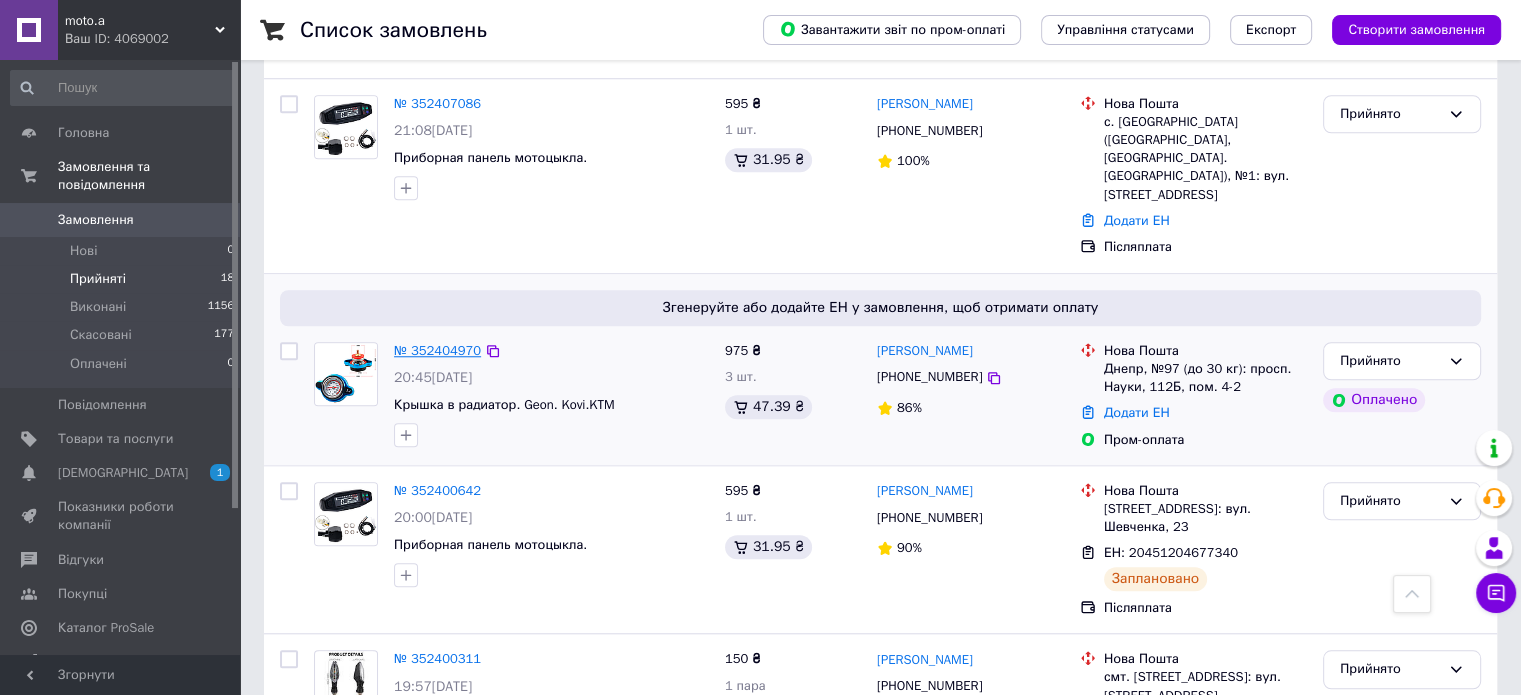 click on "№ 352404970" at bounding box center [437, 350] 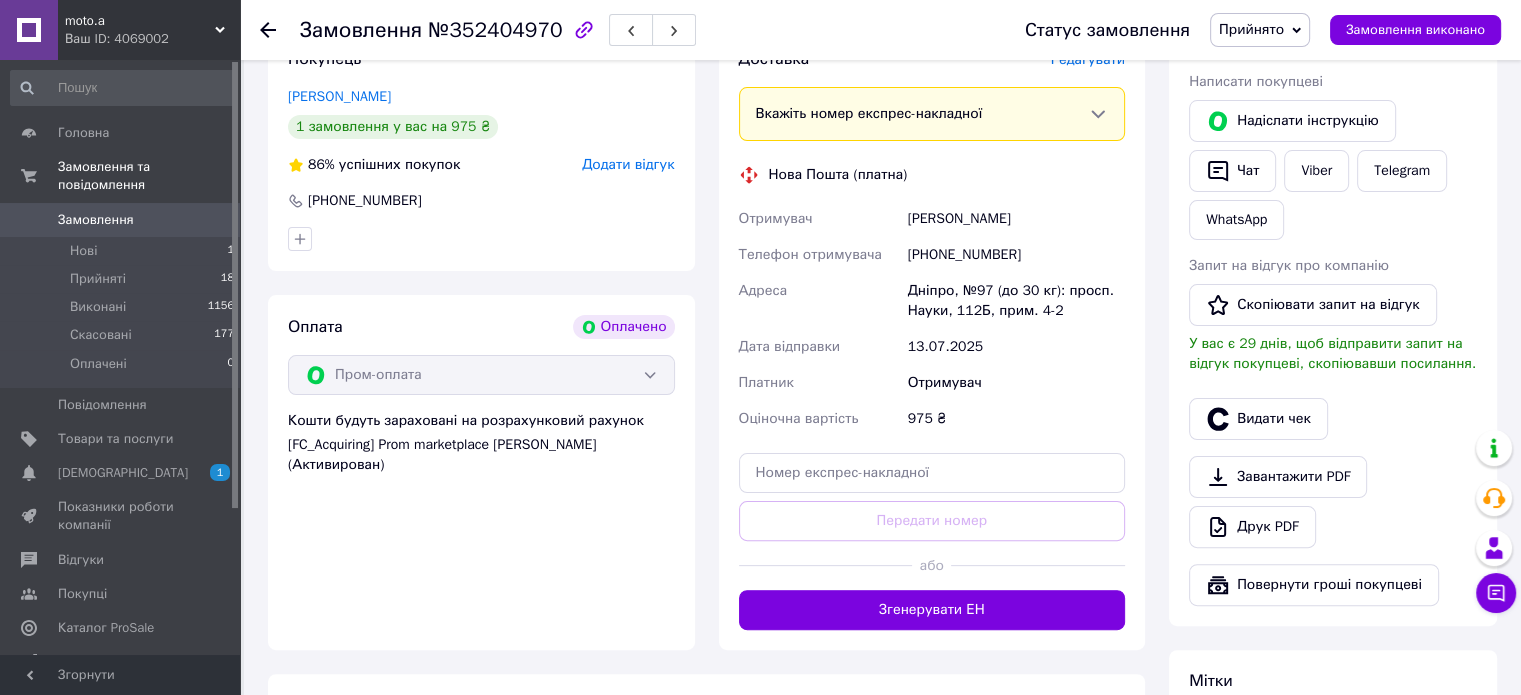 scroll, scrollTop: 530, scrollLeft: 0, axis: vertical 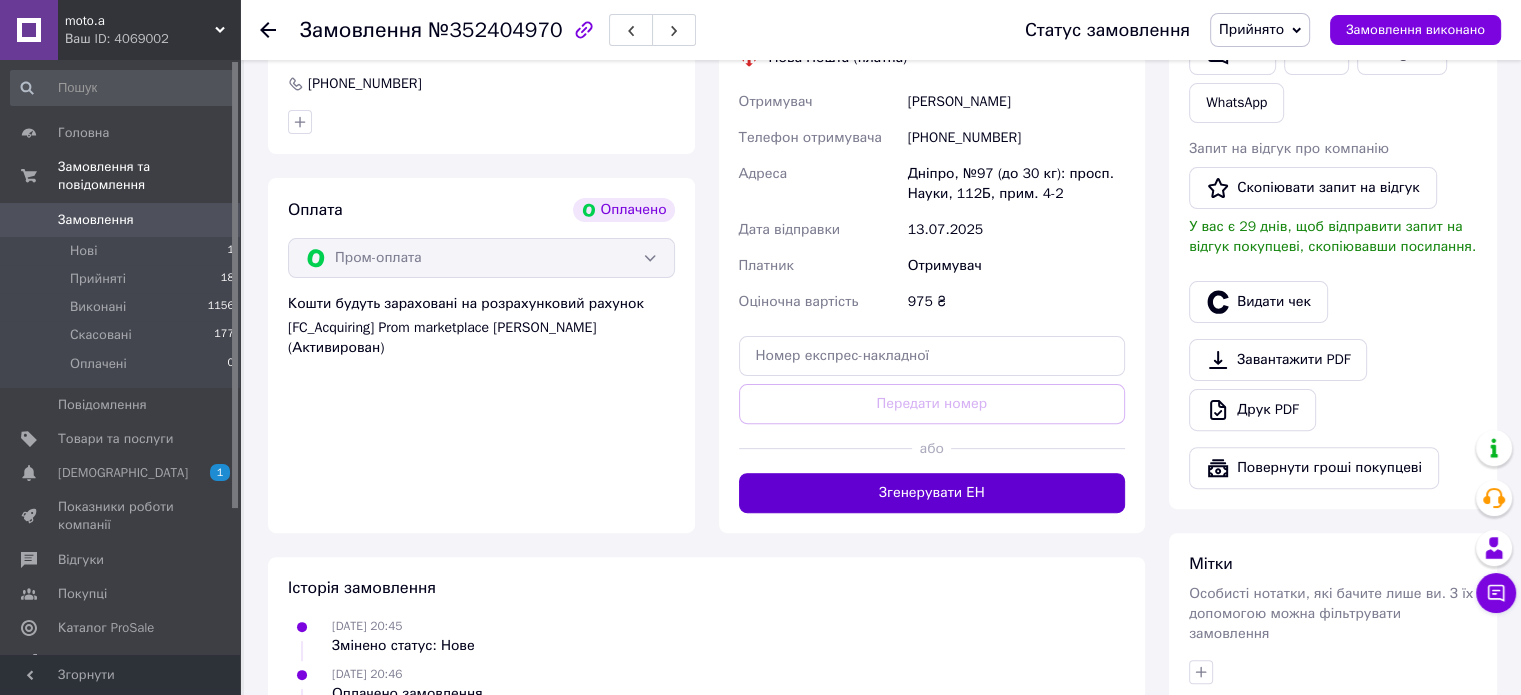click on "Згенерувати ЕН" at bounding box center (932, 493) 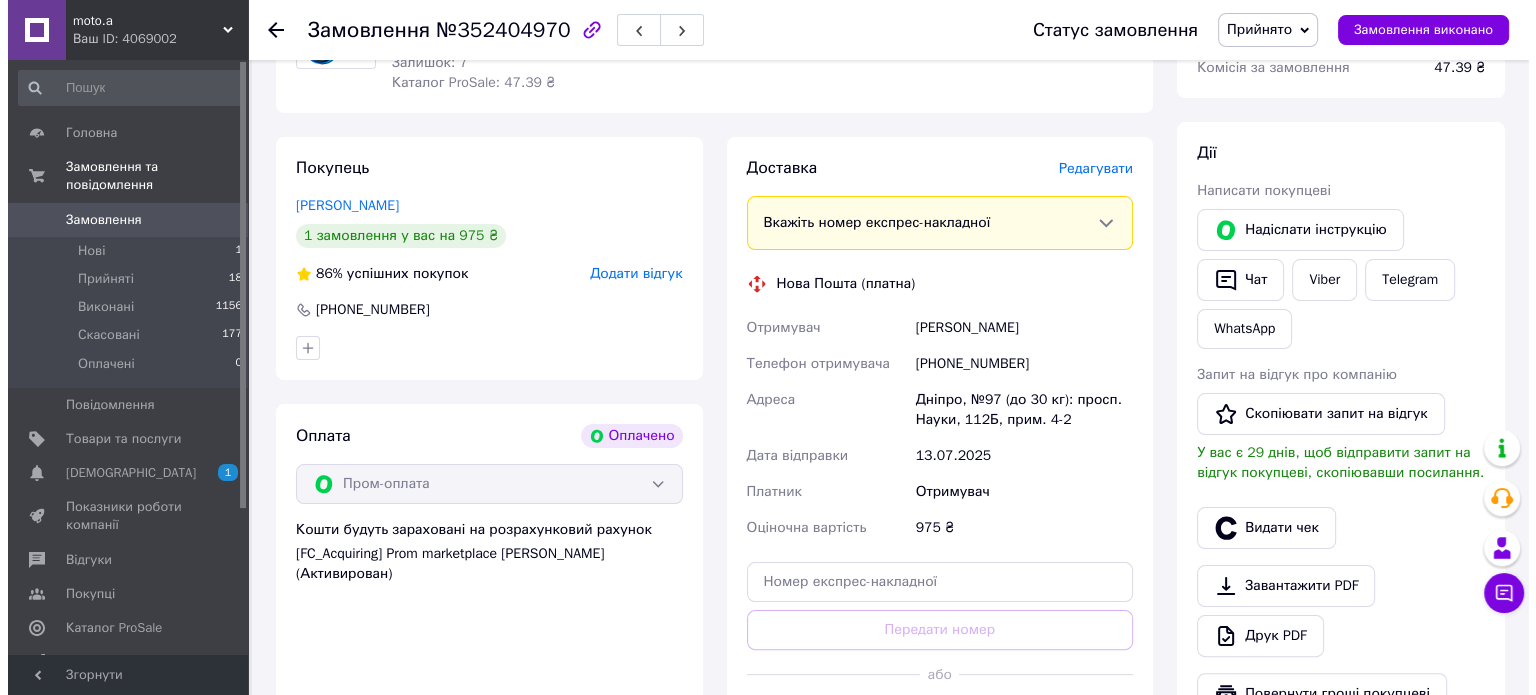 scroll, scrollTop: 230, scrollLeft: 0, axis: vertical 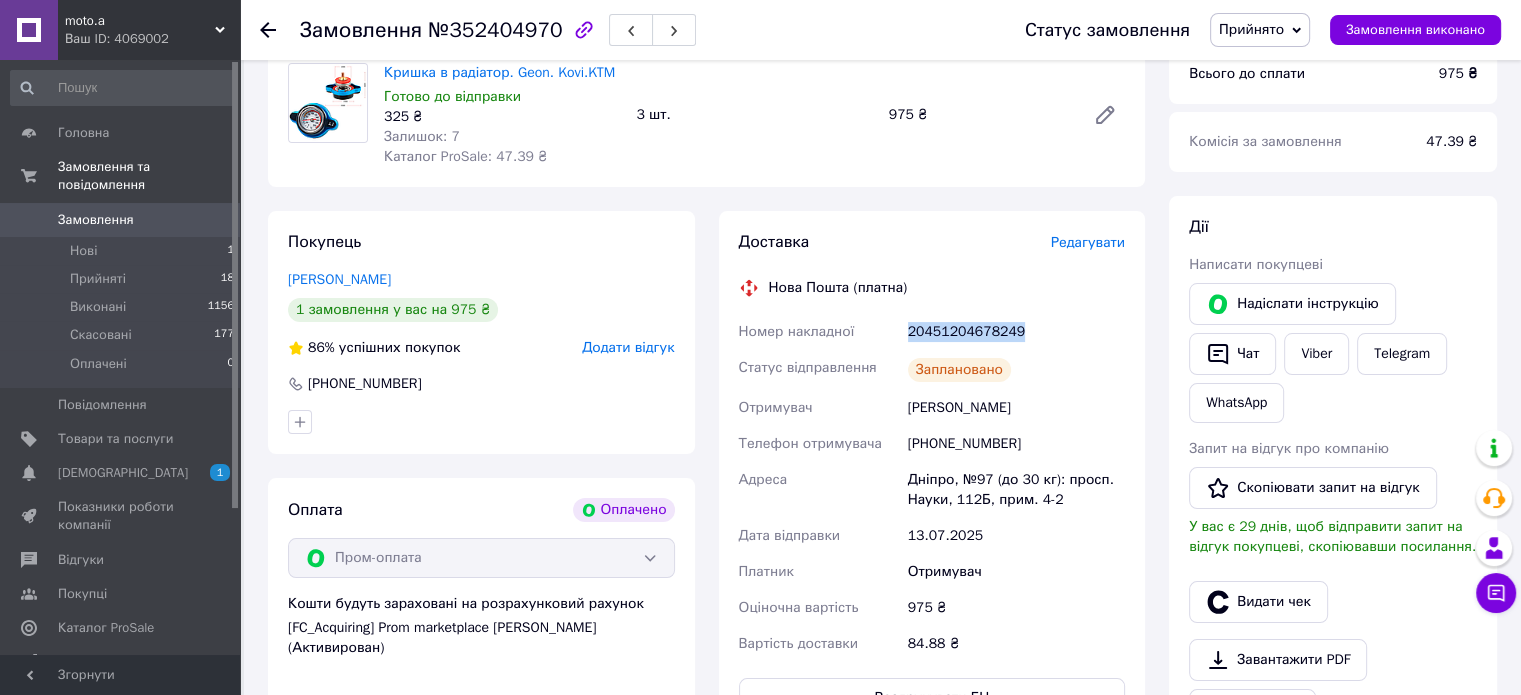 drag, startPoint x: 1019, startPoint y: 333, endPoint x: 901, endPoint y: 325, distance: 118.270874 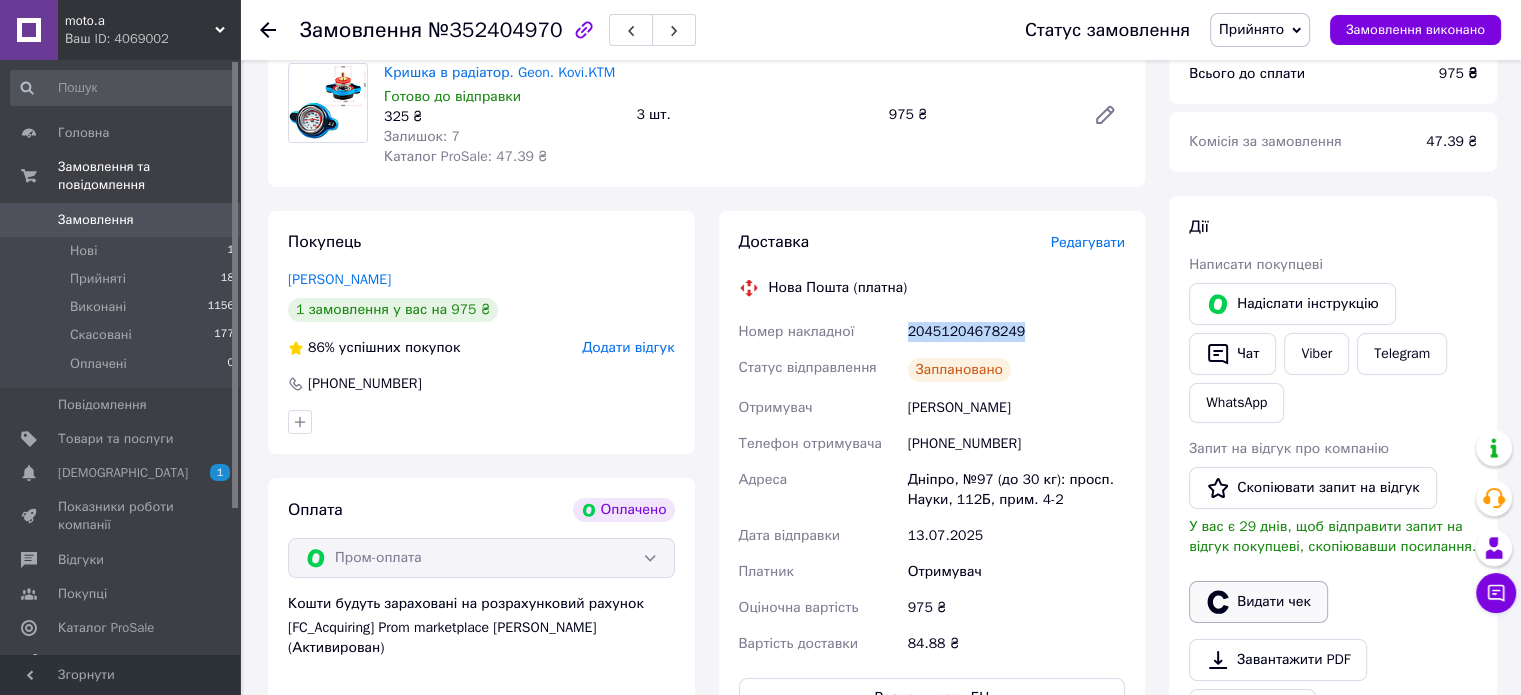 click on "Видати чек" at bounding box center [1258, 602] 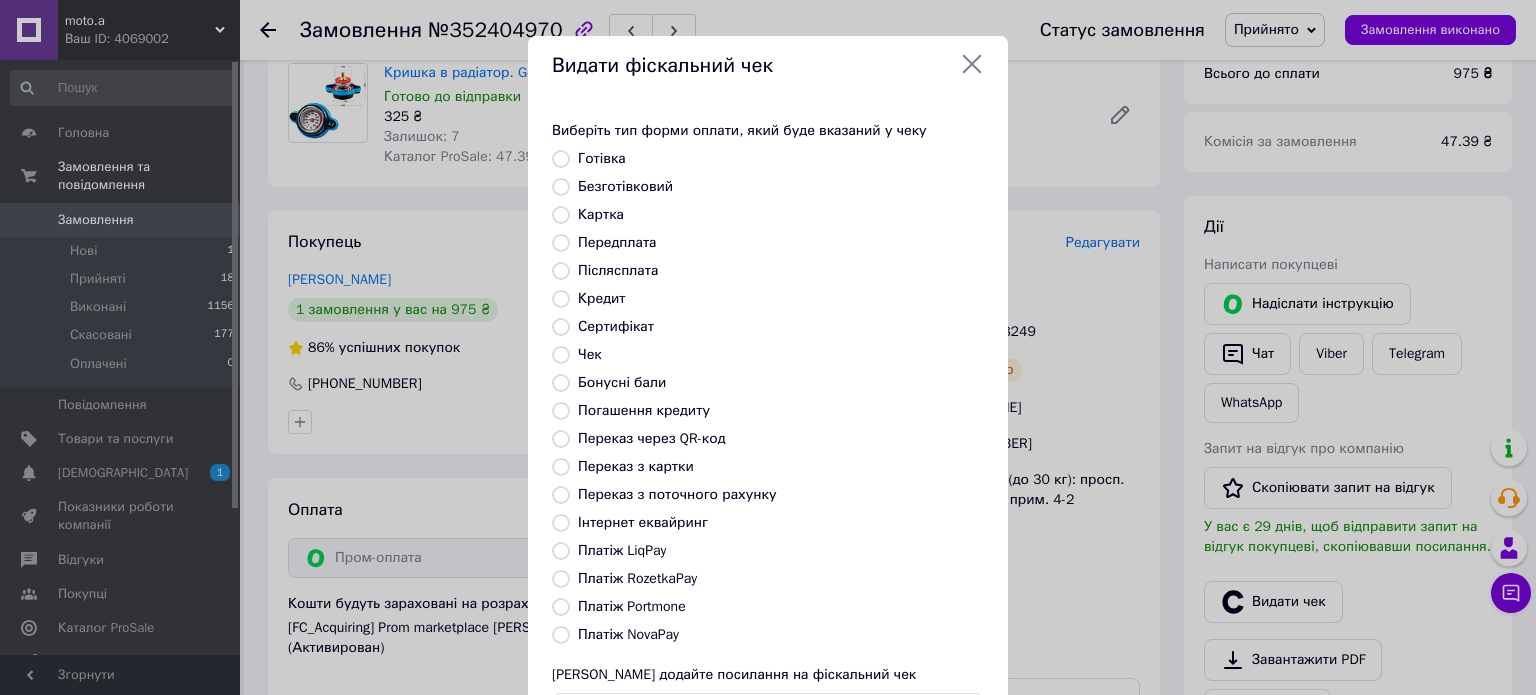 click on "Платіж RozetkaPay" at bounding box center [637, 578] 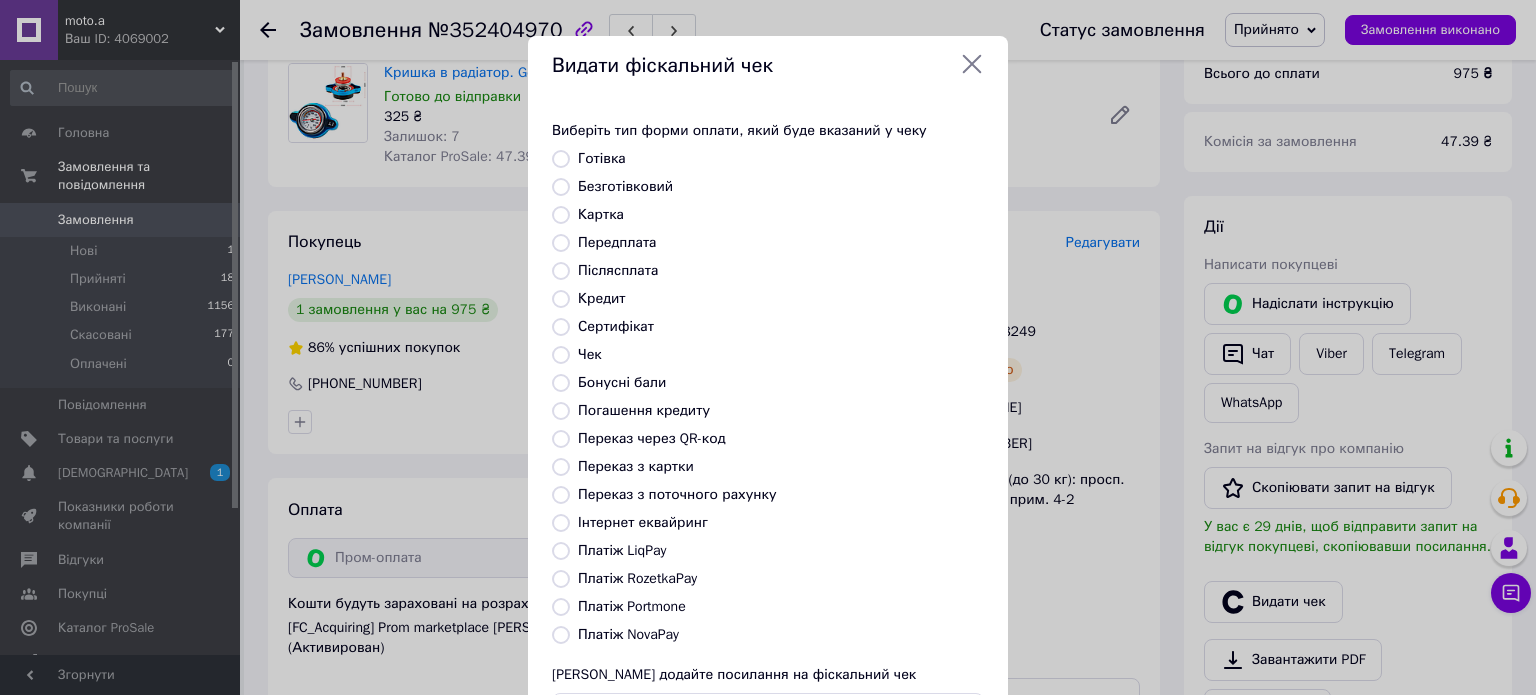 radio on "true" 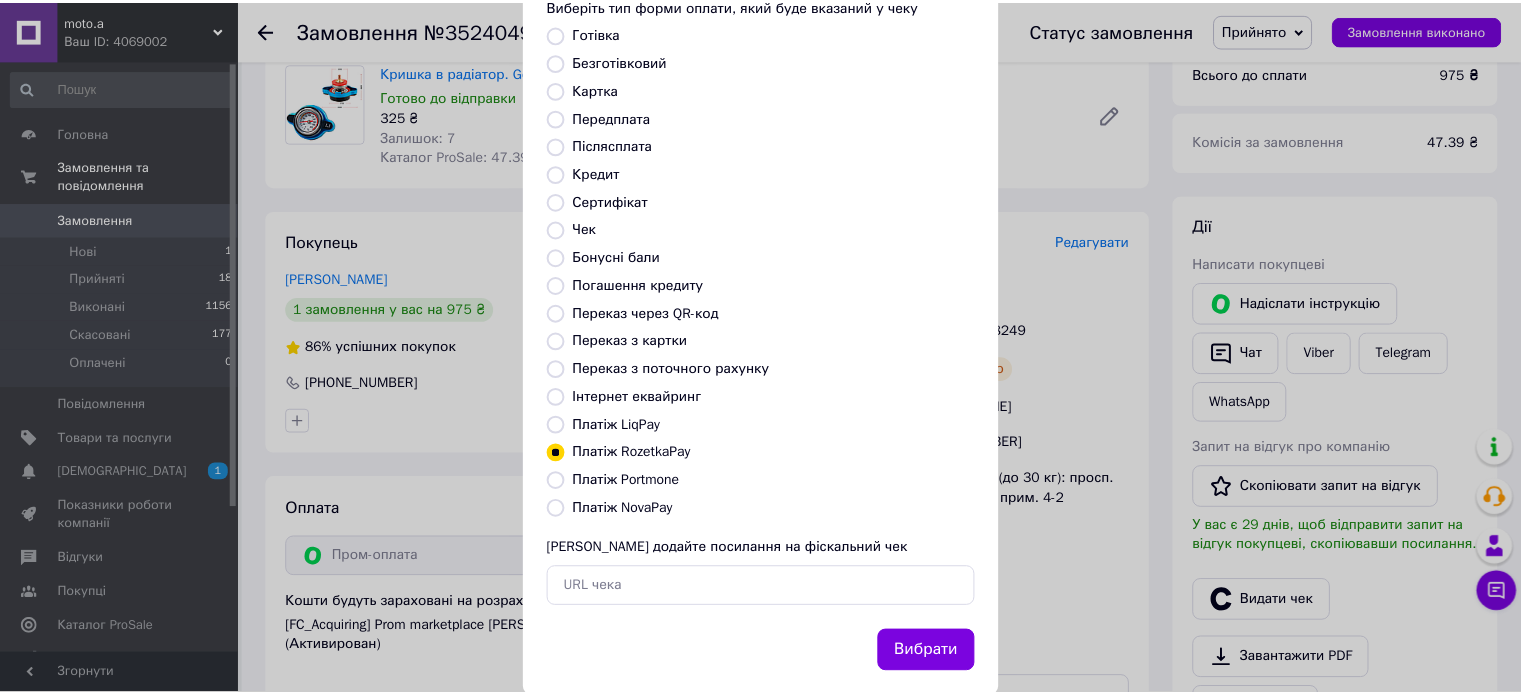 scroll, scrollTop: 163, scrollLeft: 0, axis: vertical 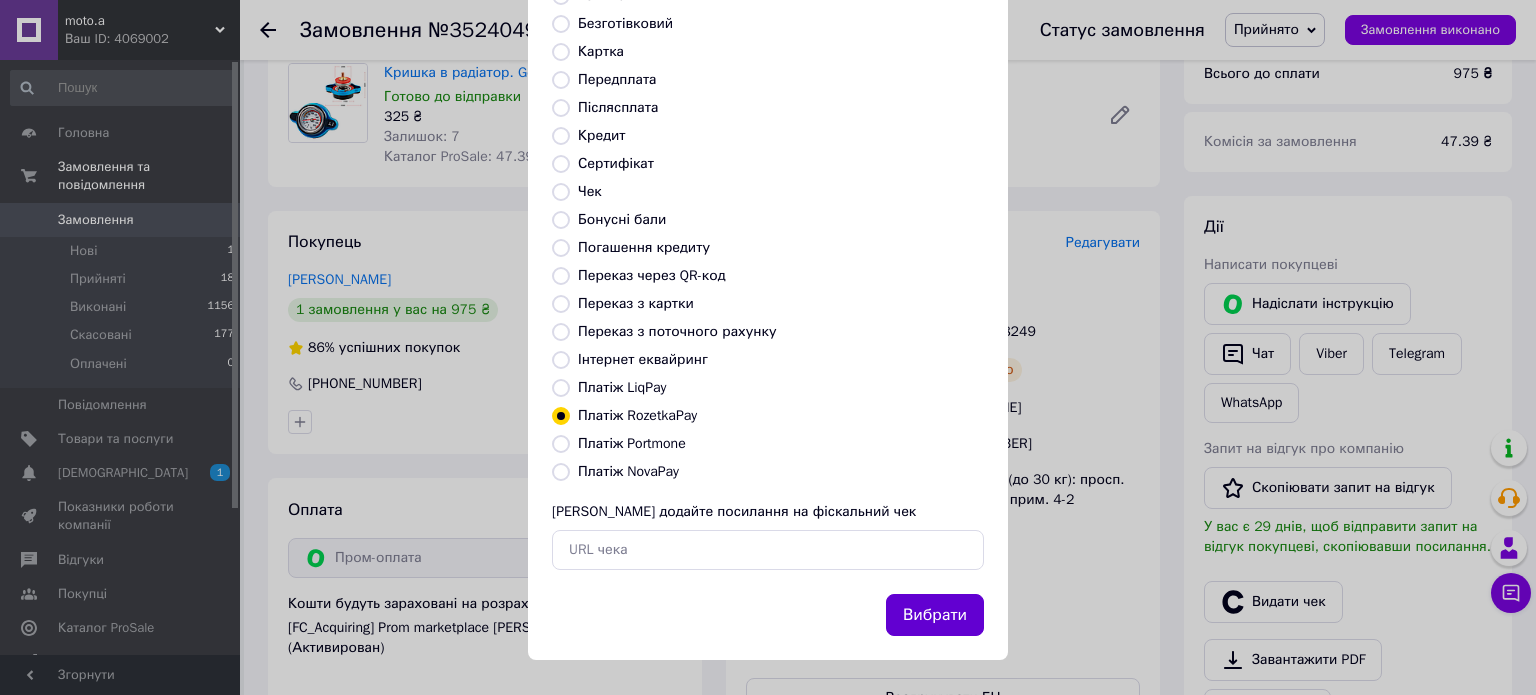 click on "Вибрати" at bounding box center [935, 615] 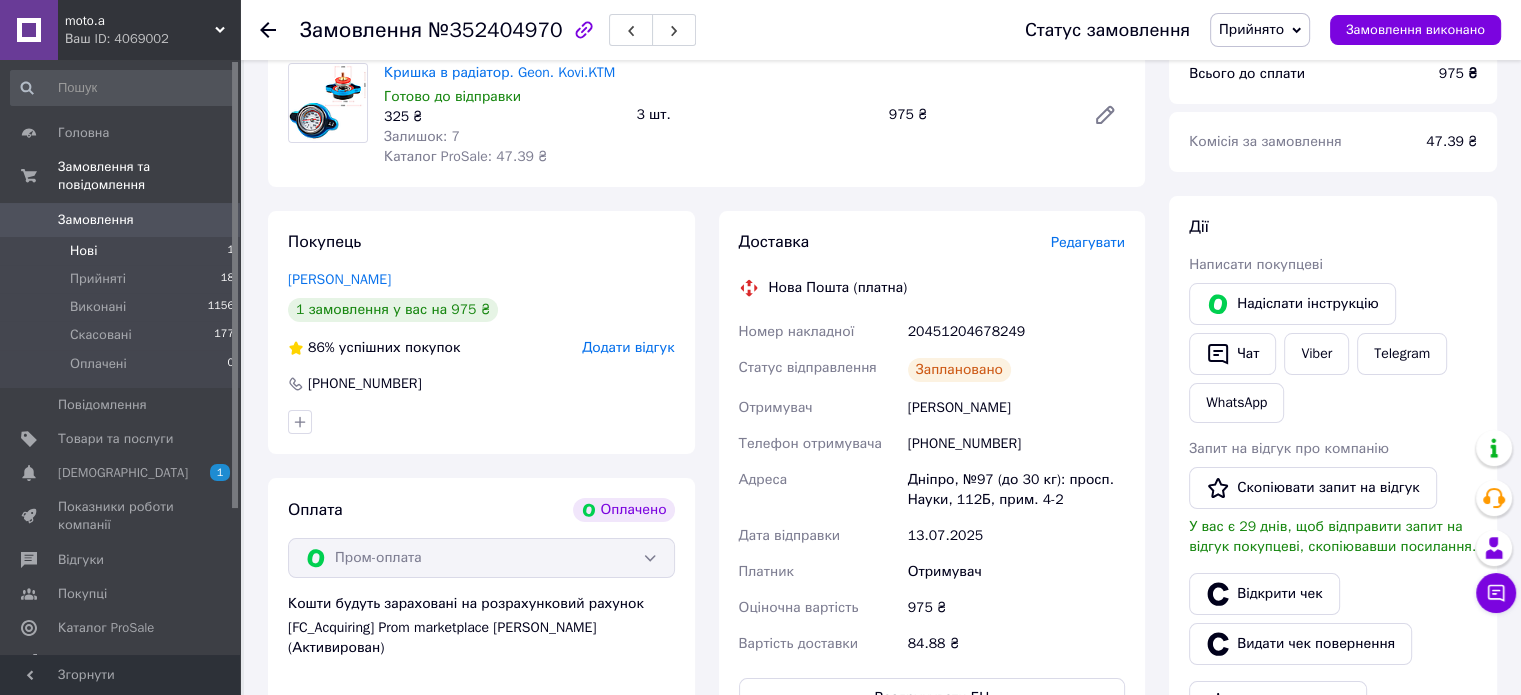 click on "Нові" at bounding box center (83, 251) 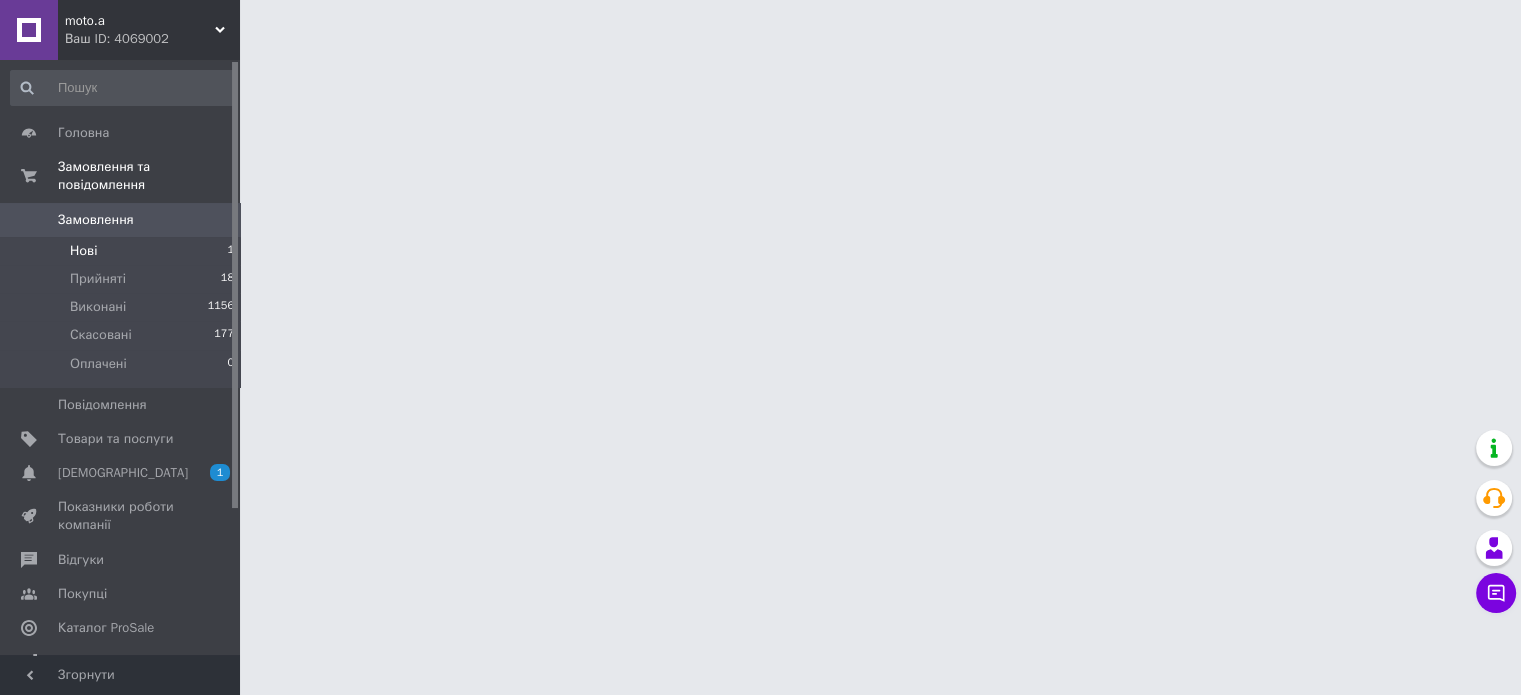 scroll, scrollTop: 0, scrollLeft: 0, axis: both 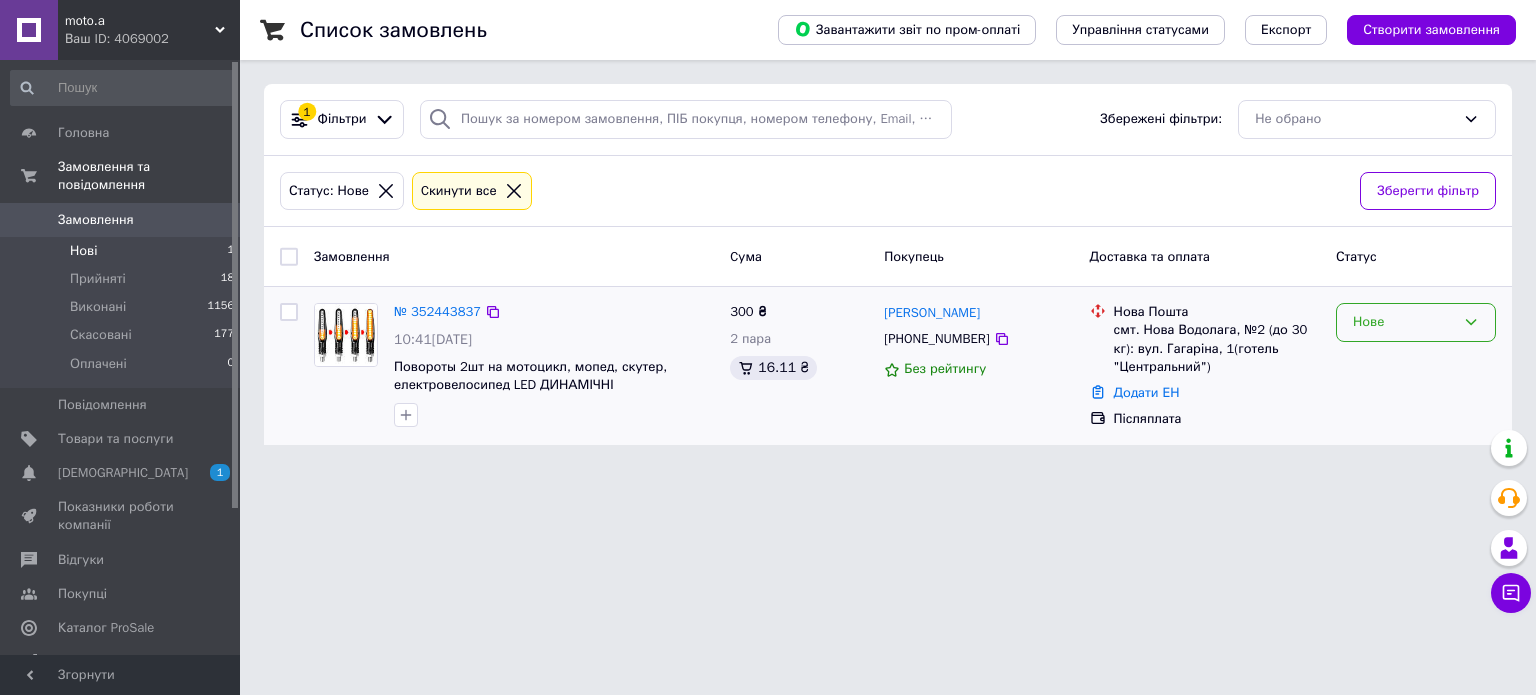 click on "Нове" at bounding box center (1404, 322) 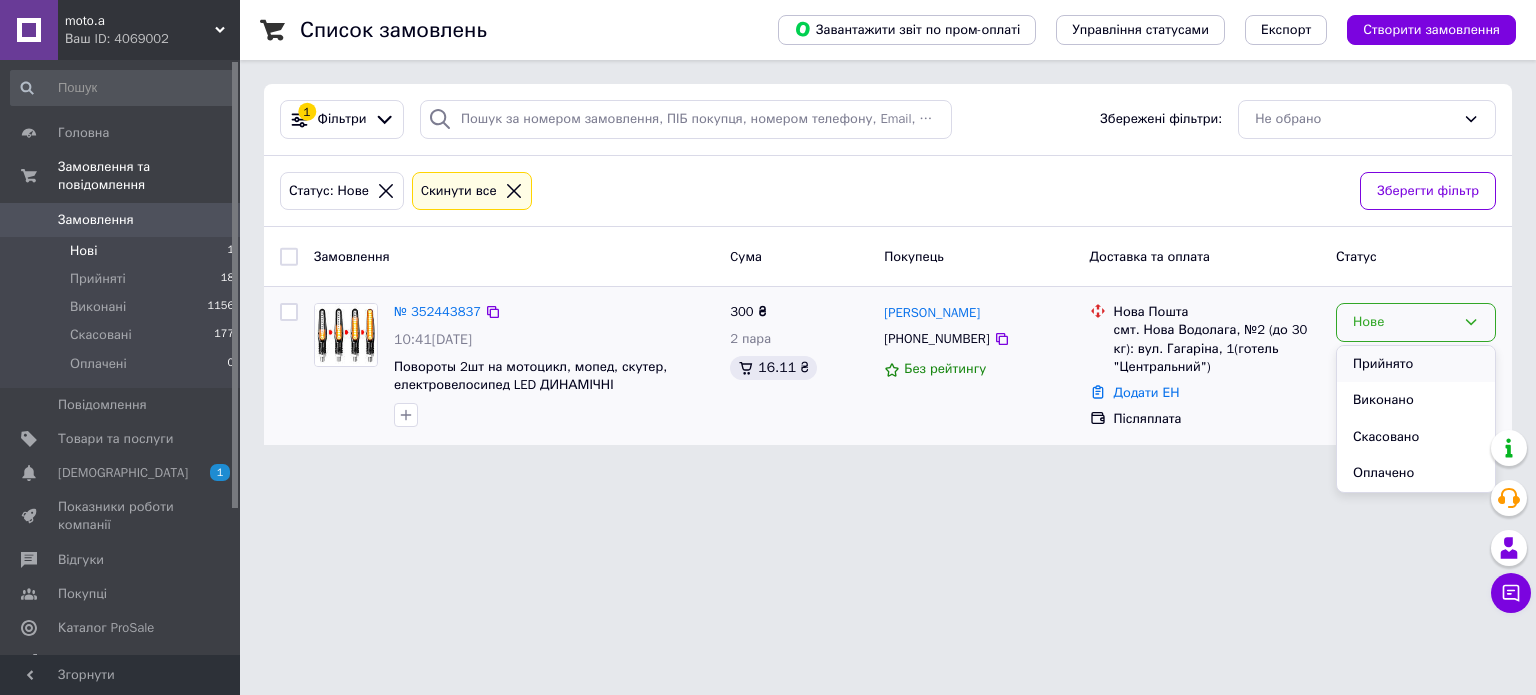 click on "Прийнято" at bounding box center (1416, 364) 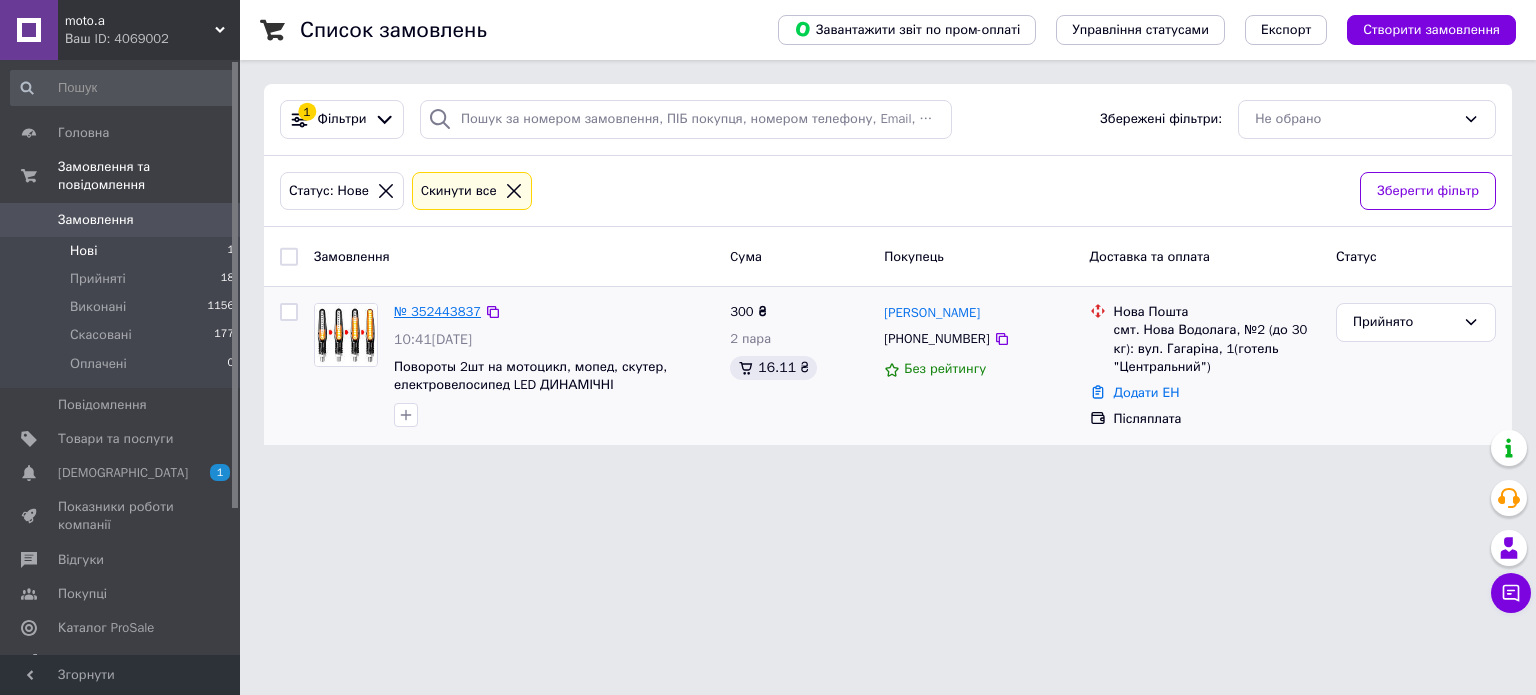 click on "№ 352443837" at bounding box center [437, 311] 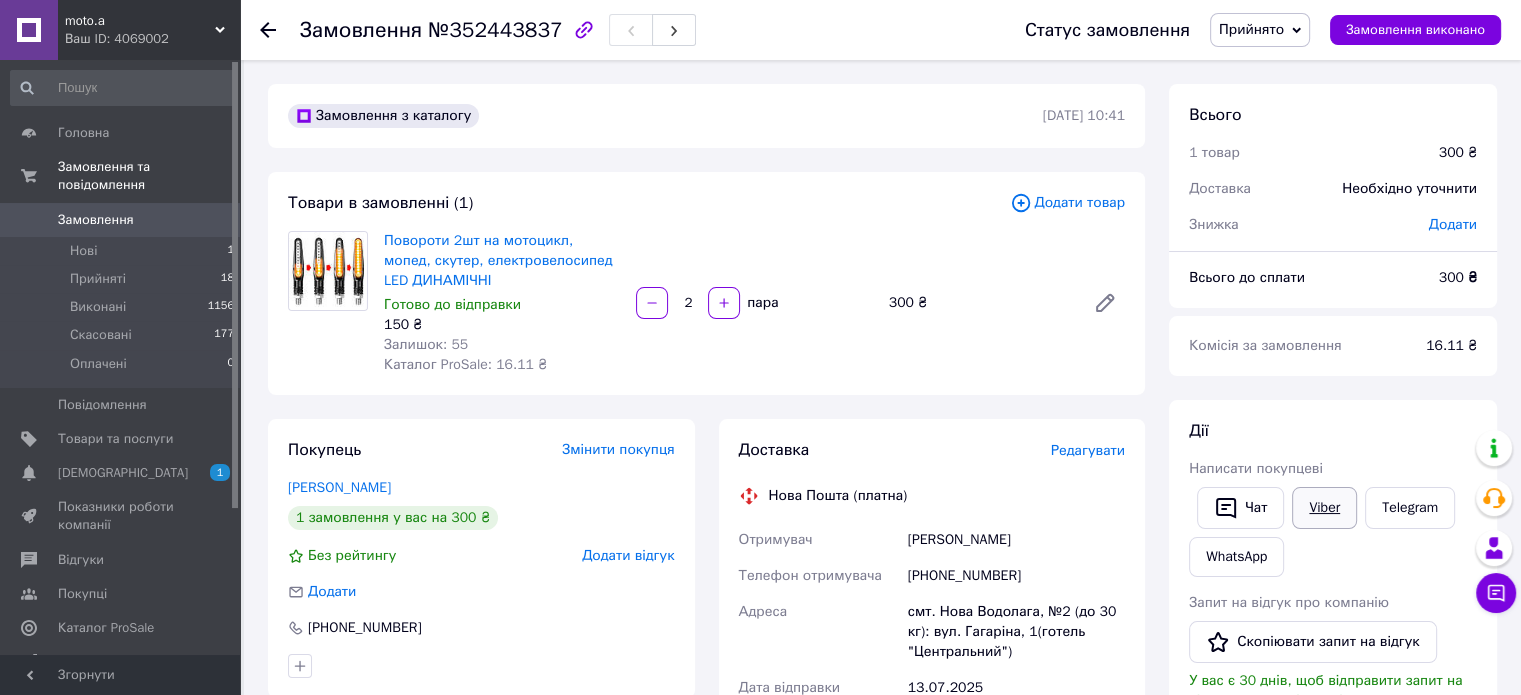 click on "Viber" at bounding box center [1324, 508] 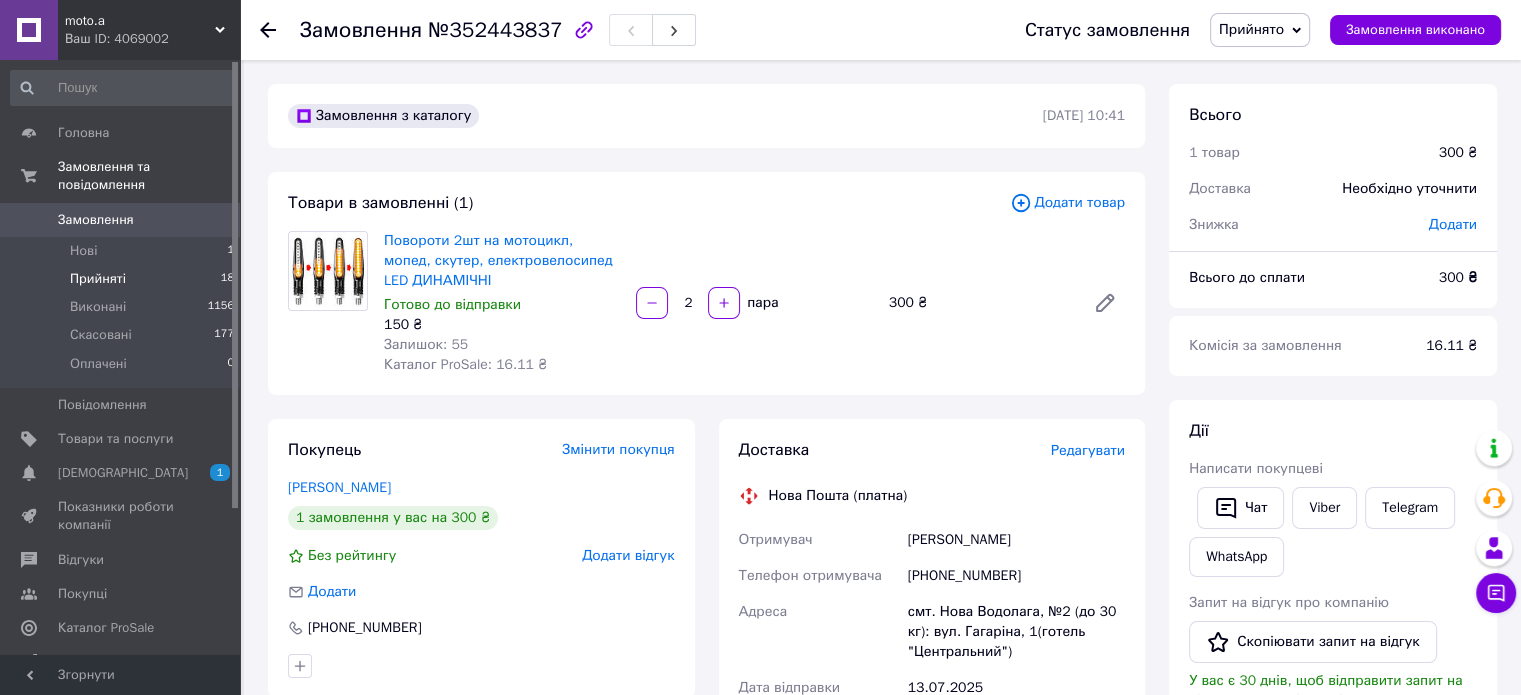 click on "Прийняті" at bounding box center [98, 279] 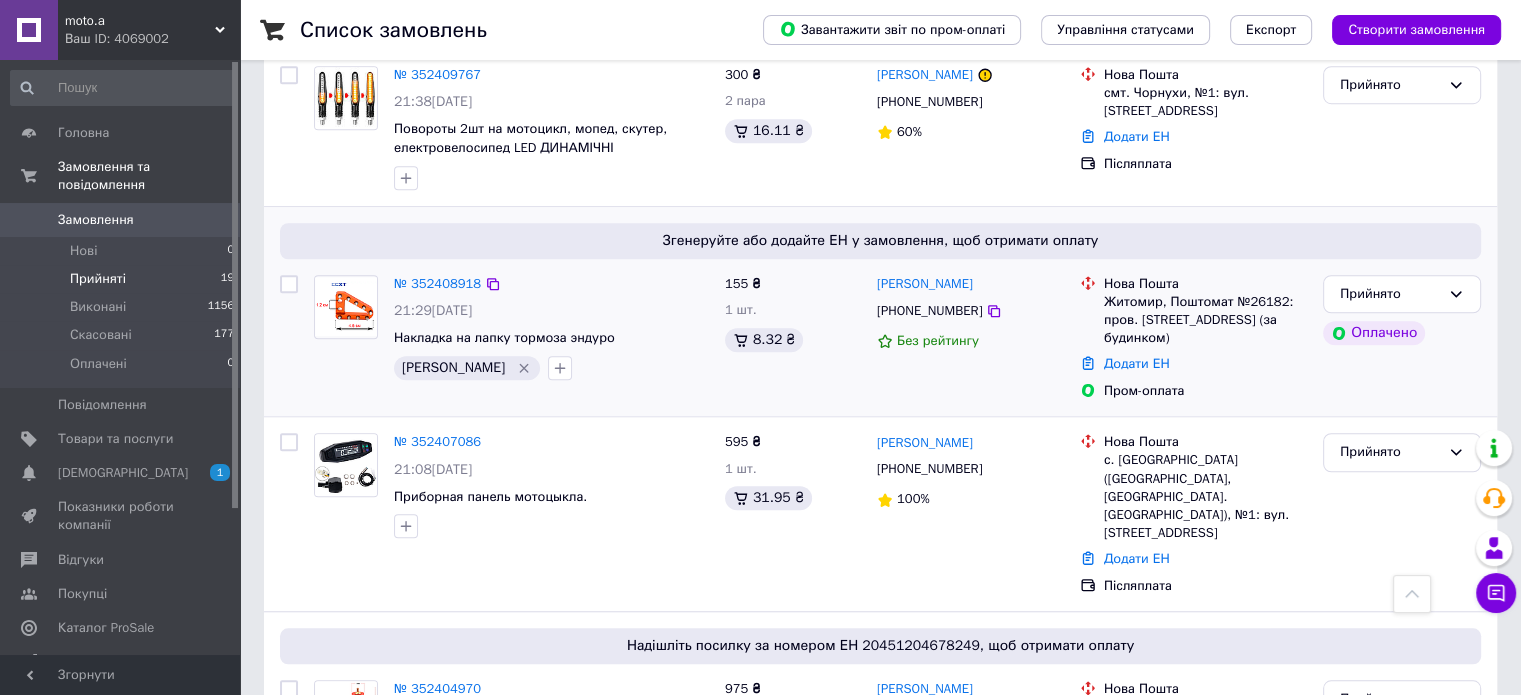 scroll, scrollTop: 1500, scrollLeft: 0, axis: vertical 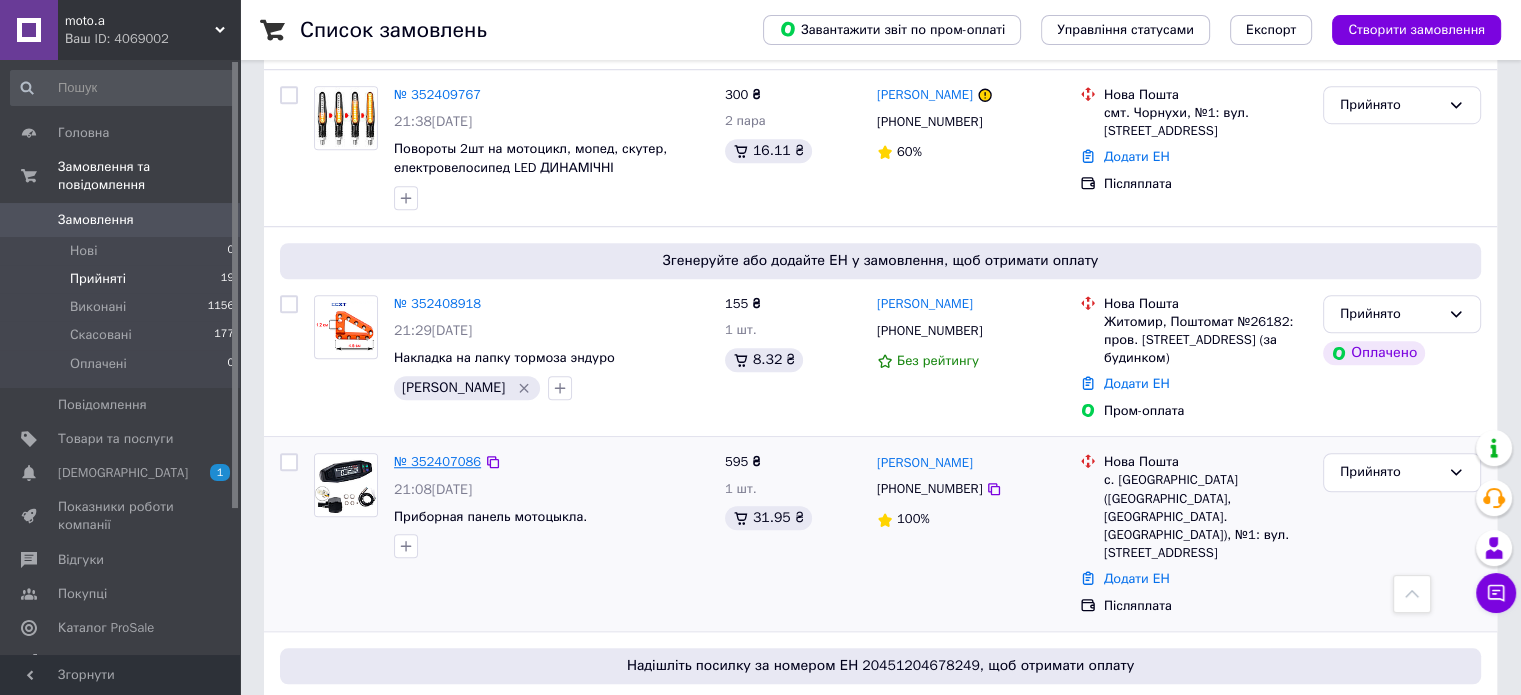 click on "№ 352407086" at bounding box center [437, 461] 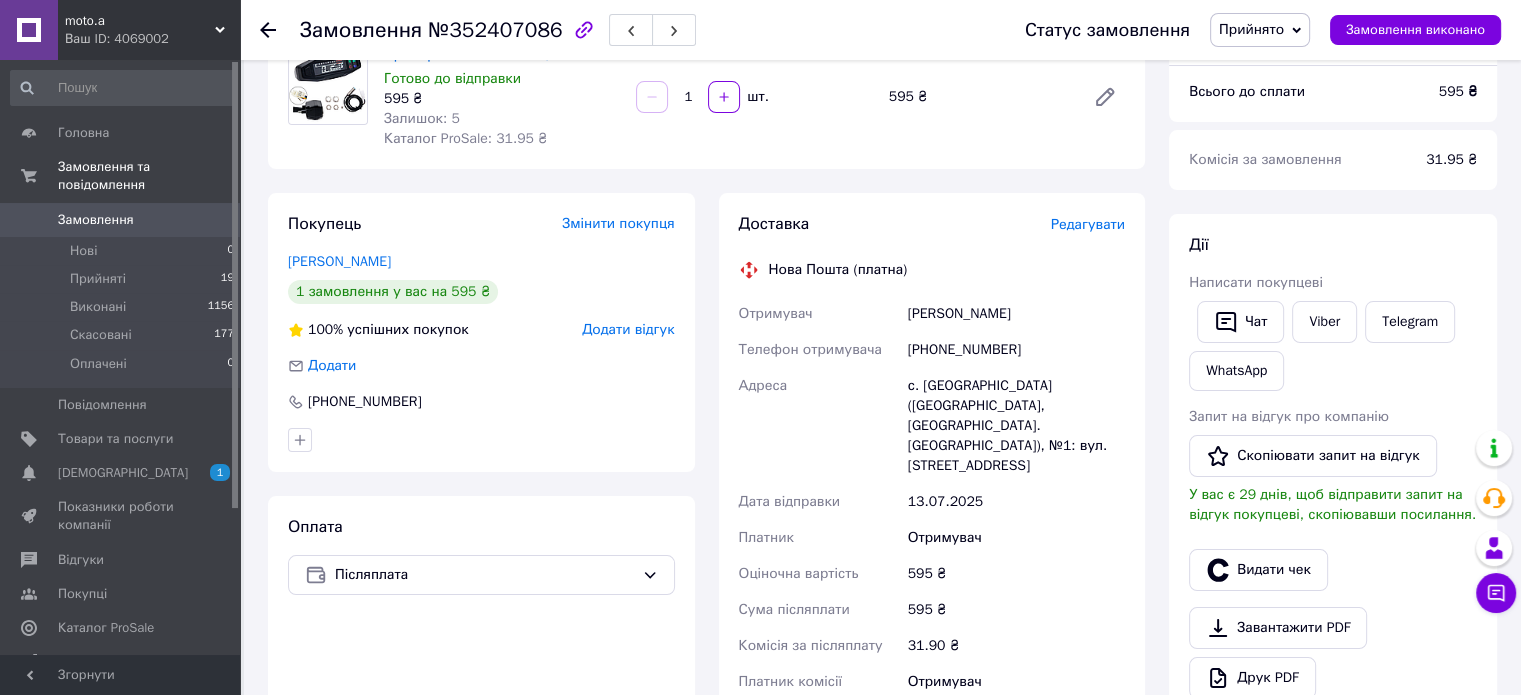 scroll, scrollTop: 444, scrollLeft: 0, axis: vertical 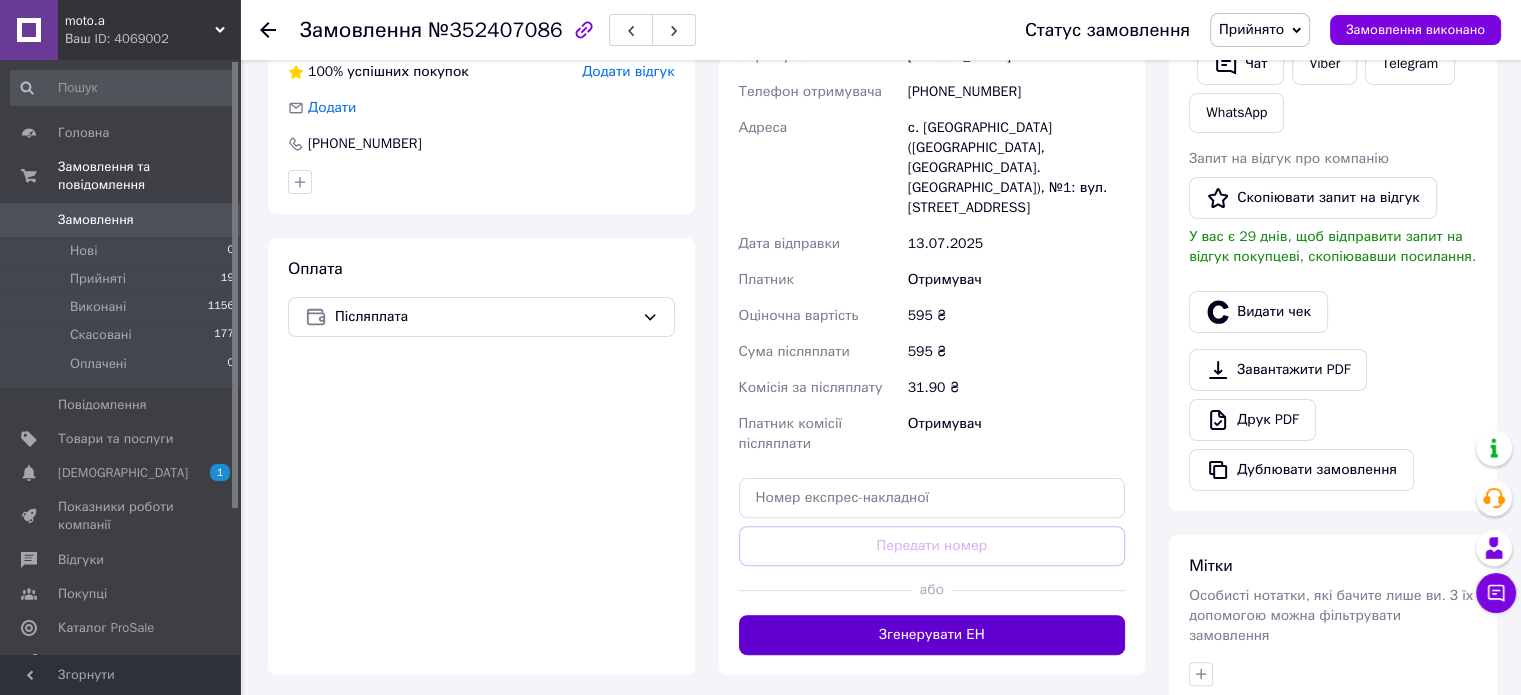 click on "Згенерувати ЕН" at bounding box center [932, 635] 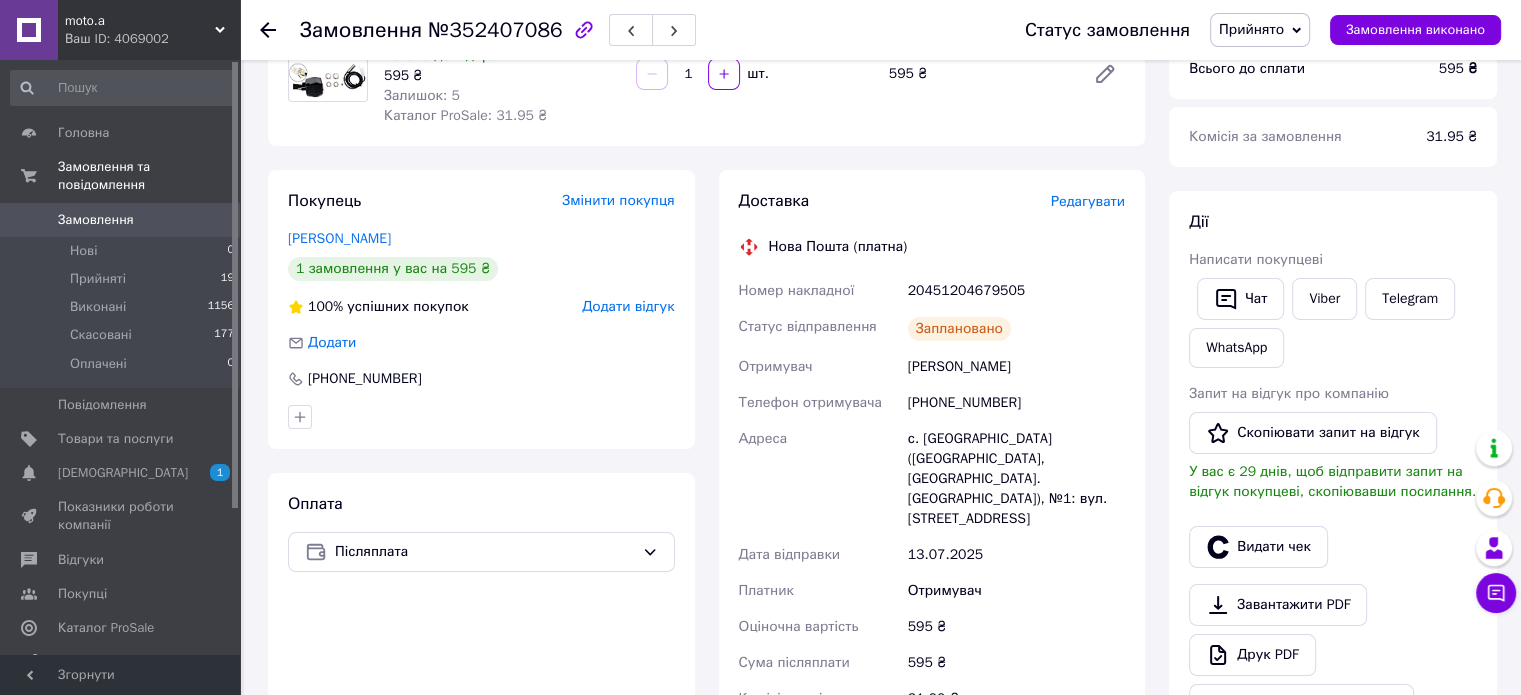 scroll, scrollTop: 44, scrollLeft: 0, axis: vertical 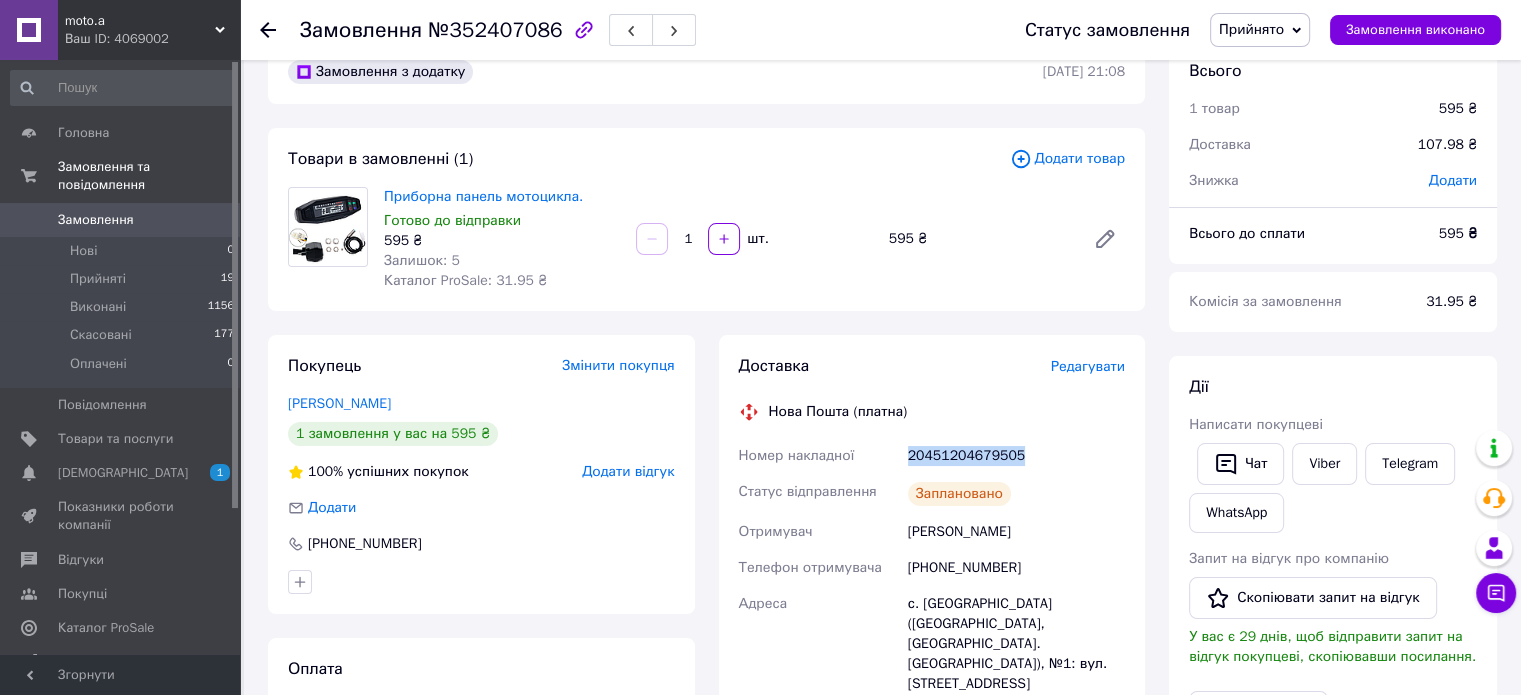 drag, startPoint x: 1022, startPoint y: 449, endPoint x: 927, endPoint y: 455, distance: 95.189285 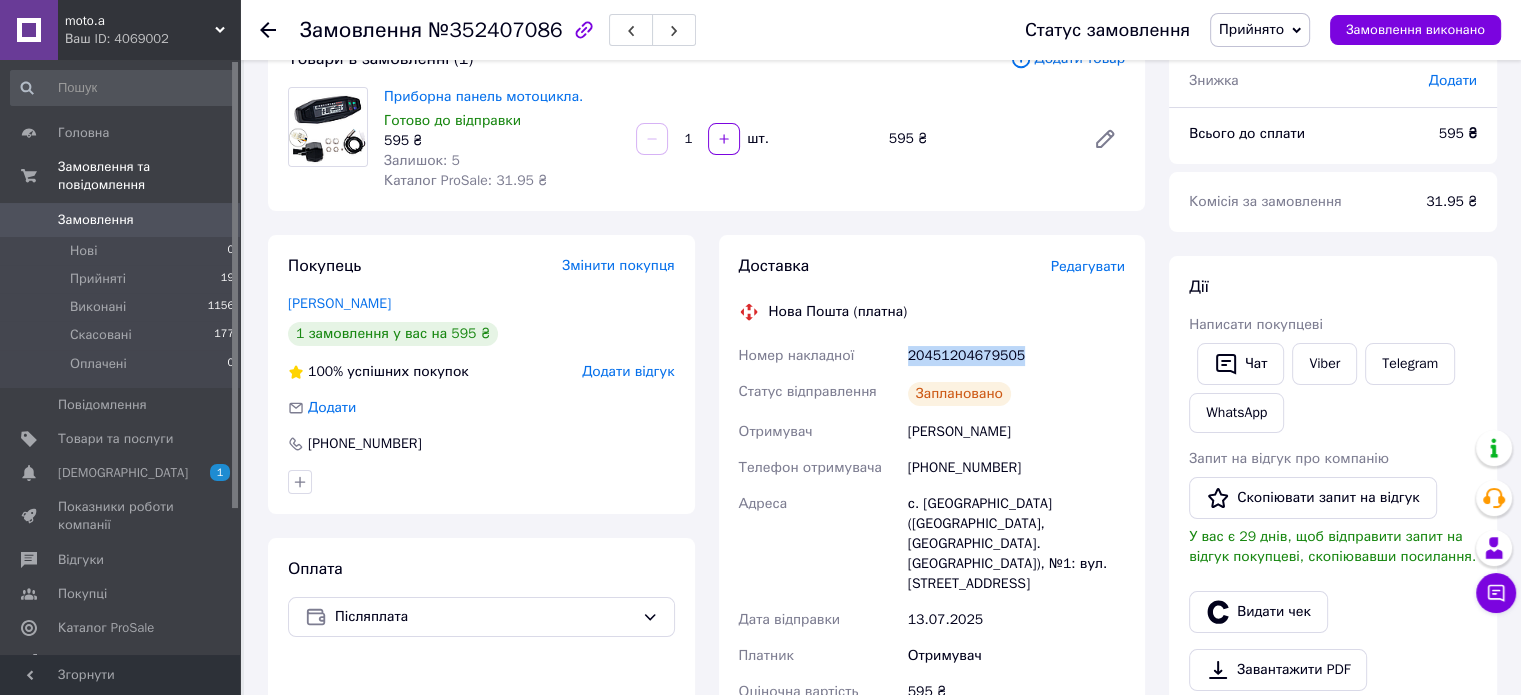 scroll, scrollTop: 0, scrollLeft: 0, axis: both 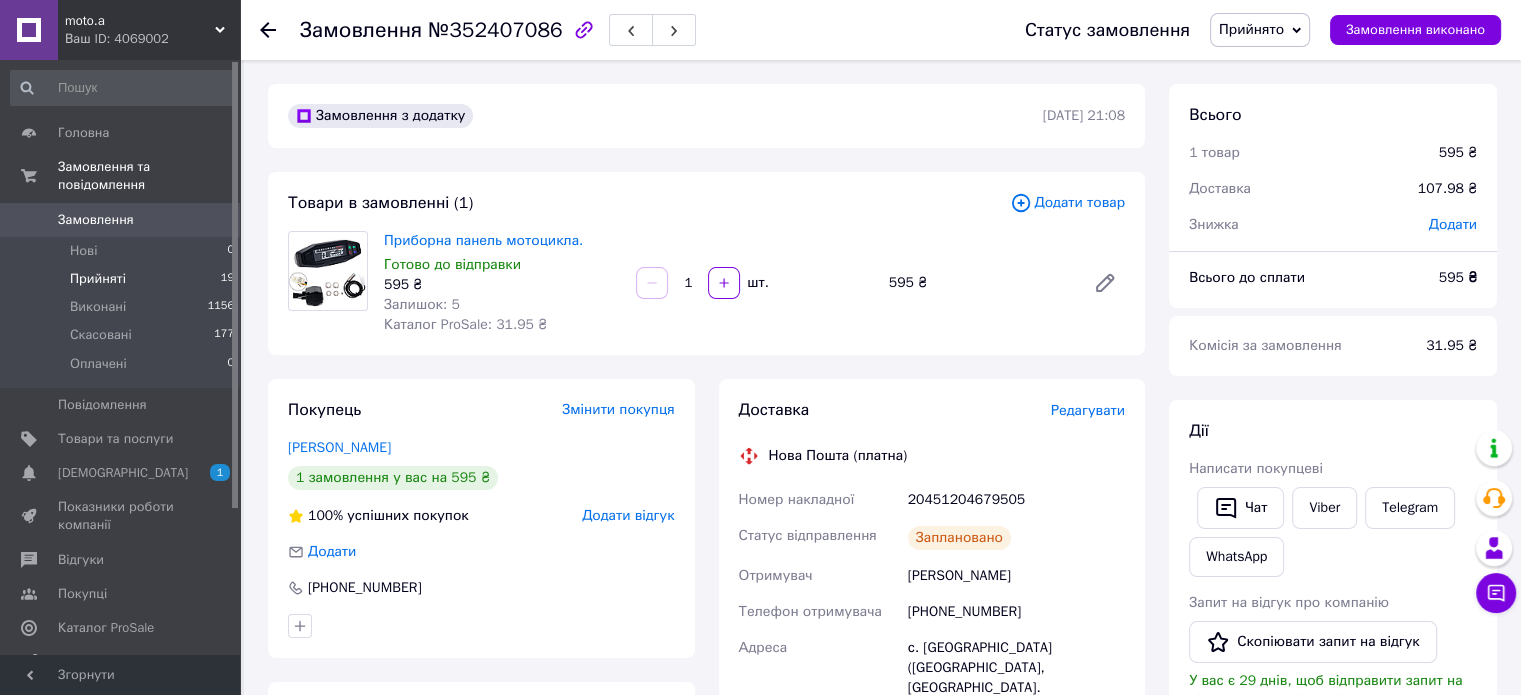 click on "Прийняті 19" at bounding box center (123, 279) 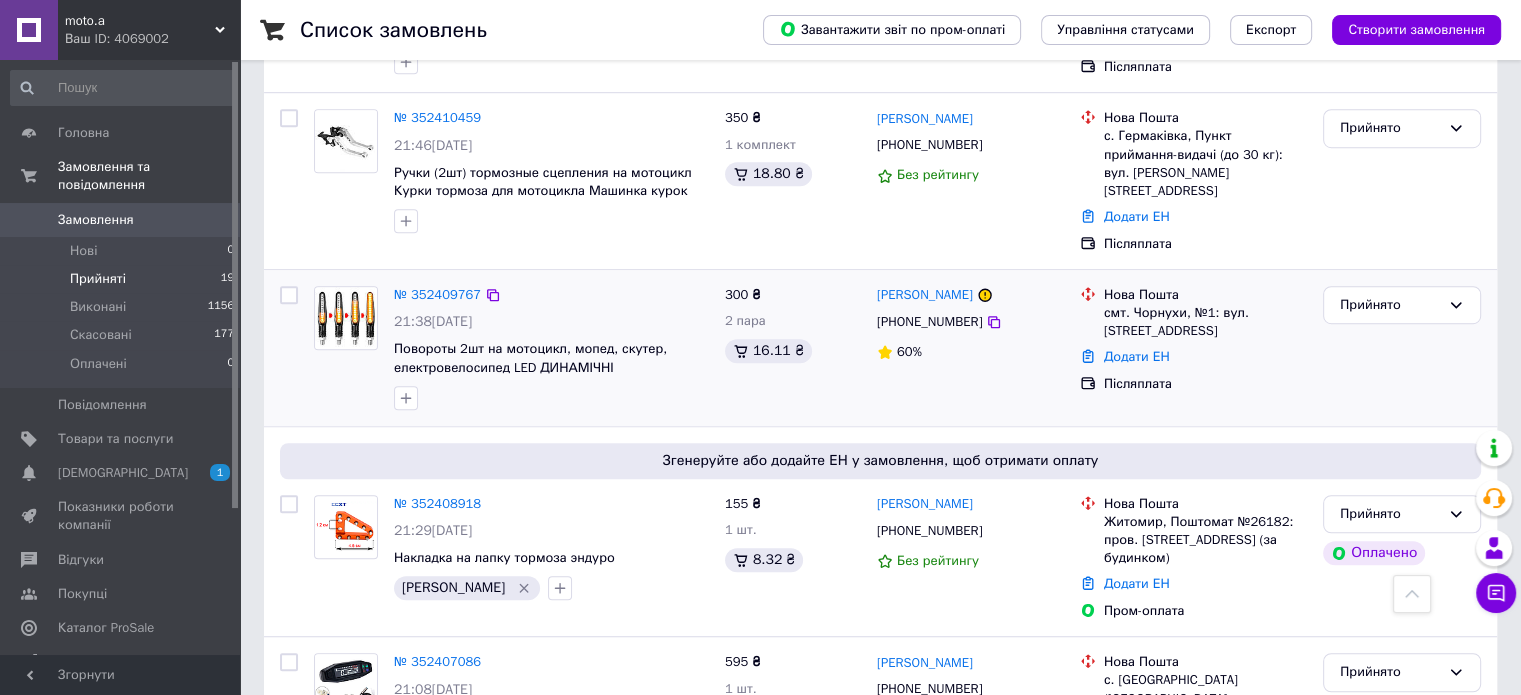scroll, scrollTop: 1400, scrollLeft: 0, axis: vertical 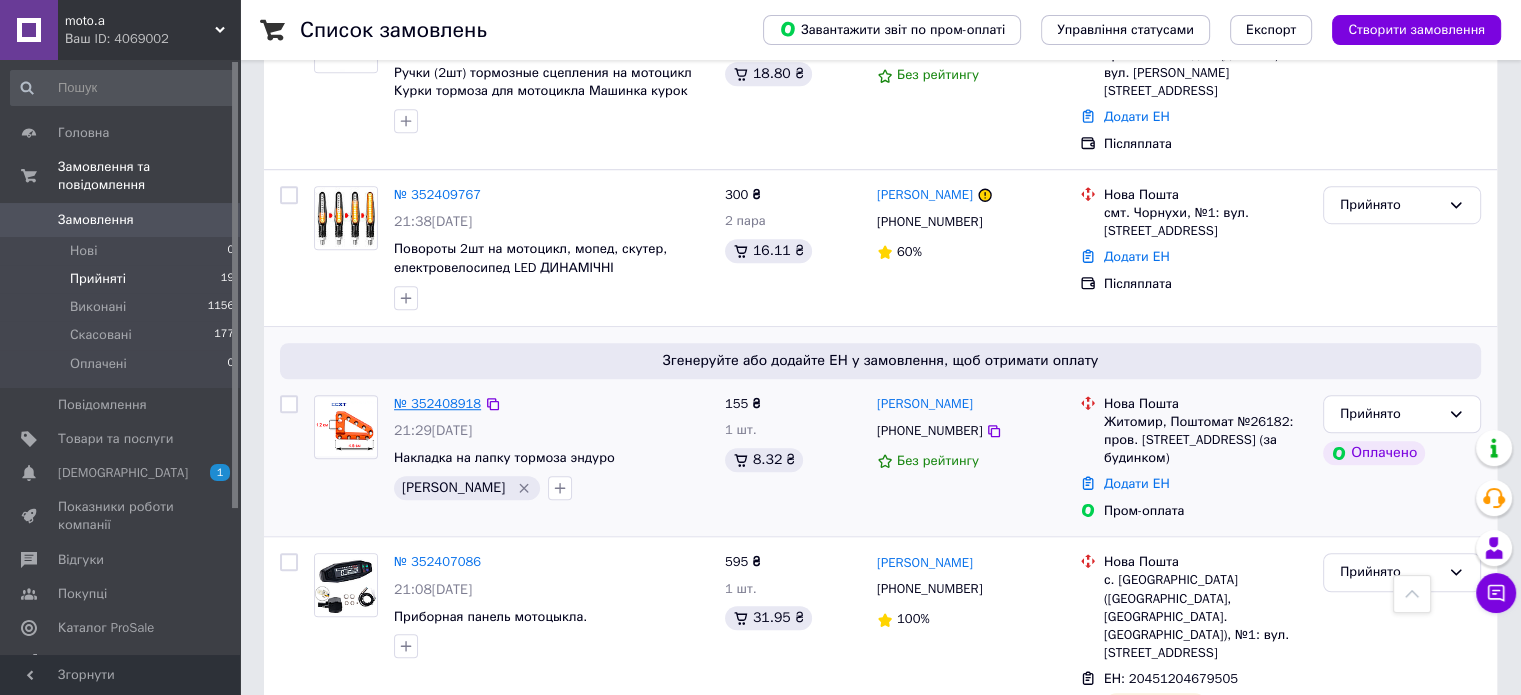 click on "№ 352408918" at bounding box center (437, 403) 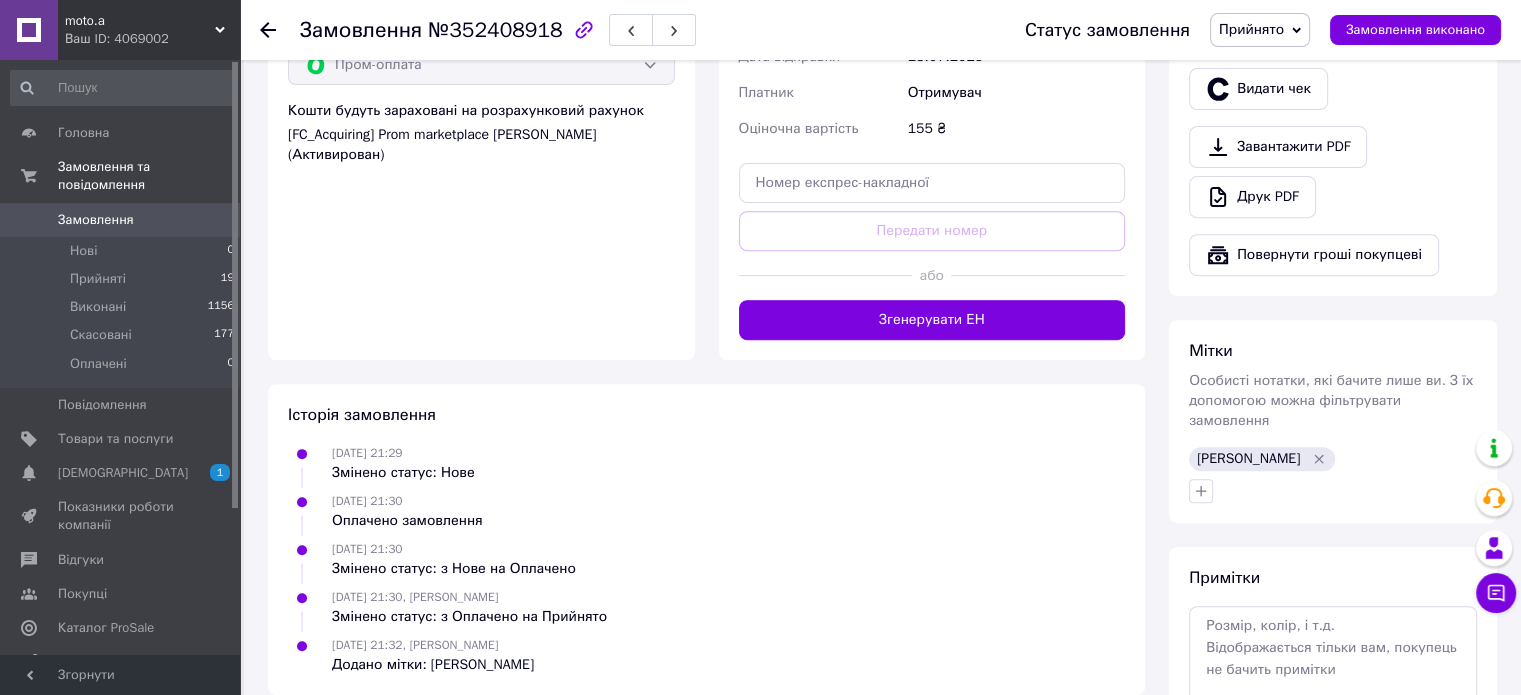 scroll, scrollTop: 562, scrollLeft: 0, axis: vertical 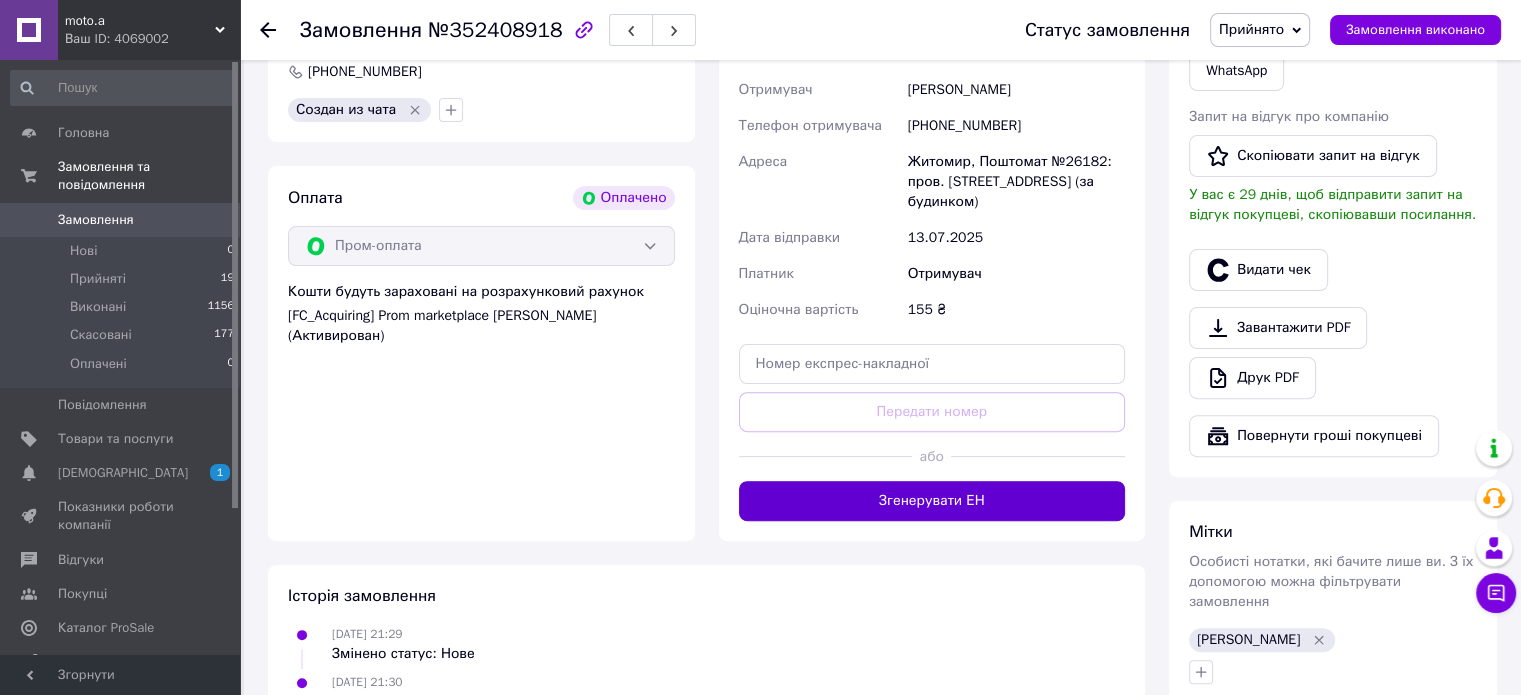 click on "Згенерувати ЕН" at bounding box center [932, 501] 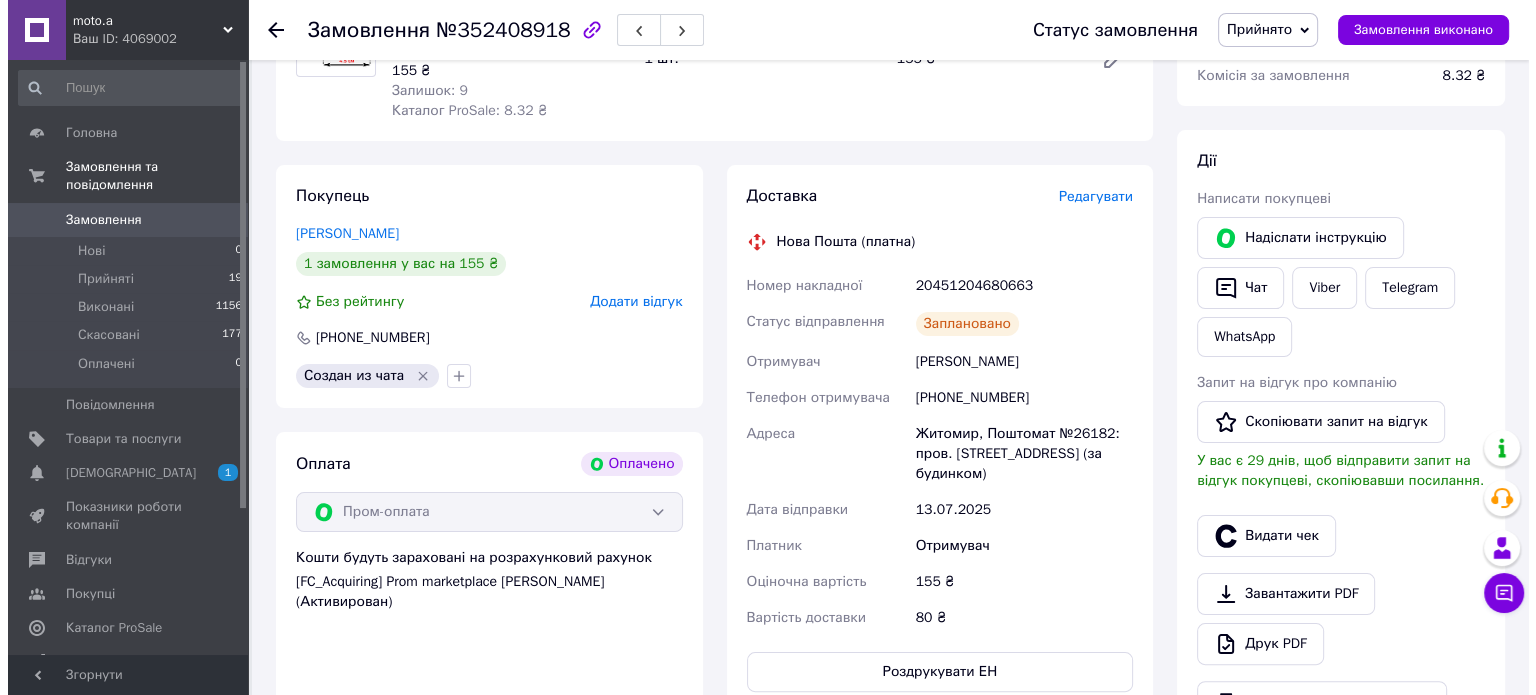 scroll, scrollTop: 262, scrollLeft: 0, axis: vertical 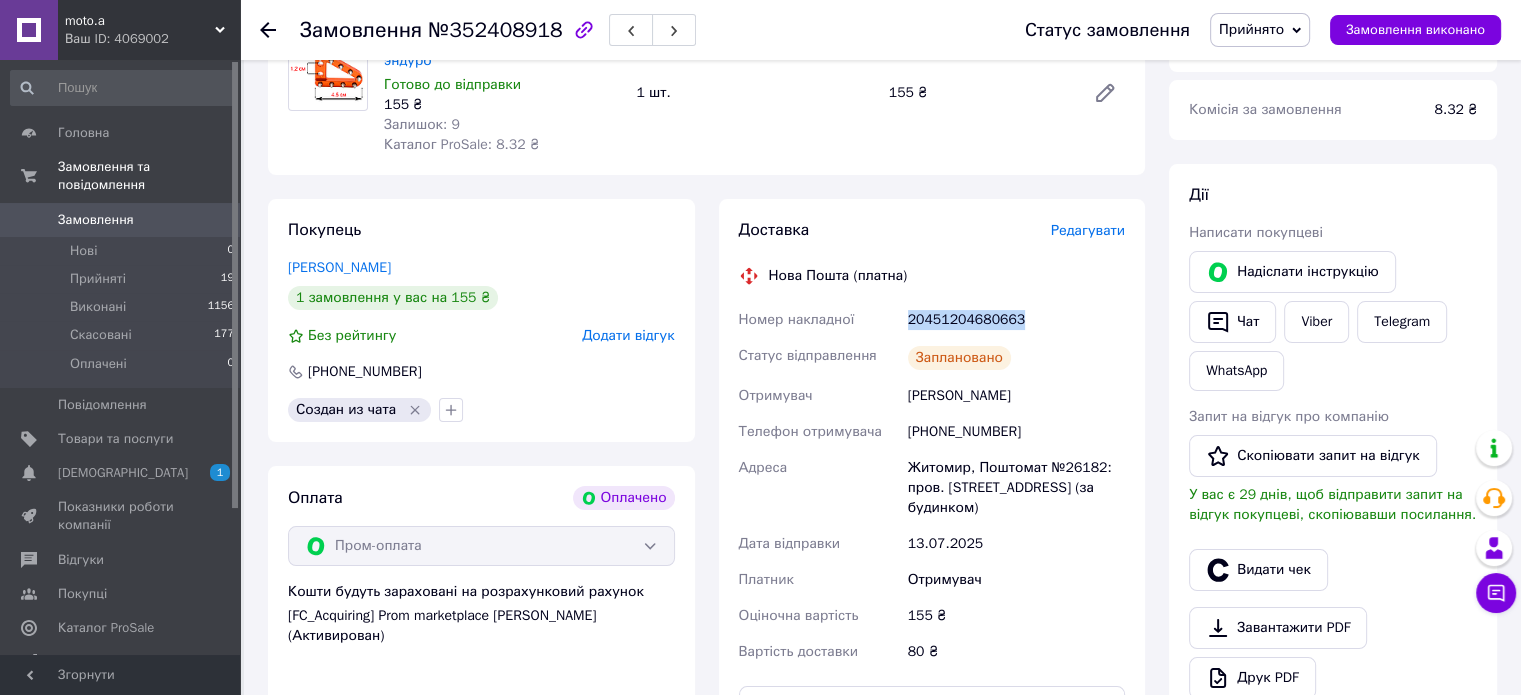 drag, startPoint x: 1021, startPoint y: 287, endPoint x: 891, endPoint y: 294, distance: 130.18832 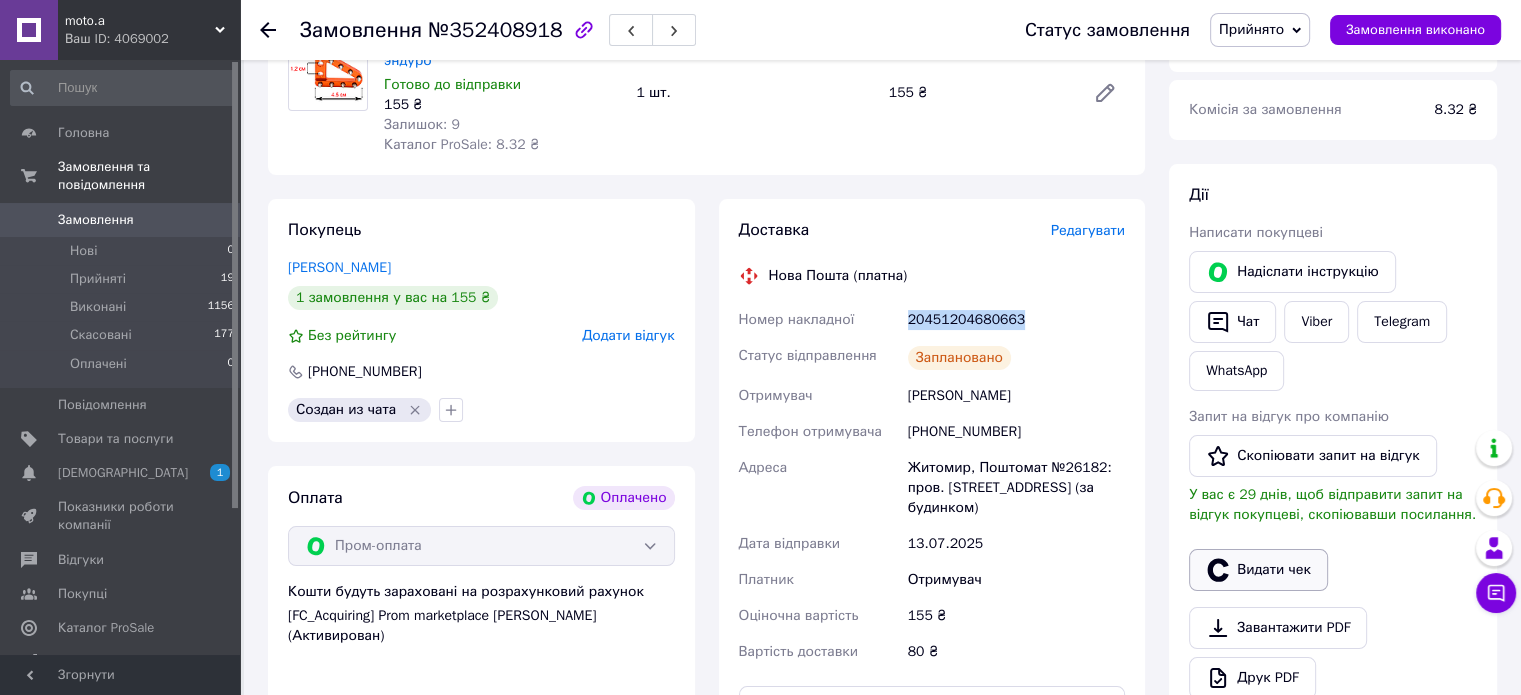 click on "Видати чек" at bounding box center (1258, 570) 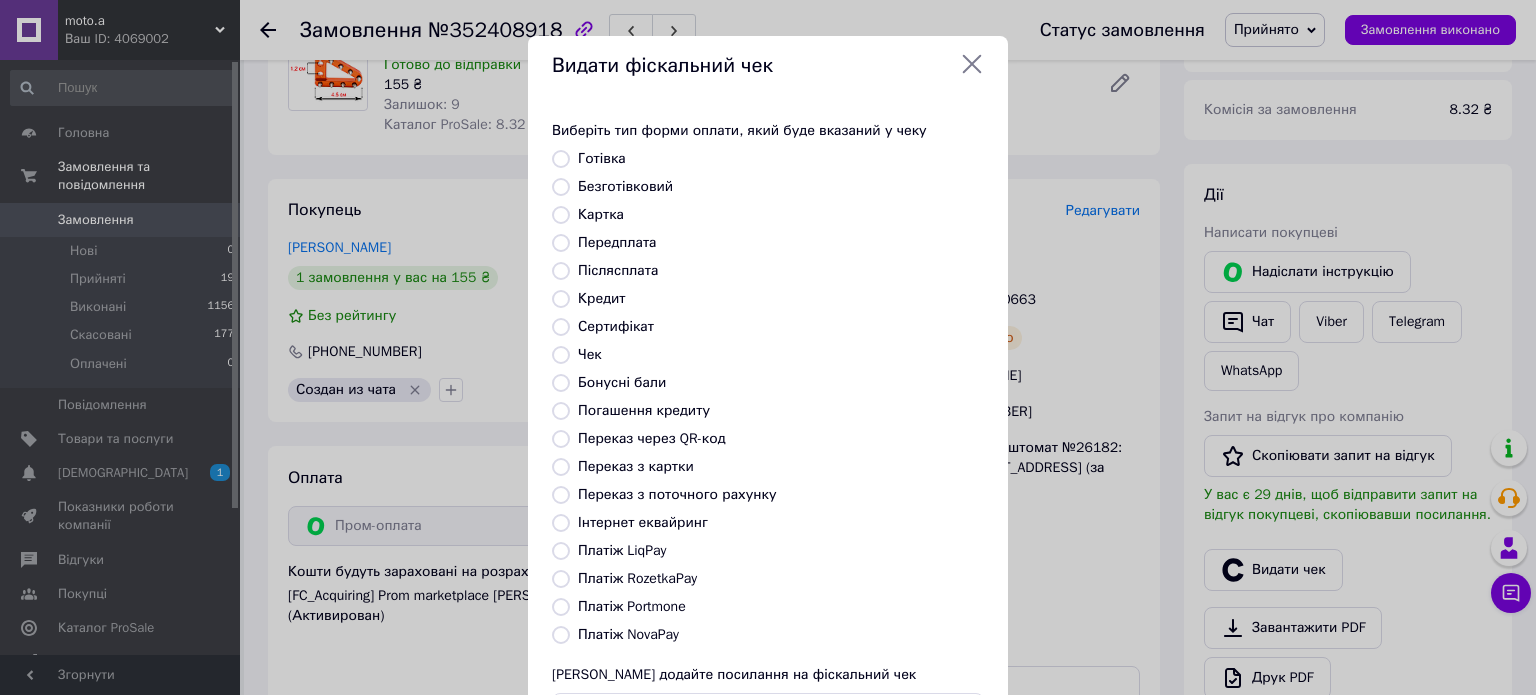 click on "Платіж RozetkaPay" at bounding box center [637, 578] 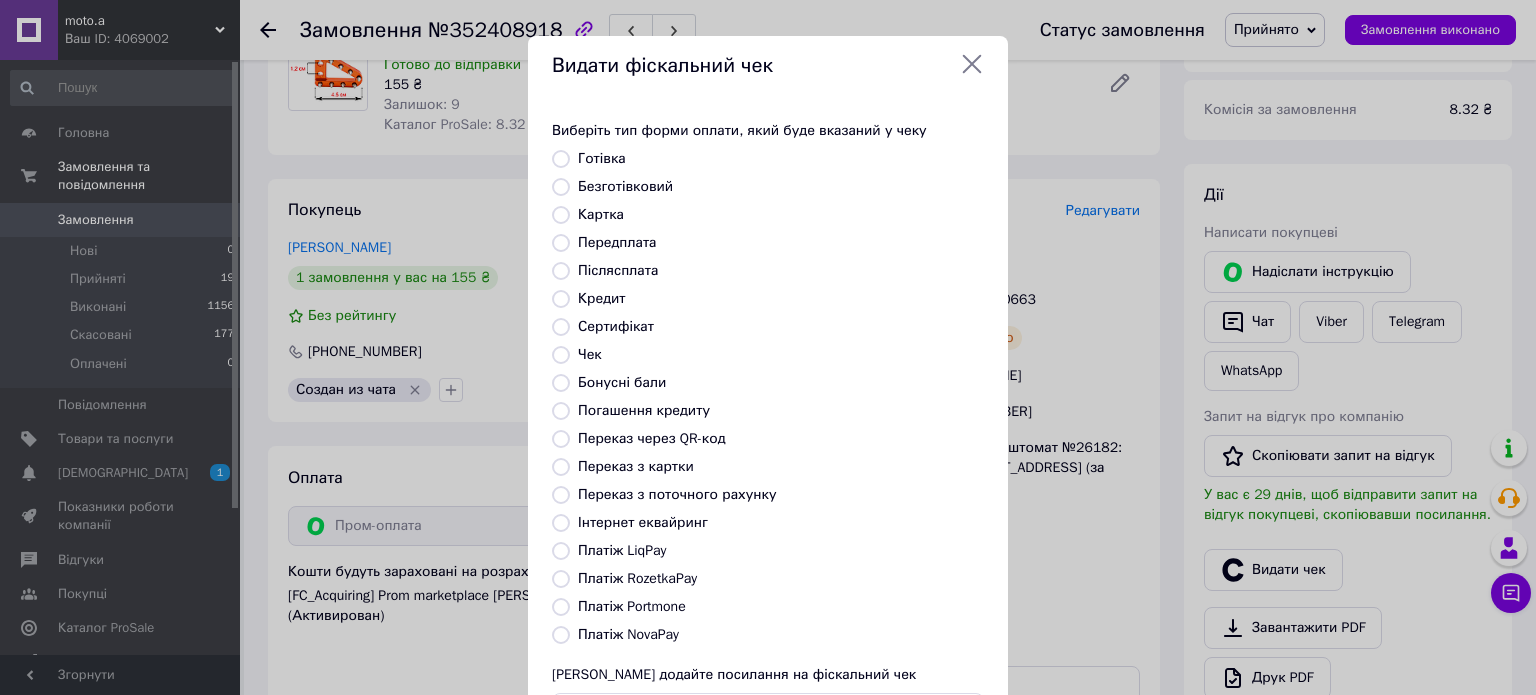 radio on "true" 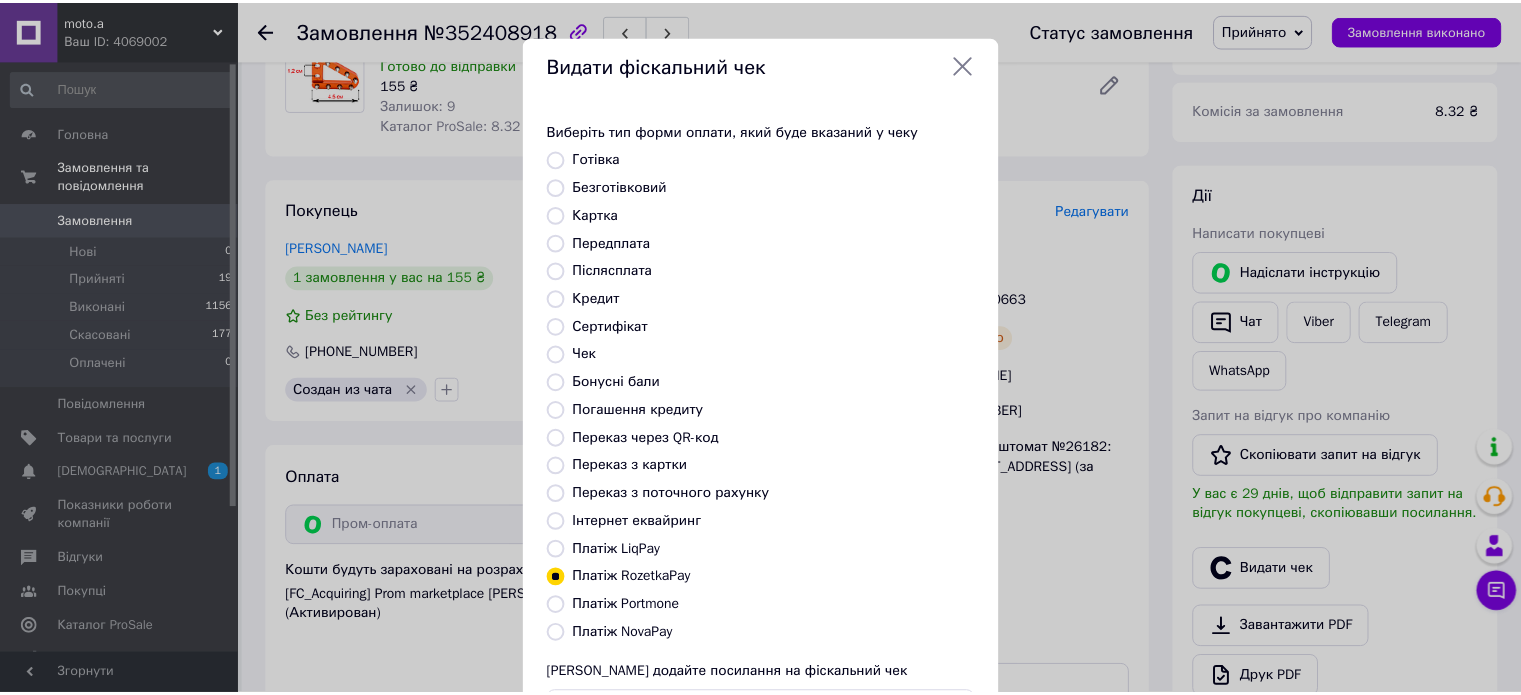 scroll, scrollTop: 163, scrollLeft: 0, axis: vertical 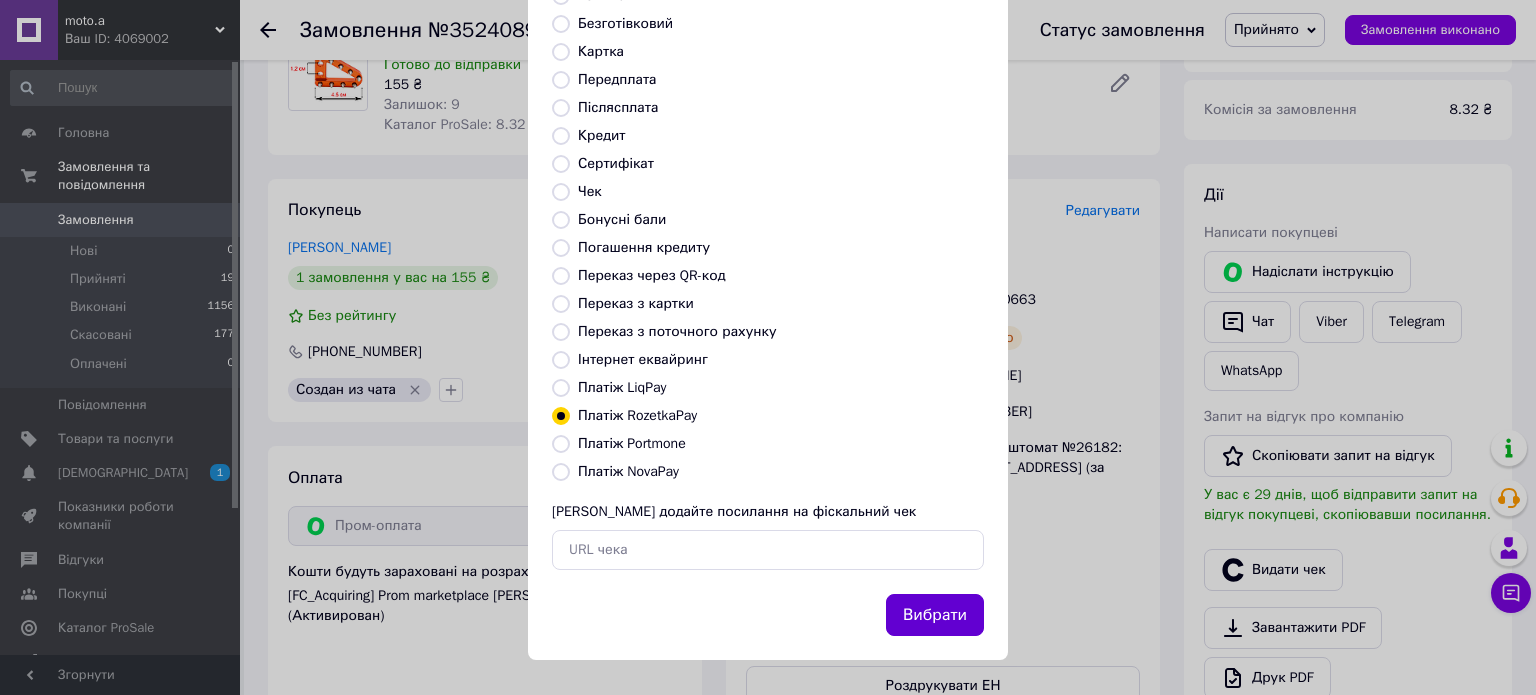click on "Вибрати" at bounding box center [935, 615] 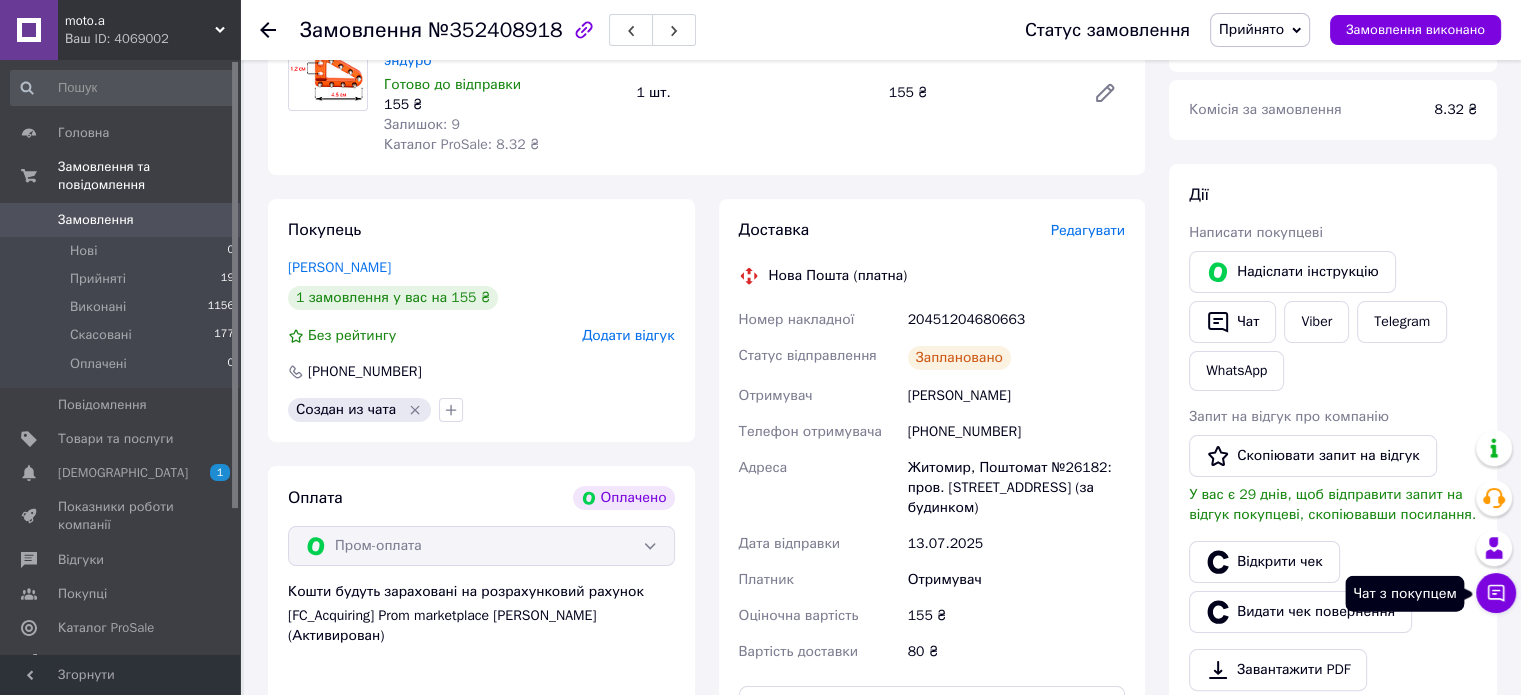 click 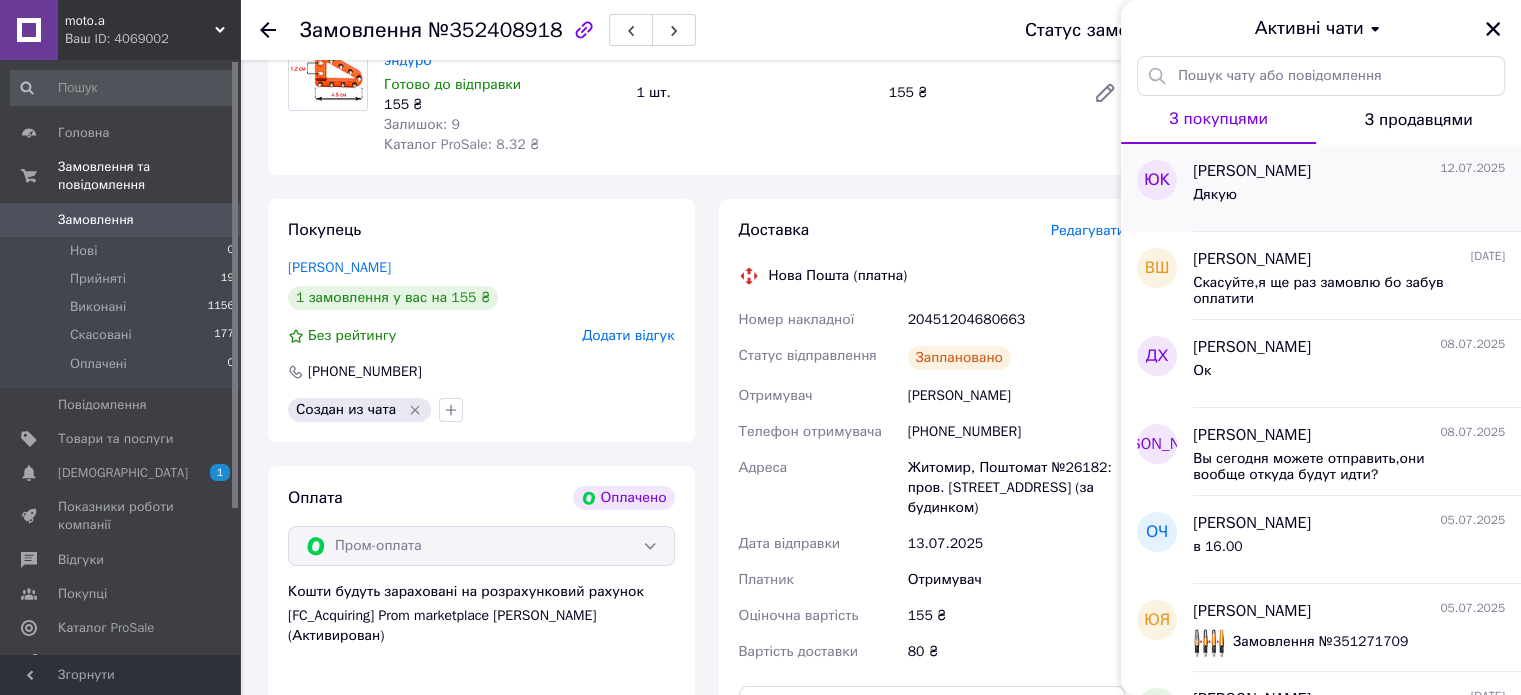 click on "Дякую" at bounding box center (1349, 199) 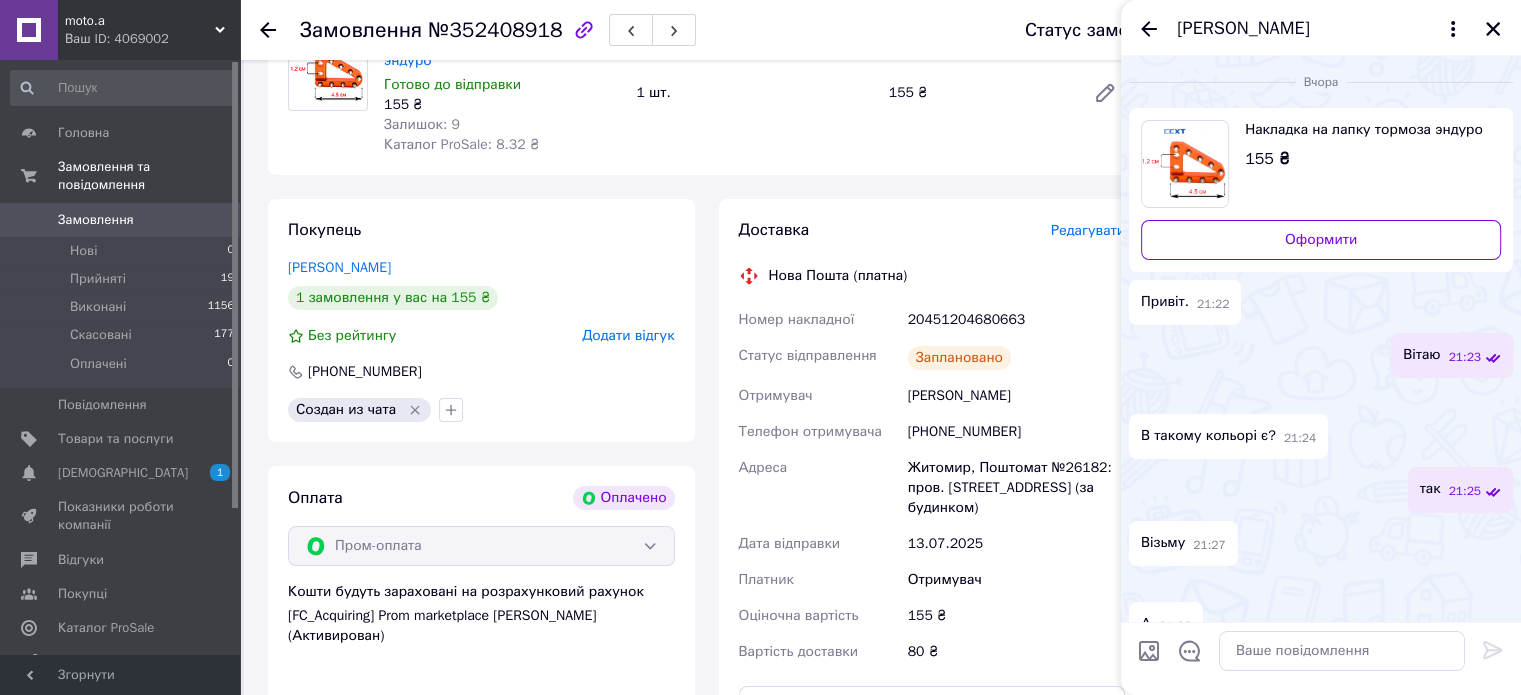 scroll, scrollTop: 100, scrollLeft: 0, axis: vertical 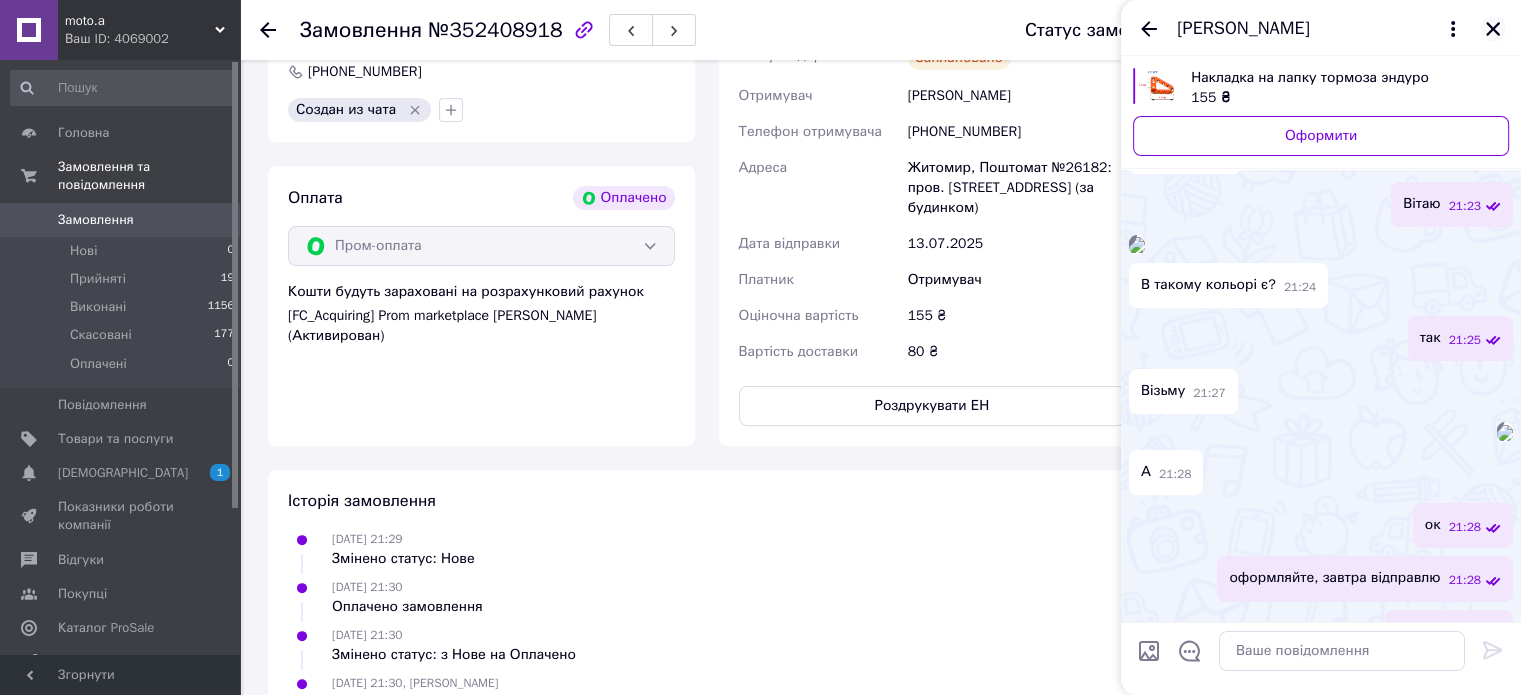 click 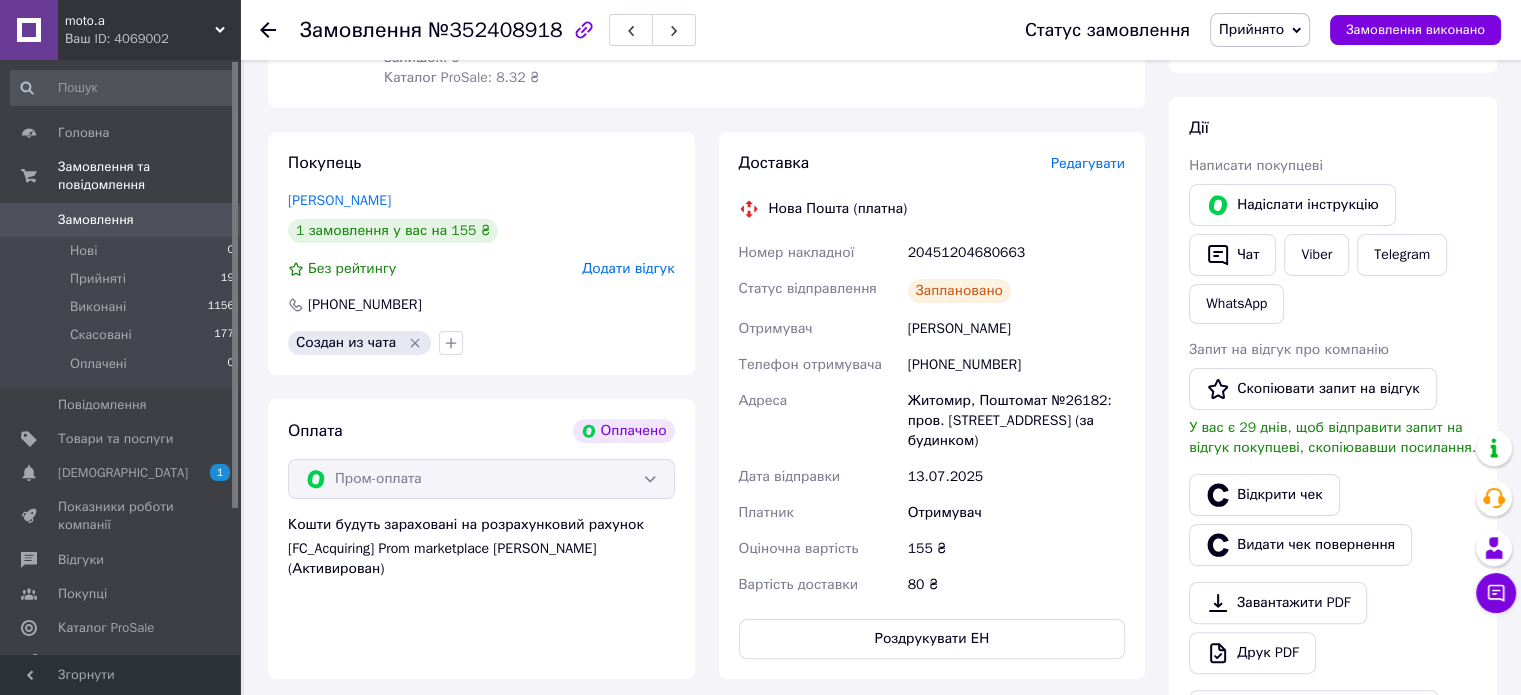 scroll, scrollTop: 262, scrollLeft: 0, axis: vertical 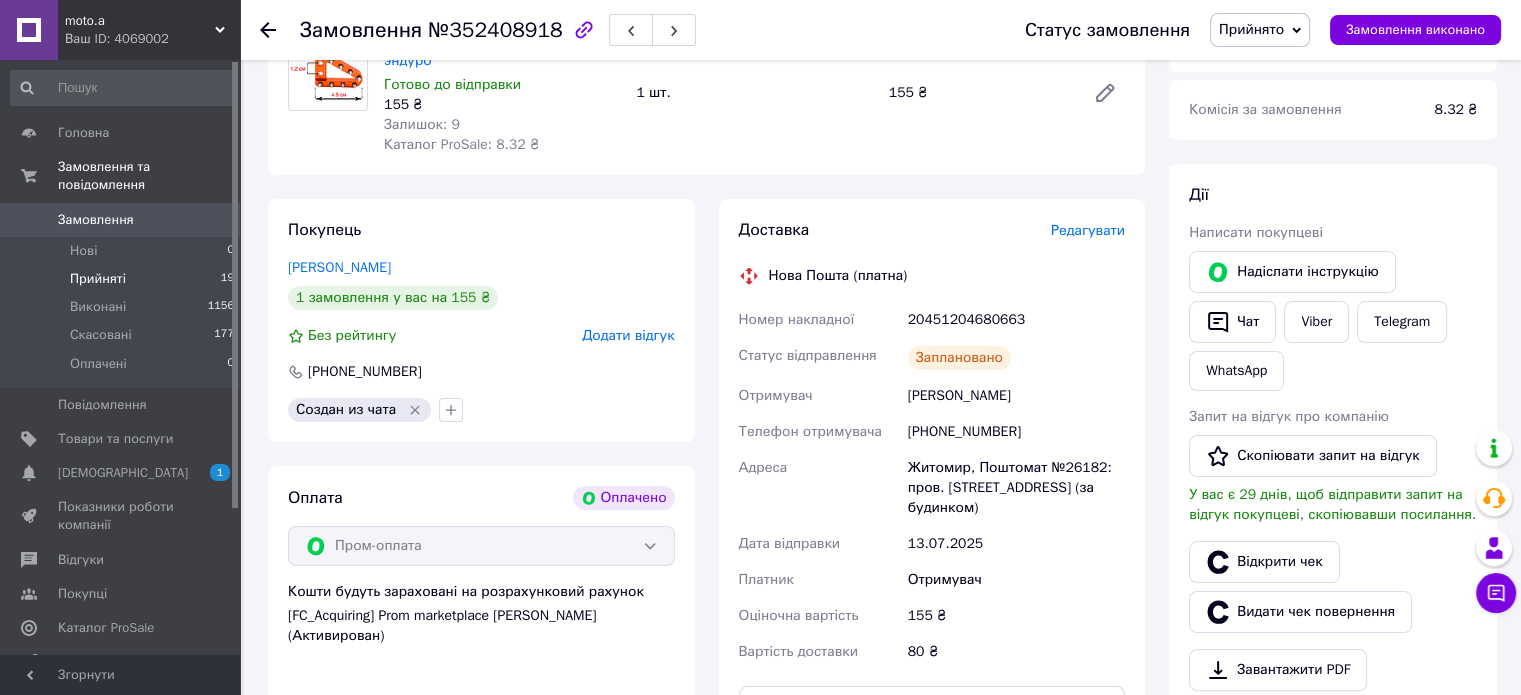 click on "Прийняті" at bounding box center [98, 279] 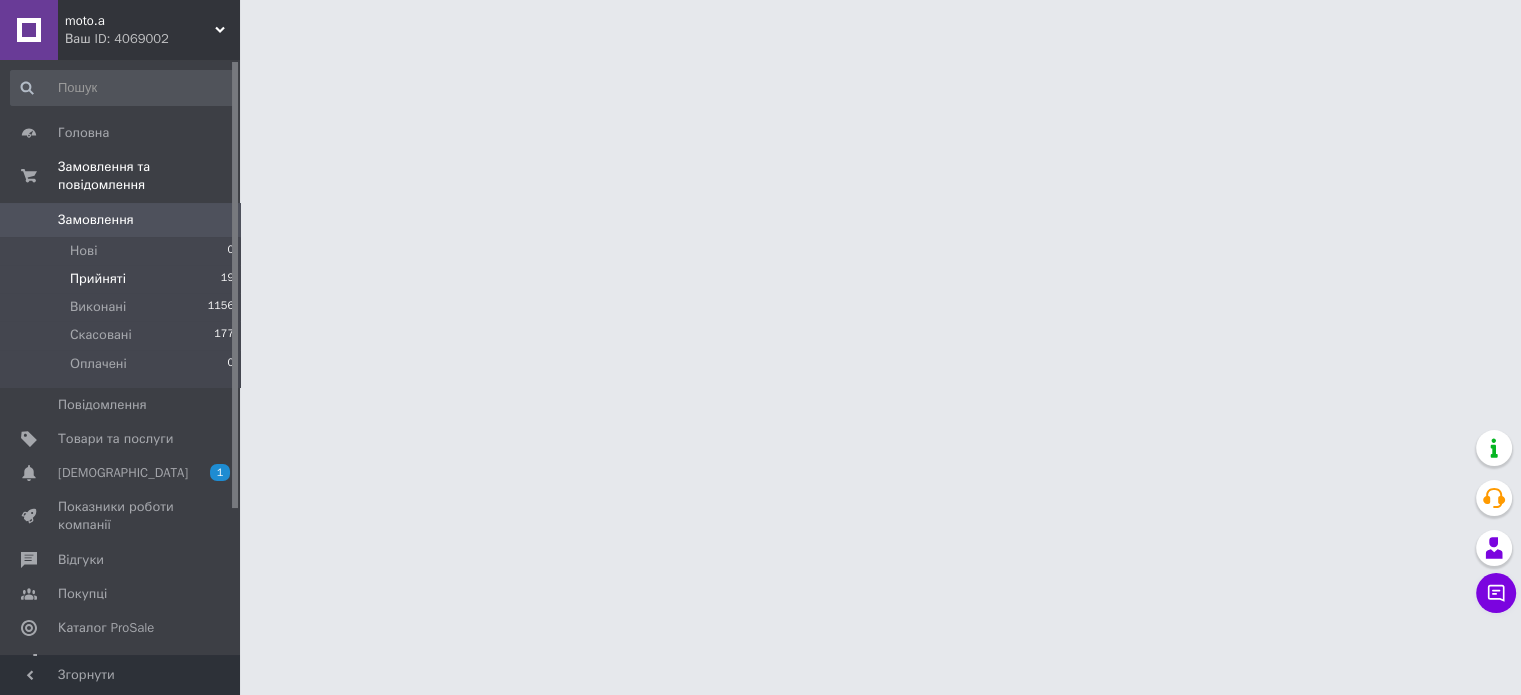 scroll, scrollTop: 0, scrollLeft: 0, axis: both 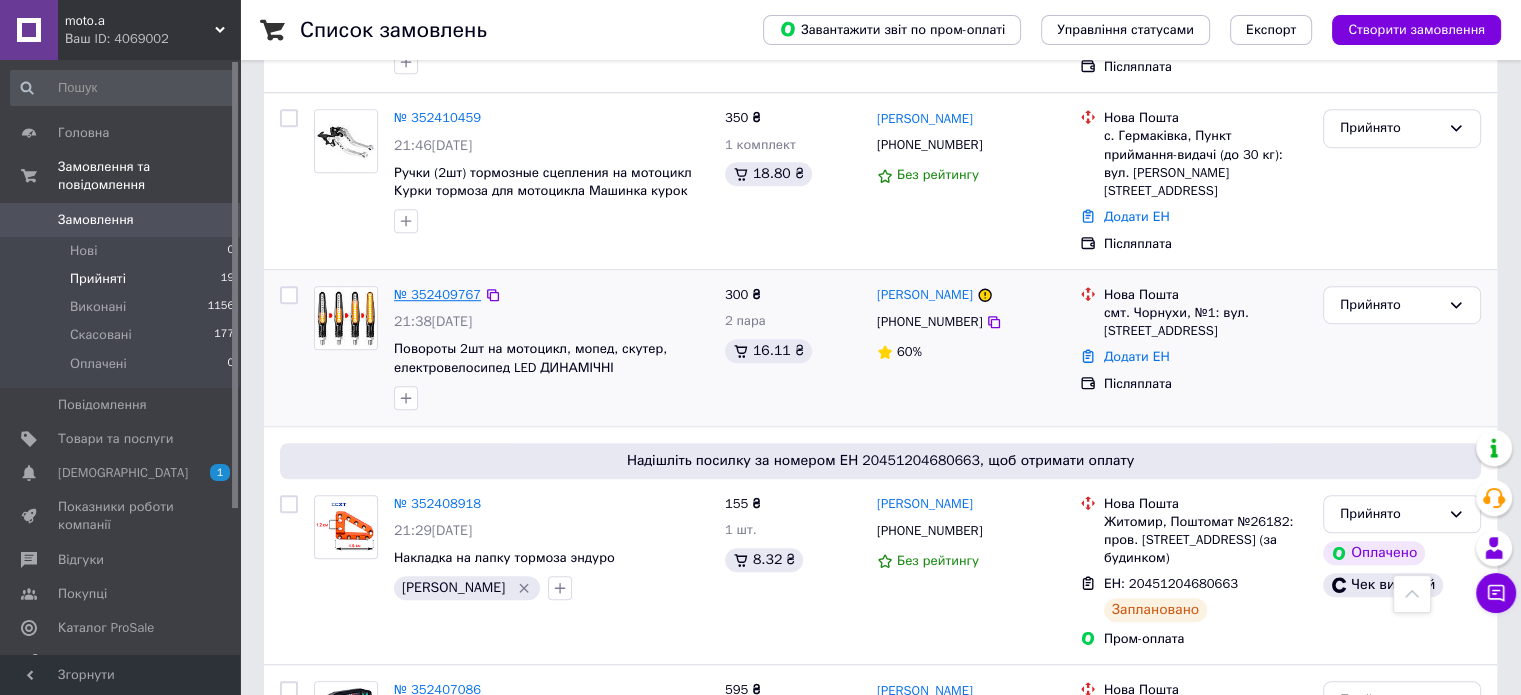 click on "№ 352409767" at bounding box center (437, 294) 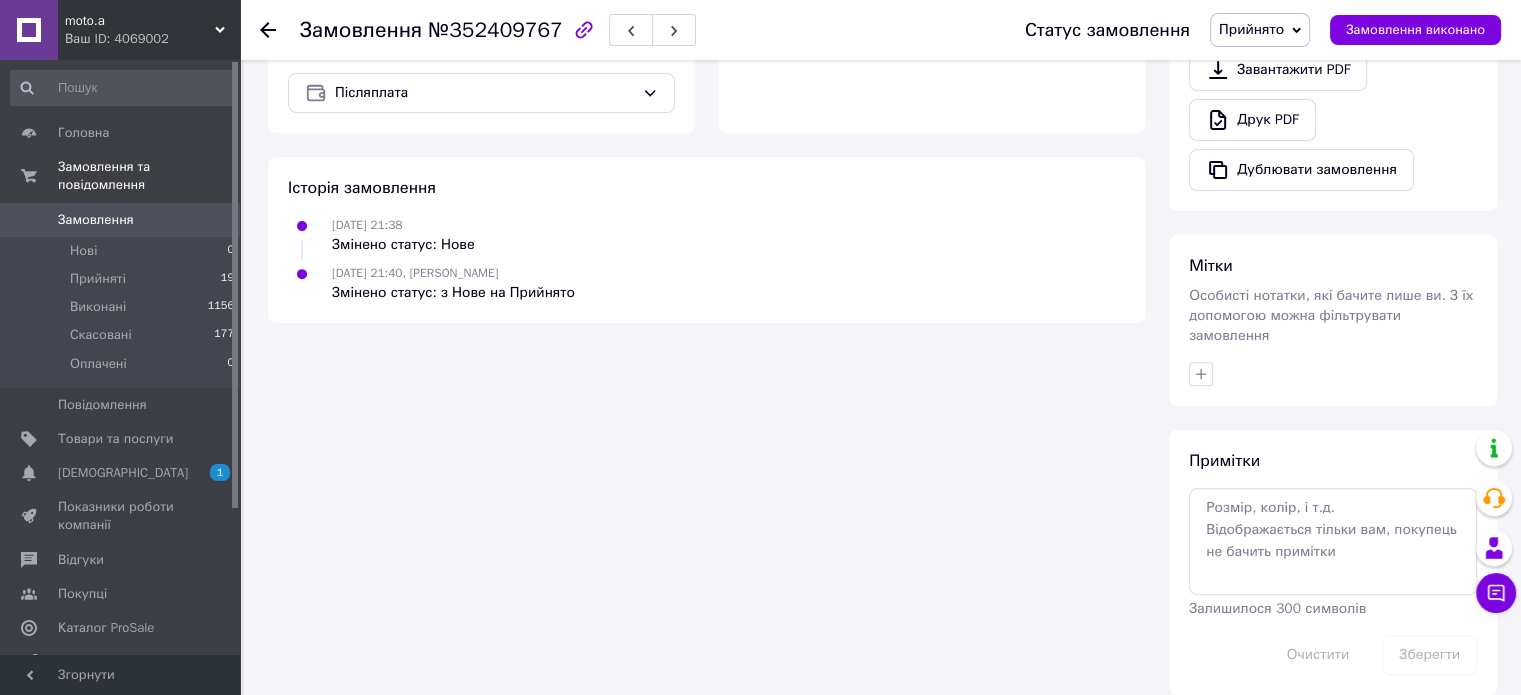 scroll, scrollTop: 744, scrollLeft: 0, axis: vertical 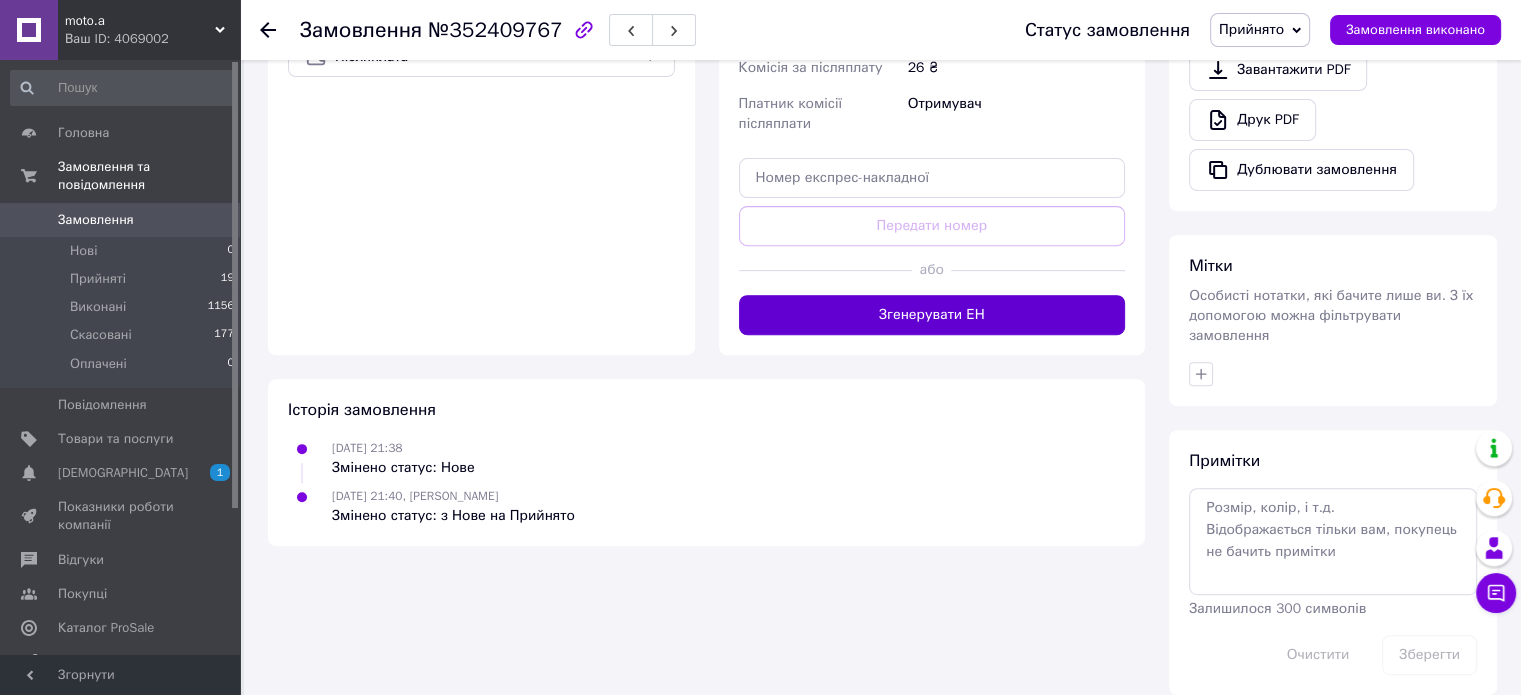 click on "Згенерувати ЕН" at bounding box center (932, 315) 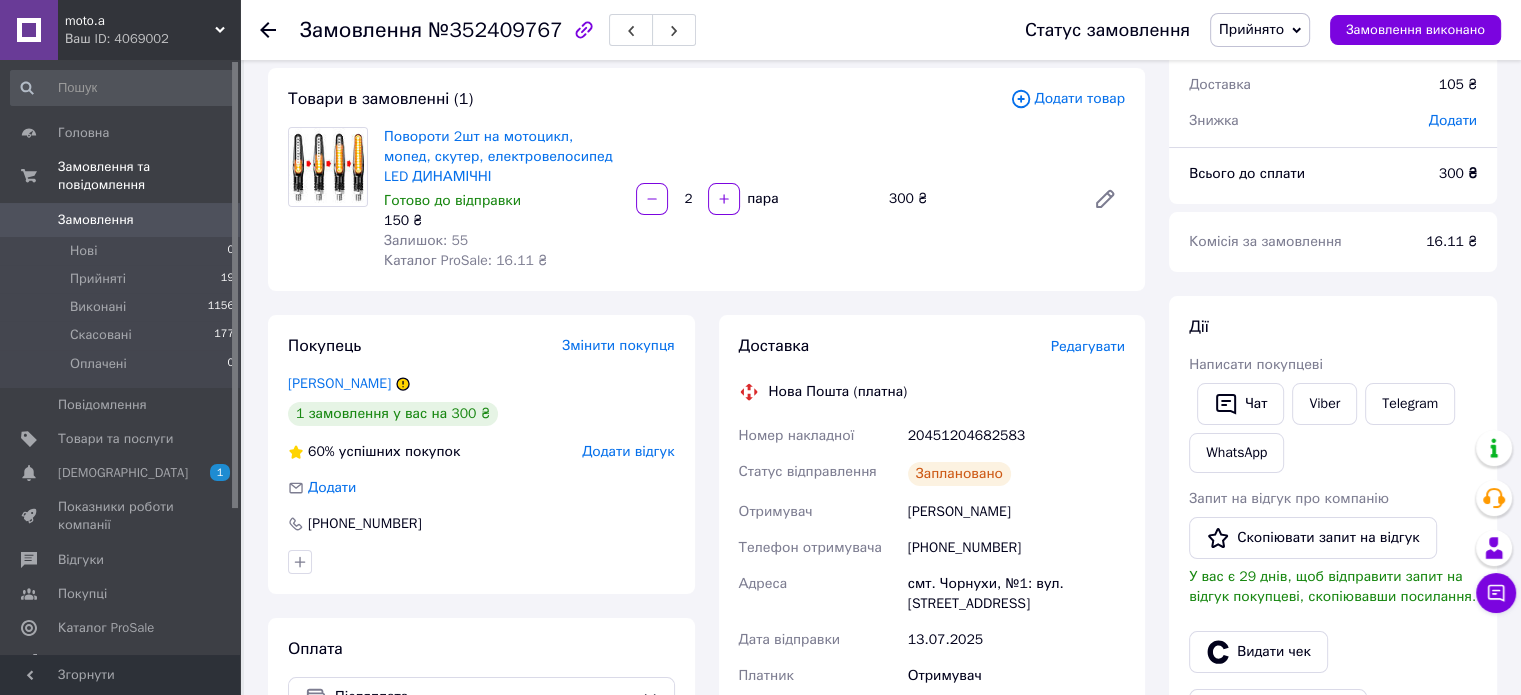 scroll, scrollTop: 0, scrollLeft: 0, axis: both 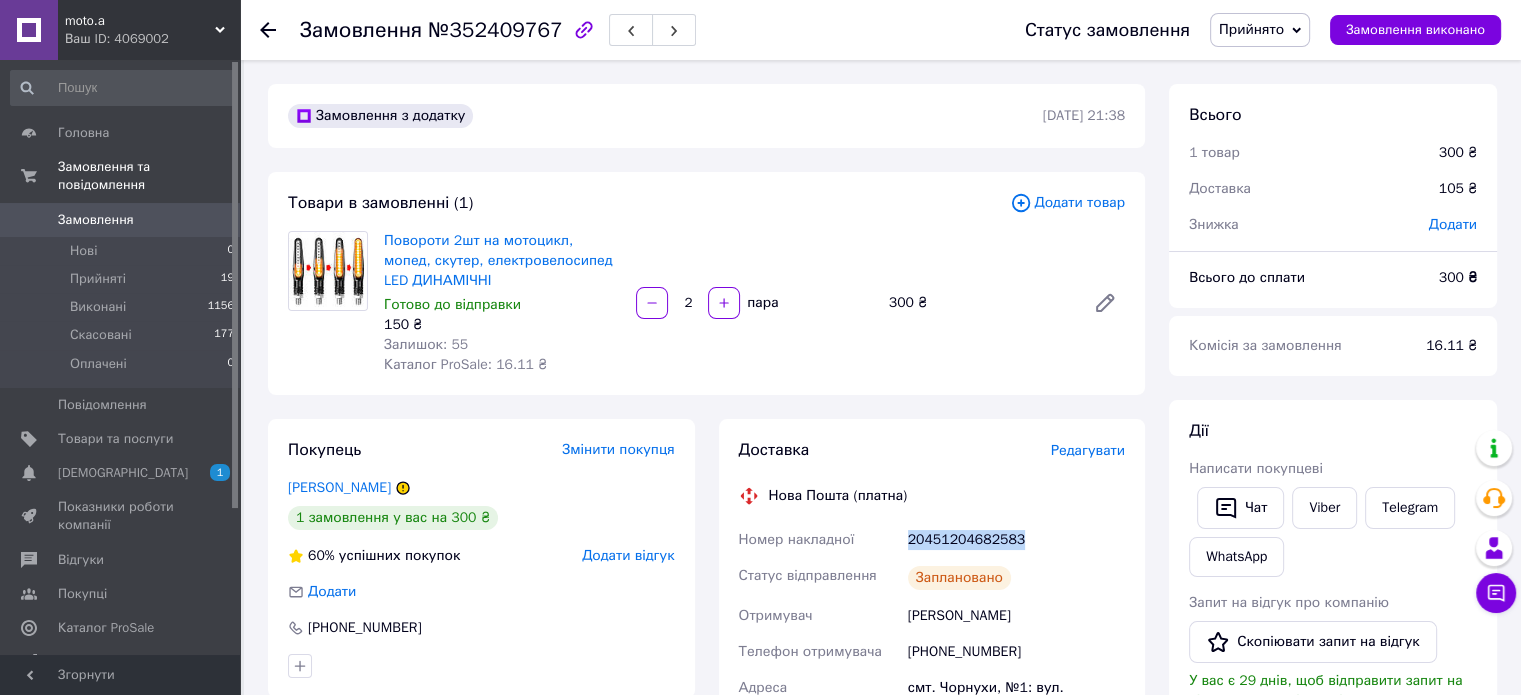 drag, startPoint x: 1028, startPoint y: 538, endPoint x: 881, endPoint y: 540, distance: 147.01361 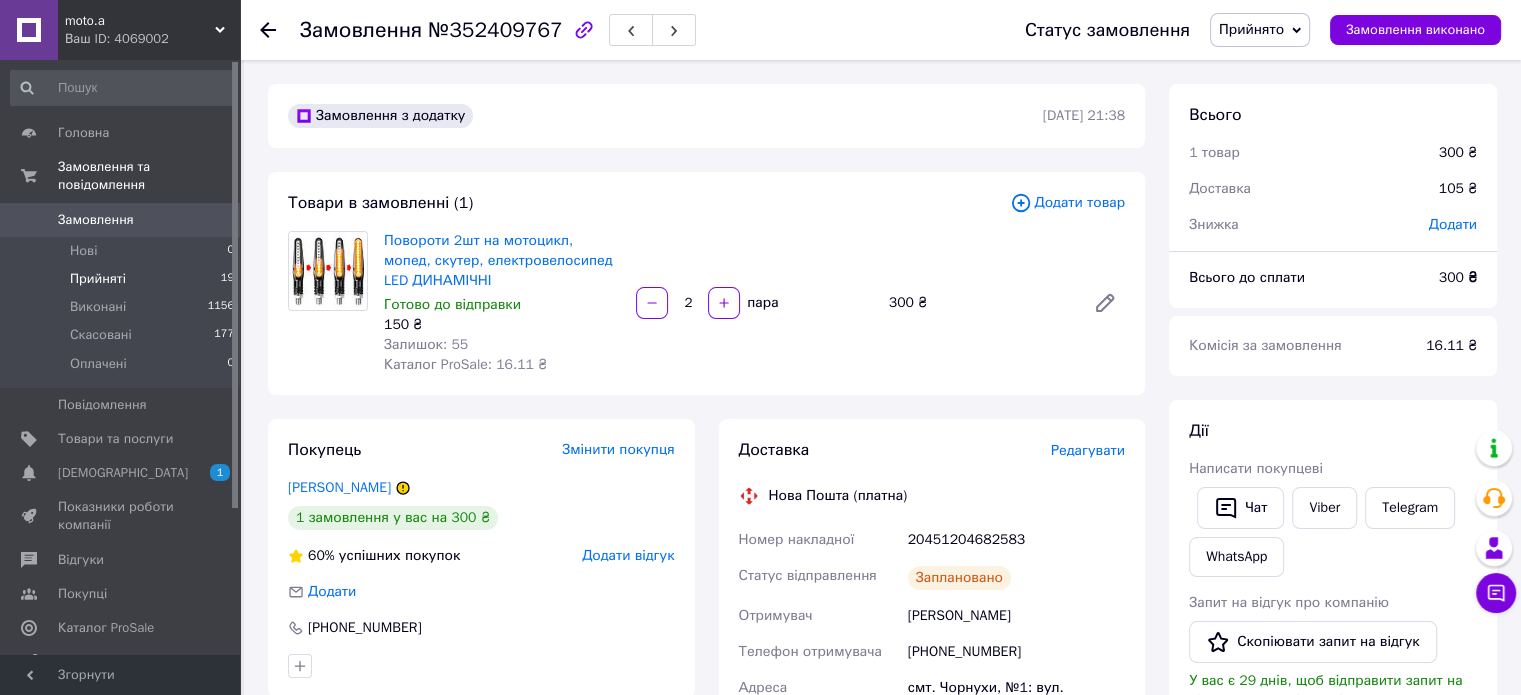 click on "Прийняті" at bounding box center (98, 279) 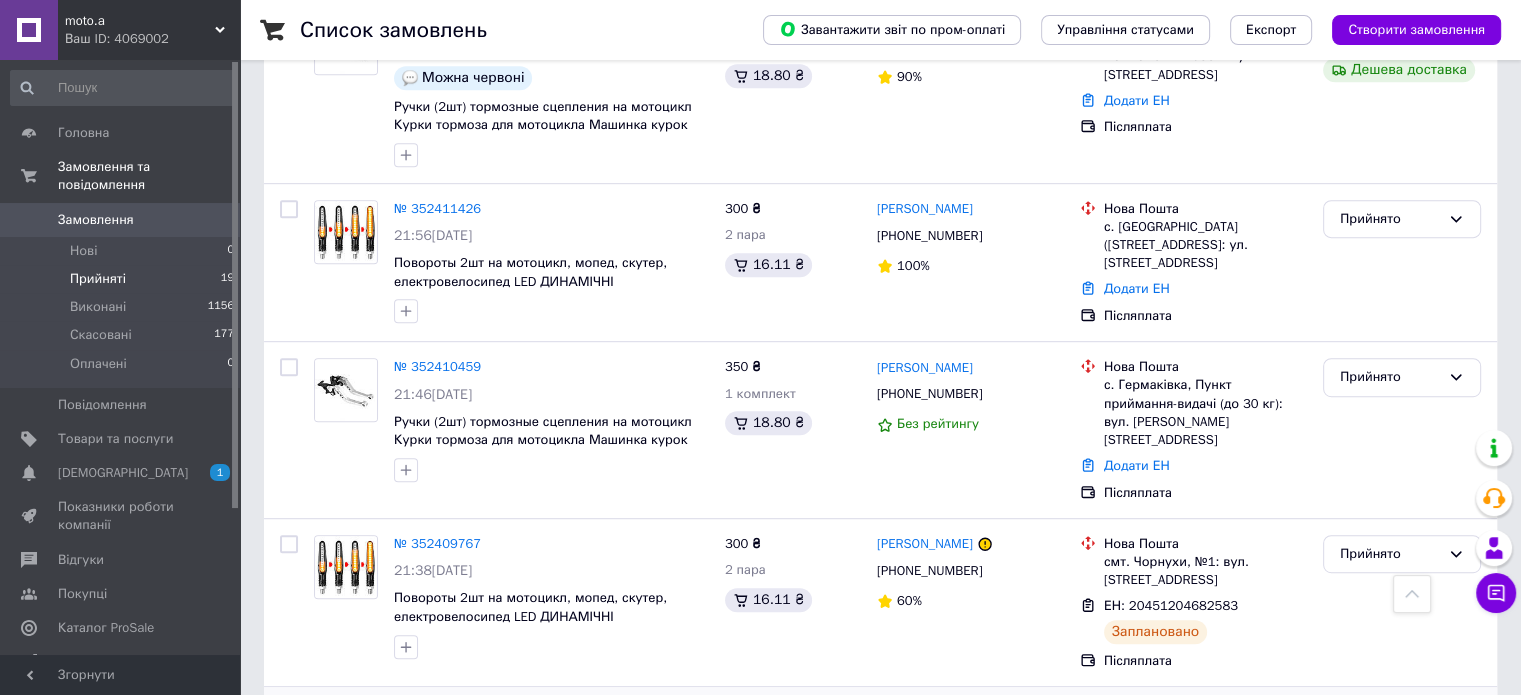 scroll, scrollTop: 1000, scrollLeft: 0, axis: vertical 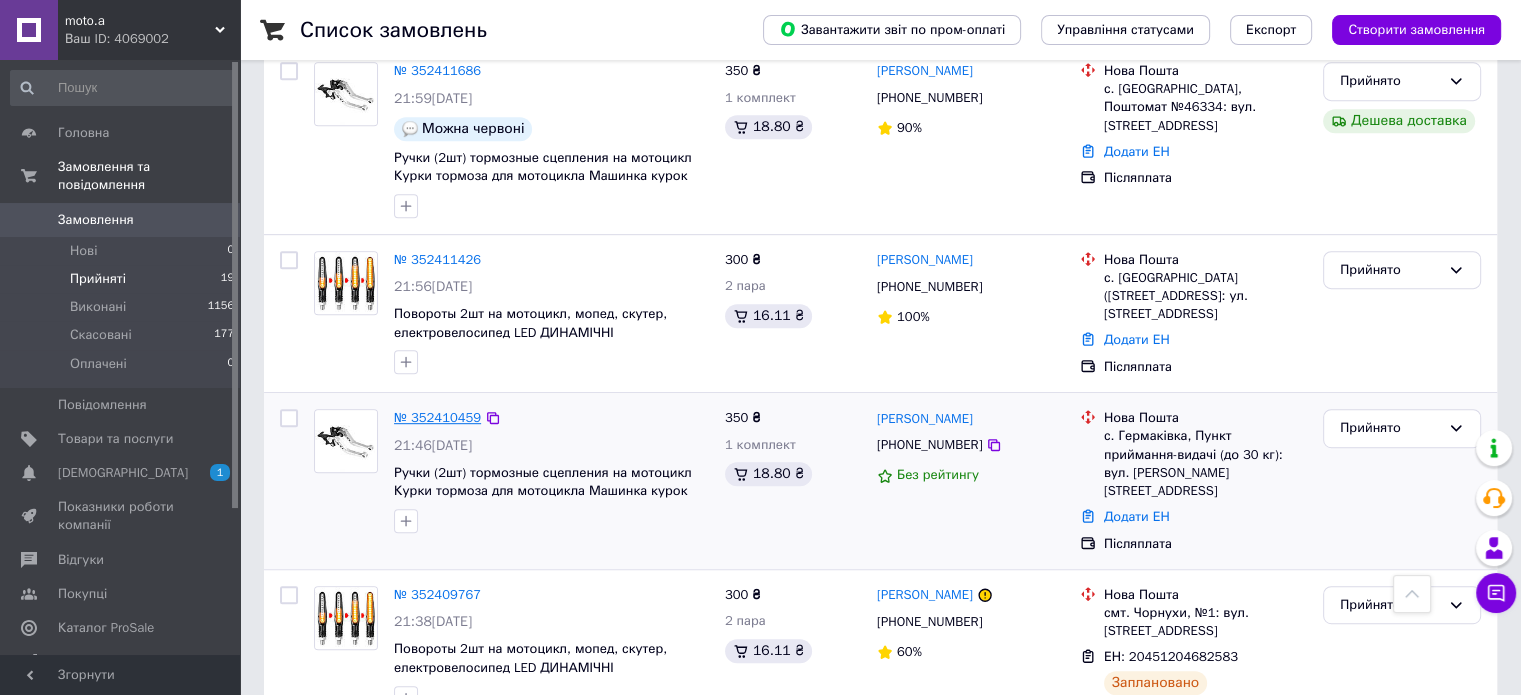 click on "№ 352410459" at bounding box center [437, 417] 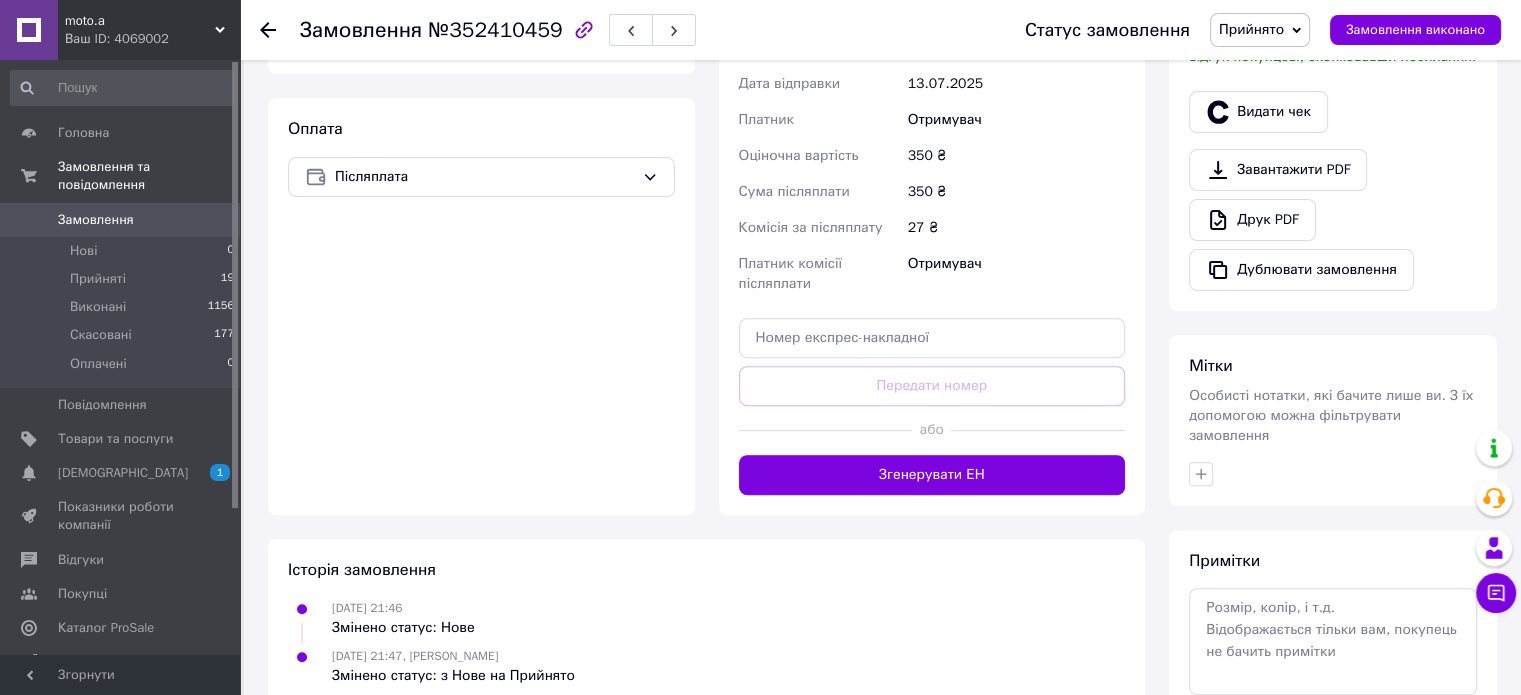 scroll, scrollTop: 444, scrollLeft: 0, axis: vertical 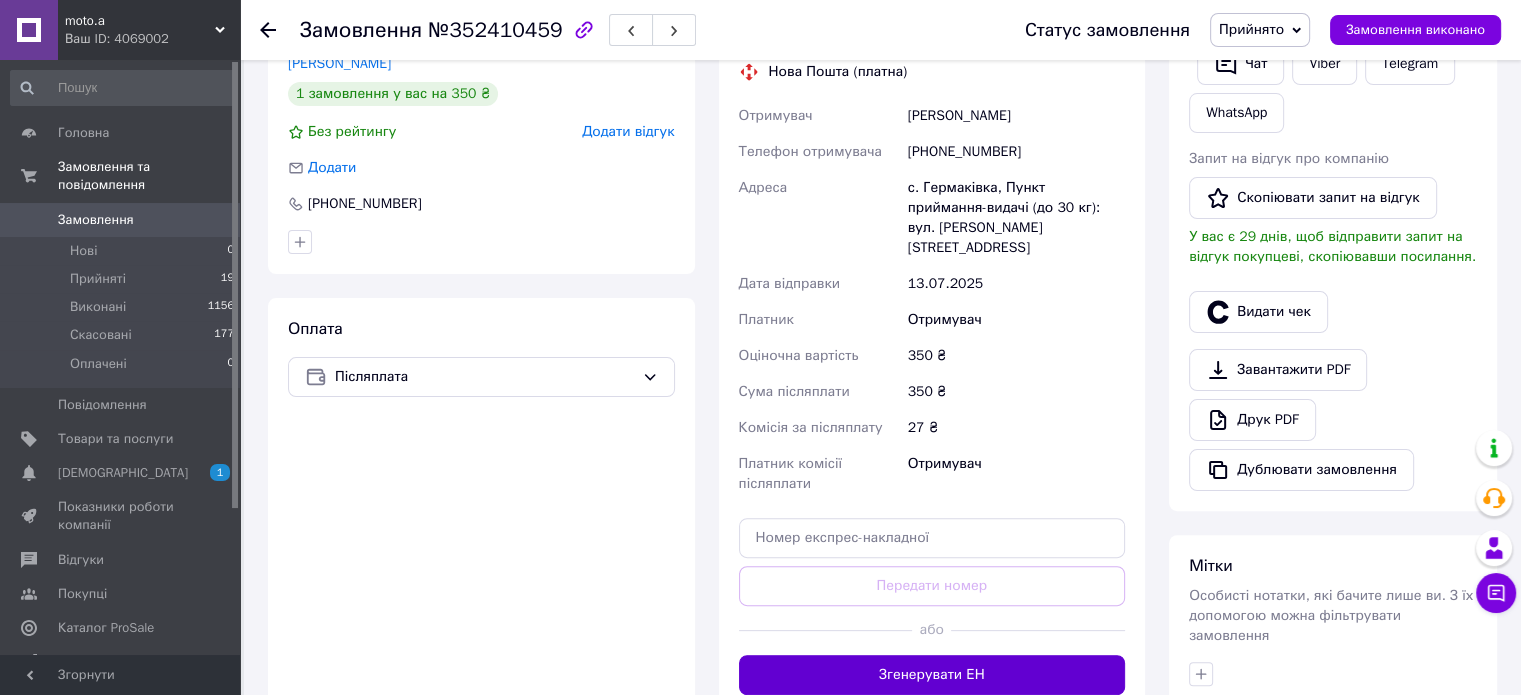 click on "Згенерувати ЕН" at bounding box center [932, 675] 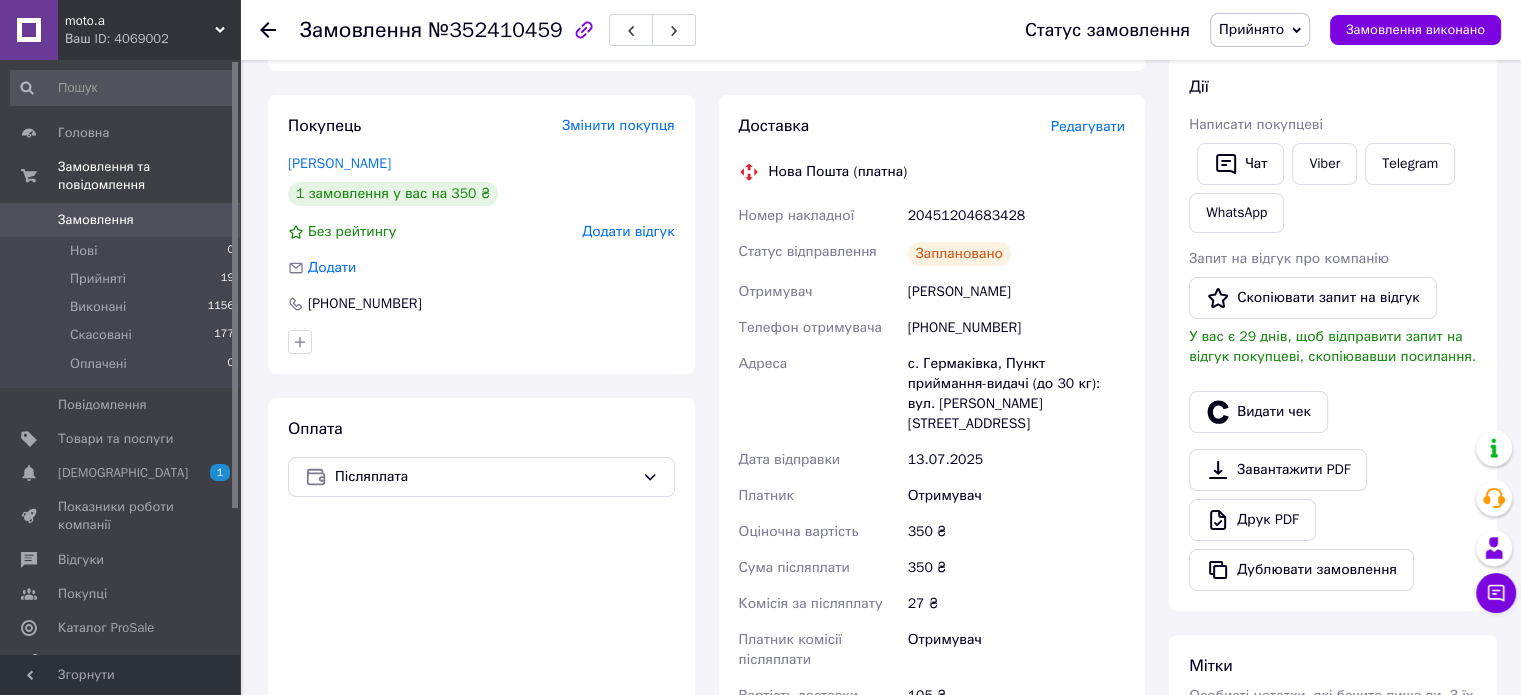 scroll, scrollTop: 144, scrollLeft: 0, axis: vertical 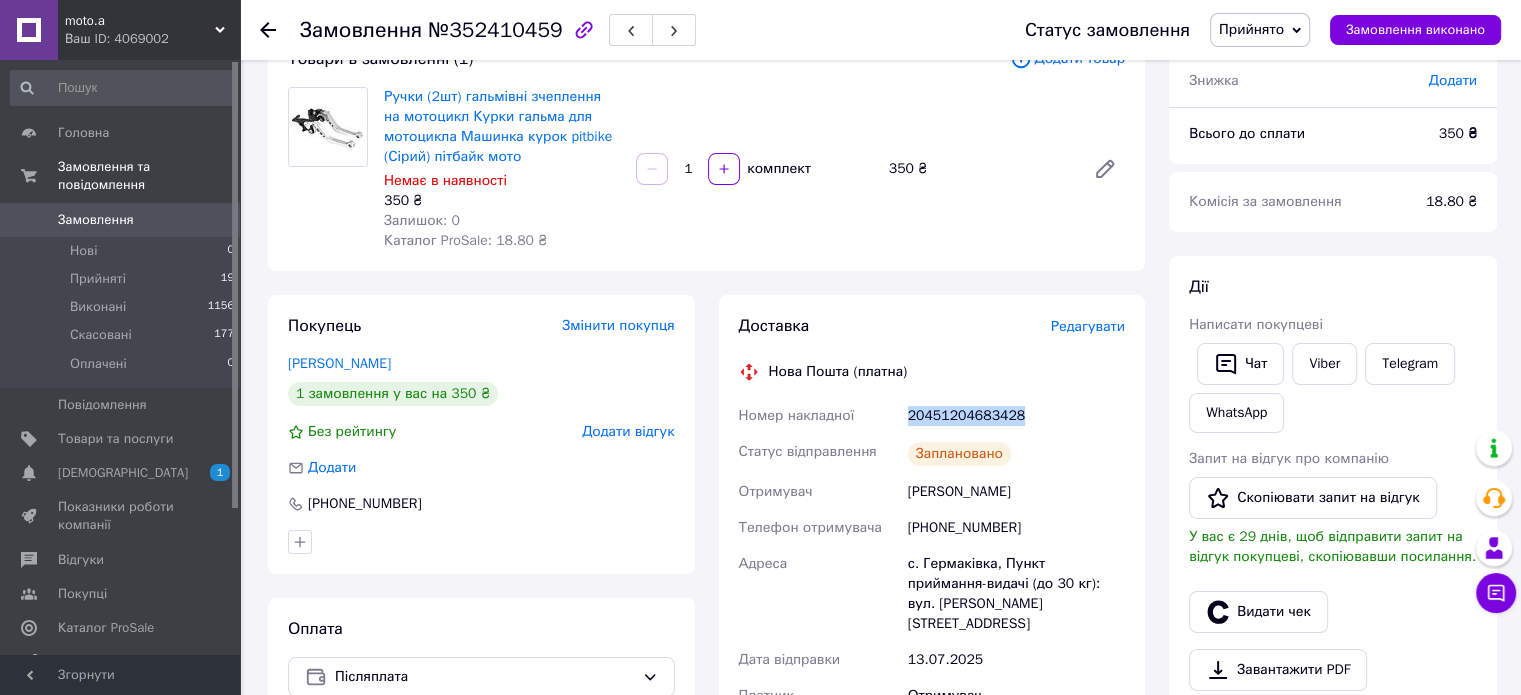 drag, startPoint x: 1009, startPoint y: 411, endPoint x: 896, endPoint y: 419, distance: 113.28283 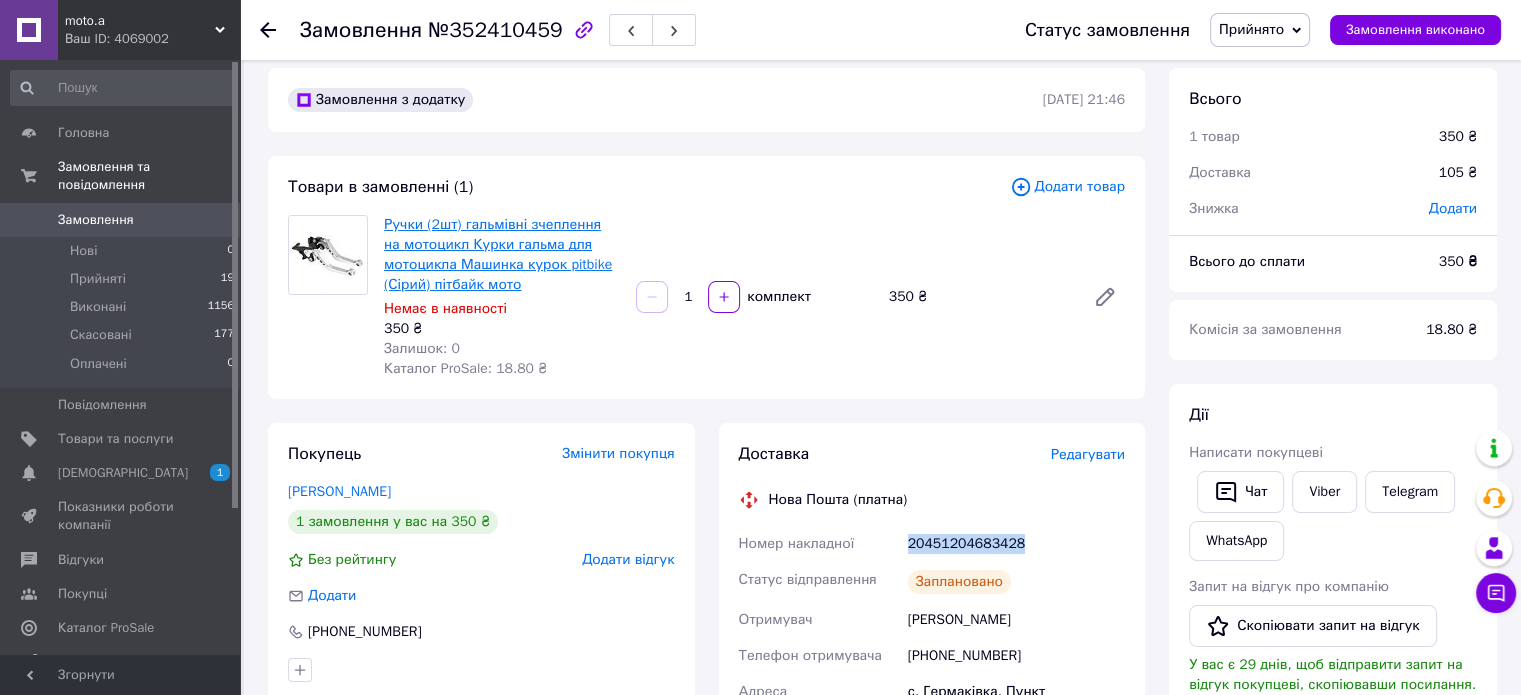 scroll, scrollTop: 0, scrollLeft: 0, axis: both 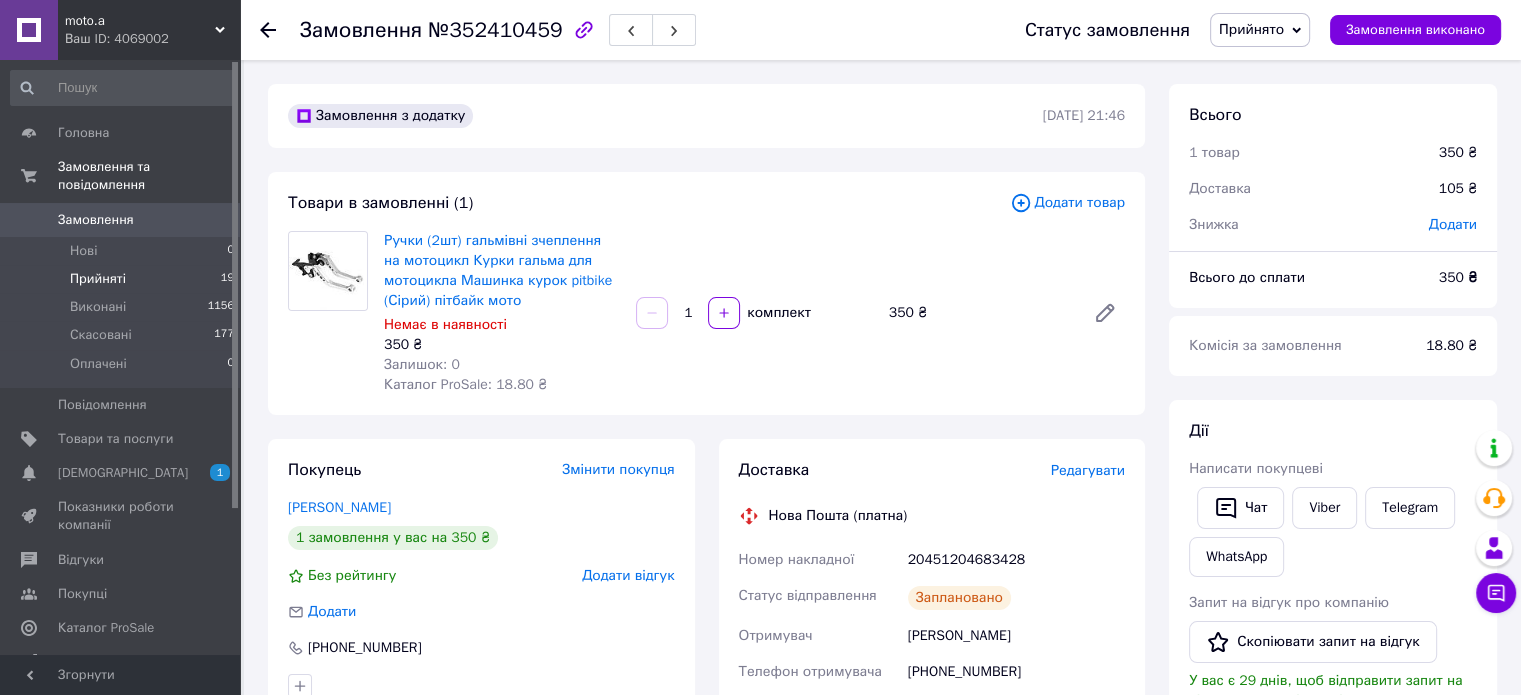 click on "Прийняті 19" at bounding box center (123, 279) 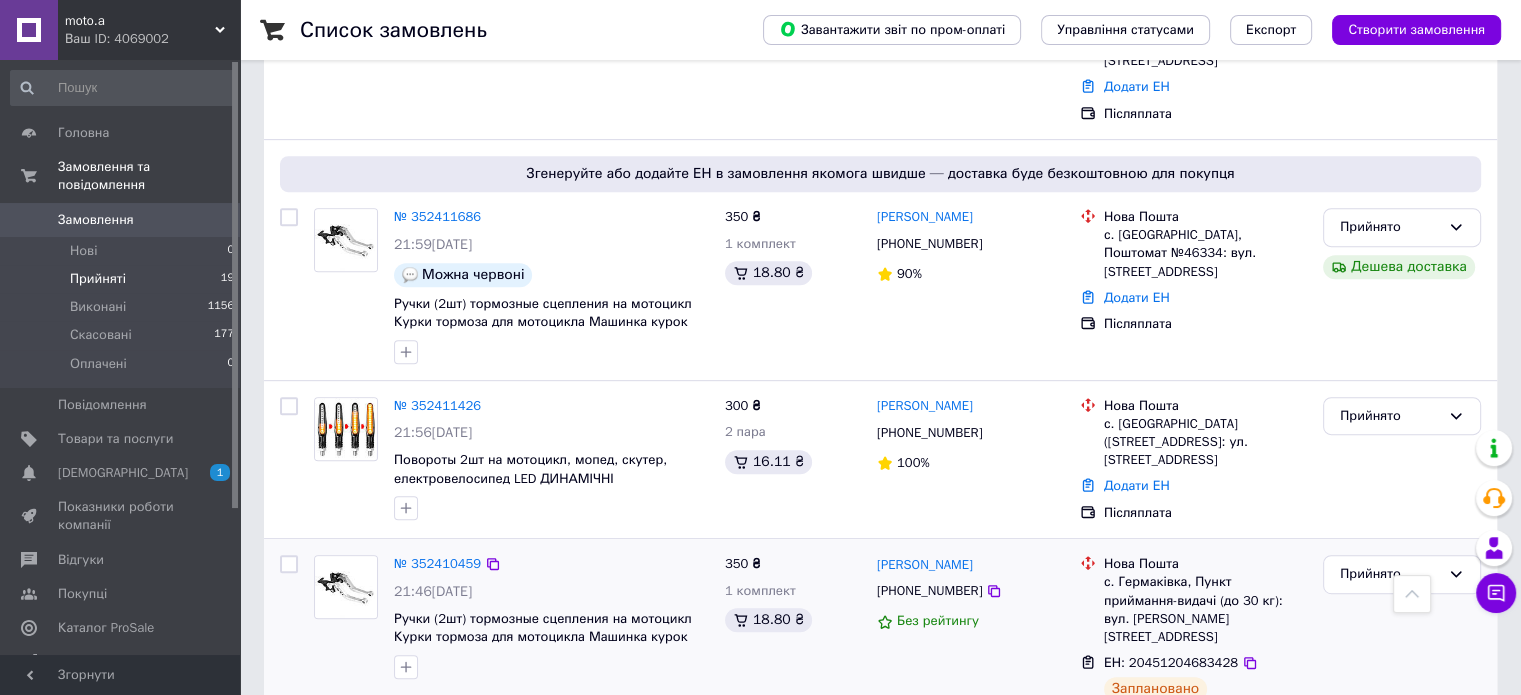 scroll, scrollTop: 900, scrollLeft: 0, axis: vertical 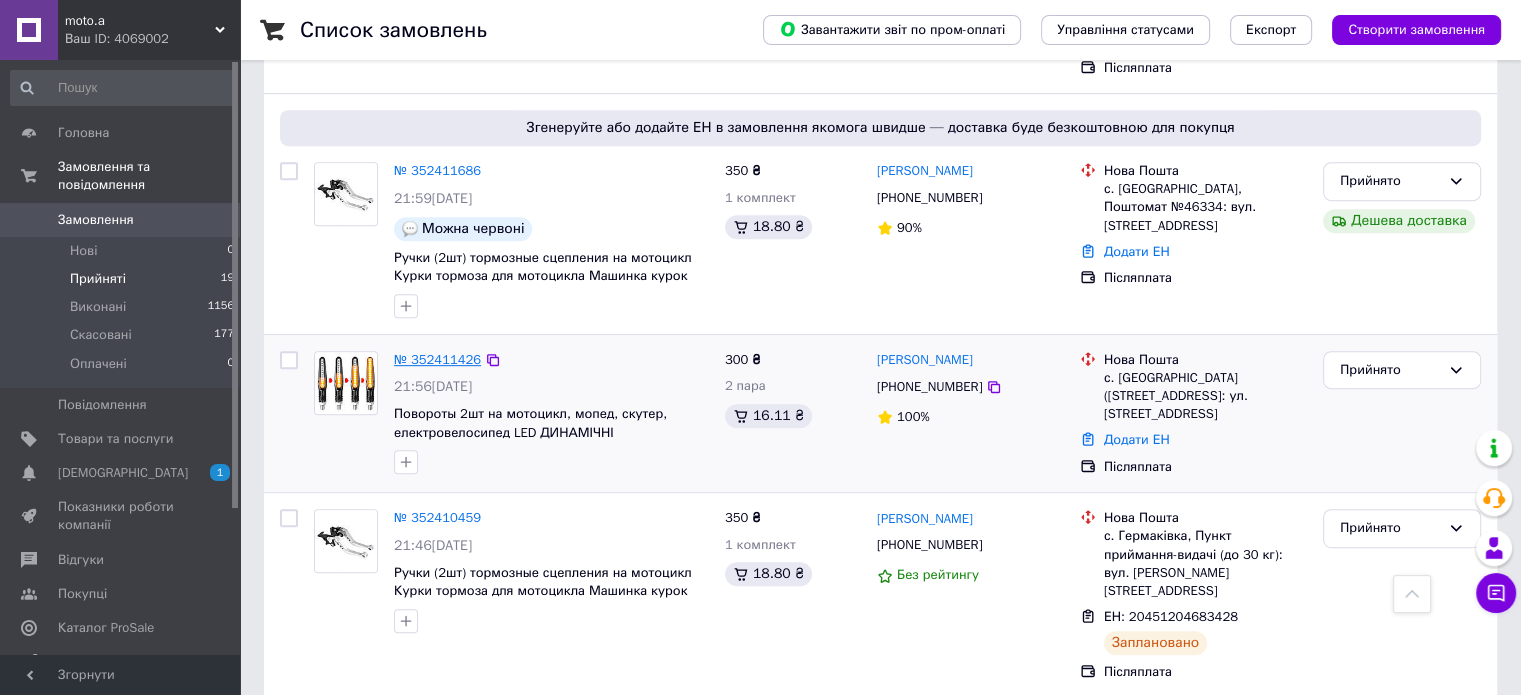 click on "№ 352411426" at bounding box center (437, 359) 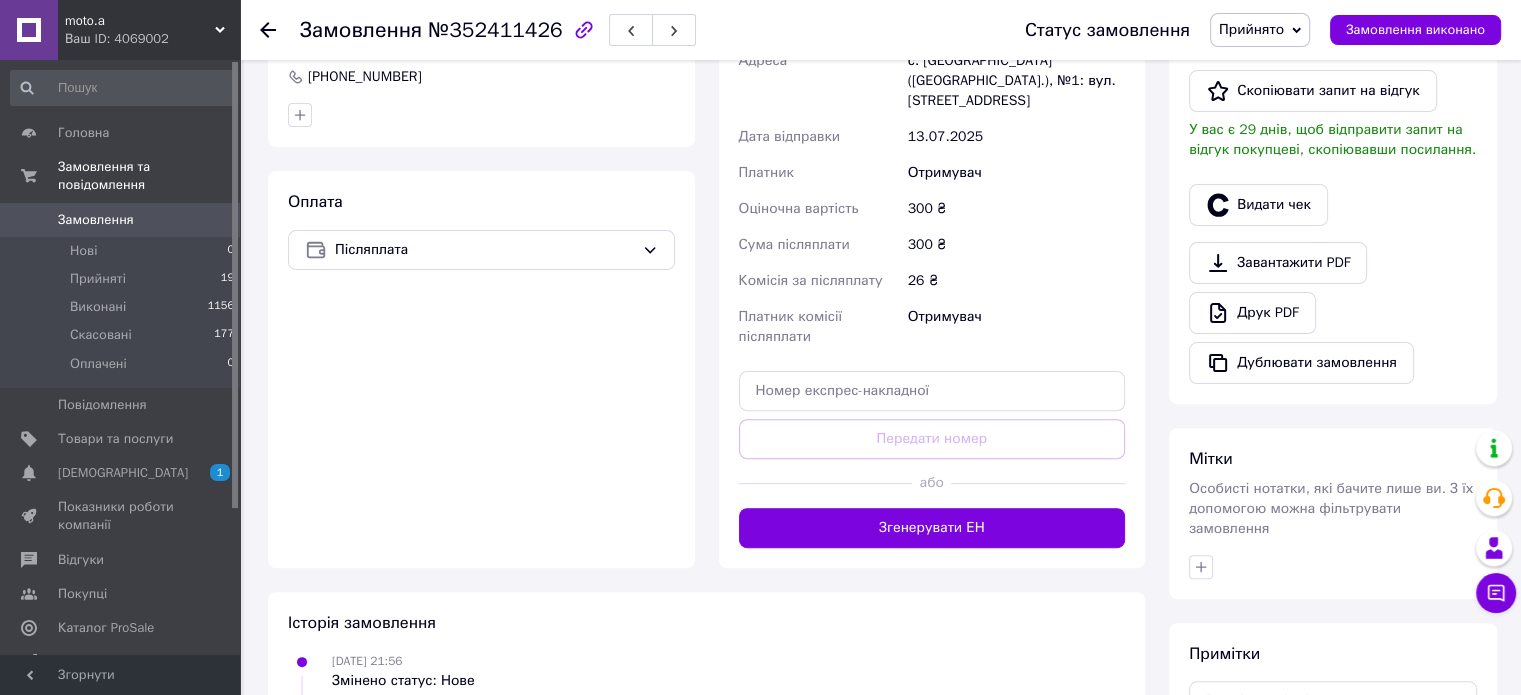 scroll, scrollTop: 544, scrollLeft: 0, axis: vertical 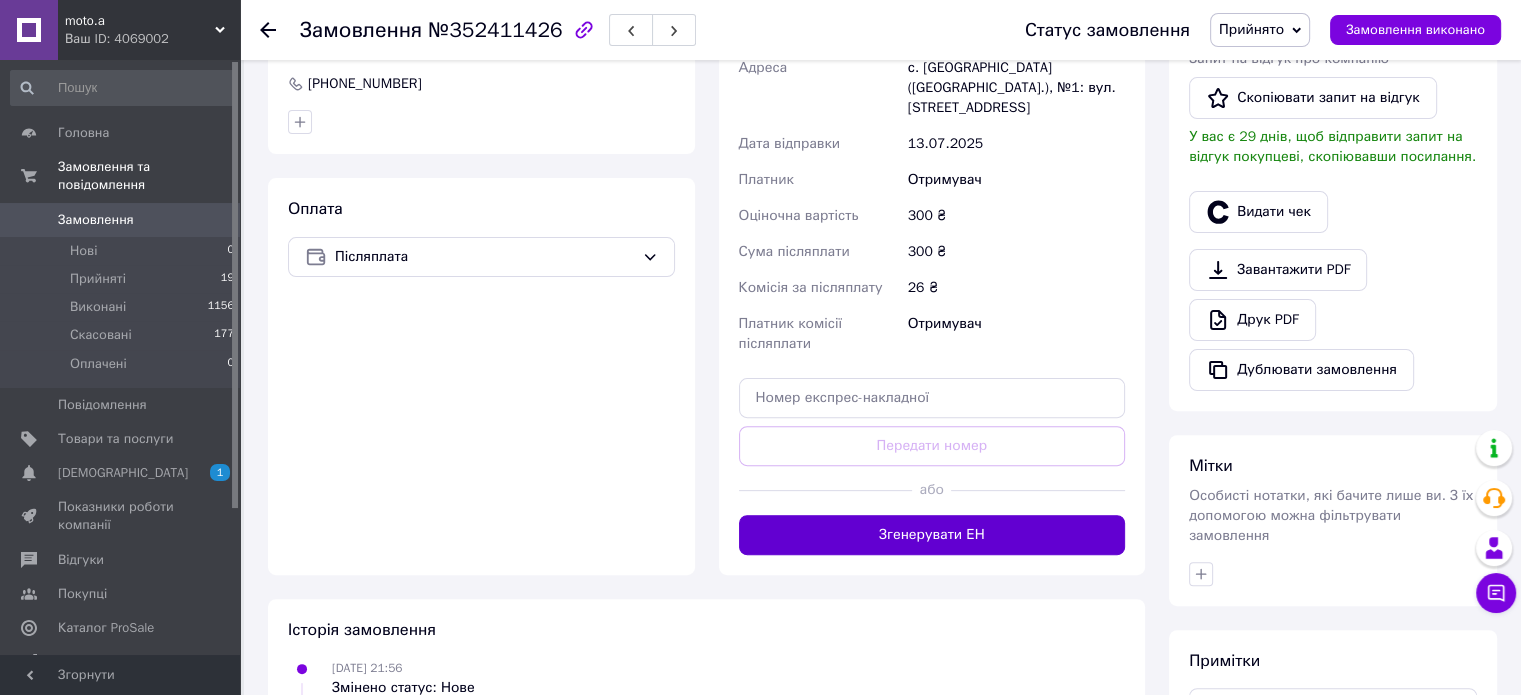 click on "Згенерувати ЕН" at bounding box center (932, 535) 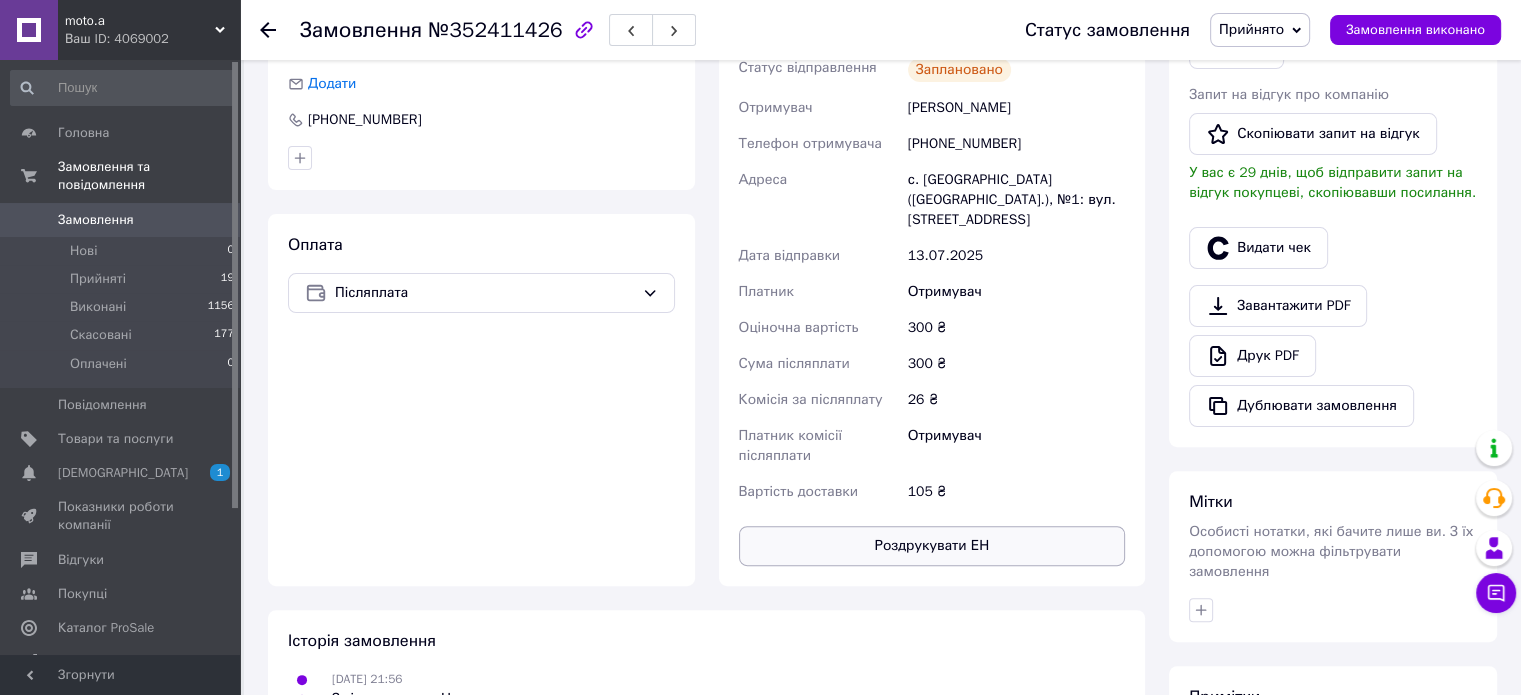scroll, scrollTop: 144, scrollLeft: 0, axis: vertical 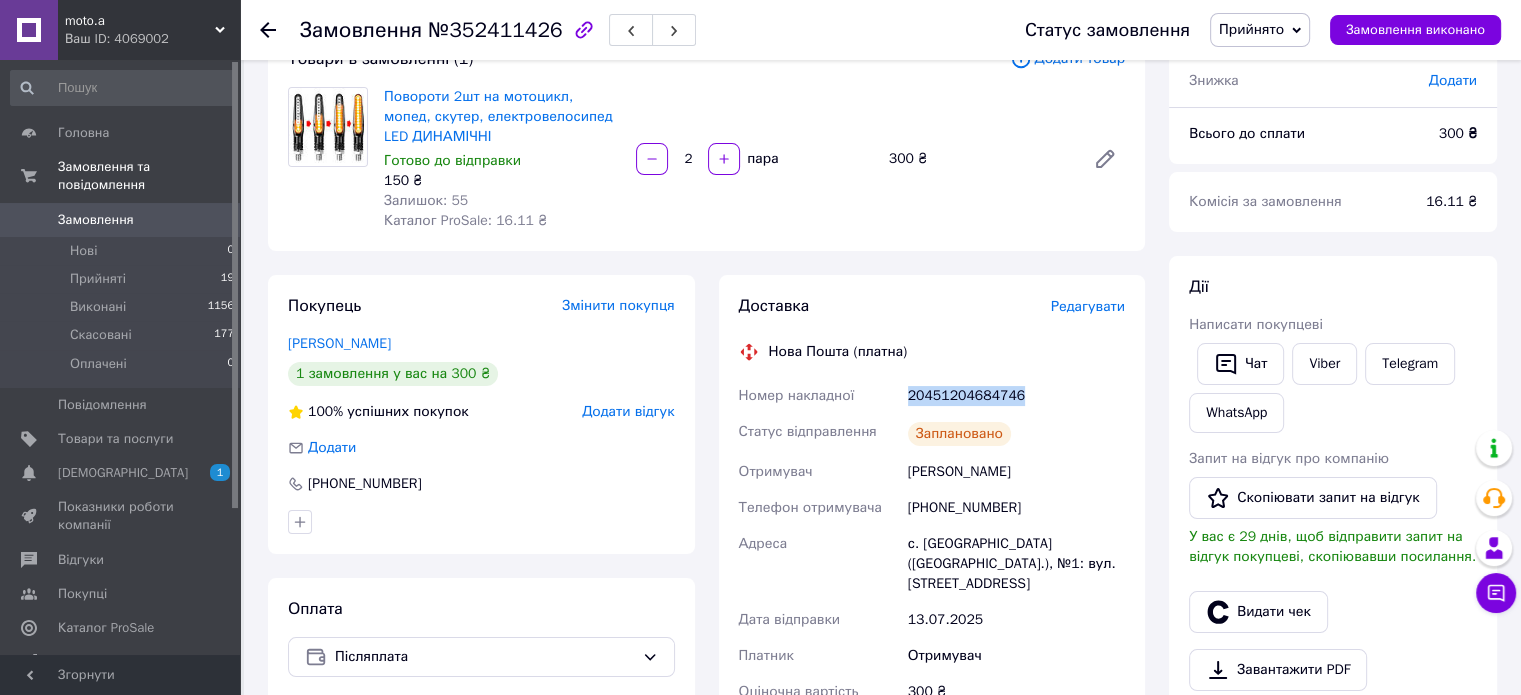 drag, startPoint x: 1020, startPoint y: 393, endPoint x: 872, endPoint y: 393, distance: 148 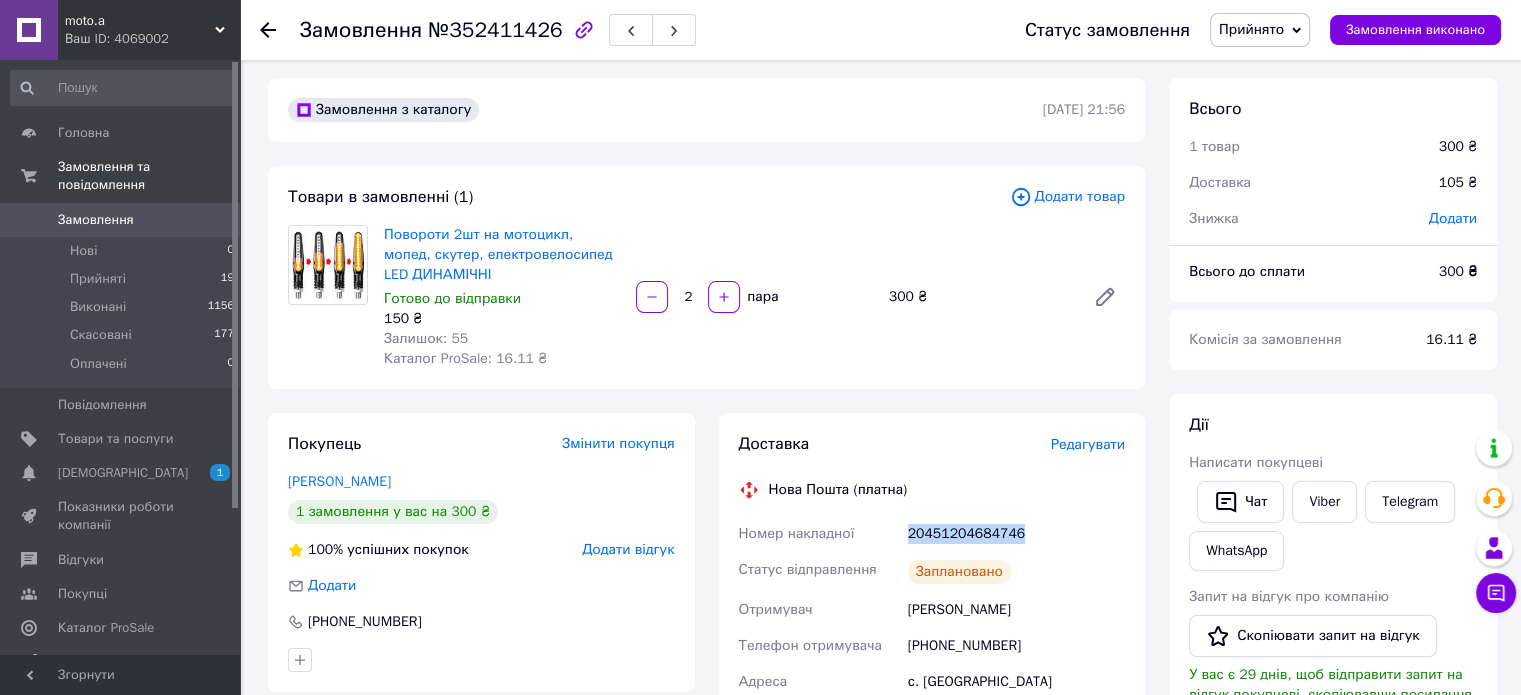 scroll, scrollTop: 0, scrollLeft: 0, axis: both 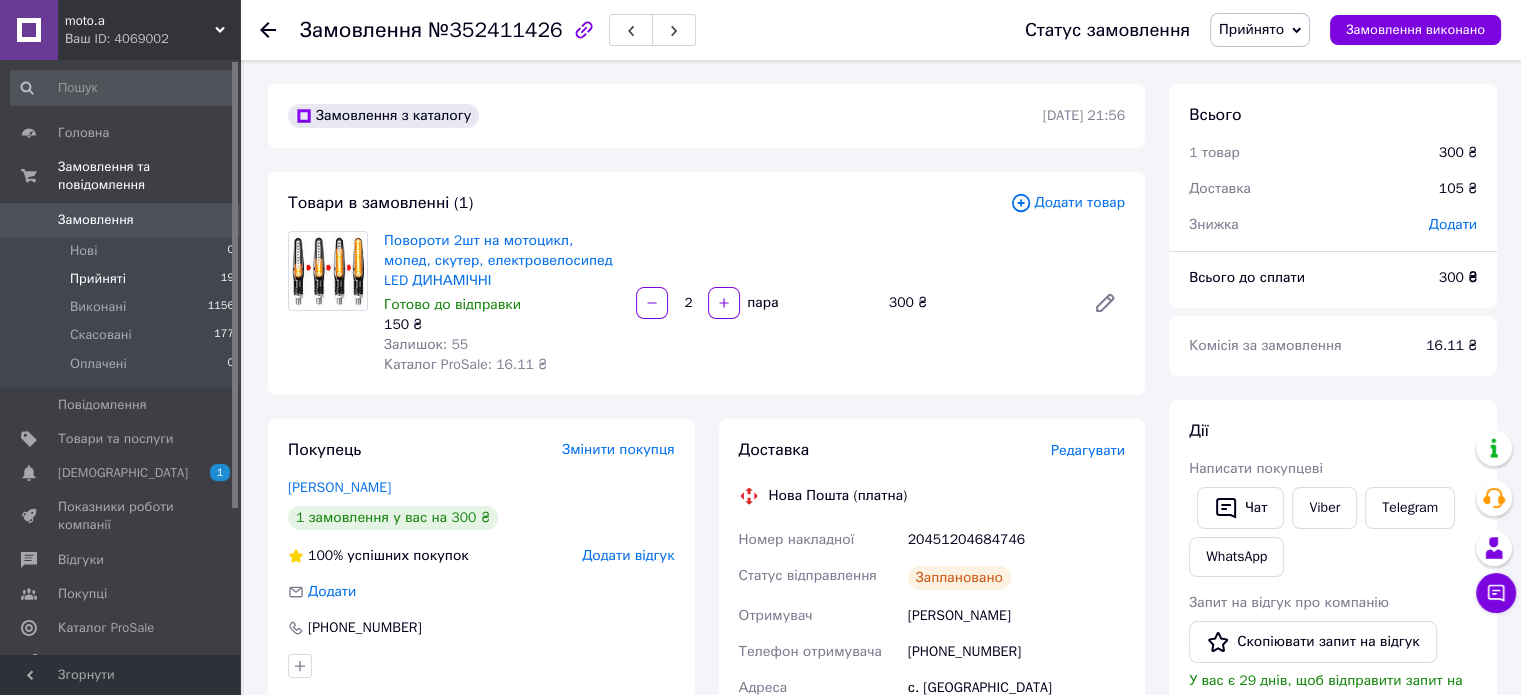 click on "Прийняті" at bounding box center (98, 279) 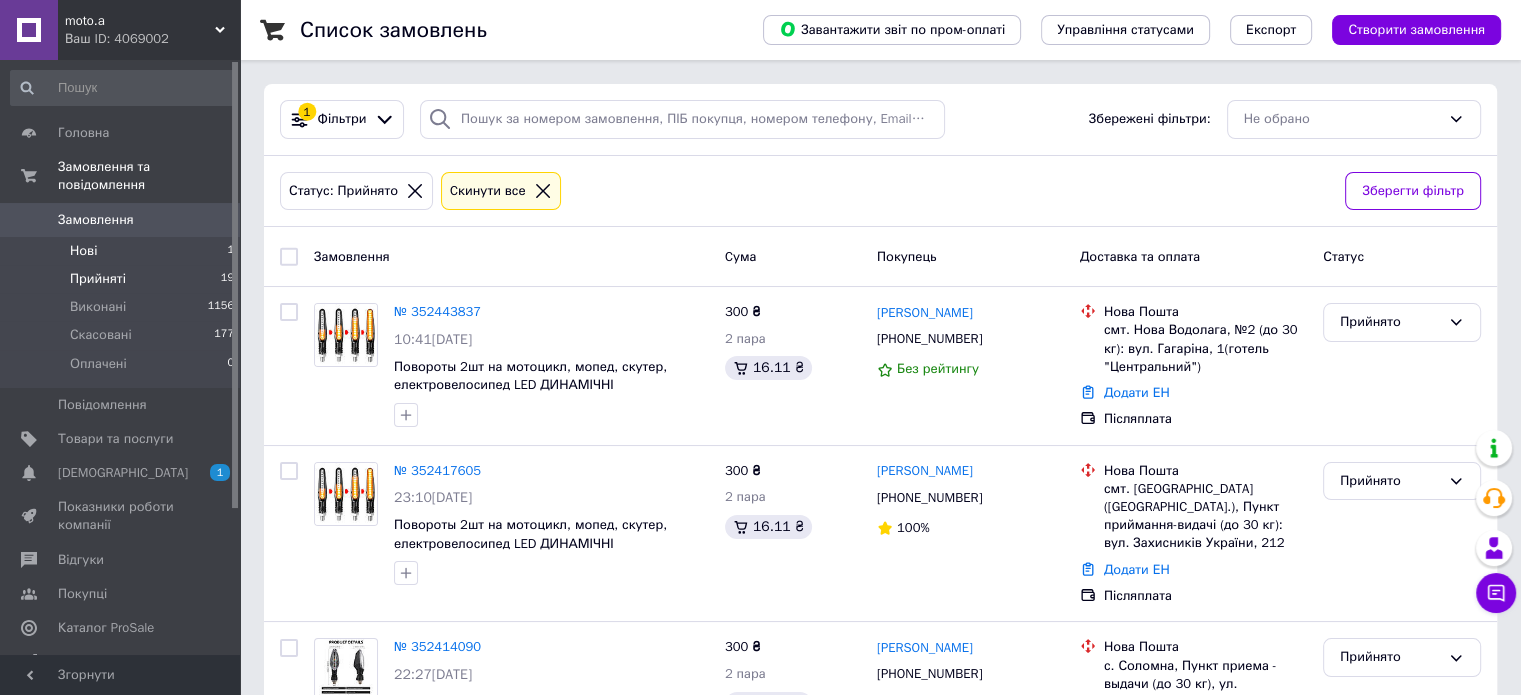 click on "Нові 1" at bounding box center (123, 251) 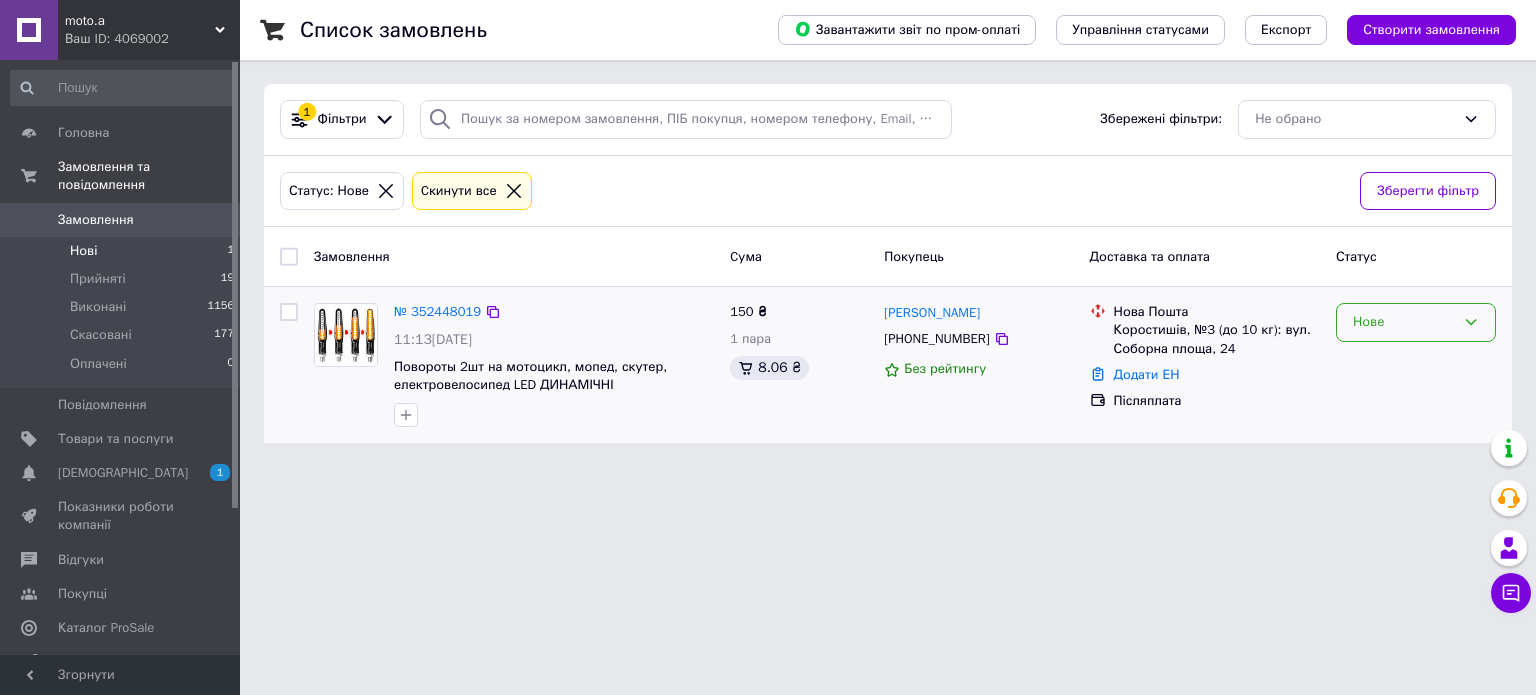 click on "Нове" at bounding box center [1404, 322] 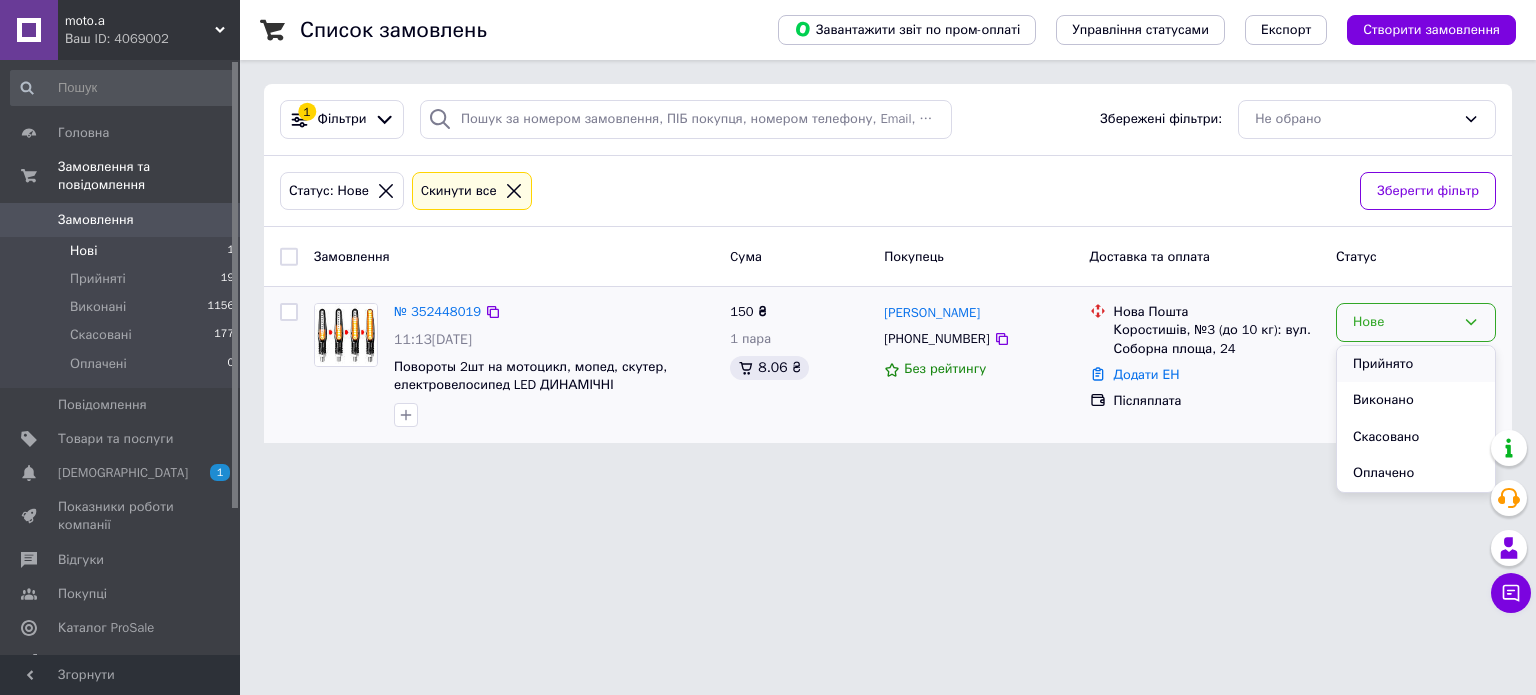 click on "Прийнято" at bounding box center [1416, 364] 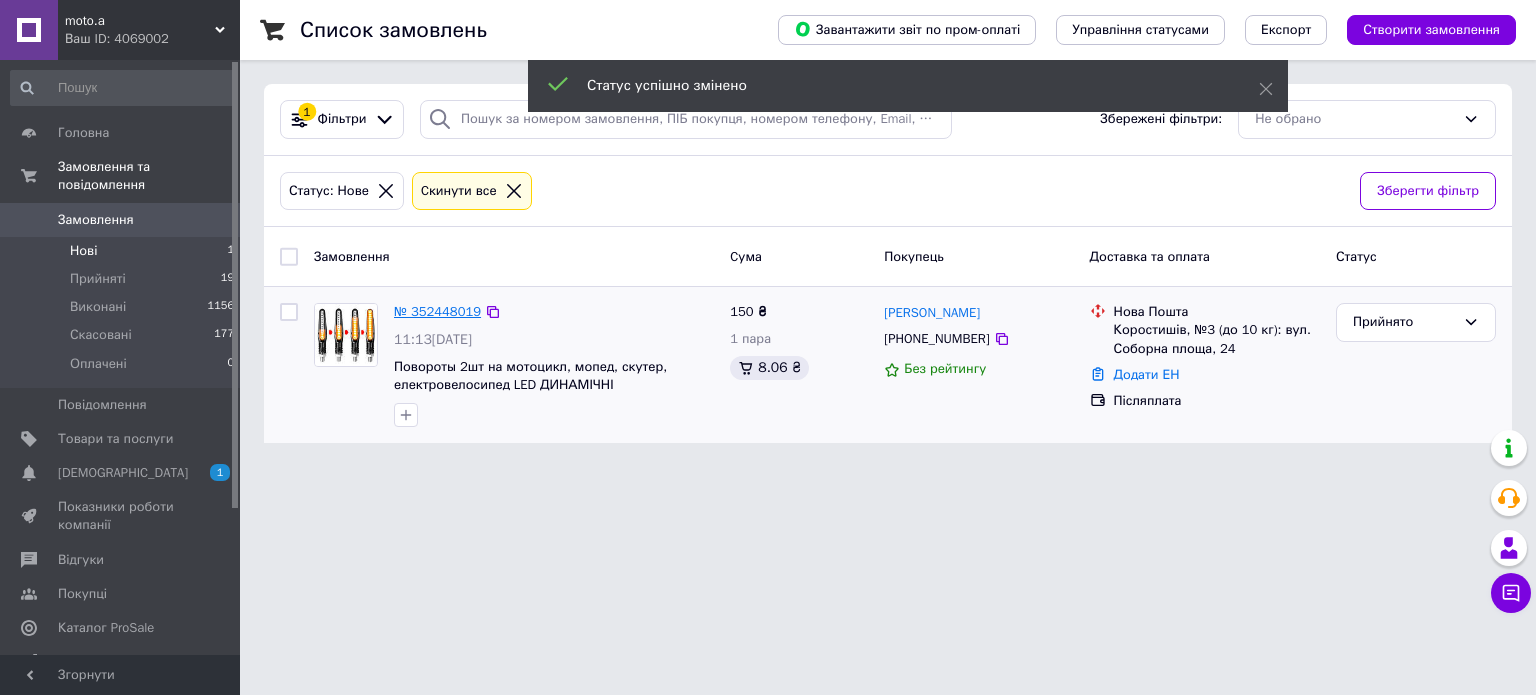 click on "№ 352448019" at bounding box center (437, 311) 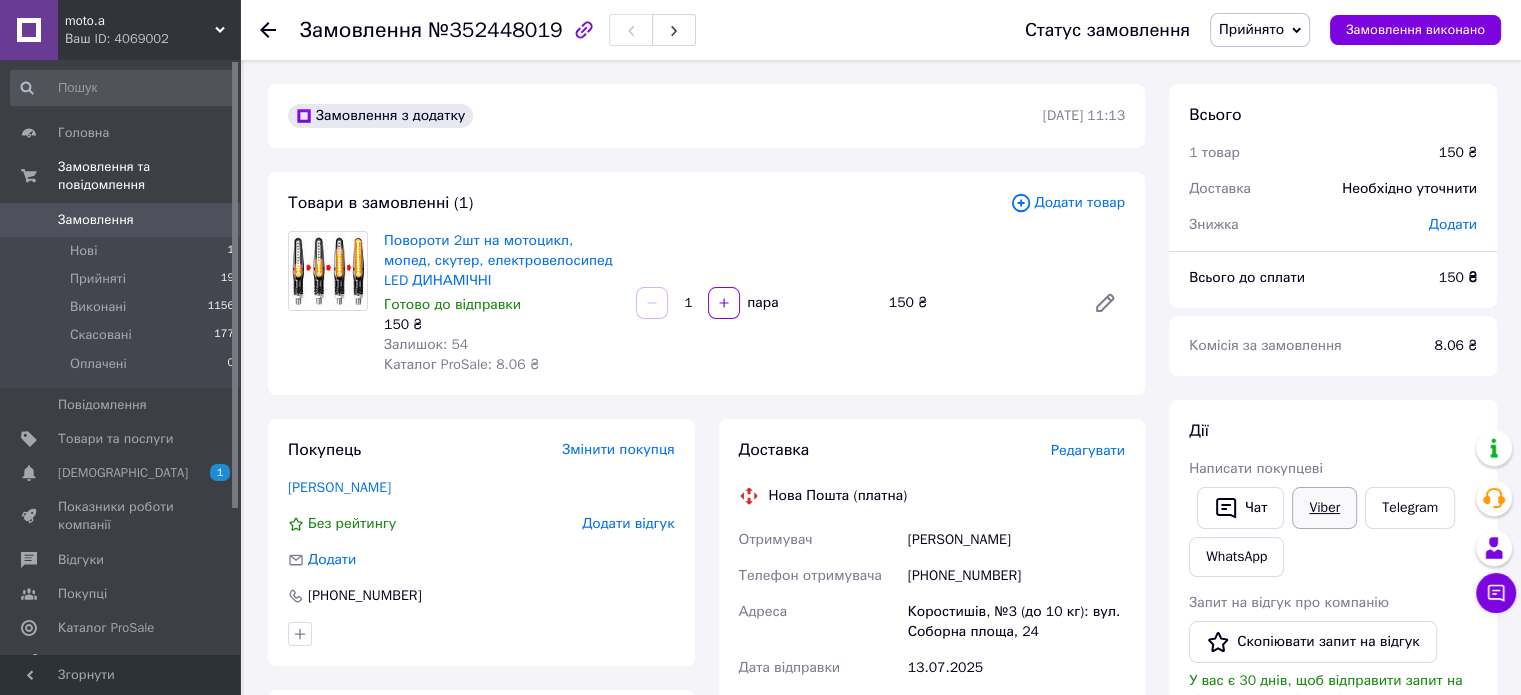 click on "Viber" at bounding box center [1324, 508] 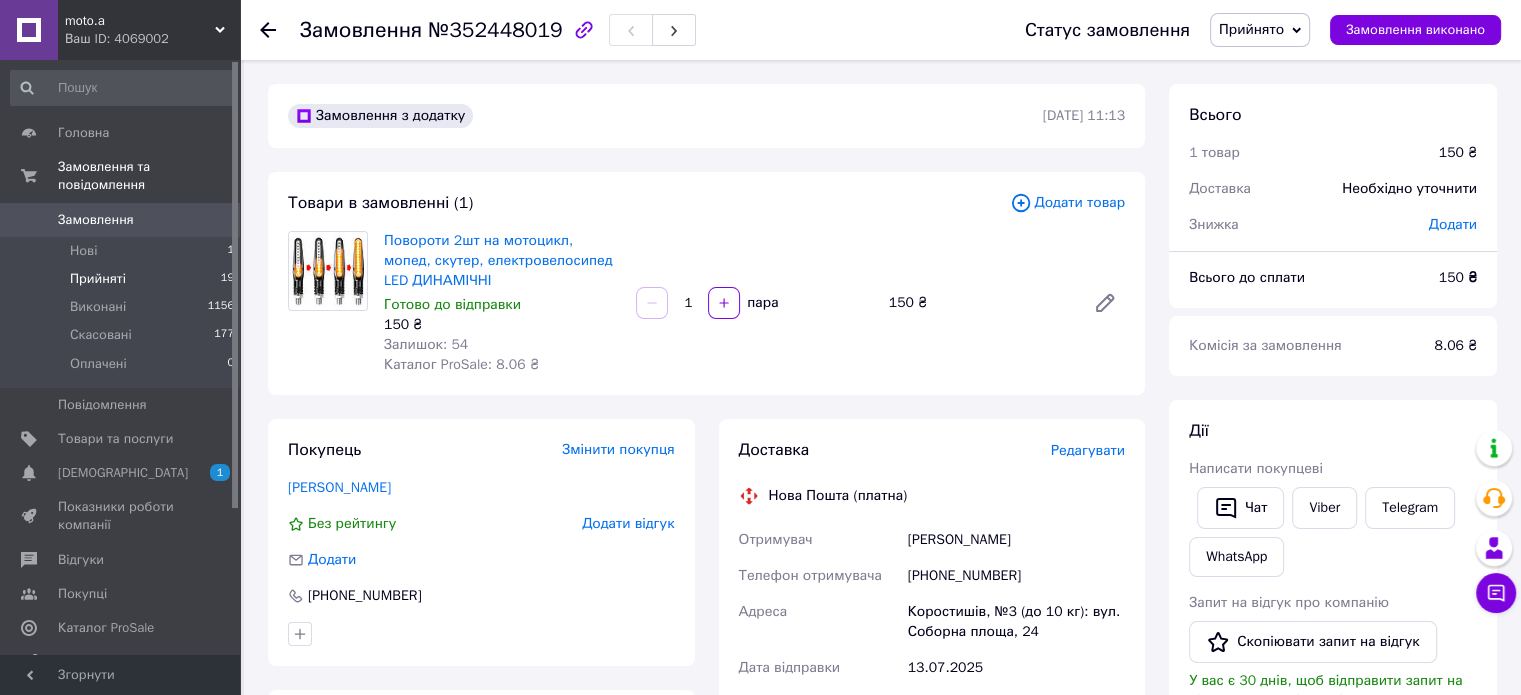 click on "Прийняті" at bounding box center [98, 279] 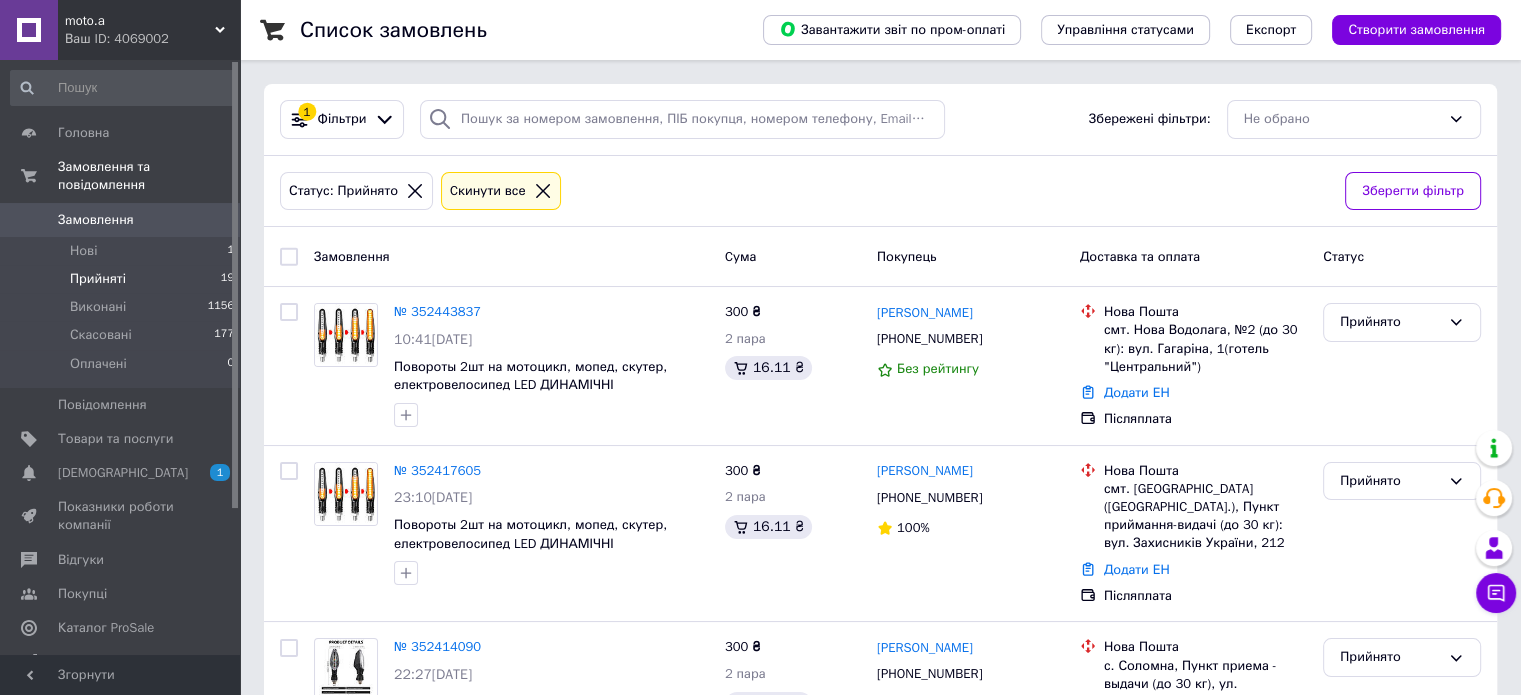 click on "Прийняті" at bounding box center (98, 279) 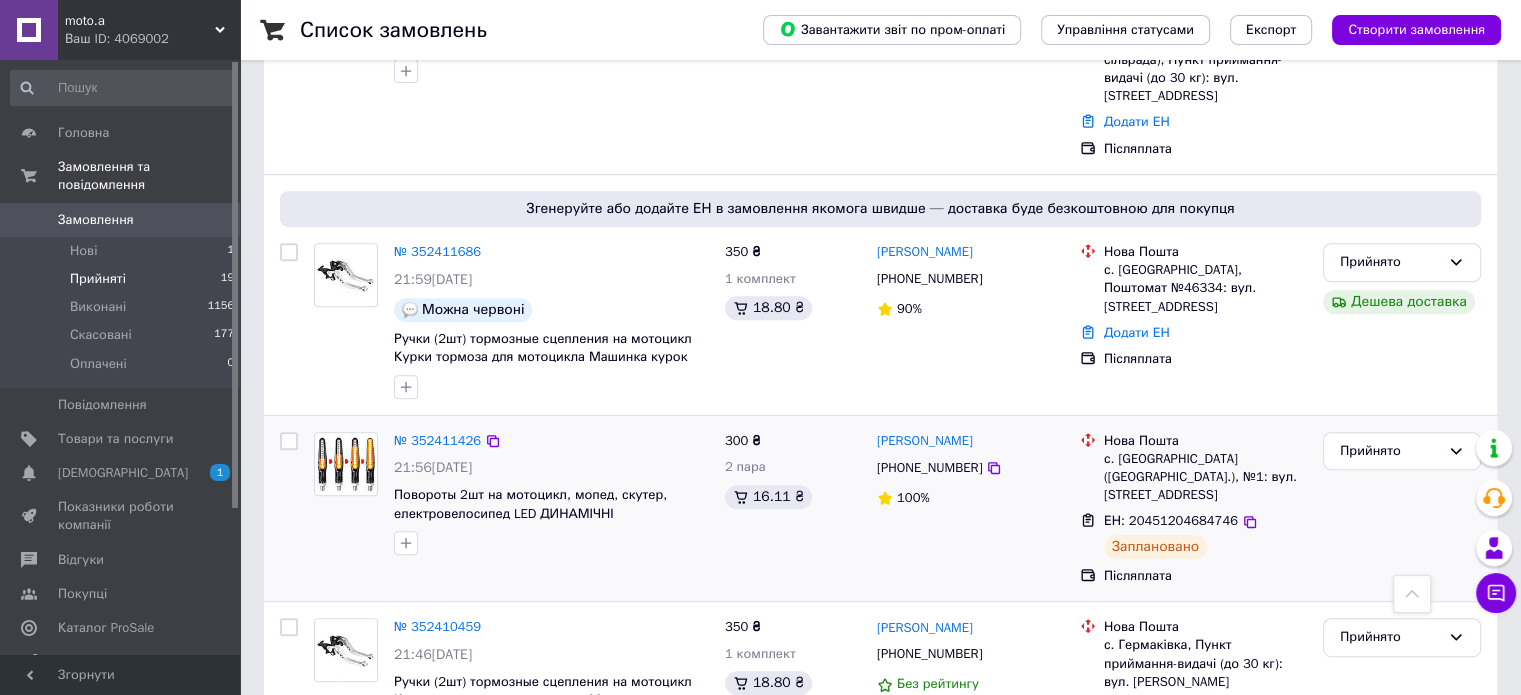 scroll, scrollTop: 800, scrollLeft: 0, axis: vertical 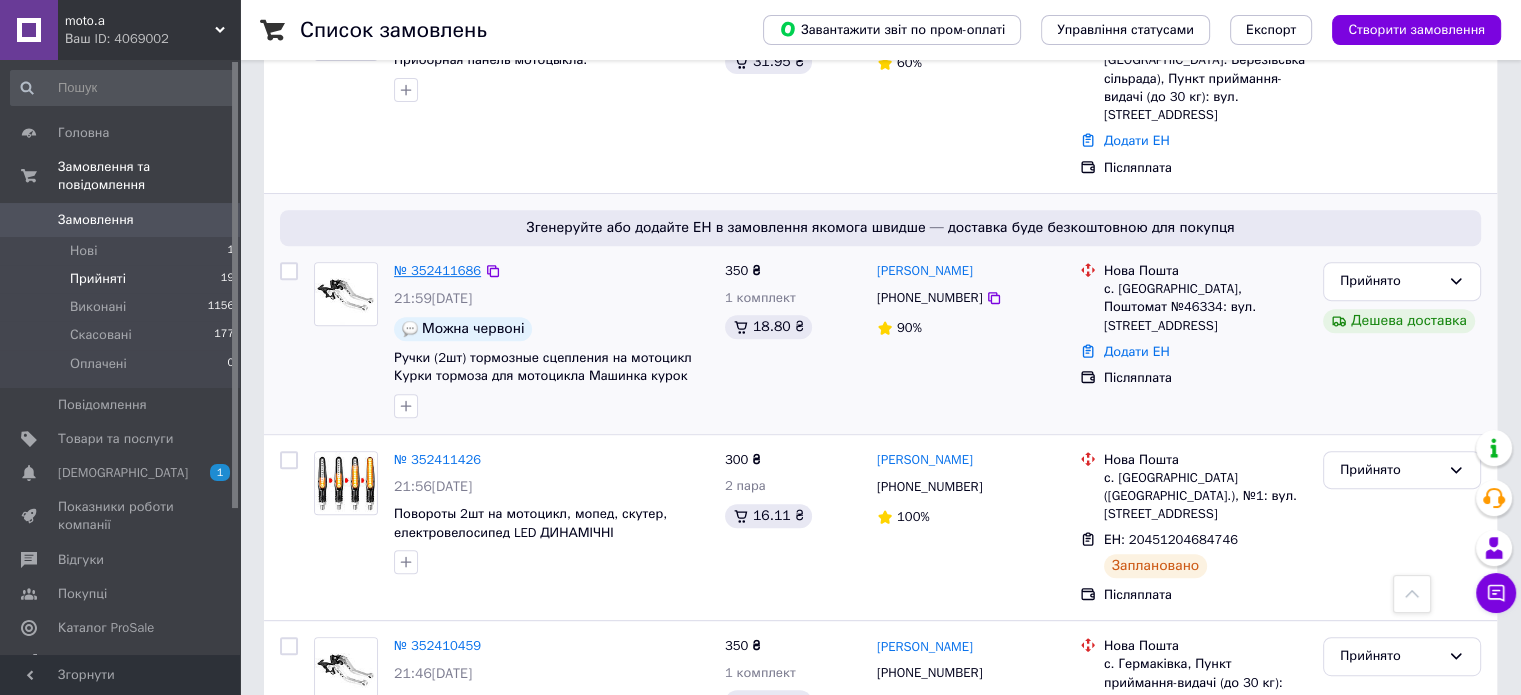 click on "№ 352411686" at bounding box center [437, 270] 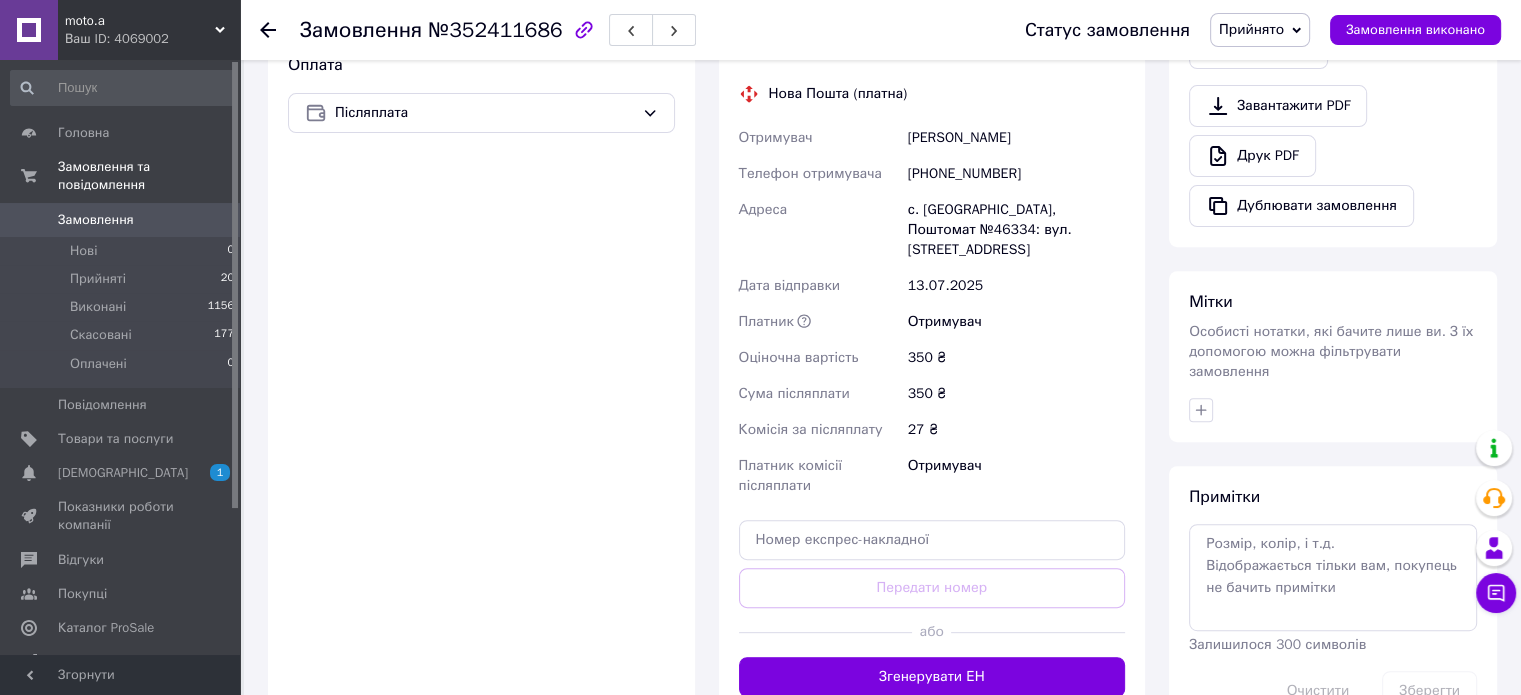 scroll, scrollTop: 800, scrollLeft: 0, axis: vertical 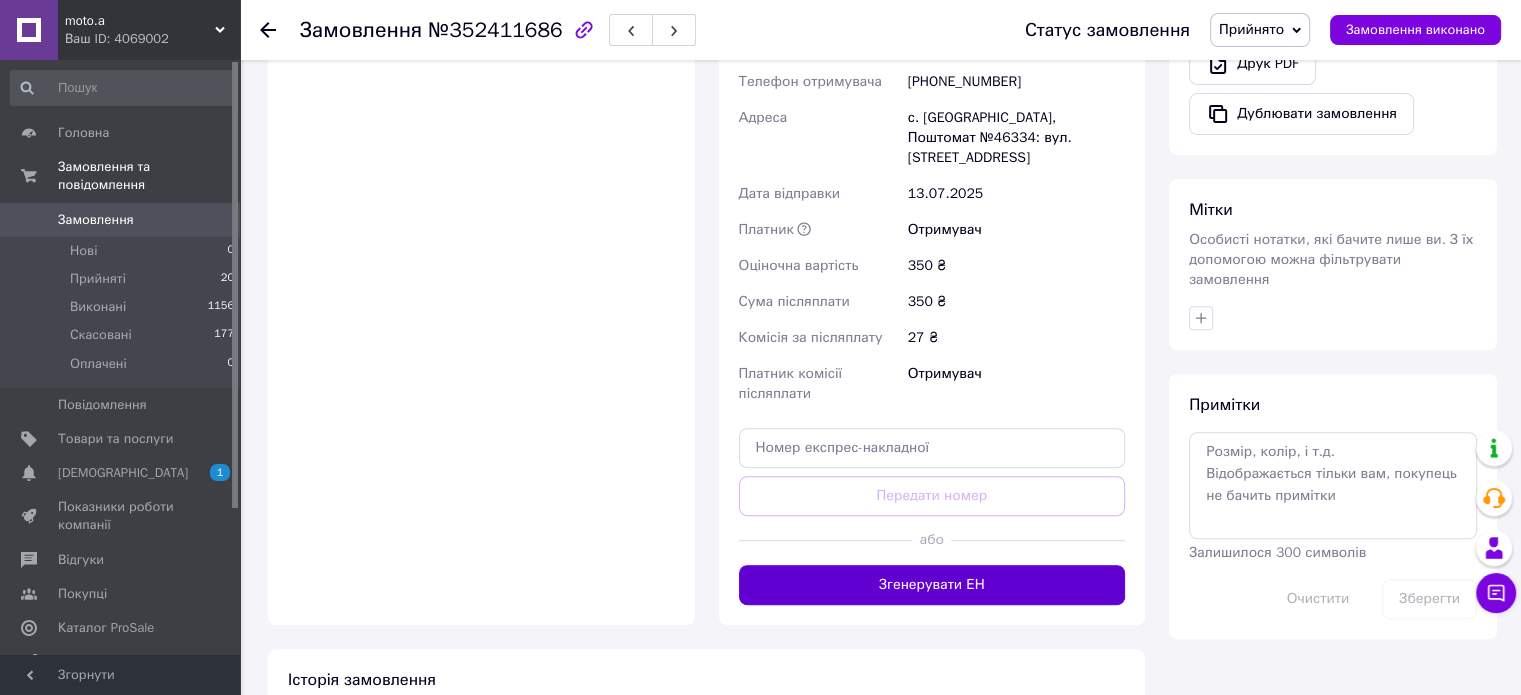 click on "Згенерувати ЕН" at bounding box center (932, 585) 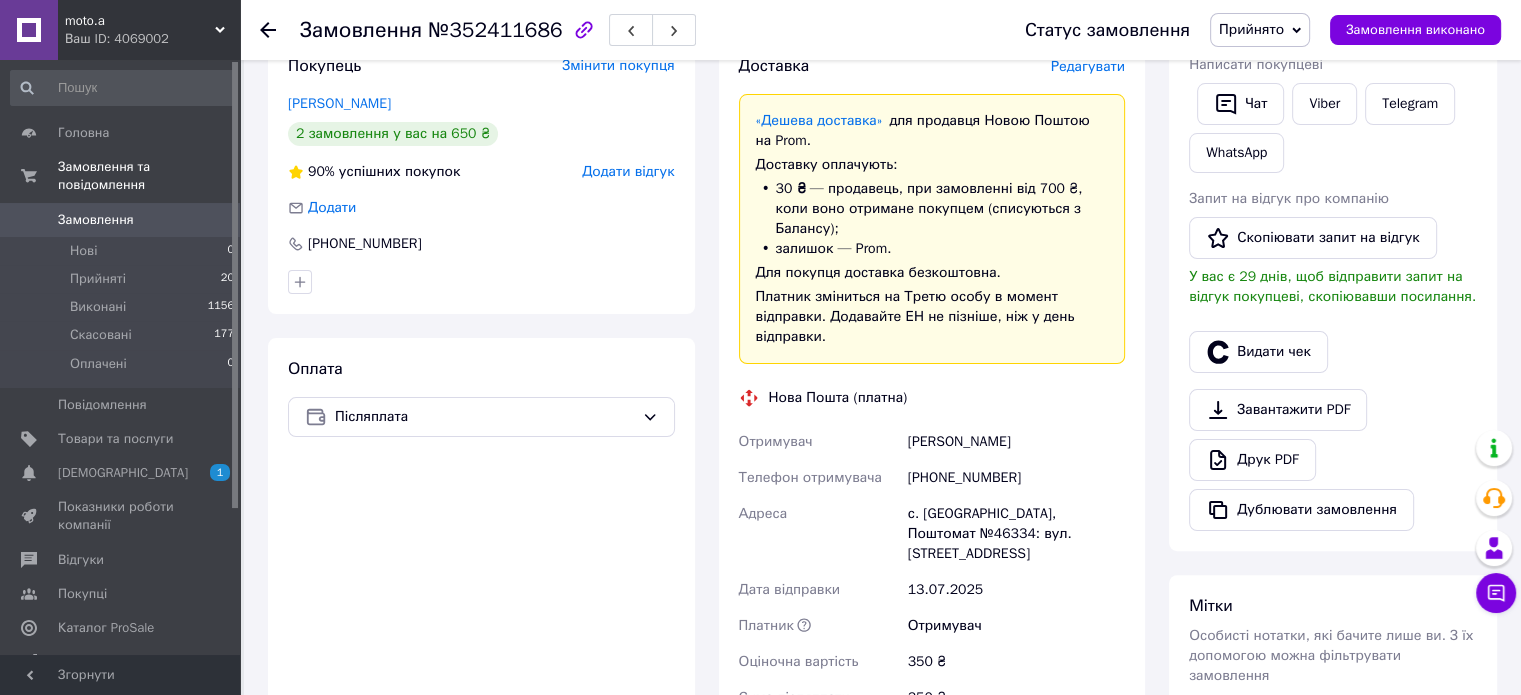 scroll, scrollTop: 200, scrollLeft: 0, axis: vertical 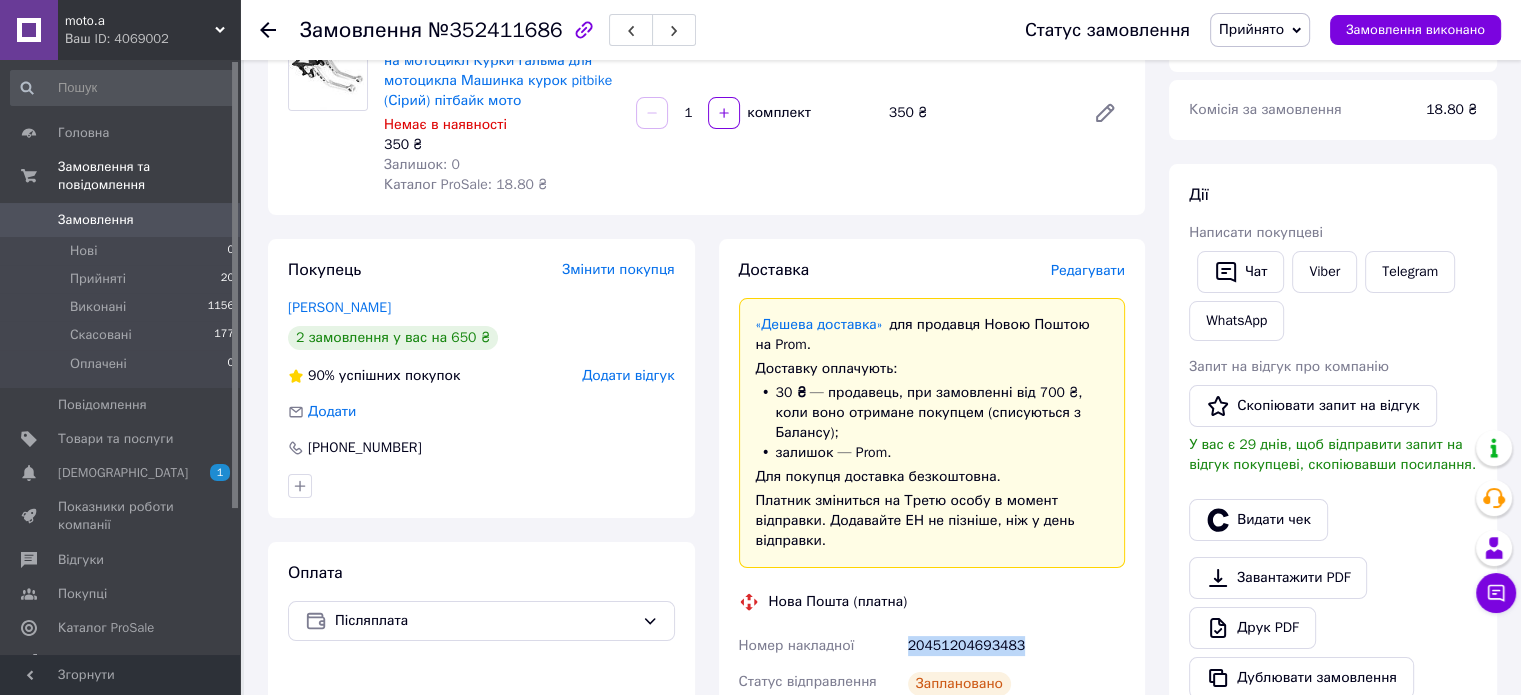 drag, startPoint x: 1020, startPoint y: 619, endPoint x: 887, endPoint y: 615, distance: 133.06013 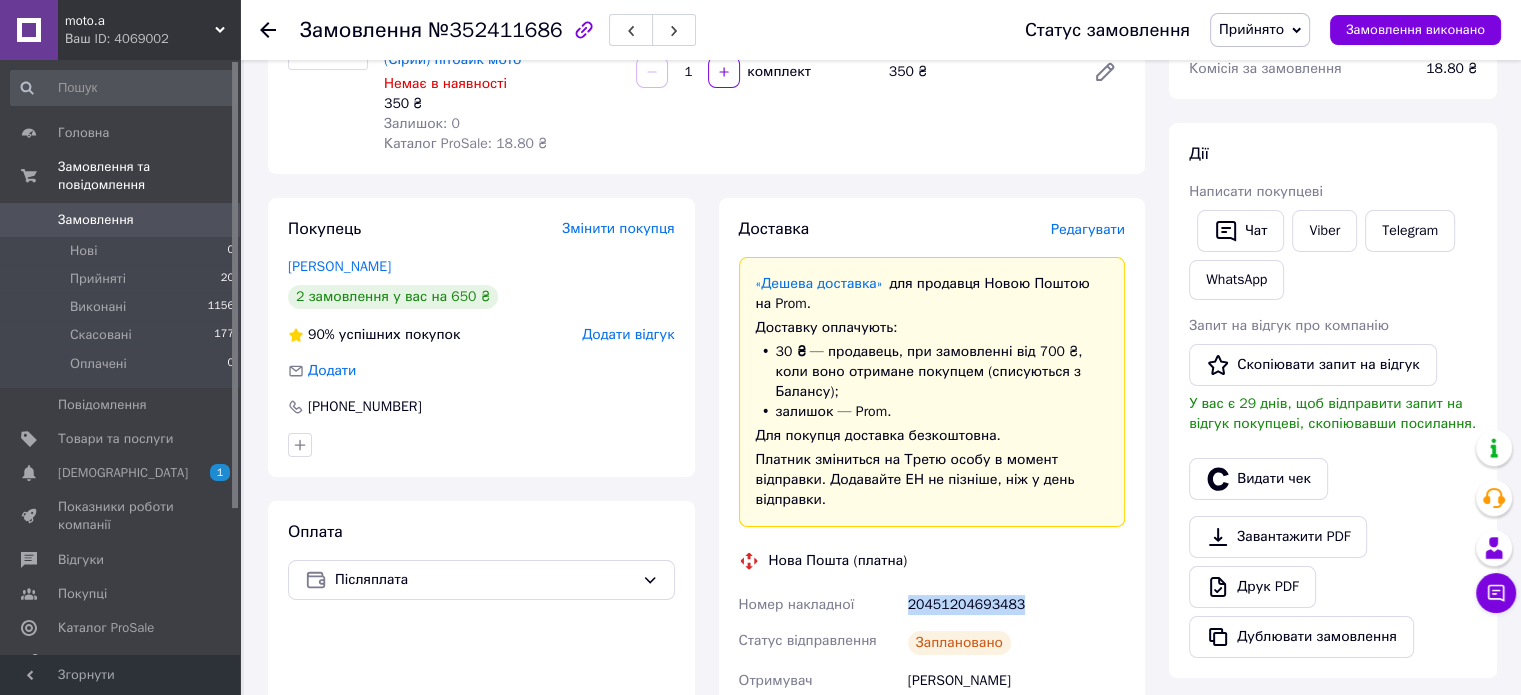 scroll, scrollTop: 400, scrollLeft: 0, axis: vertical 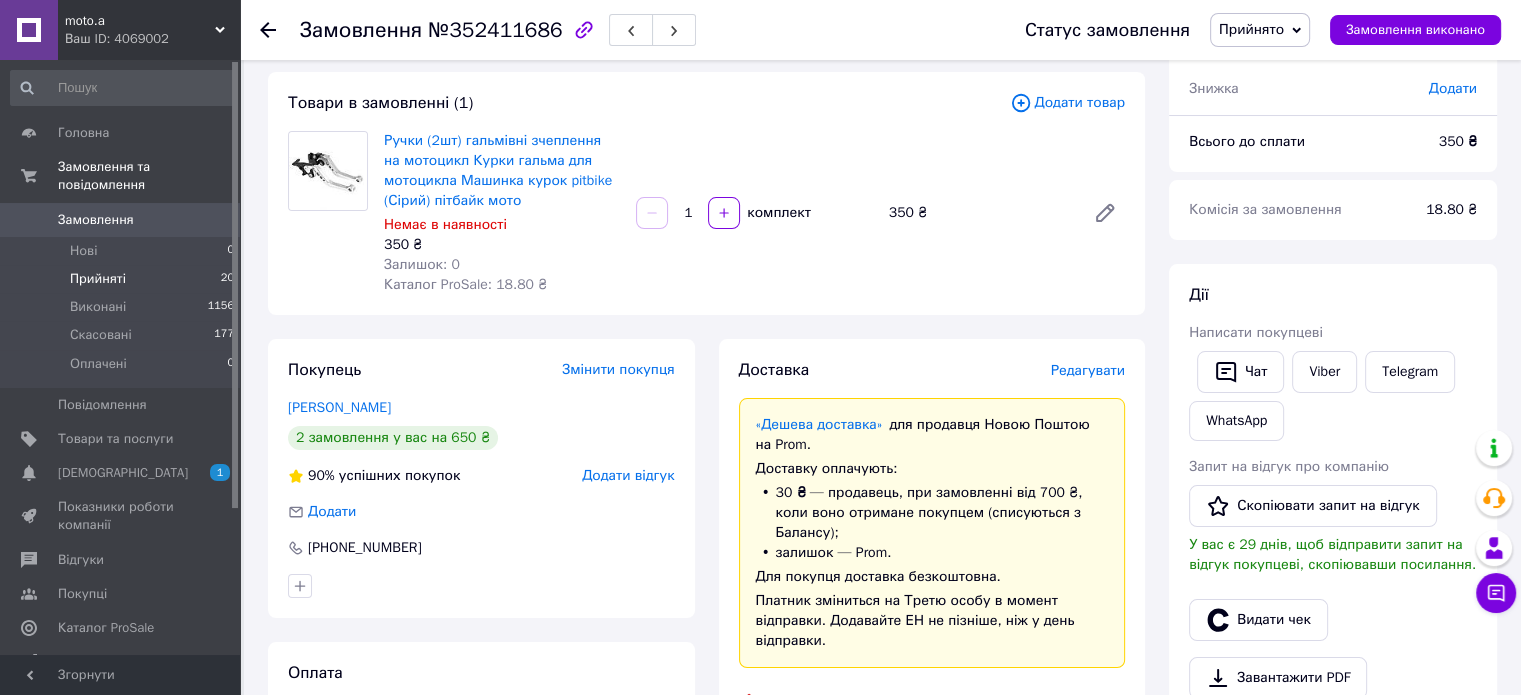 click on "Прийняті" at bounding box center (98, 279) 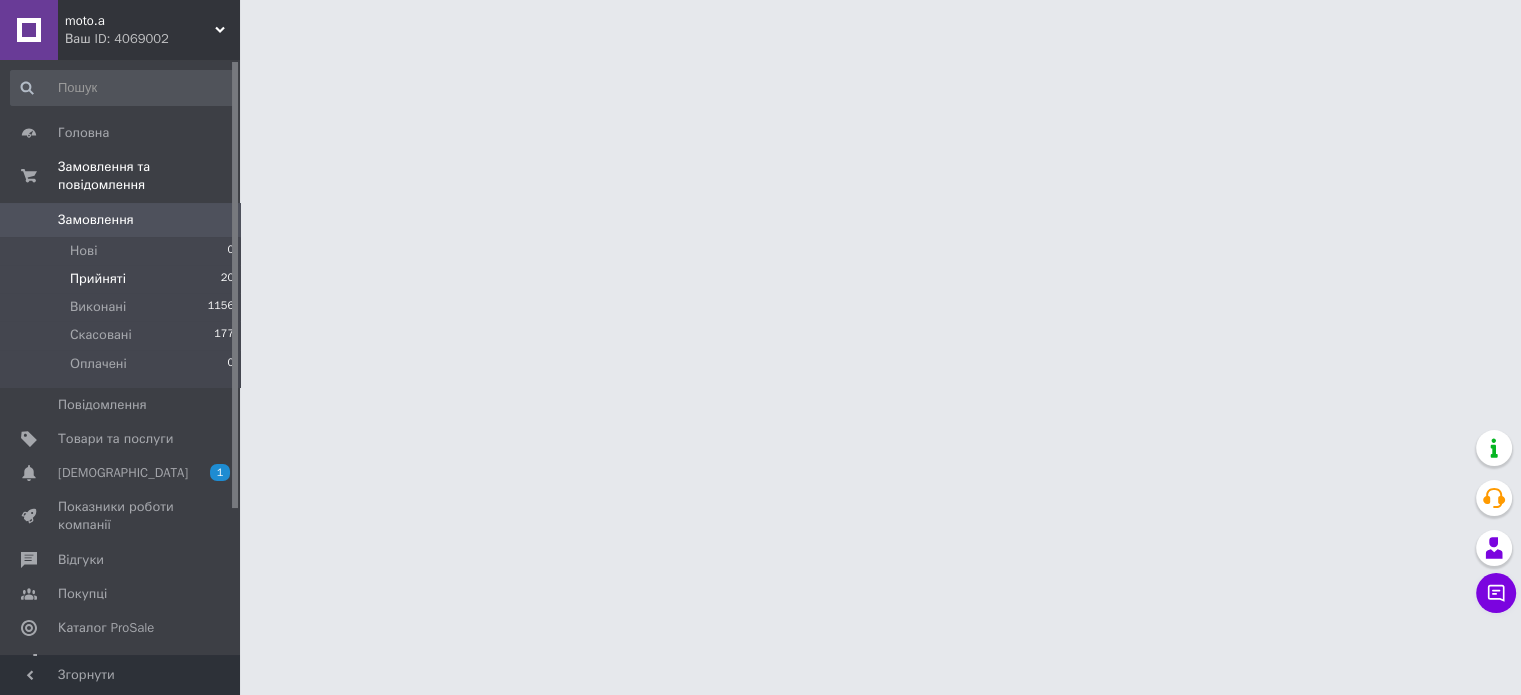 scroll, scrollTop: 0, scrollLeft: 0, axis: both 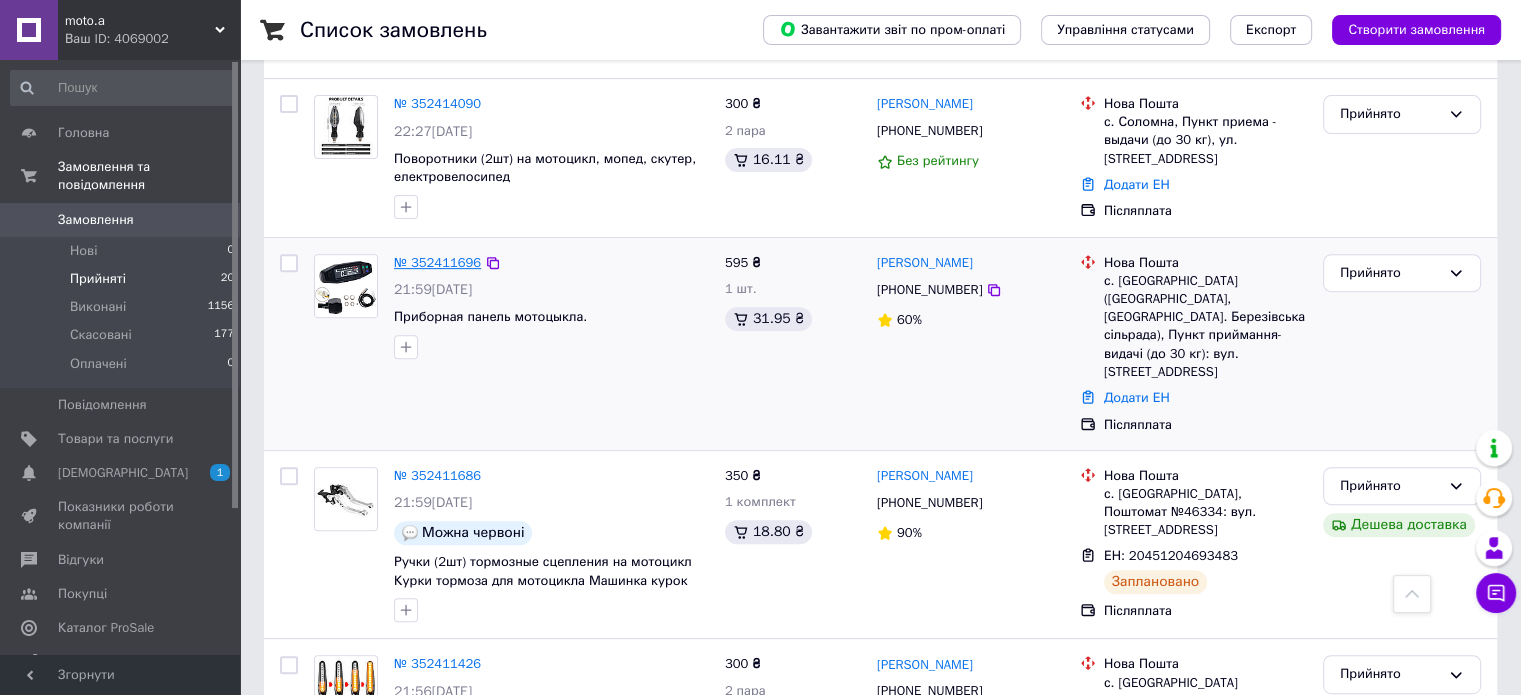 click on "№ 352411696" at bounding box center [437, 262] 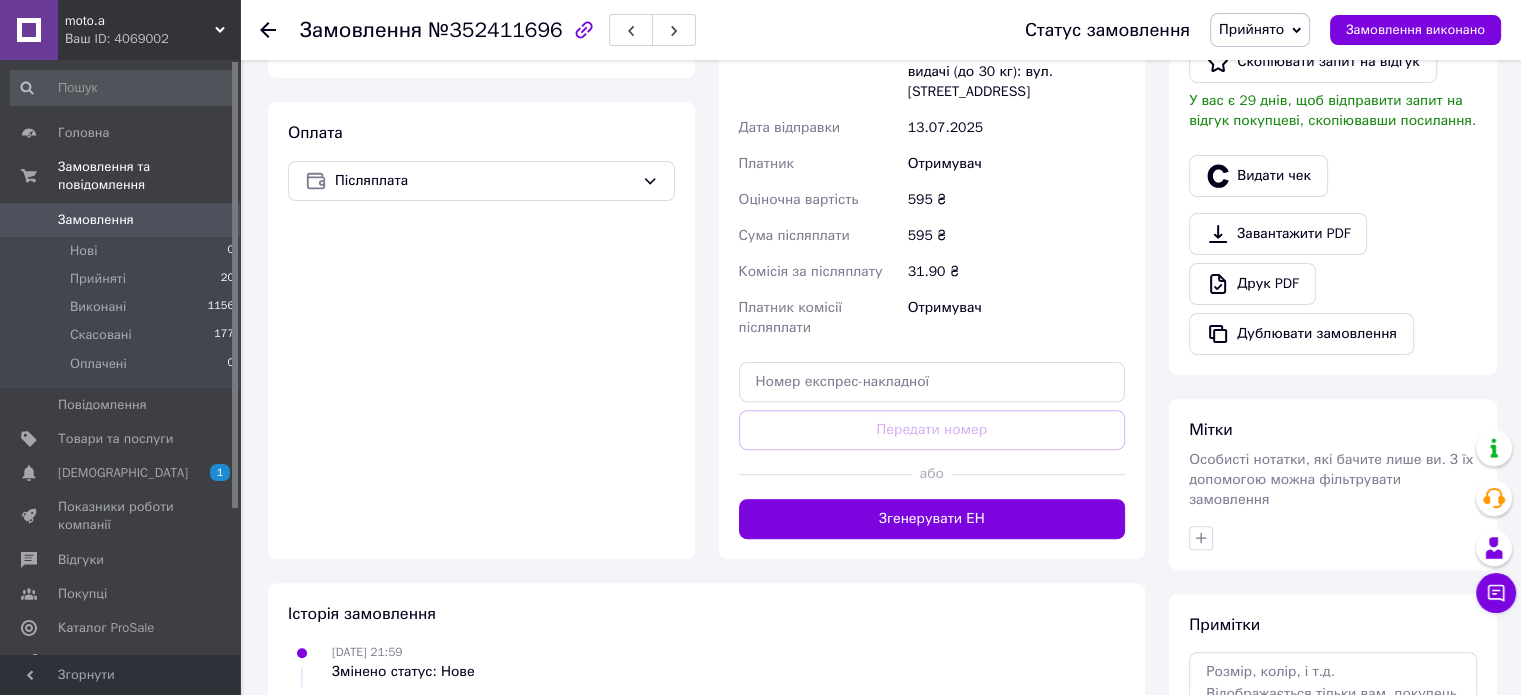 scroll, scrollTop: 400, scrollLeft: 0, axis: vertical 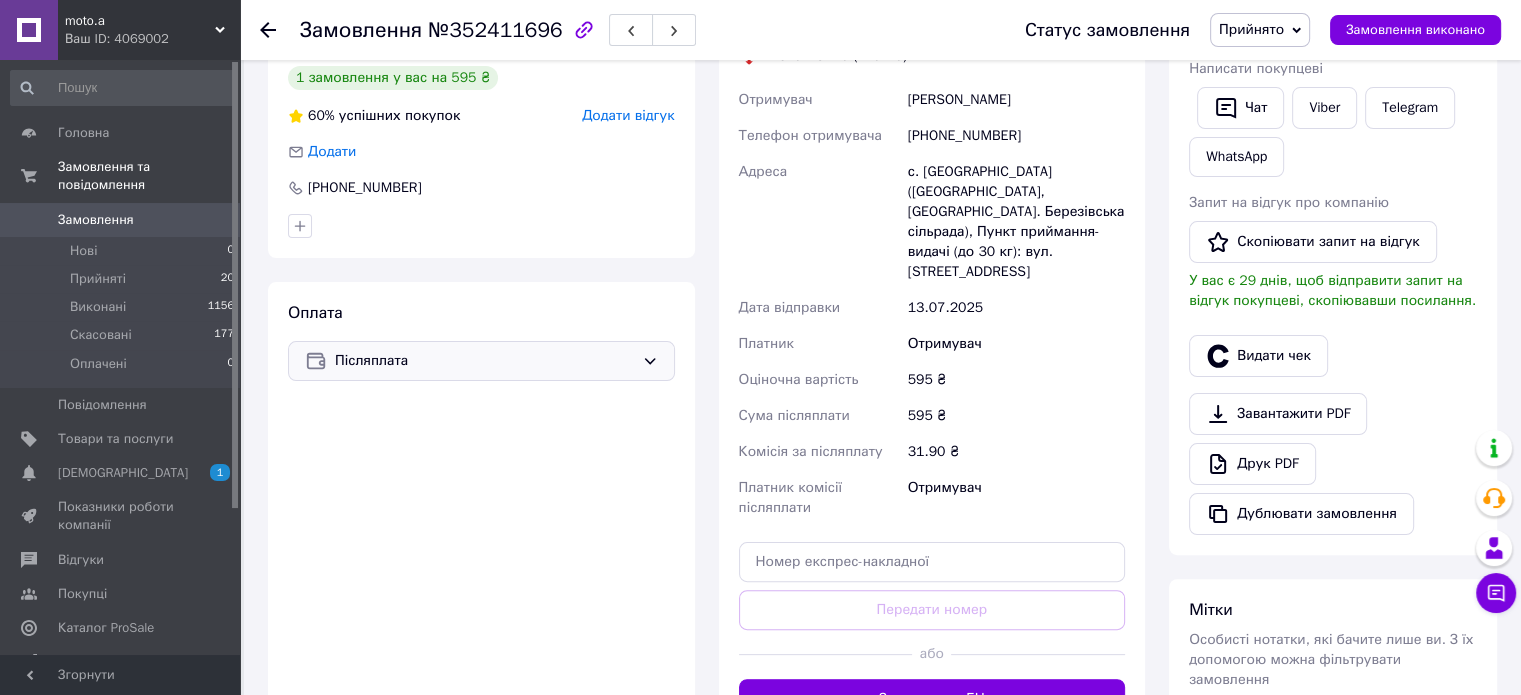 click on "Післяплата" at bounding box center [484, 361] 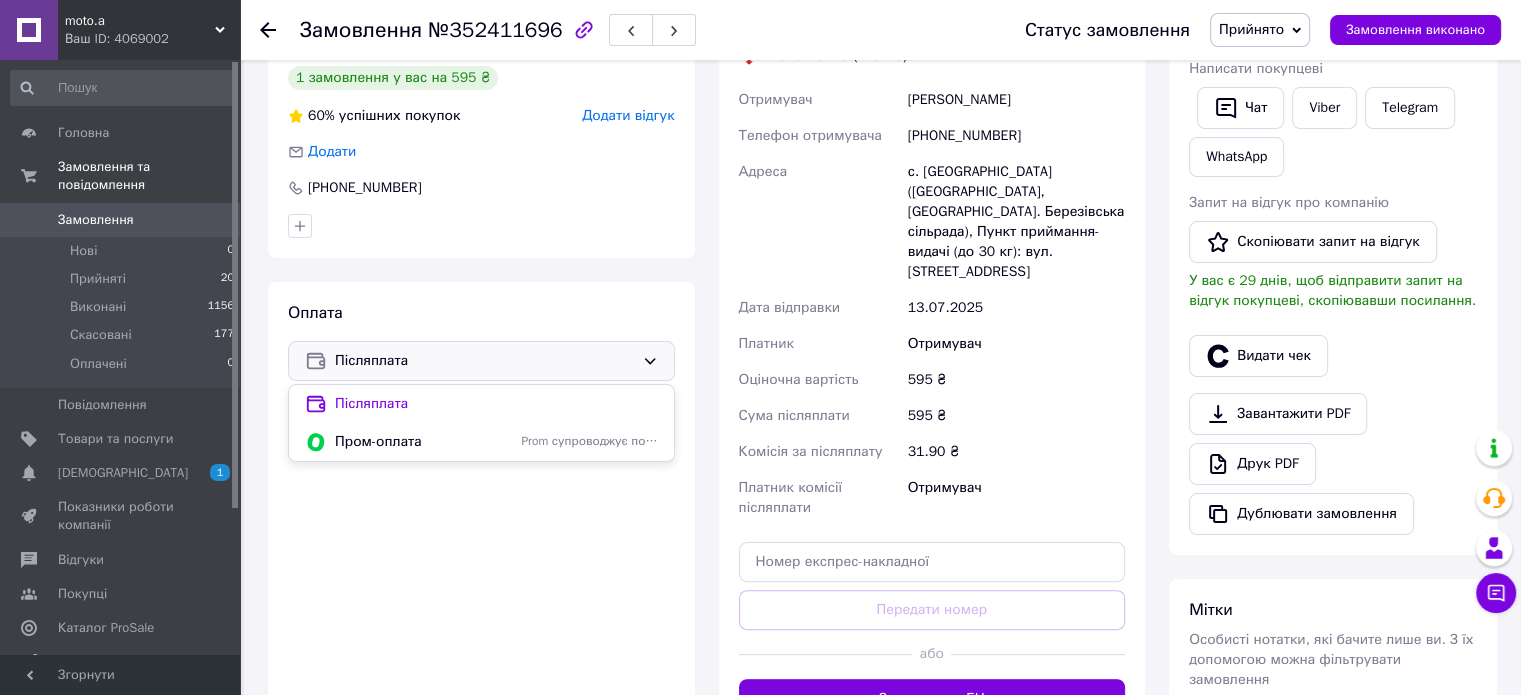 click on "Післяплата" at bounding box center [484, 361] 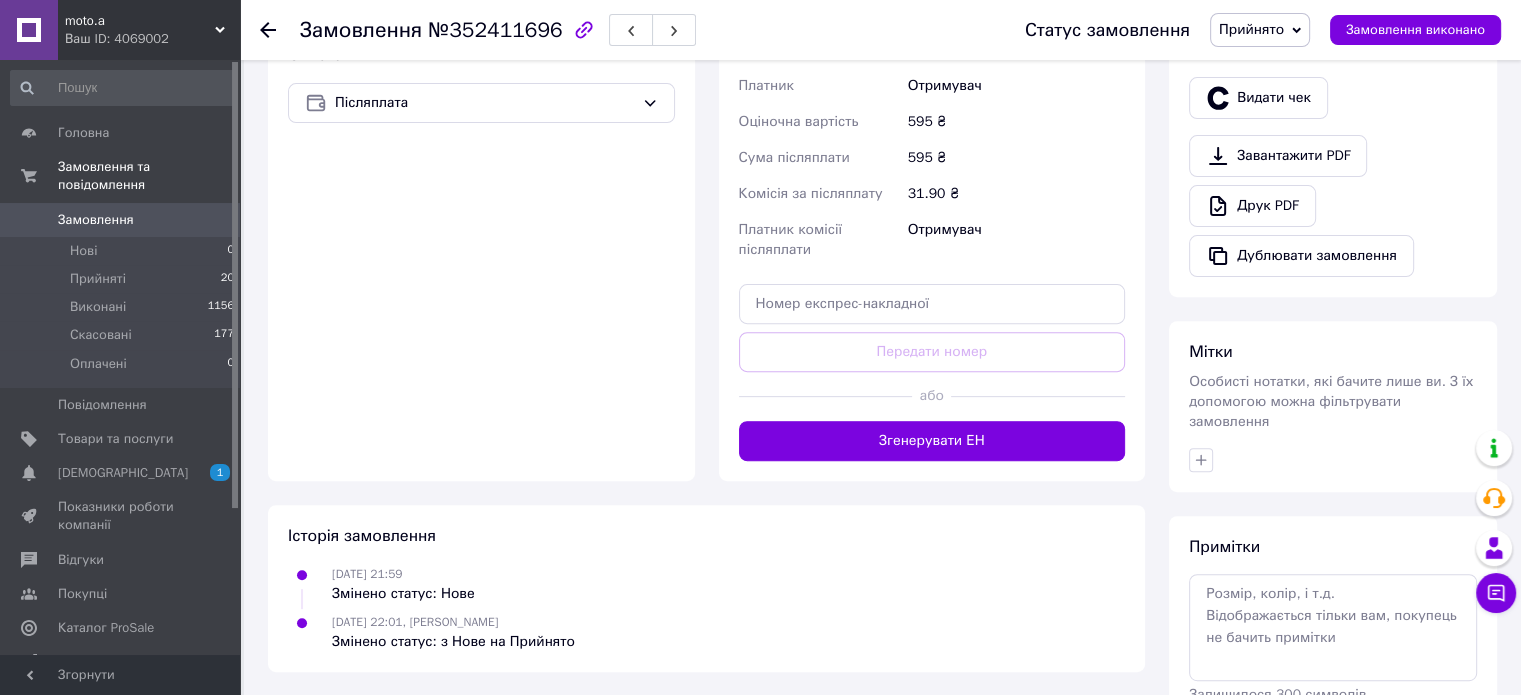 scroll, scrollTop: 744, scrollLeft: 0, axis: vertical 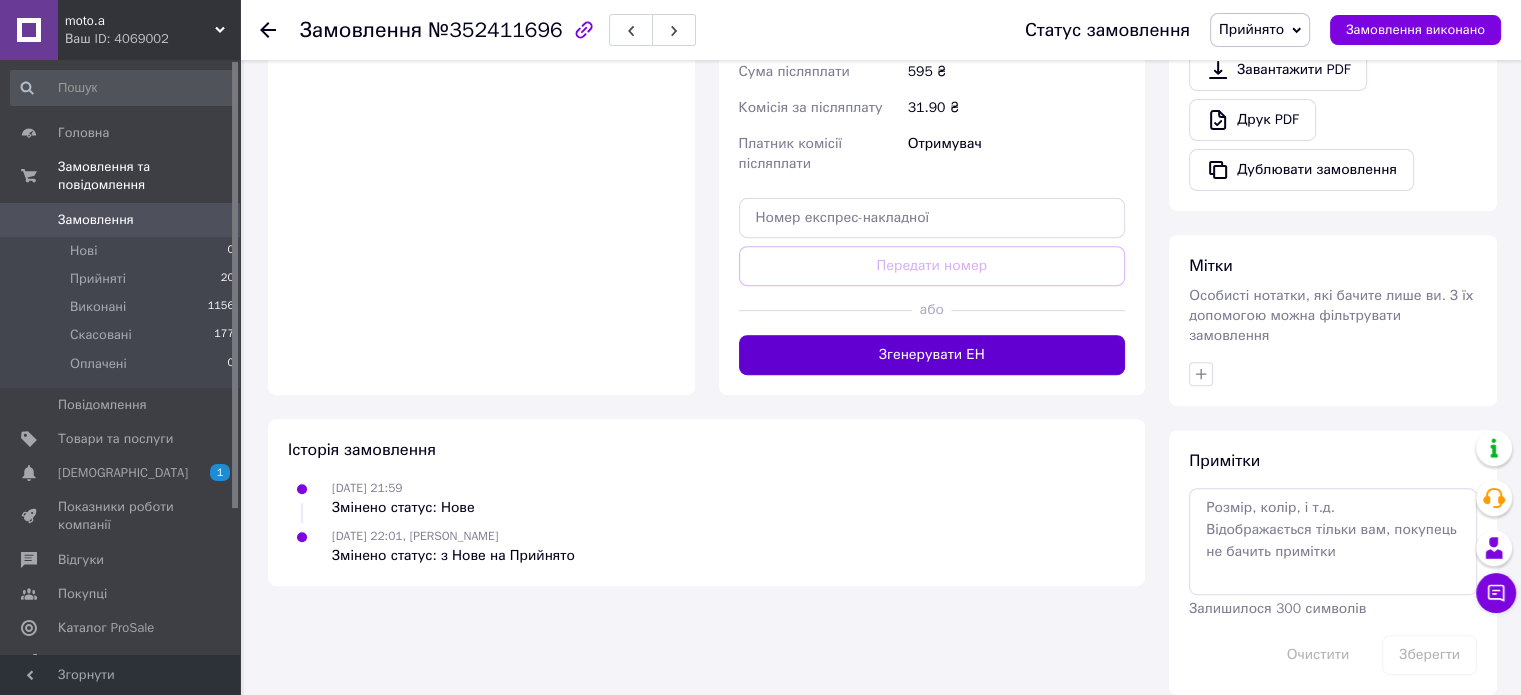 click on "Згенерувати ЕН" at bounding box center (932, 355) 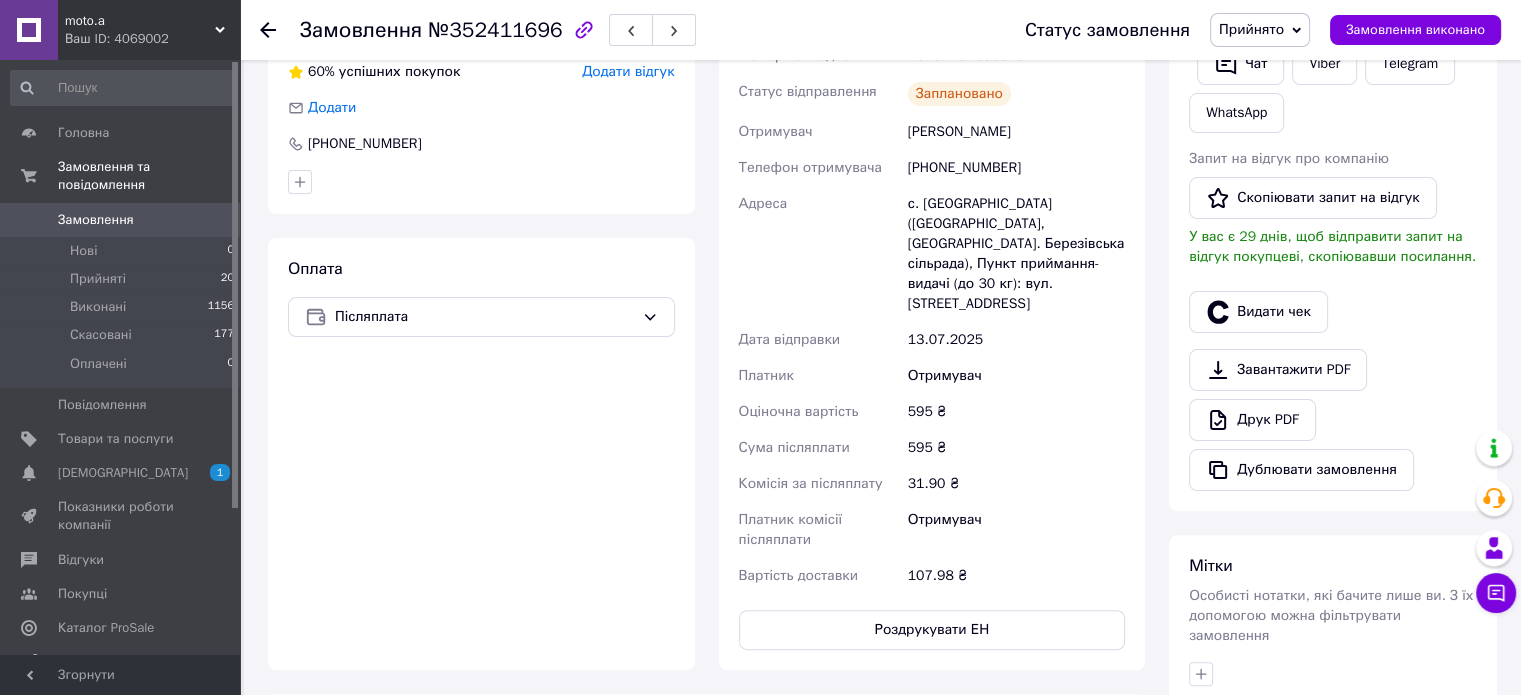 scroll, scrollTop: 244, scrollLeft: 0, axis: vertical 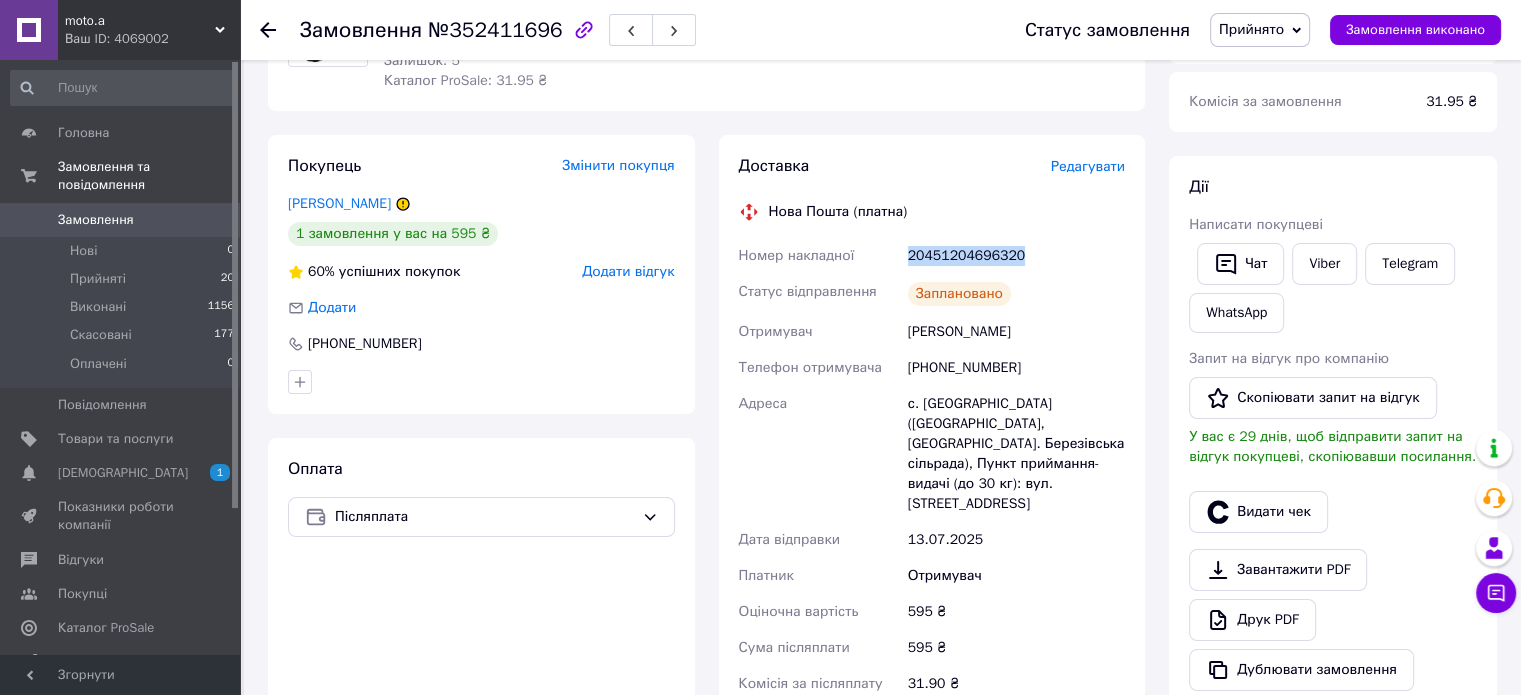 drag, startPoint x: 1032, startPoint y: 254, endPoint x: 927, endPoint y: 253, distance: 105.00476 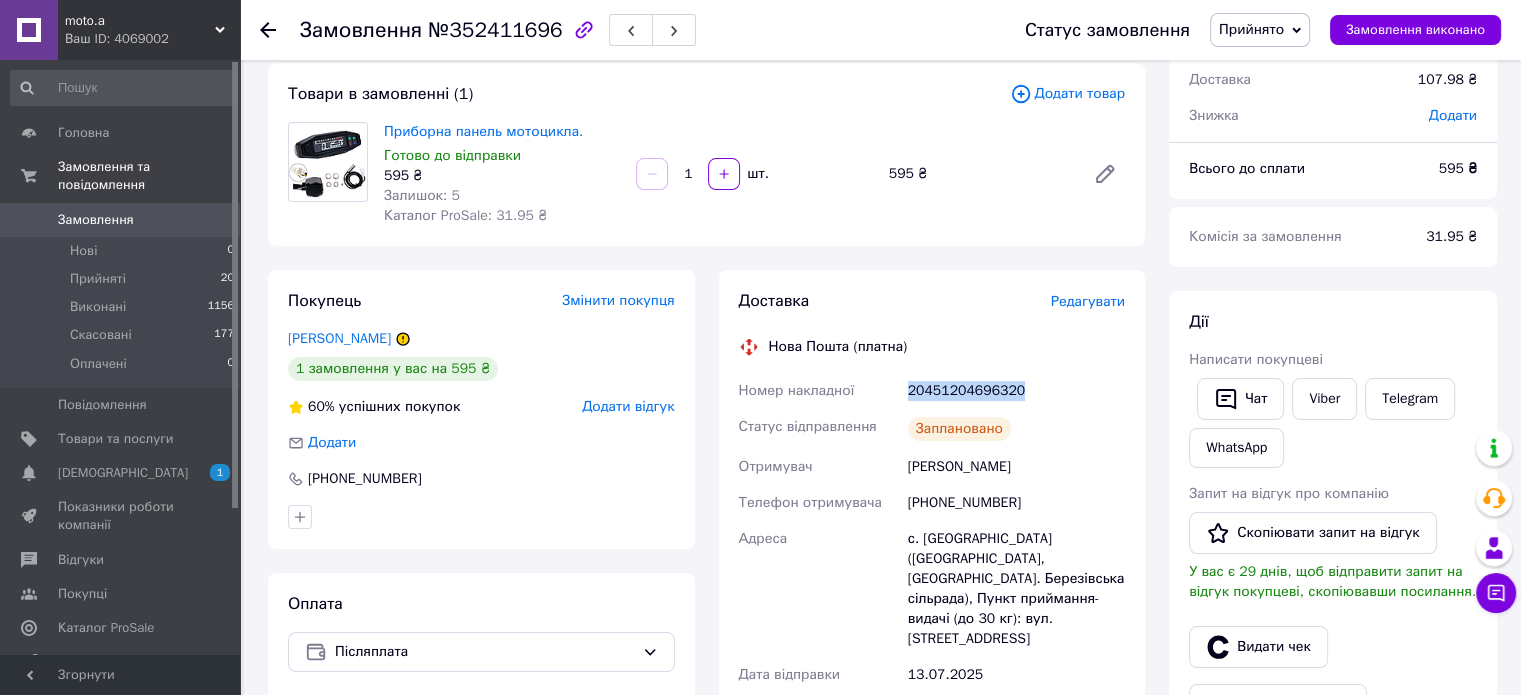 scroll, scrollTop: 0, scrollLeft: 0, axis: both 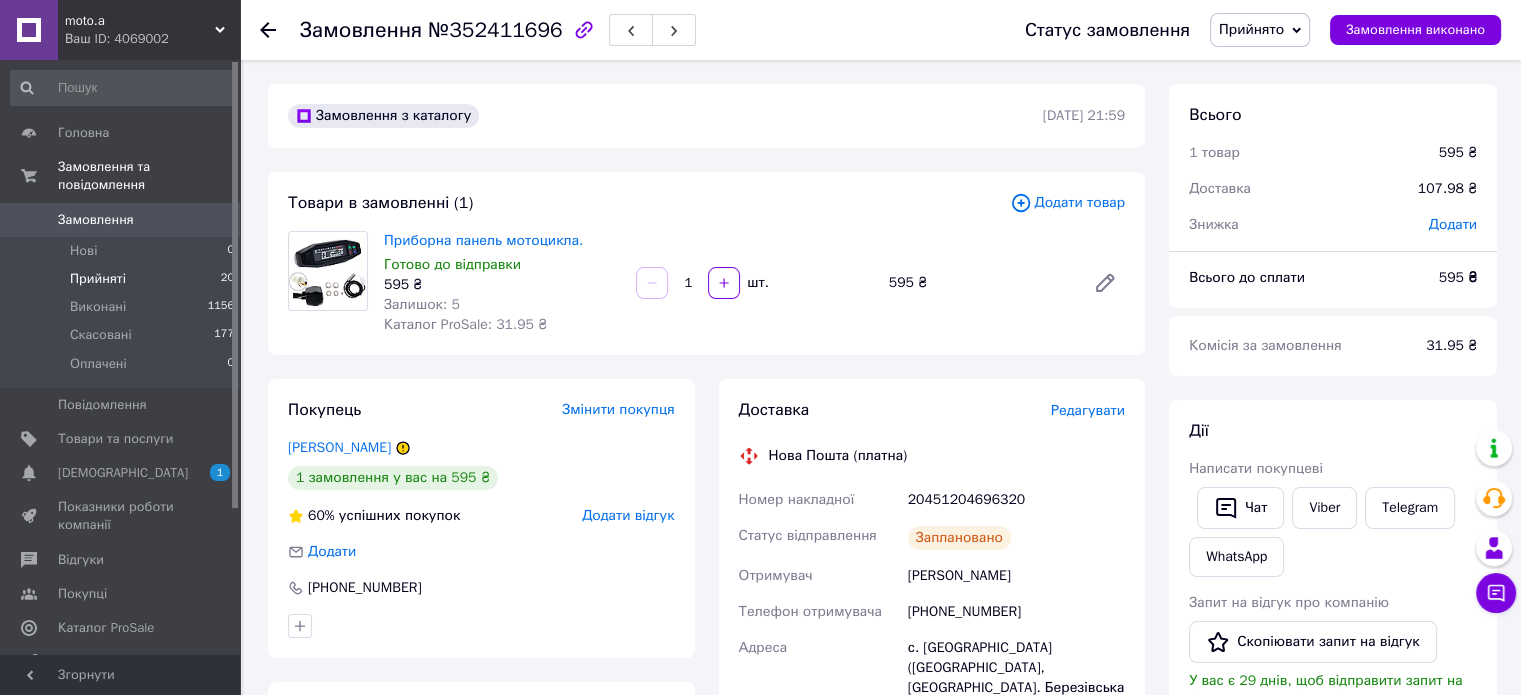 click on "Прийняті" at bounding box center (98, 279) 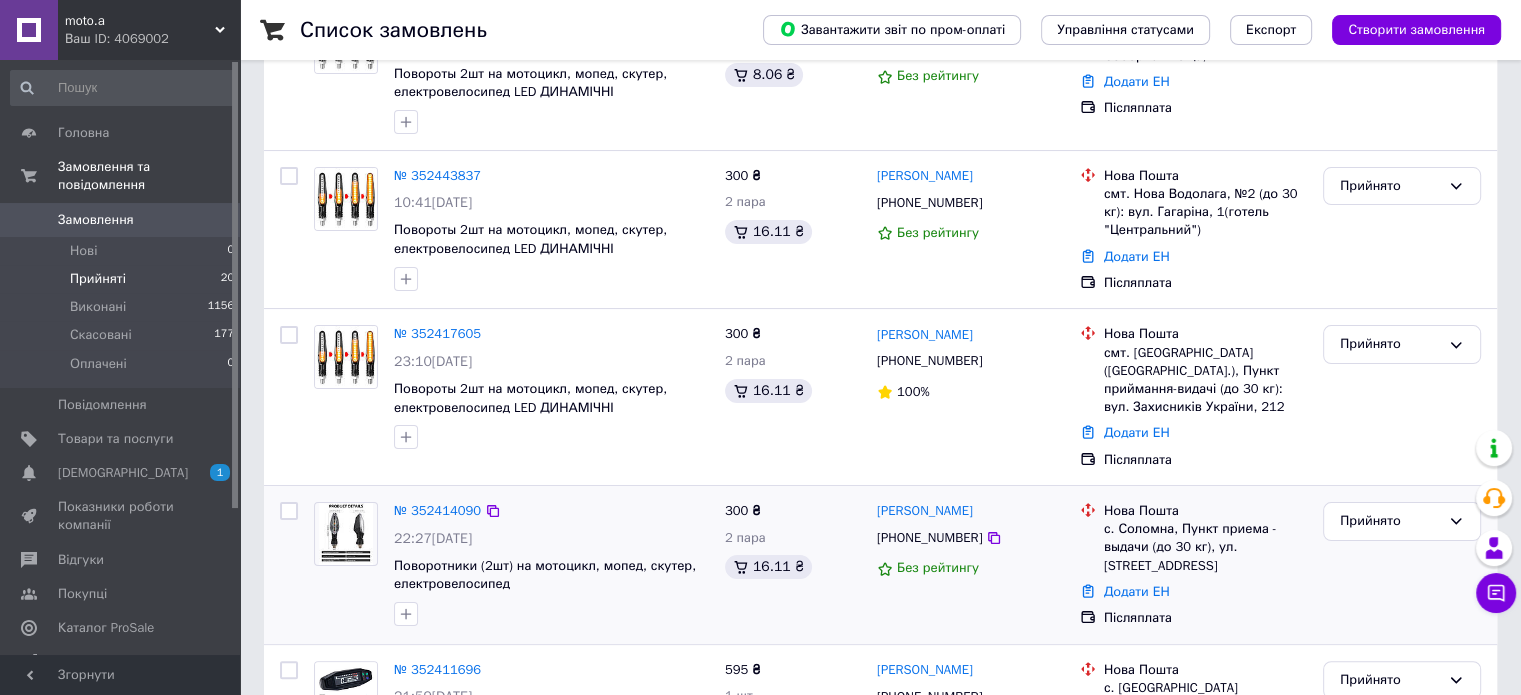scroll, scrollTop: 400, scrollLeft: 0, axis: vertical 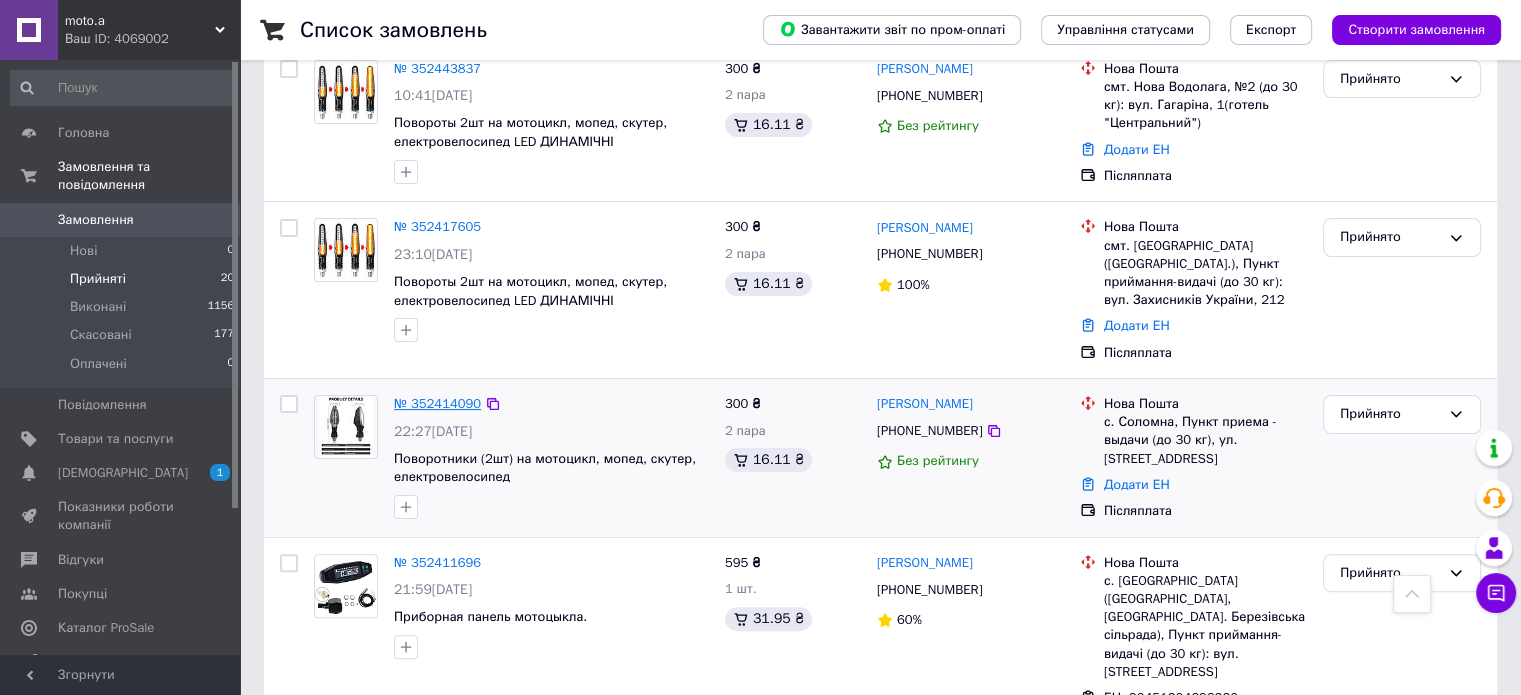click on "№ 352414090" at bounding box center (437, 403) 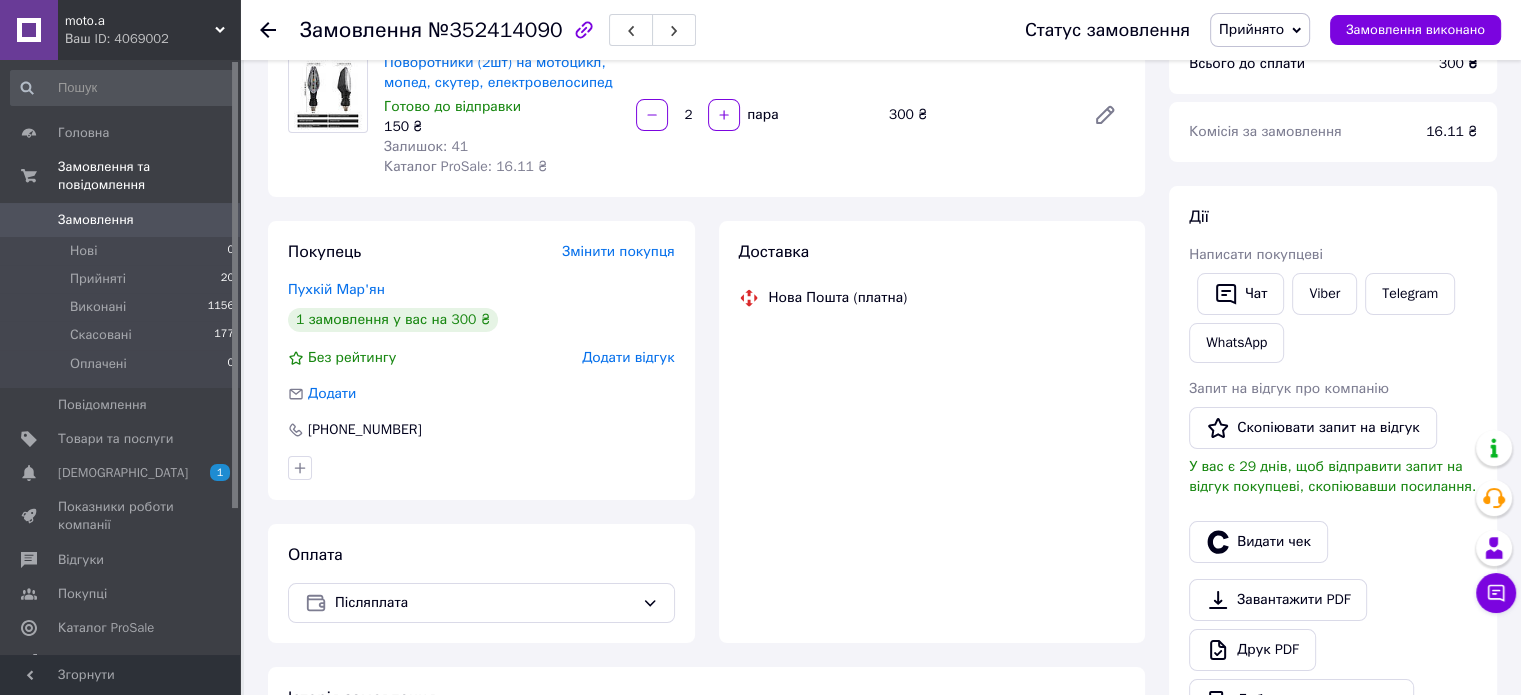 scroll, scrollTop: 400, scrollLeft: 0, axis: vertical 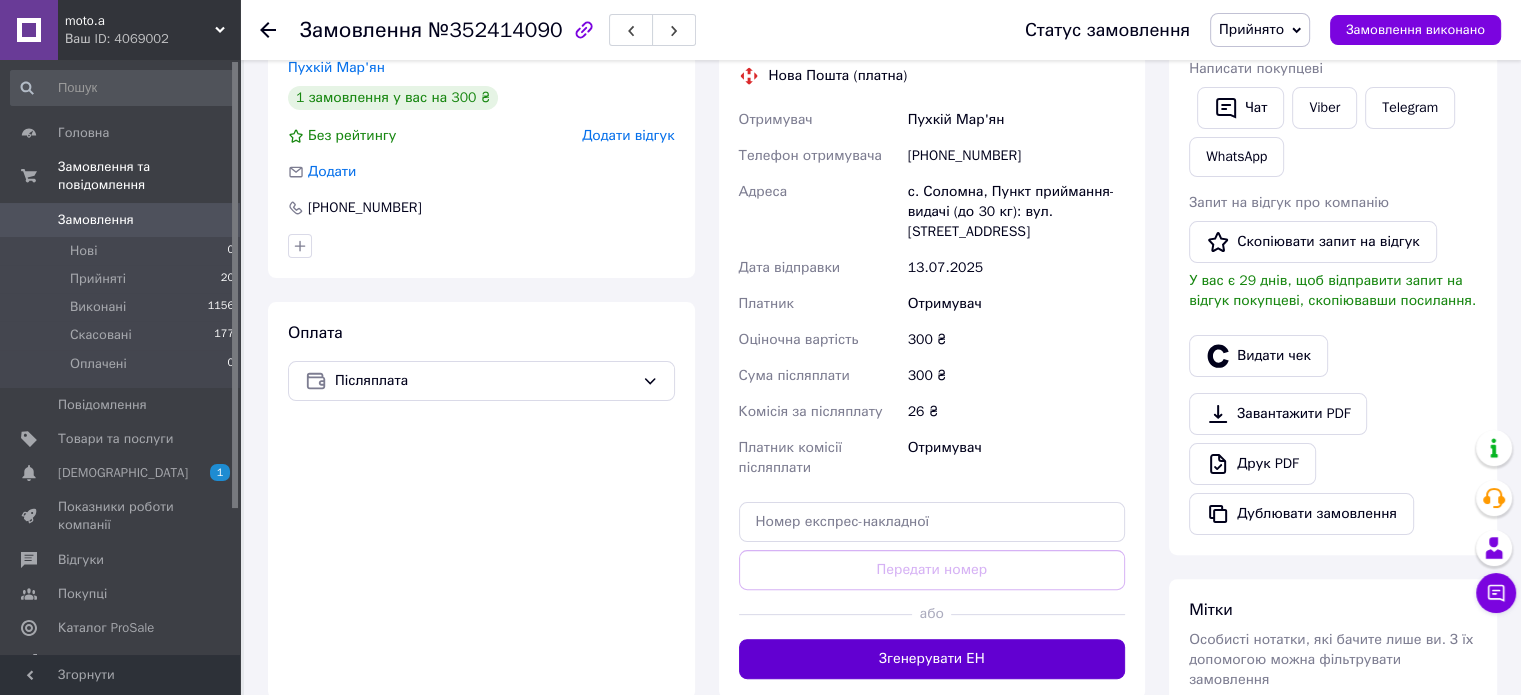 click on "Згенерувати ЕН" at bounding box center (932, 659) 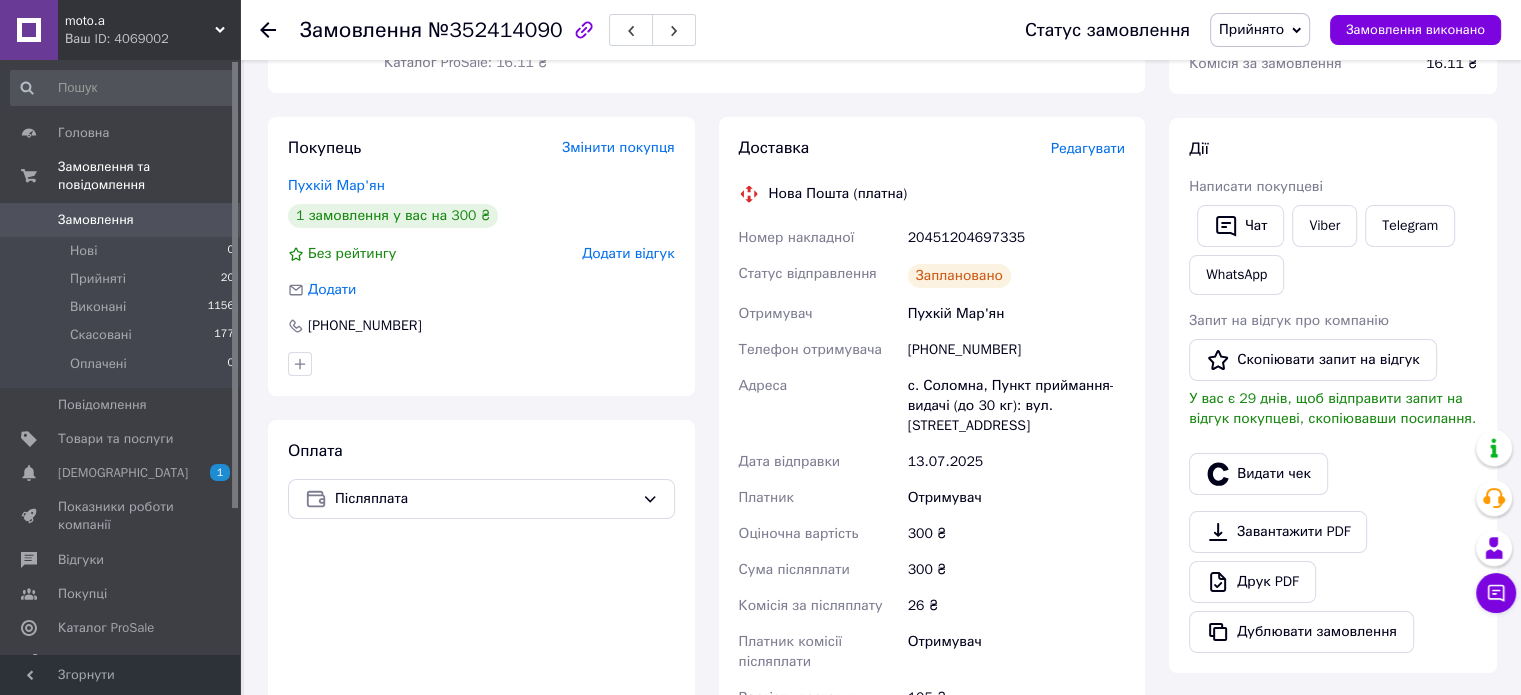 scroll, scrollTop: 200, scrollLeft: 0, axis: vertical 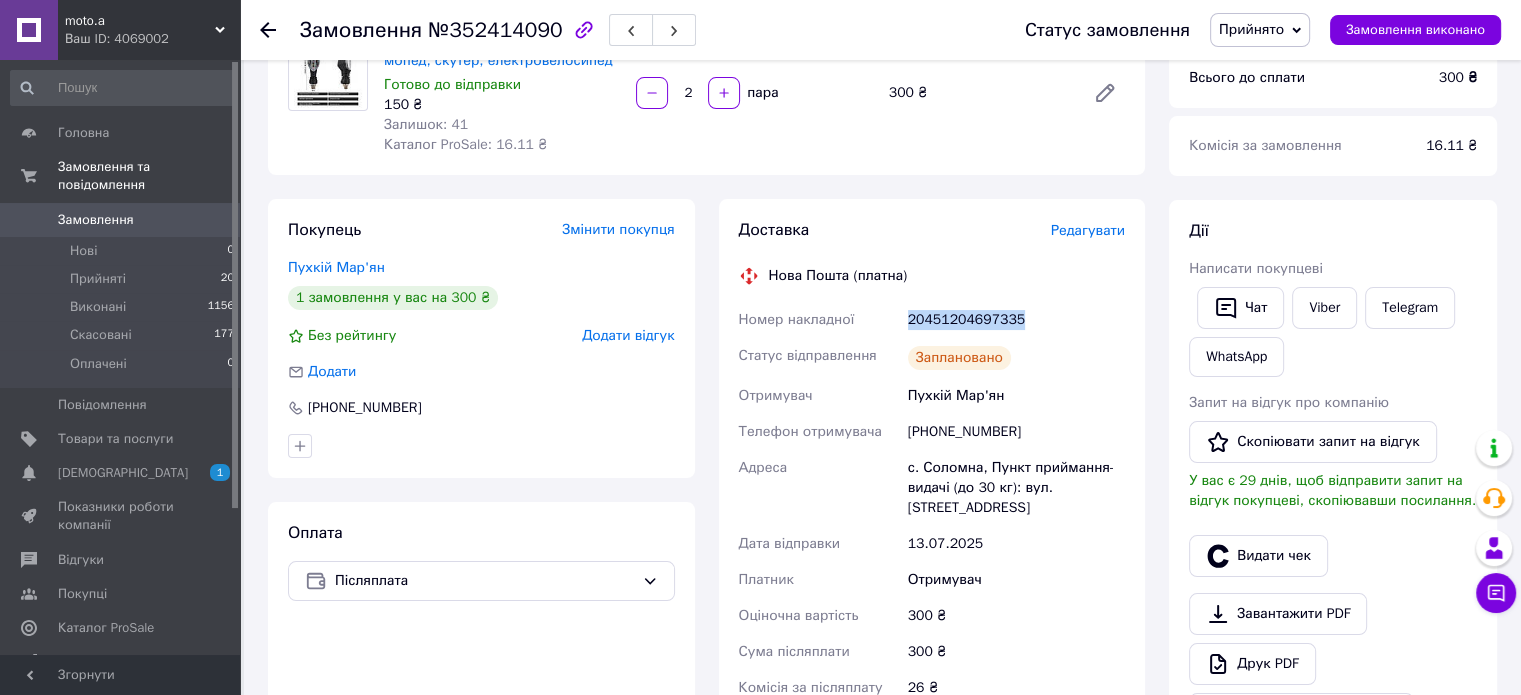 drag, startPoint x: 1022, startPoint y: 318, endPoint x: 883, endPoint y: 321, distance: 139.03236 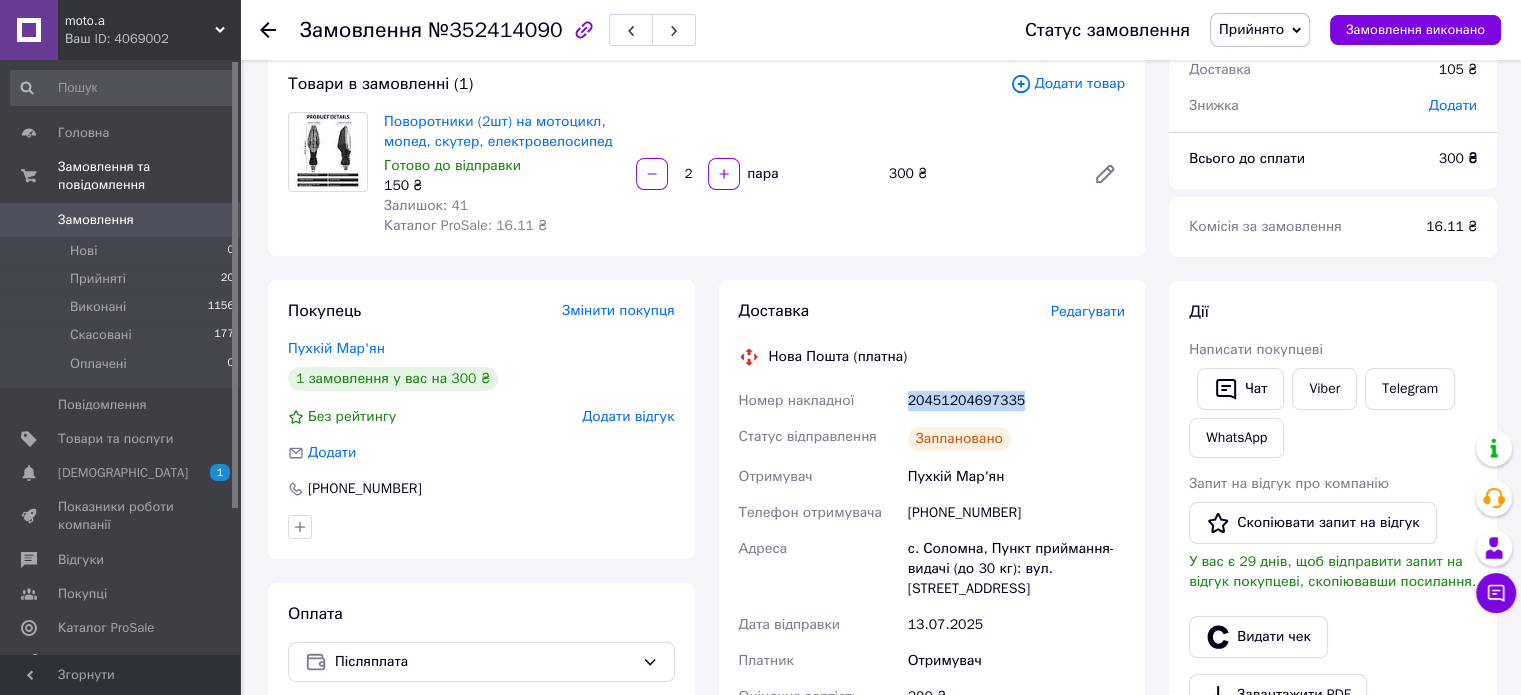 scroll, scrollTop: 0, scrollLeft: 0, axis: both 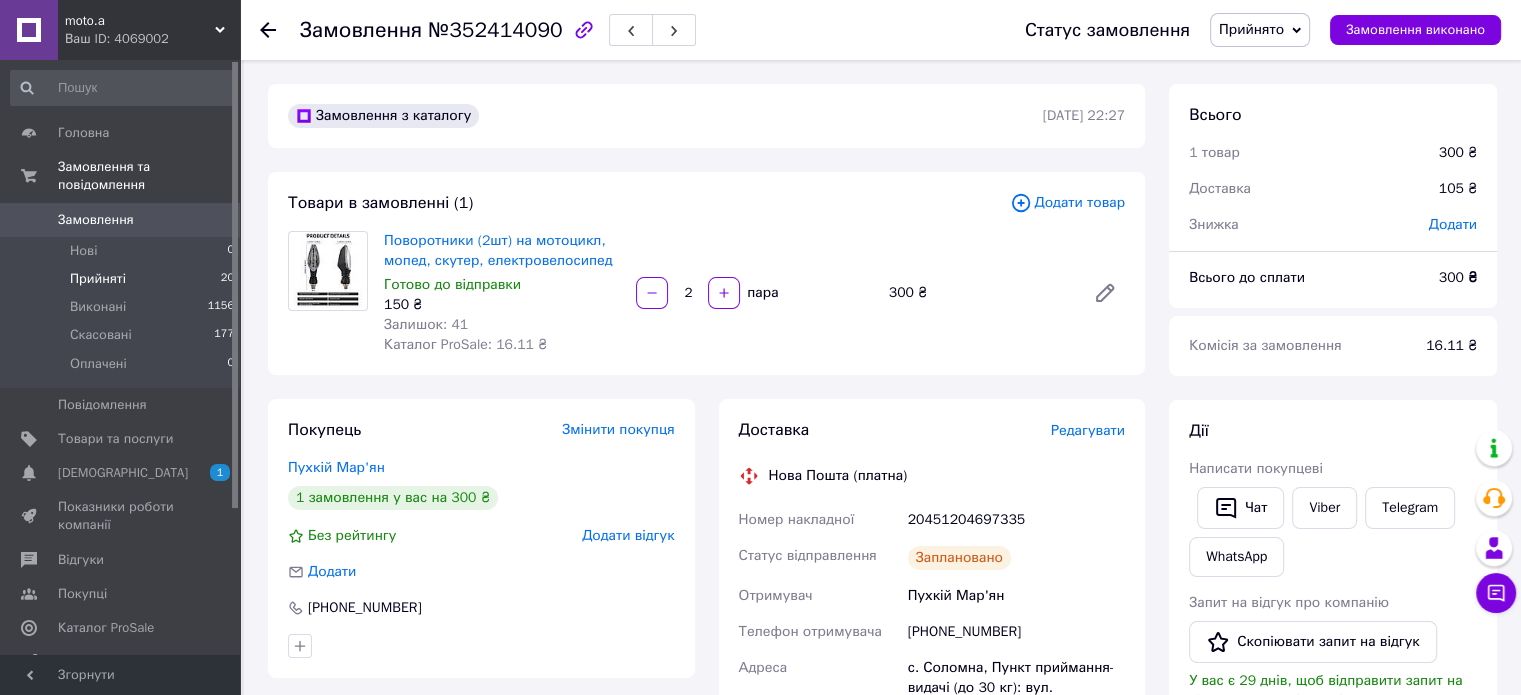 click on "Прийняті" at bounding box center (98, 279) 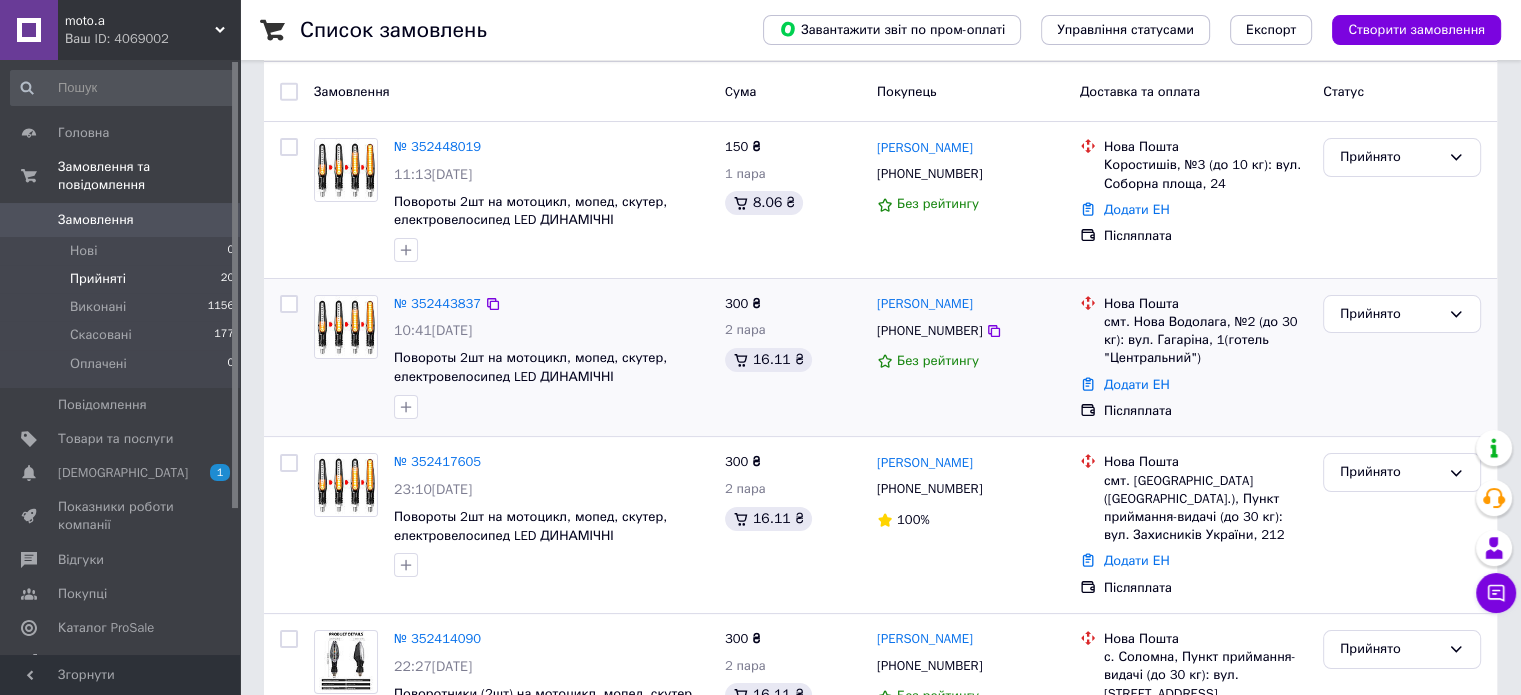 scroll, scrollTop: 200, scrollLeft: 0, axis: vertical 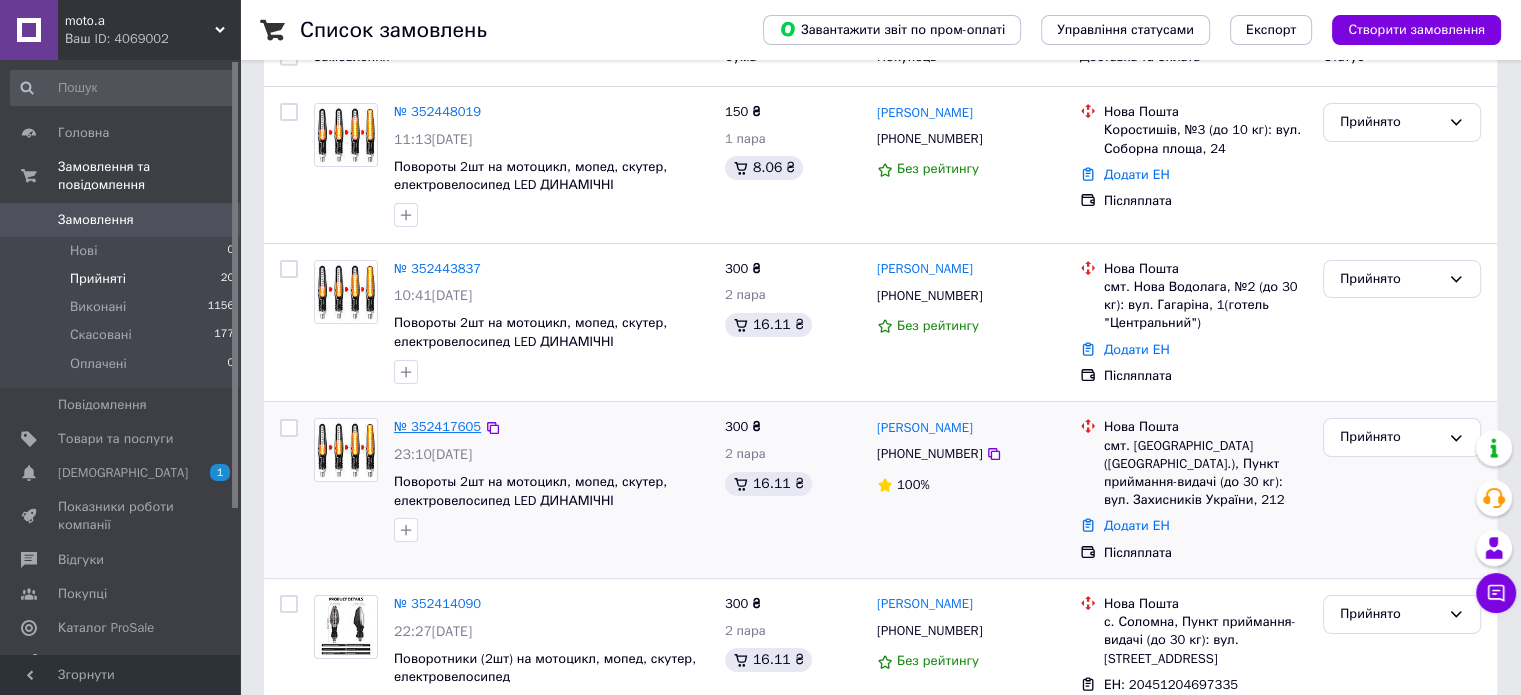 click on "№ 352417605" at bounding box center (437, 426) 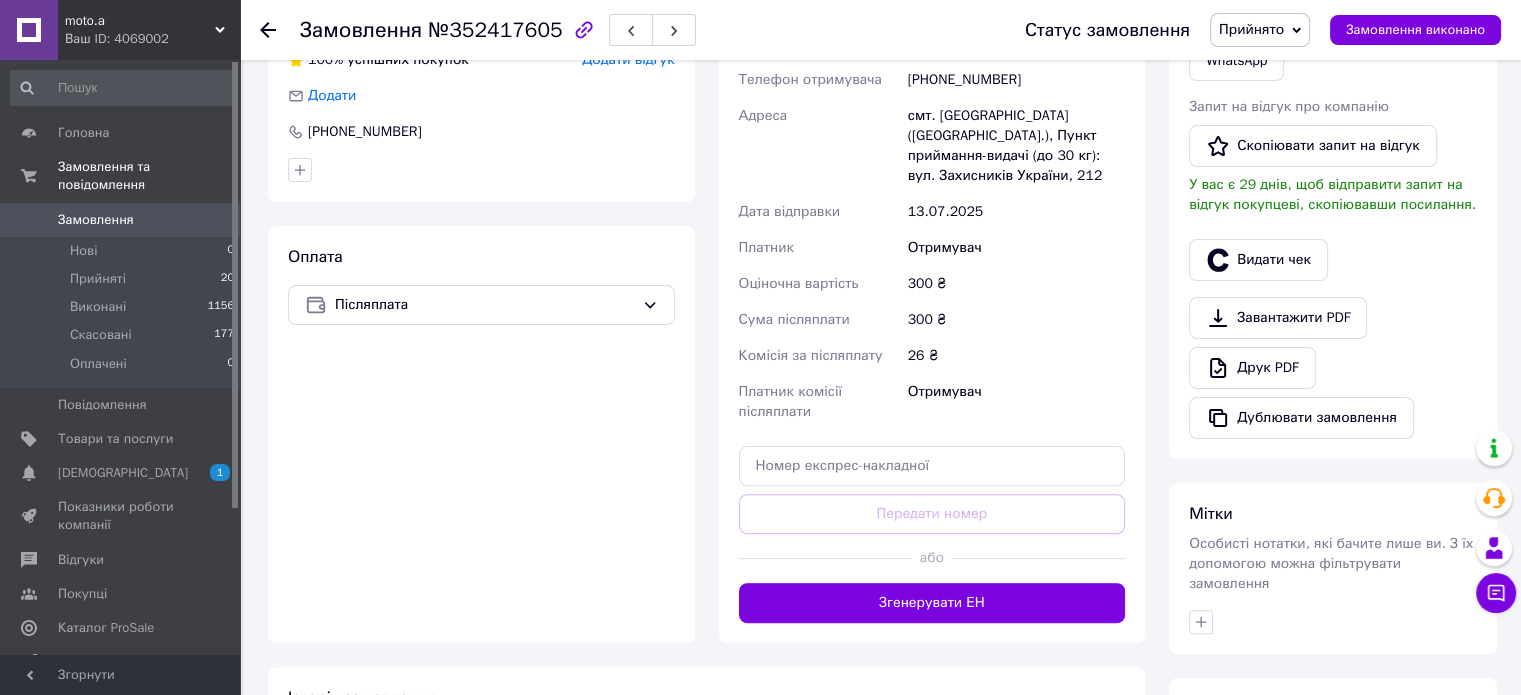 scroll, scrollTop: 500, scrollLeft: 0, axis: vertical 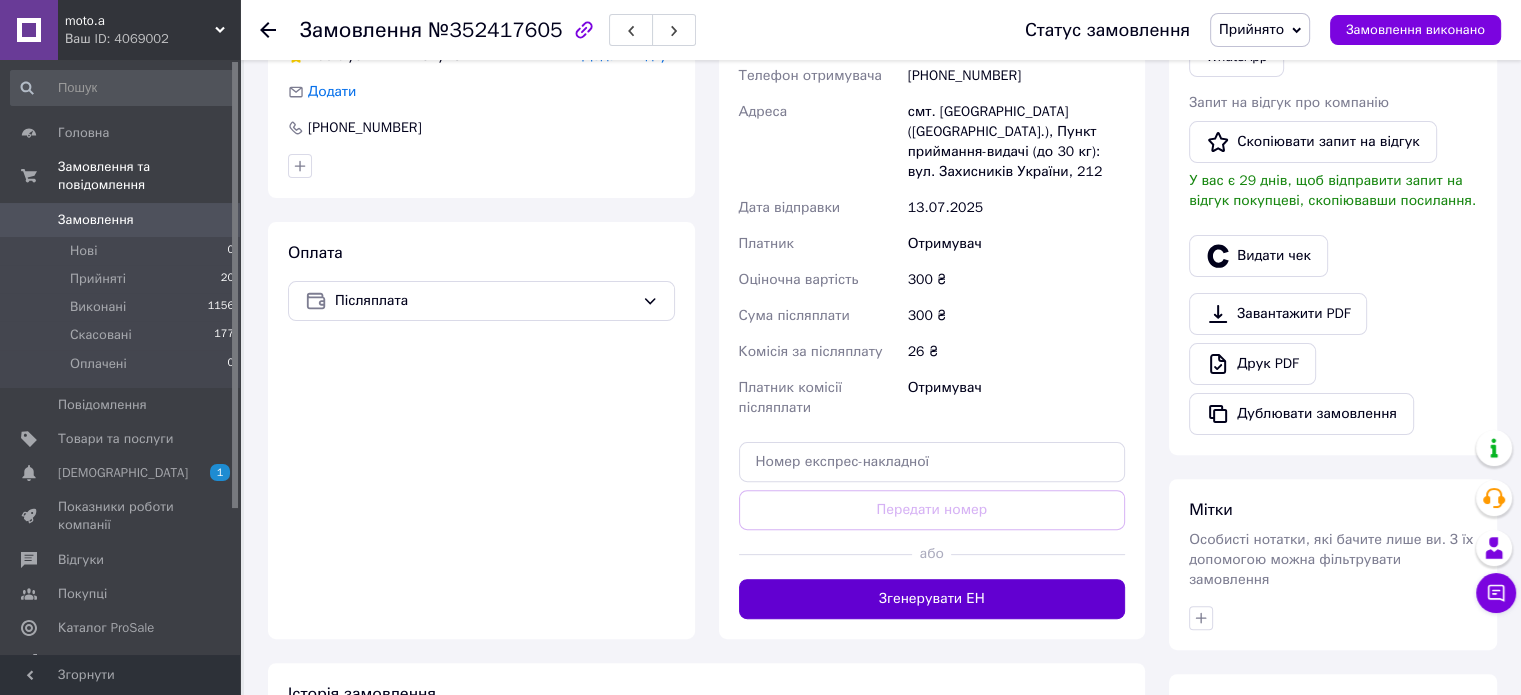 click on "Згенерувати ЕН" at bounding box center (932, 599) 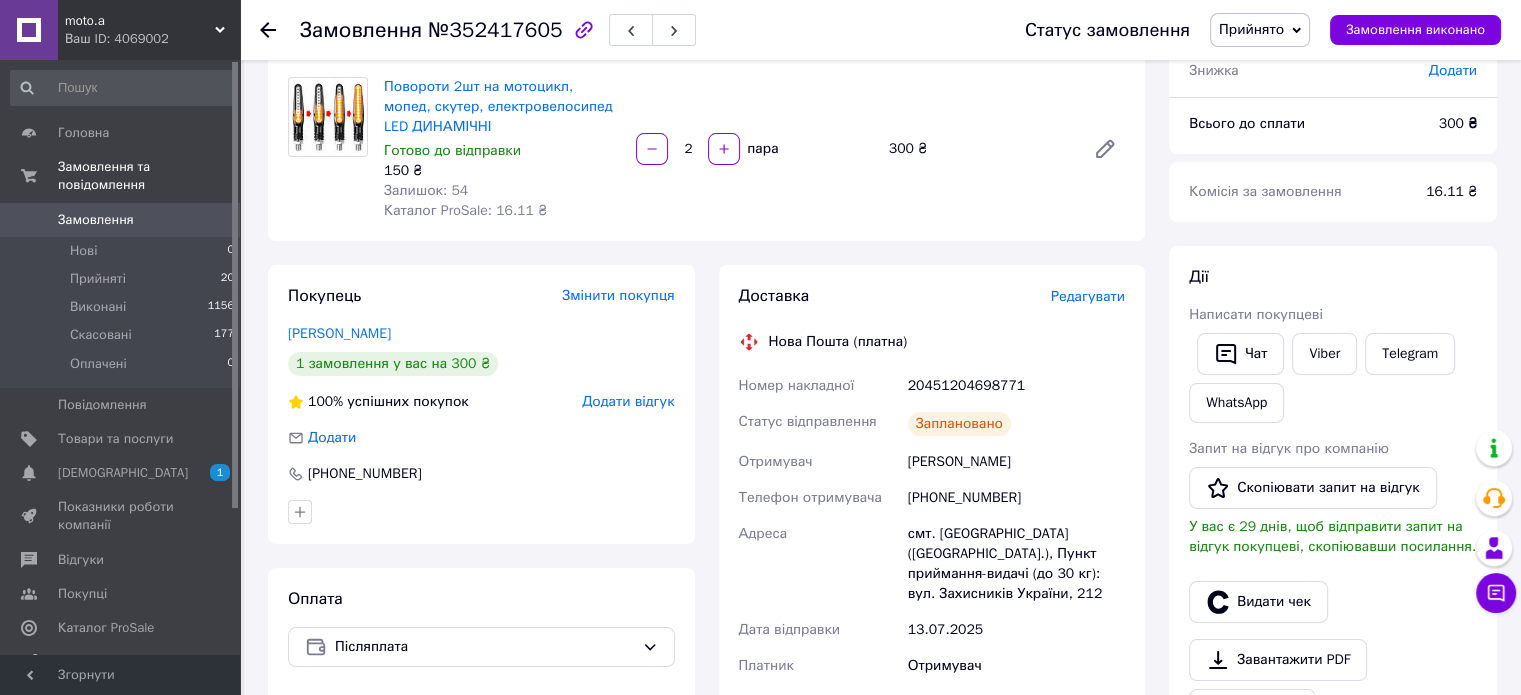 scroll, scrollTop: 200, scrollLeft: 0, axis: vertical 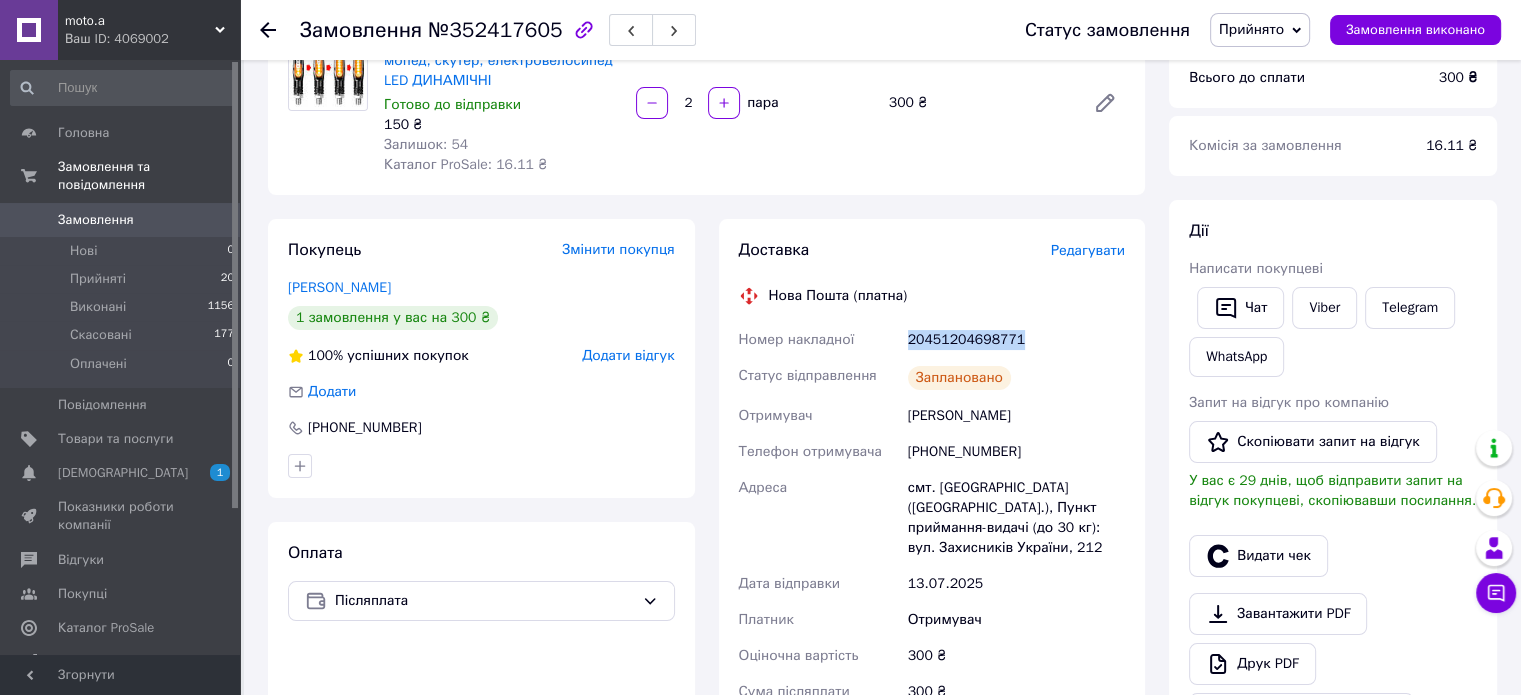 drag, startPoint x: 1017, startPoint y: 338, endPoint x: 900, endPoint y: 356, distance: 118.37652 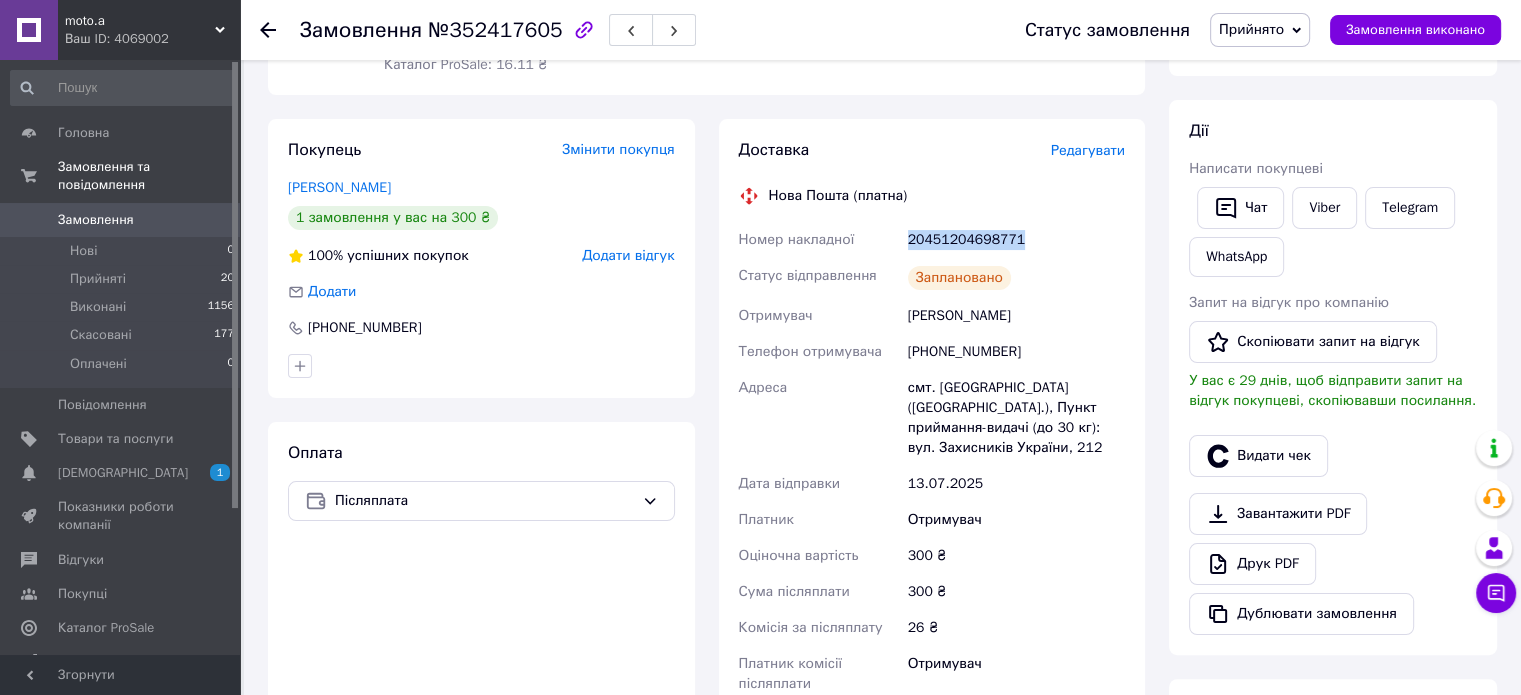 scroll, scrollTop: 0, scrollLeft: 0, axis: both 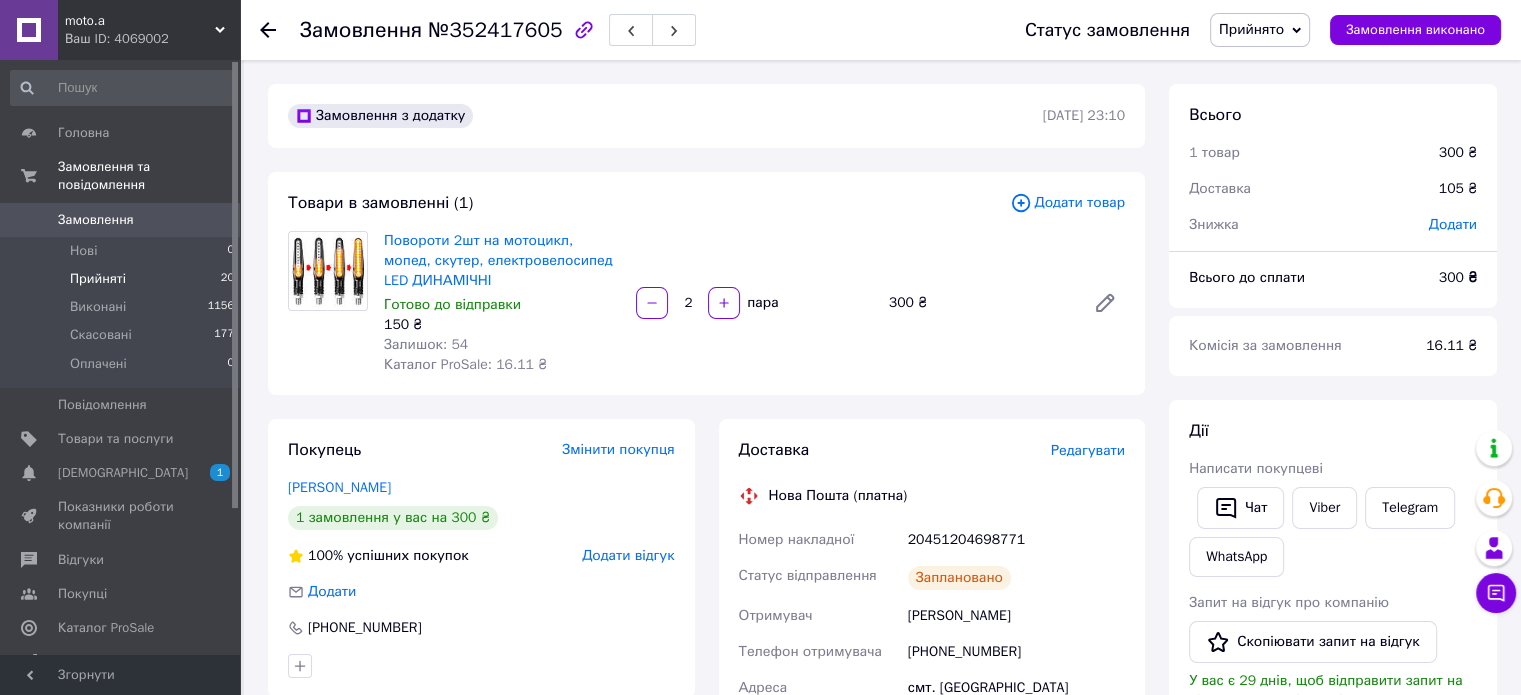 click on "Прийняті" at bounding box center (98, 279) 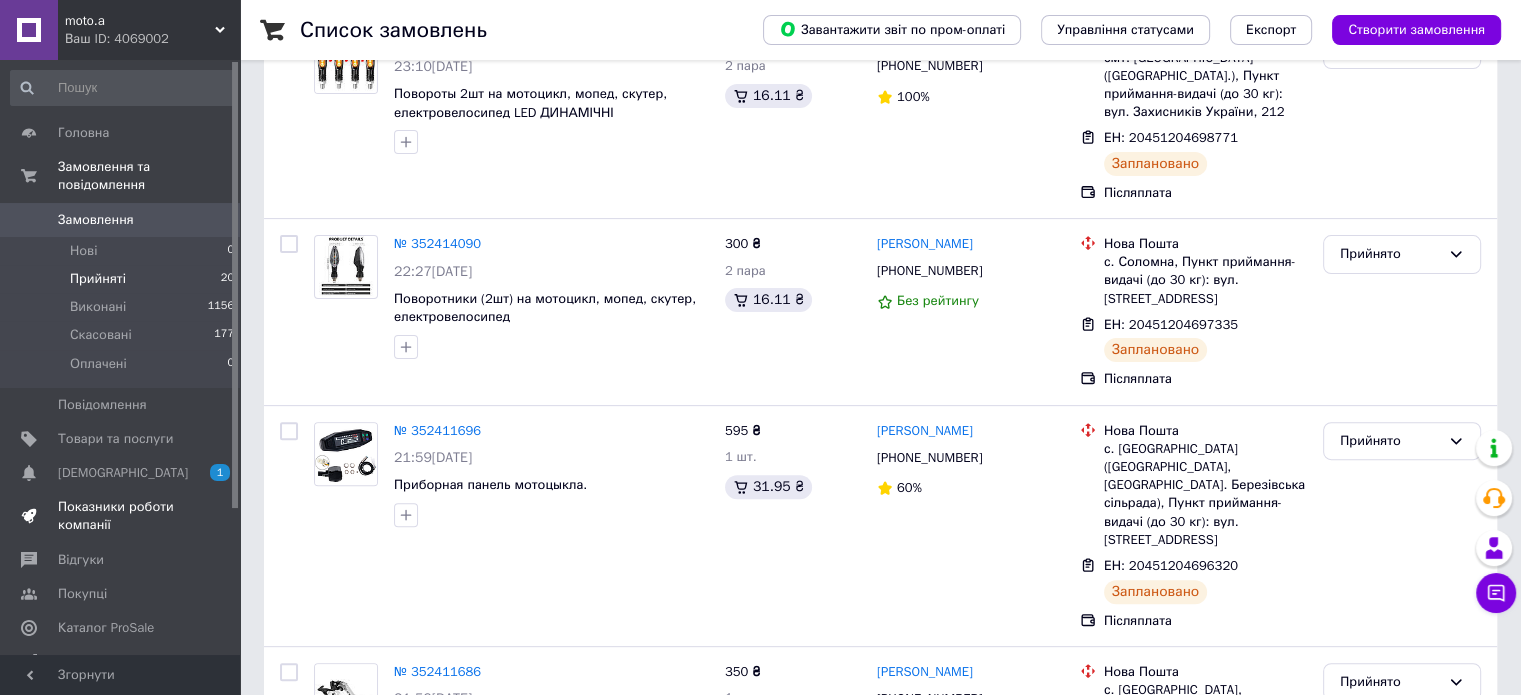 scroll, scrollTop: 600, scrollLeft: 0, axis: vertical 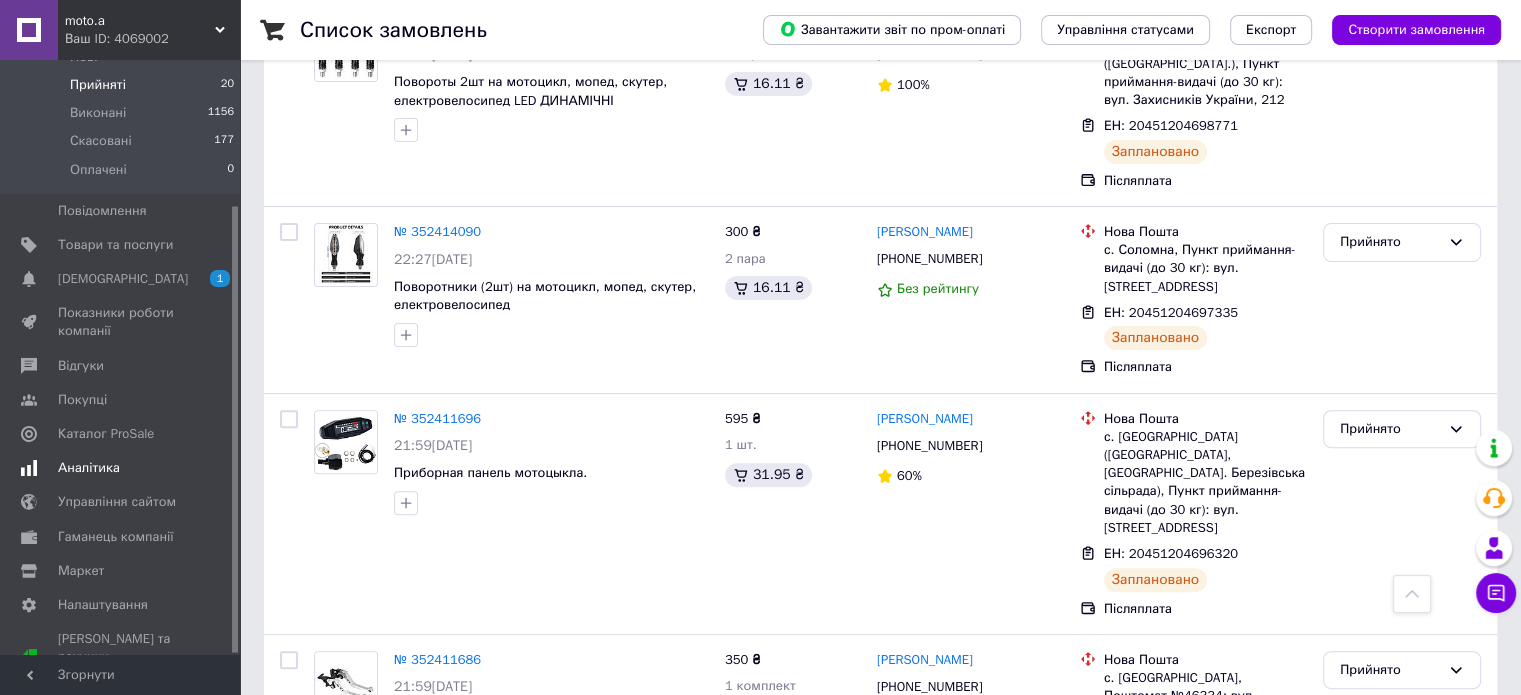 click on "Аналітика" at bounding box center [89, 468] 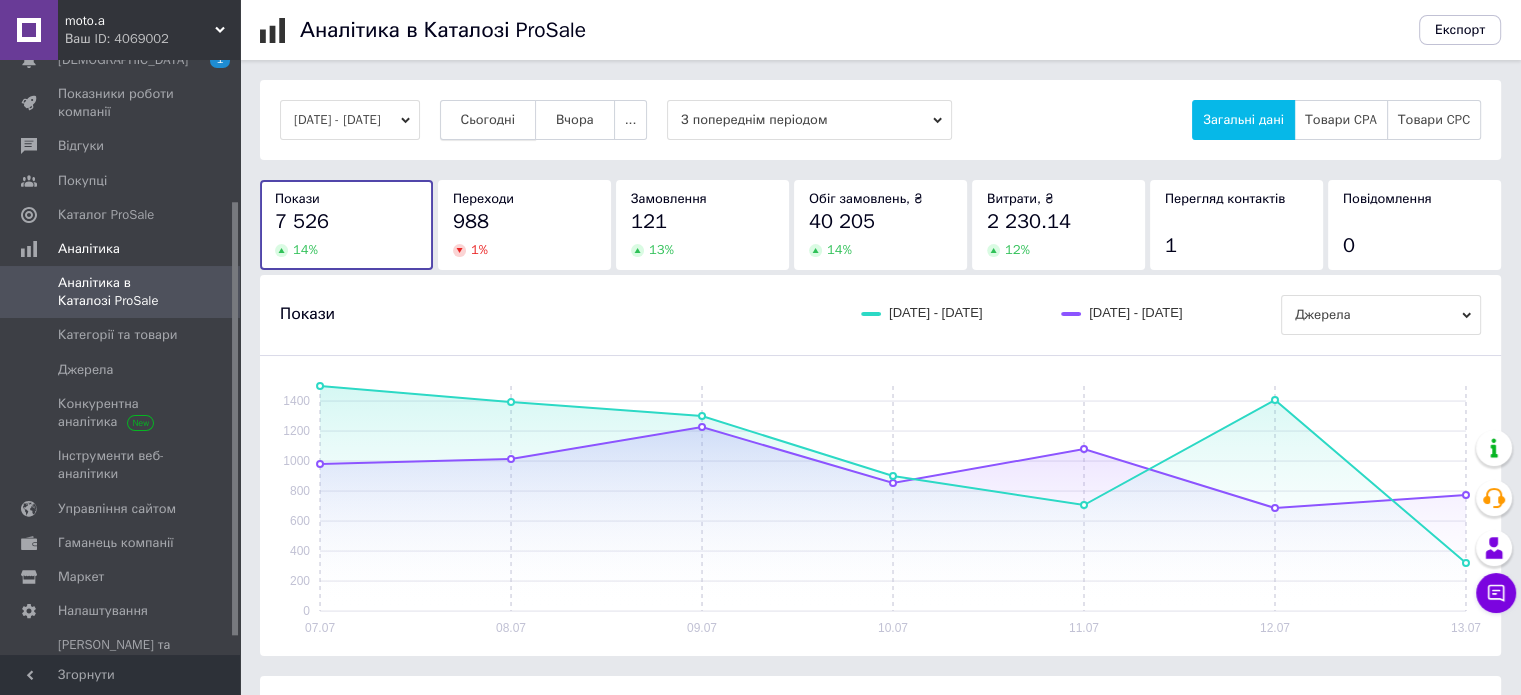 click on "Сьогодні" at bounding box center (488, 120) 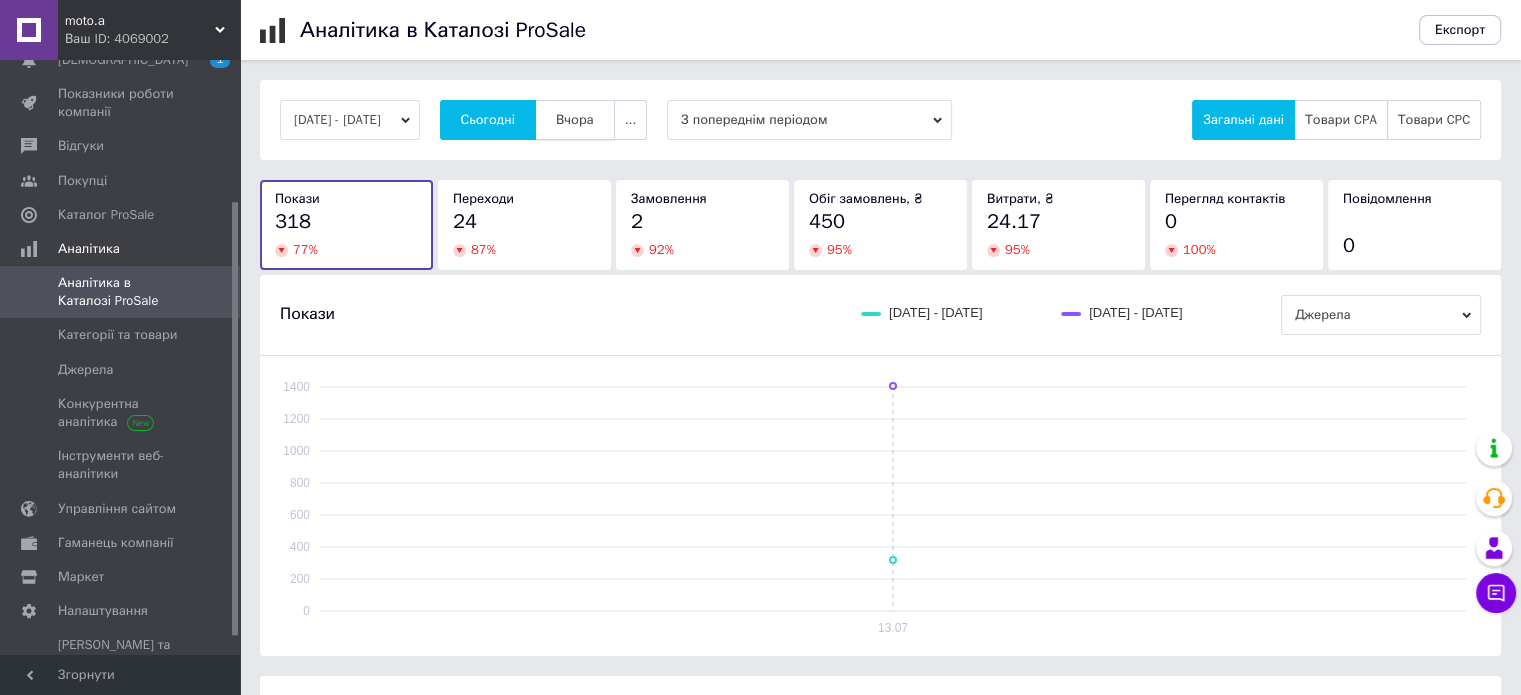 click on "Вчора" at bounding box center (575, 120) 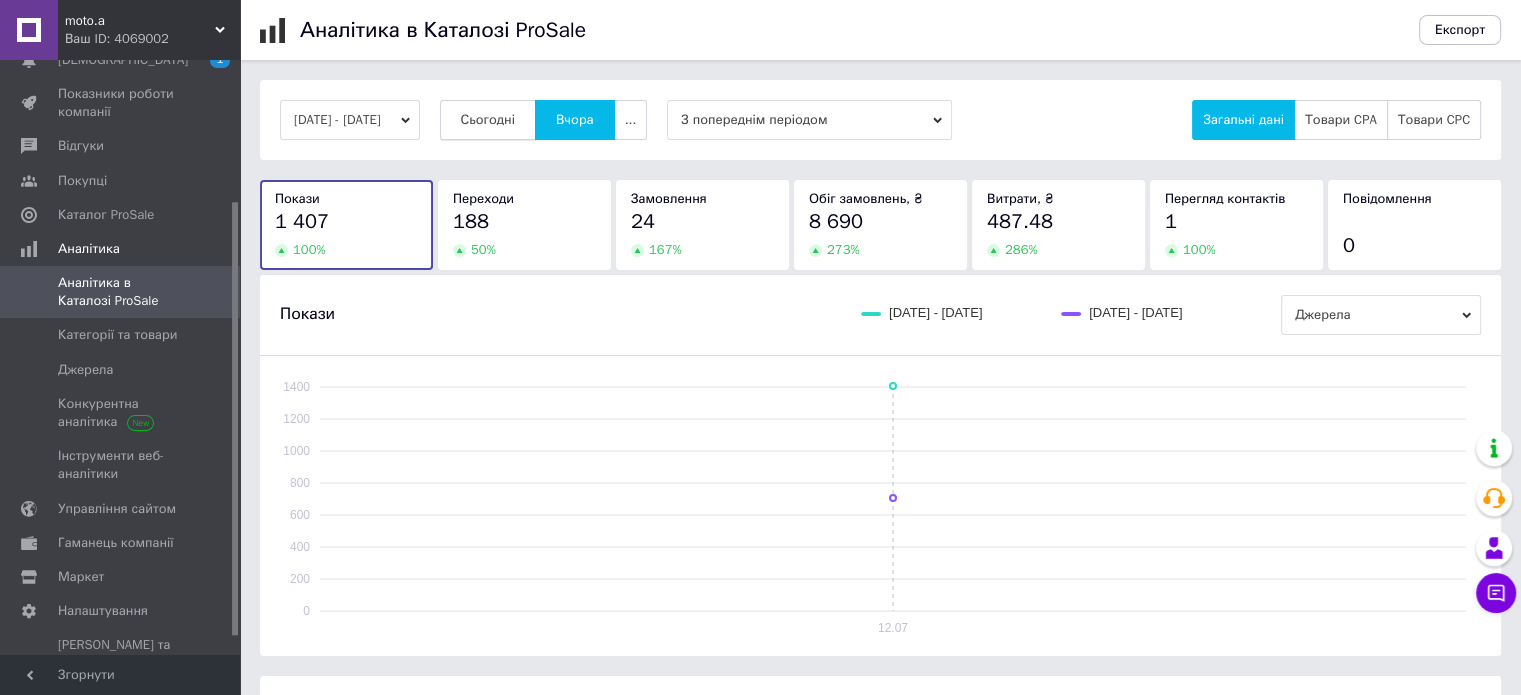 click on "Сьогодні" at bounding box center (488, 120) 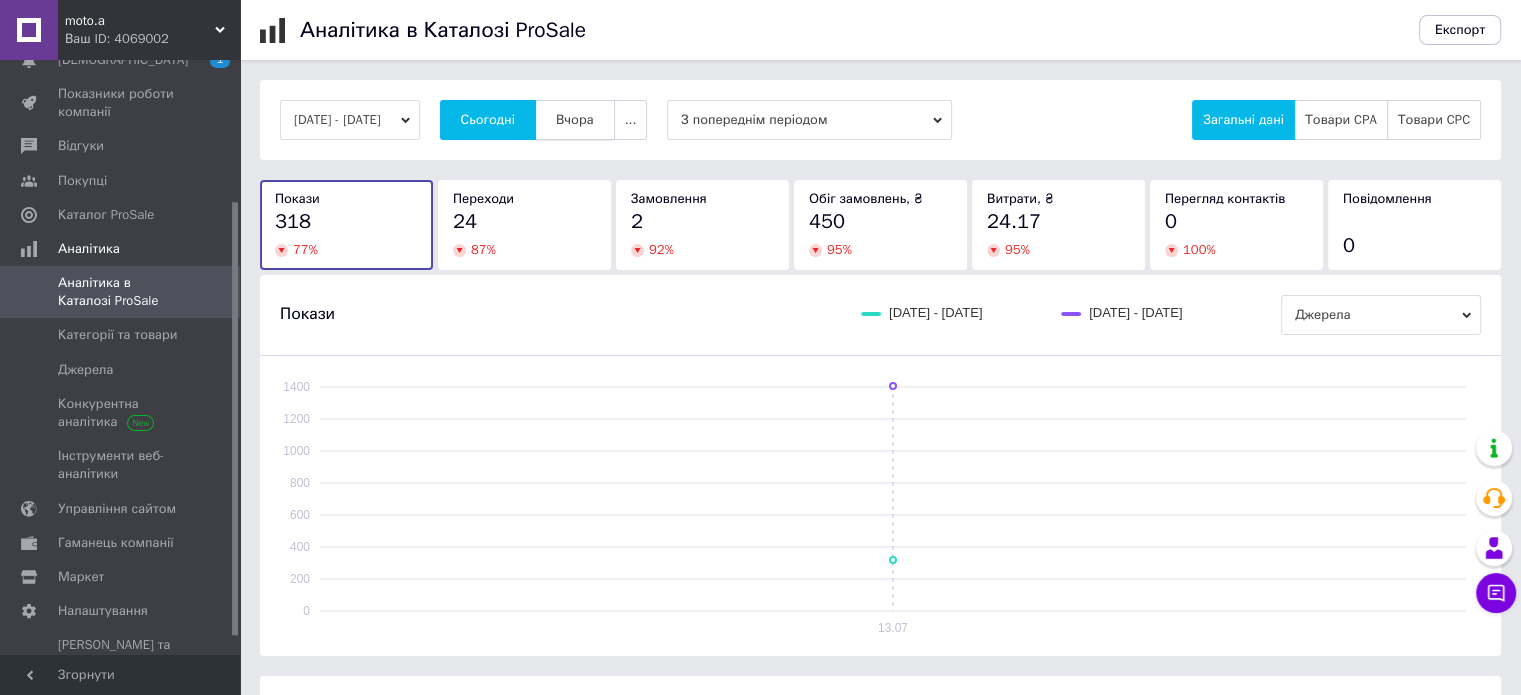 click on "Вчора" at bounding box center [575, 120] 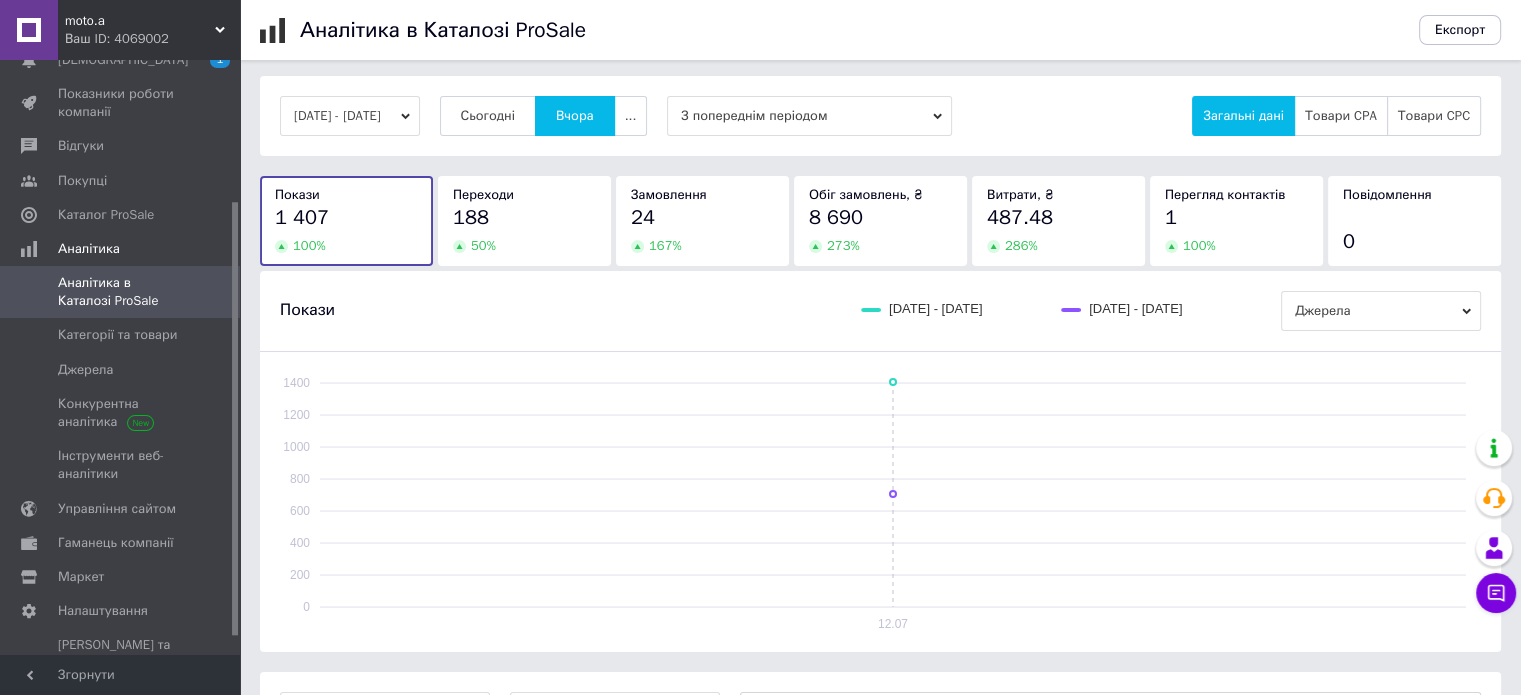 scroll, scrollTop: 0, scrollLeft: 0, axis: both 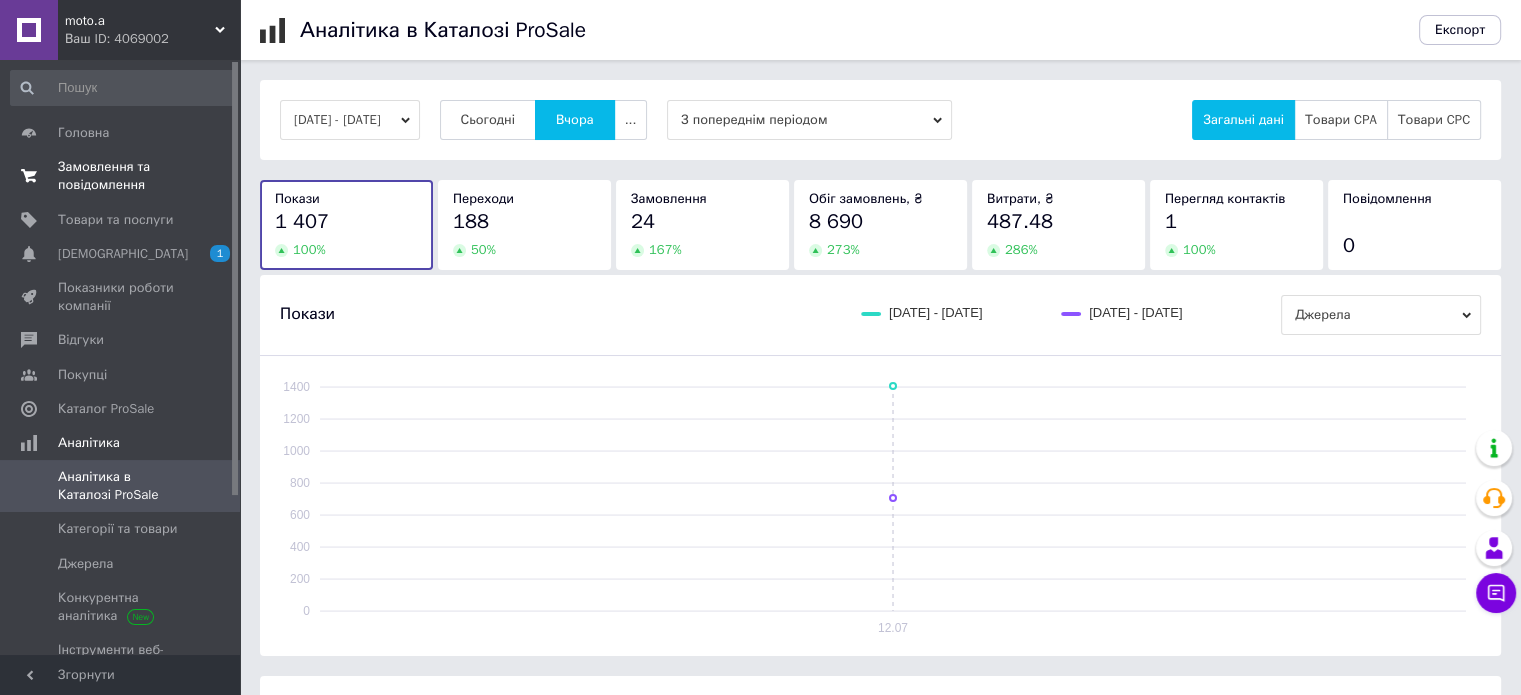 click on "Замовлення та повідомлення" at bounding box center (121, 176) 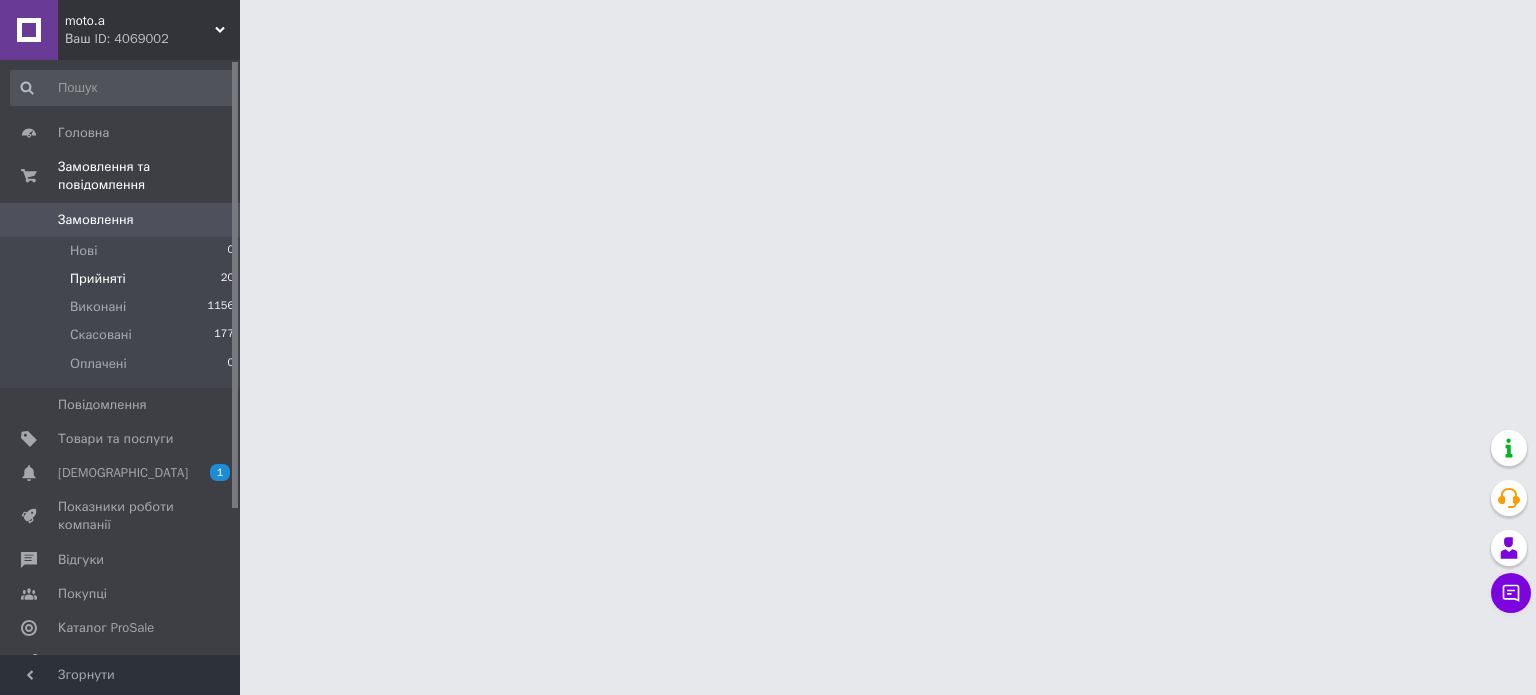 click on "Прийняті" at bounding box center (98, 279) 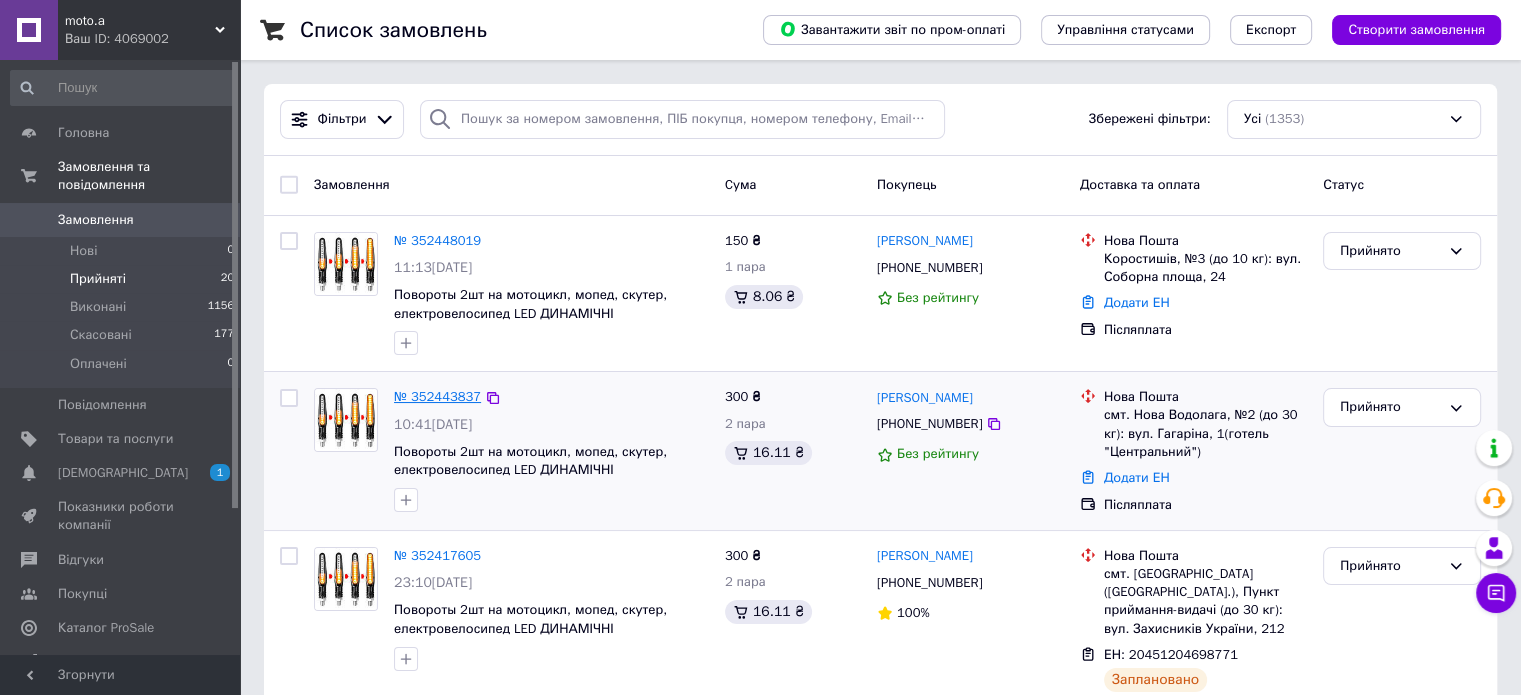 click on "№ 352443837" at bounding box center [437, 396] 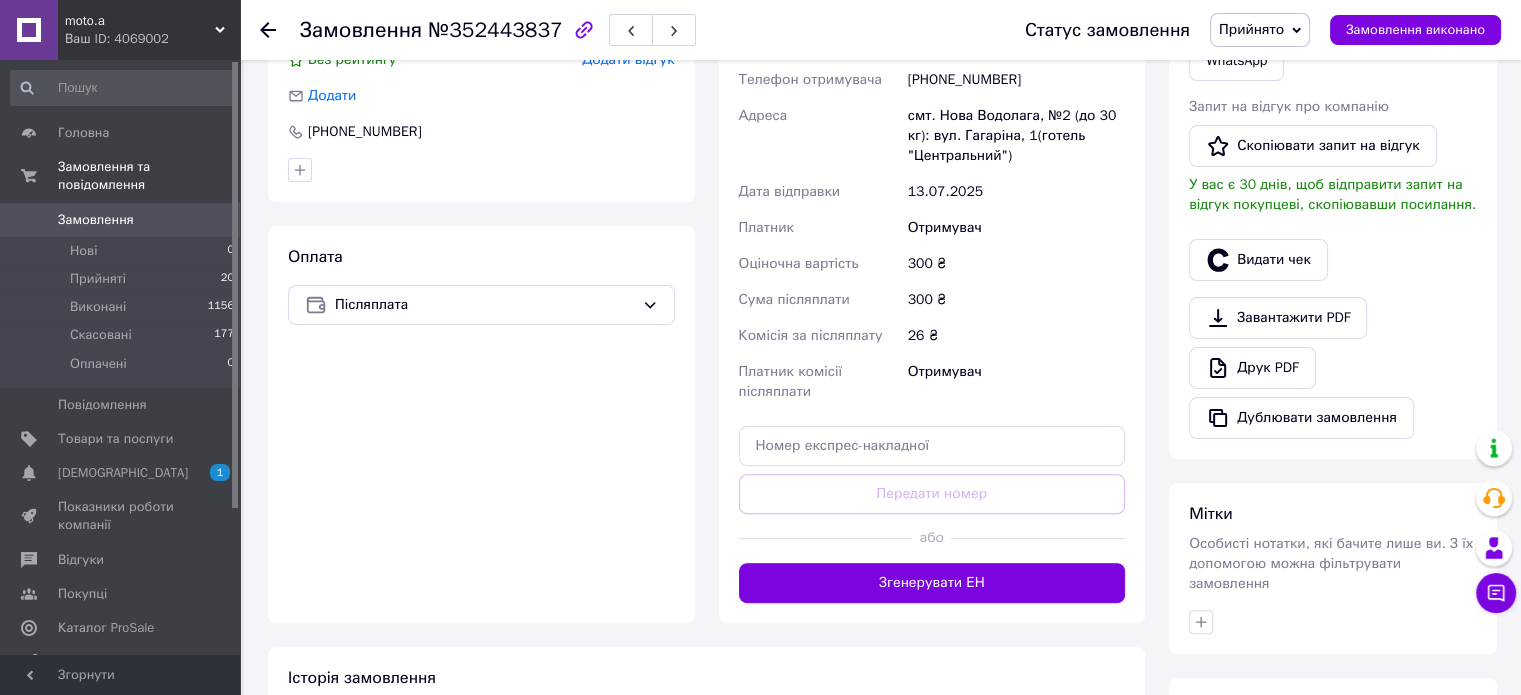 scroll, scrollTop: 500, scrollLeft: 0, axis: vertical 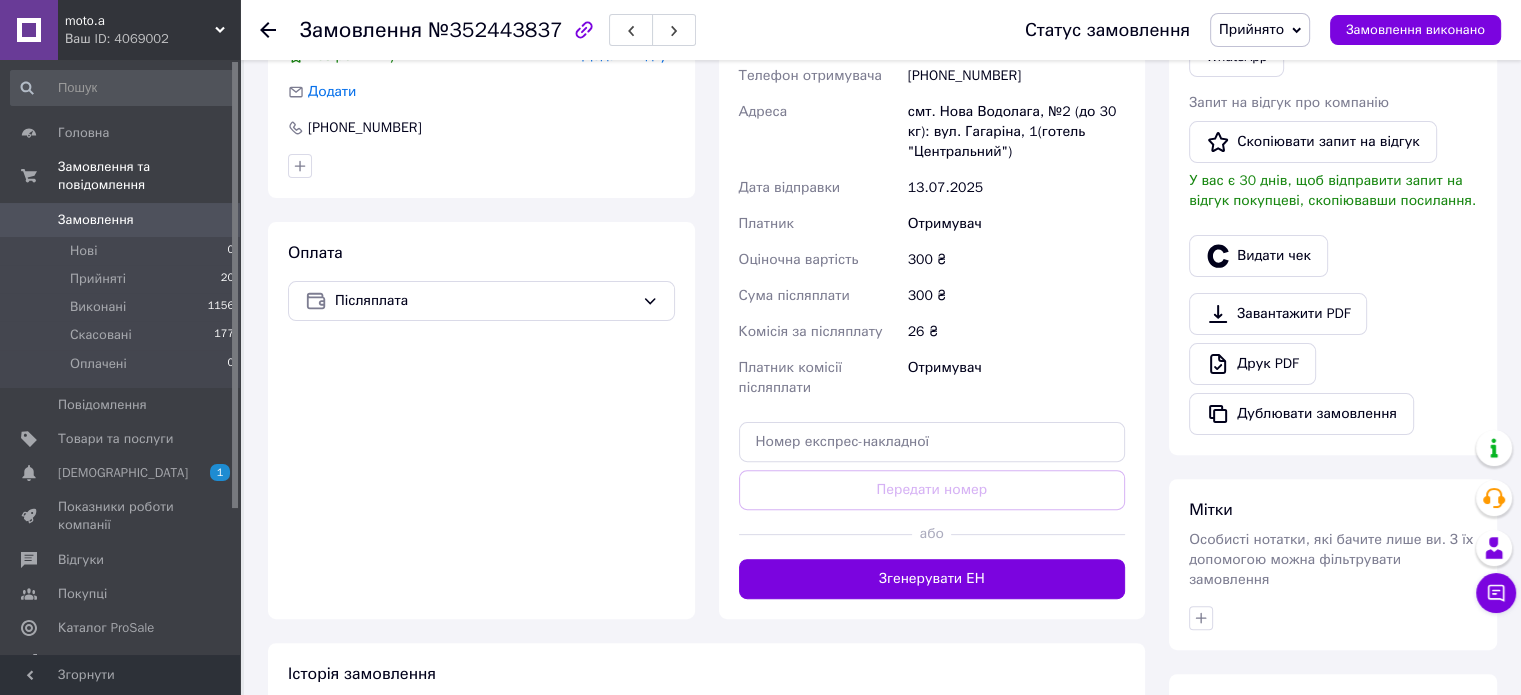 click on "Згенерувати ЕН" at bounding box center (932, 579) 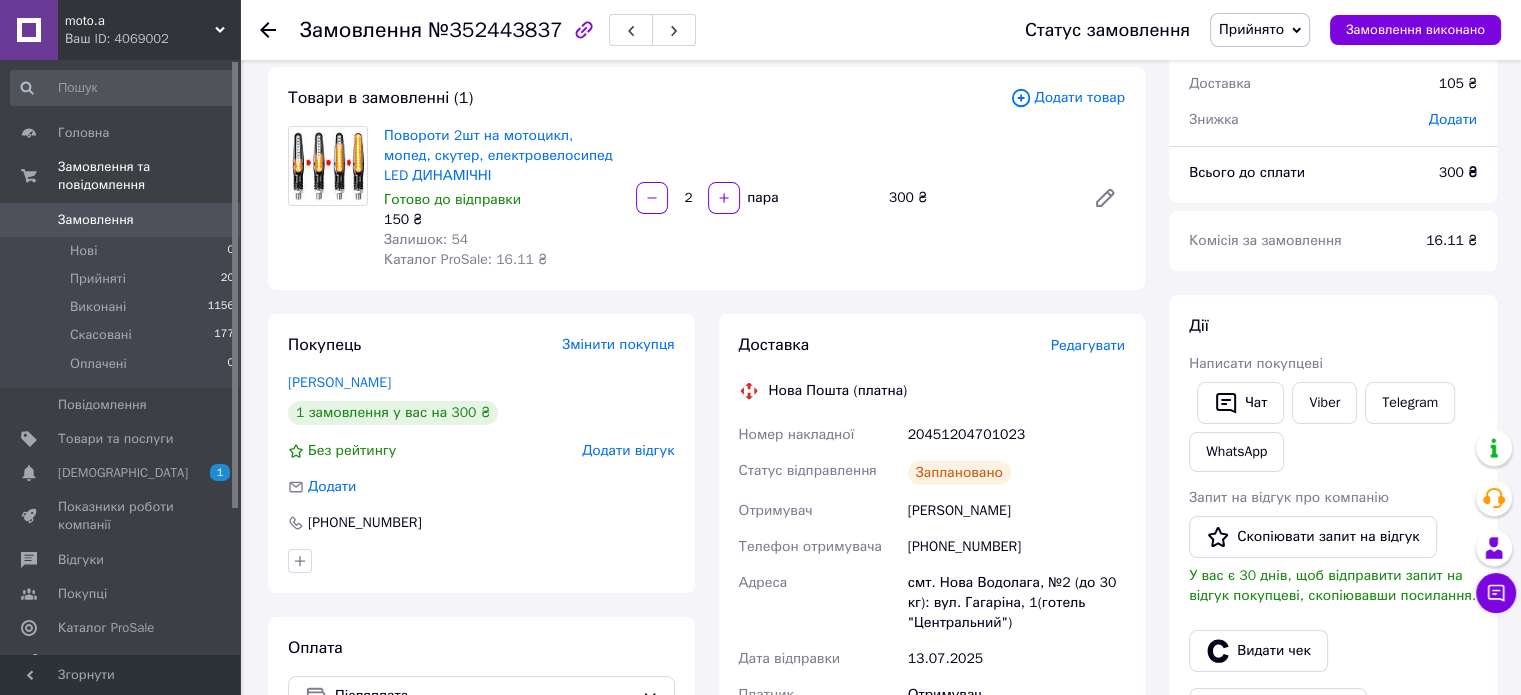 scroll, scrollTop: 0, scrollLeft: 0, axis: both 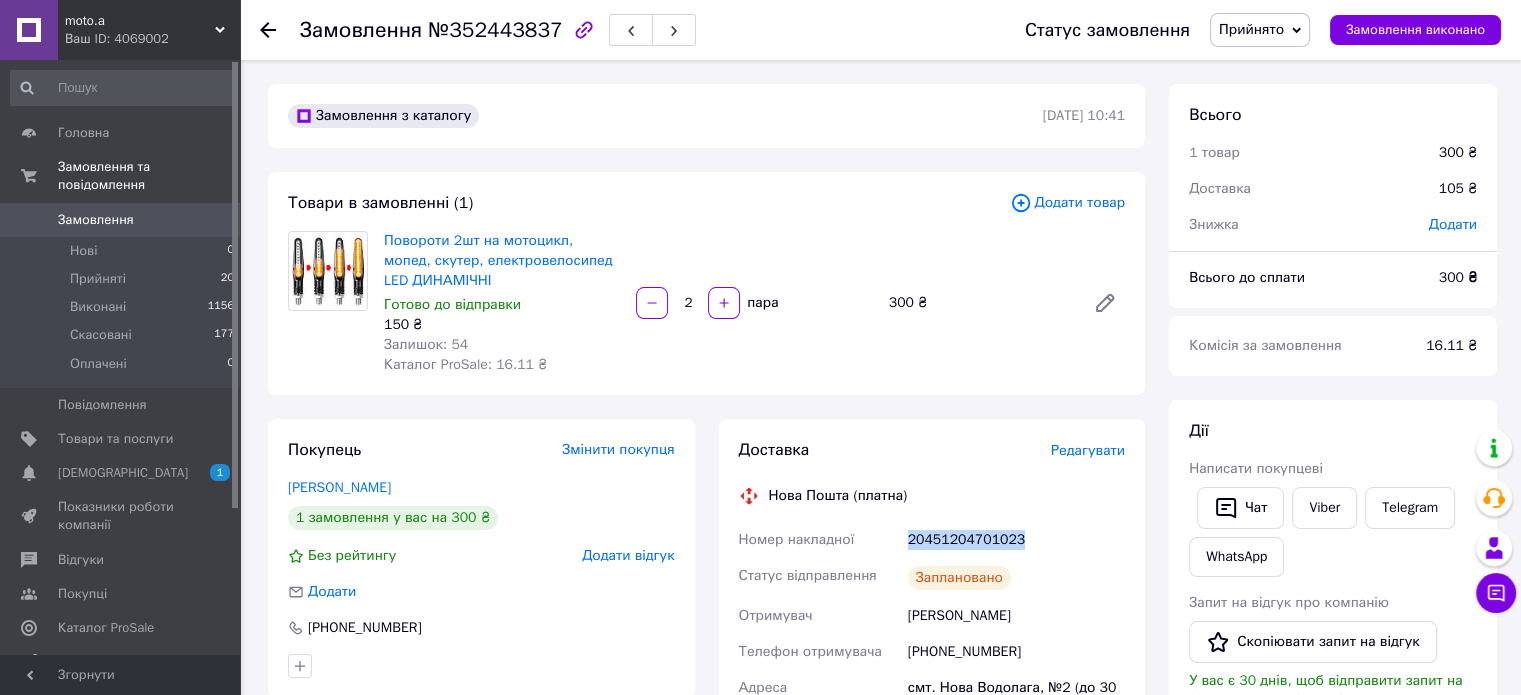 drag, startPoint x: 1020, startPoint y: 533, endPoint x: 896, endPoint y: 526, distance: 124.197426 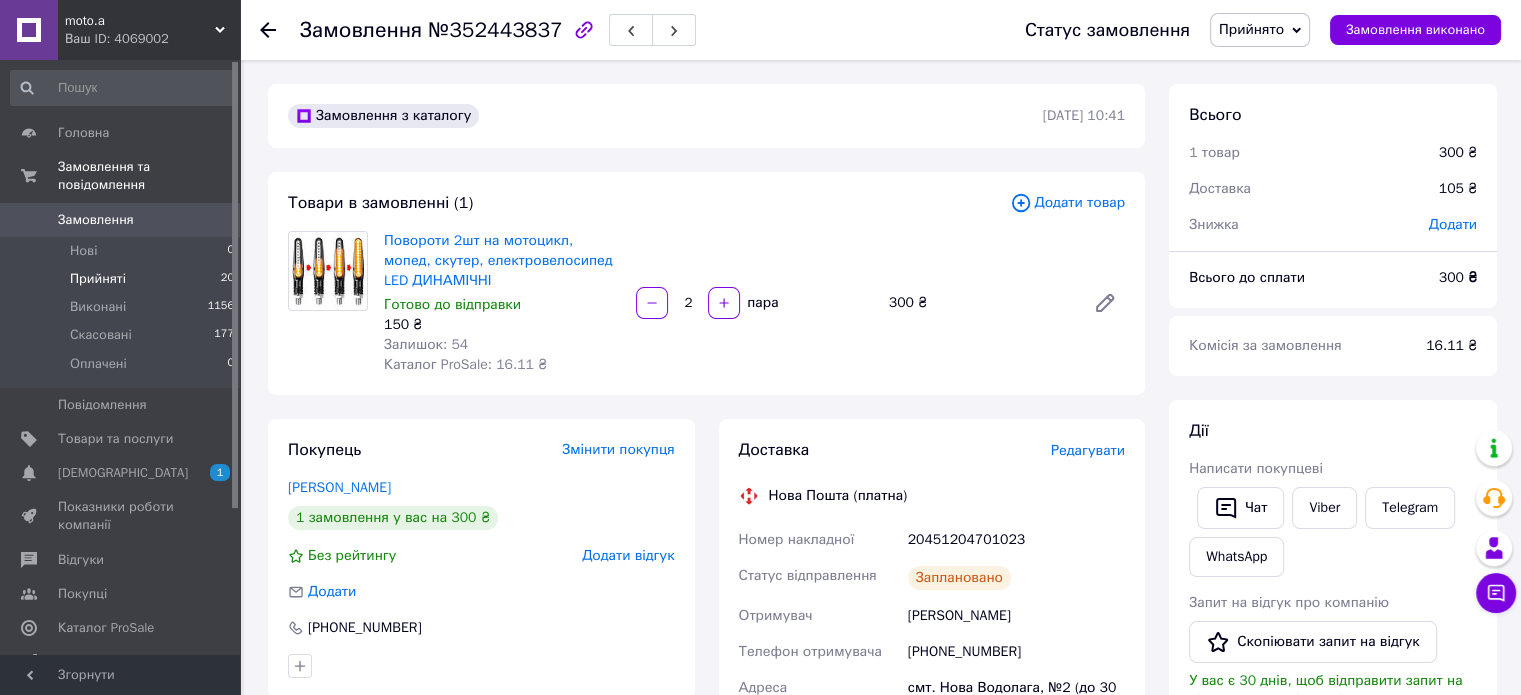 click on "Прийняті" at bounding box center [98, 279] 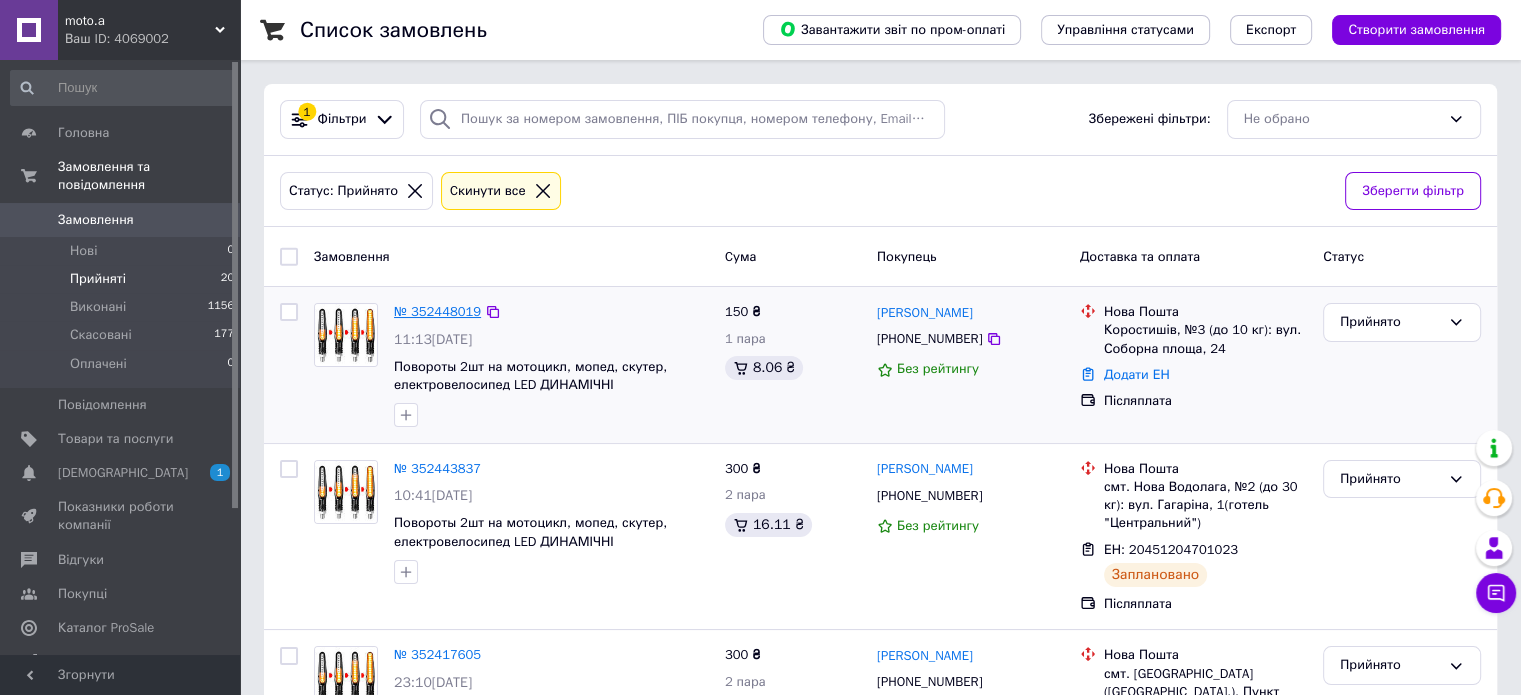click on "№ 352448019" at bounding box center [437, 311] 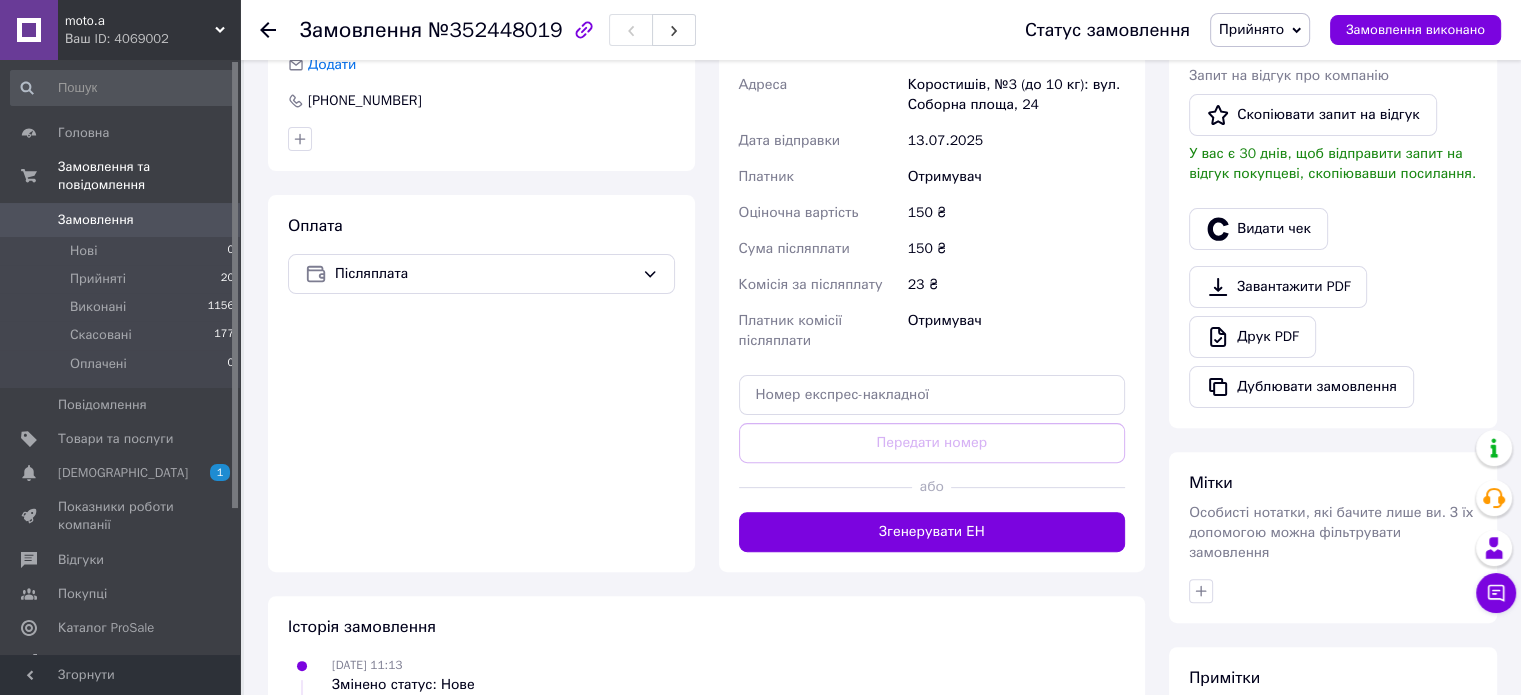 scroll, scrollTop: 600, scrollLeft: 0, axis: vertical 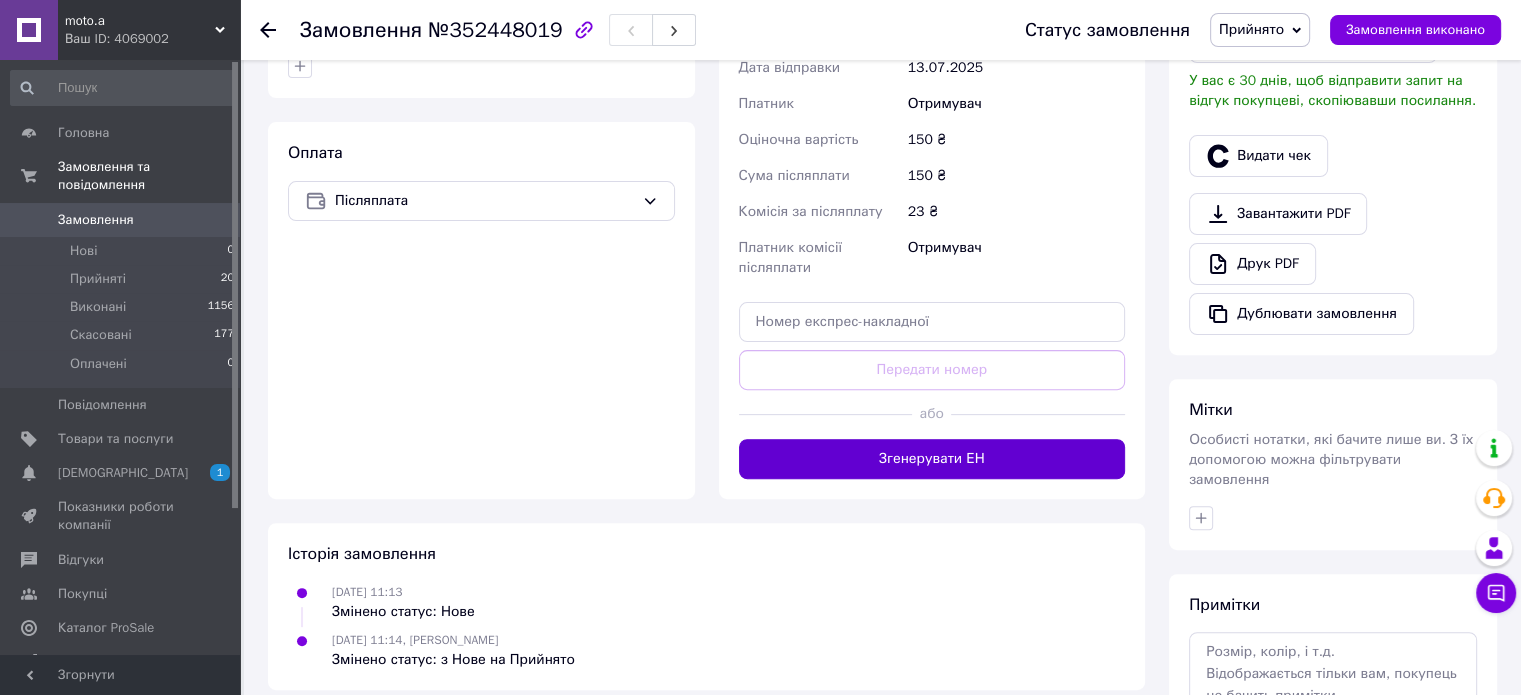 click on "Згенерувати ЕН" at bounding box center (932, 459) 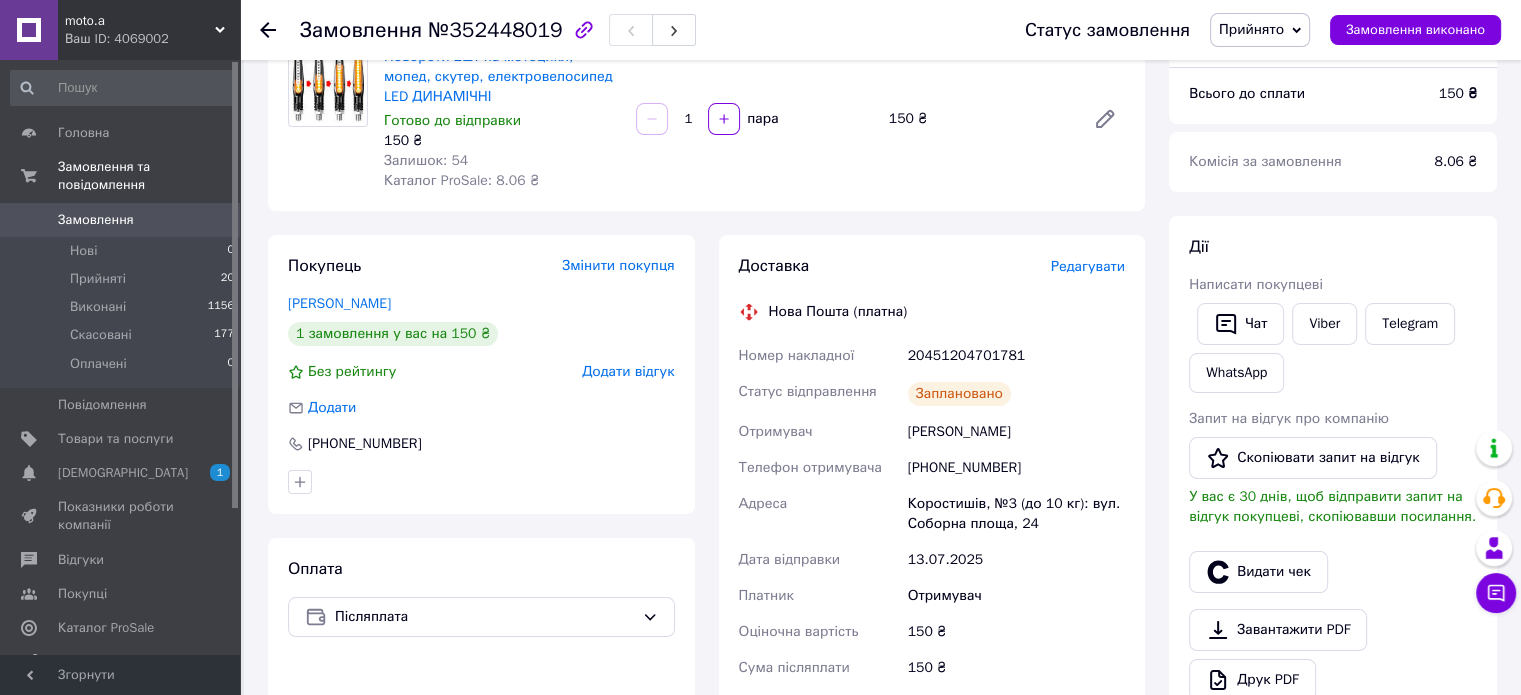 scroll, scrollTop: 0, scrollLeft: 0, axis: both 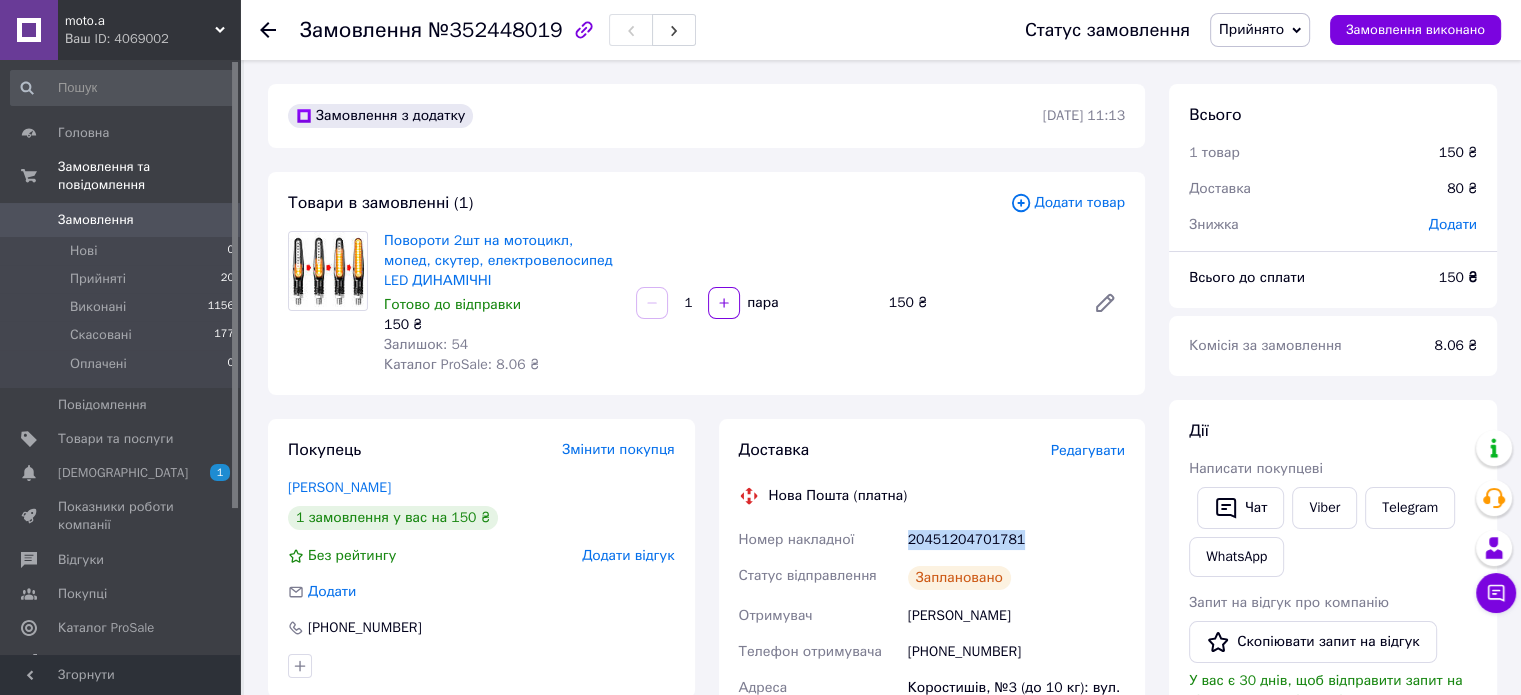 drag, startPoint x: 1025, startPoint y: 528, endPoint x: 872, endPoint y: 555, distance: 155.36409 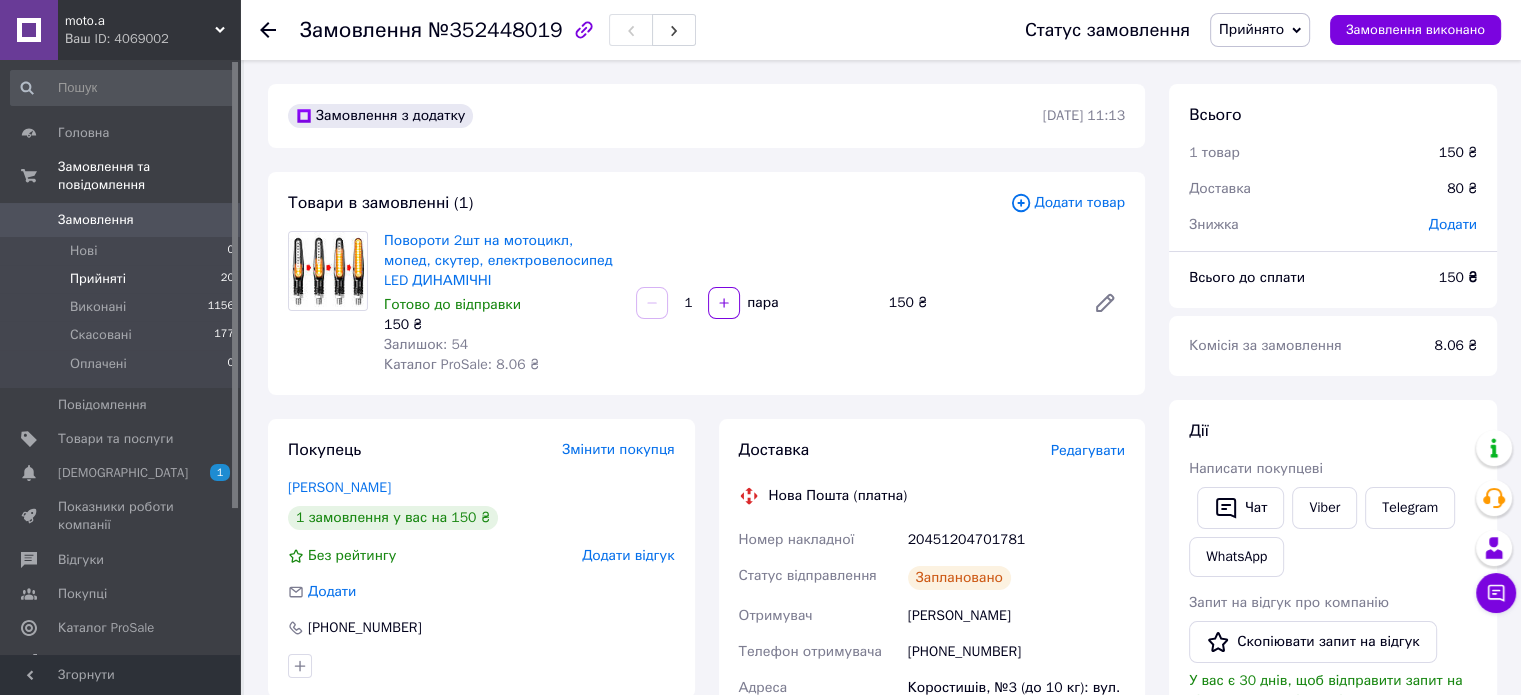 click on "Прийняті" at bounding box center (98, 279) 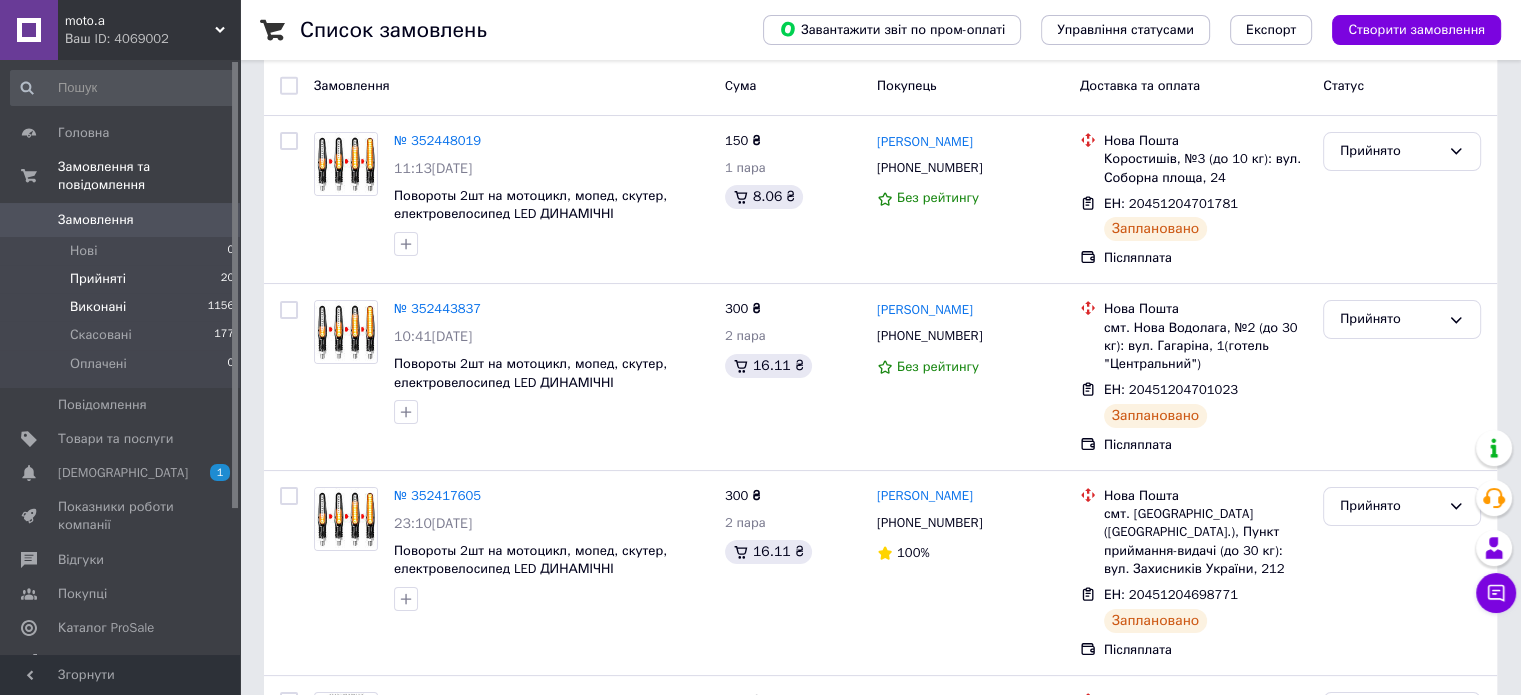 scroll, scrollTop: 0, scrollLeft: 0, axis: both 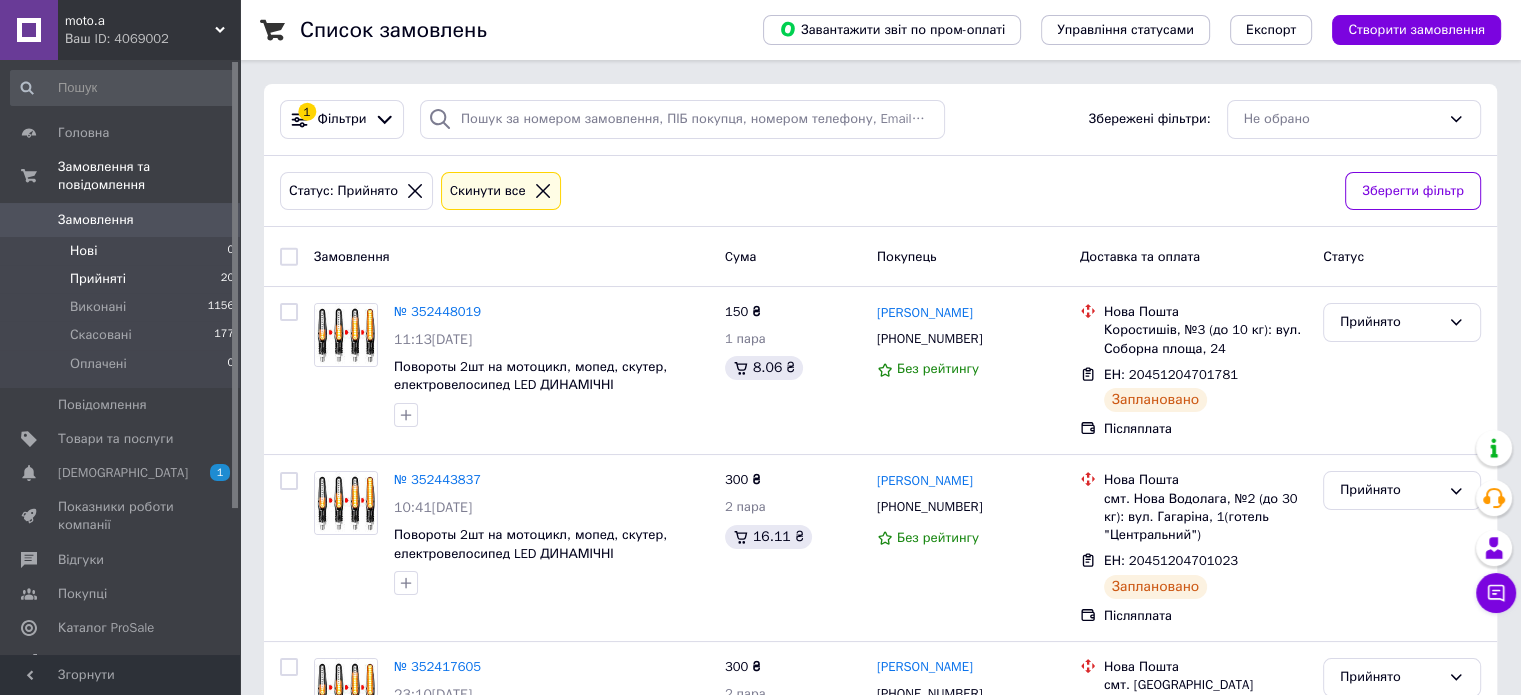 click on "Нові" at bounding box center (83, 251) 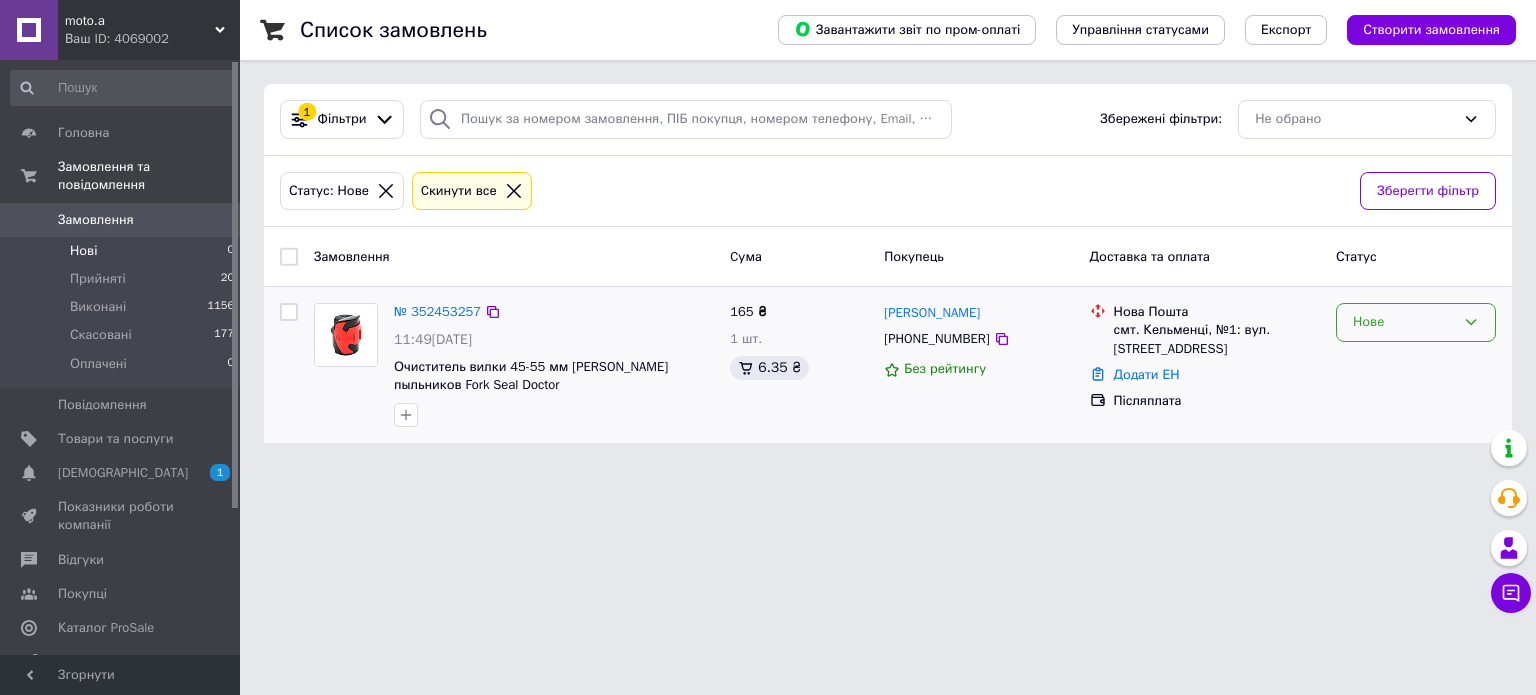 click on "Нове" at bounding box center [1404, 322] 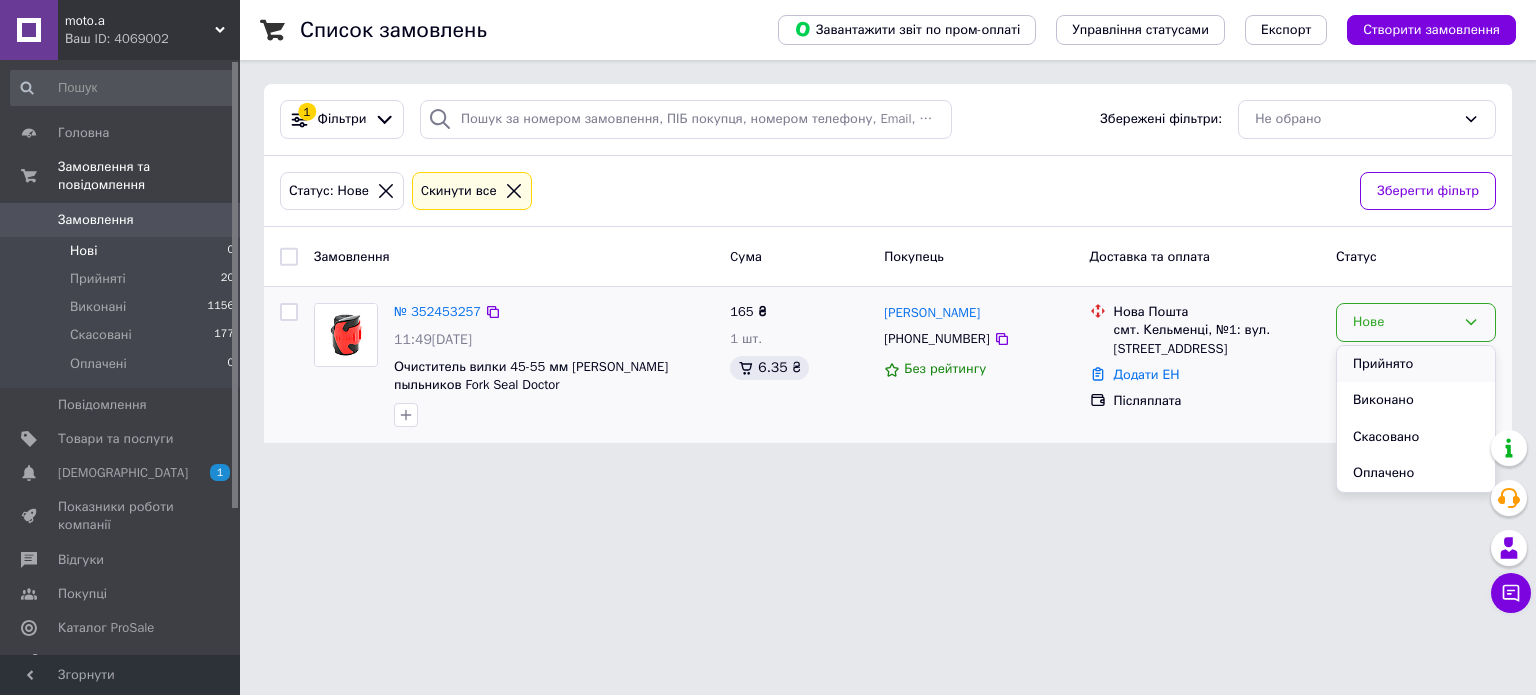 click on "Прийнято" at bounding box center (1416, 364) 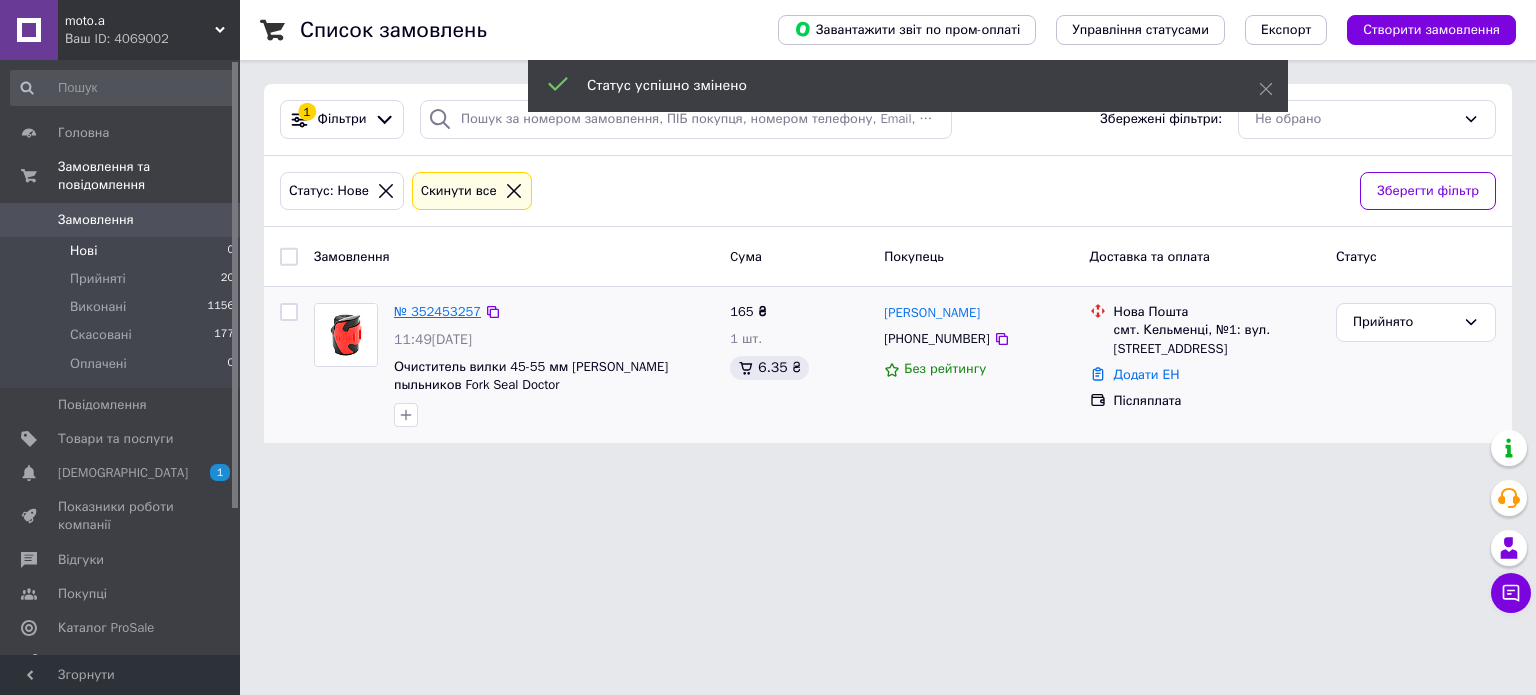 click on "№ 352453257" at bounding box center [437, 311] 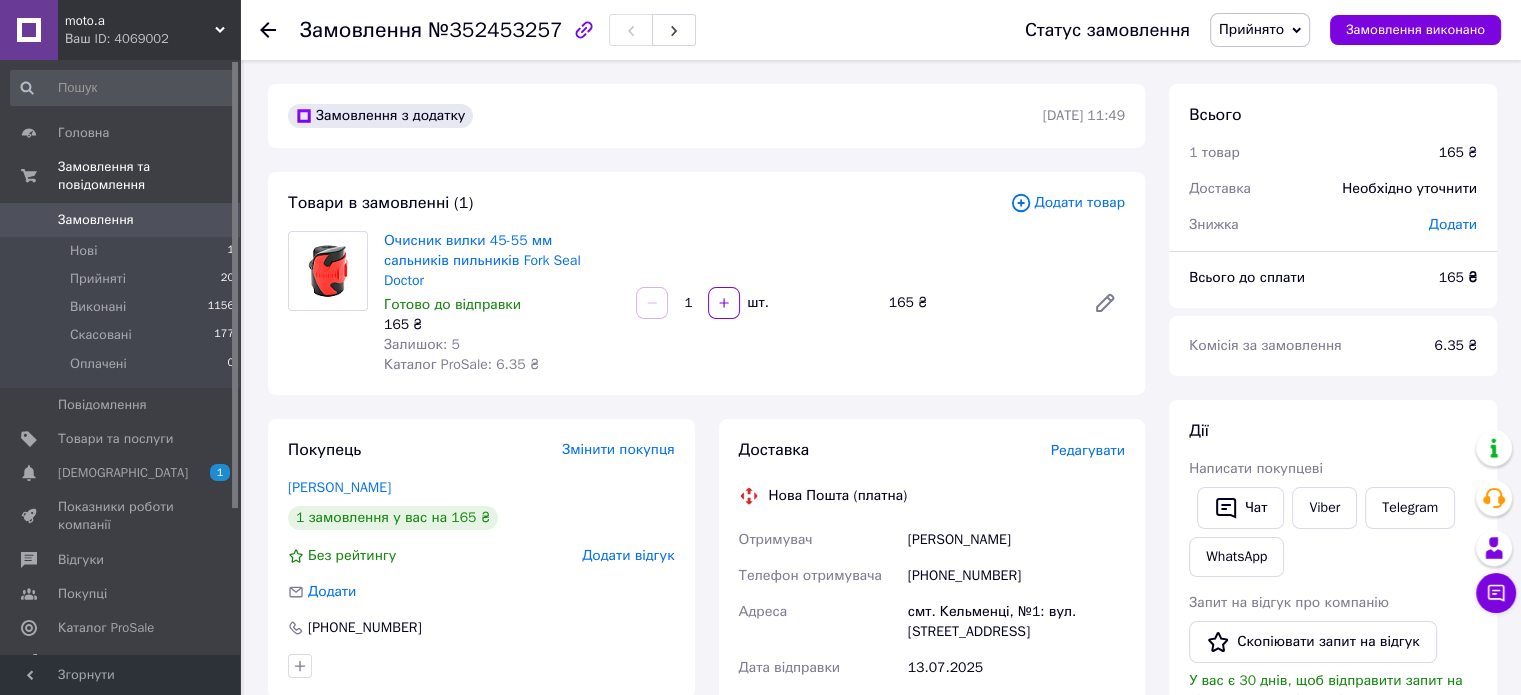 click on "Написати покупцеві" at bounding box center [1333, 469] 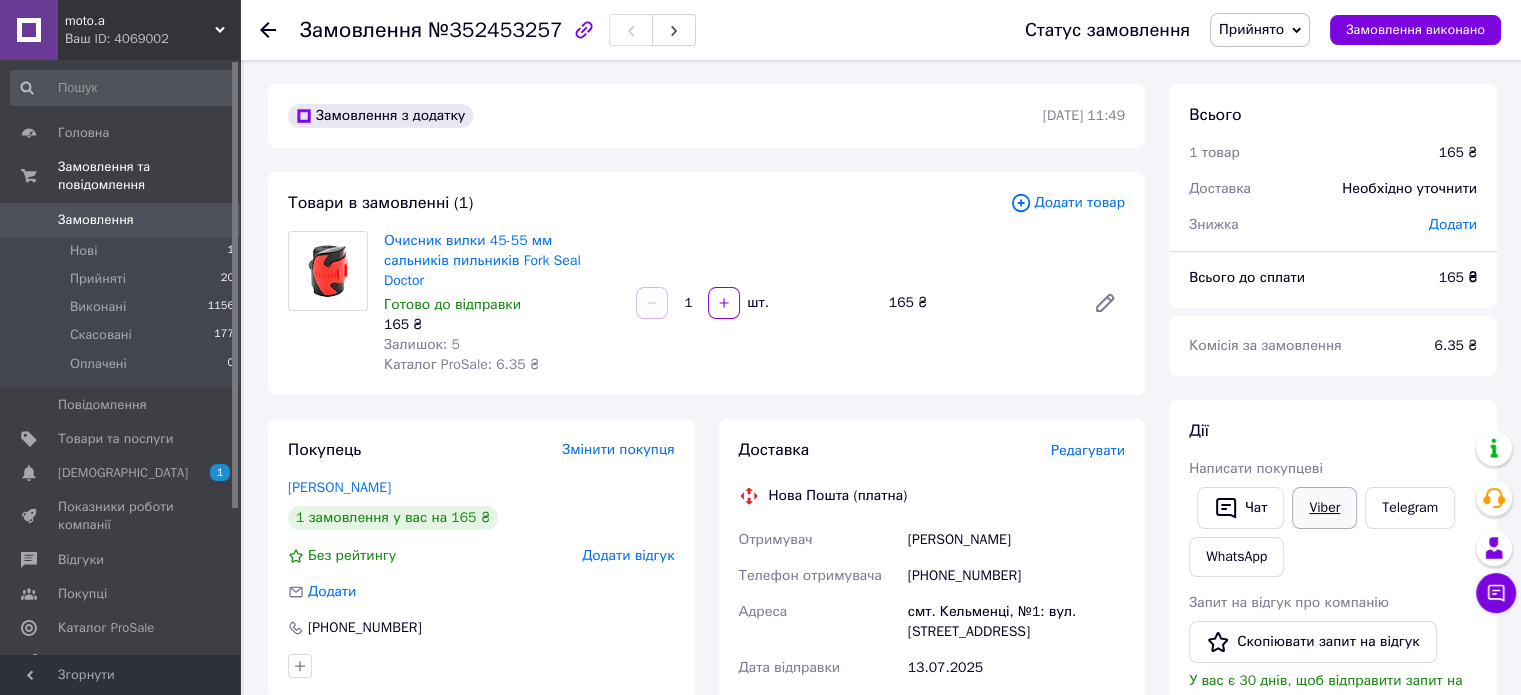click on "Viber" at bounding box center (1324, 508) 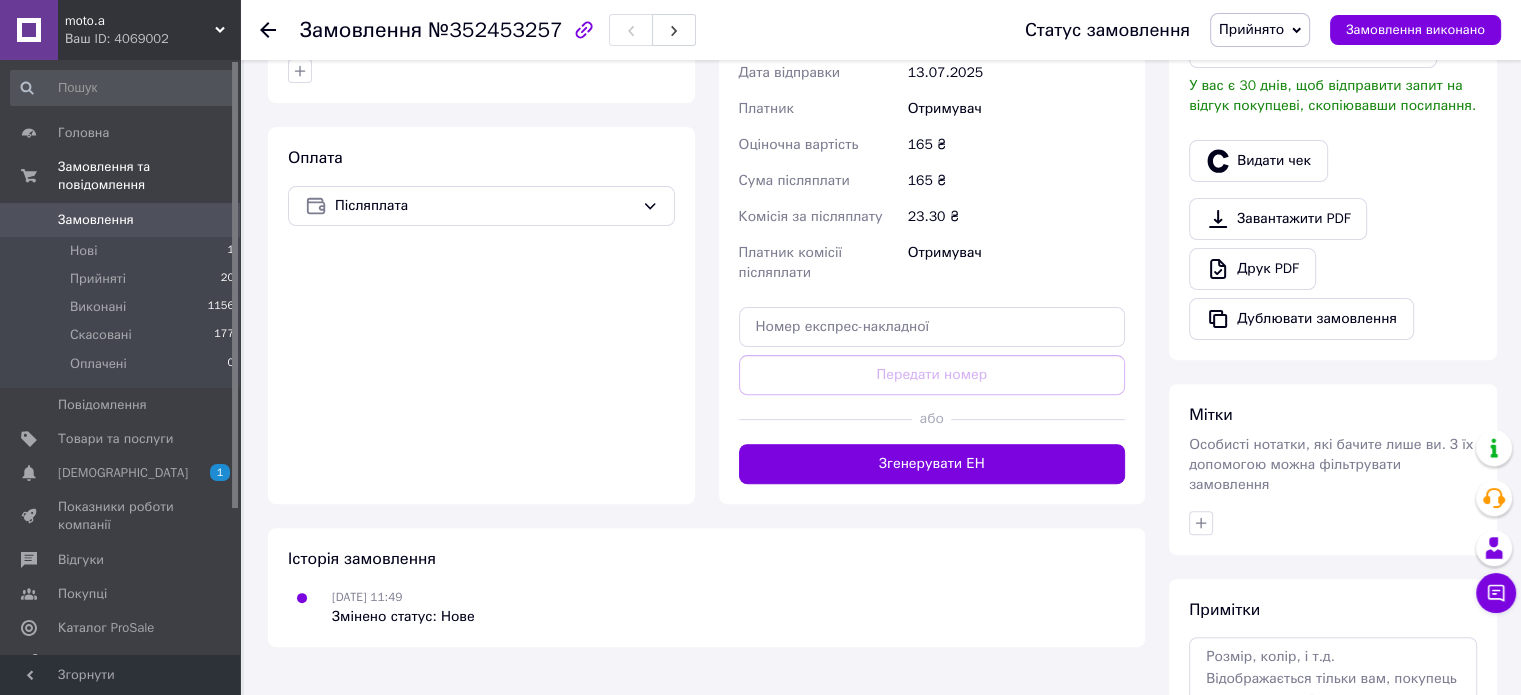 scroll, scrollTop: 600, scrollLeft: 0, axis: vertical 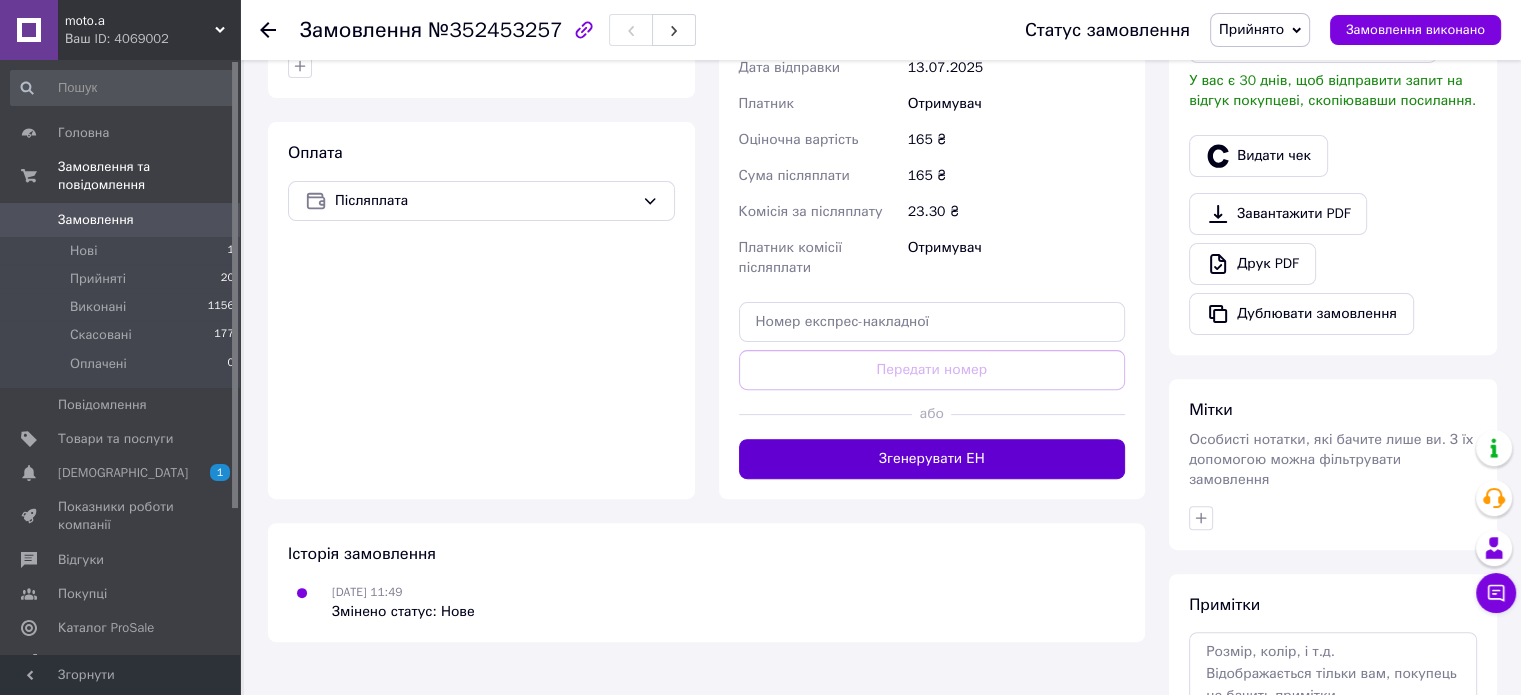 click on "Згенерувати ЕН" at bounding box center (932, 459) 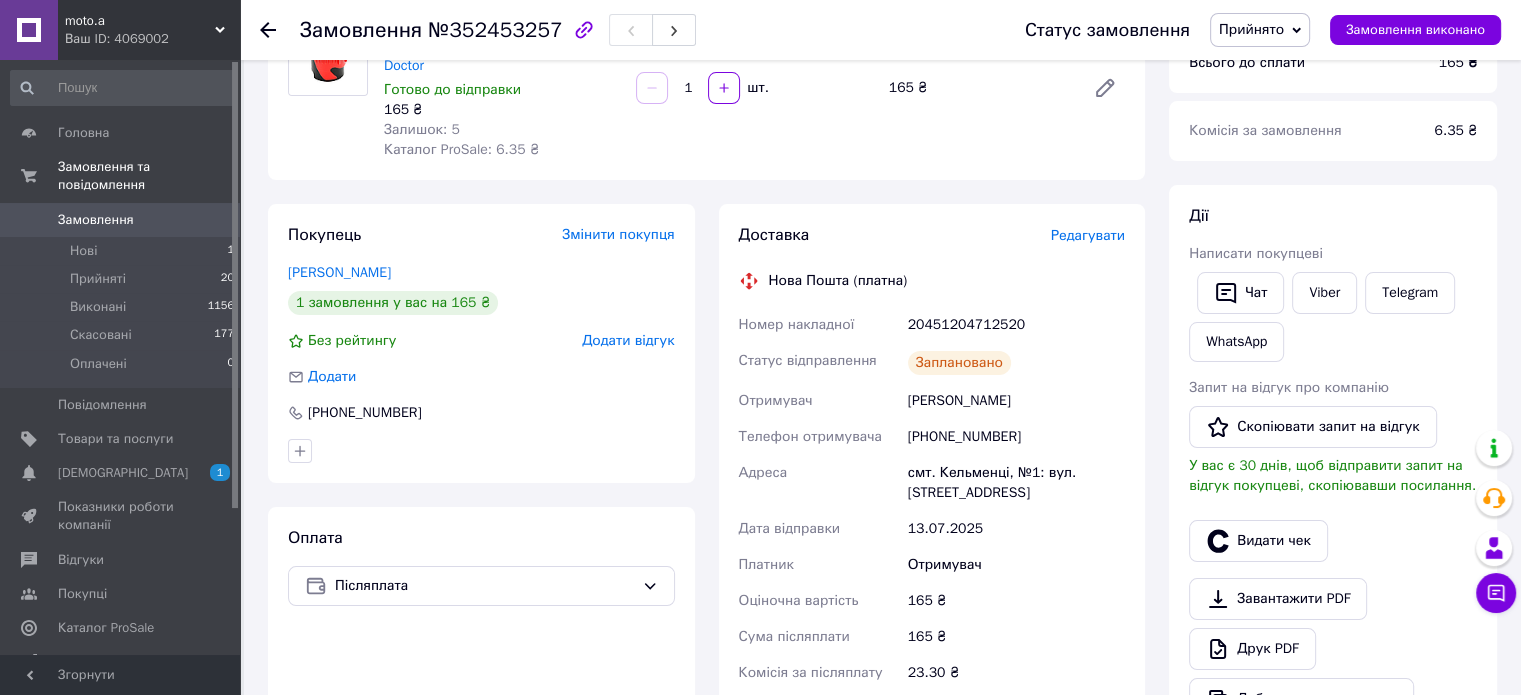 scroll, scrollTop: 200, scrollLeft: 0, axis: vertical 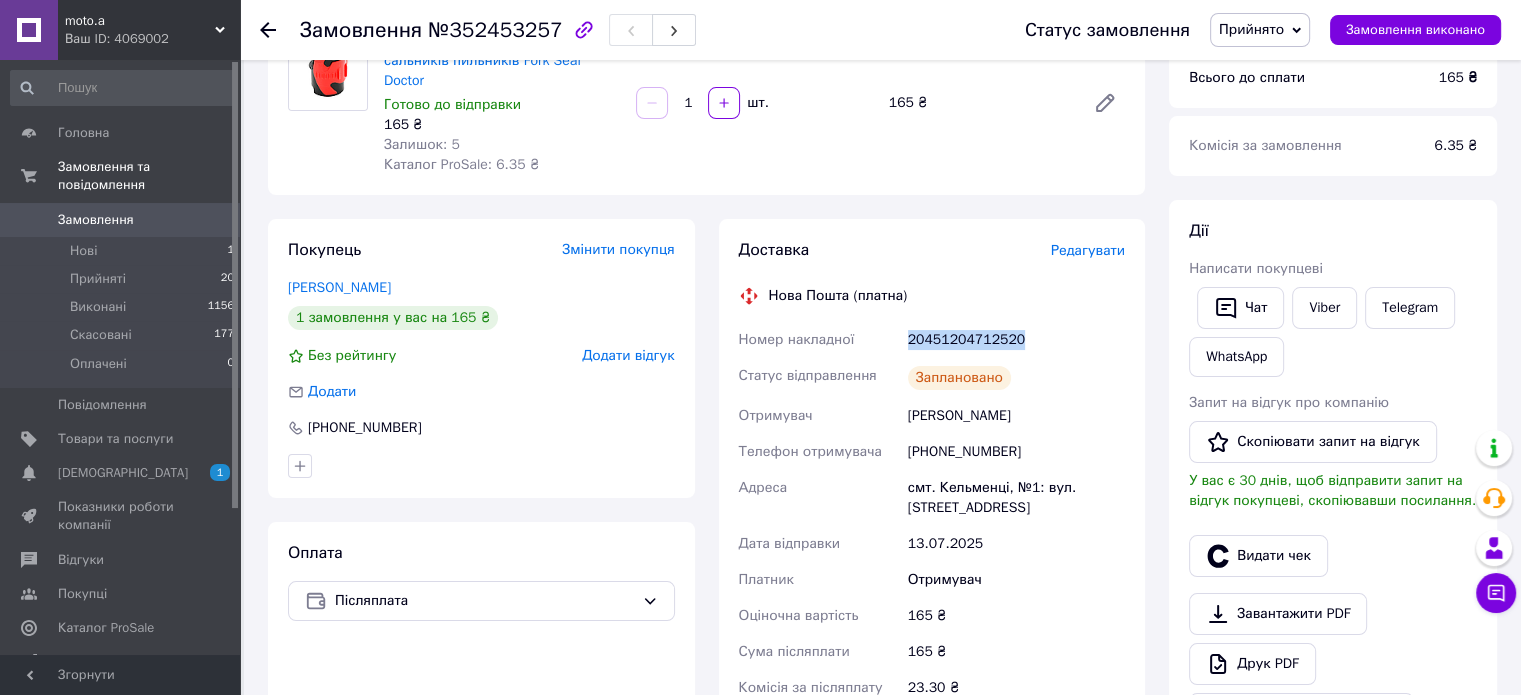 drag, startPoint x: 1030, startPoint y: 317, endPoint x: 900, endPoint y: 319, distance: 130.01538 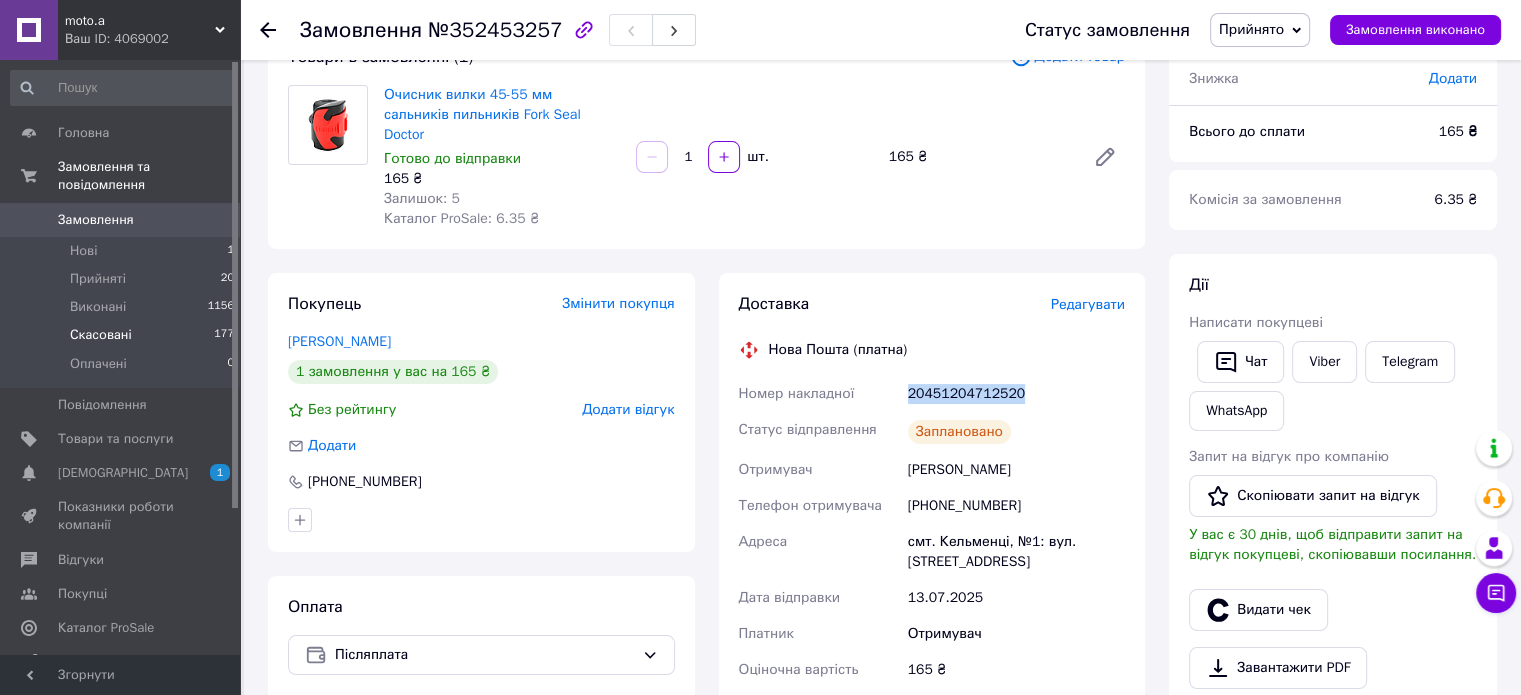 scroll, scrollTop: 0, scrollLeft: 0, axis: both 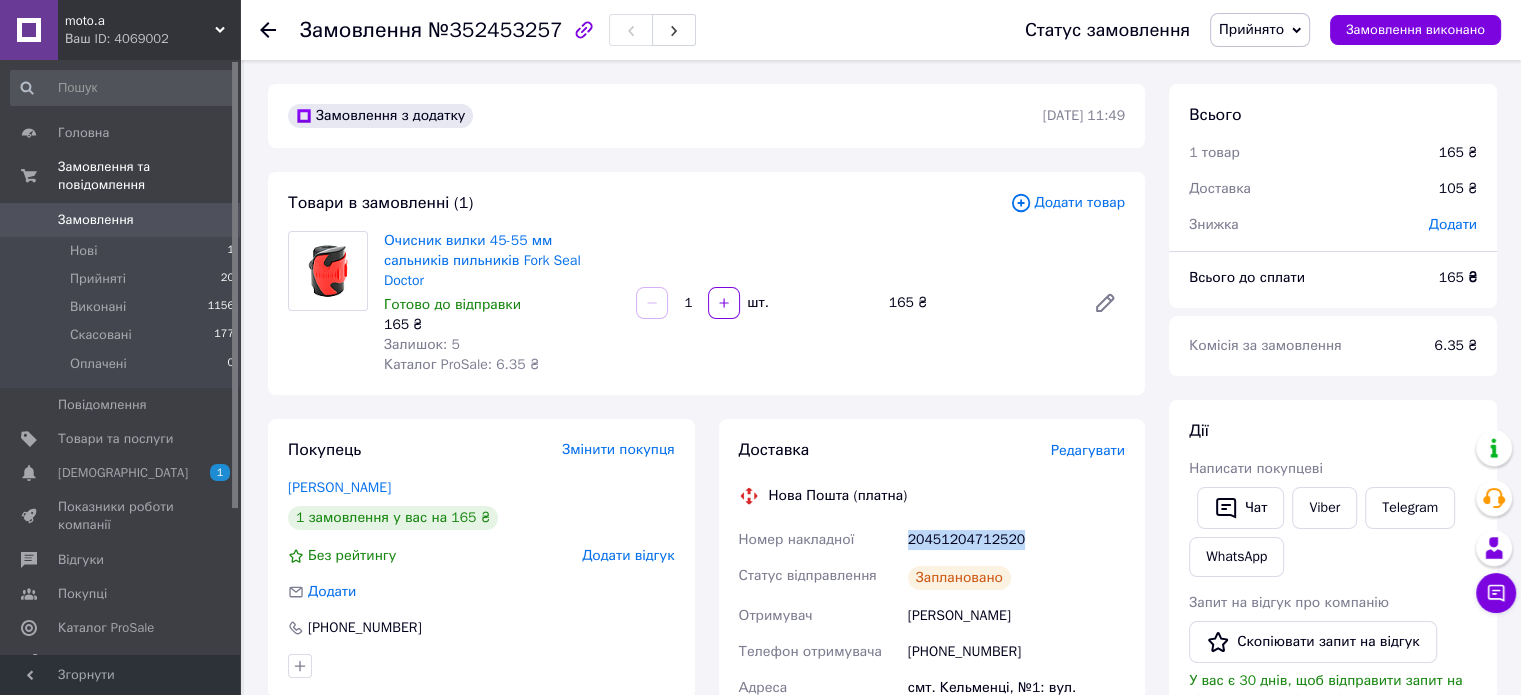 click on "Замовлення 0" at bounding box center (123, 220) 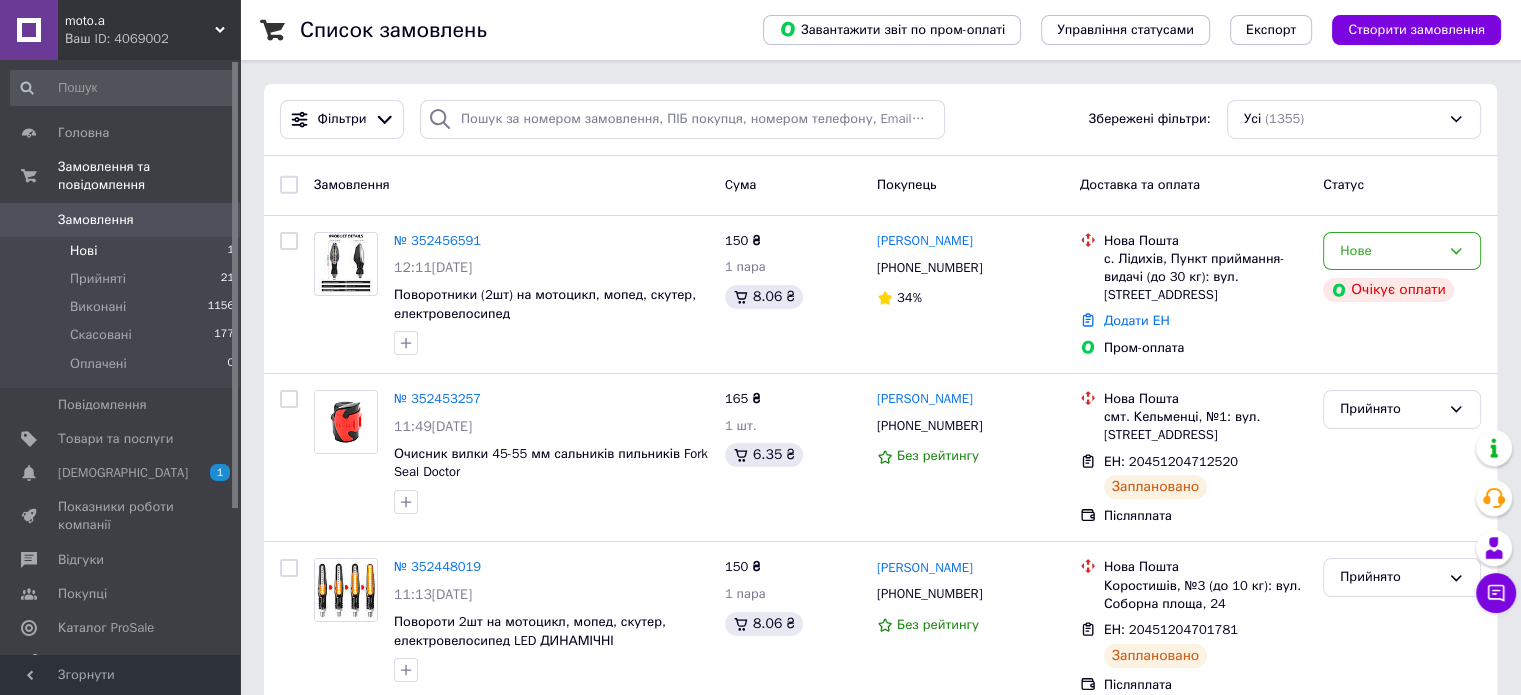 click on "Нові 1" at bounding box center (123, 251) 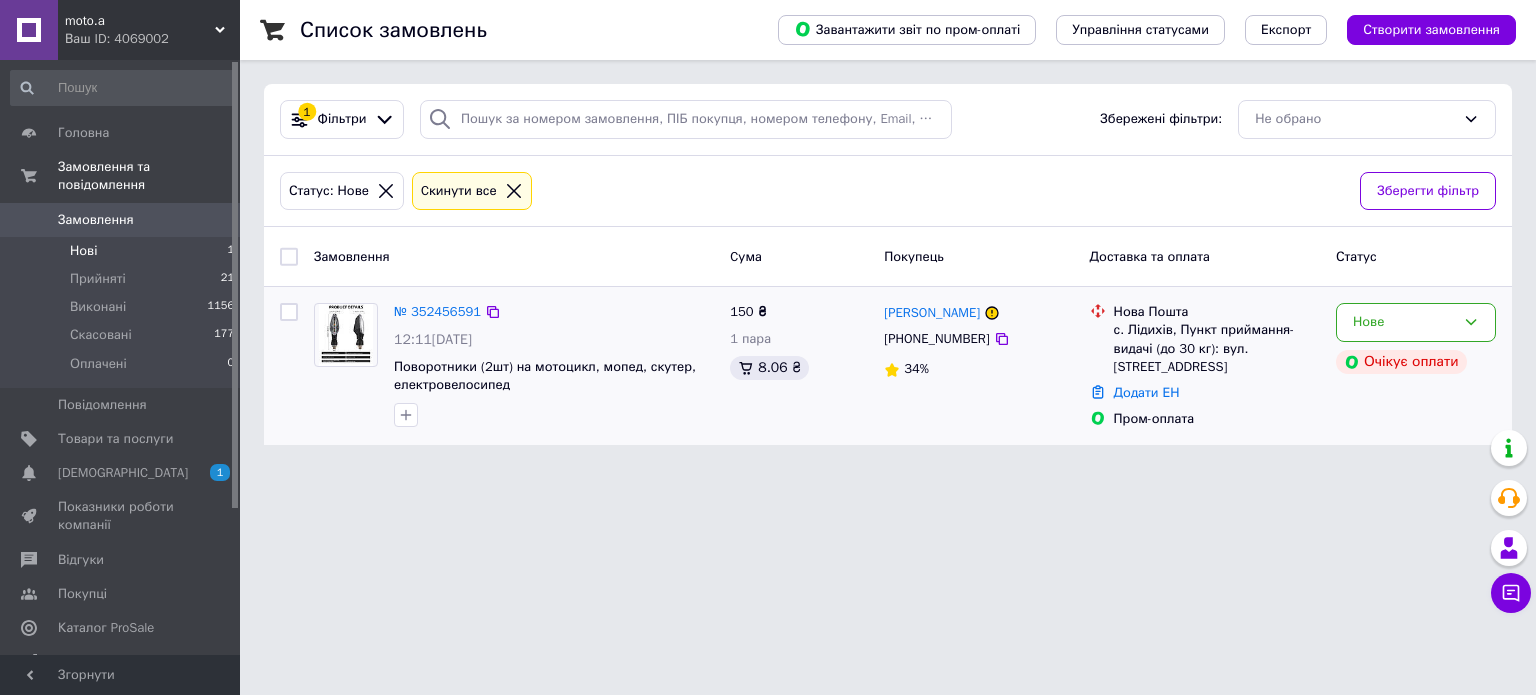 click on "№ 352456591 12:11, 13.07.2025 Поворотники (2шт) на мотоцикл, мопед, скутер, електровелосипед" at bounding box center [554, 365] 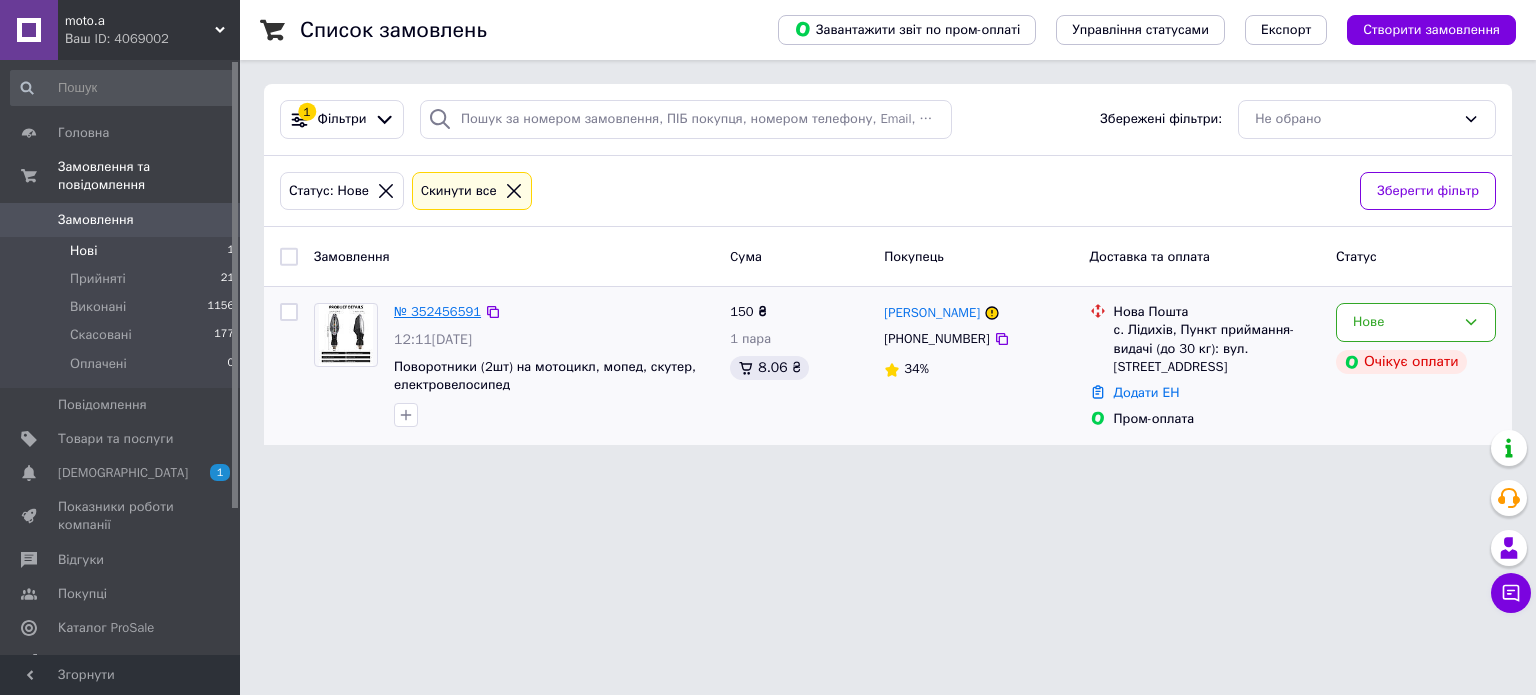 click on "№ 352456591" at bounding box center [437, 311] 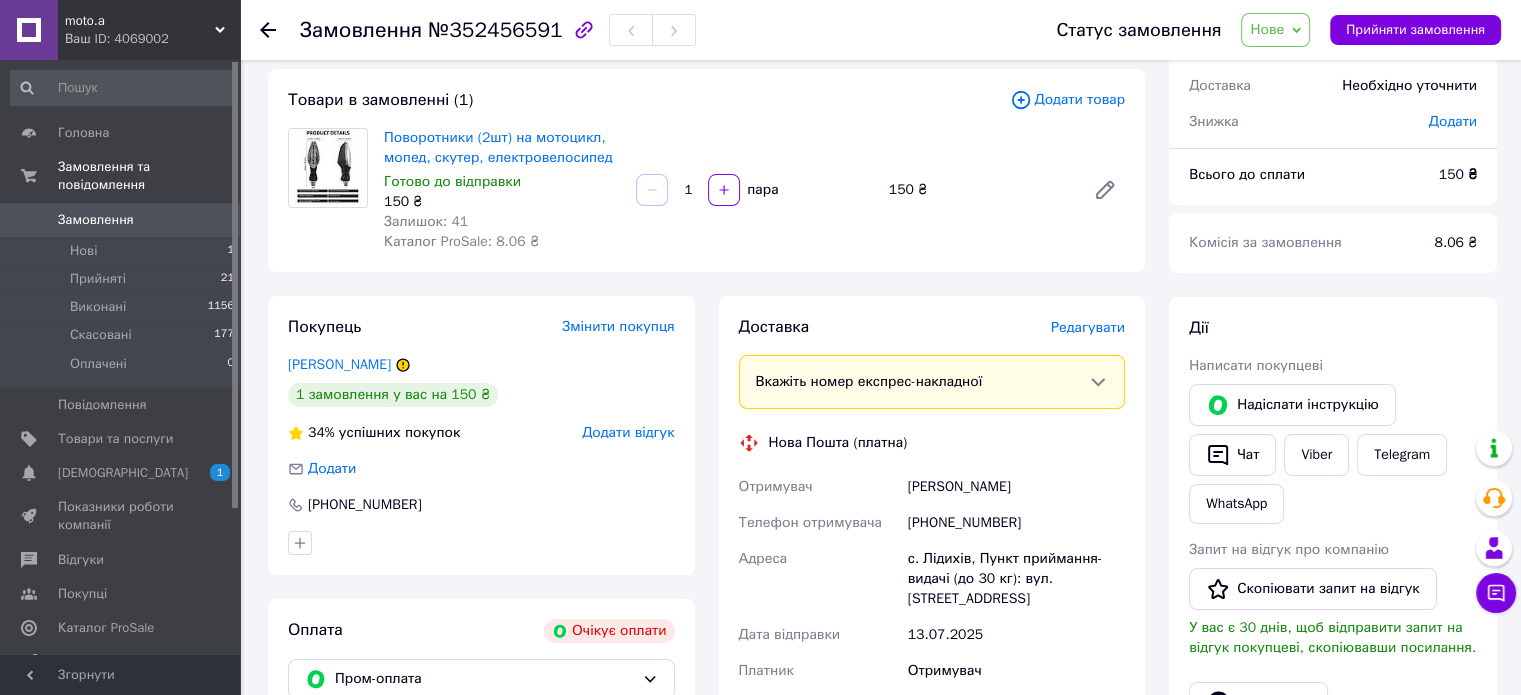 scroll, scrollTop: 100, scrollLeft: 0, axis: vertical 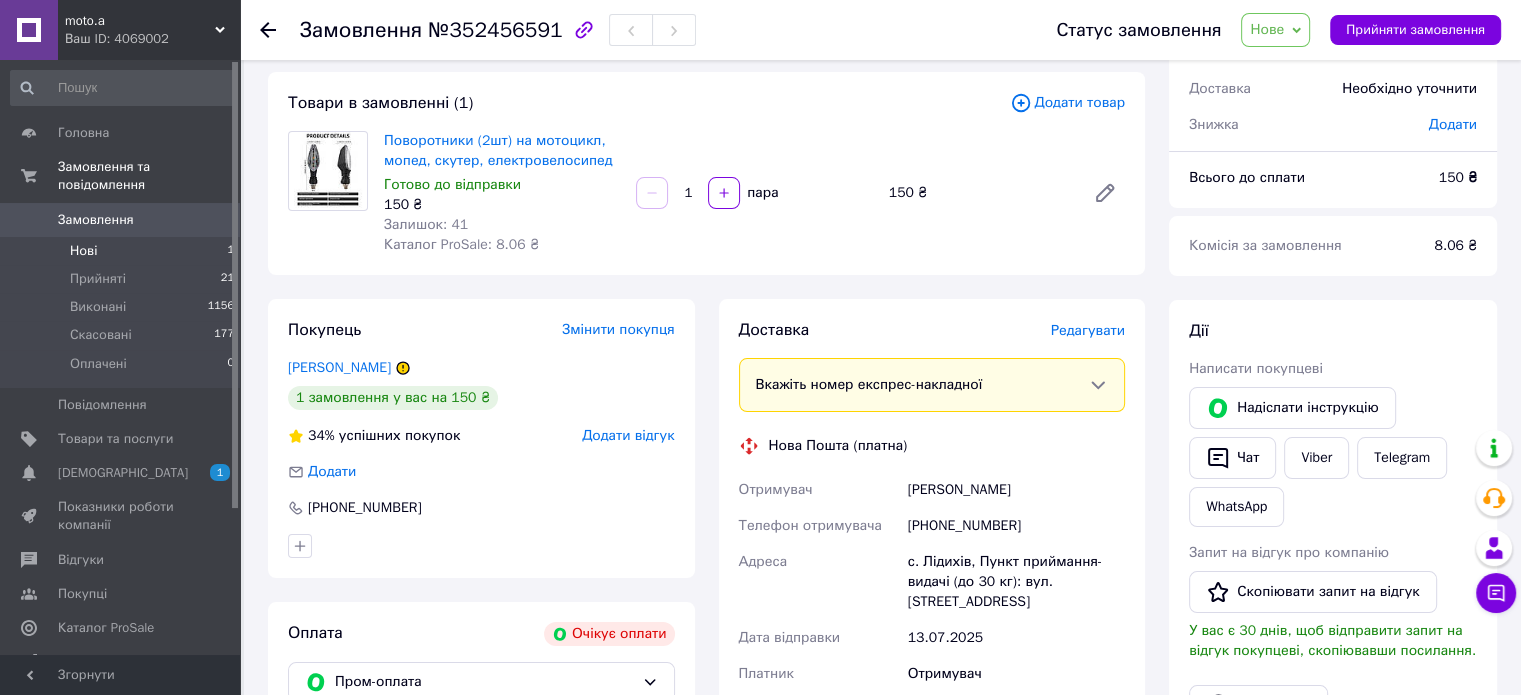 click on "Нові" at bounding box center (83, 251) 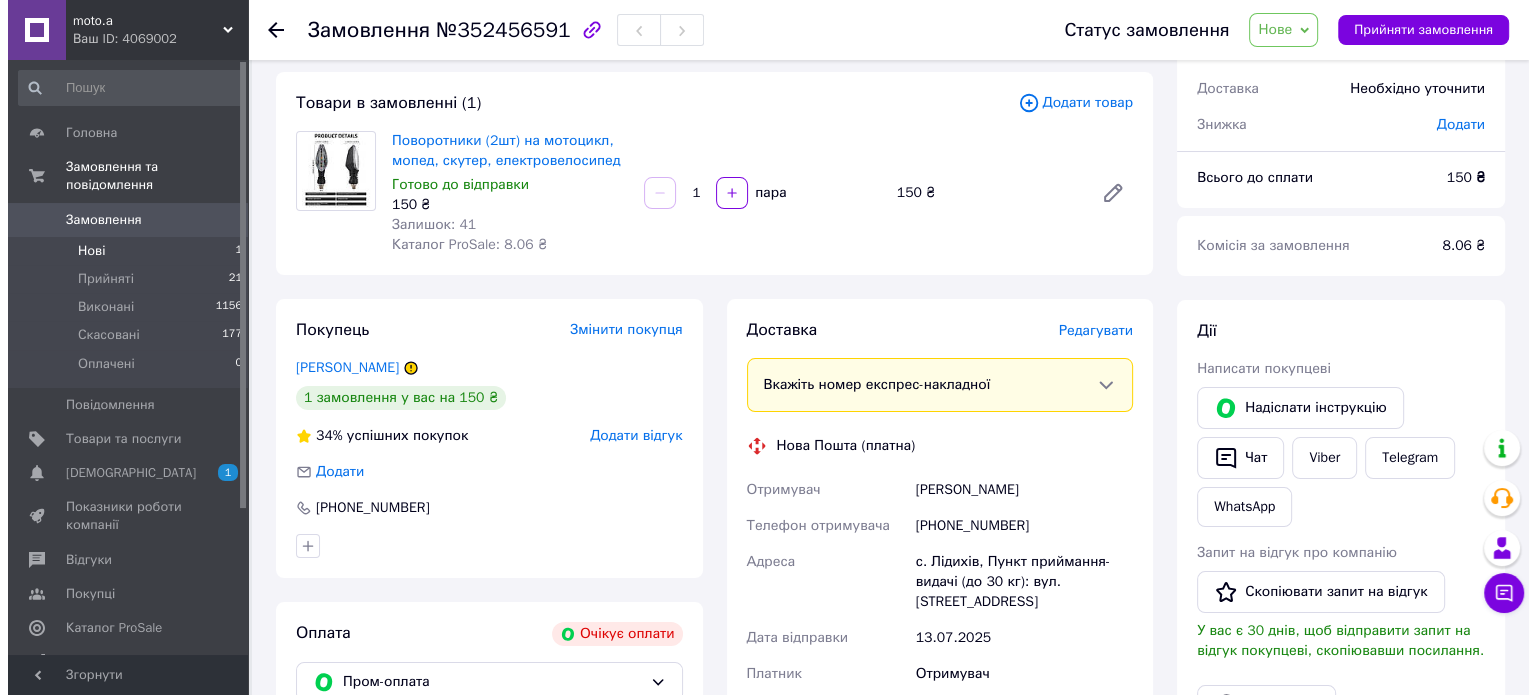 scroll, scrollTop: 0, scrollLeft: 0, axis: both 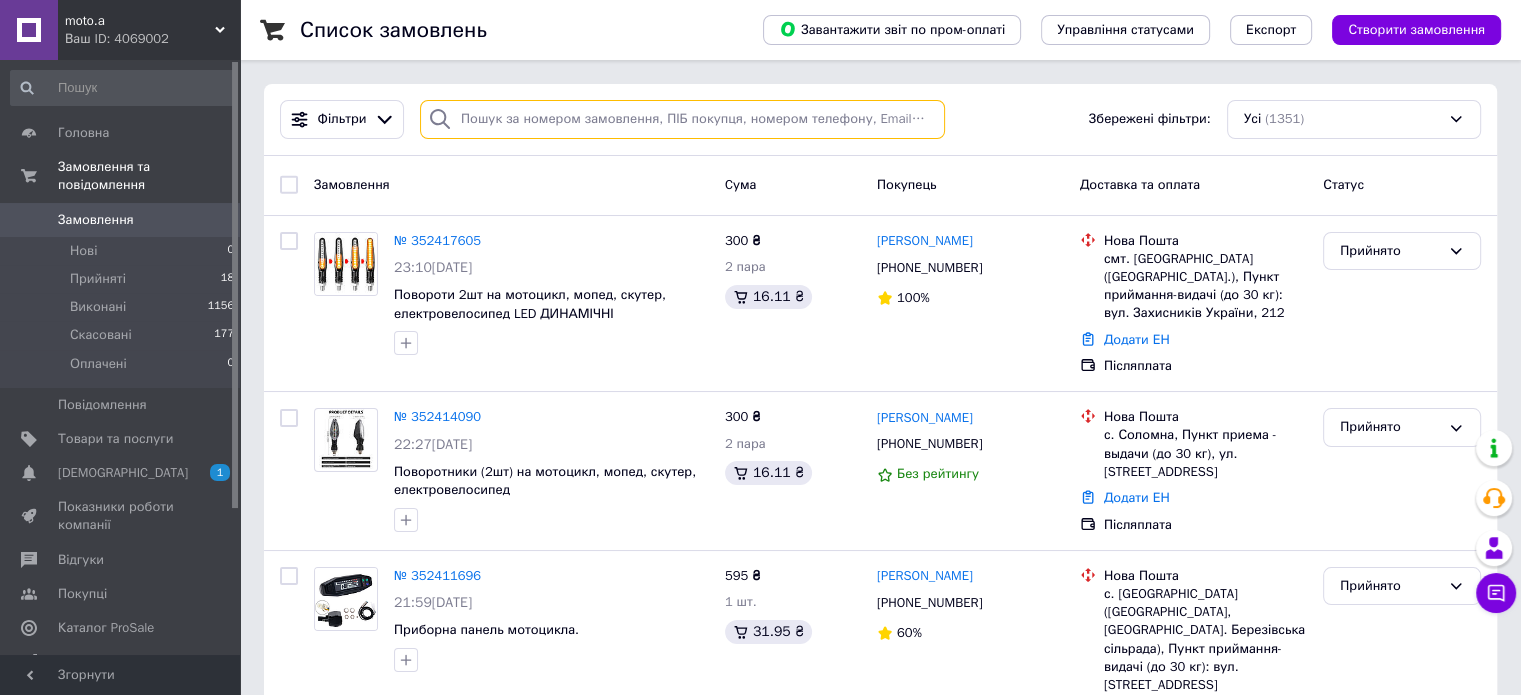 paste on "352356692" 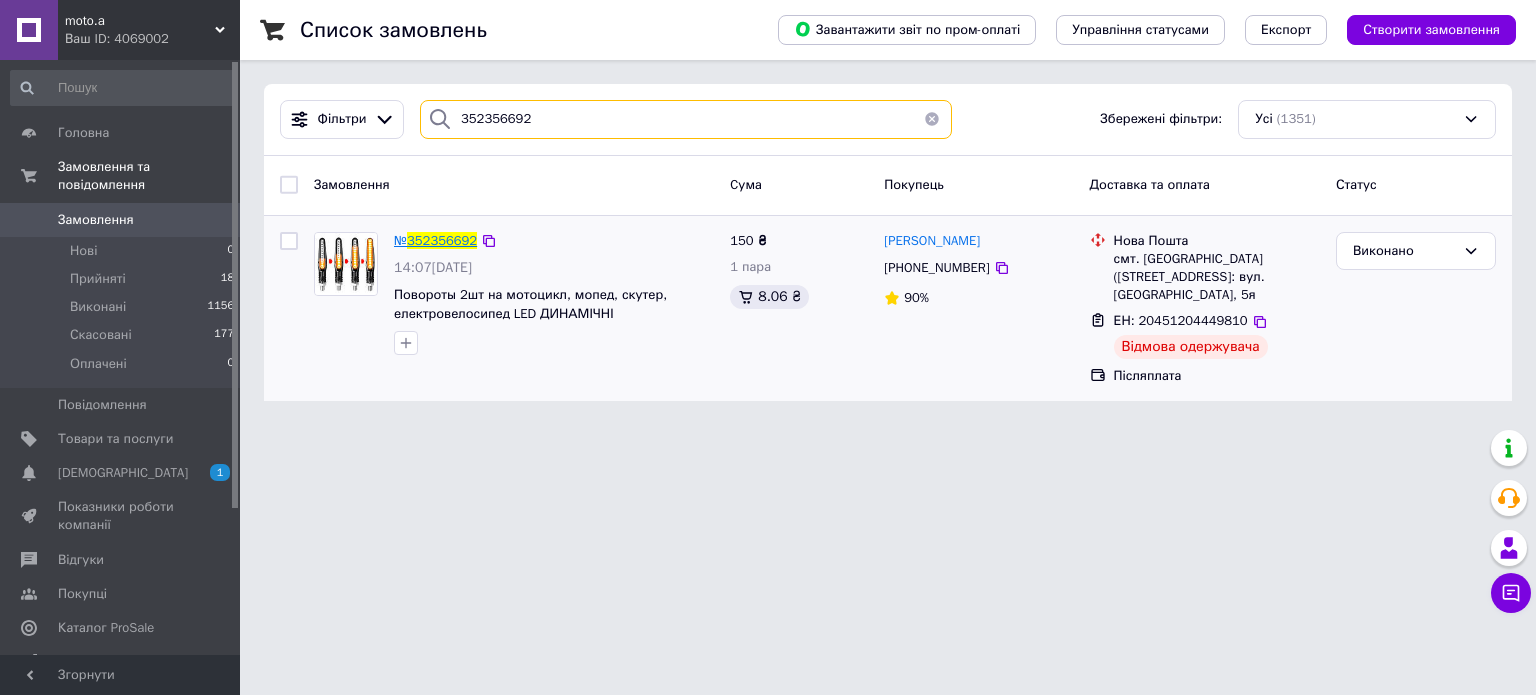 type on "352356692" 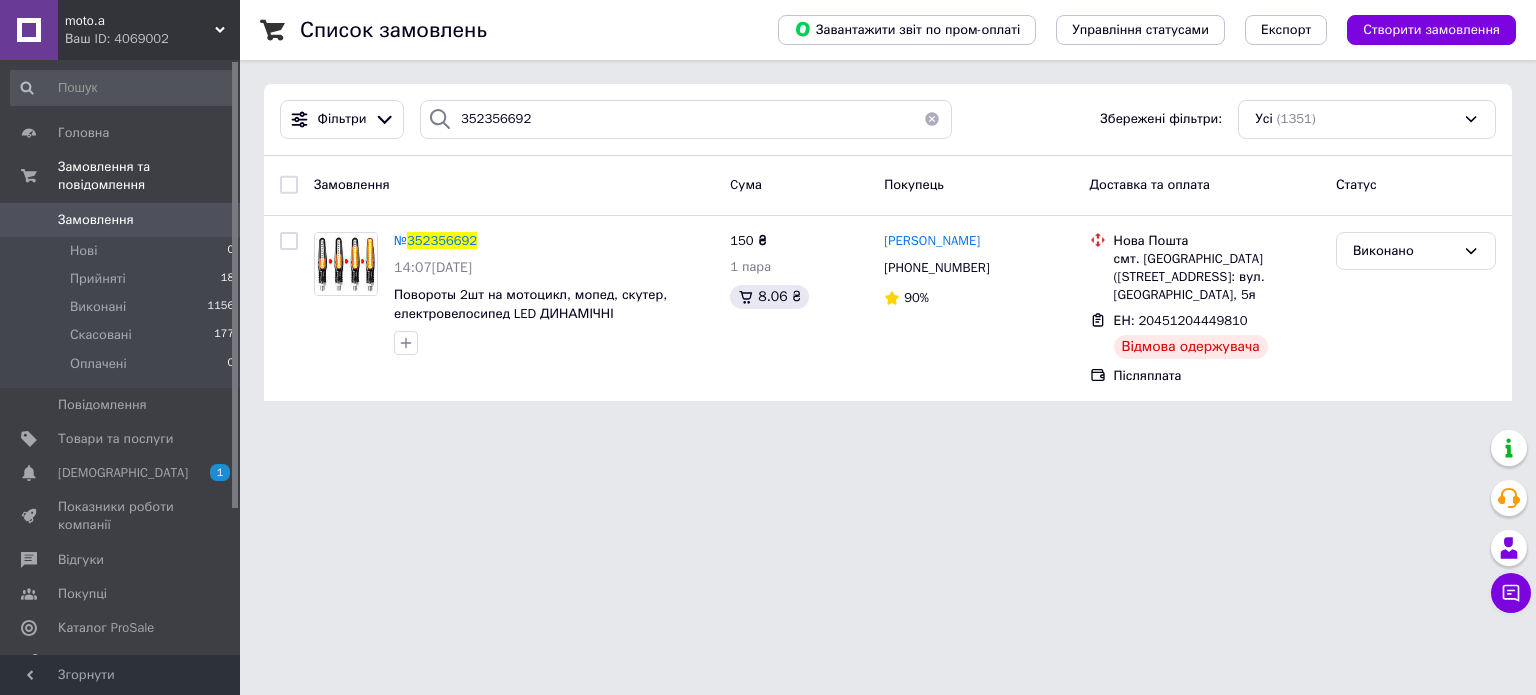 click on "352356692" at bounding box center (442, 240) 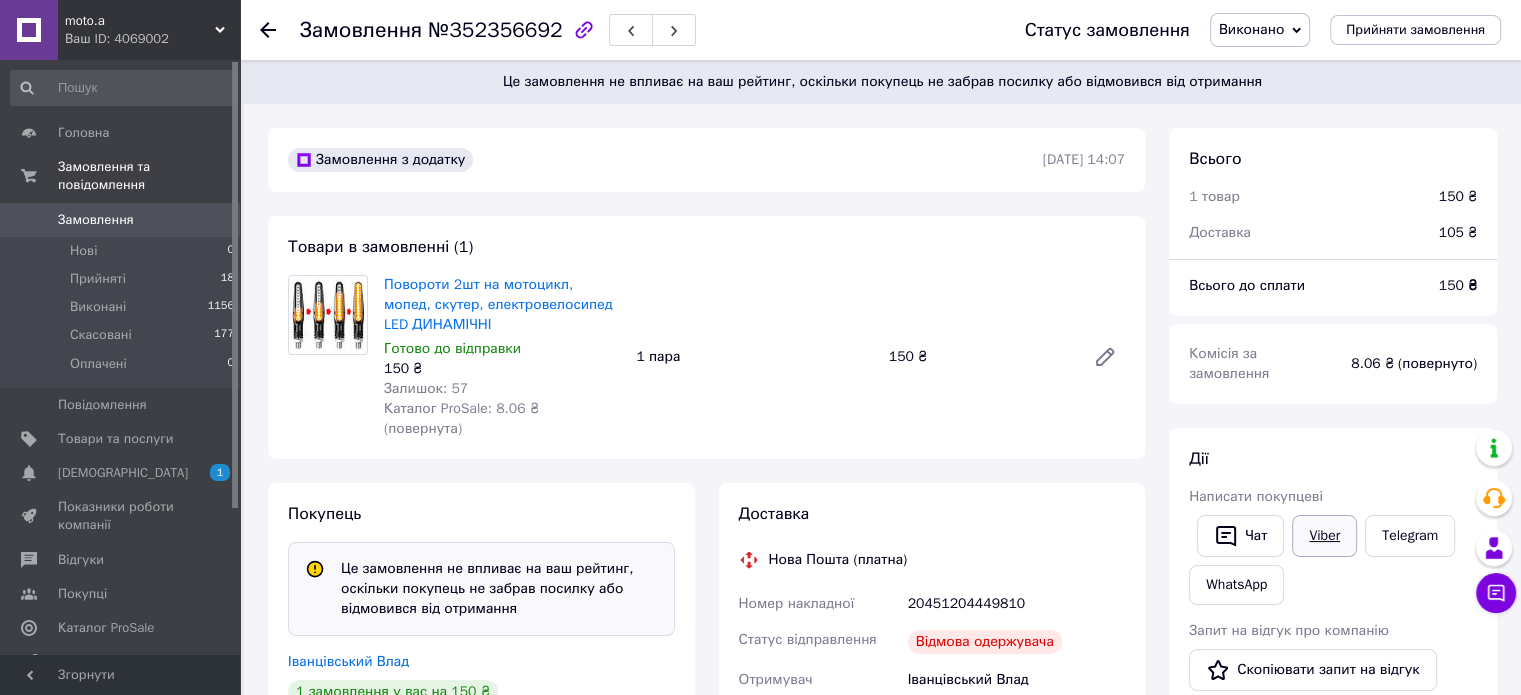 click on "Viber" at bounding box center (1324, 536) 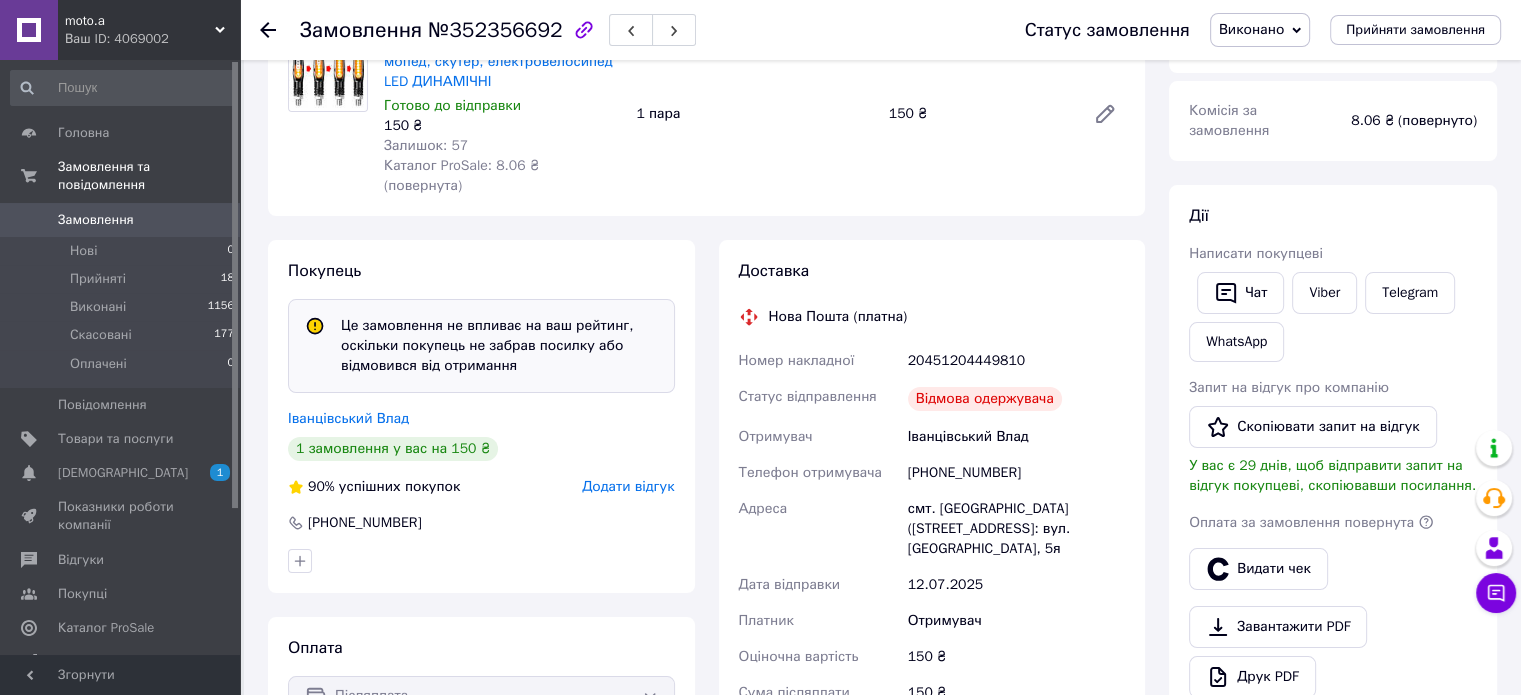 scroll, scrollTop: 332, scrollLeft: 0, axis: vertical 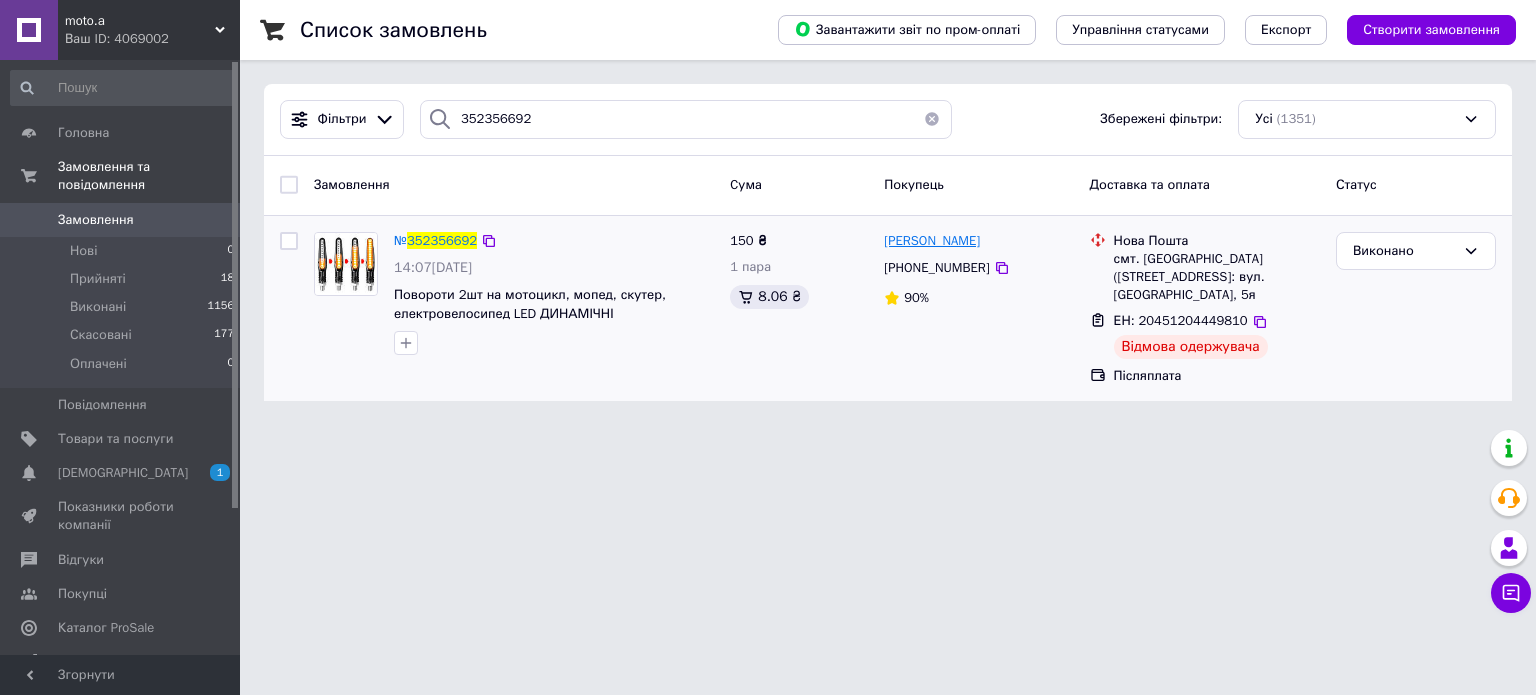 click on "[PERSON_NAME]" at bounding box center [932, 240] 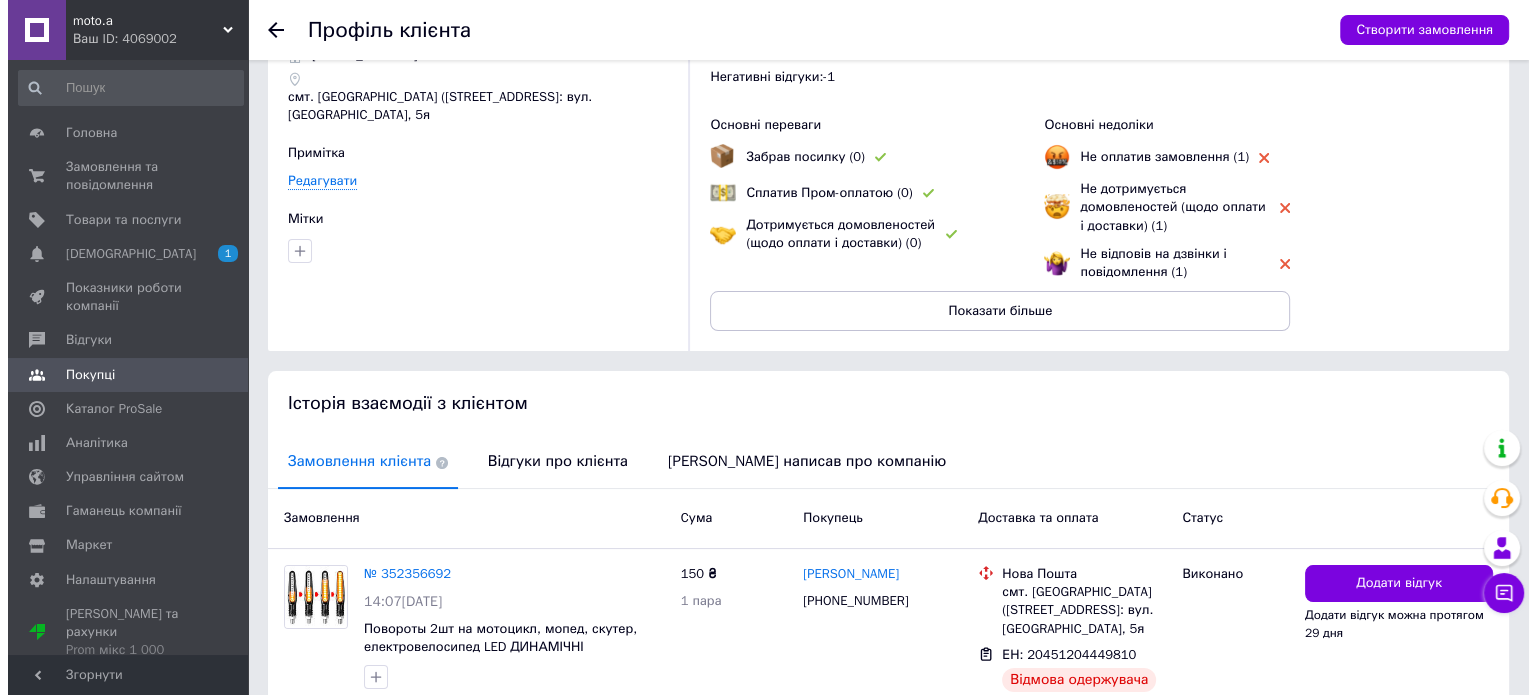 scroll, scrollTop: 212, scrollLeft: 0, axis: vertical 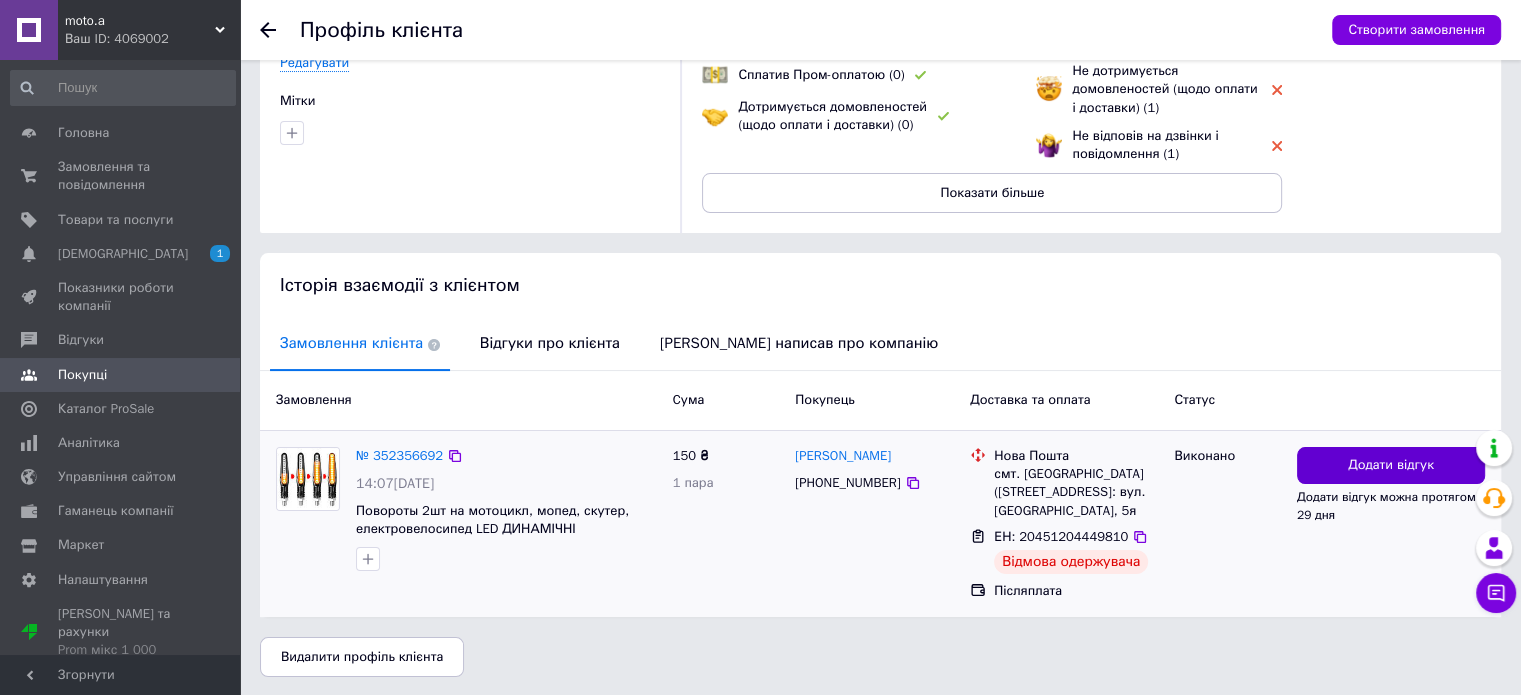 click on "Додати відгук" at bounding box center [1391, 465] 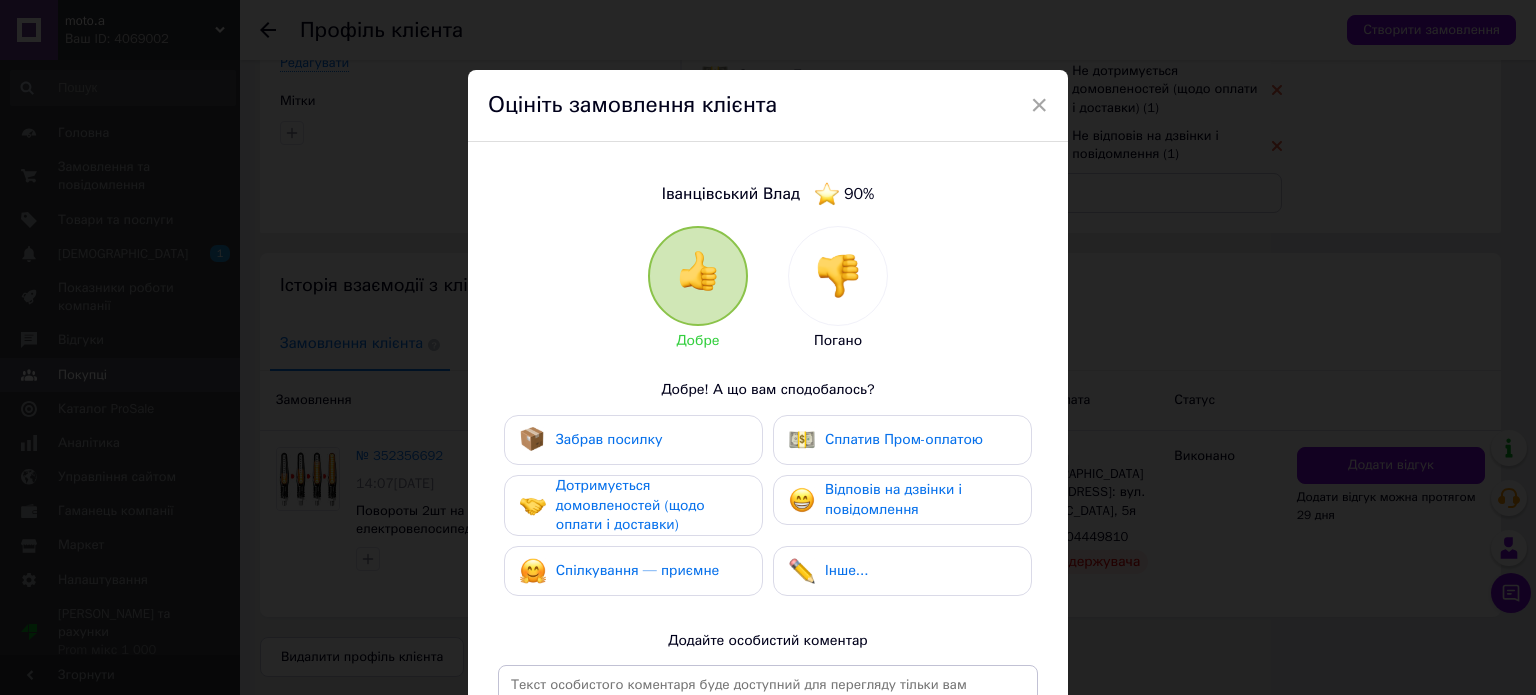 click at bounding box center (838, 276) 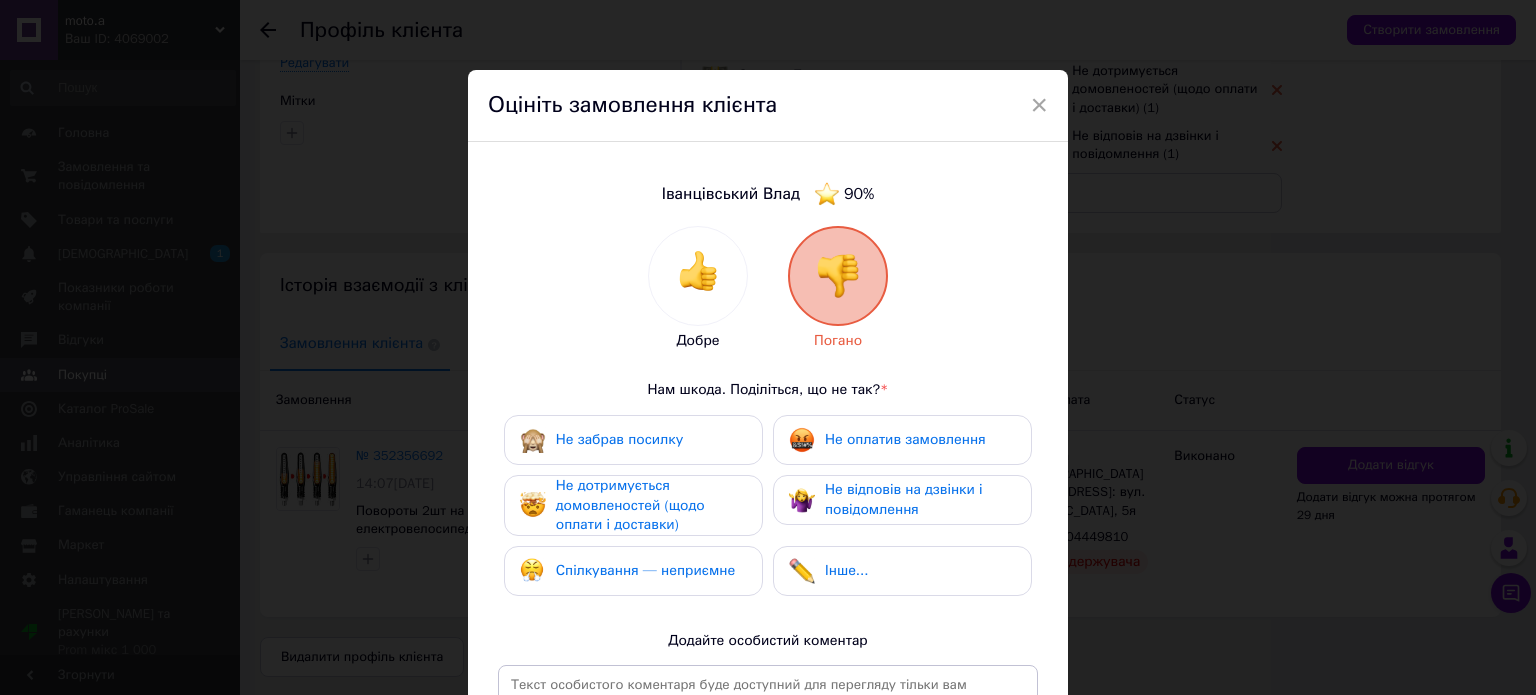 click on "Не забрав посилку" at bounding box center (633, 440) 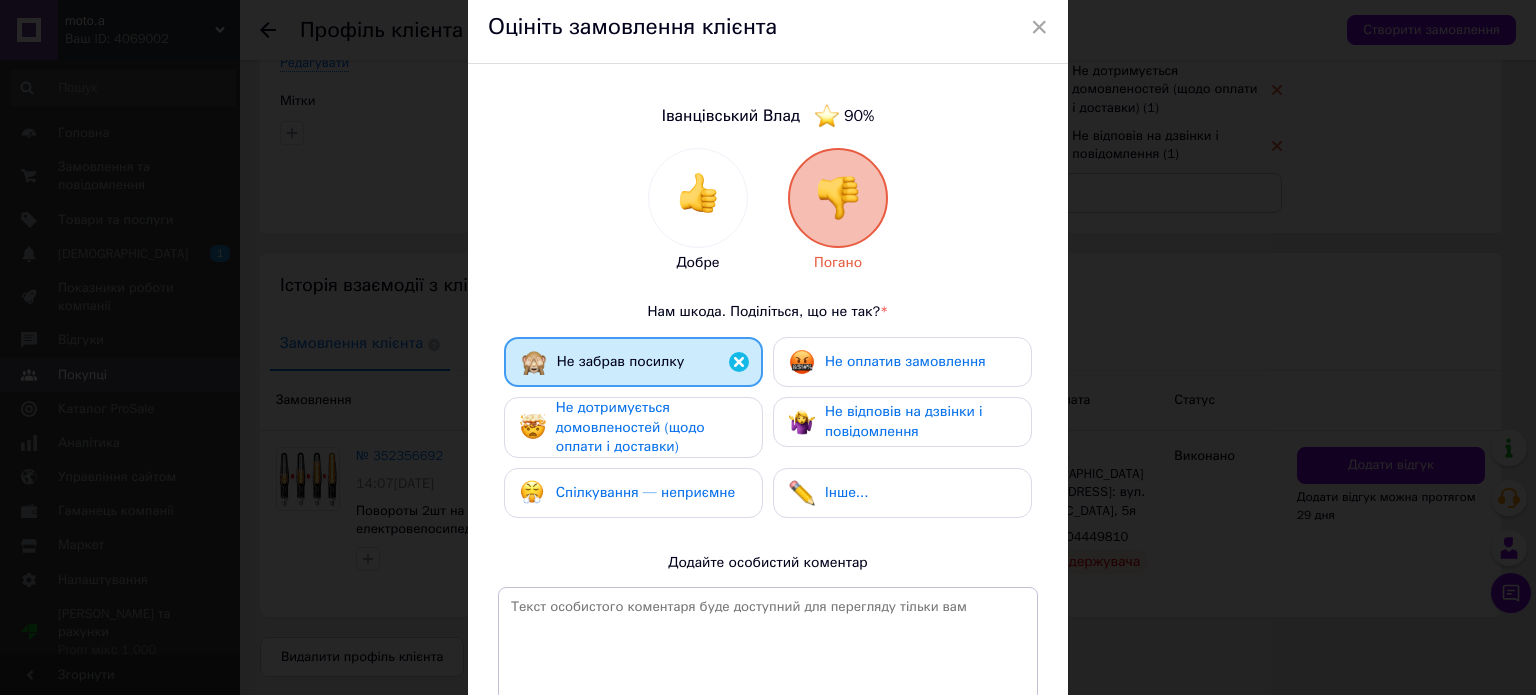 scroll, scrollTop: 301, scrollLeft: 0, axis: vertical 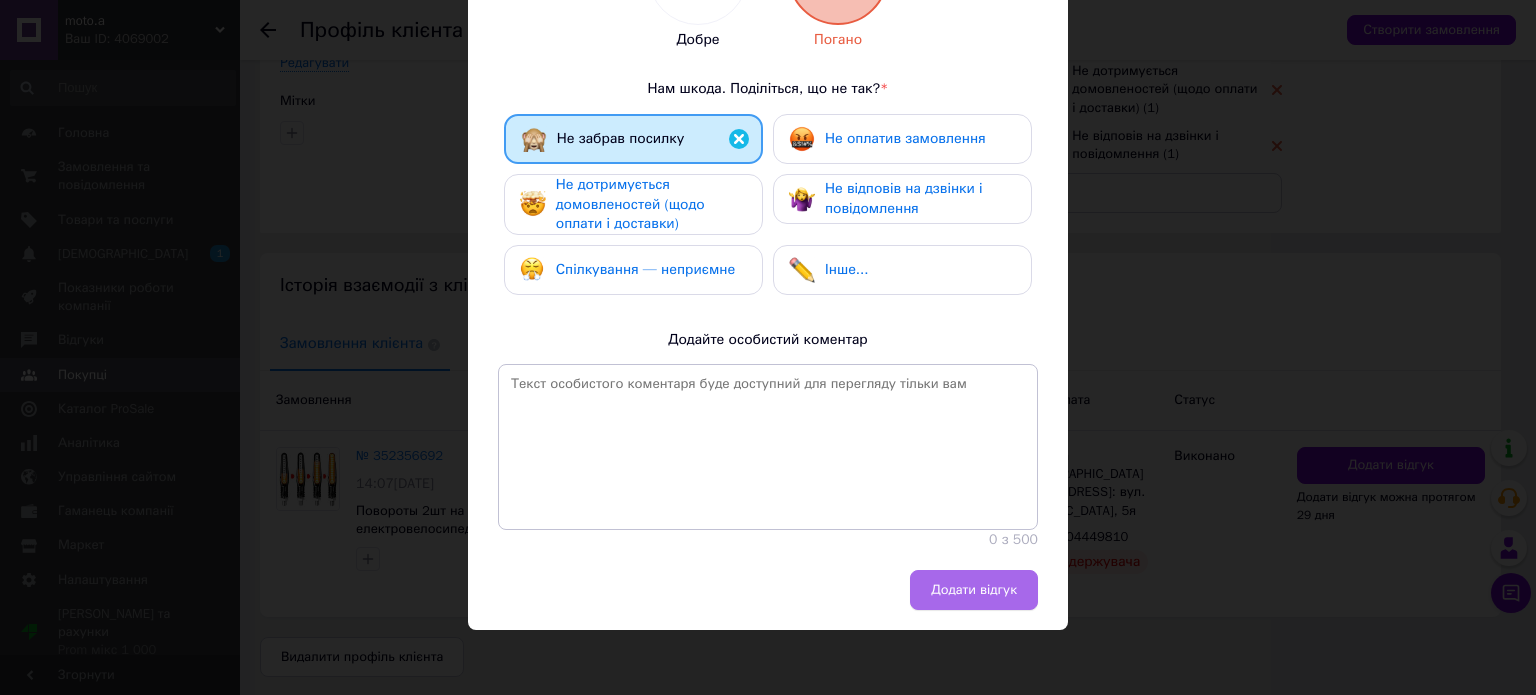 click on "Додати відгук" at bounding box center (974, 590) 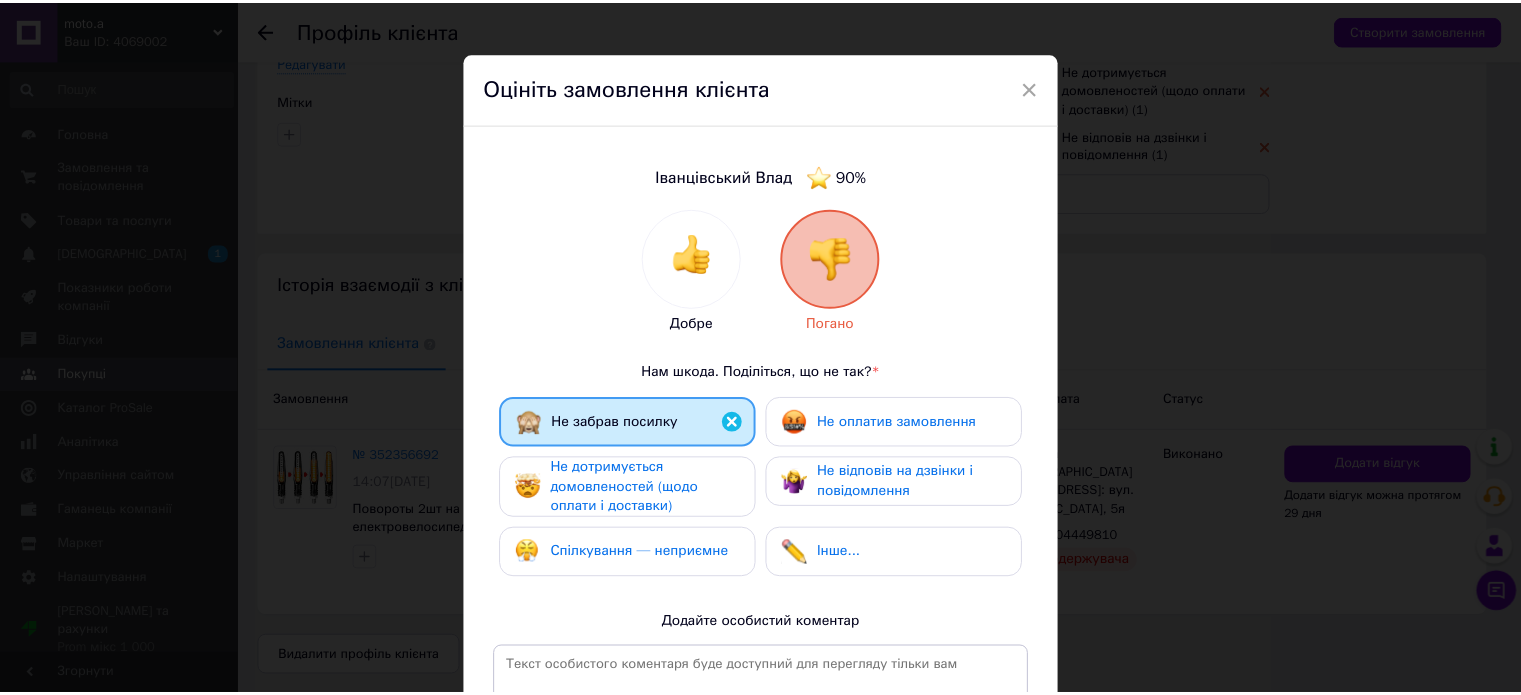 scroll, scrollTop: 0, scrollLeft: 0, axis: both 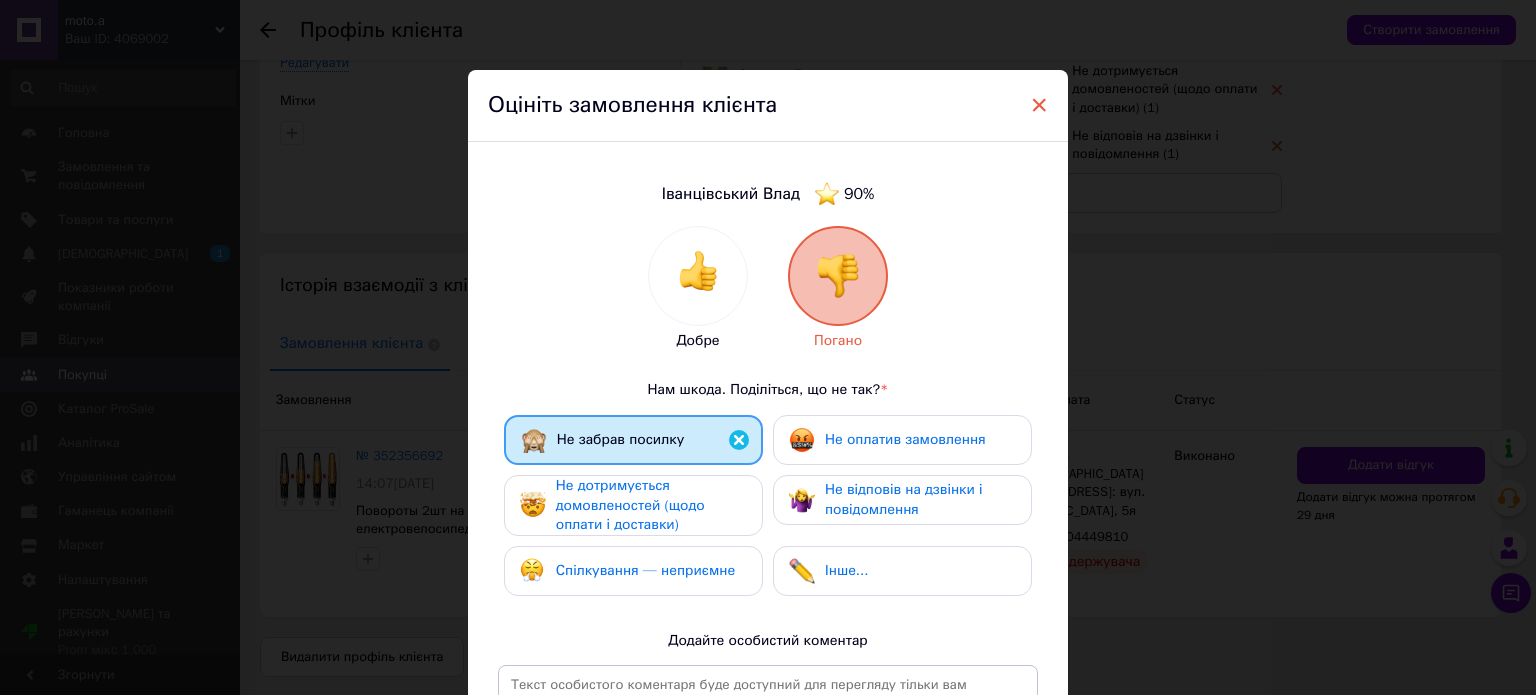 click on "×" at bounding box center [1039, 105] 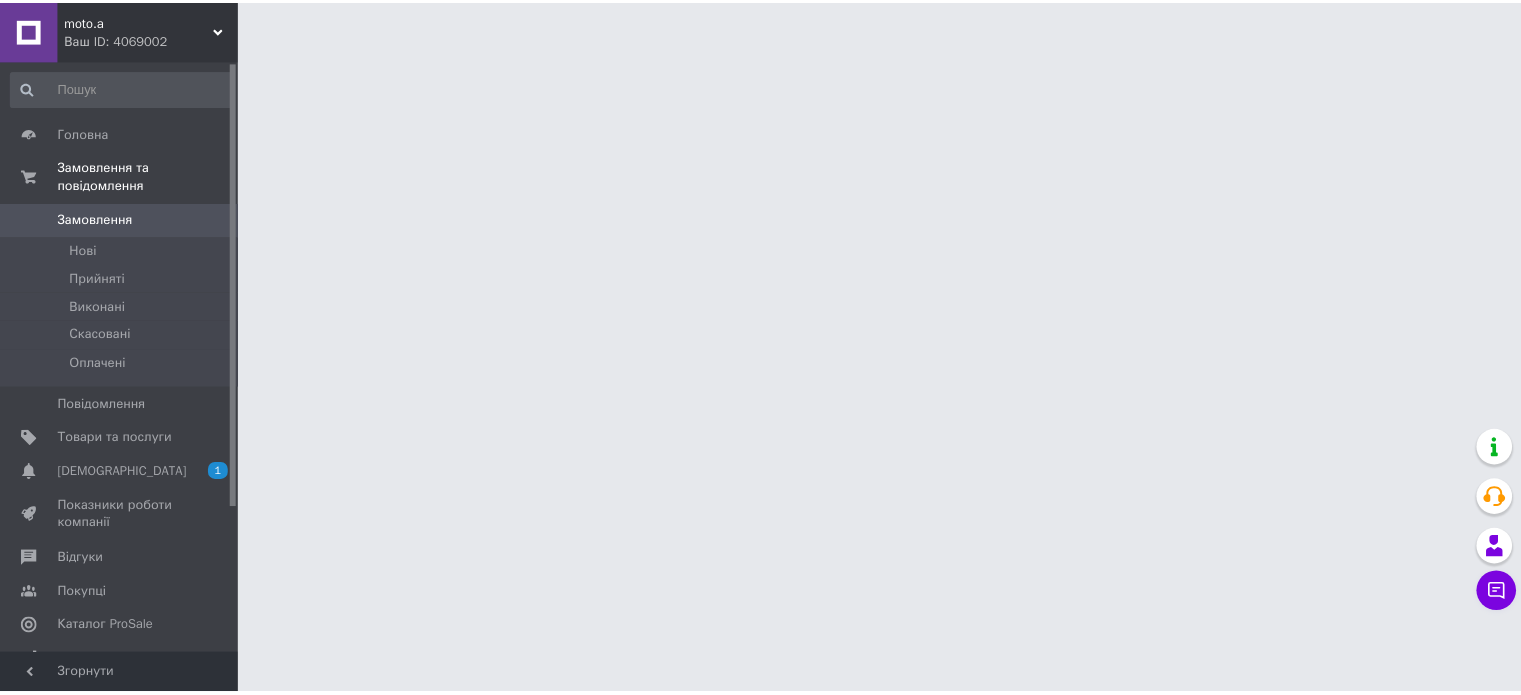 scroll, scrollTop: 0, scrollLeft: 0, axis: both 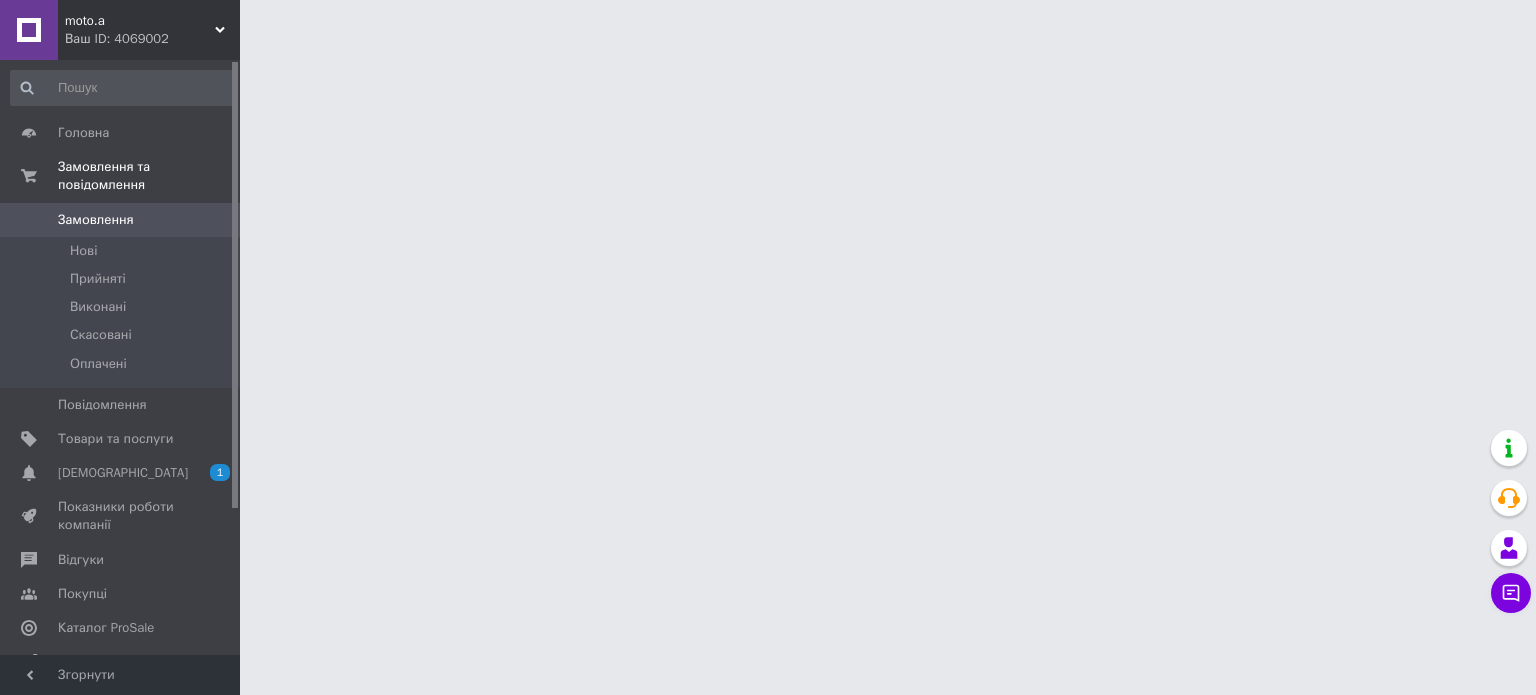 click on "Товари та послуги" at bounding box center [115, 439] 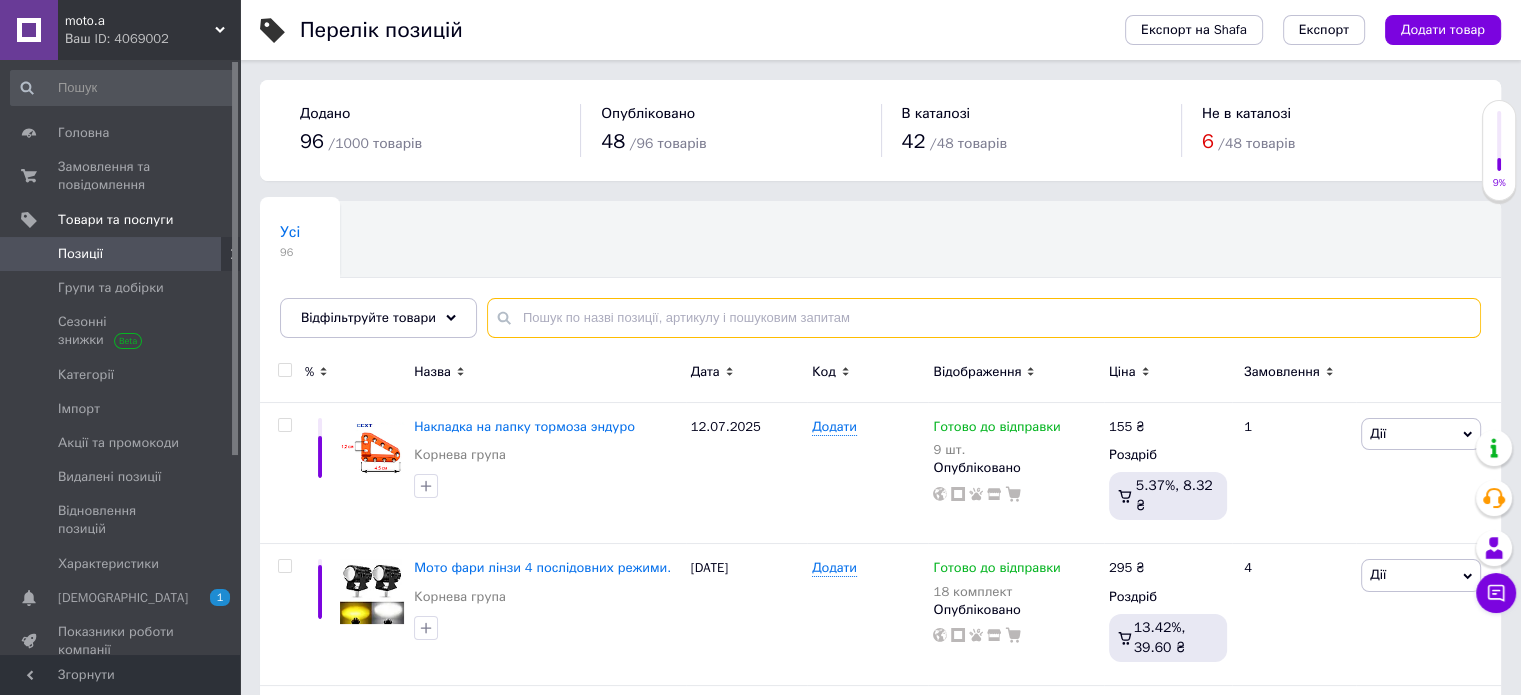 click at bounding box center (984, 318) 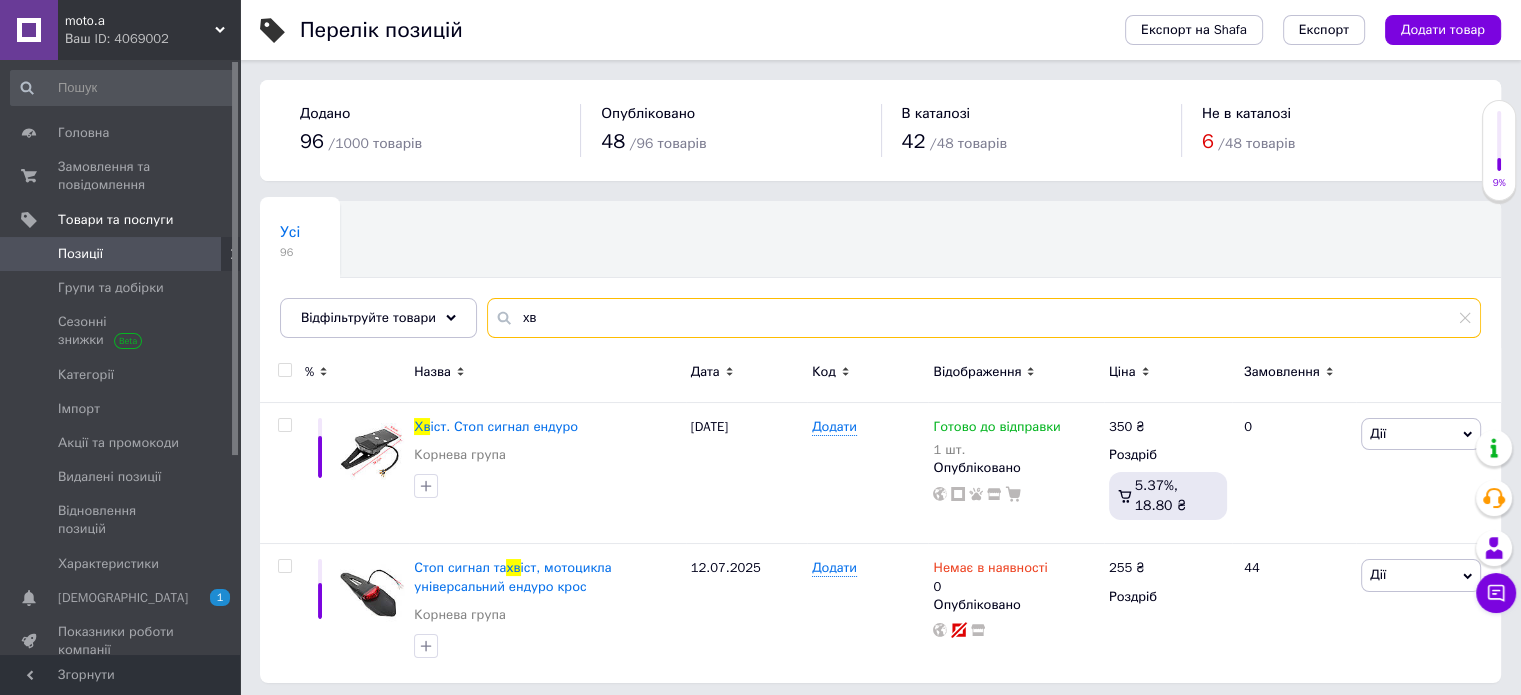 scroll, scrollTop: 6, scrollLeft: 0, axis: vertical 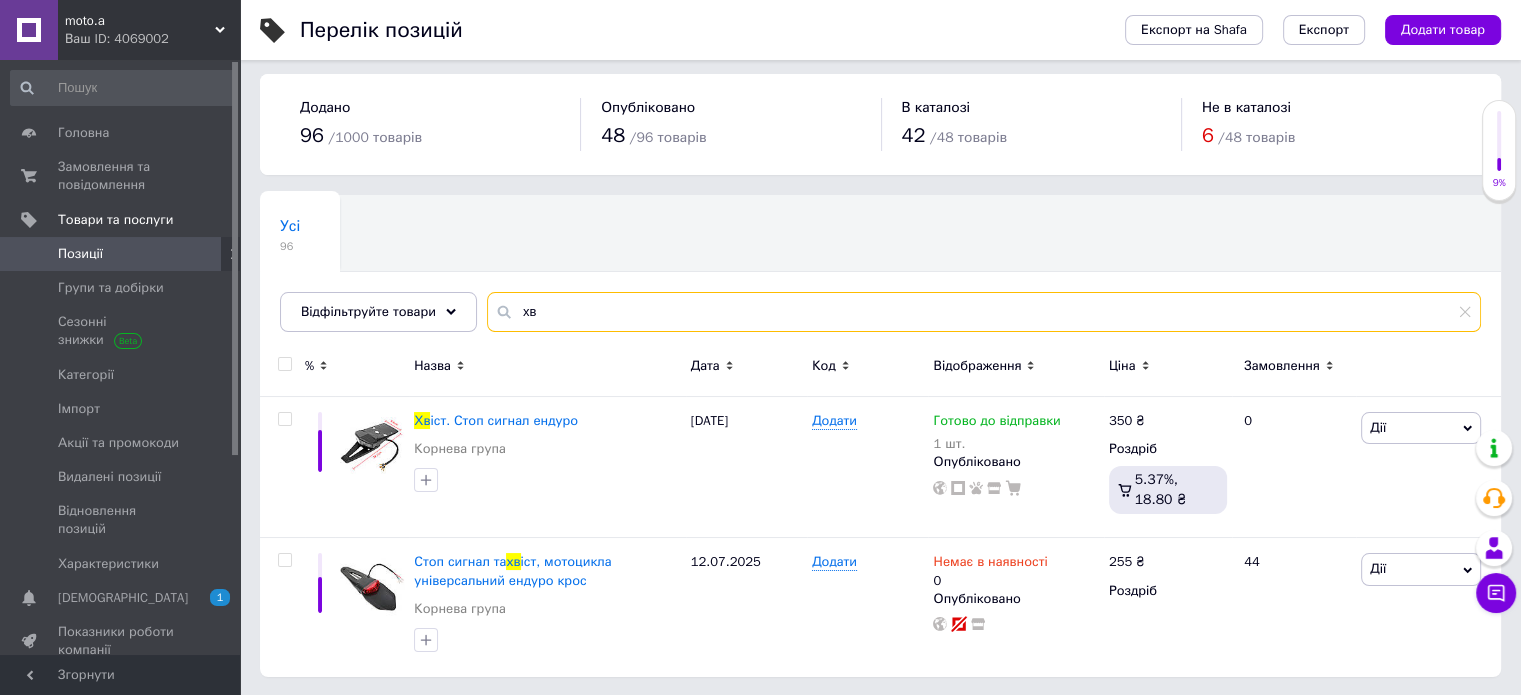type on "хв" 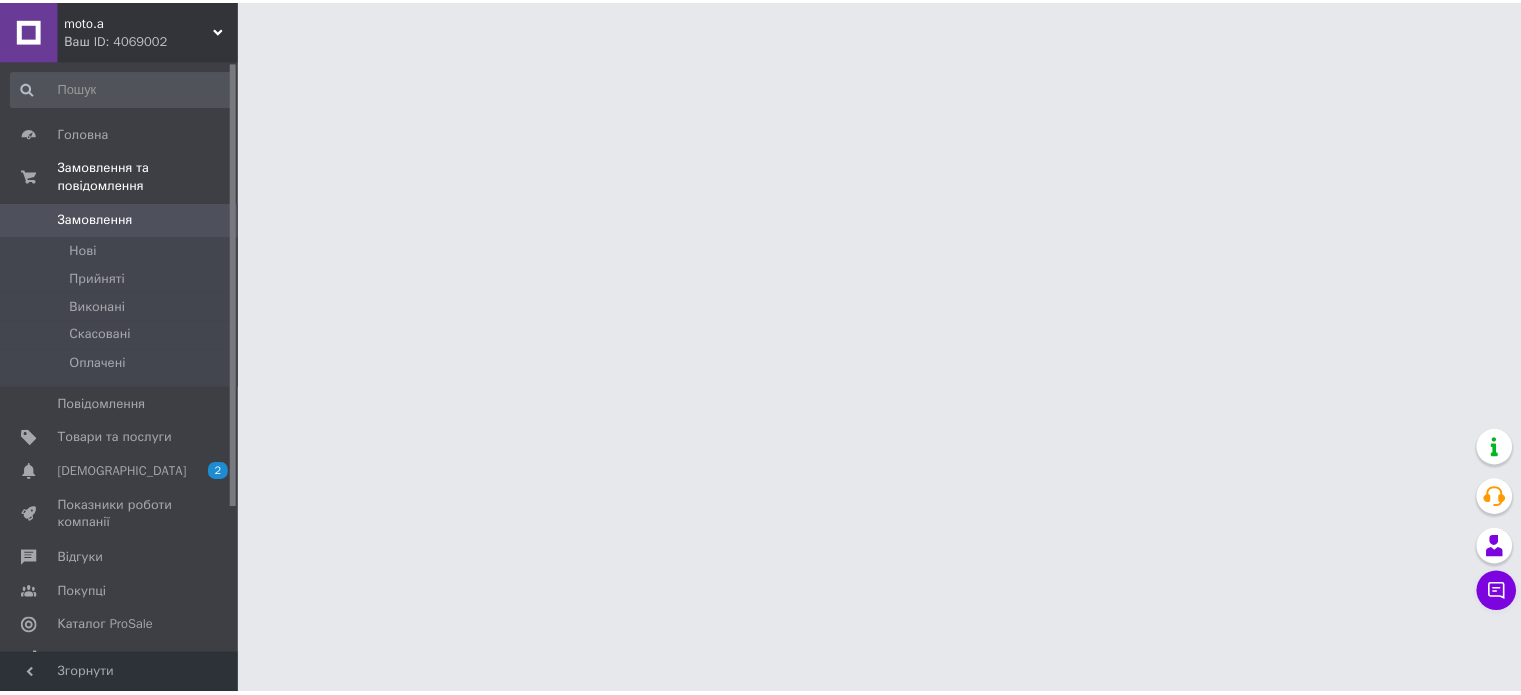 scroll, scrollTop: 0, scrollLeft: 0, axis: both 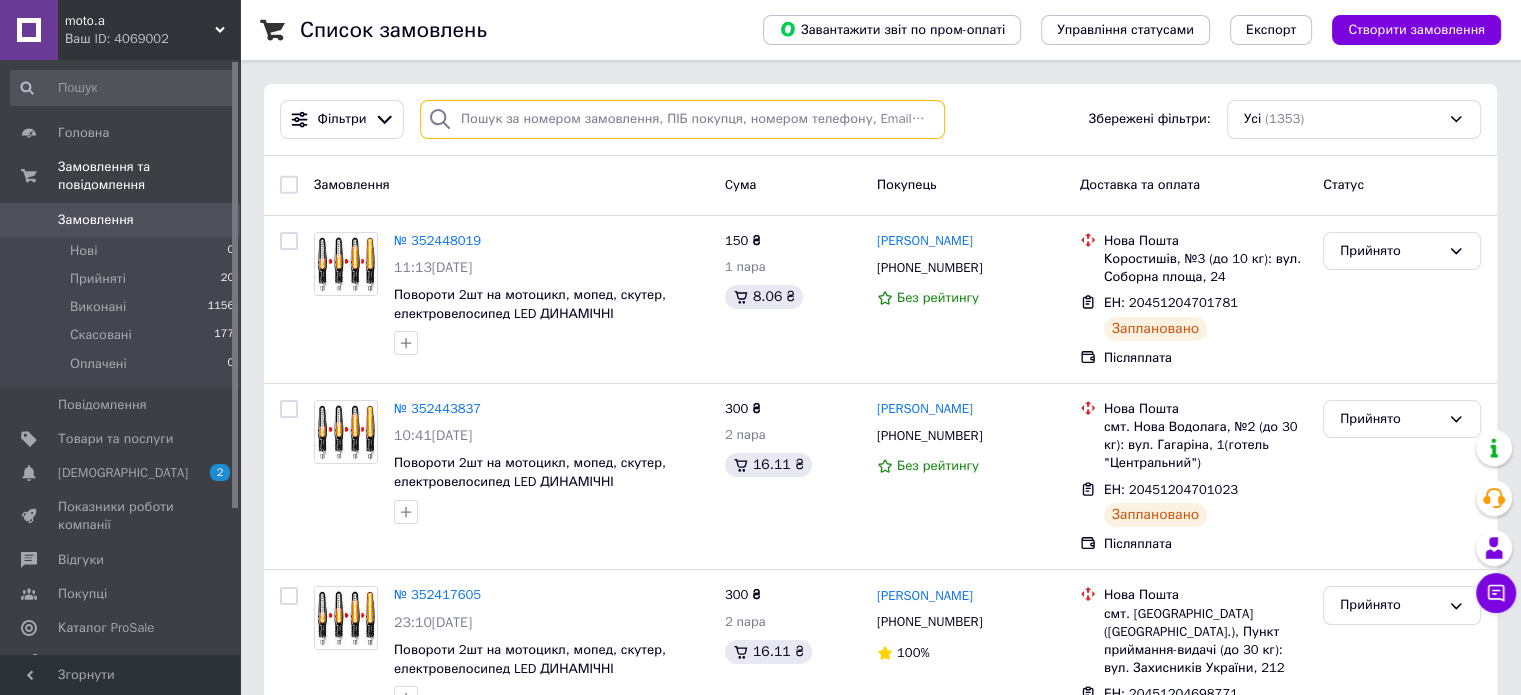 click at bounding box center (682, 119) 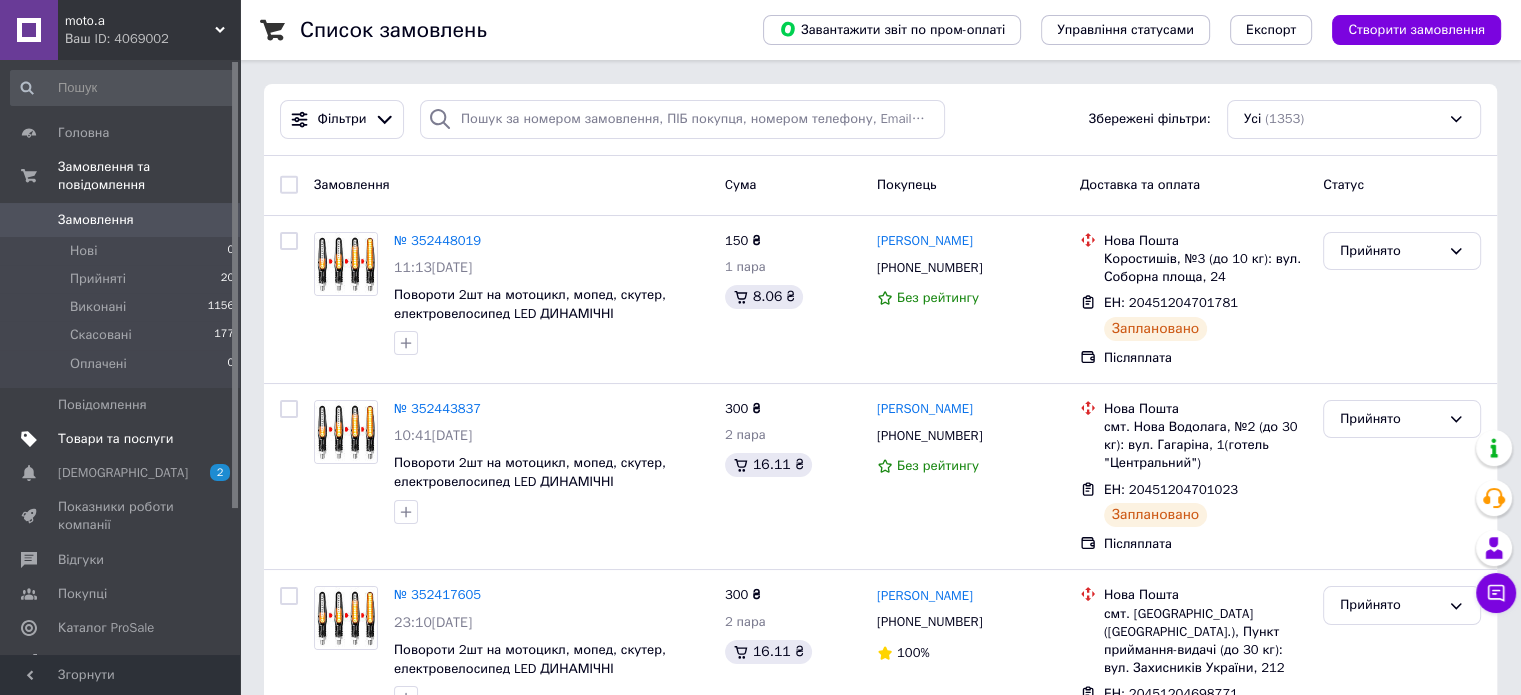 click on "Товари та послуги" at bounding box center (115, 439) 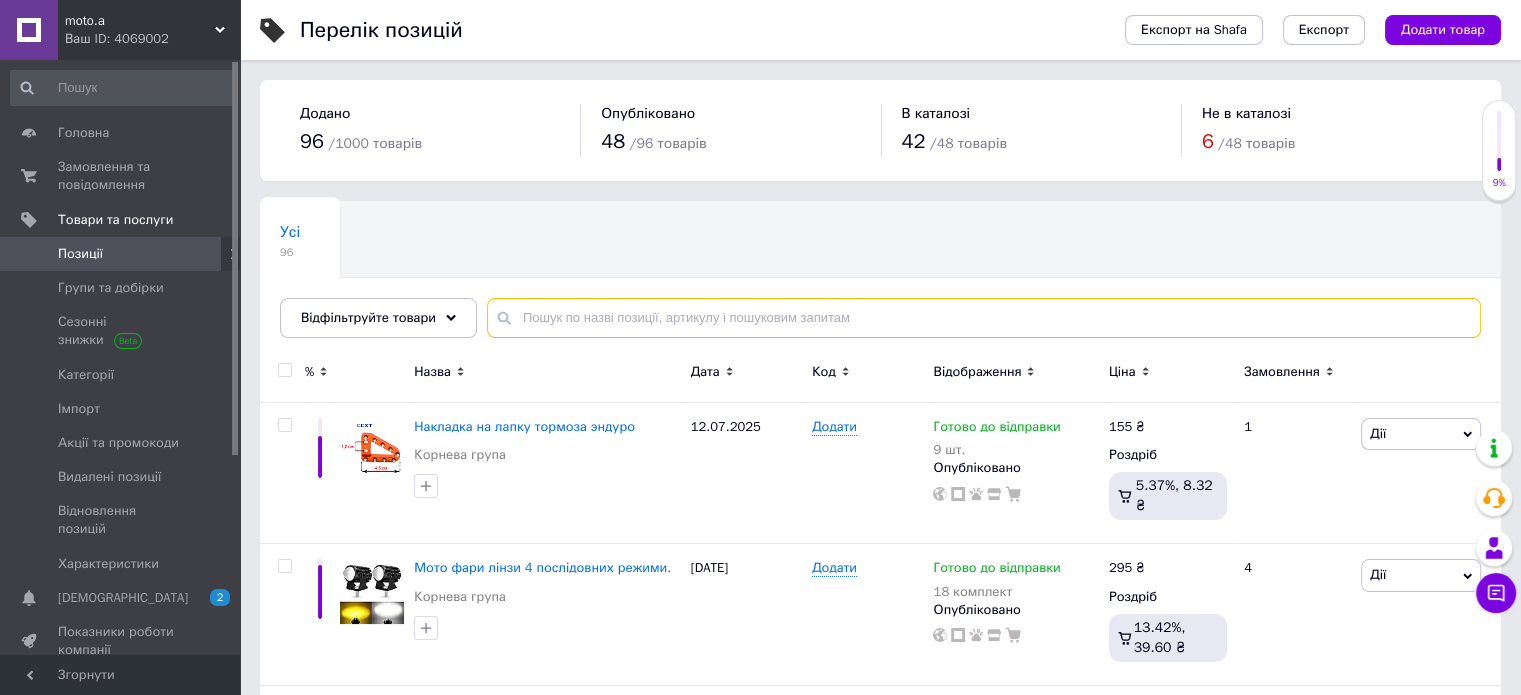 click at bounding box center (984, 318) 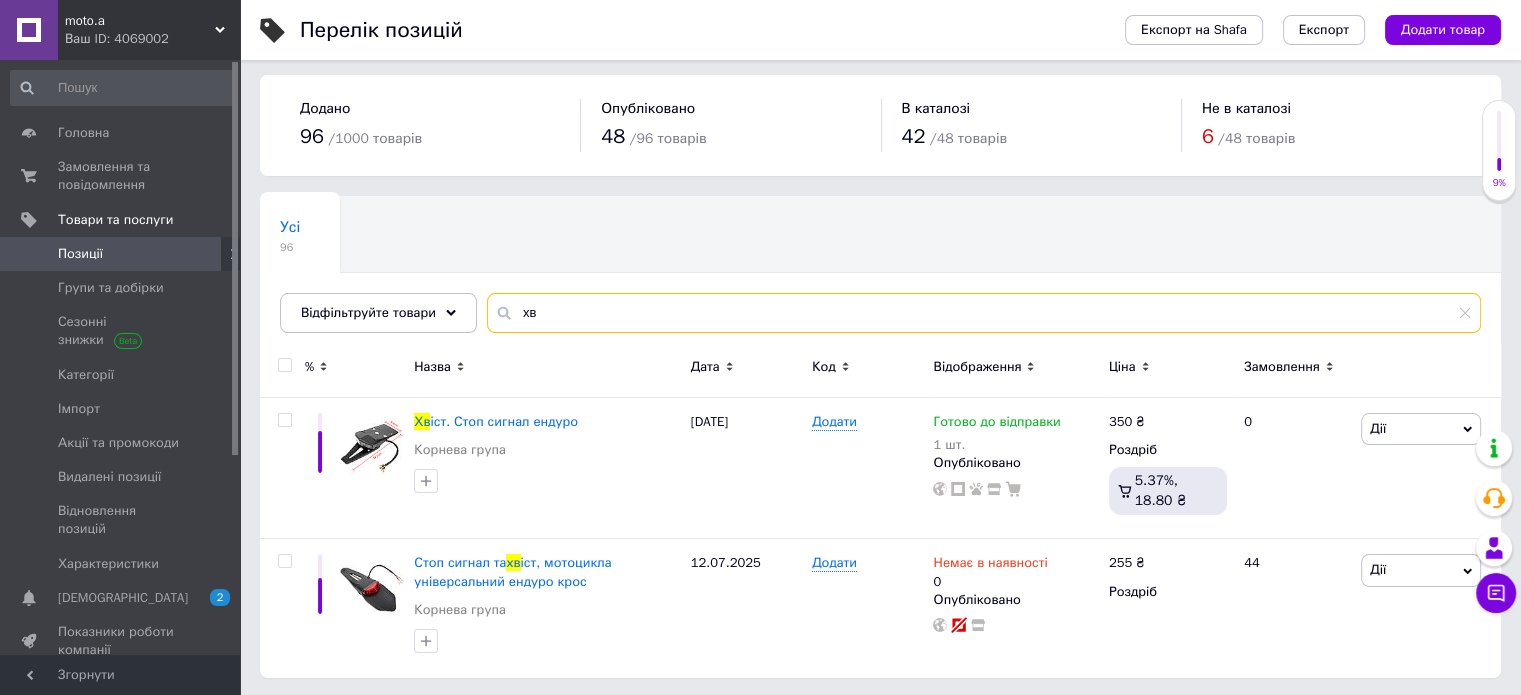 scroll, scrollTop: 6, scrollLeft: 0, axis: vertical 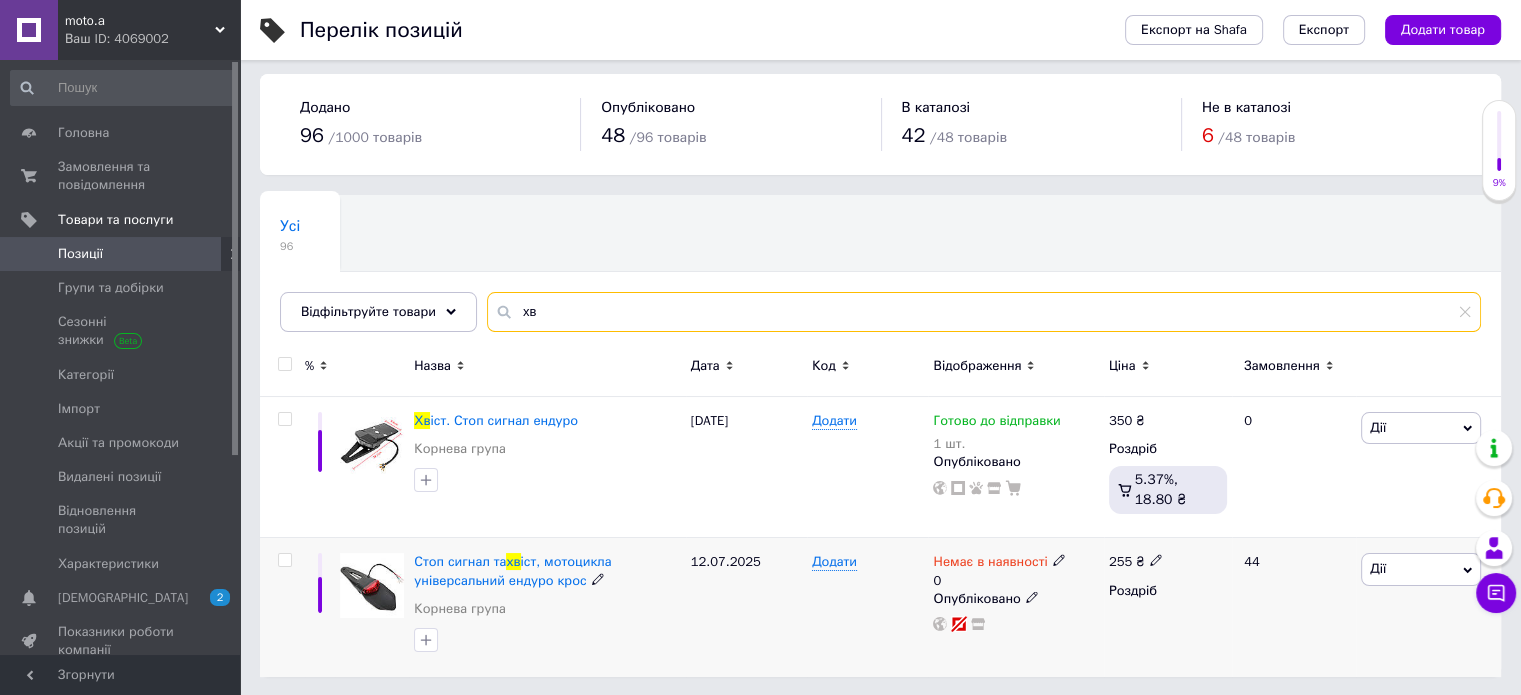 type on "хв" 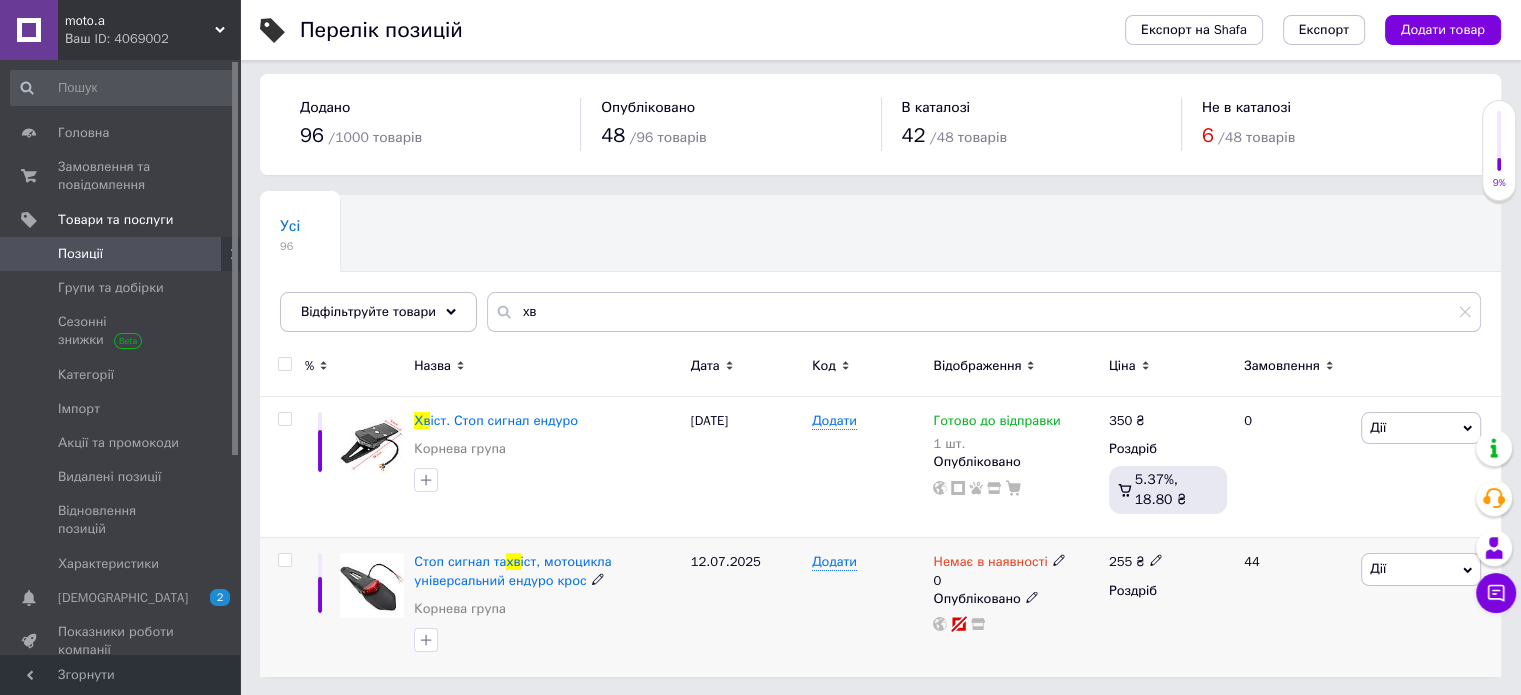 click 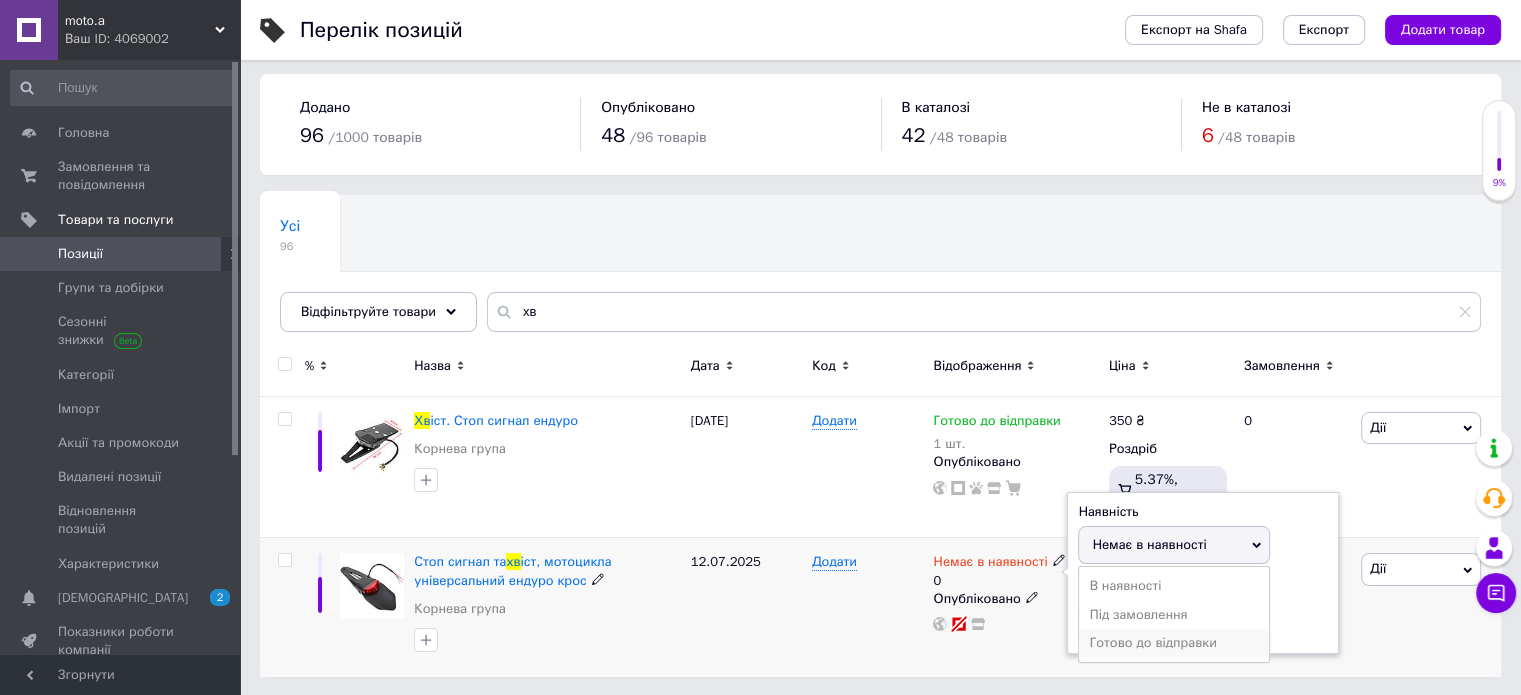 click on "Готово до відправки" at bounding box center [1174, 643] 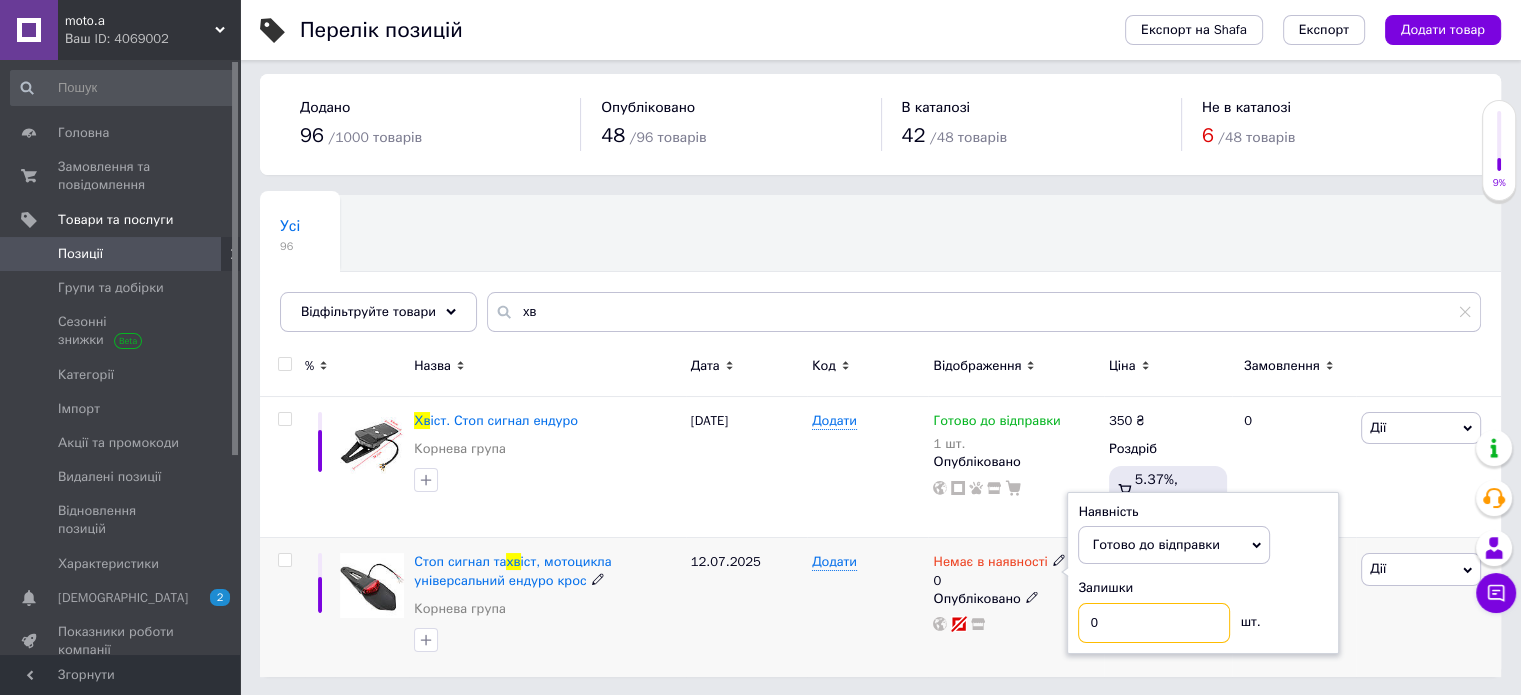 drag, startPoint x: 1104, startPoint y: 627, endPoint x: 1080, endPoint y: 625, distance: 24.083189 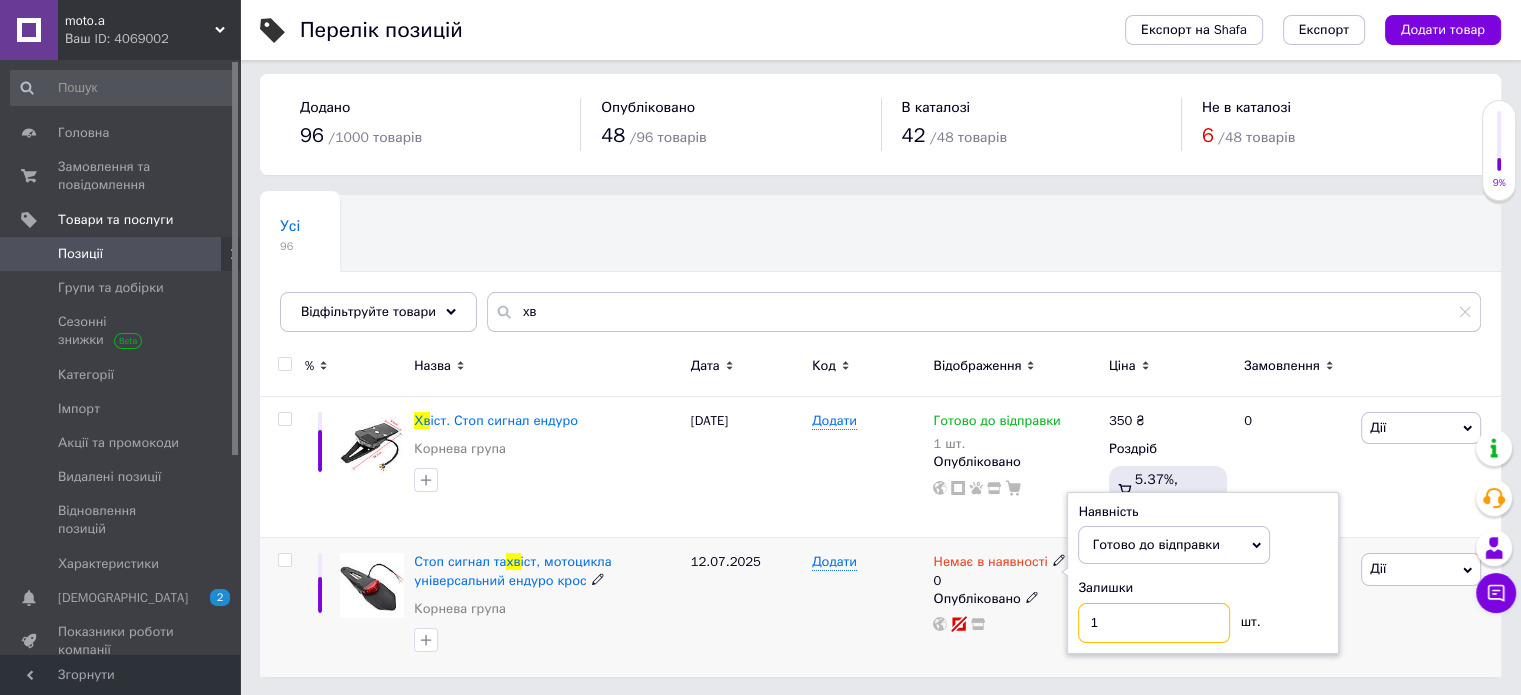 type on "1" 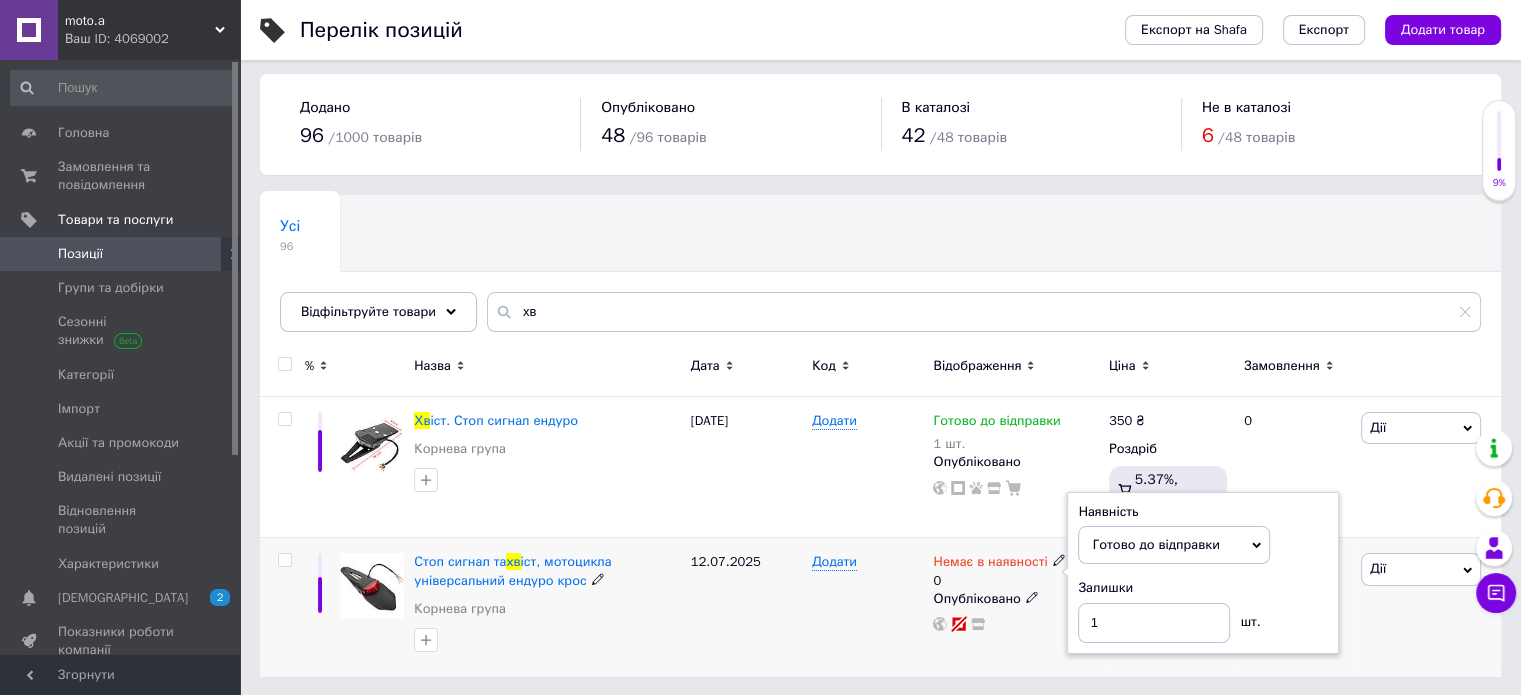 click on "Дії Редагувати Підняти на початок групи Копіювати Знижка Подарунок Супутні Приховати Ярлик Додати на вітрину Додати в кампанію Каталог ProSale Видалити" at bounding box center (1428, 607) 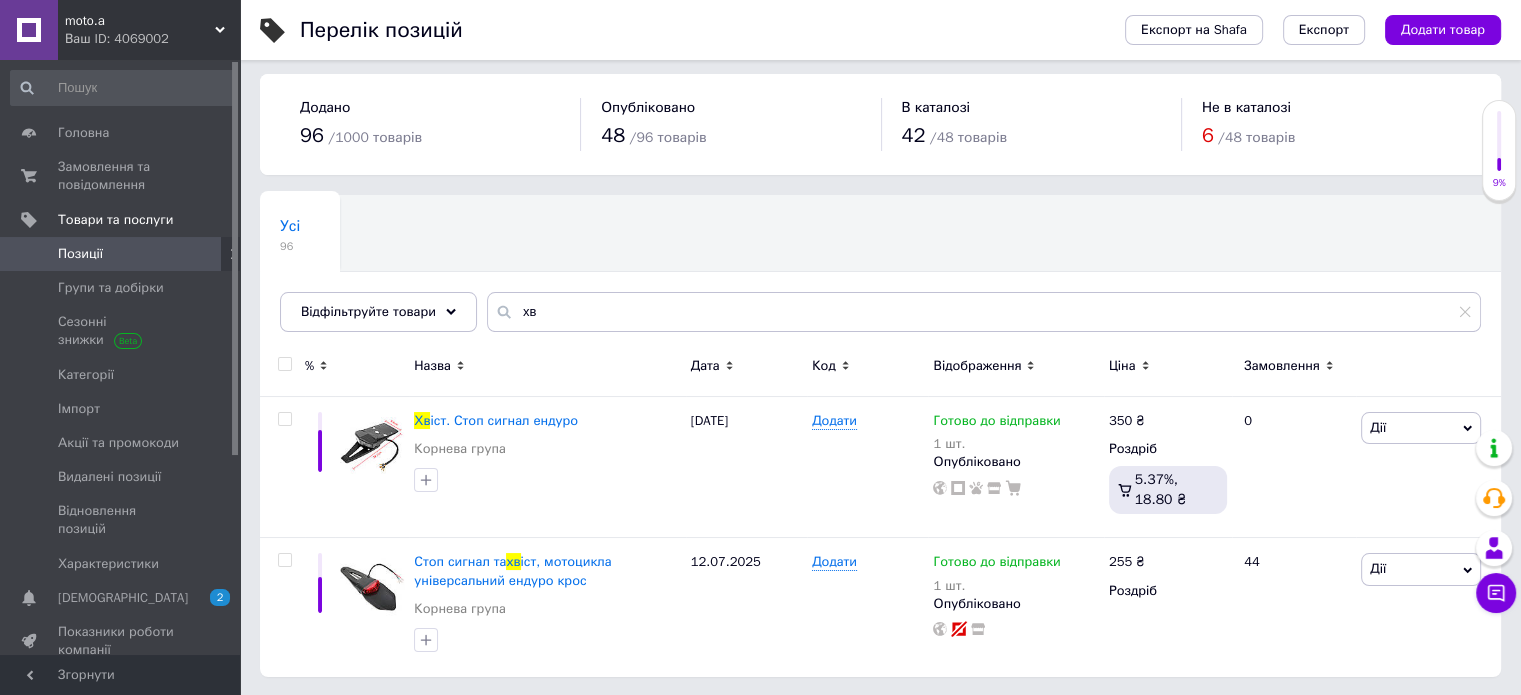 click on "Позиції" at bounding box center (80, 254) 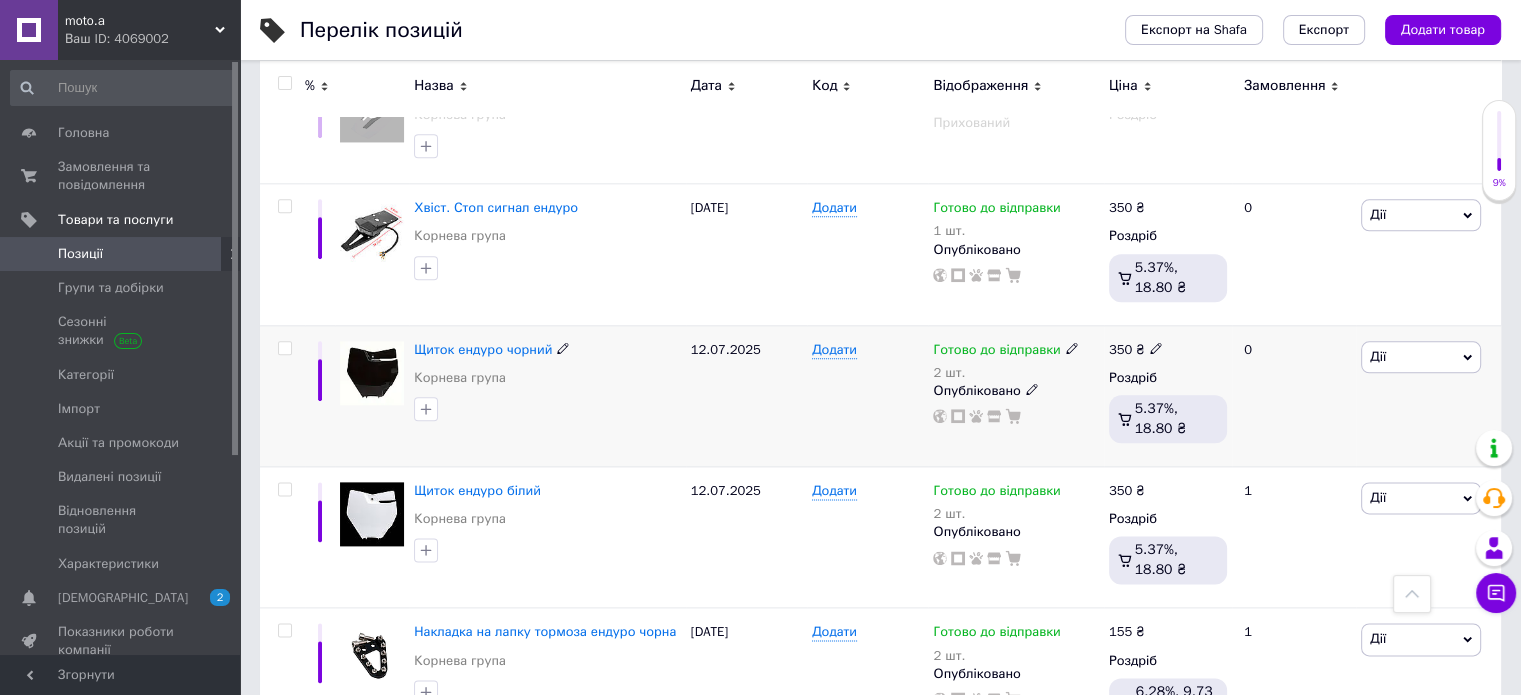 scroll, scrollTop: 2416, scrollLeft: 0, axis: vertical 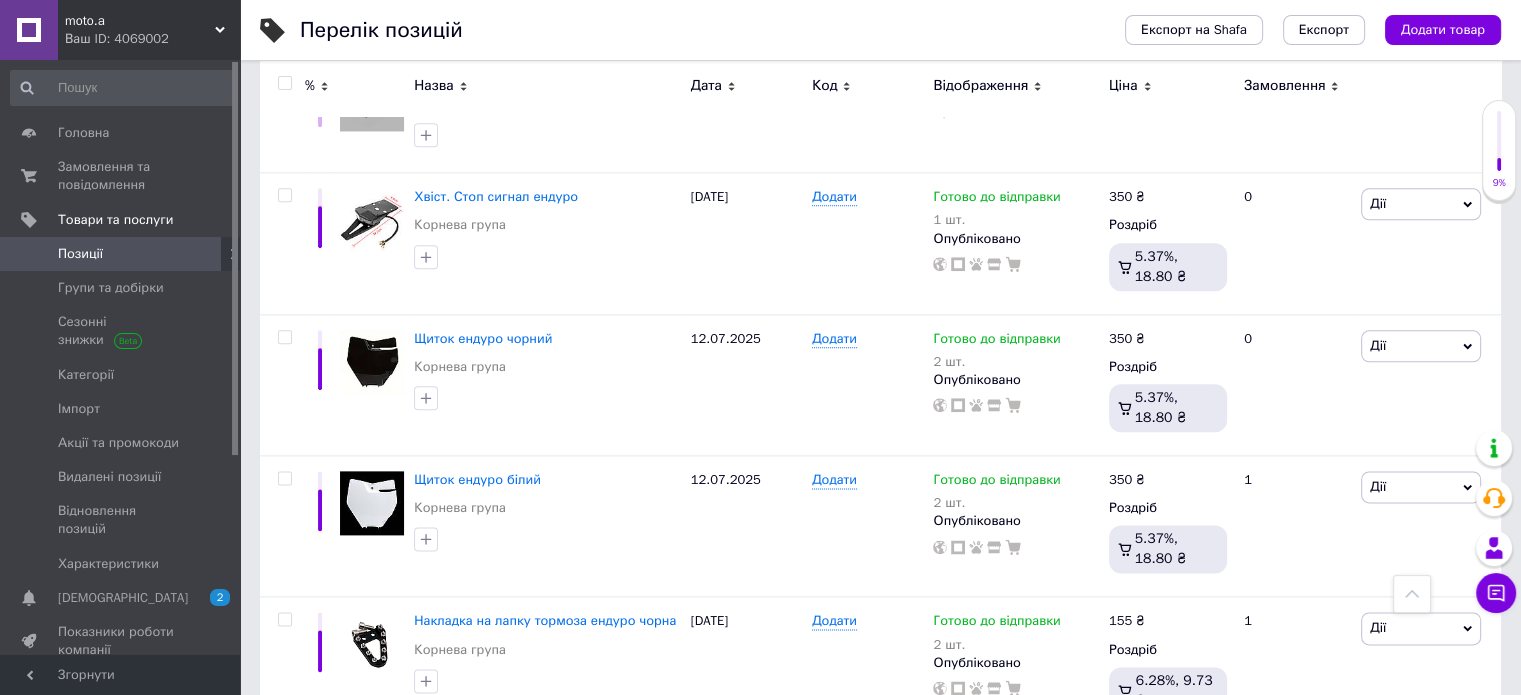 click on "2" at bounding box center (327, 779) 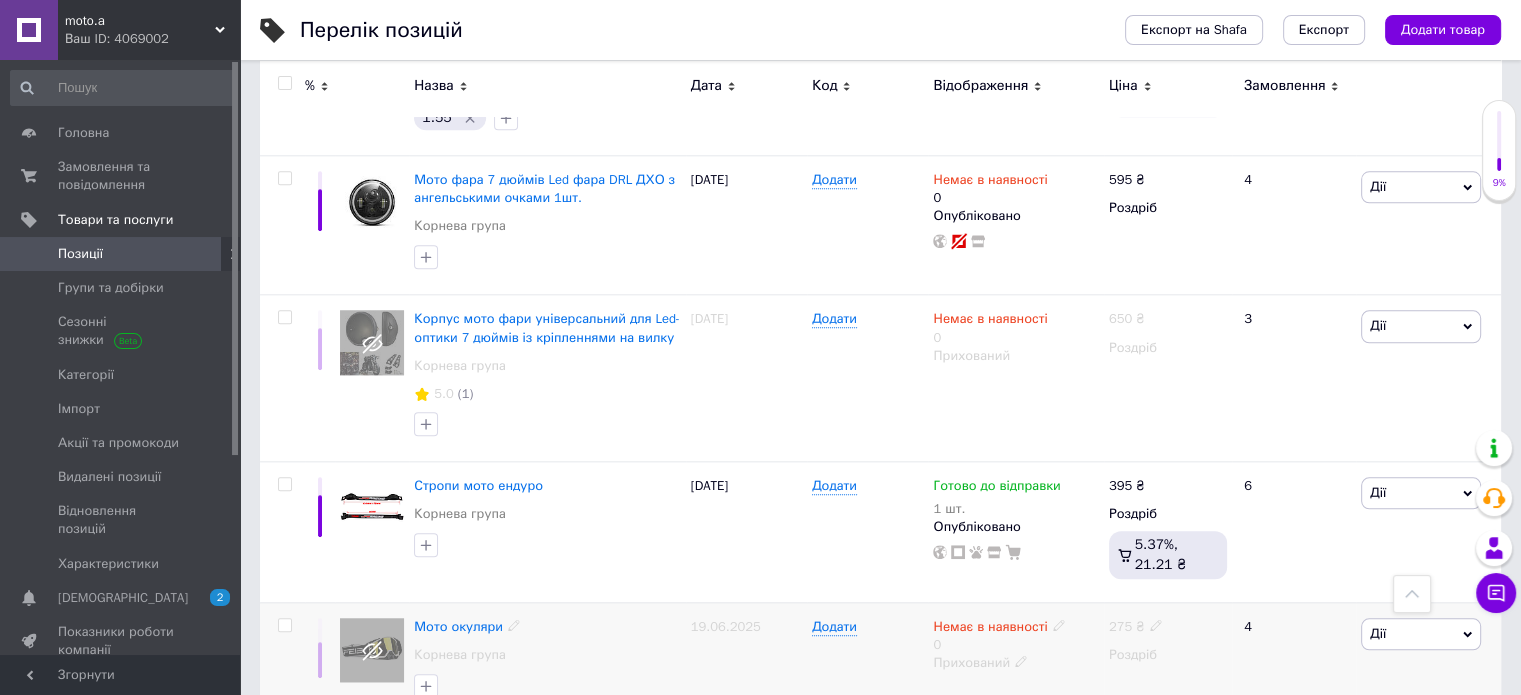scroll, scrollTop: 2116, scrollLeft: 0, axis: vertical 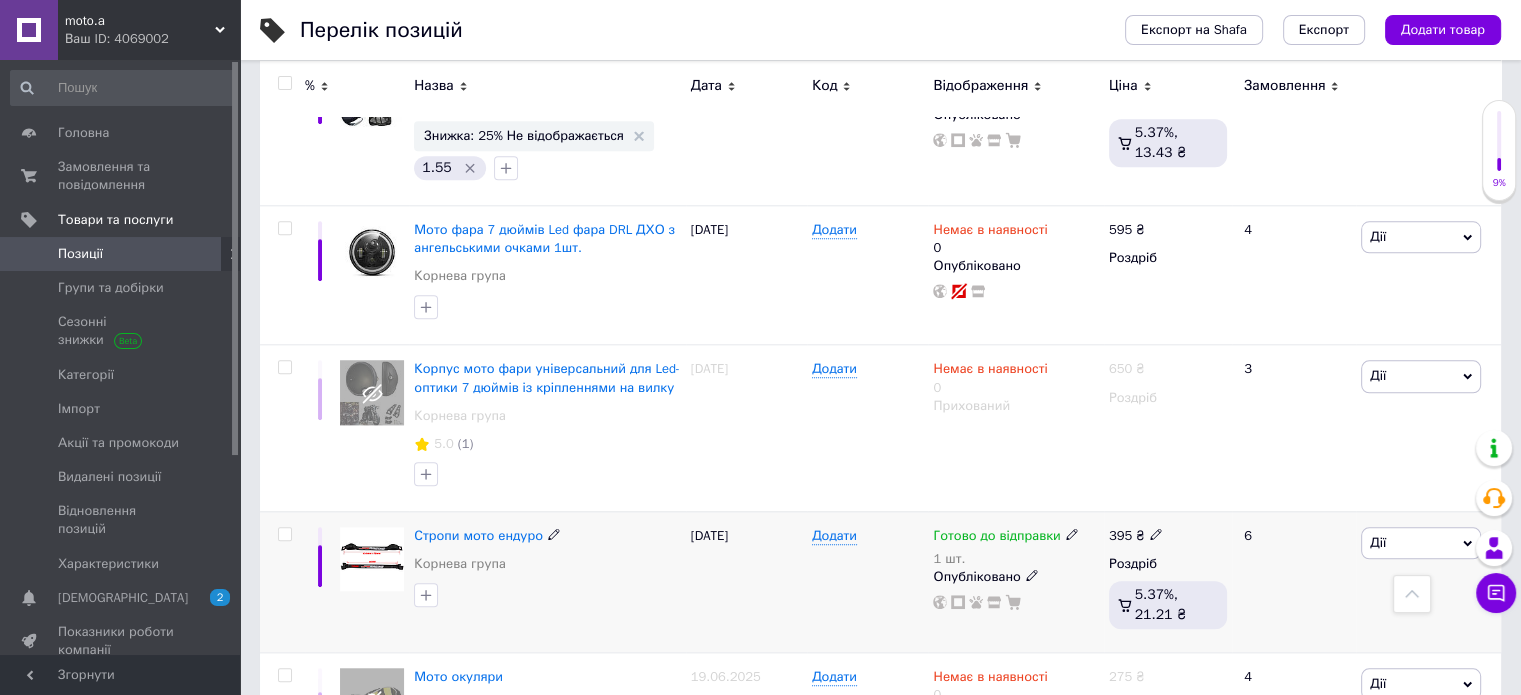 click 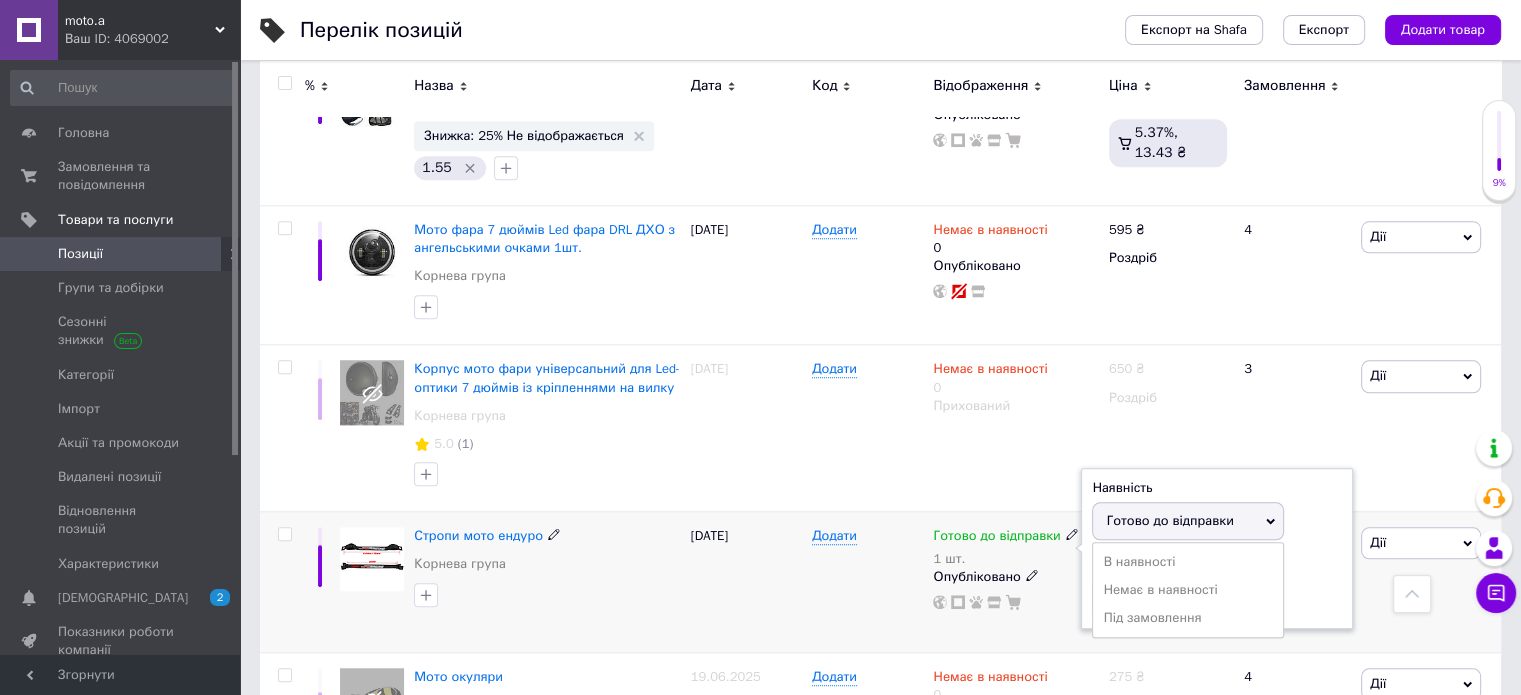 click on "Залишки 1 шт." at bounding box center (1217, 586) 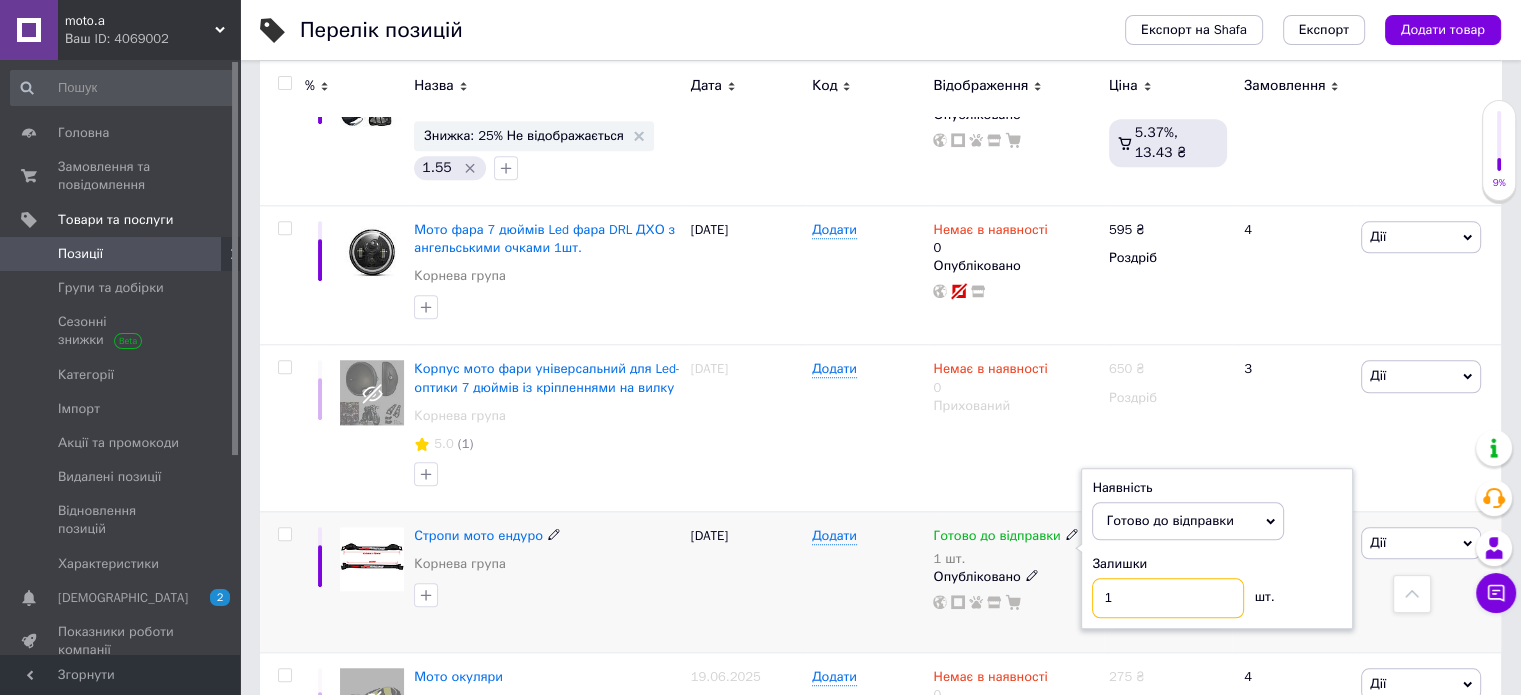 drag, startPoint x: 1123, startPoint y: 555, endPoint x: 1091, endPoint y: 556, distance: 32.01562 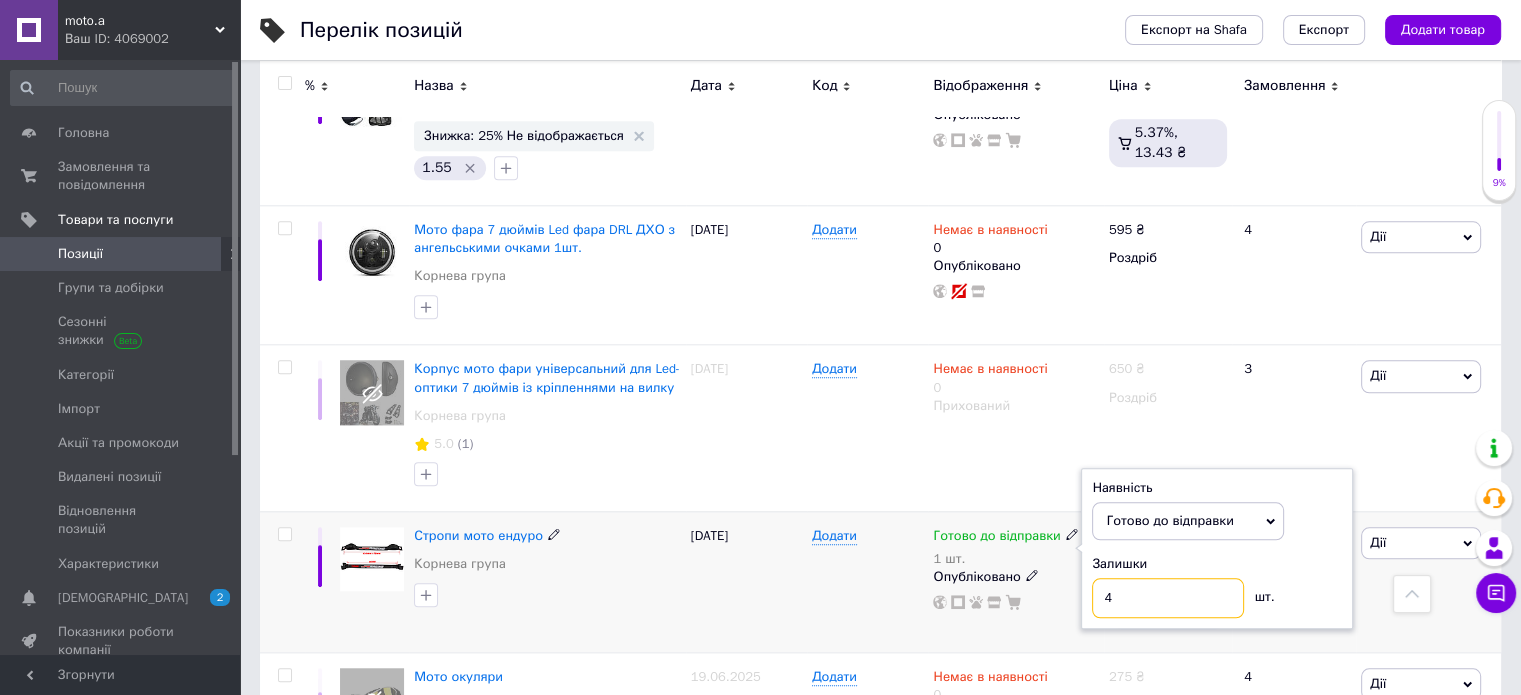 type on "4" 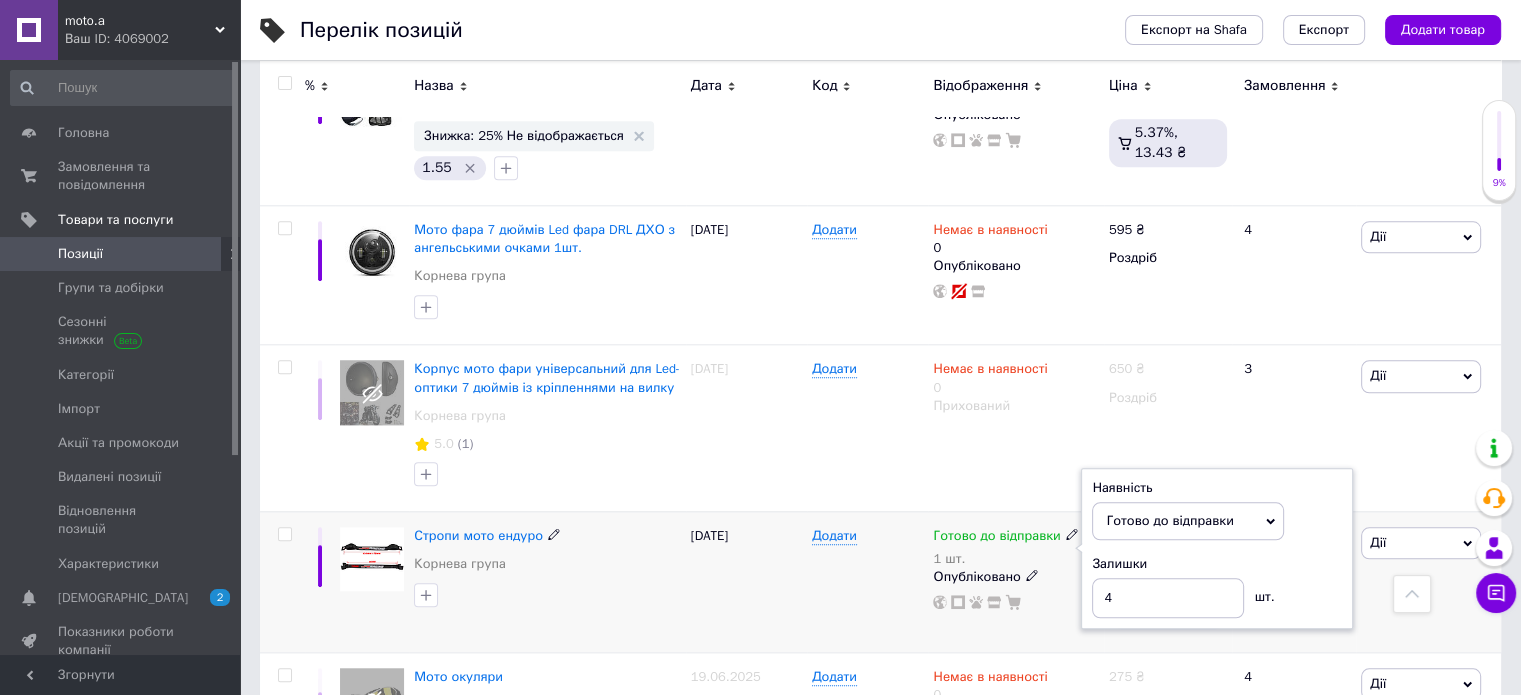 click on "Дії Редагувати Підняти на початок групи Копіювати Знижка Подарунок Супутні Приховати Ярлик Додати на вітрину Додати в кампанію Каталог ProSale Видалити" at bounding box center [1428, 581] 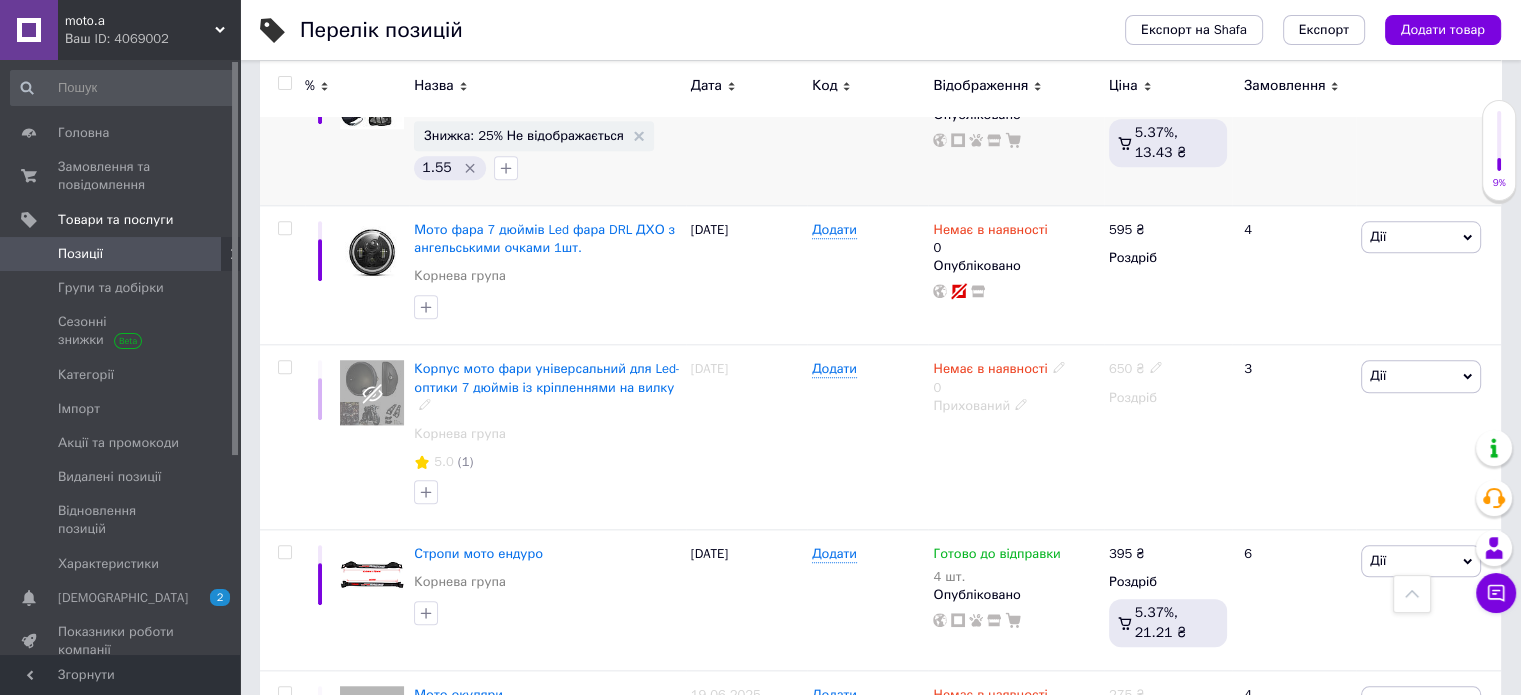 scroll, scrollTop: 1916, scrollLeft: 0, axis: vertical 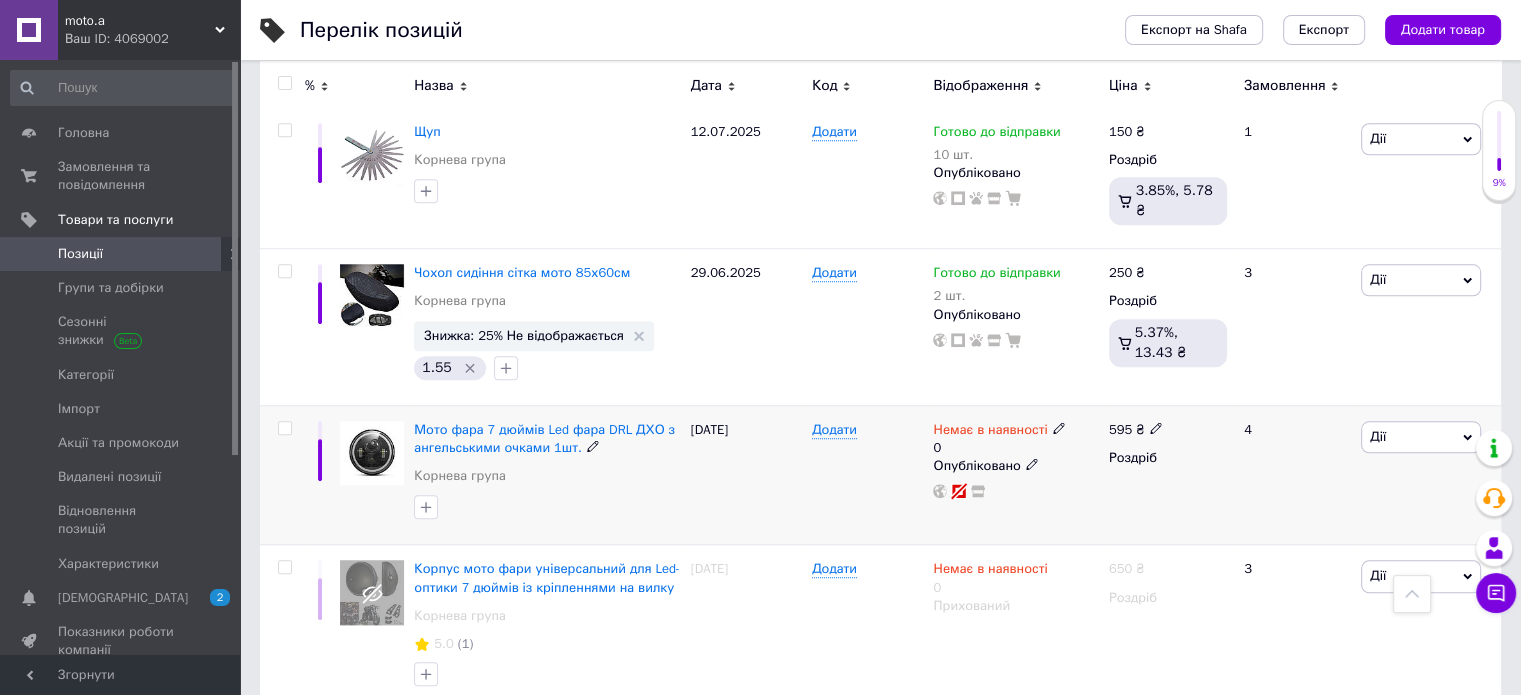 click 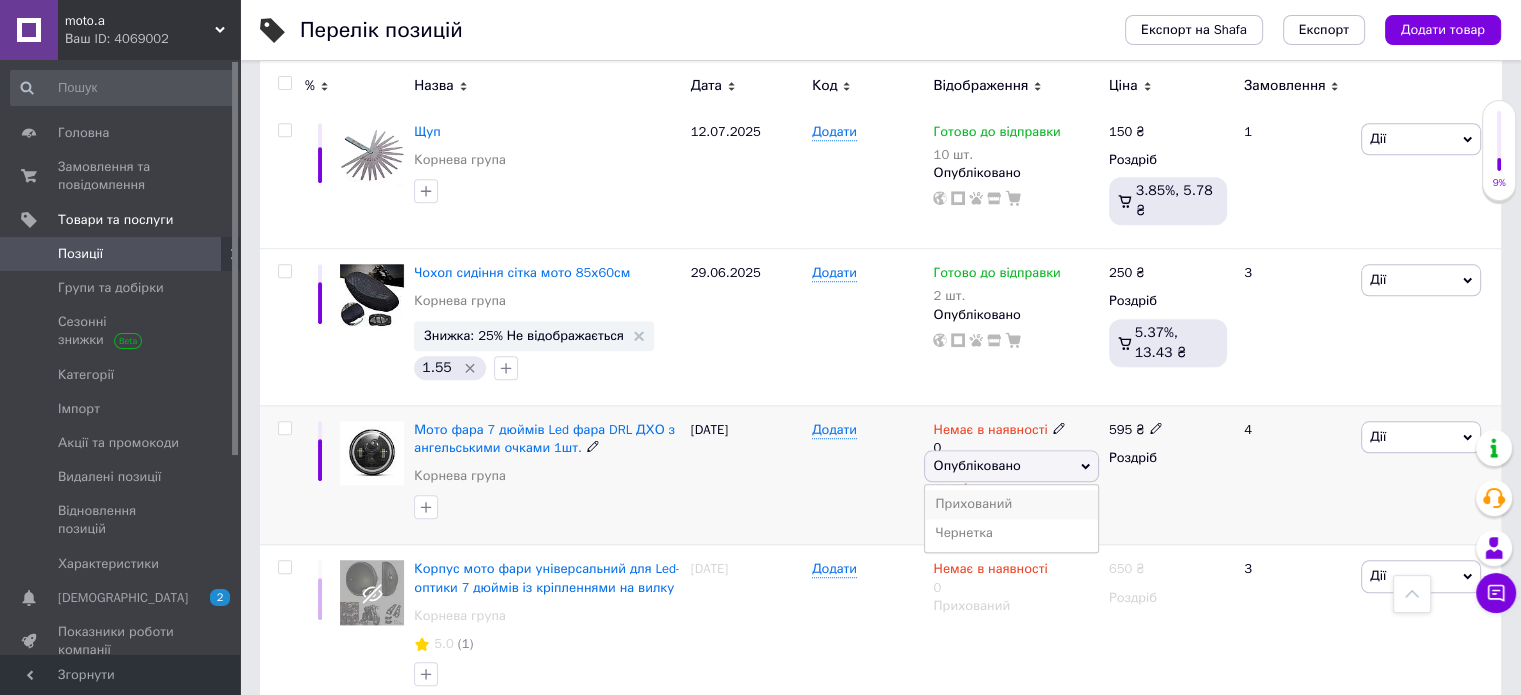 click on "Прихований" at bounding box center [1011, 504] 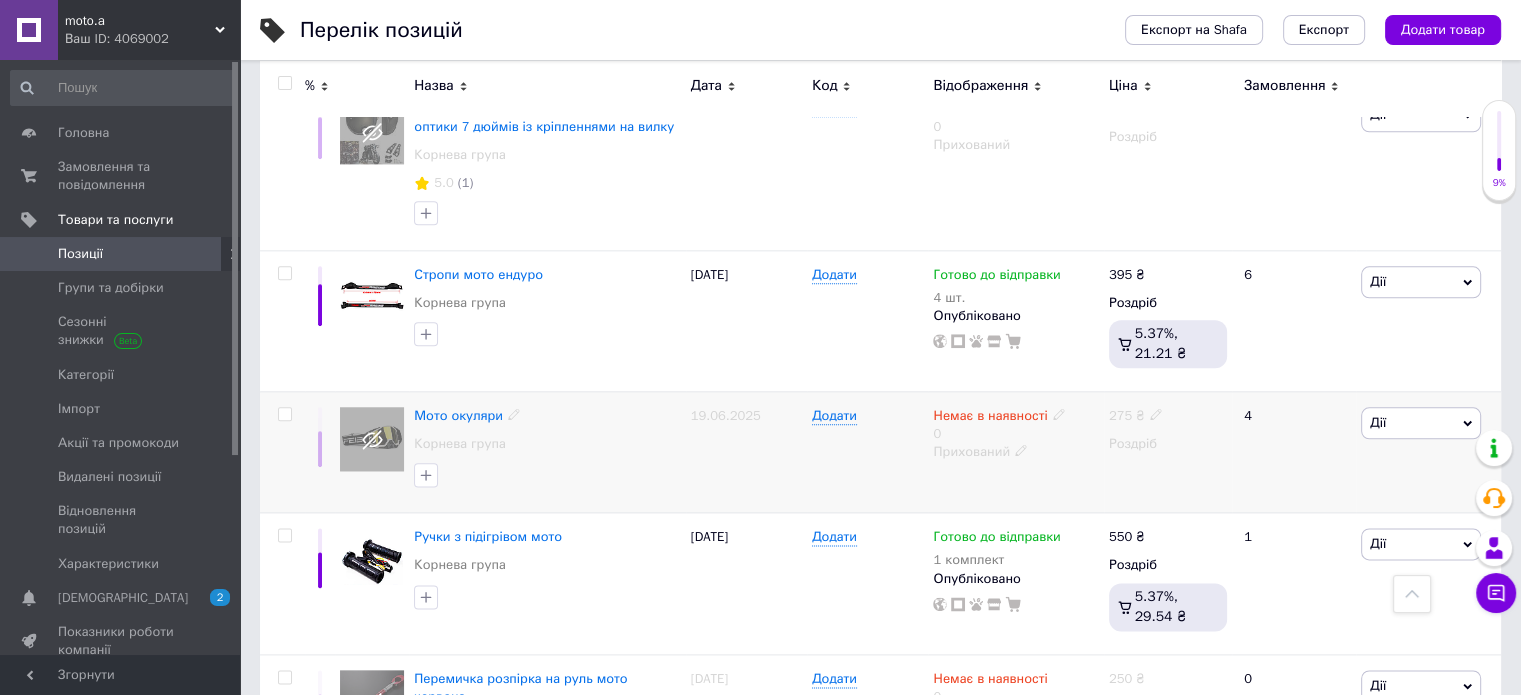 scroll, scrollTop: 2497, scrollLeft: 0, axis: vertical 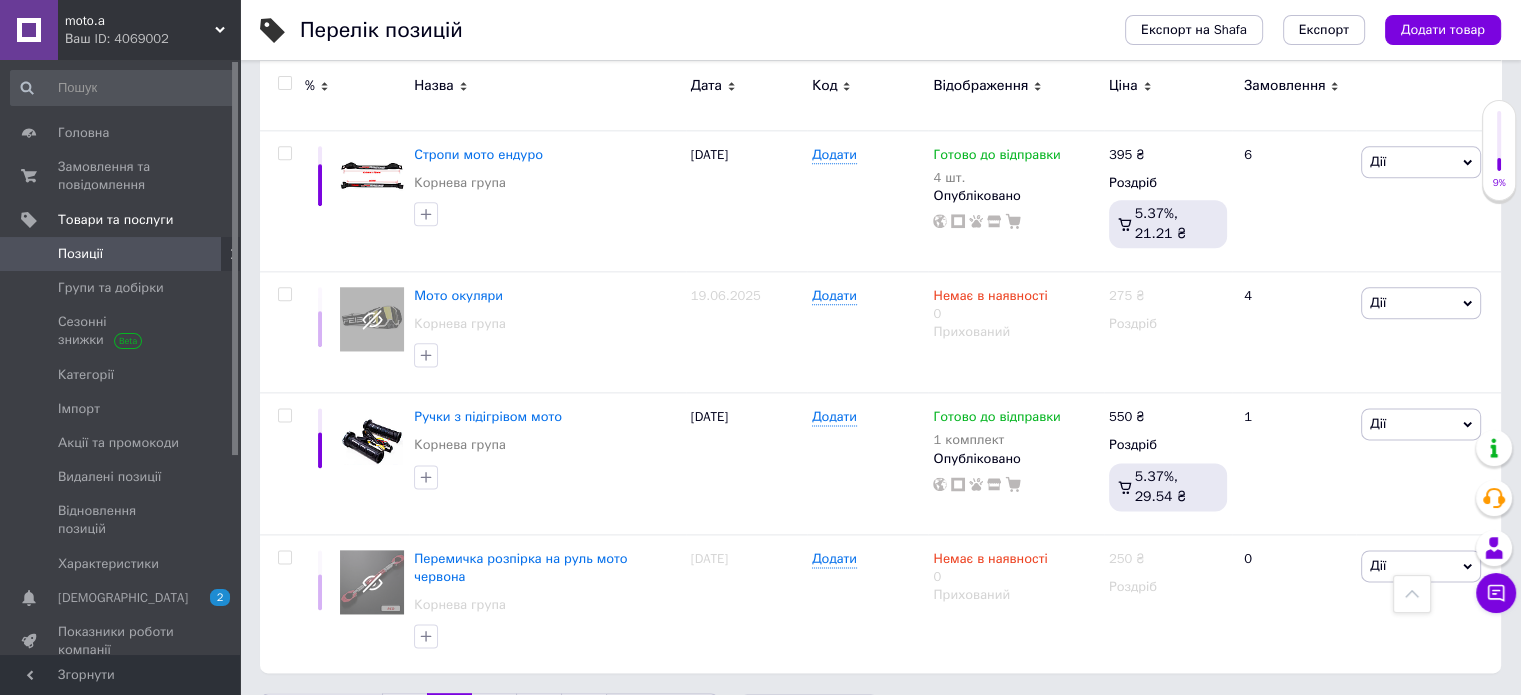 click on "3" at bounding box center (494, 714) 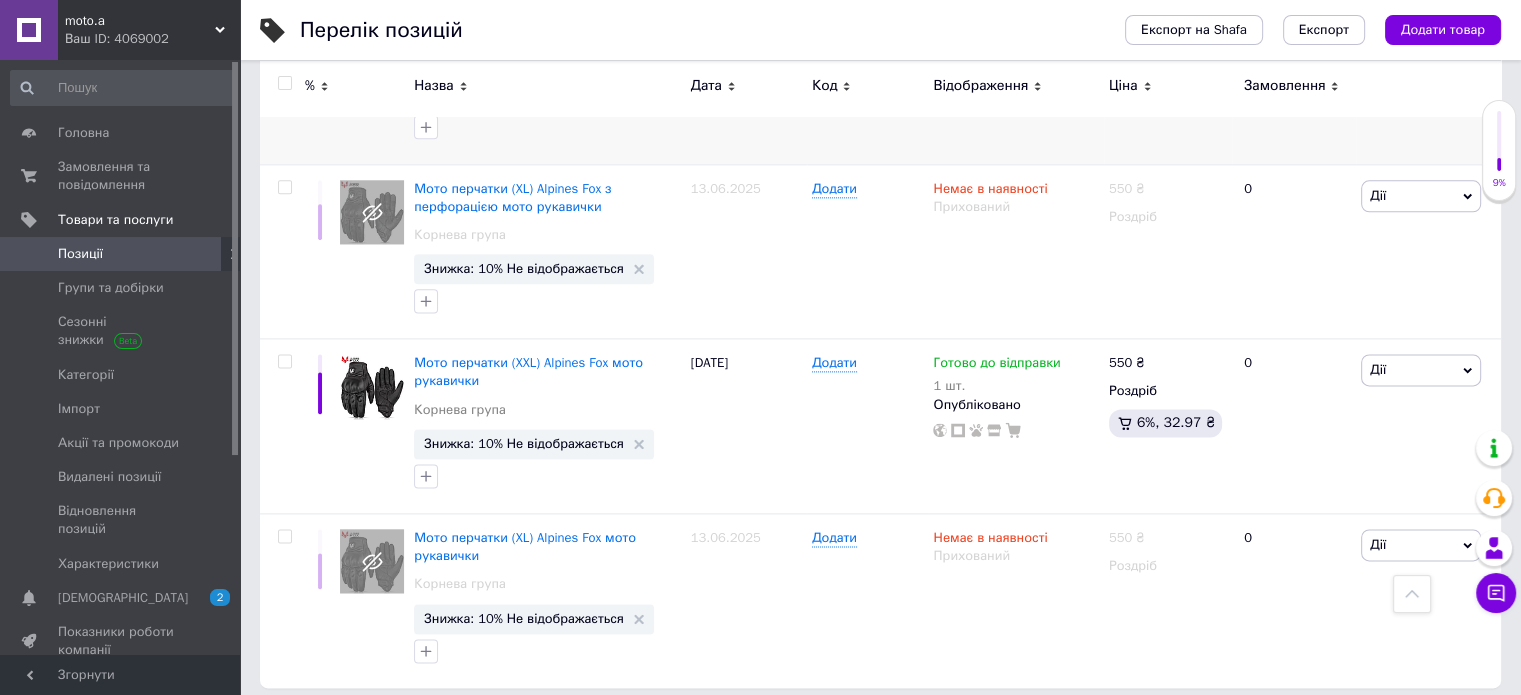 scroll, scrollTop: 2595, scrollLeft: 0, axis: vertical 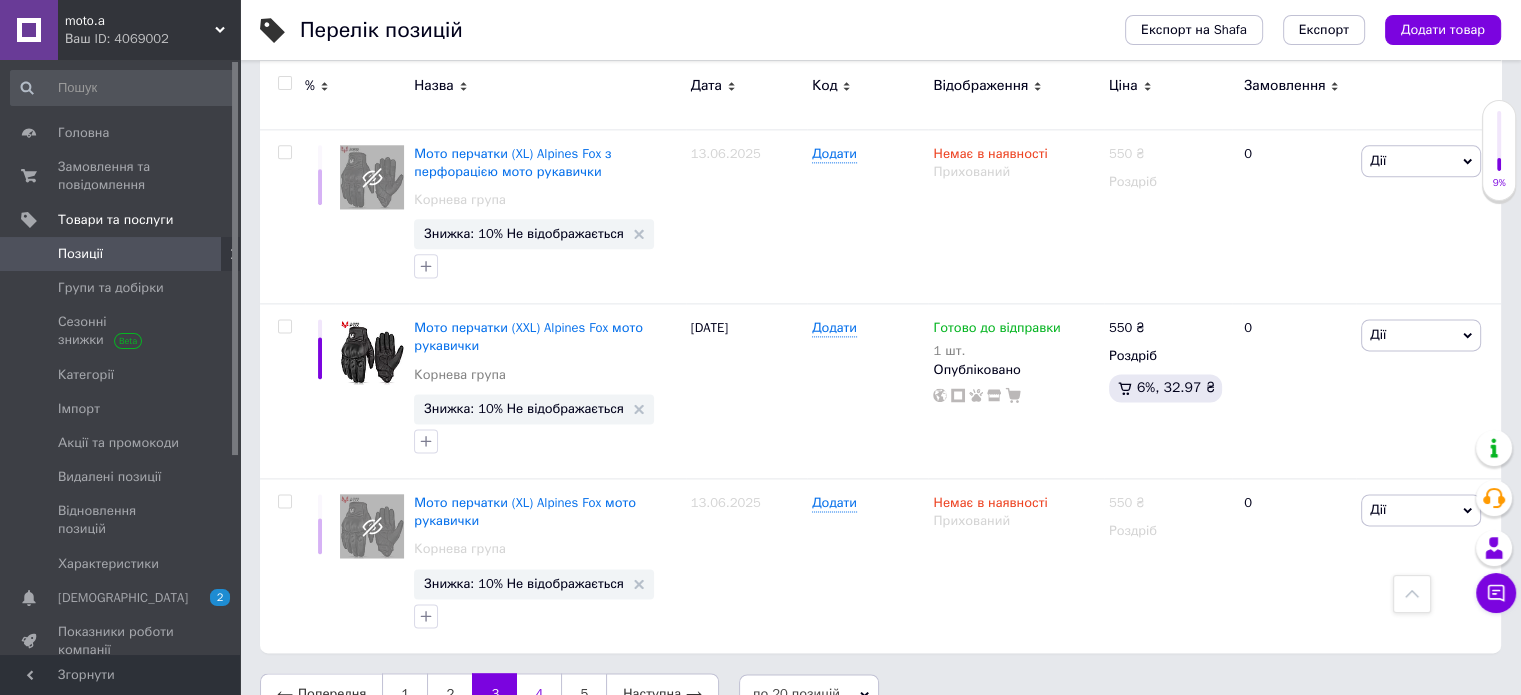 click on "4" at bounding box center [539, 694] 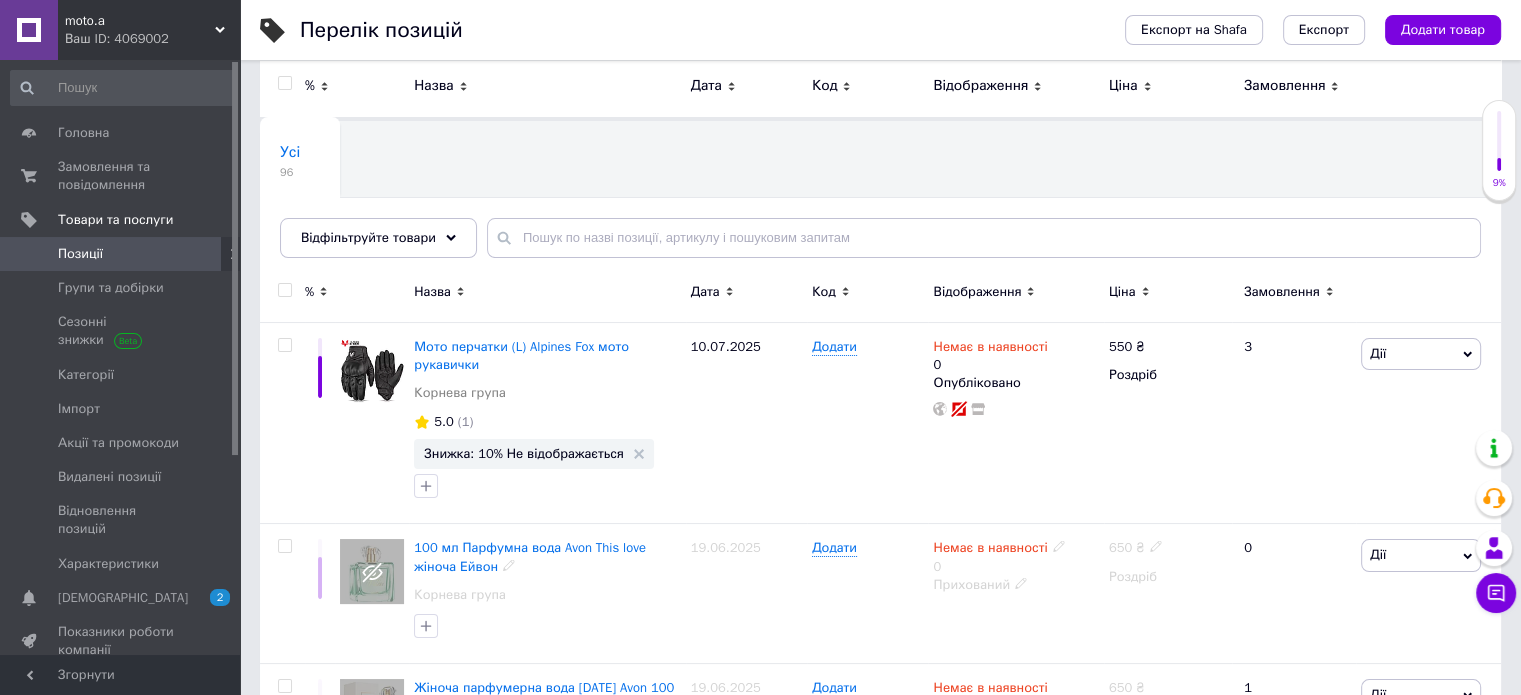 scroll, scrollTop: 32, scrollLeft: 0, axis: vertical 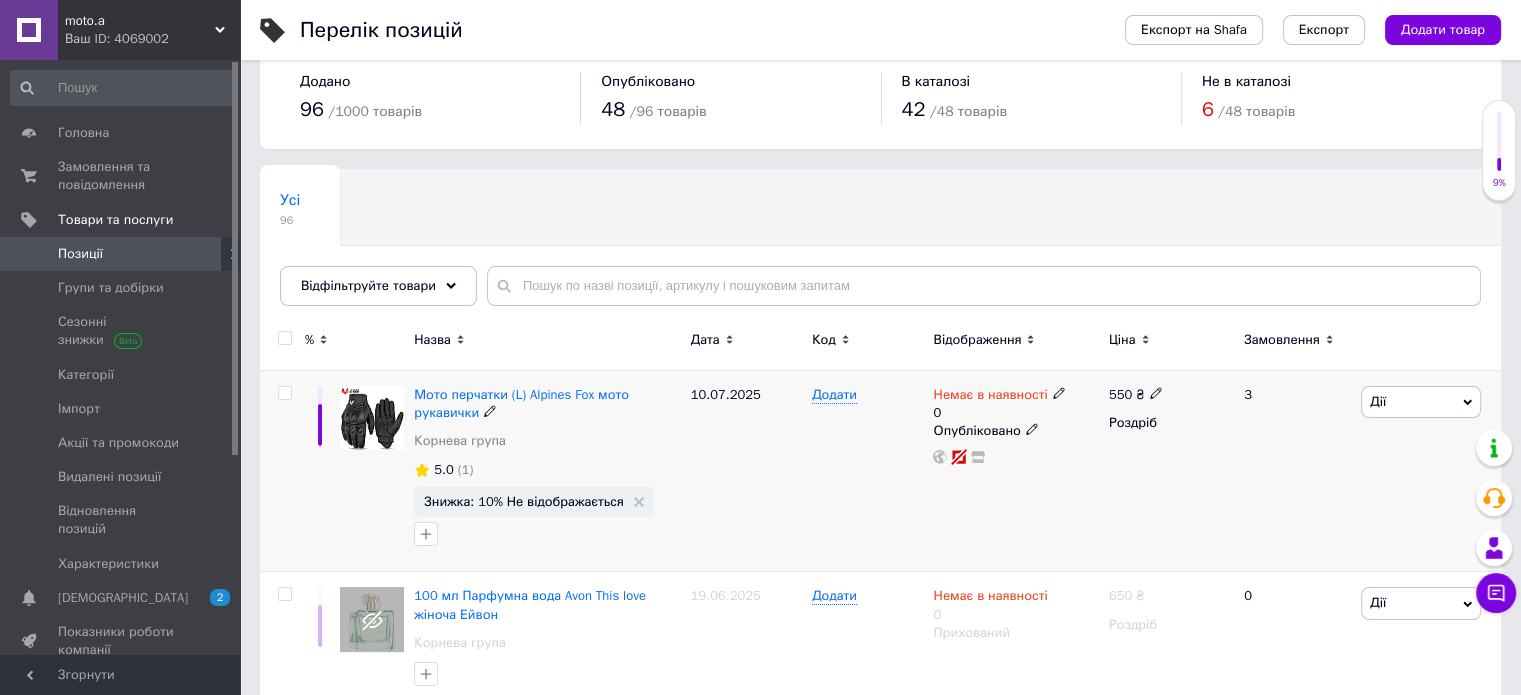 click 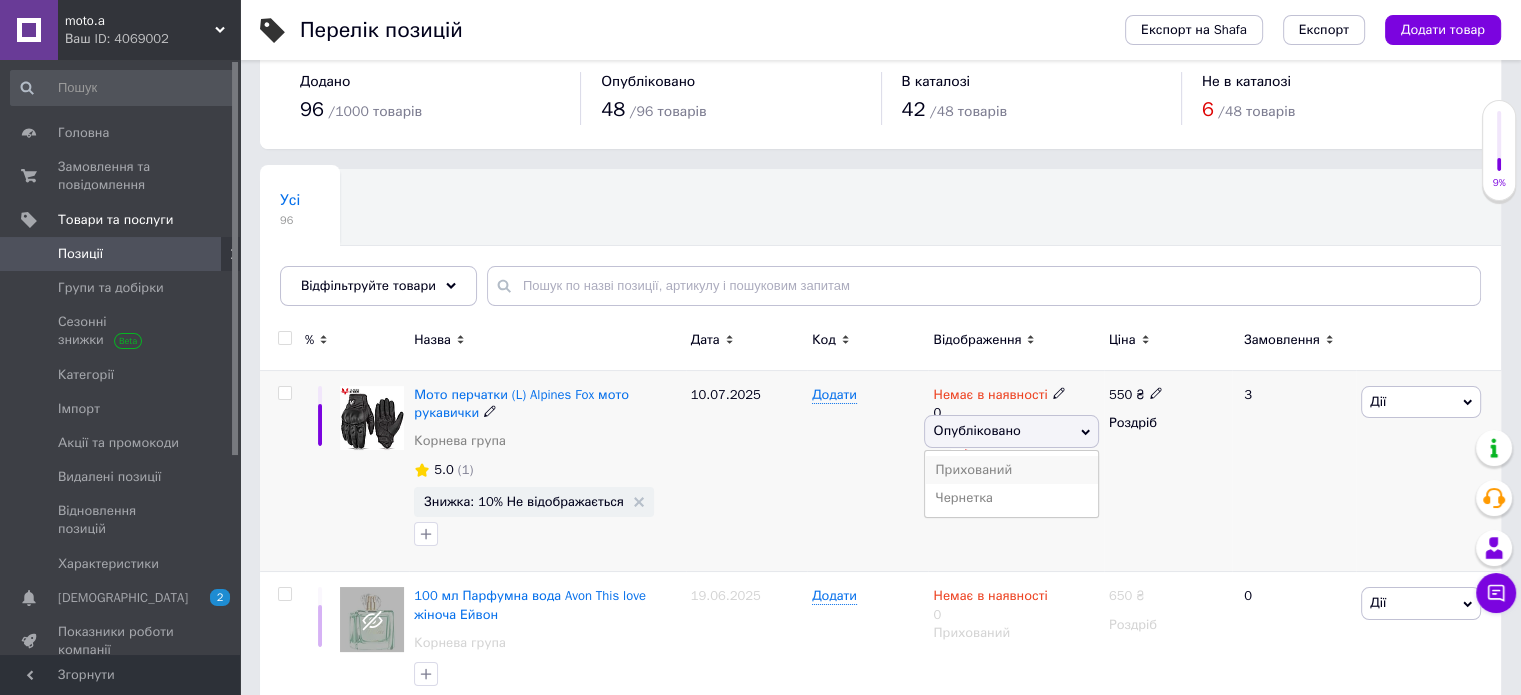 click on "Прихований" at bounding box center [1011, 470] 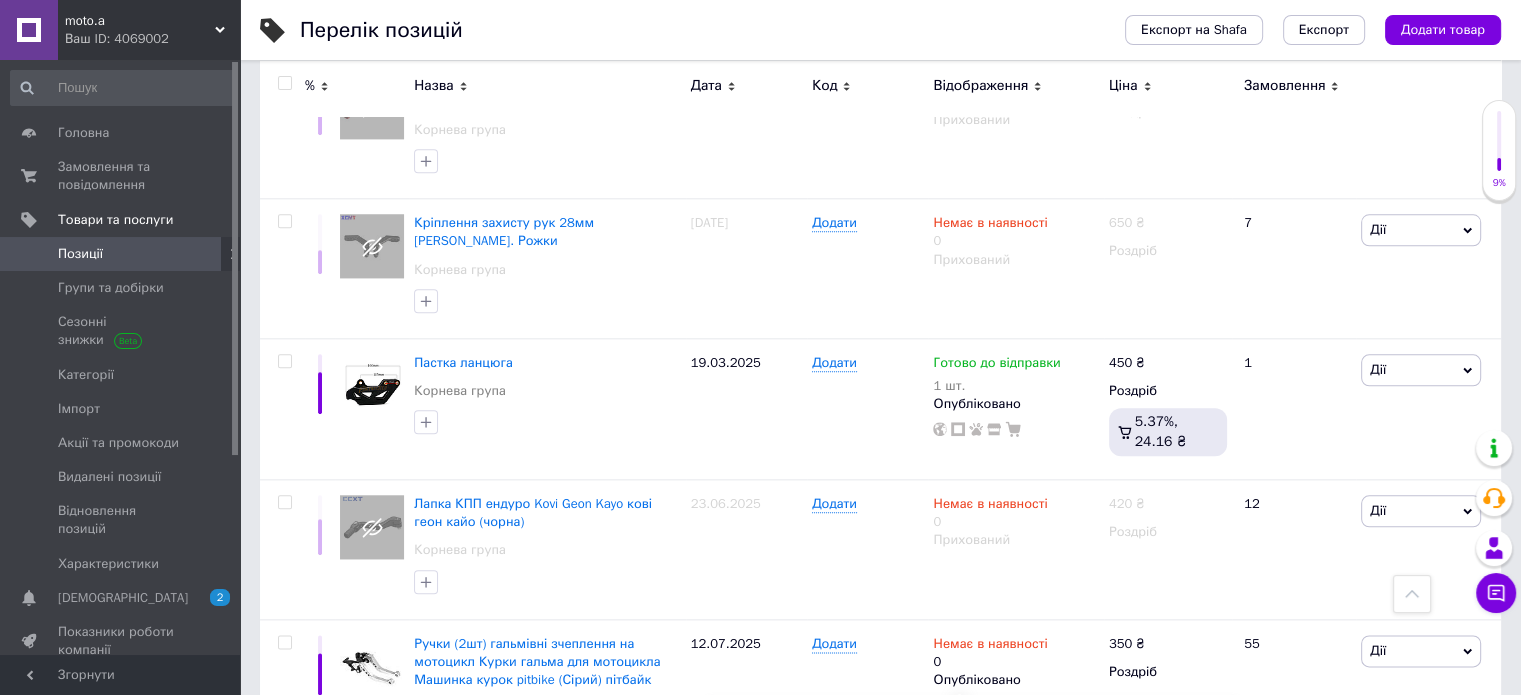 scroll, scrollTop: 2632, scrollLeft: 0, axis: vertical 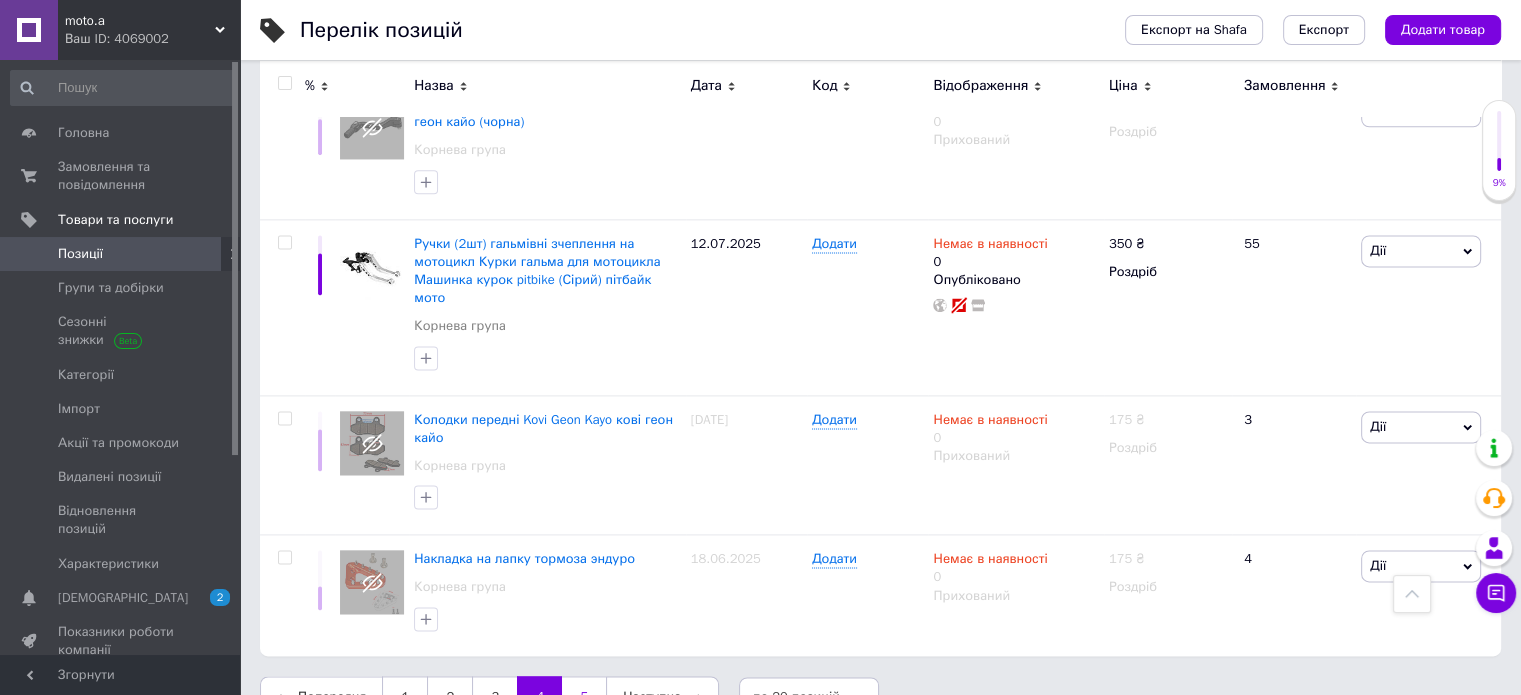 click on "5" at bounding box center (584, 697) 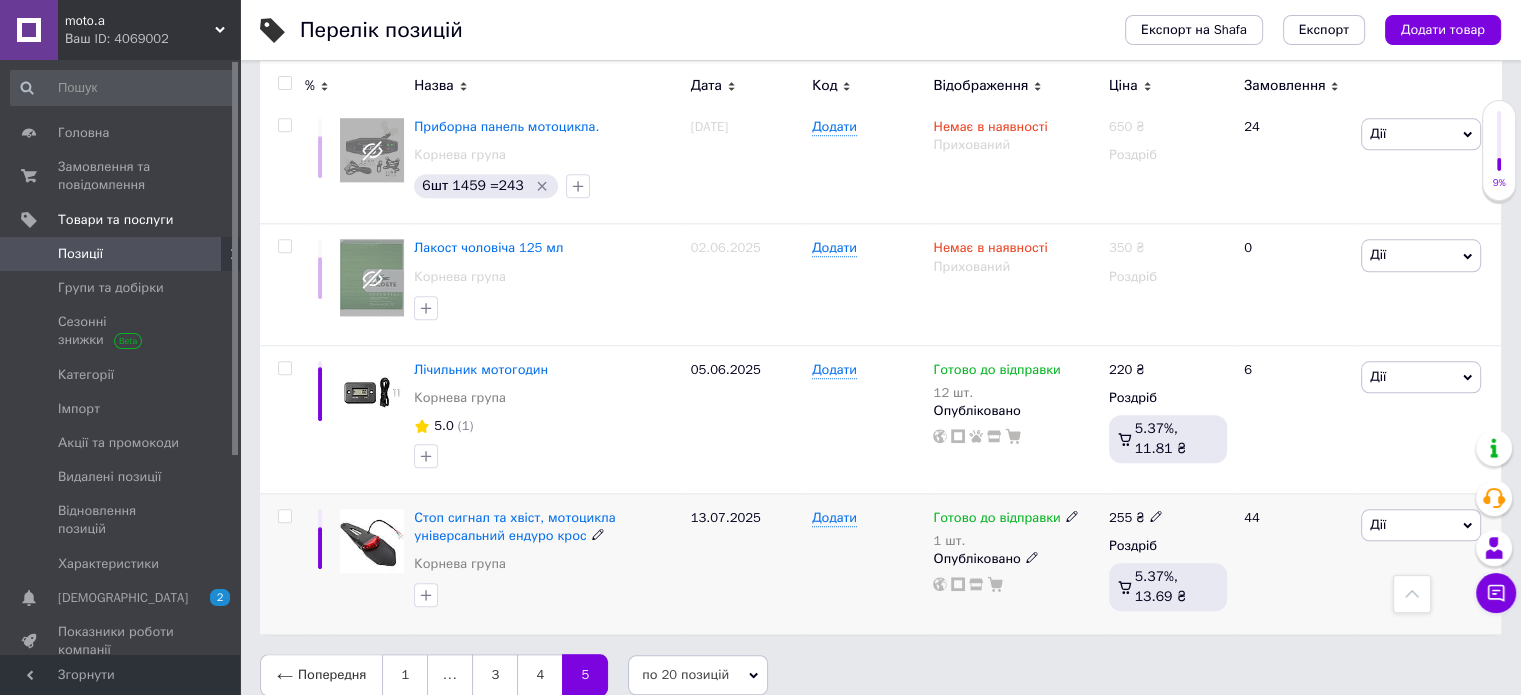 scroll, scrollTop: 1954, scrollLeft: 0, axis: vertical 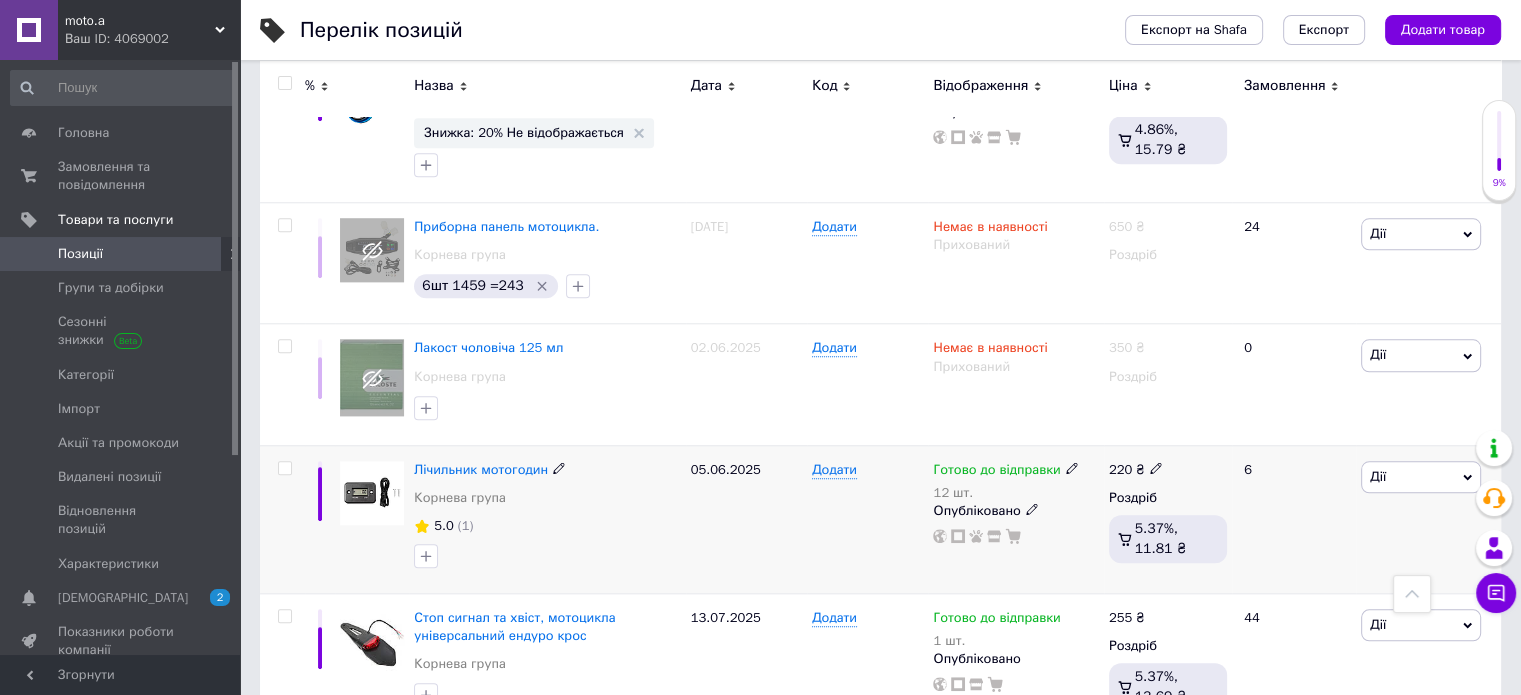 click 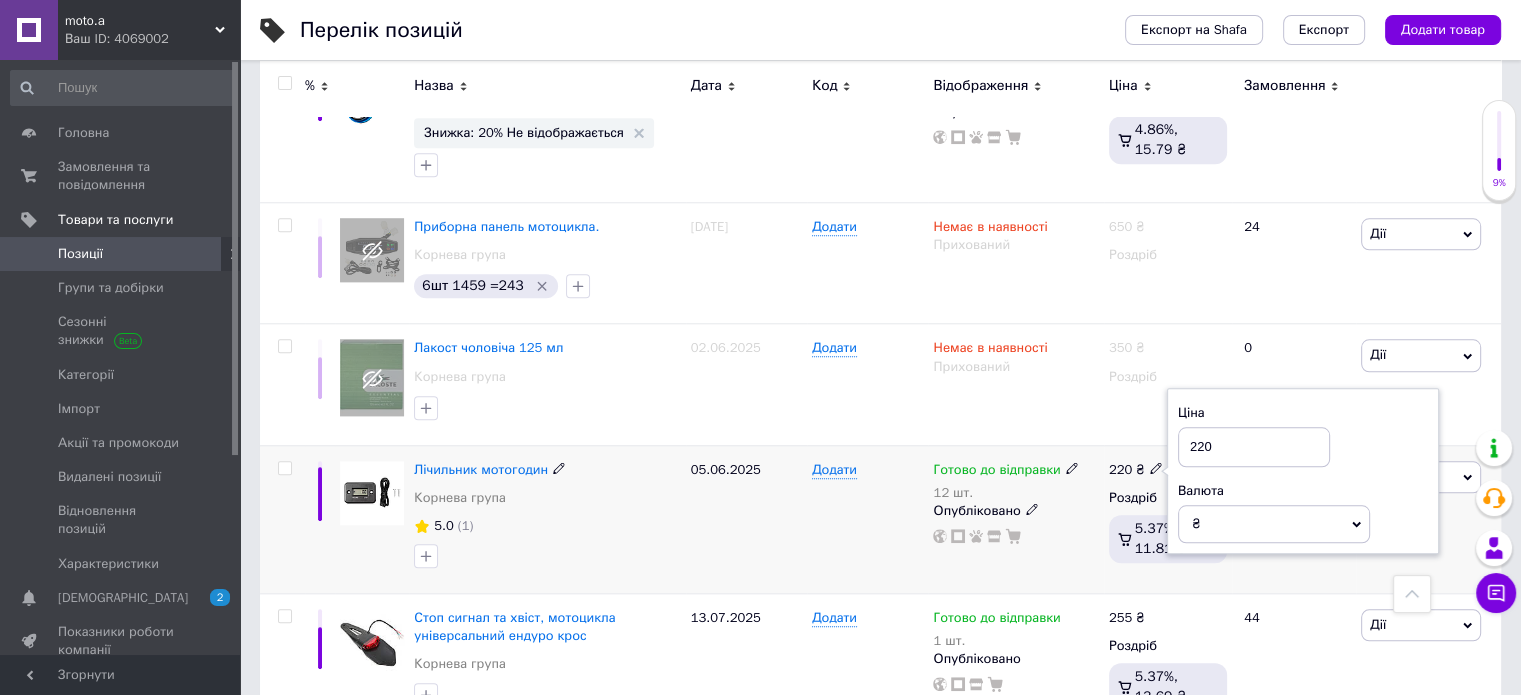 drag, startPoint x: 1223, startPoint y: 424, endPoint x: 1174, endPoint y: 423, distance: 49.010204 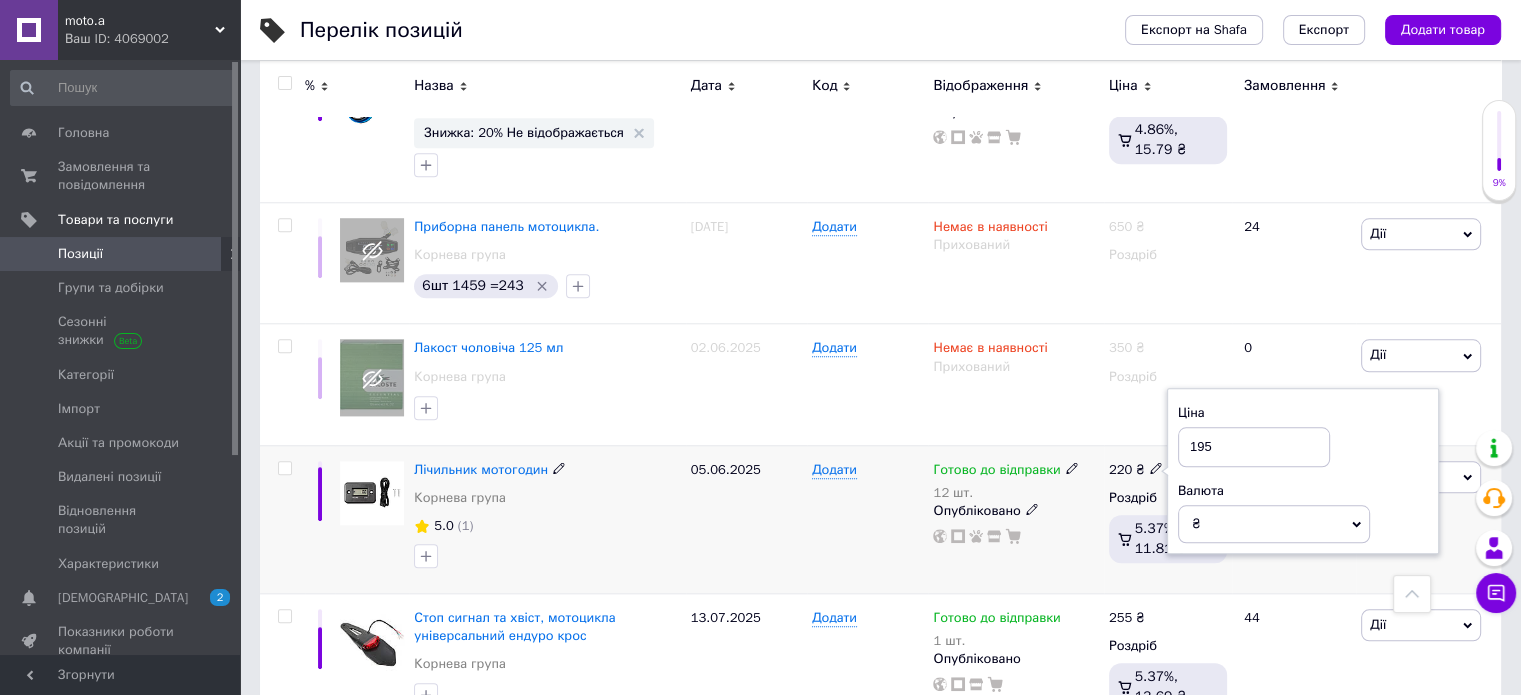 type on "195" 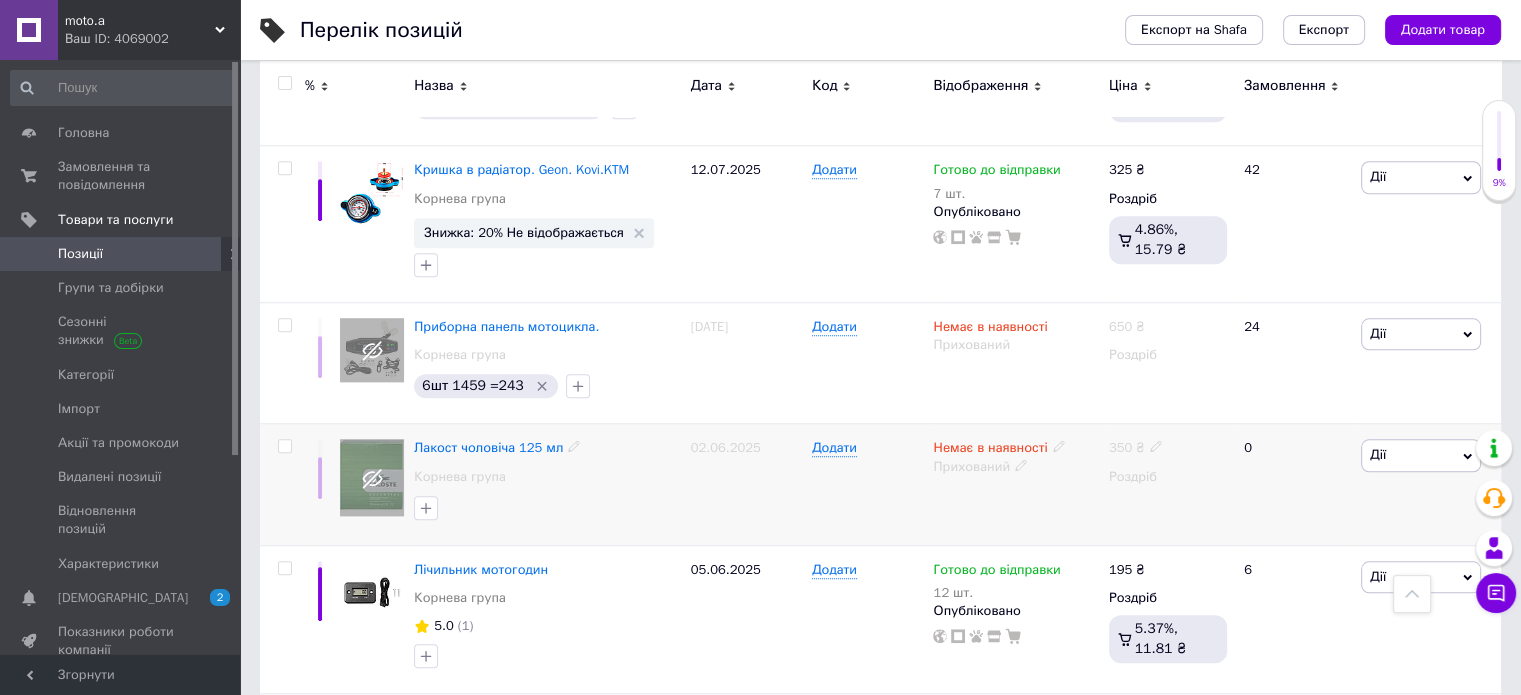 scroll, scrollTop: 2054, scrollLeft: 0, axis: vertical 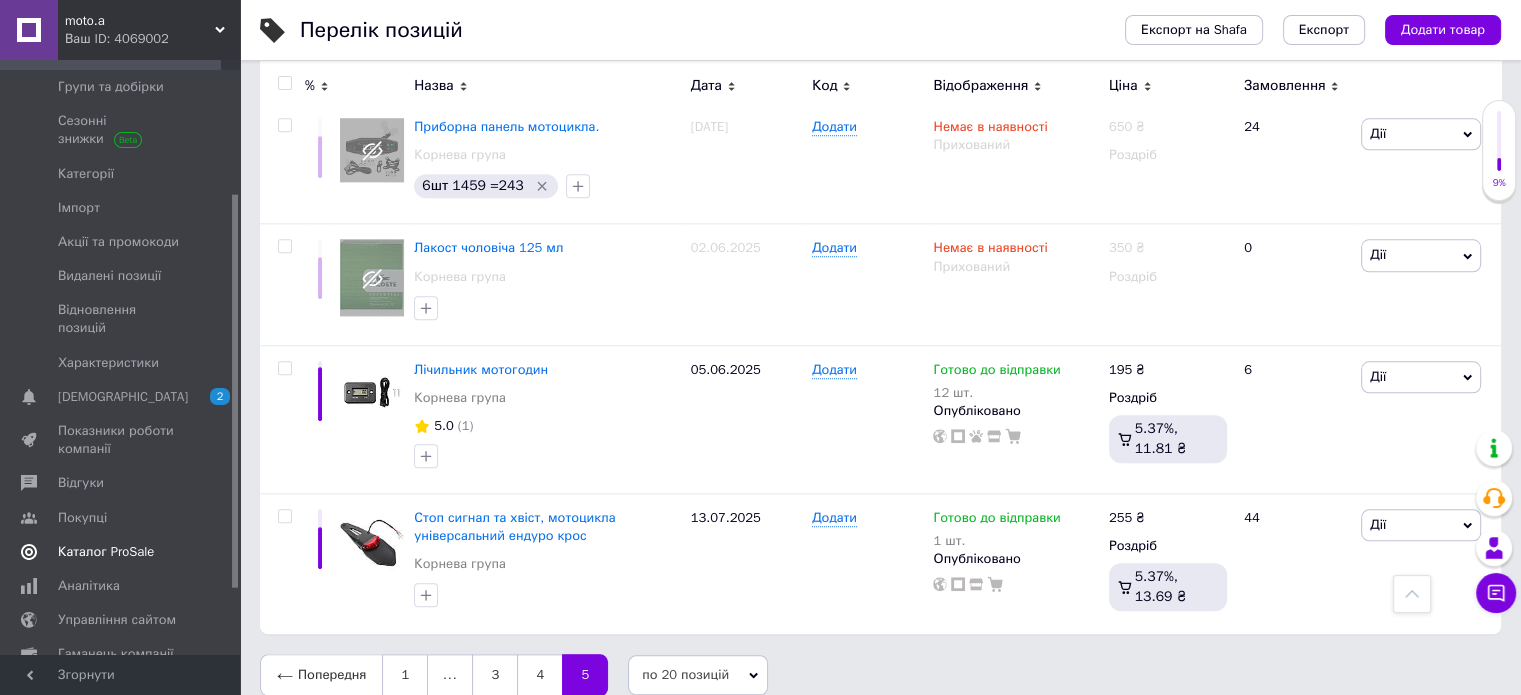 click on "Каталог ProSale" at bounding box center [106, 552] 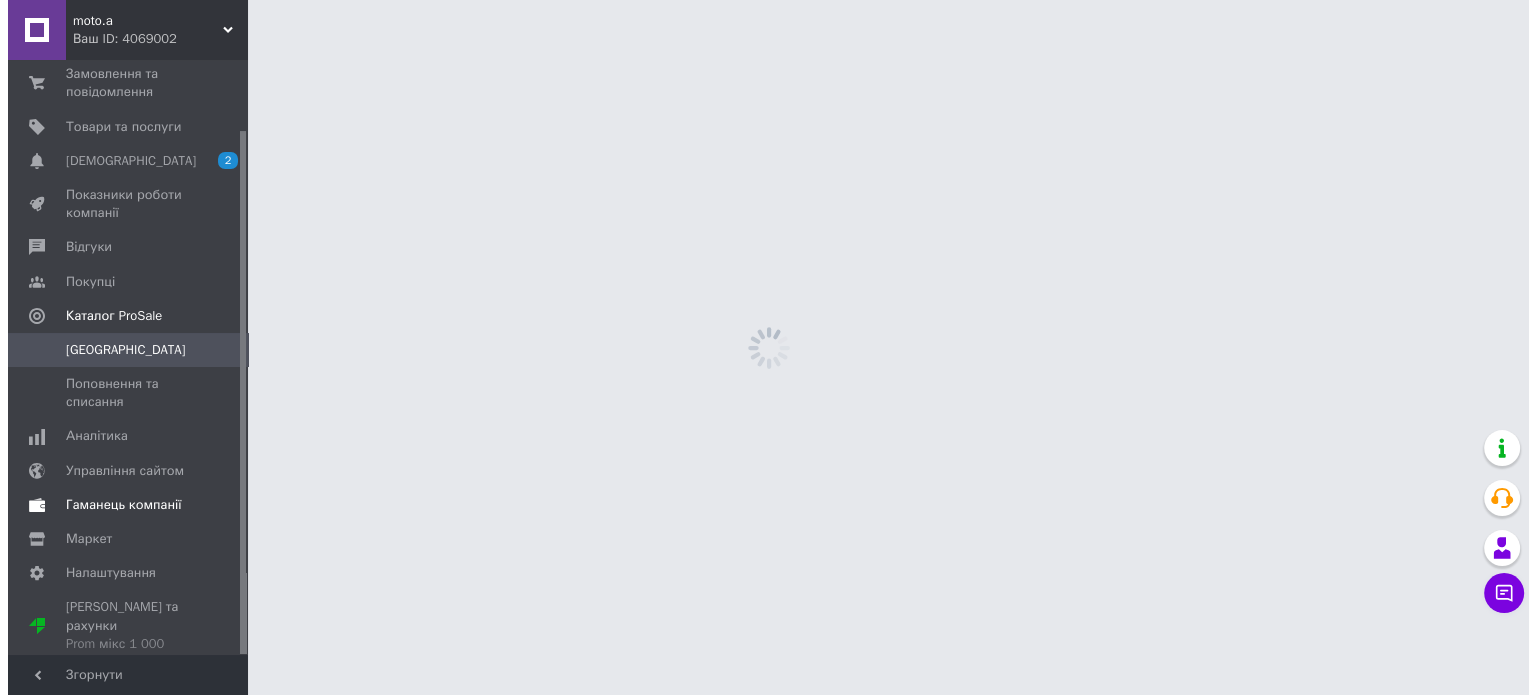 scroll, scrollTop: 0, scrollLeft: 0, axis: both 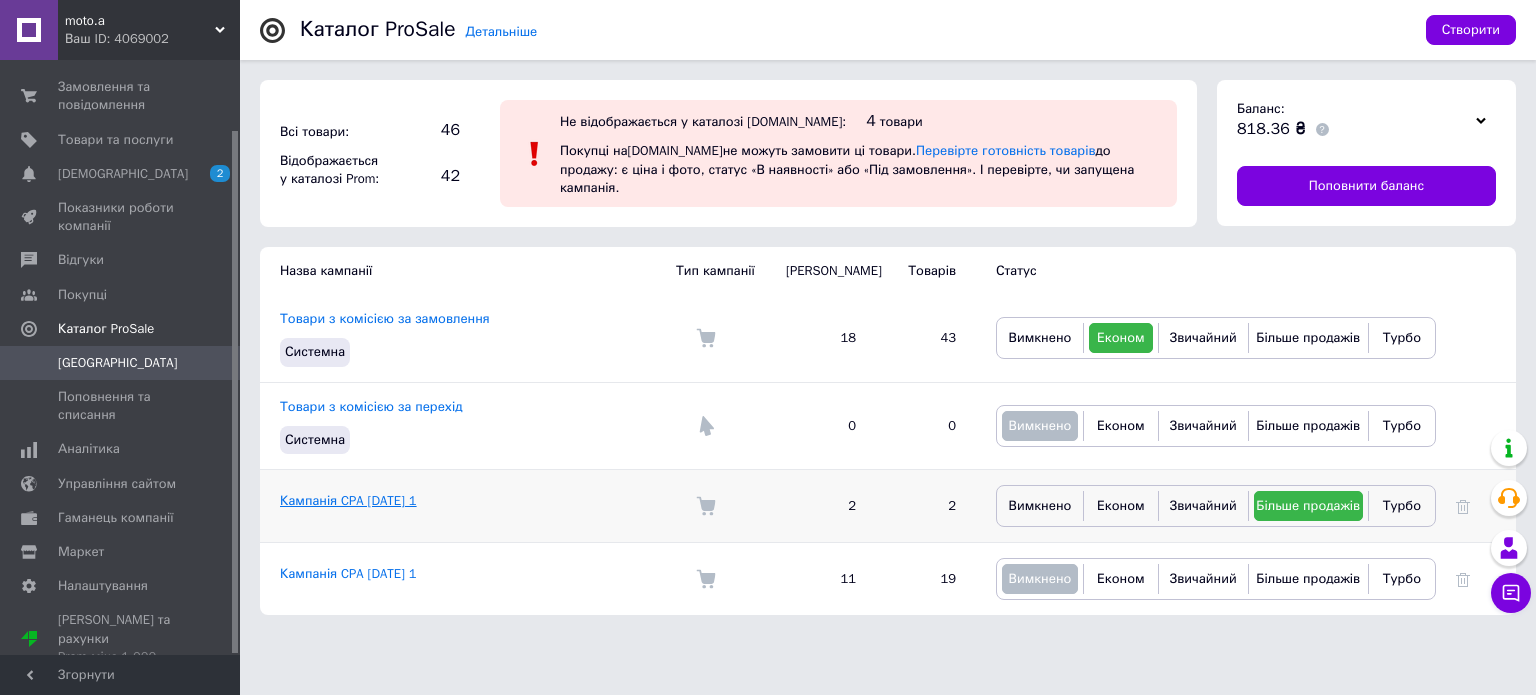 click on "Кампанія CPA 11.03.2025 1" at bounding box center [348, 500] 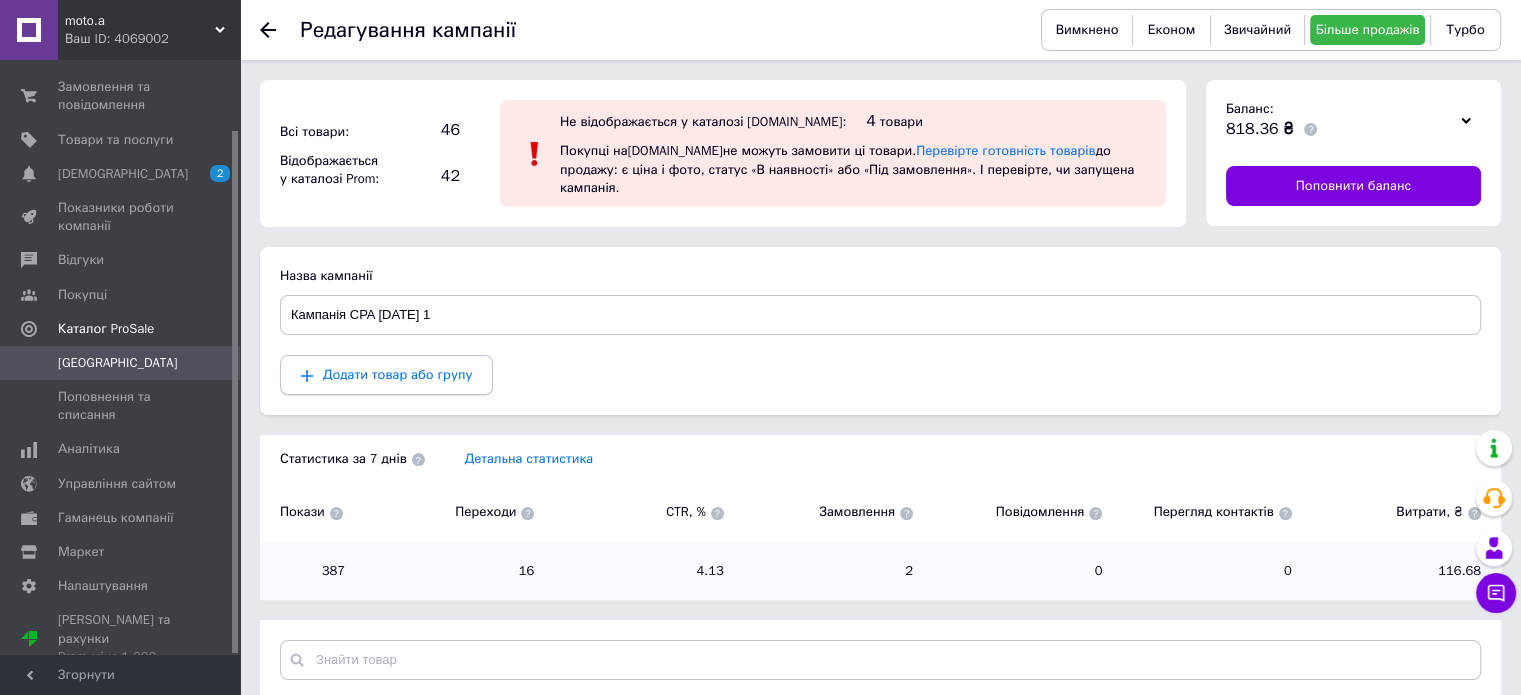click on "Додати товар або групу" at bounding box center [397, 374] 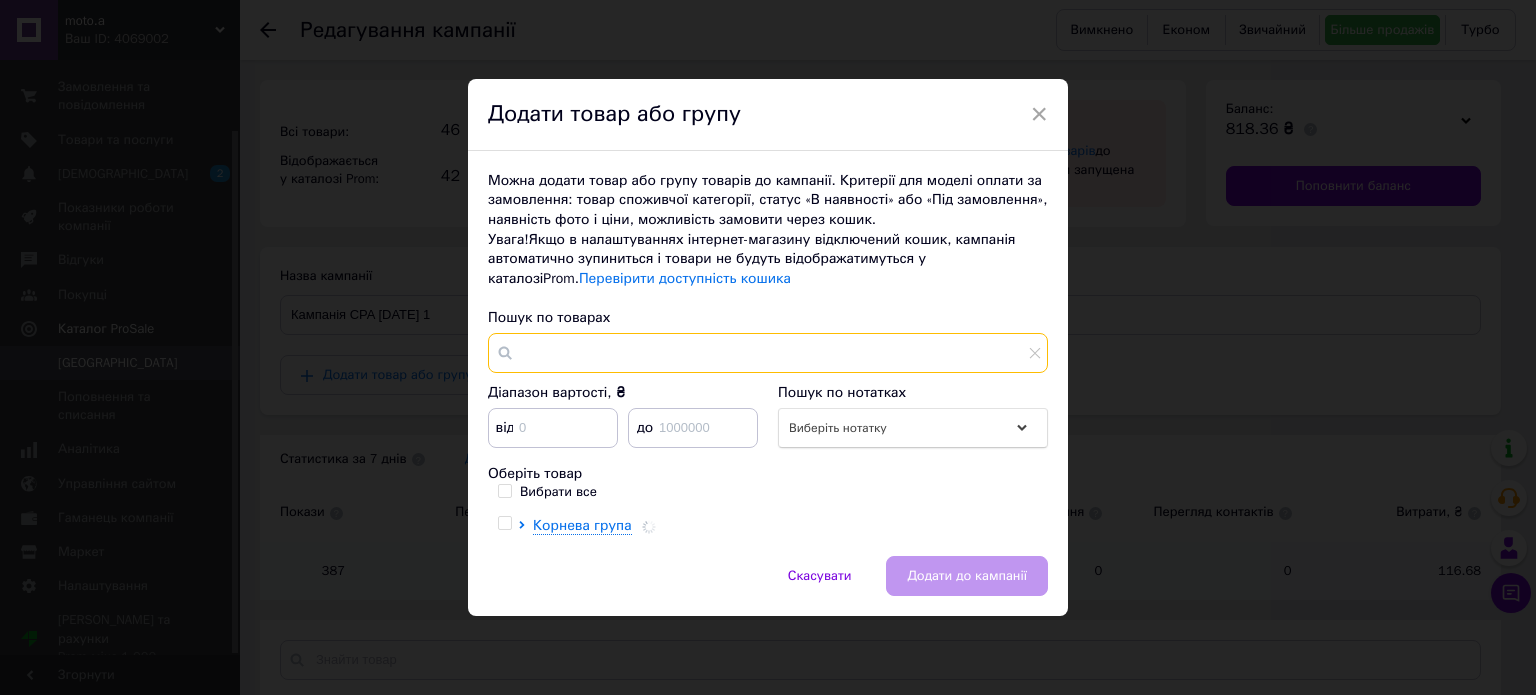 click at bounding box center [768, 353] 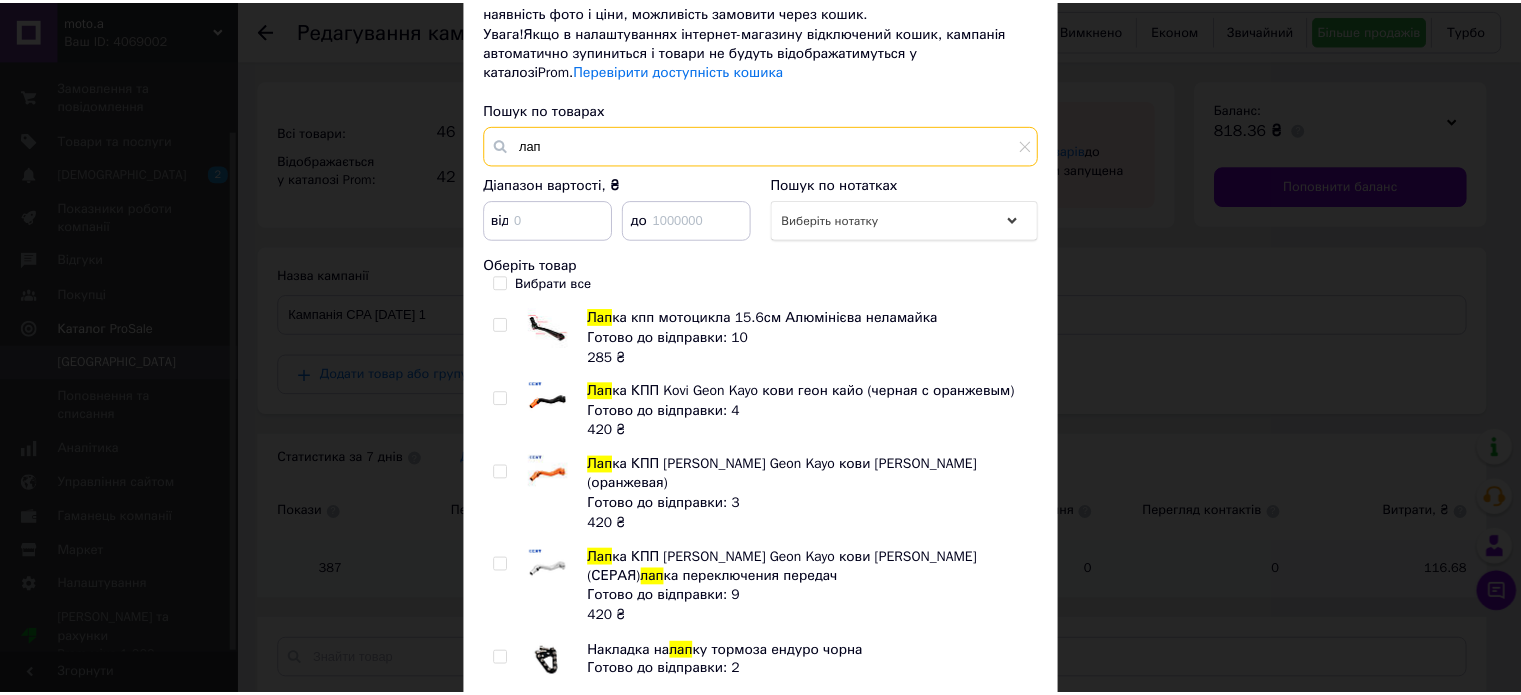 scroll, scrollTop: 300, scrollLeft: 0, axis: vertical 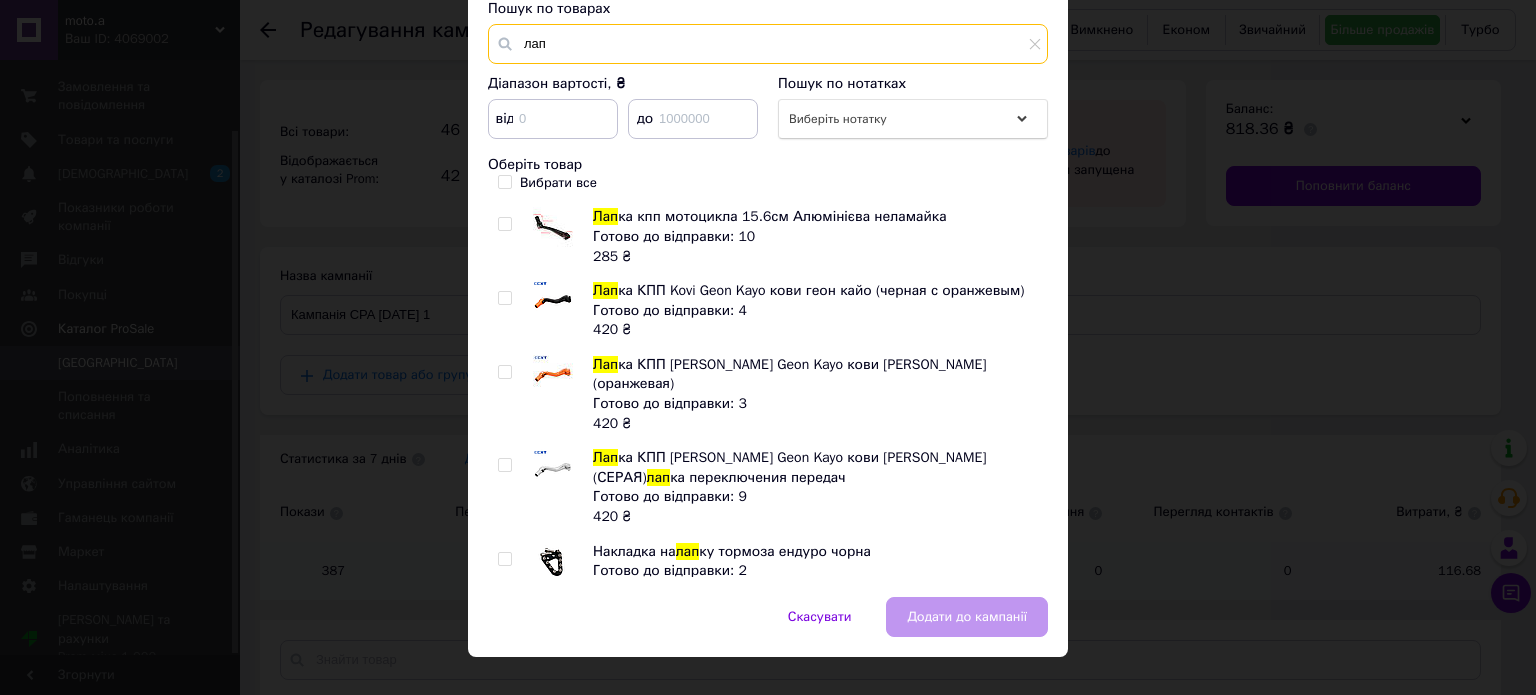 type on "лап" 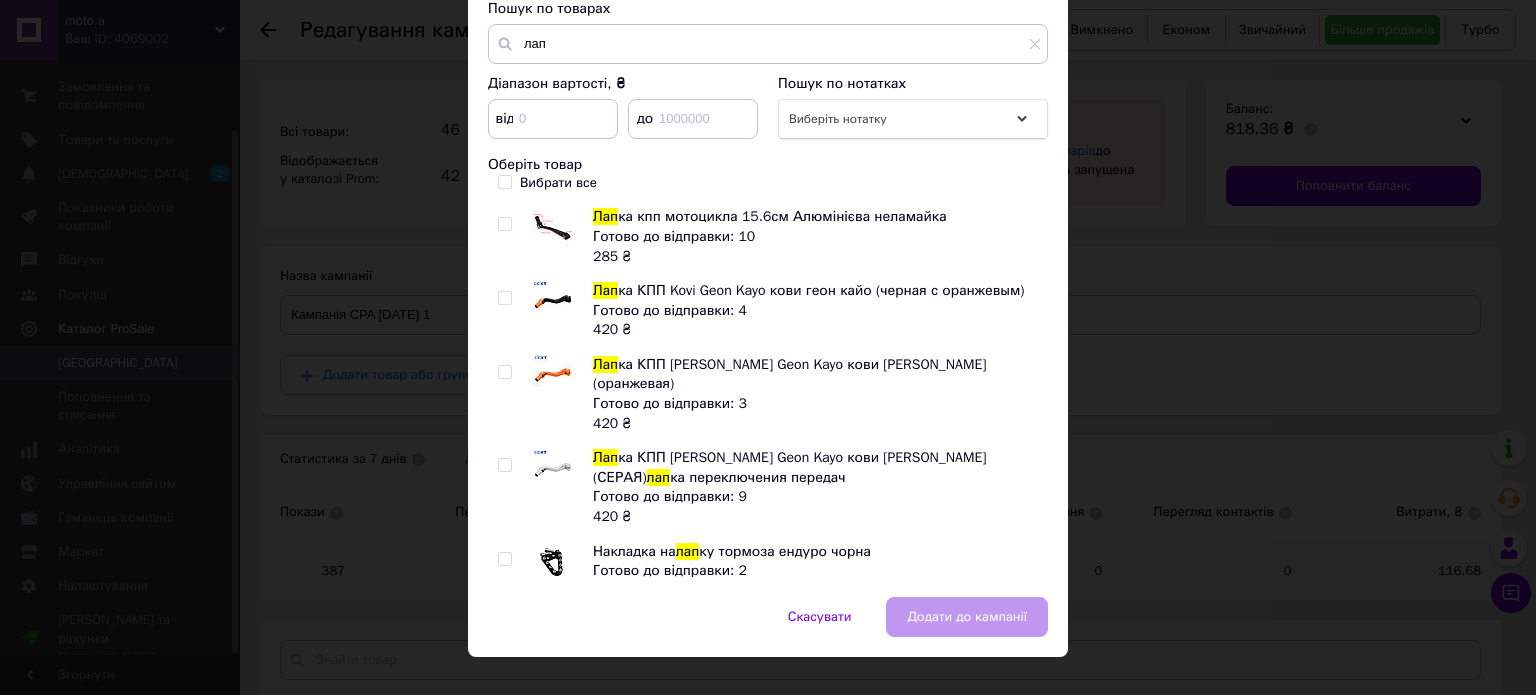 click at bounding box center (504, 465) 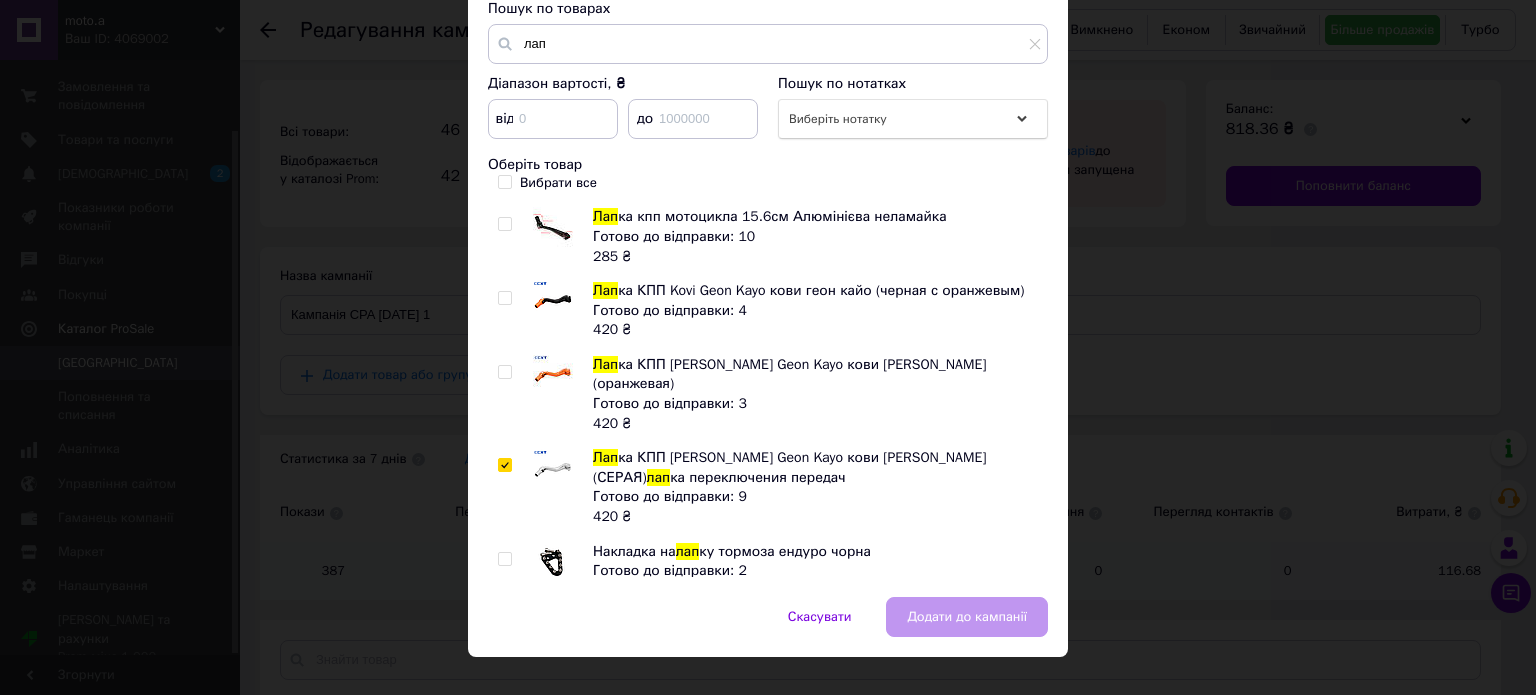 checkbox on "true" 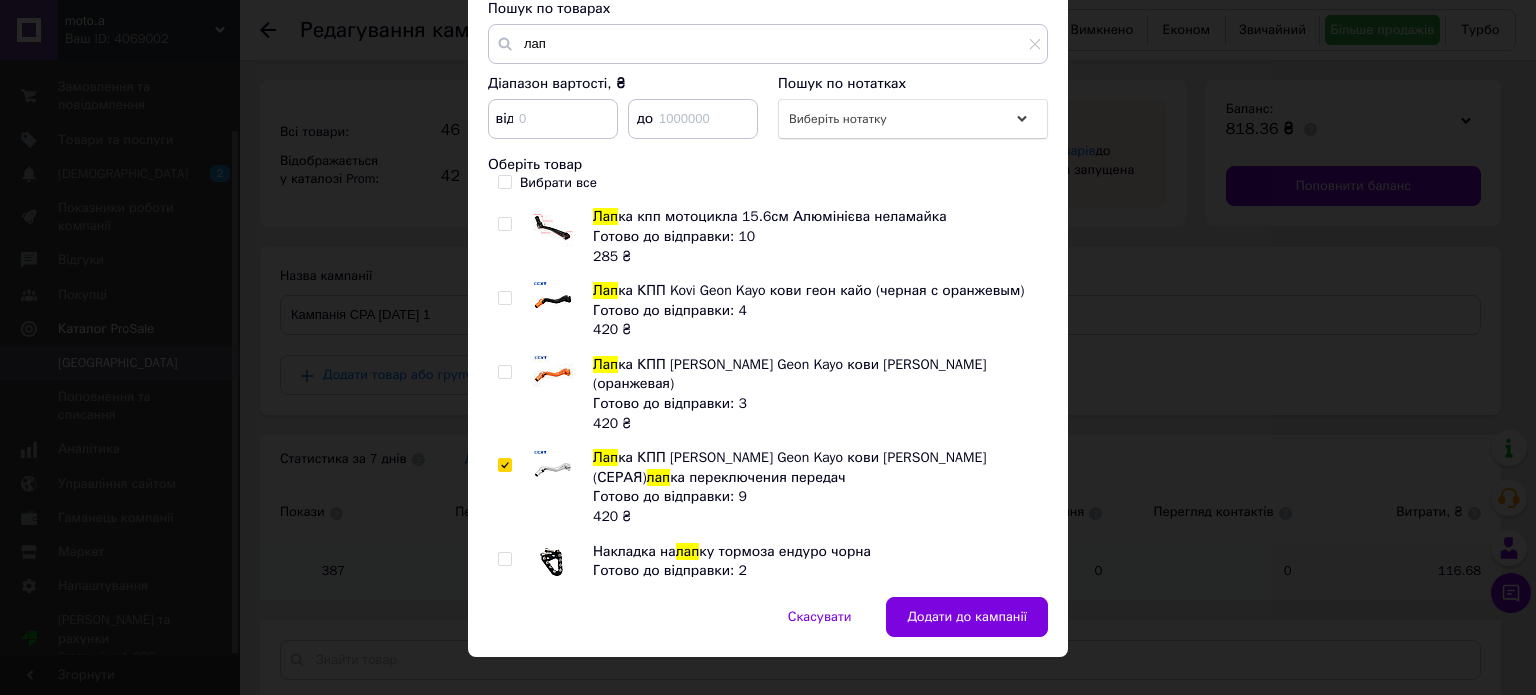 click on "Додати до кампанії" at bounding box center (967, 617) 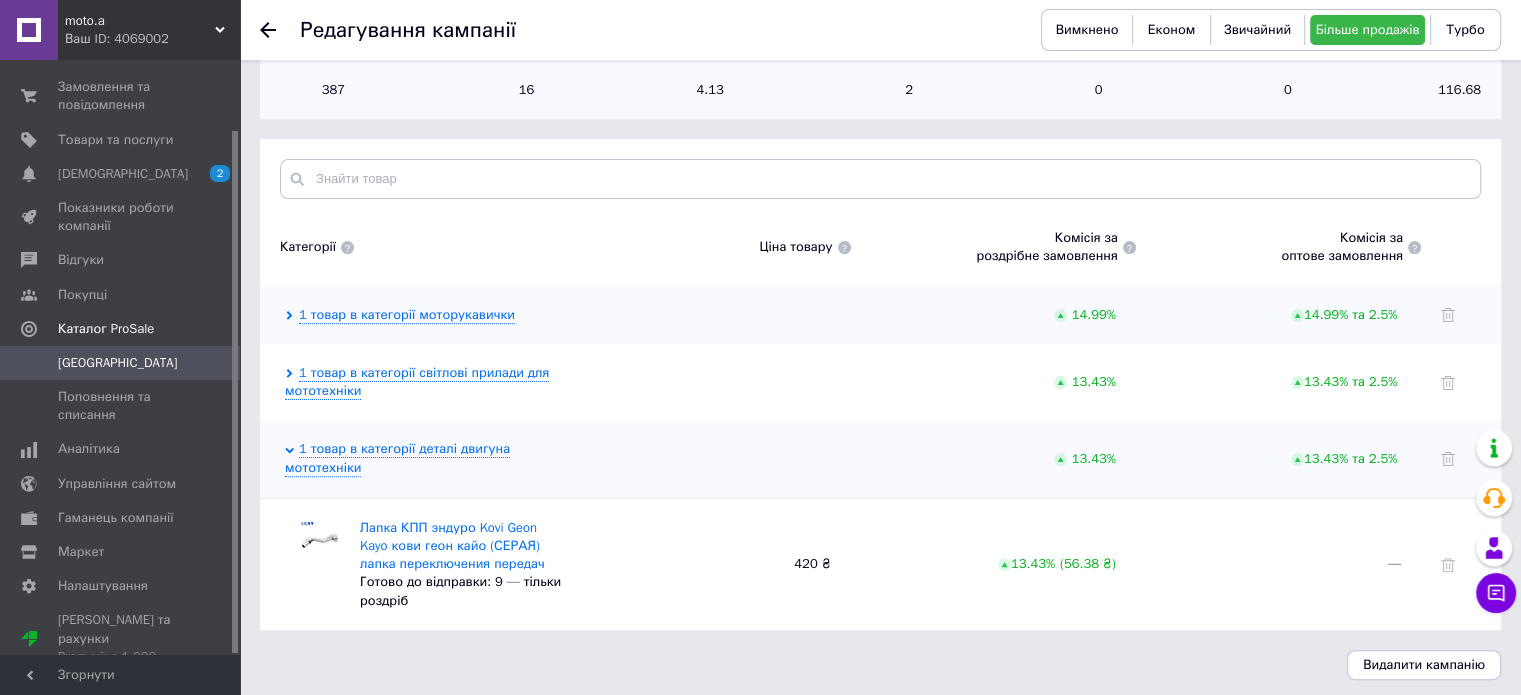 scroll, scrollTop: 484, scrollLeft: 0, axis: vertical 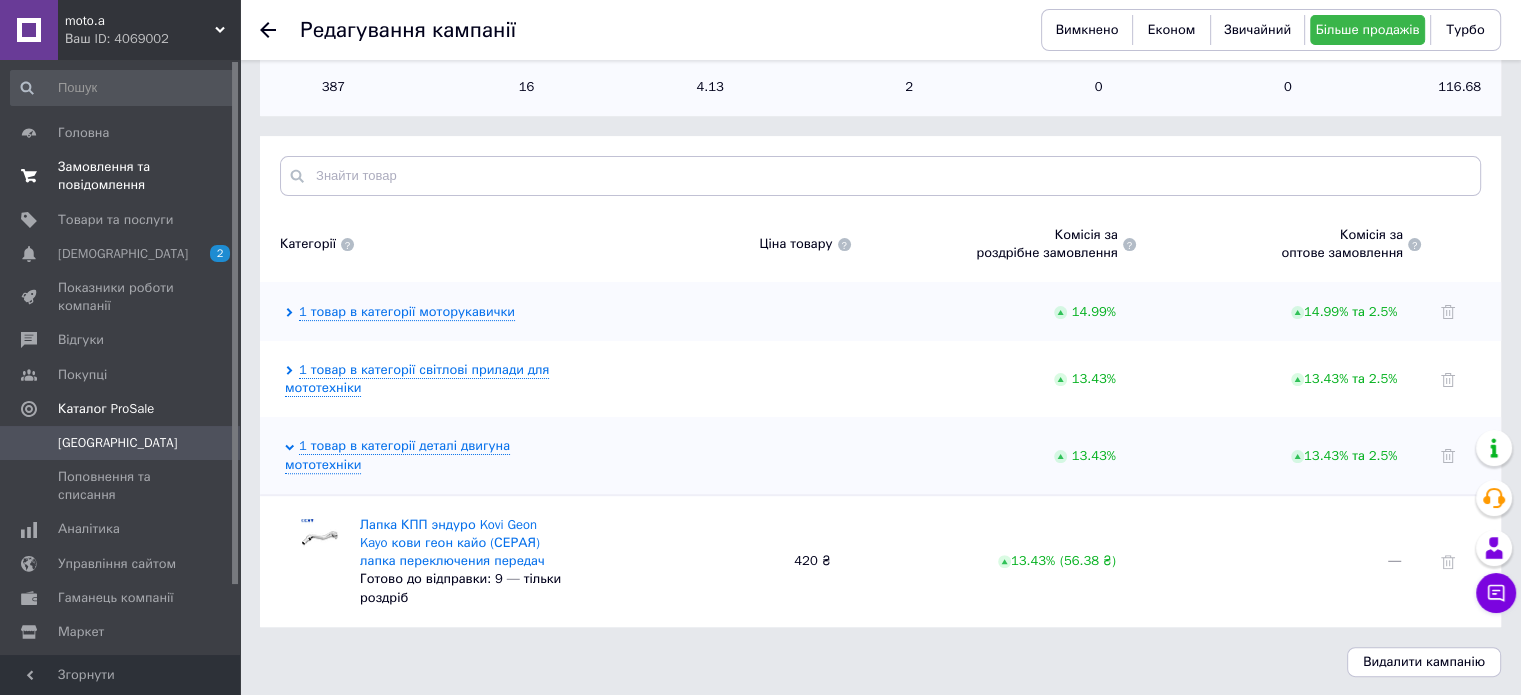 click on "Замовлення та повідомлення" at bounding box center [121, 176] 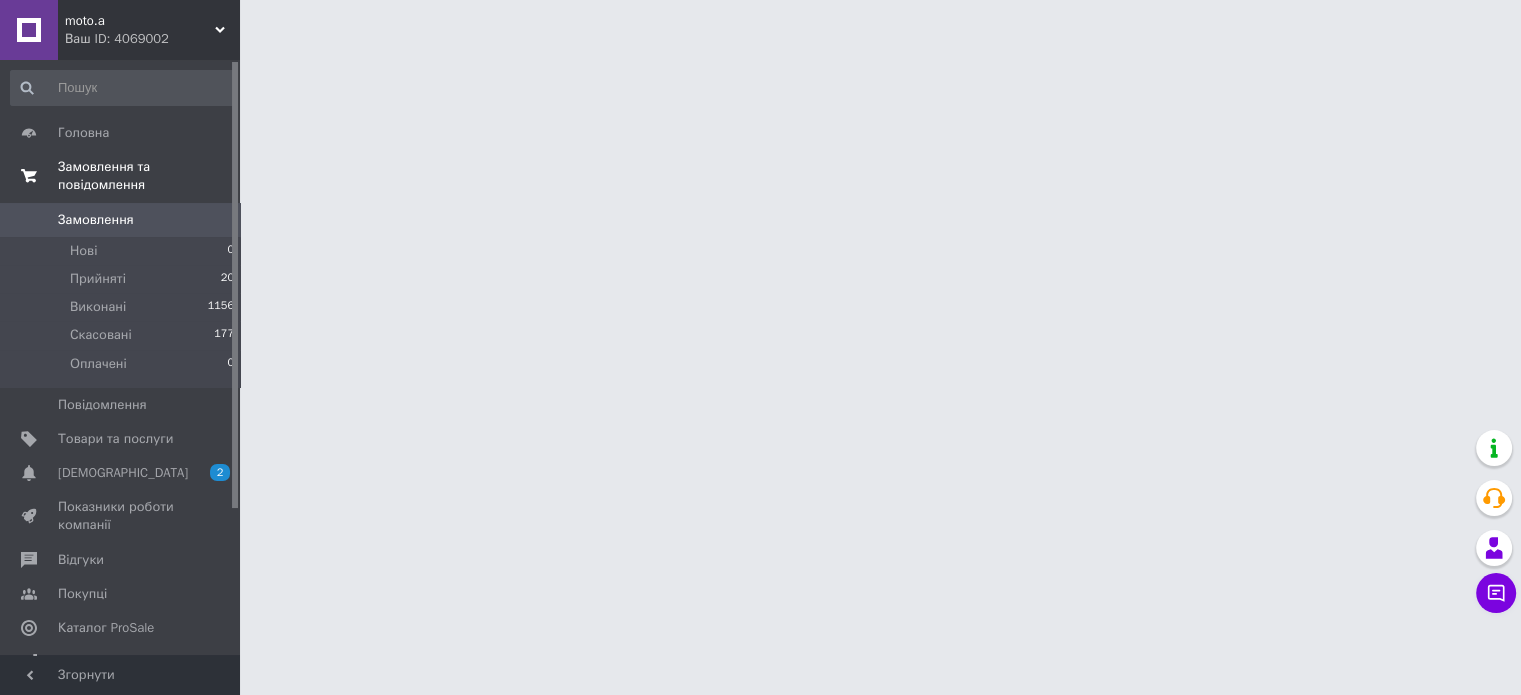 scroll, scrollTop: 0, scrollLeft: 0, axis: both 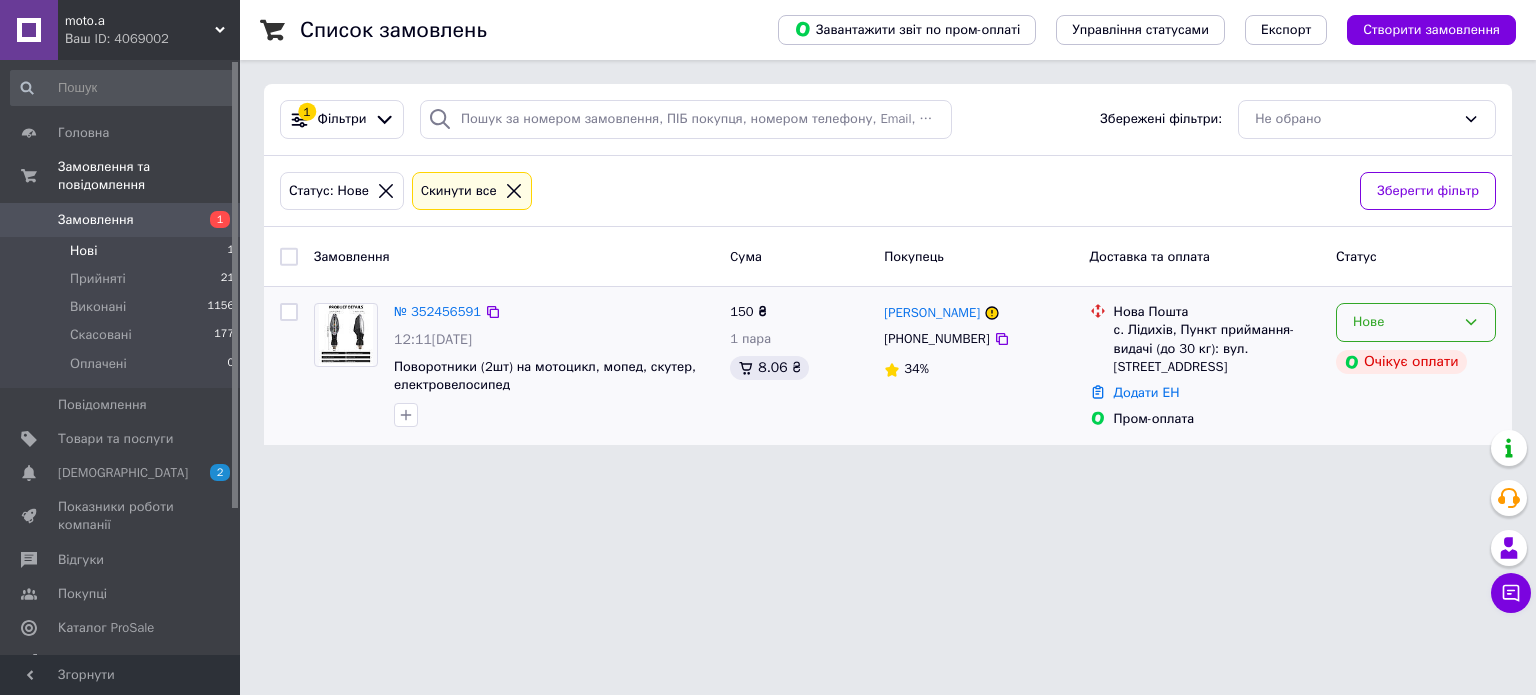 click on "Нове" at bounding box center [1404, 322] 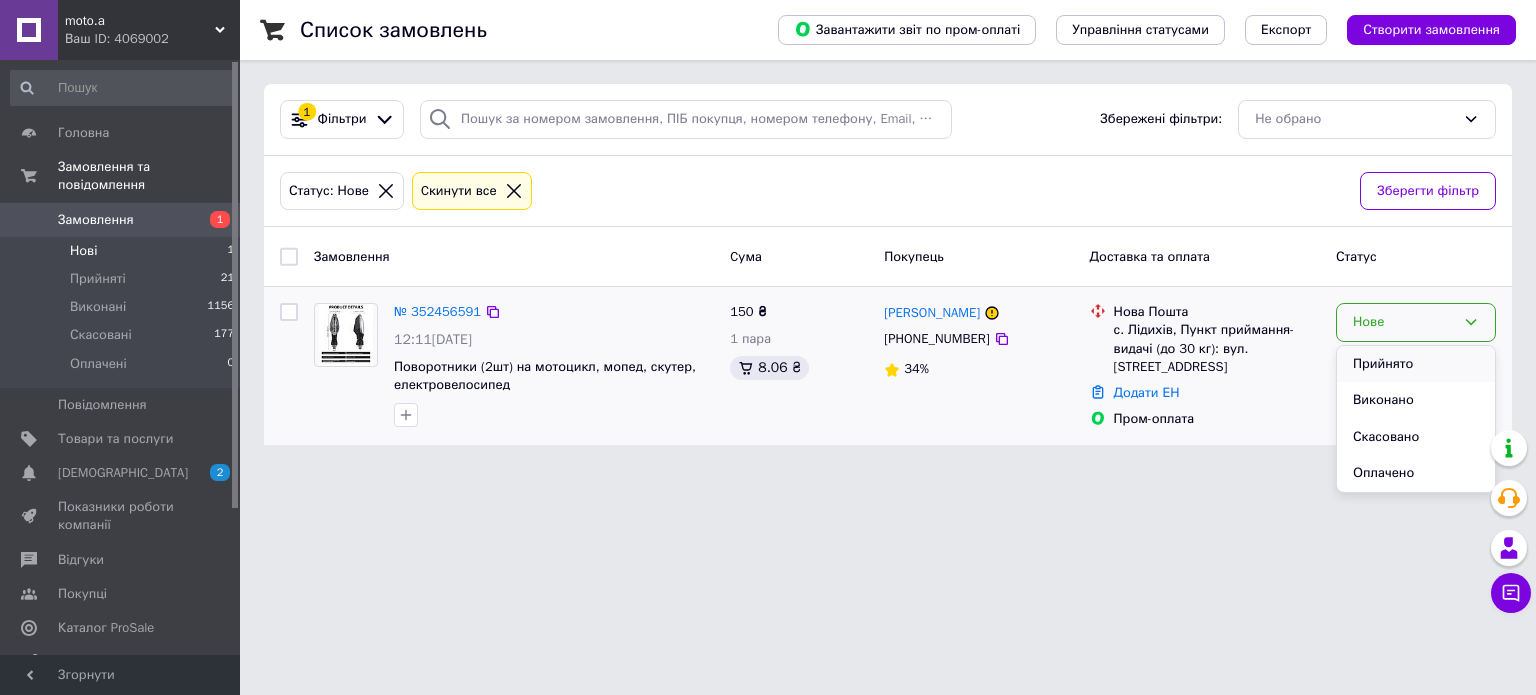 click on "Прийнято" at bounding box center (1416, 364) 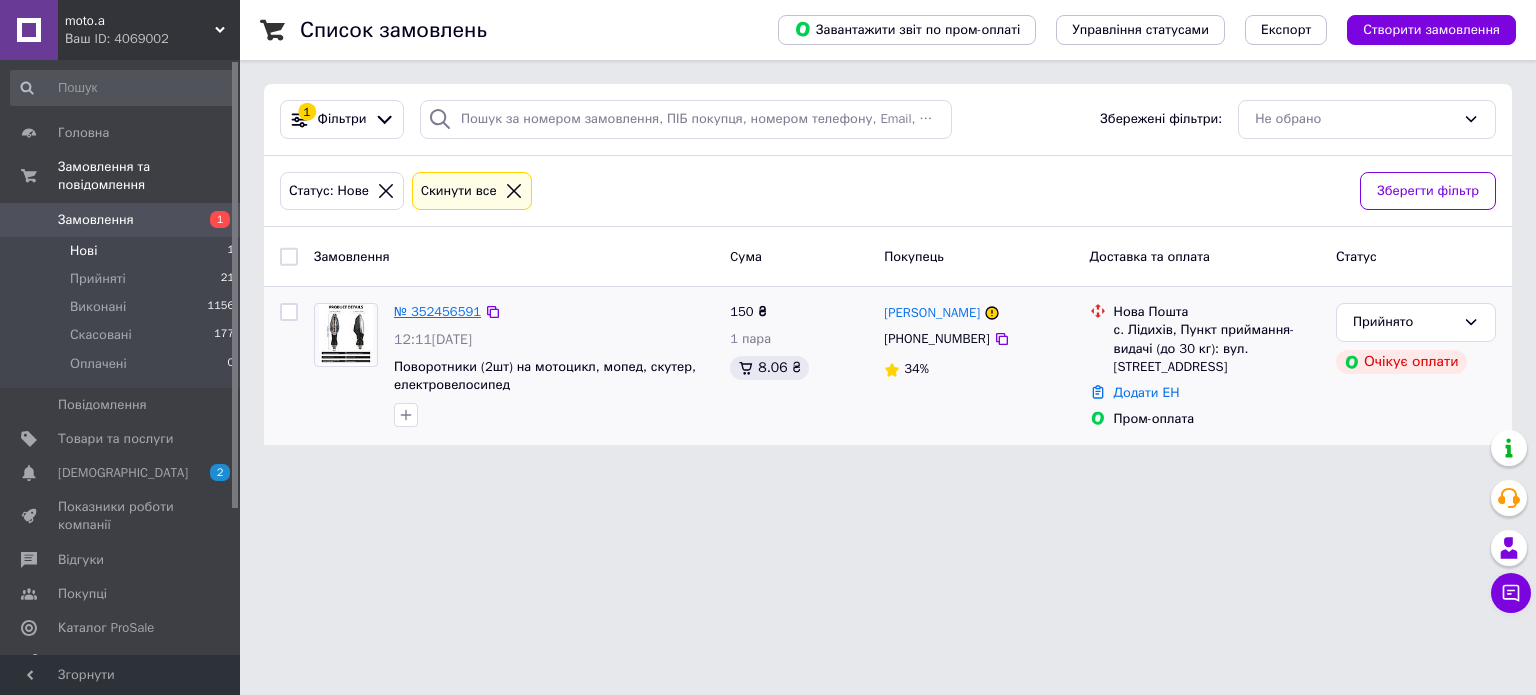 click on "№ 352456591" at bounding box center [437, 311] 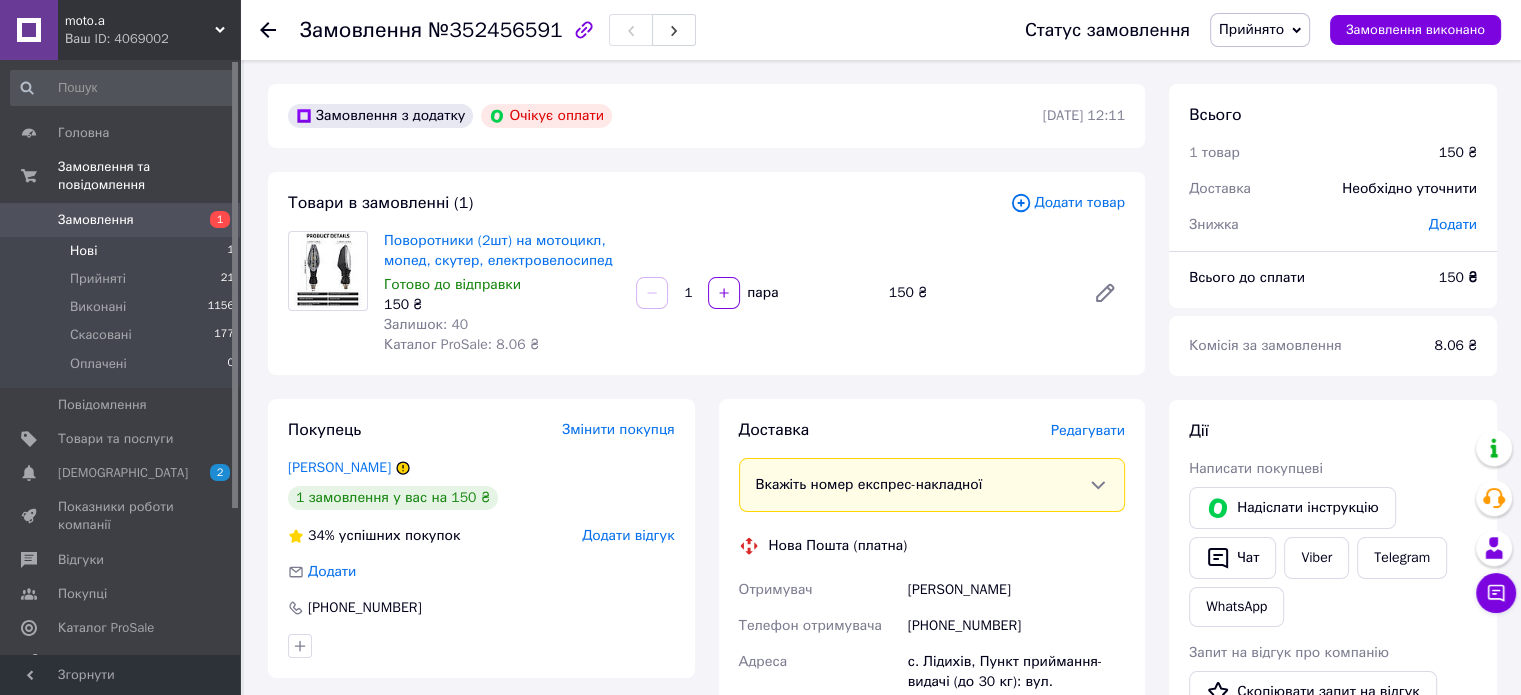 click on "Нові" at bounding box center (83, 251) 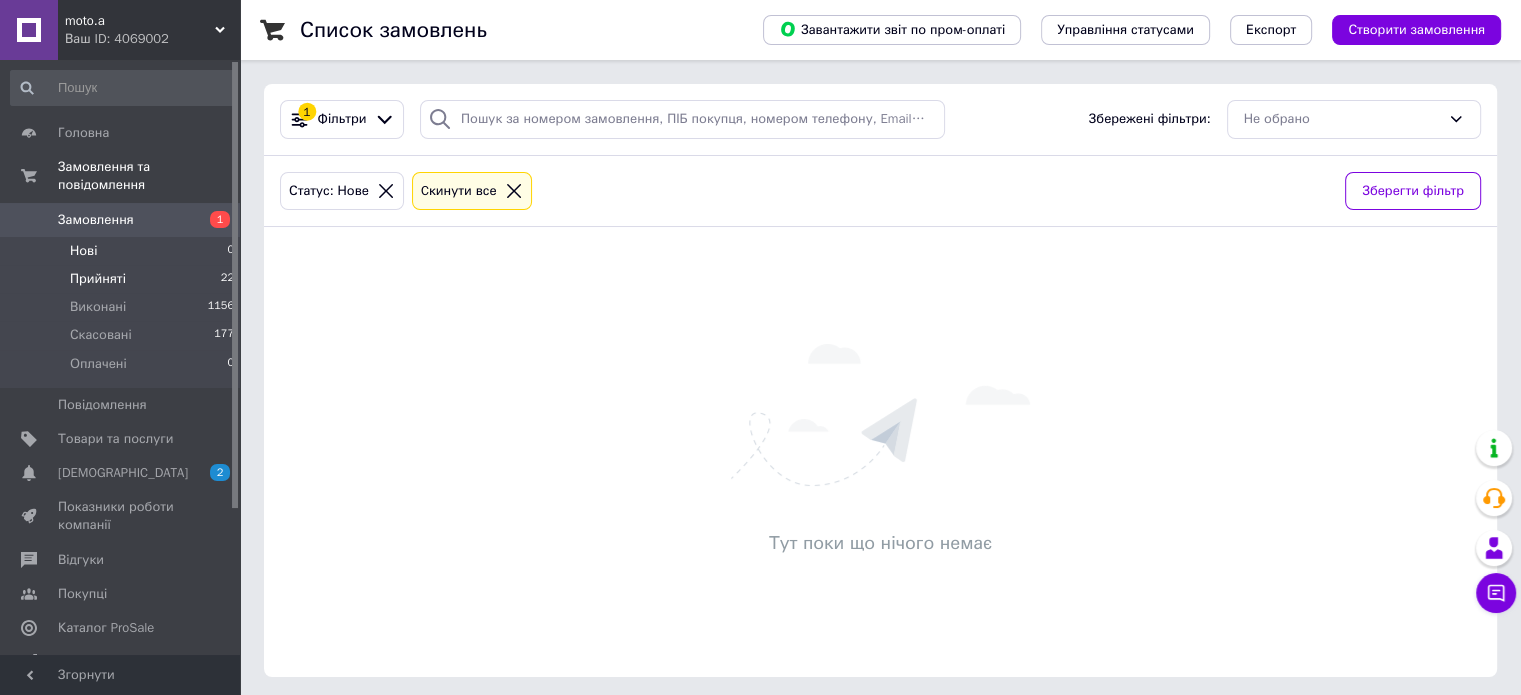 click on "Прийняті" at bounding box center [98, 279] 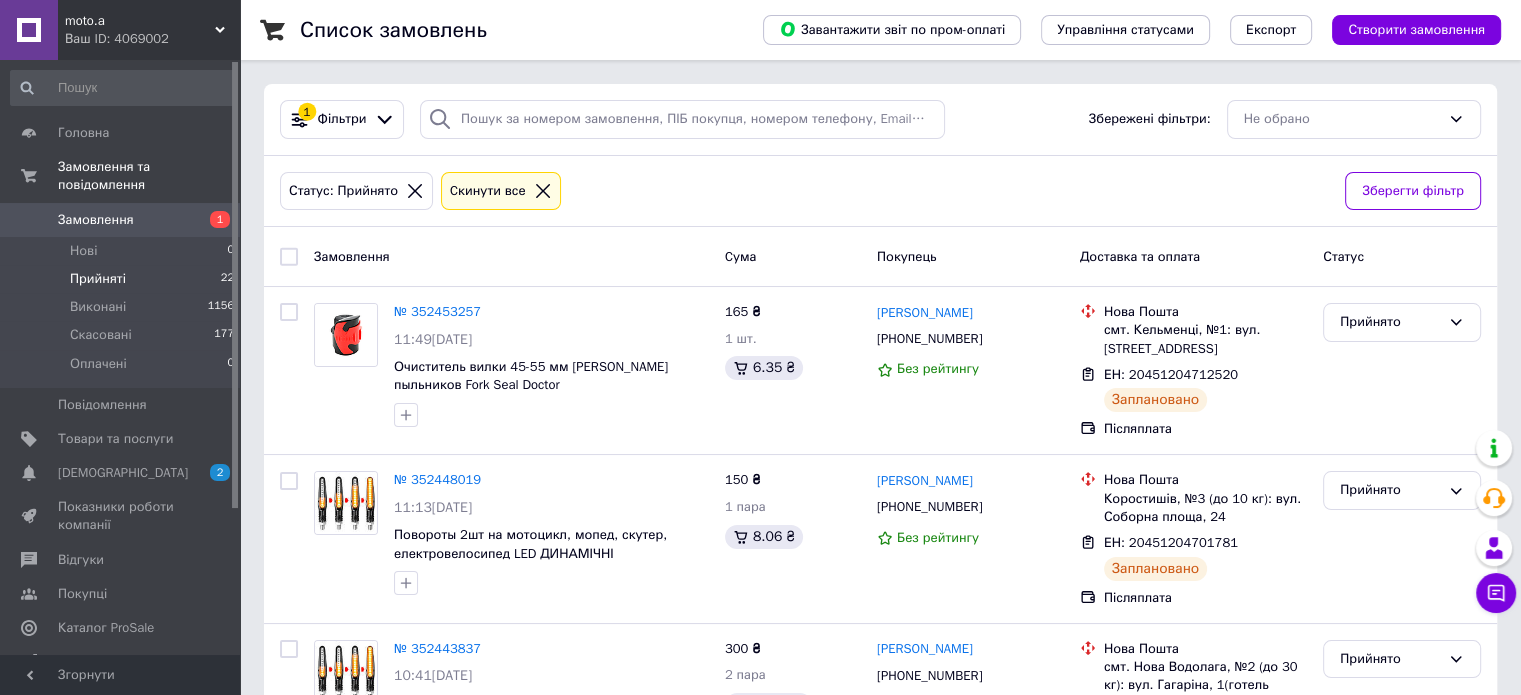 click on "Замовлення" at bounding box center [96, 220] 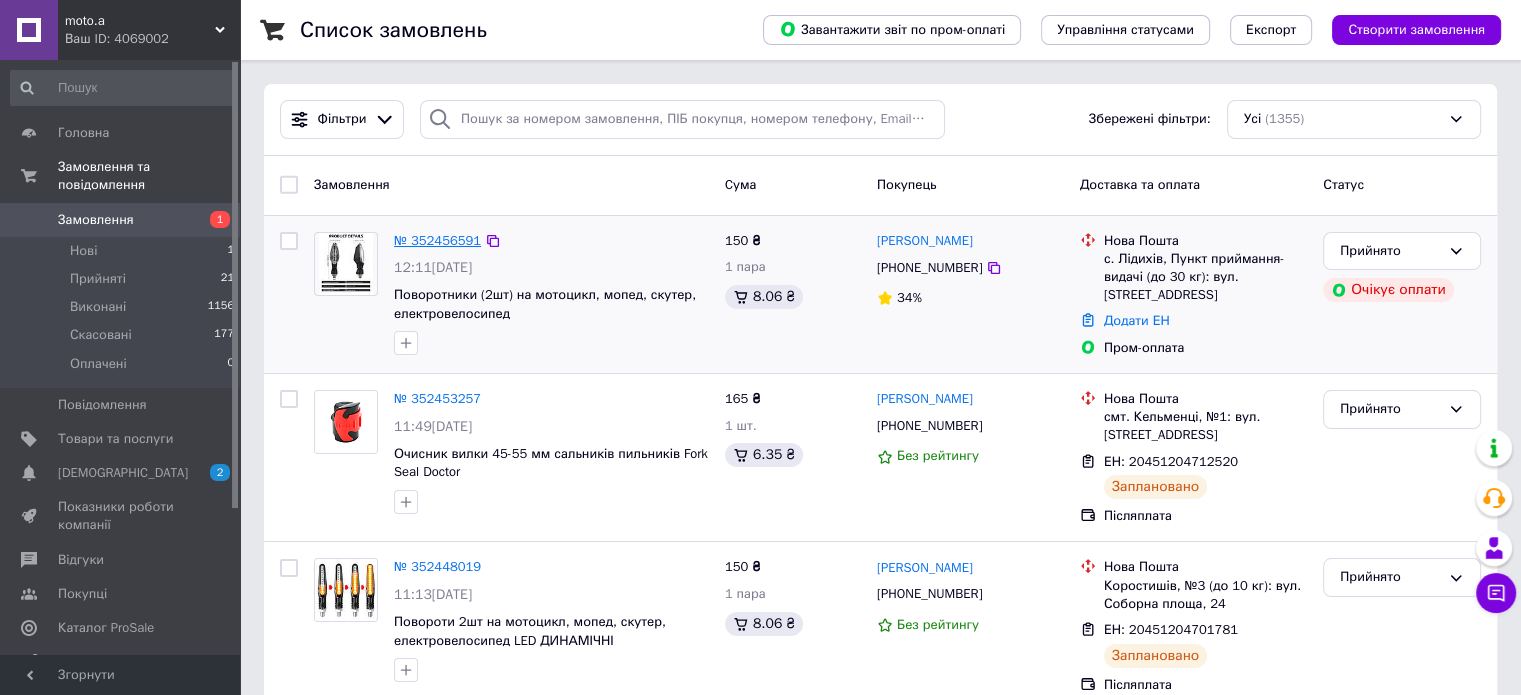 click on "№ 352456591" at bounding box center [437, 240] 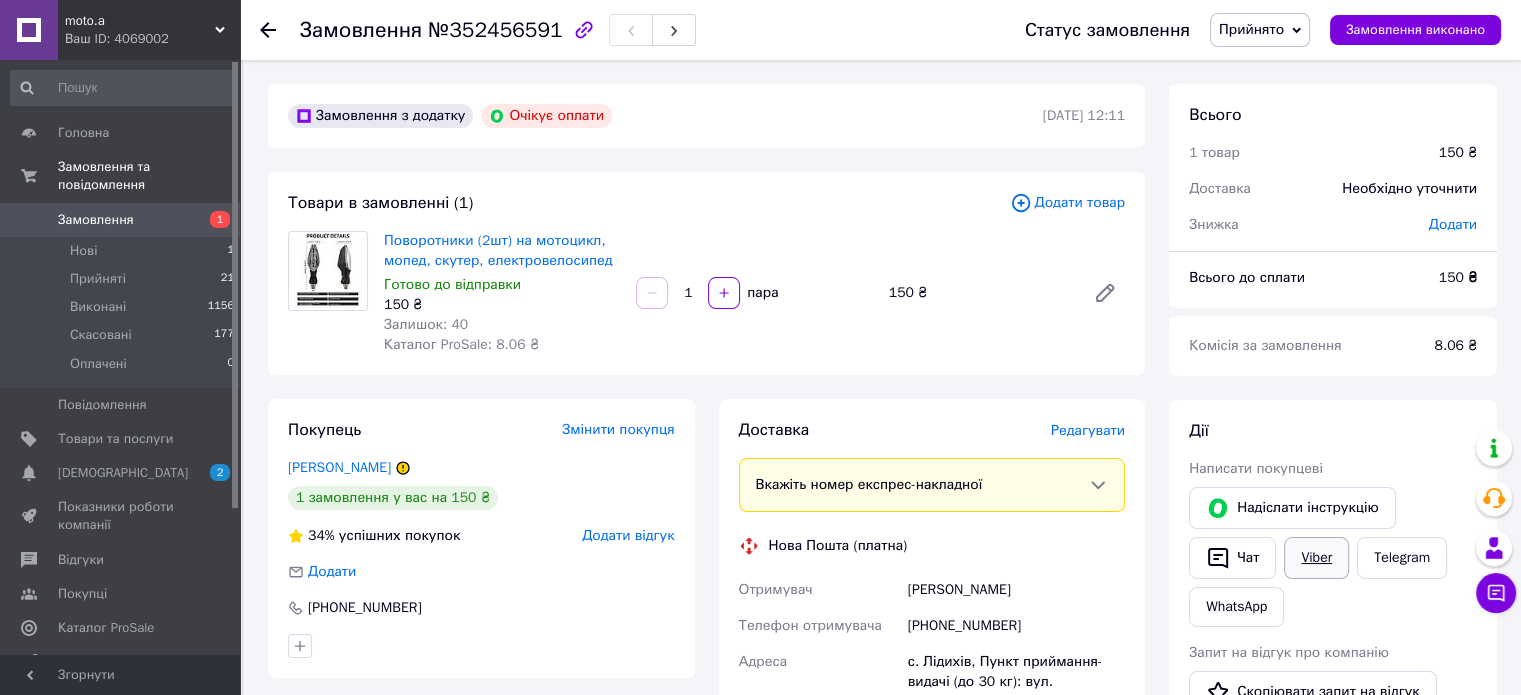 click on "Viber" at bounding box center (1316, 558) 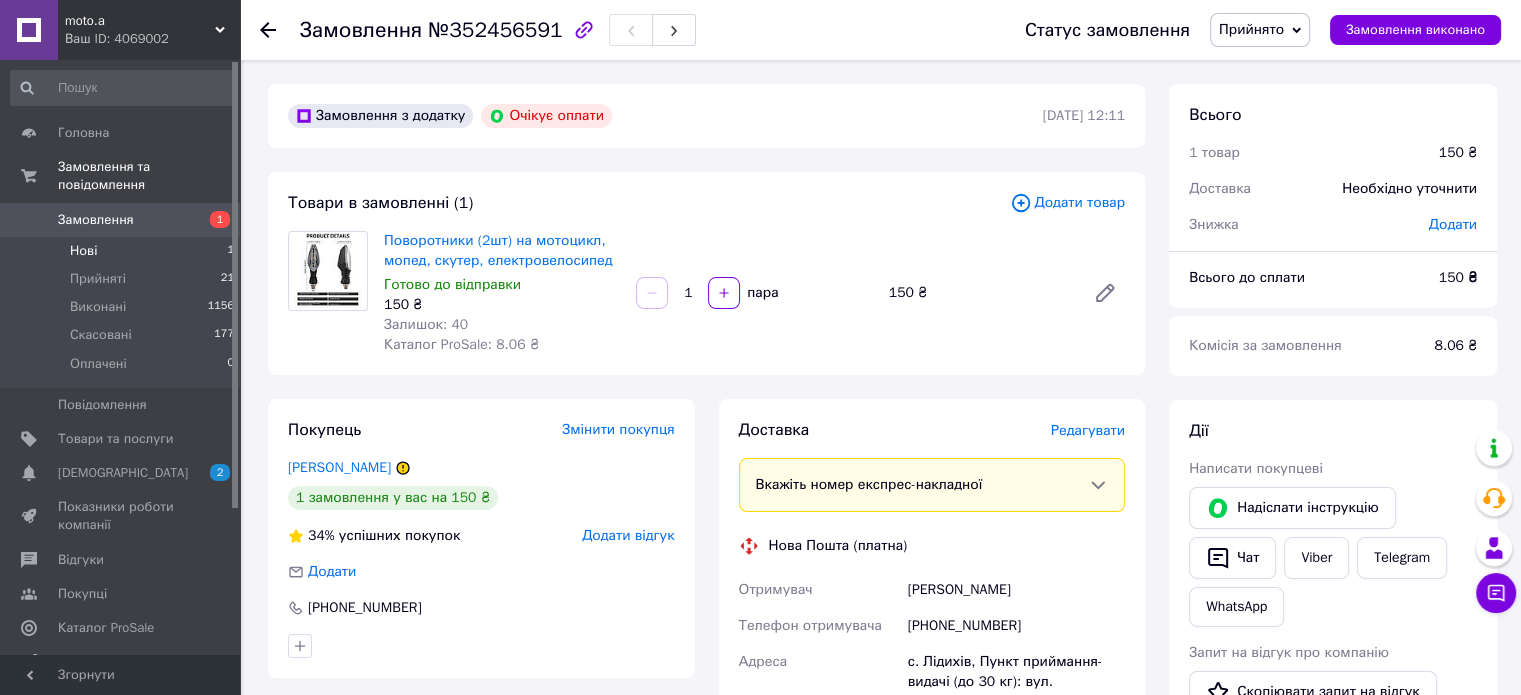click on "Нові" at bounding box center (83, 251) 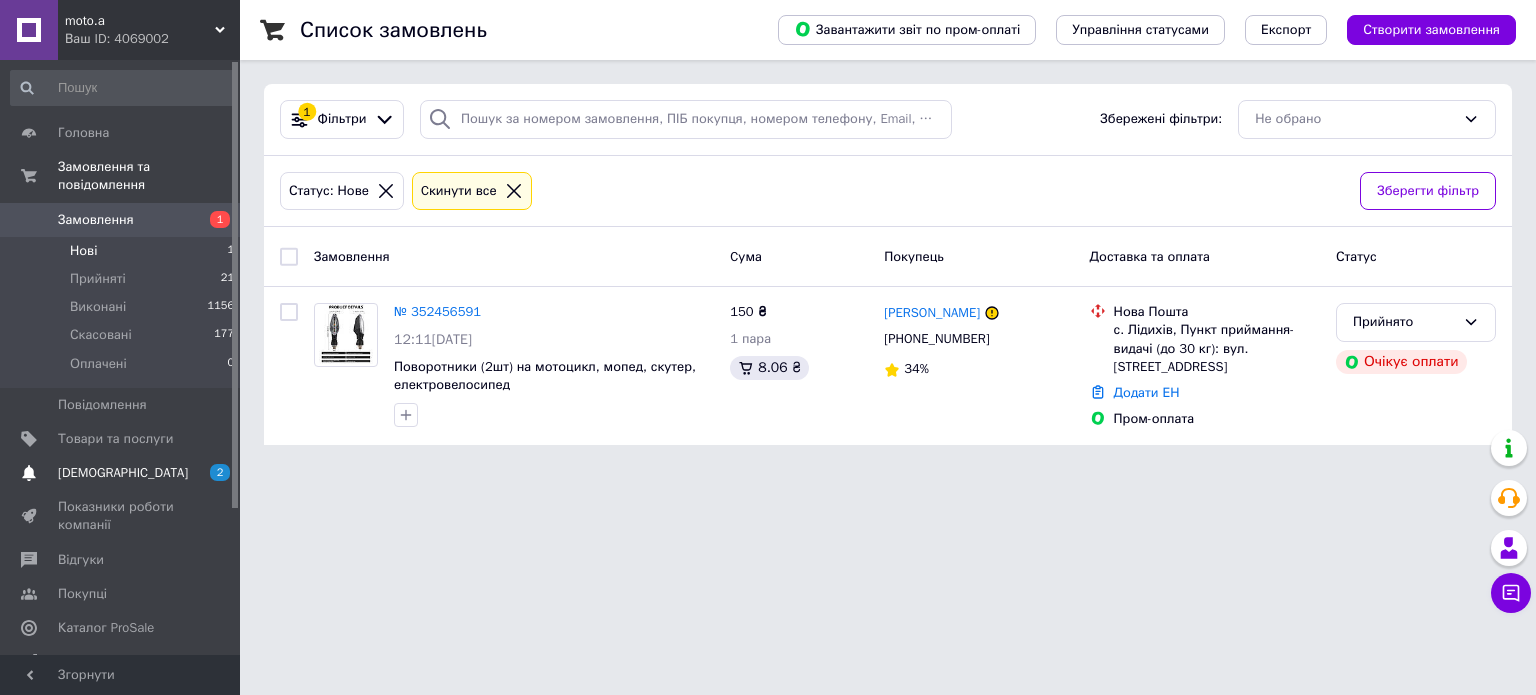click on "[DEMOGRAPHIC_DATA]" at bounding box center (123, 473) 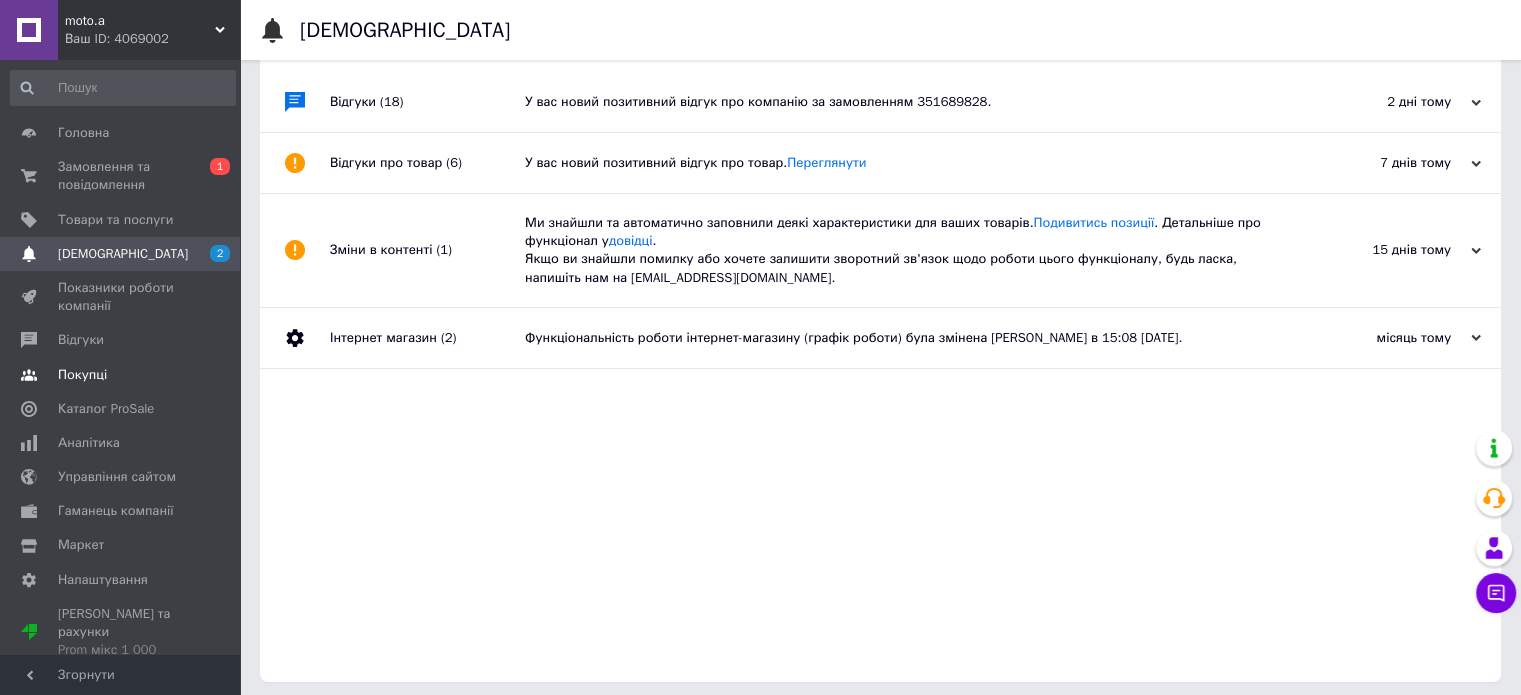 scroll, scrollTop: 109, scrollLeft: 0, axis: vertical 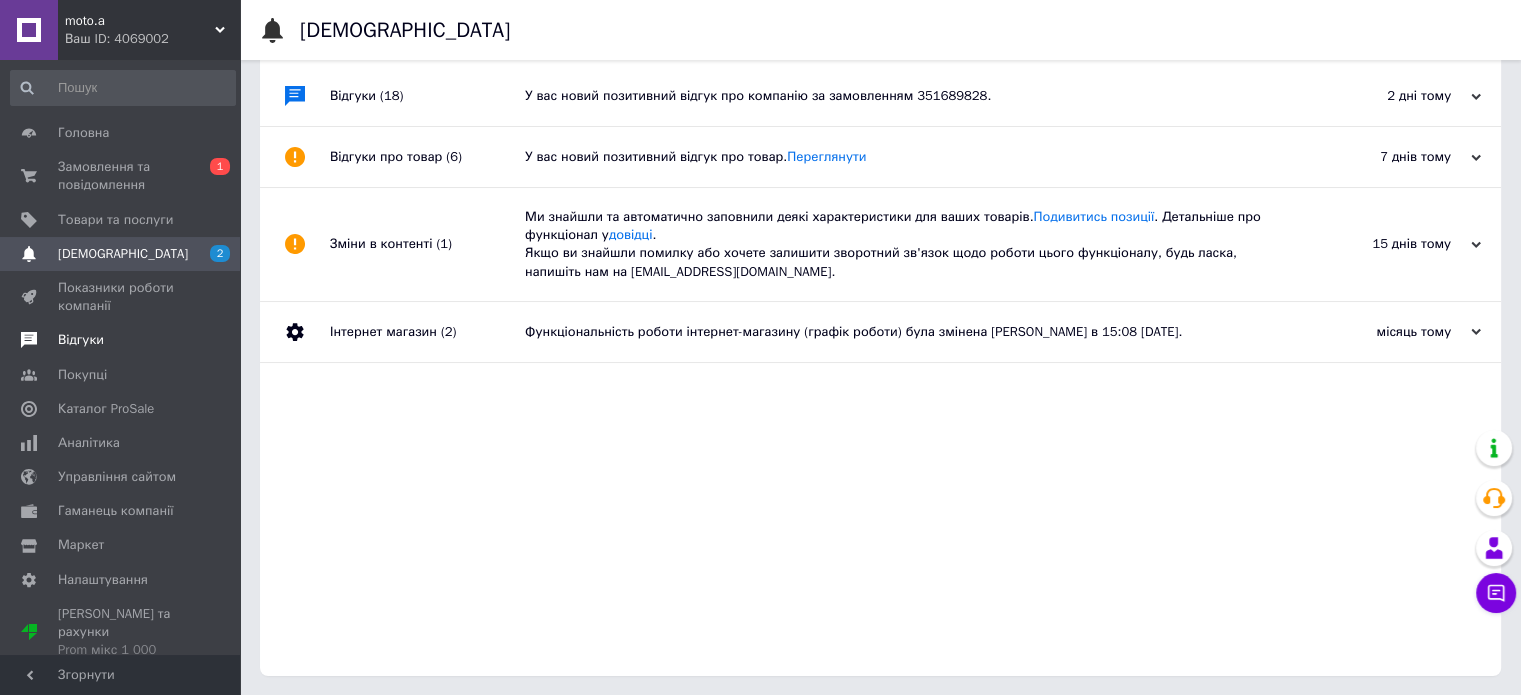 click on "Відгуки" at bounding box center [81, 340] 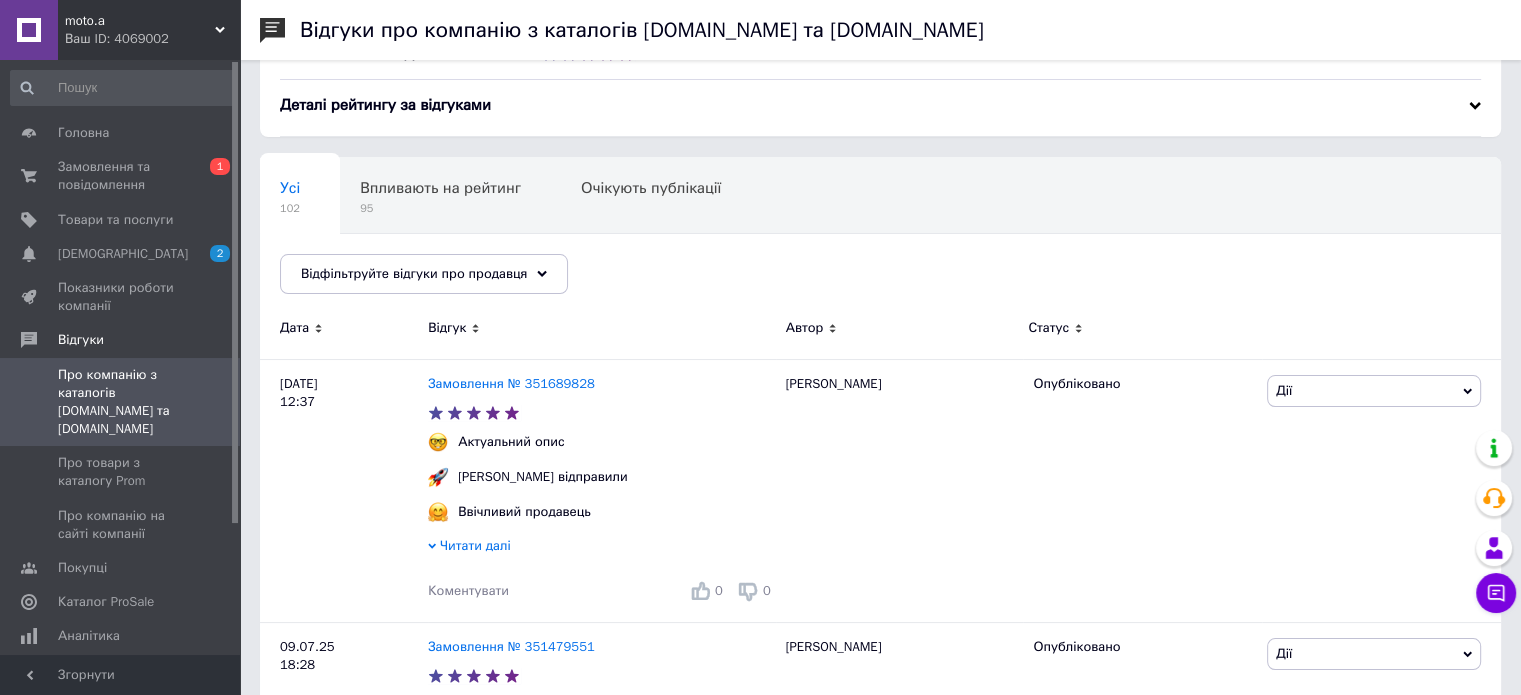 scroll, scrollTop: 0, scrollLeft: 0, axis: both 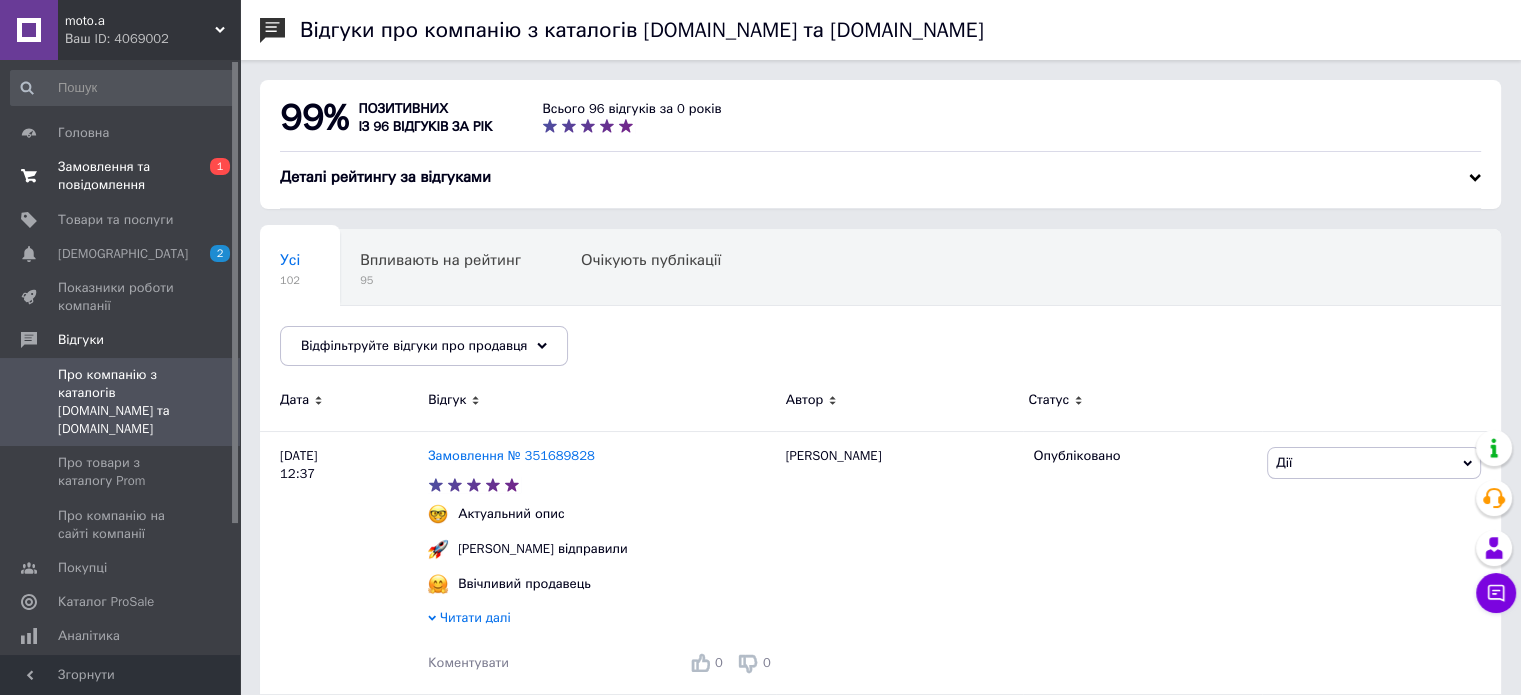 click on "Замовлення та повідомлення" at bounding box center (121, 176) 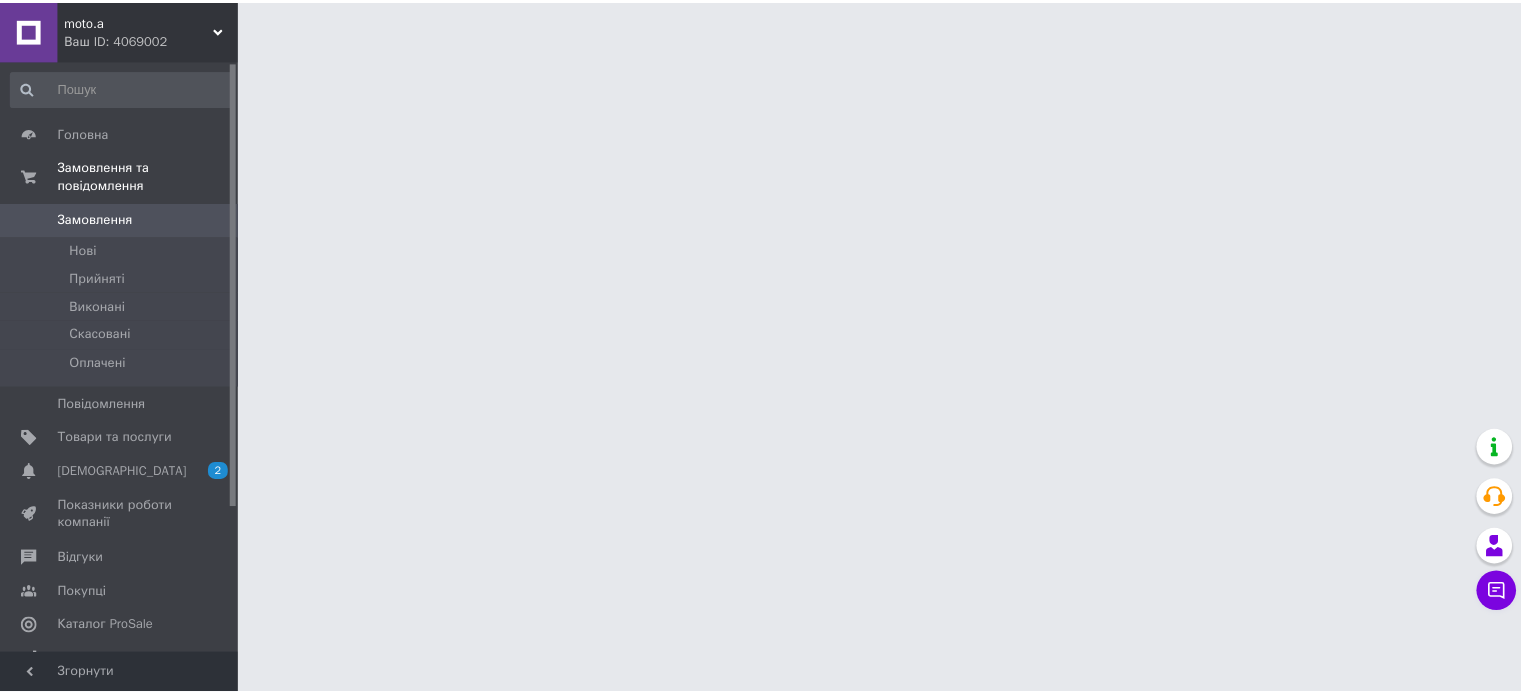 scroll, scrollTop: 0, scrollLeft: 0, axis: both 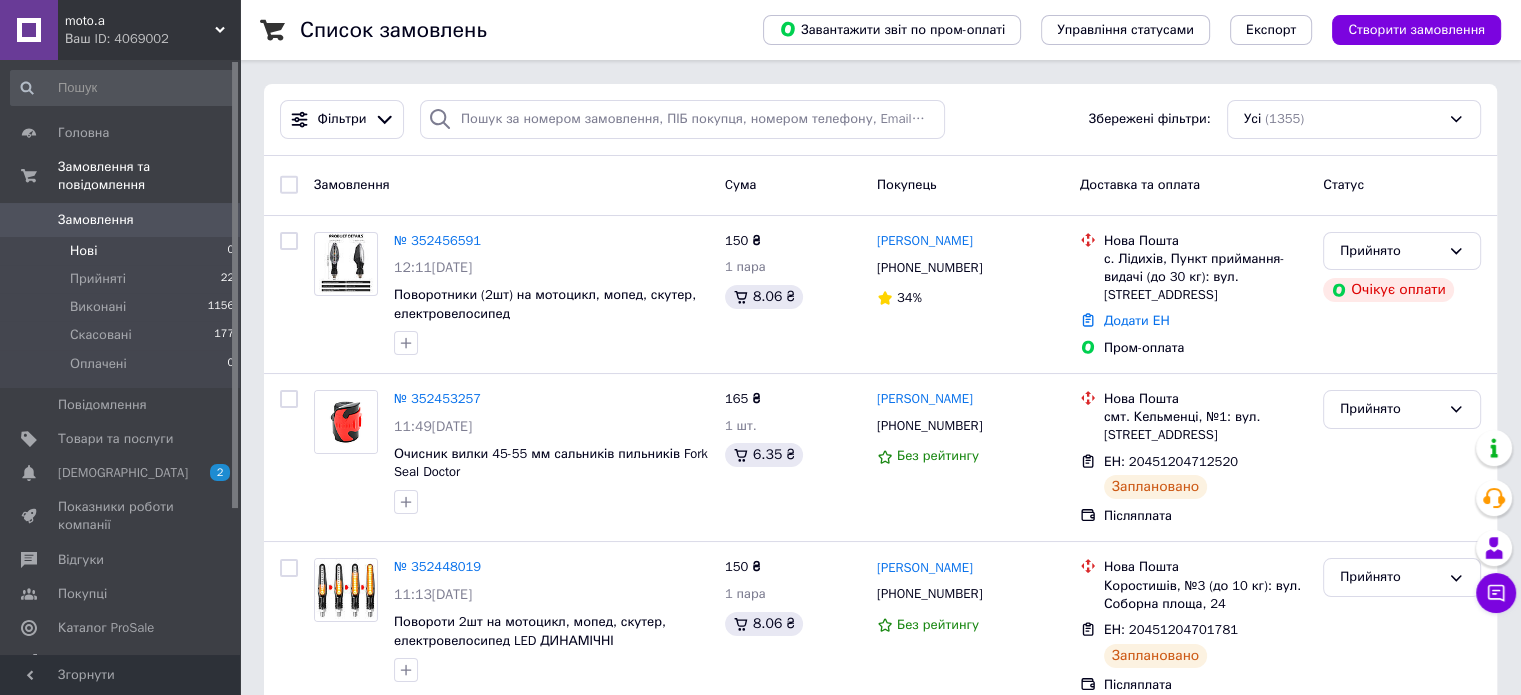 click on "Нові" at bounding box center [83, 251] 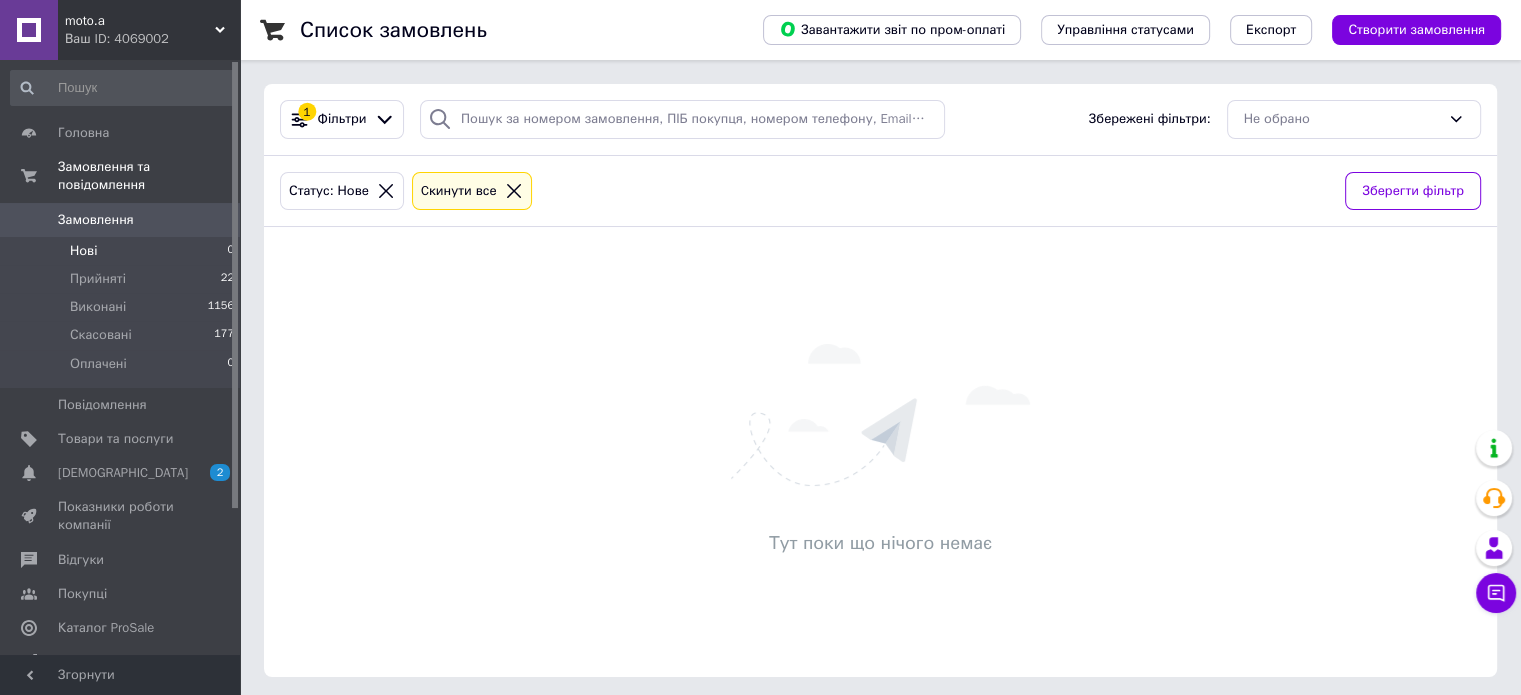click on "Нові" at bounding box center (83, 251) 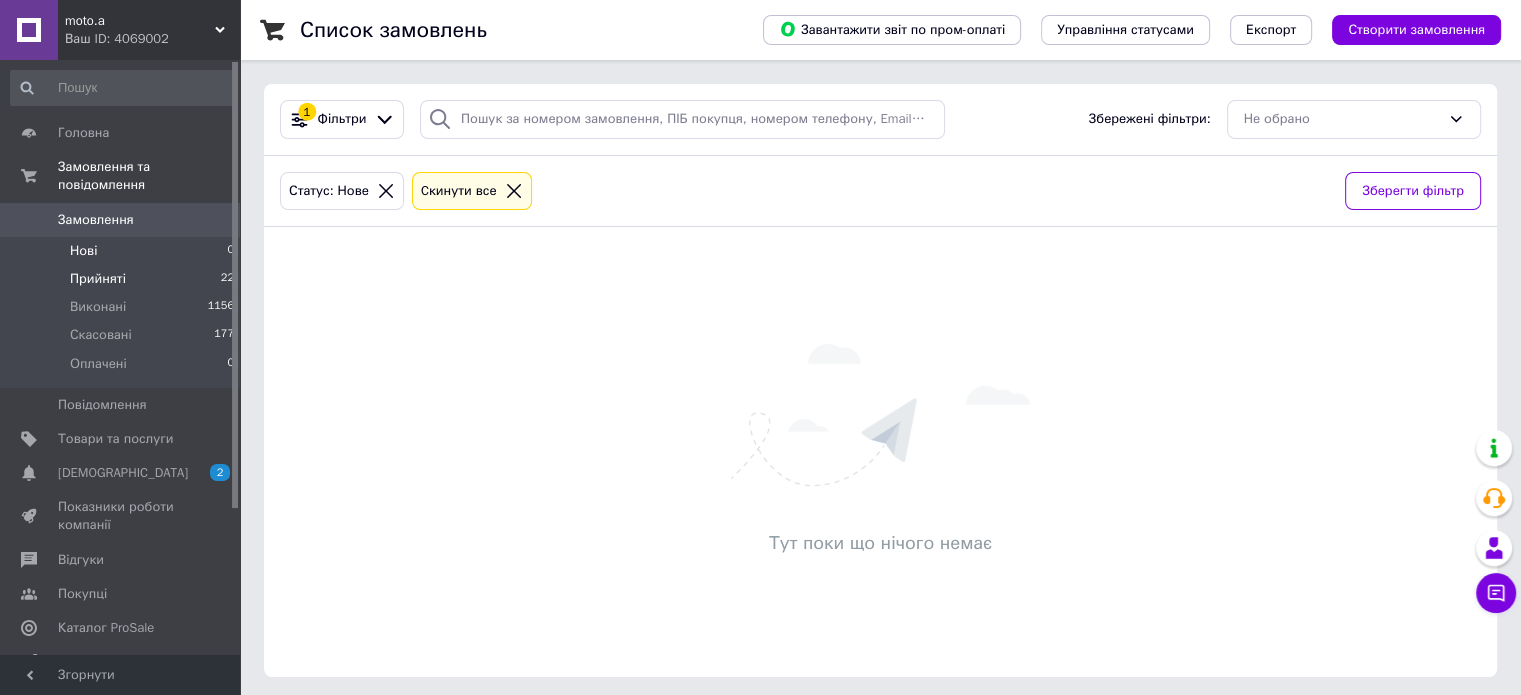 click on "Прийняті" at bounding box center (98, 279) 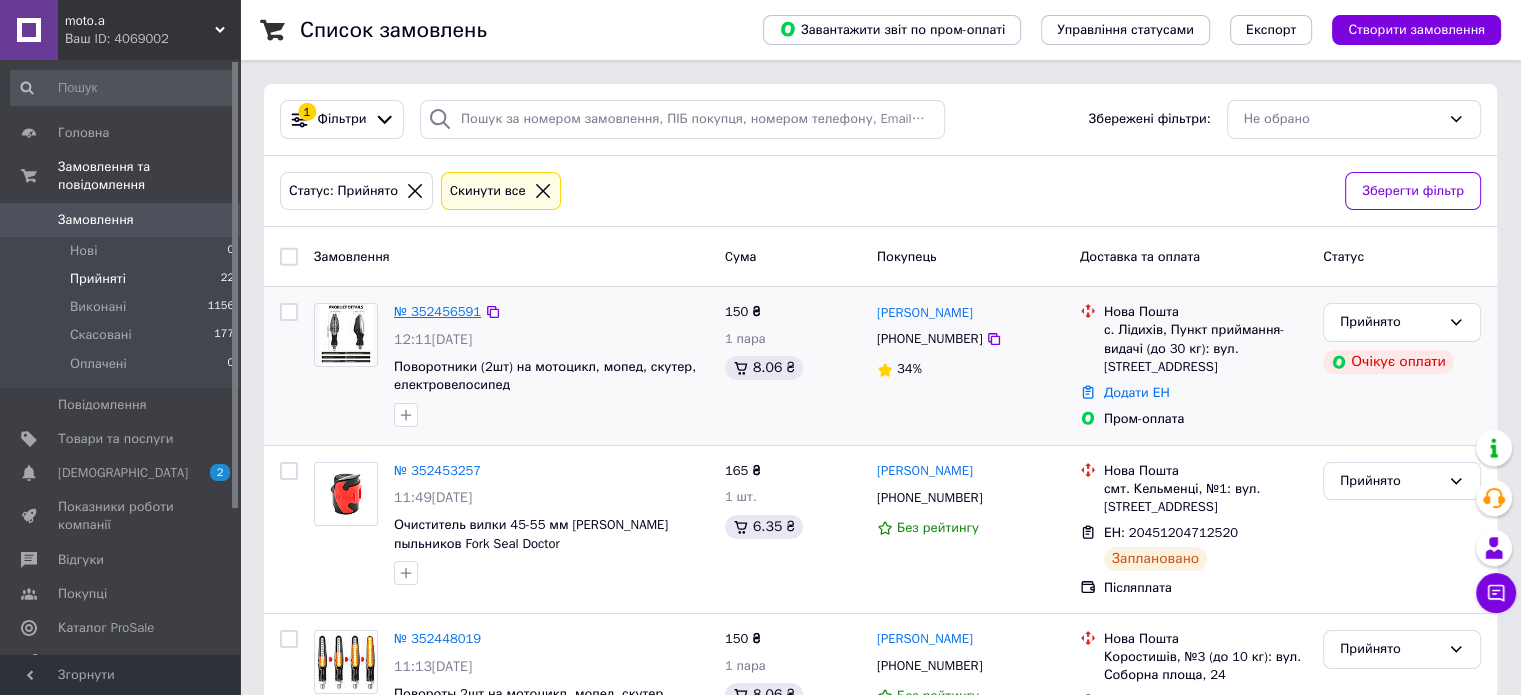 click on "№ 352456591" at bounding box center (437, 311) 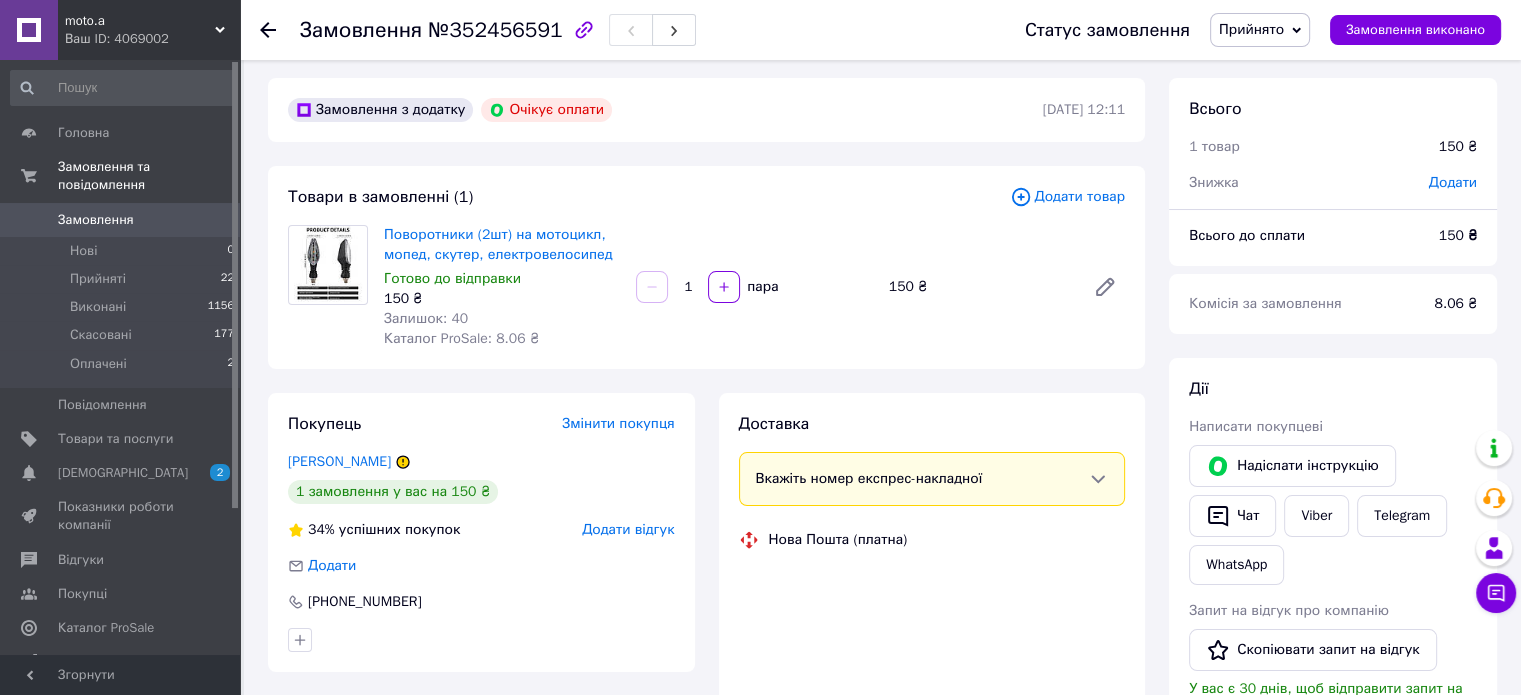 scroll, scrollTop: 400, scrollLeft: 0, axis: vertical 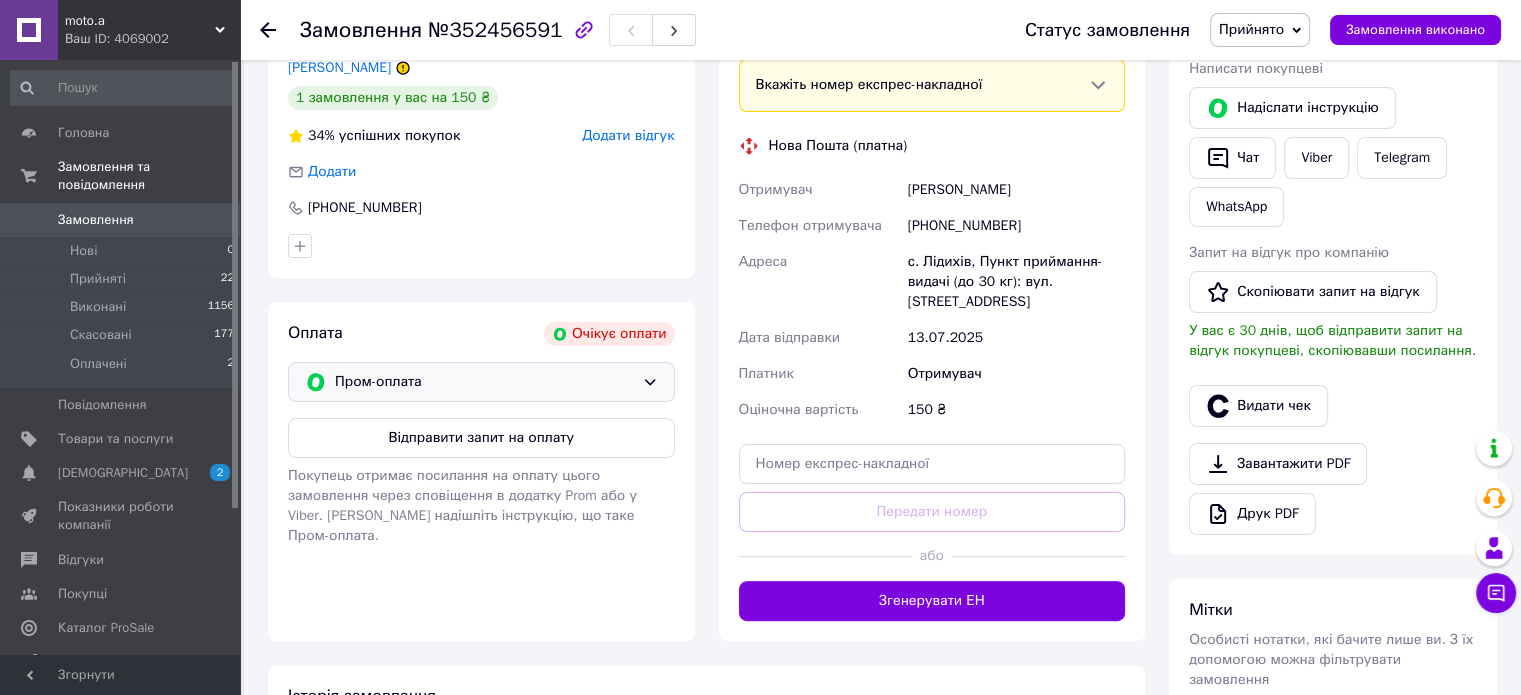click on "Пром-оплата" at bounding box center (484, 382) 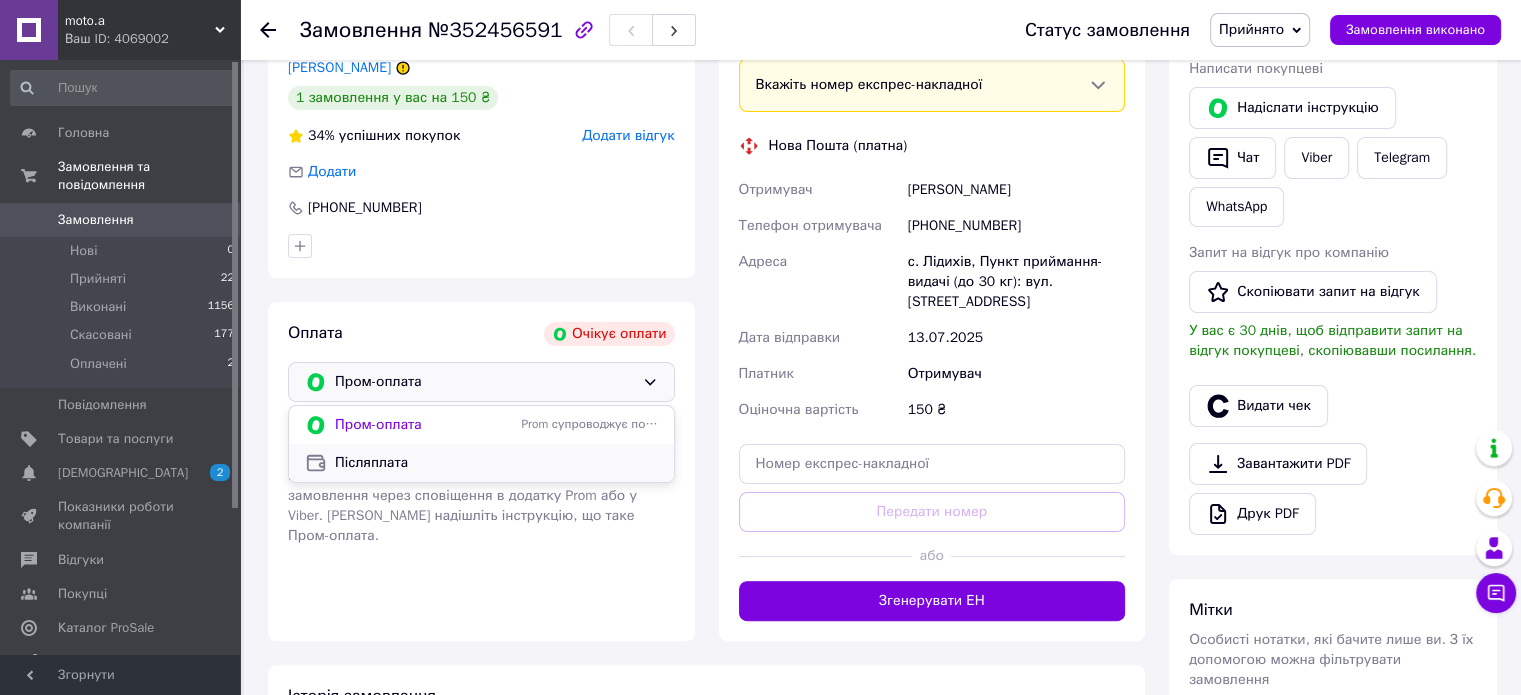 click on "Післяплата" at bounding box center (496, 463) 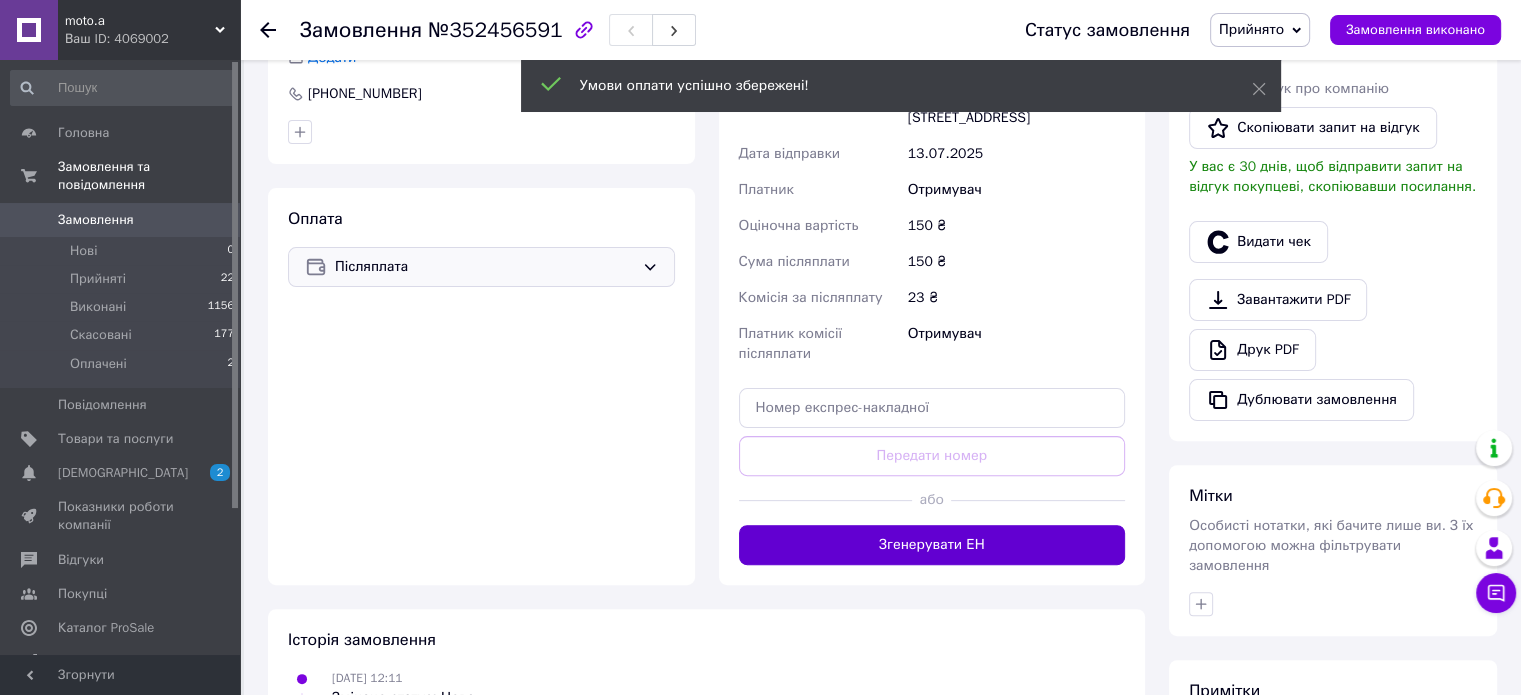 scroll, scrollTop: 600, scrollLeft: 0, axis: vertical 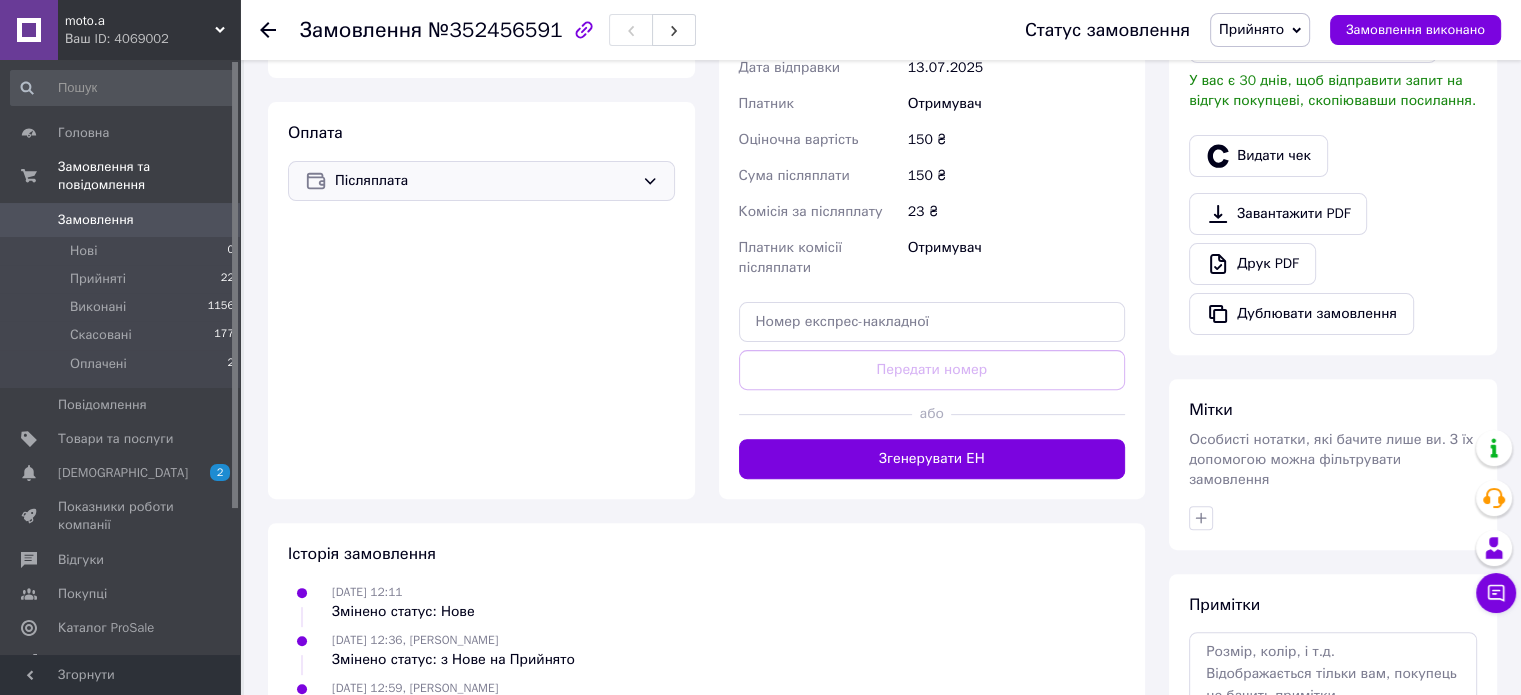 click on "Згенерувати ЕН" at bounding box center [932, 459] 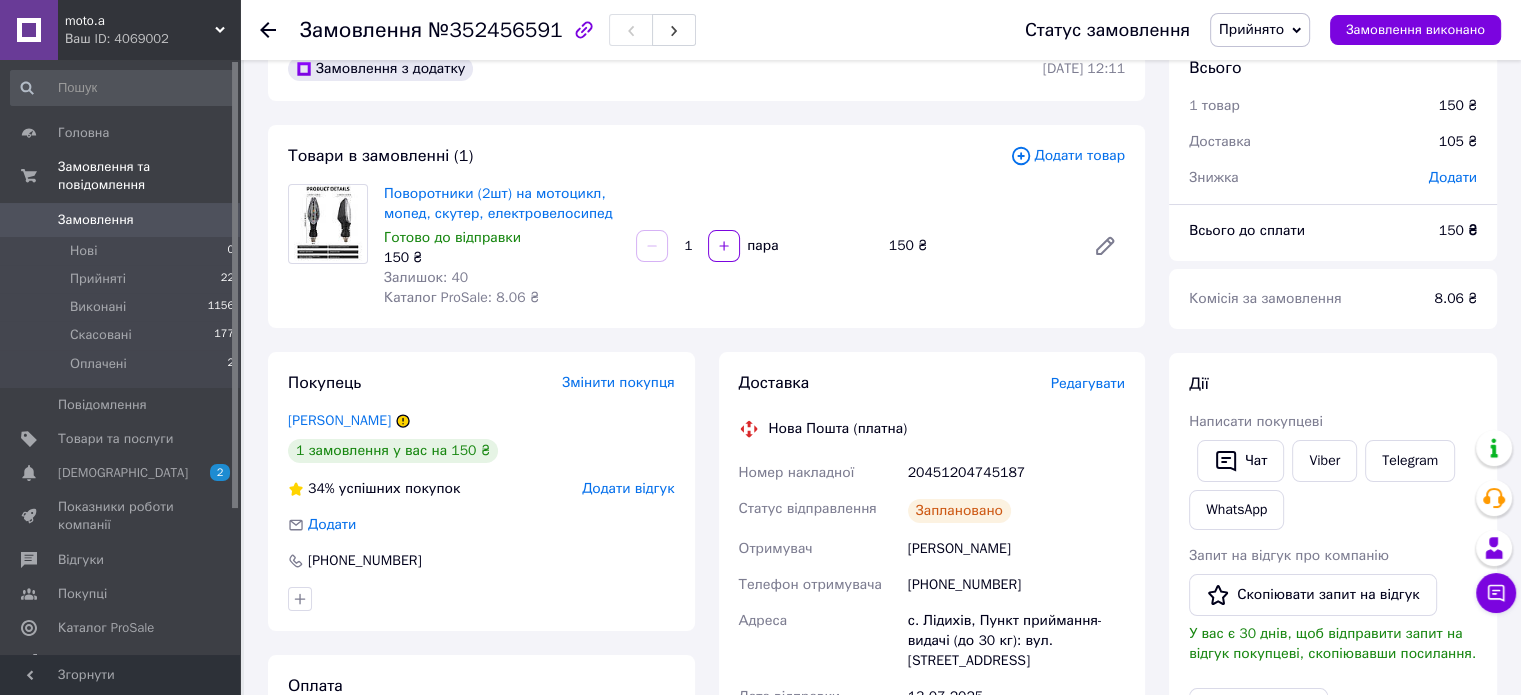 scroll, scrollTop: 0, scrollLeft: 0, axis: both 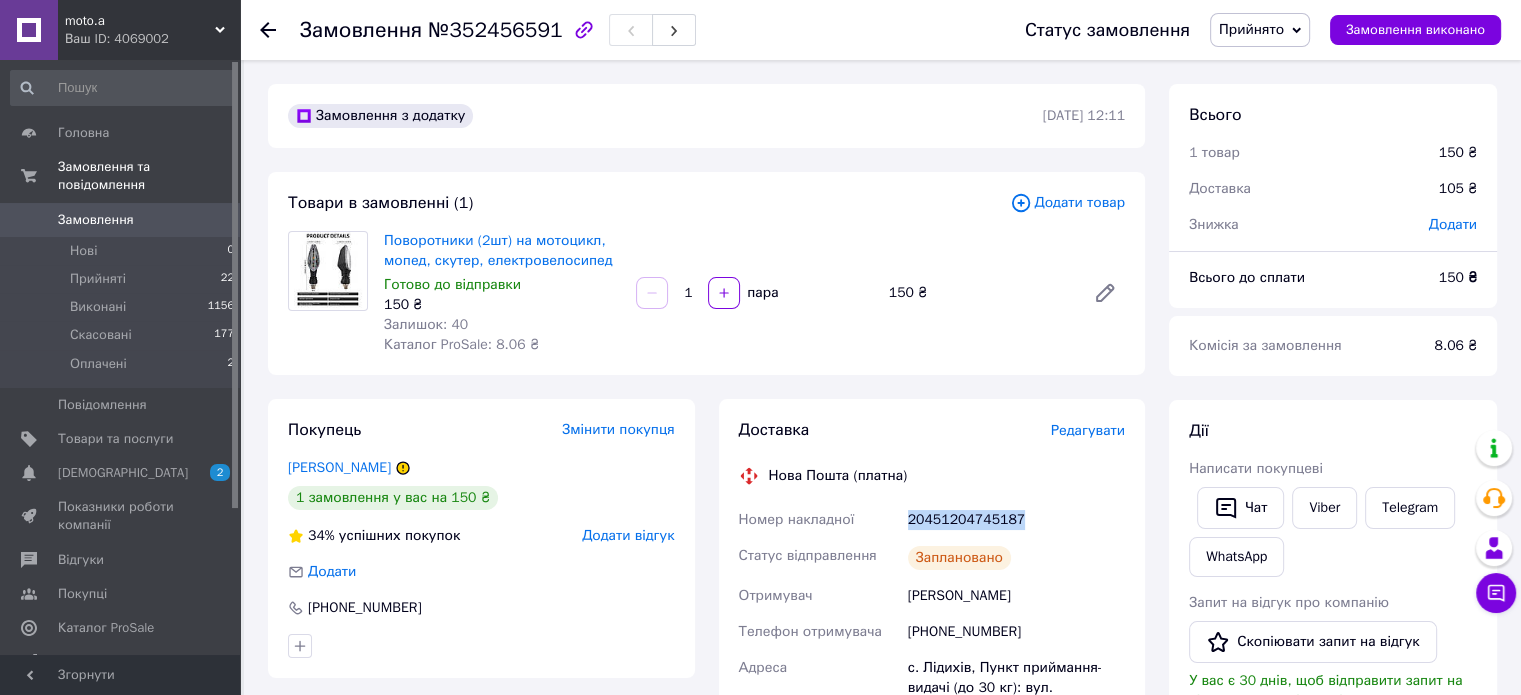 drag, startPoint x: 1028, startPoint y: 522, endPoint x: 912, endPoint y: 515, distance: 116.21101 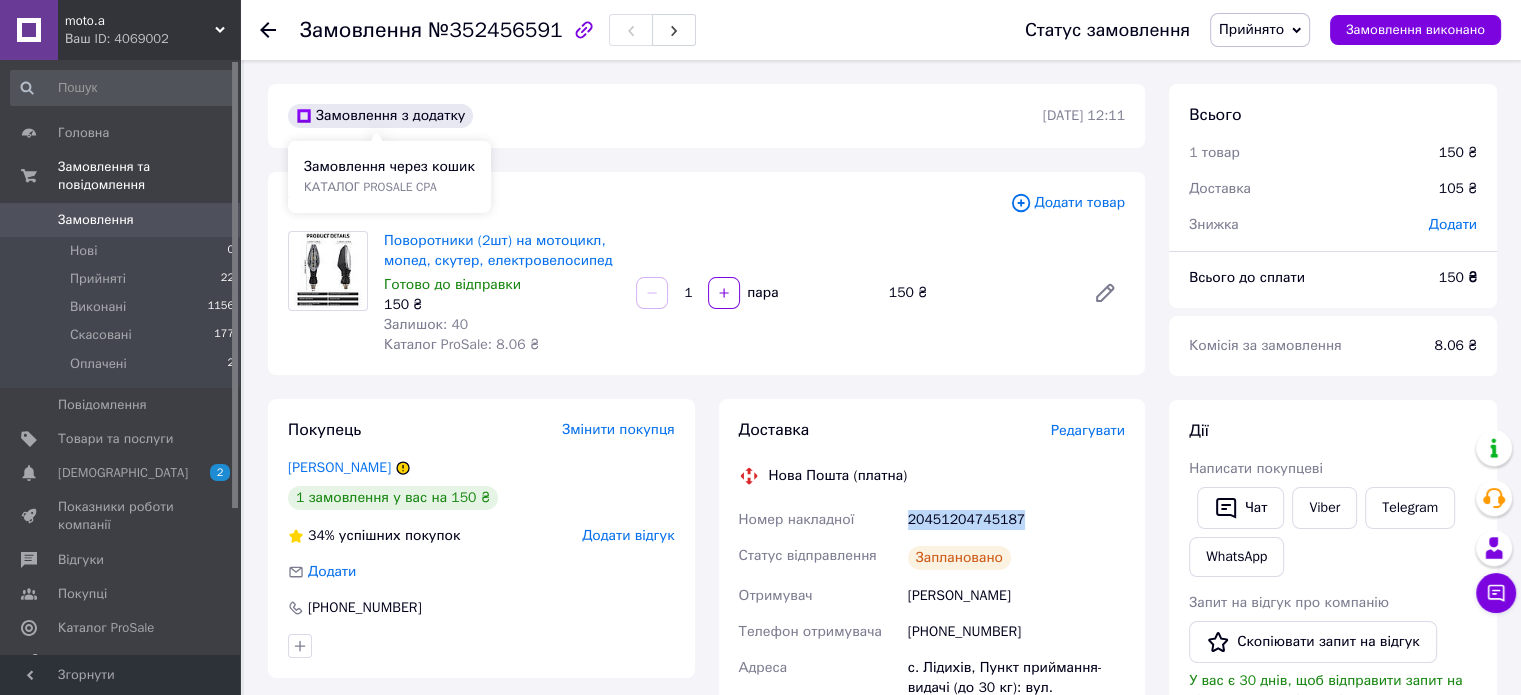 scroll, scrollTop: 0, scrollLeft: 0, axis: both 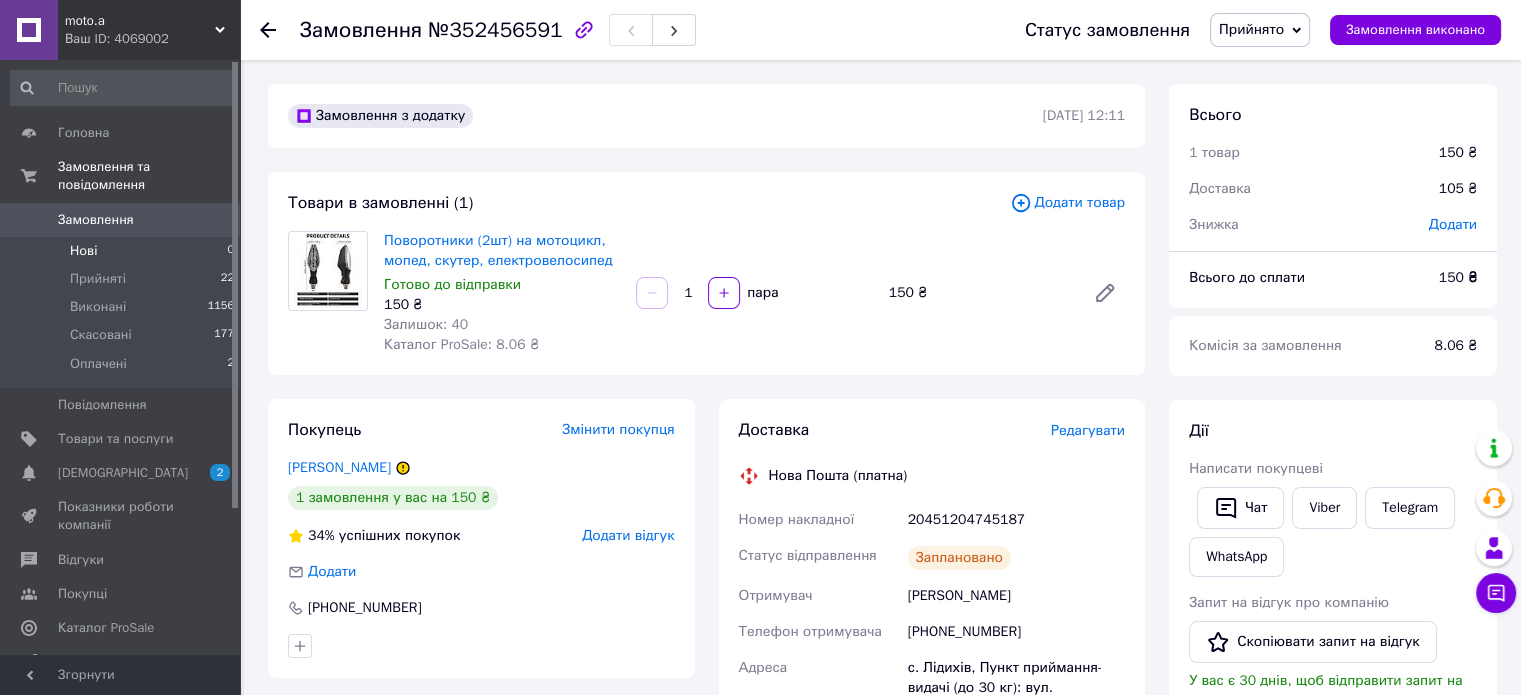 click on "Нові" at bounding box center [83, 251] 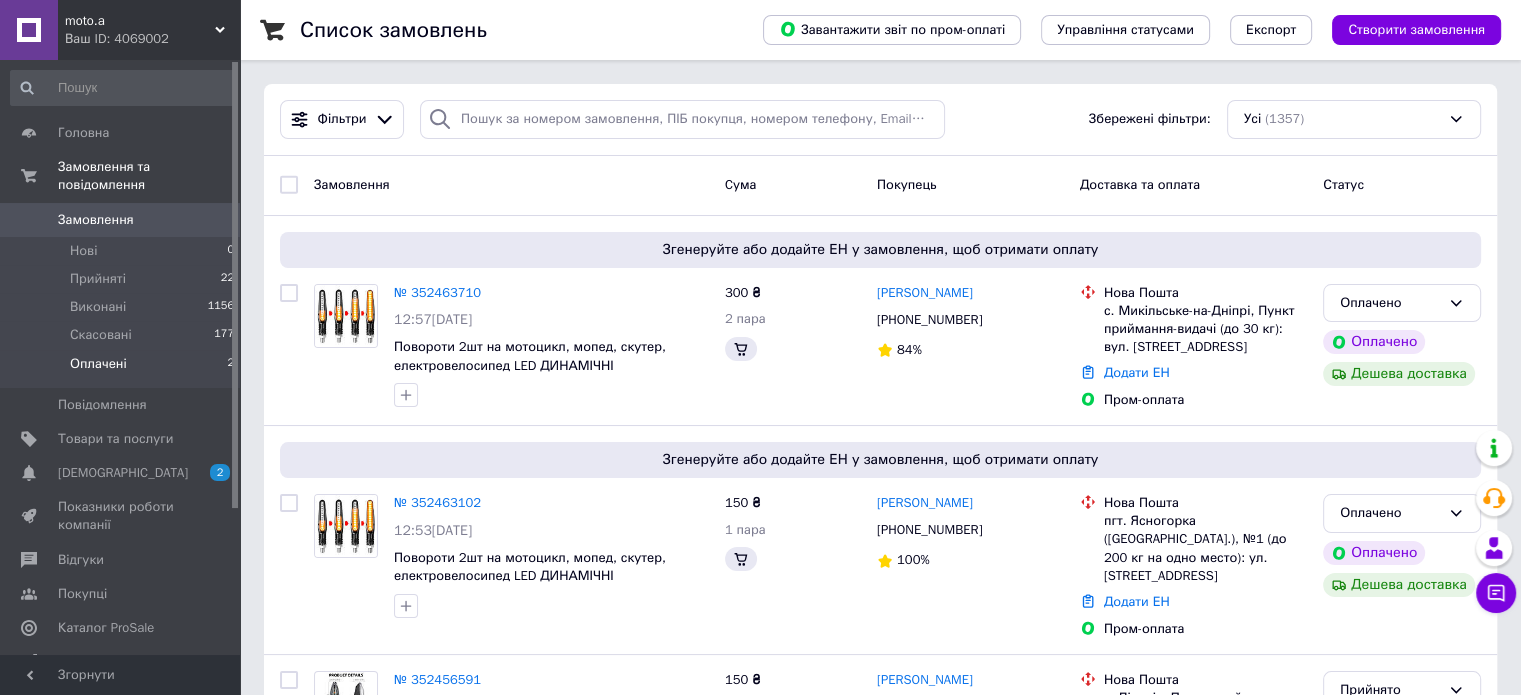 drag, startPoint x: 86, startPoint y: 359, endPoint x: 95, endPoint y: 349, distance: 13.453624 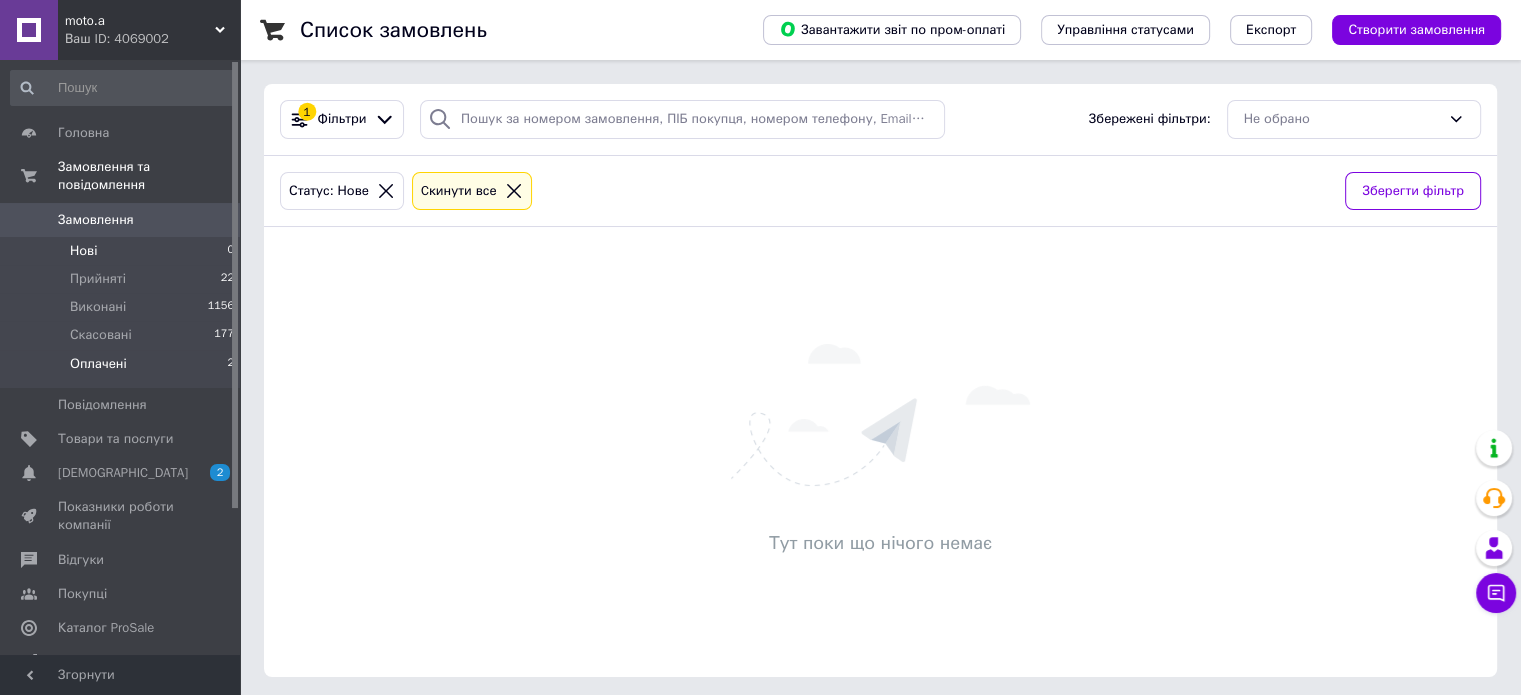 click on "Оплачені" at bounding box center (98, 364) 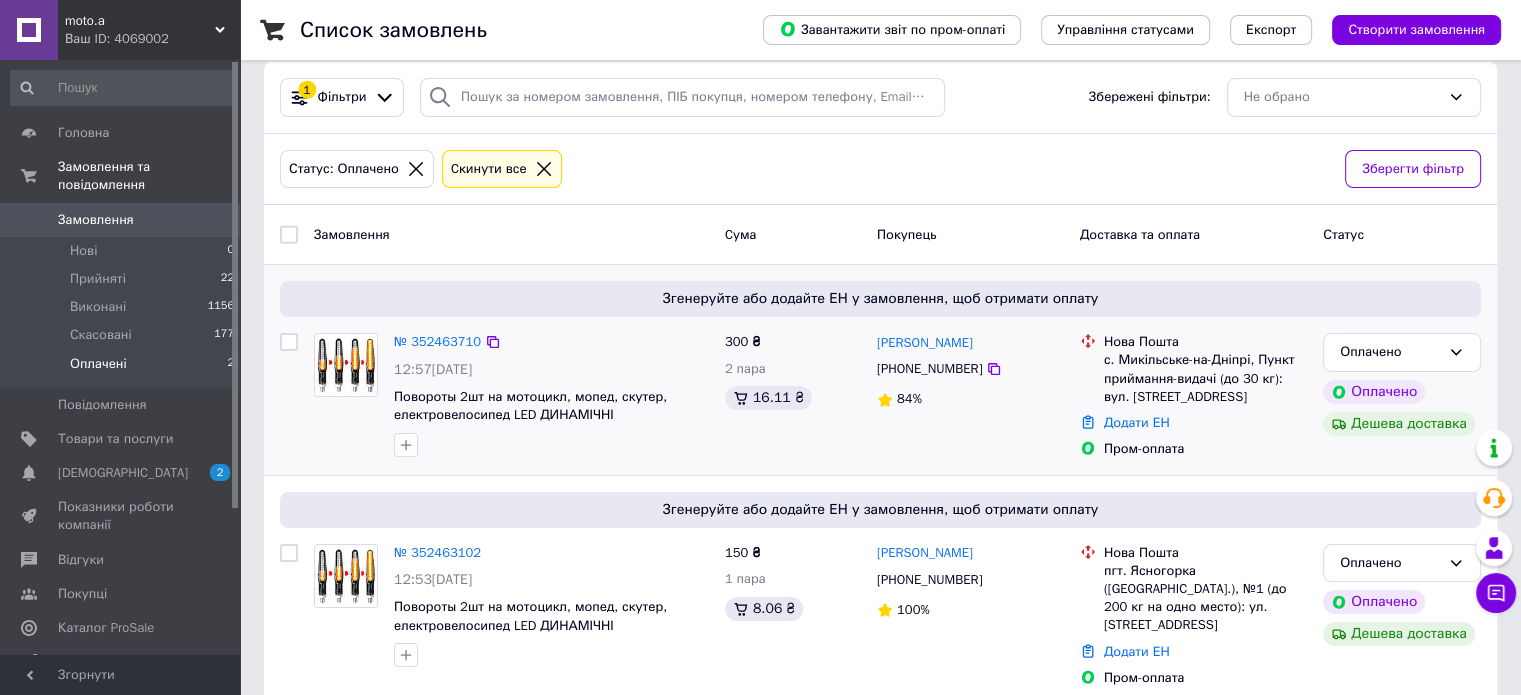 scroll, scrollTop: 34, scrollLeft: 0, axis: vertical 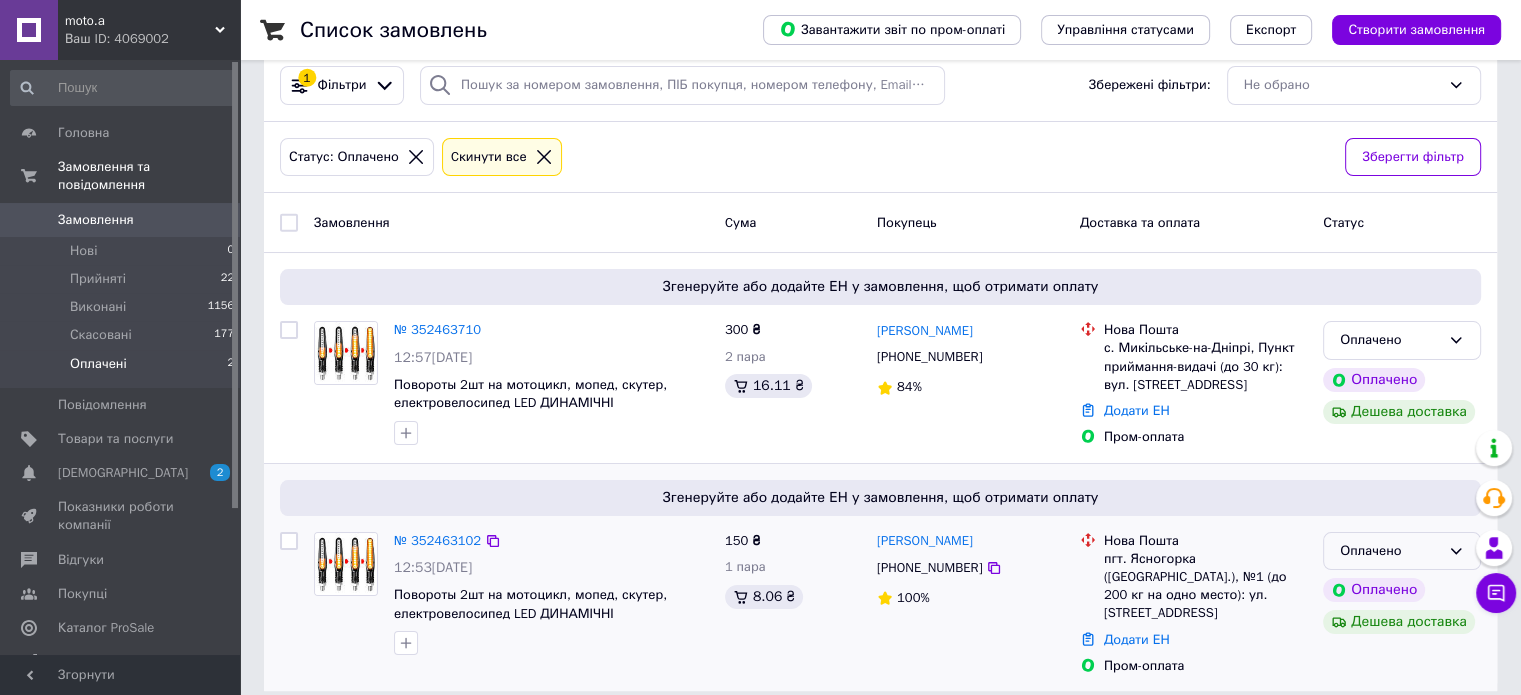 click on "Оплачено" at bounding box center (1390, 551) 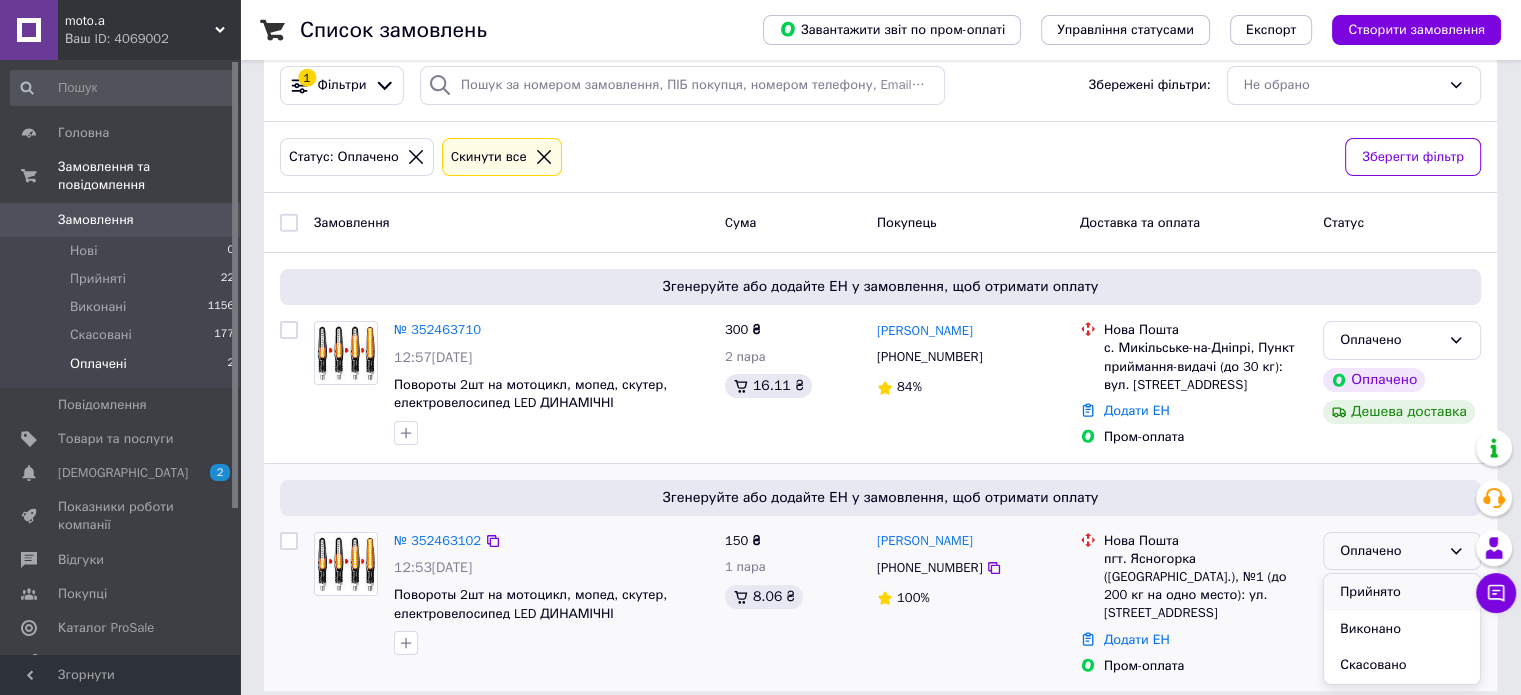 click on "Прийнято" at bounding box center [1402, 592] 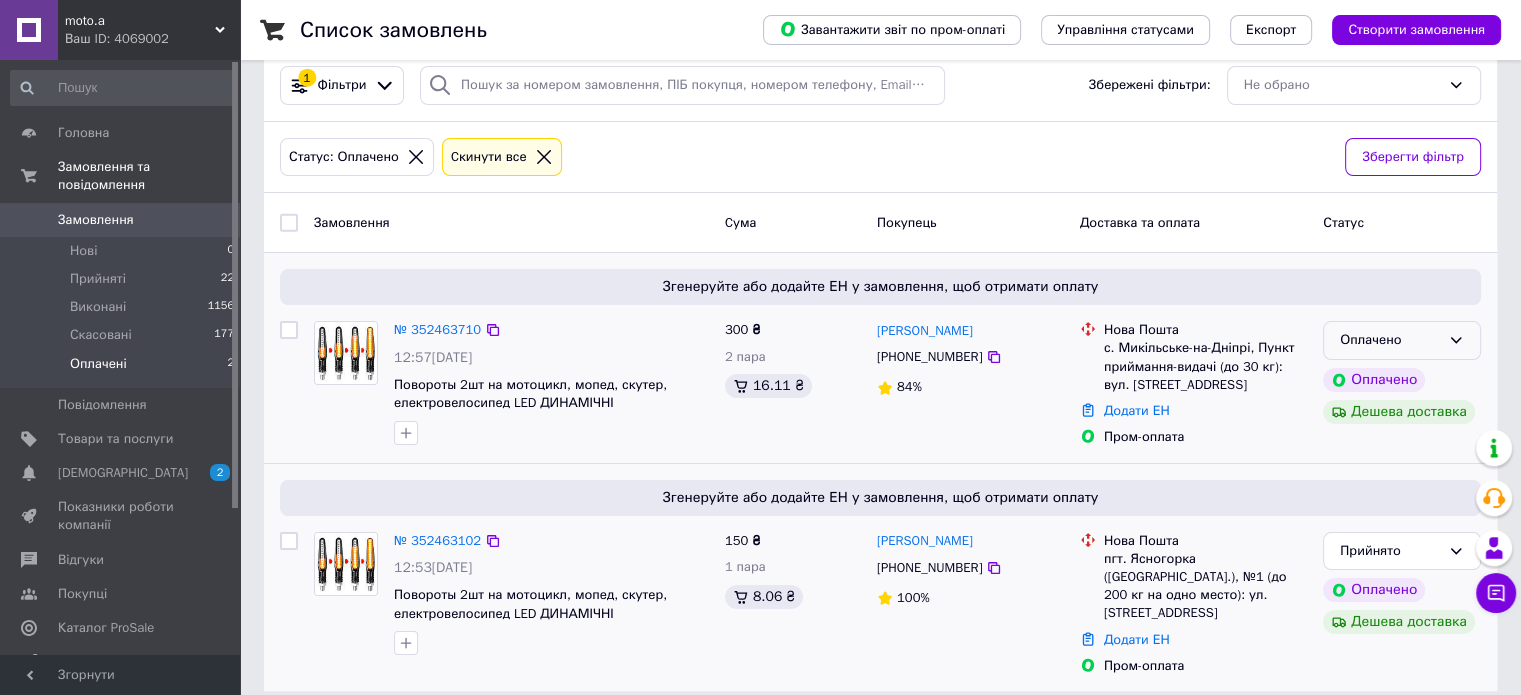 click on "Оплачено" at bounding box center [1390, 340] 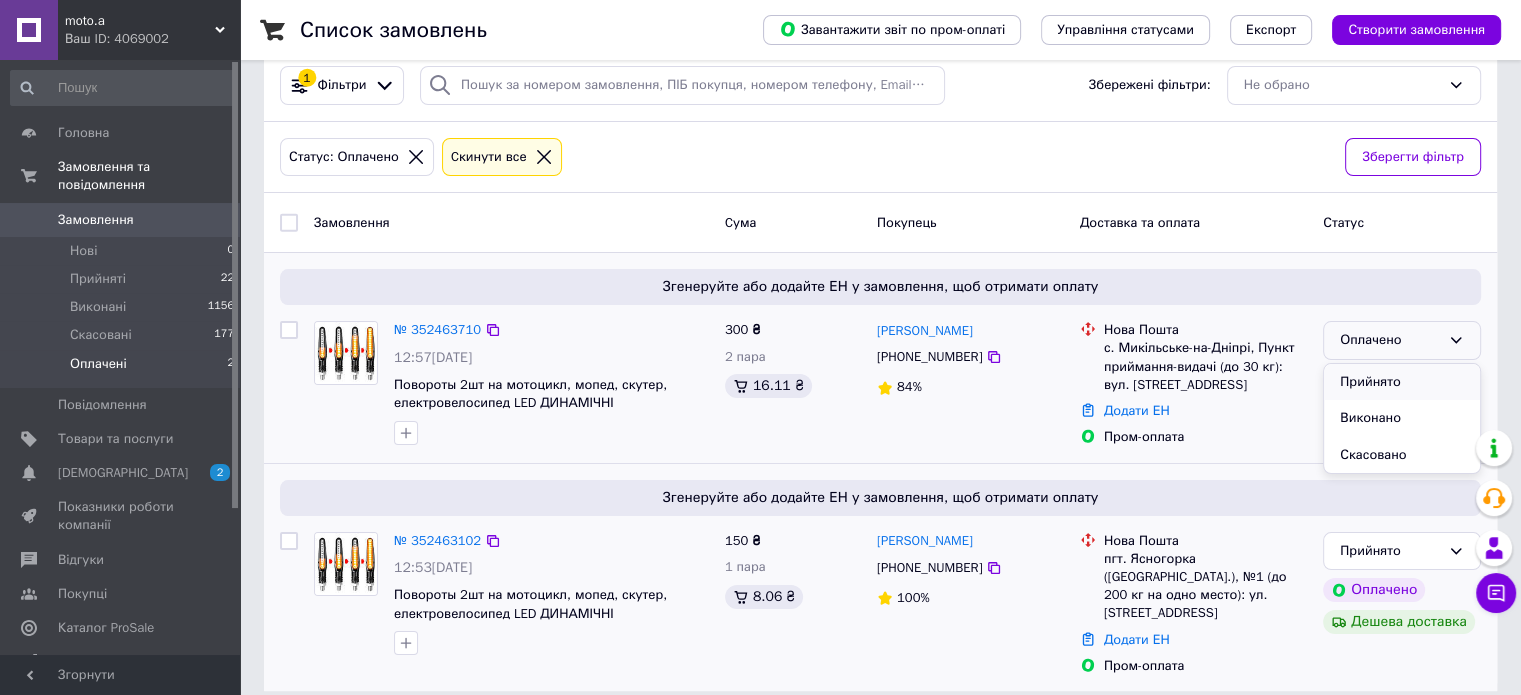 click on "Прийнято" at bounding box center [1402, 382] 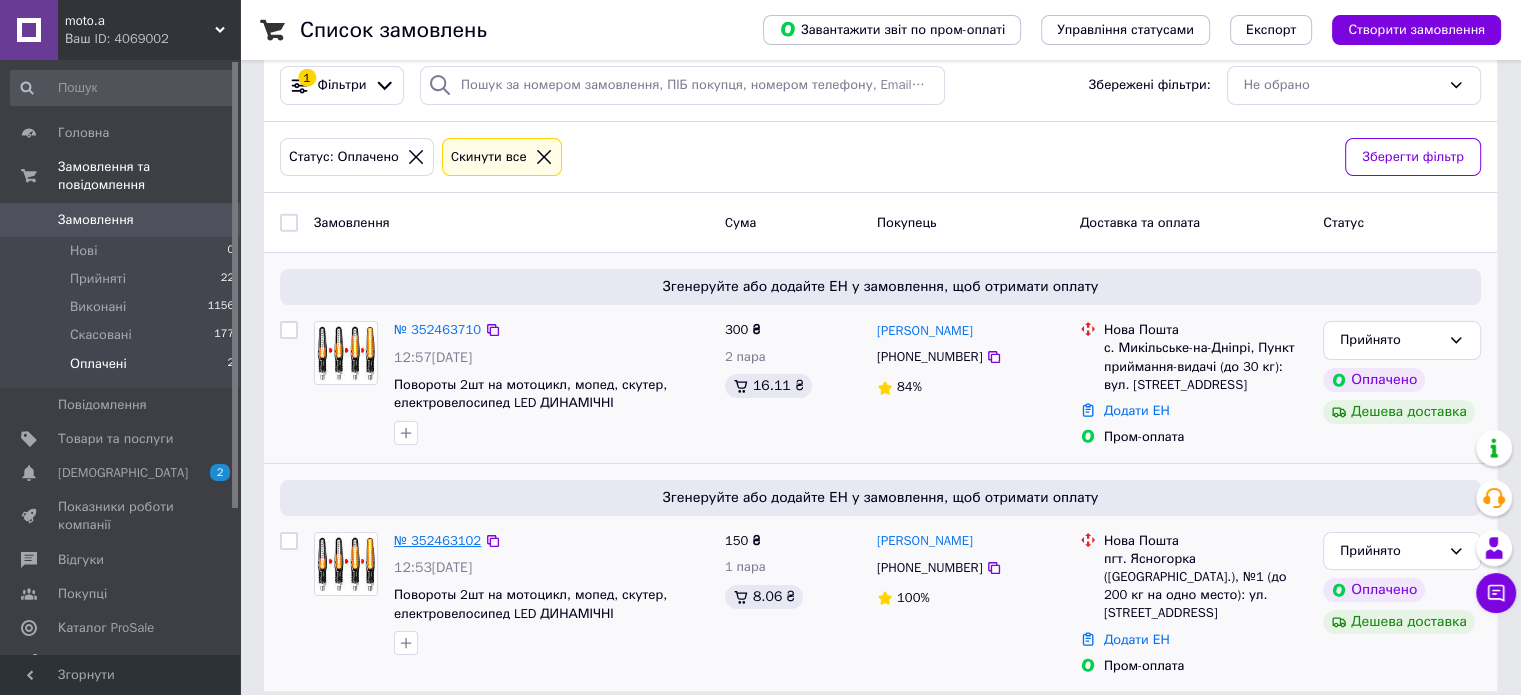 click on "№ 352463102" at bounding box center (437, 540) 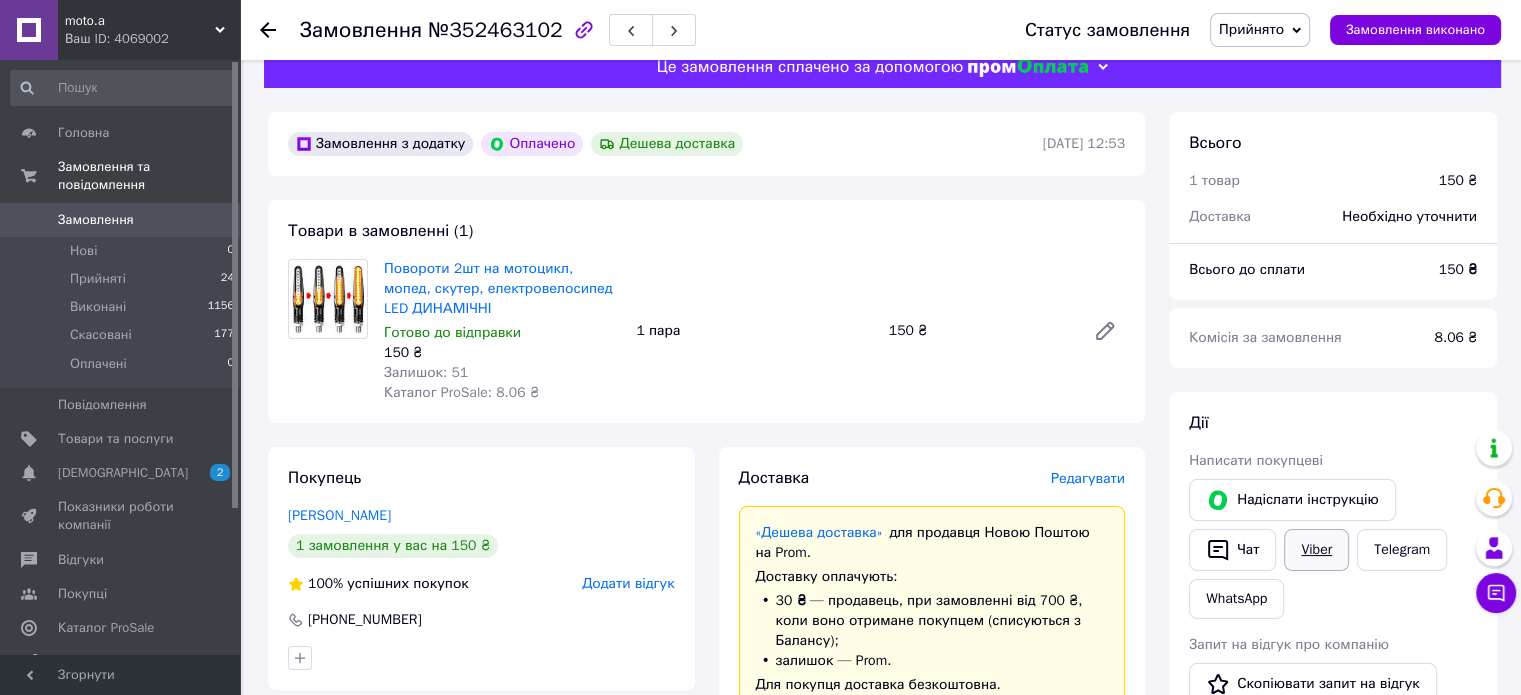 click on "Viber" at bounding box center (1316, 550) 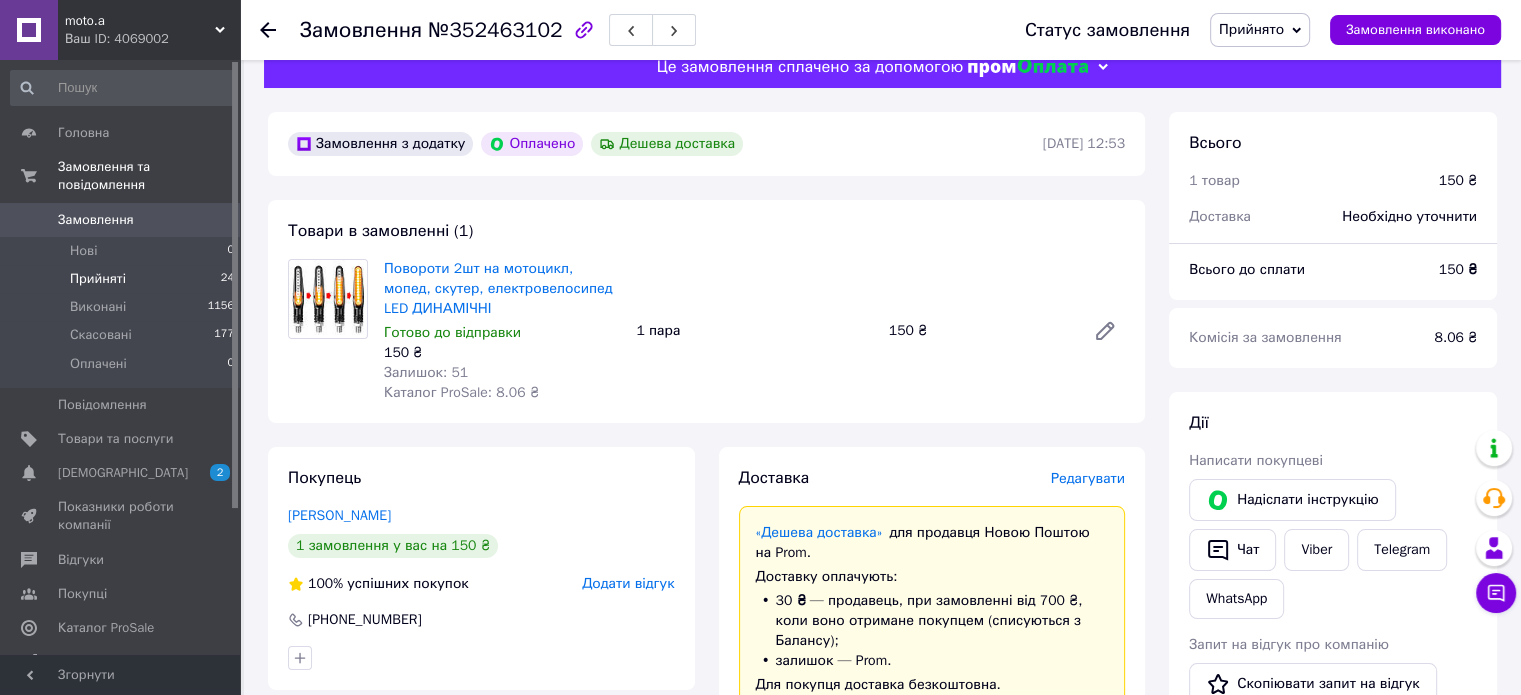 click on "Прийняті" at bounding box center [98, 279] 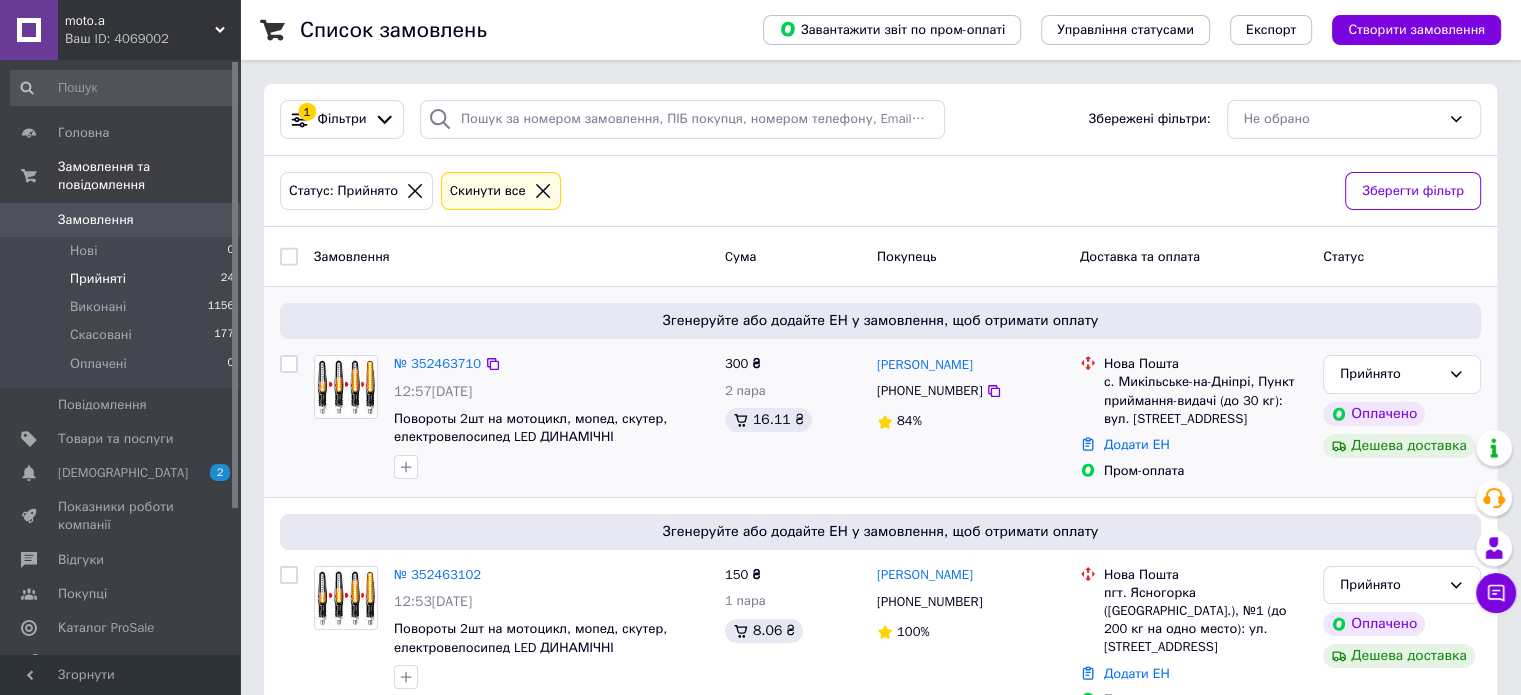 scroll, scrollTop: 0, scrollLeft: 0, axis: both 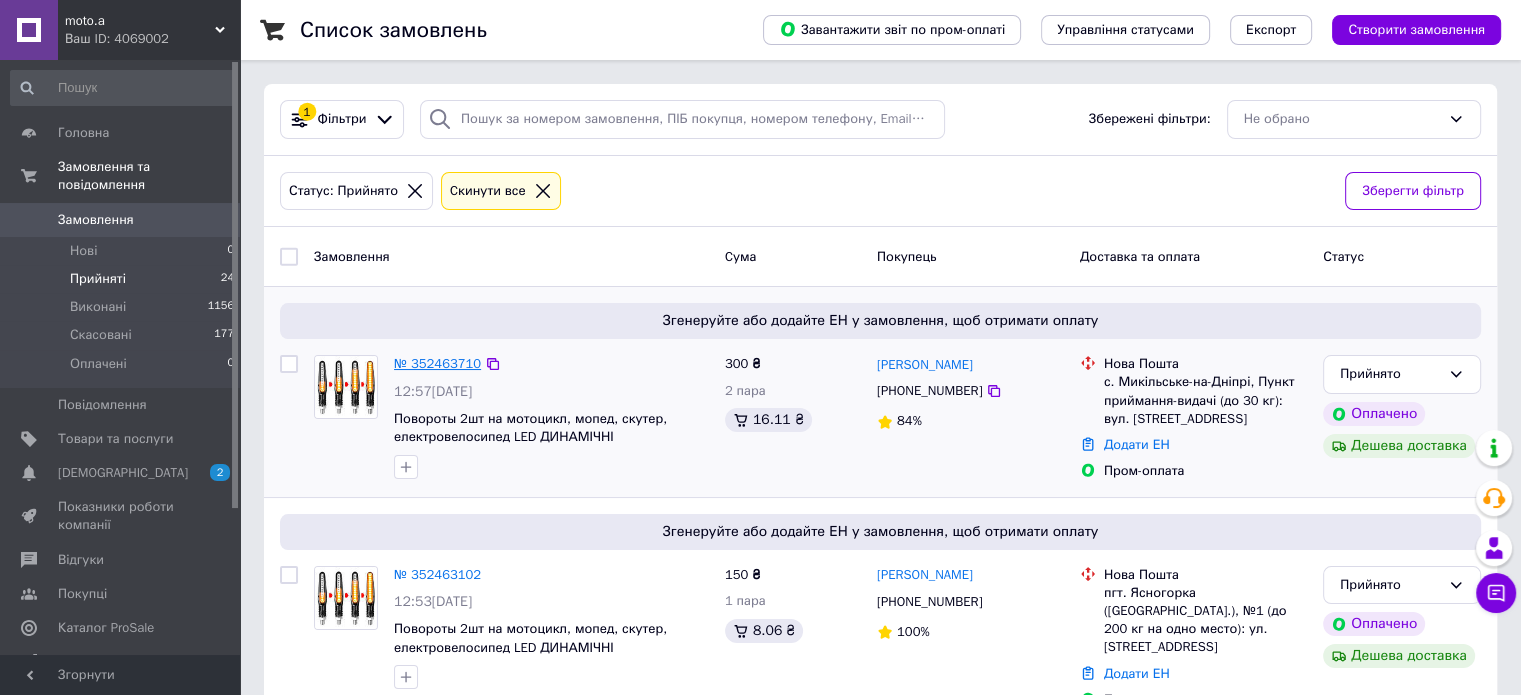 click on "№ 352463710" at bounding box center [437, 363] 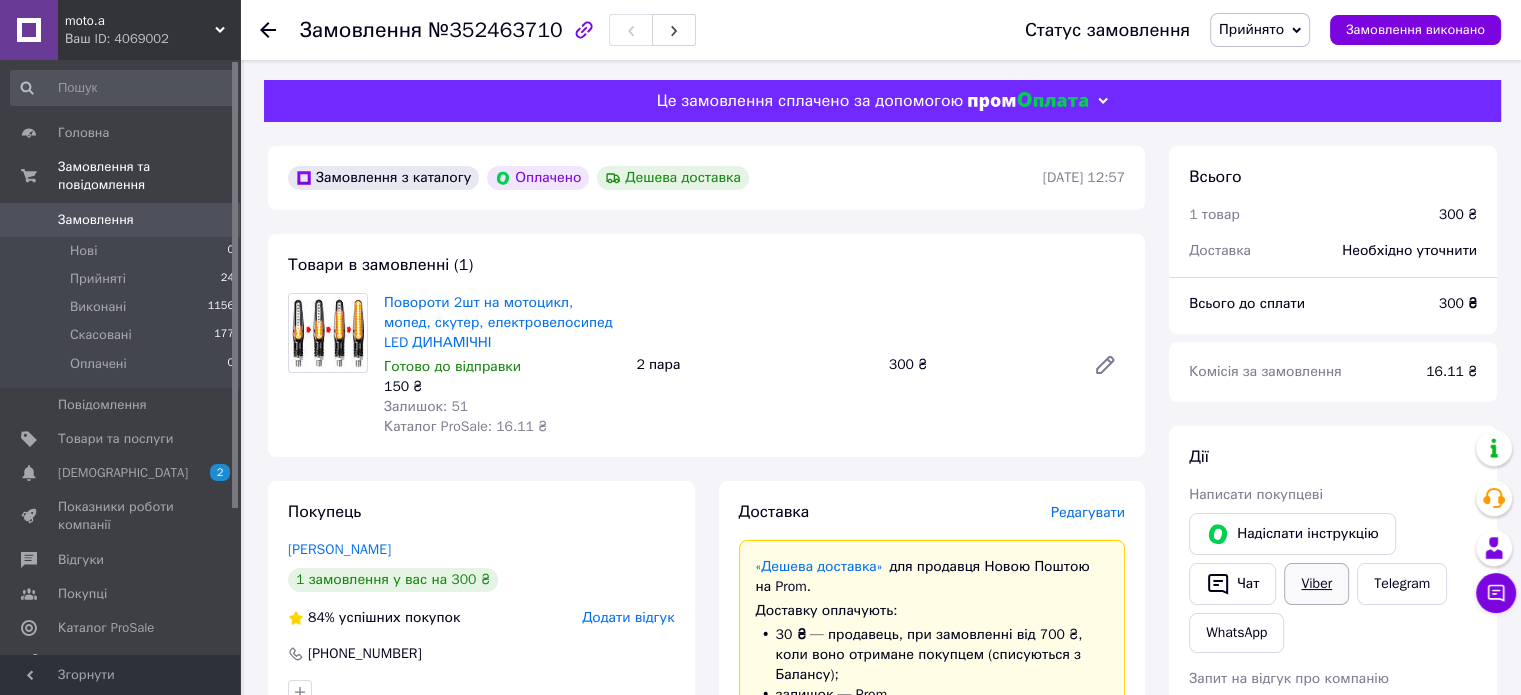 click on "Viber" at bounding box center (1316, 584) 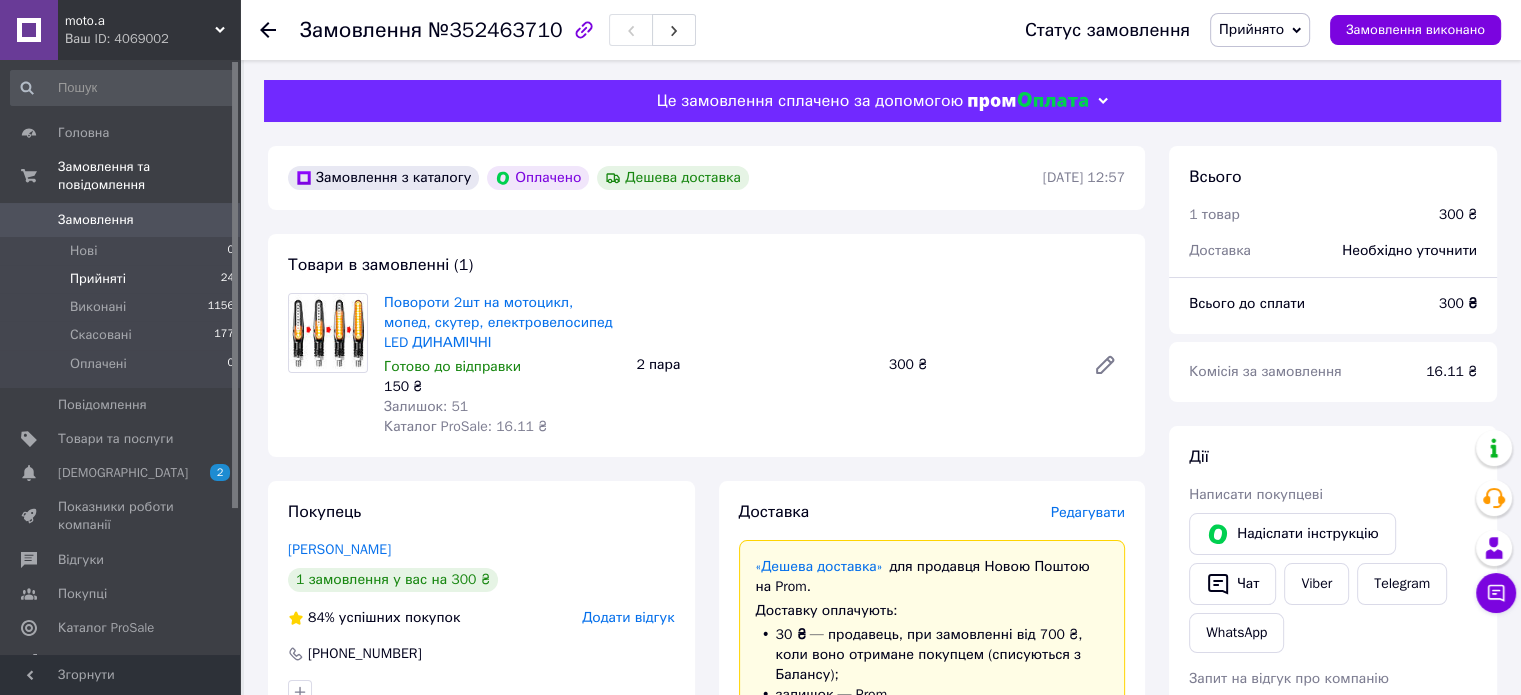 click on "Прийняті" at bounding box center [98, 279] 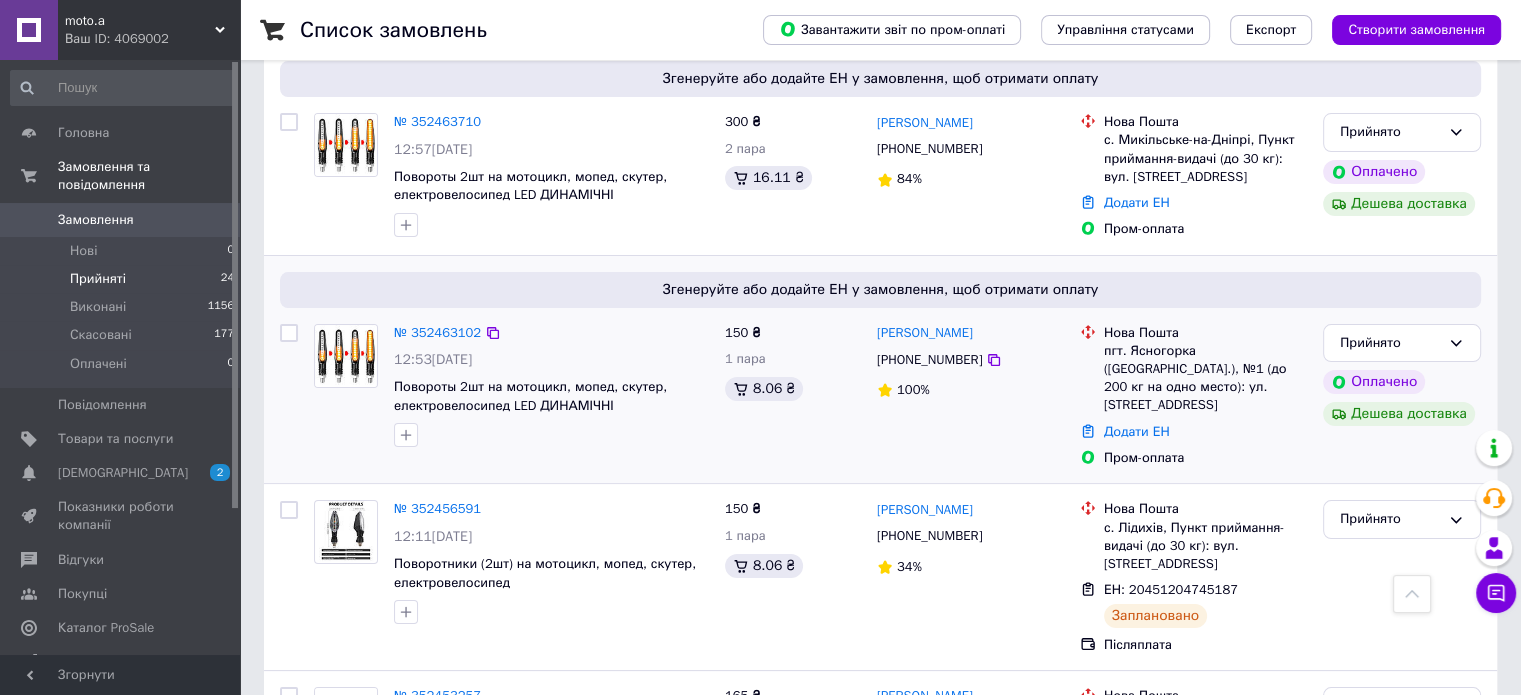 scroll, scrollTop: 200, scrollLeft: 0, axis: vertical 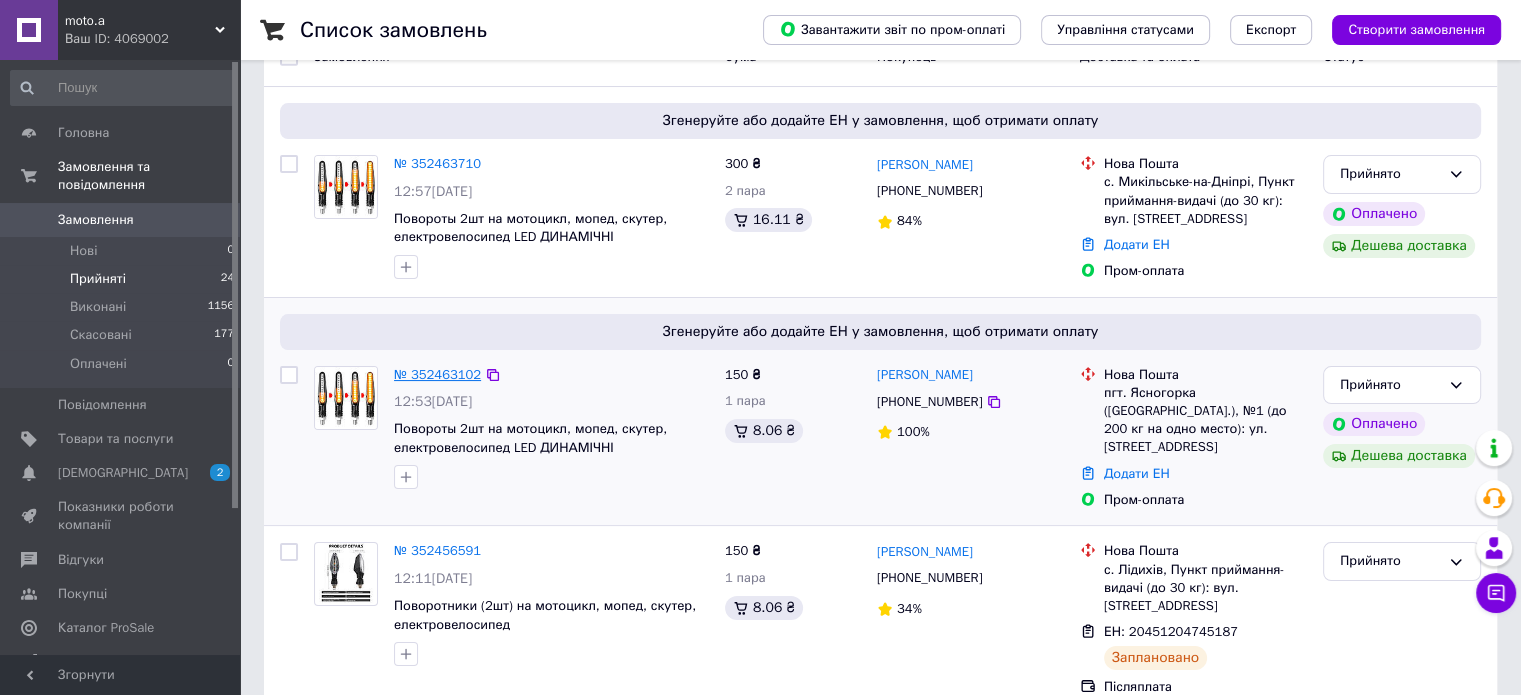 click on "№ 352463102" at bounding box center (437, 374) 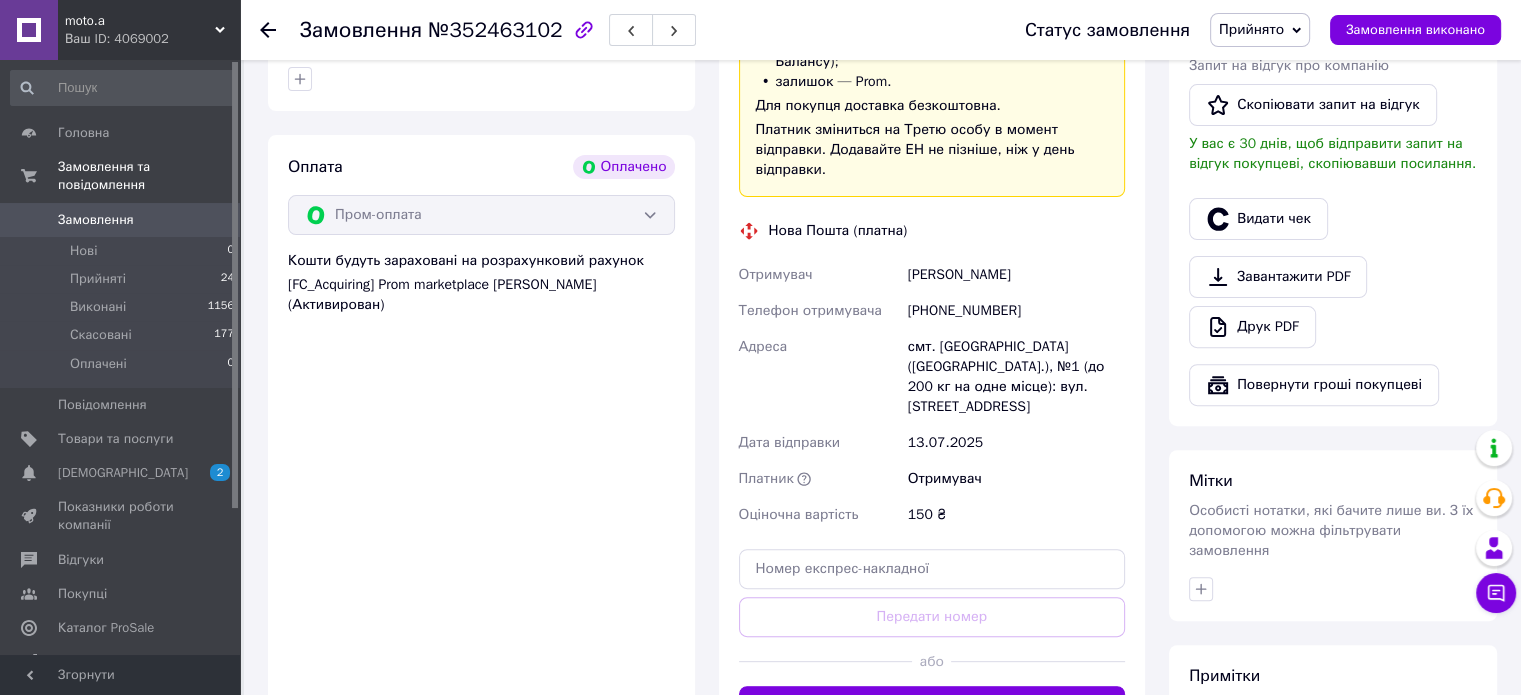 scroll, scrollTop: 700, scrollLeft: 0, axis: vertical 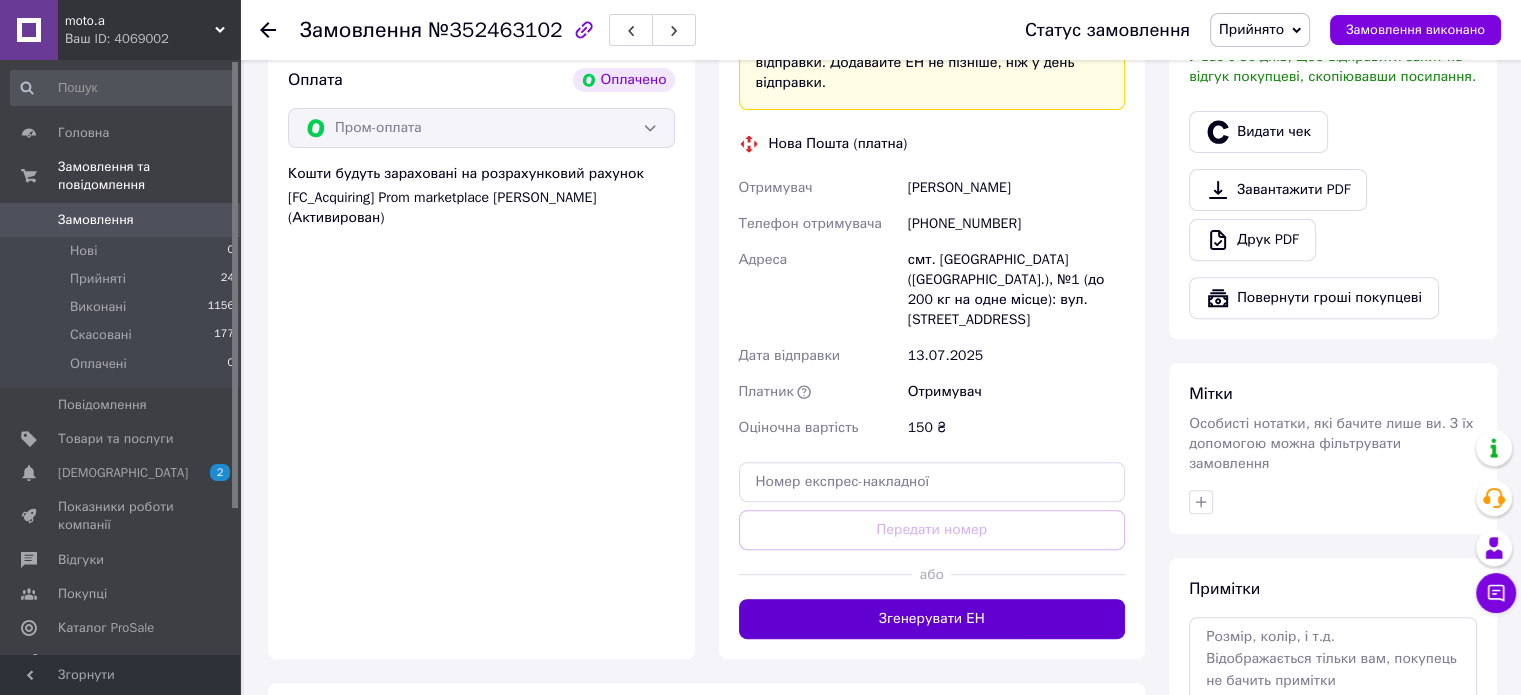 click on "Згенерувати ЕН" at bounding box center (932, 619) 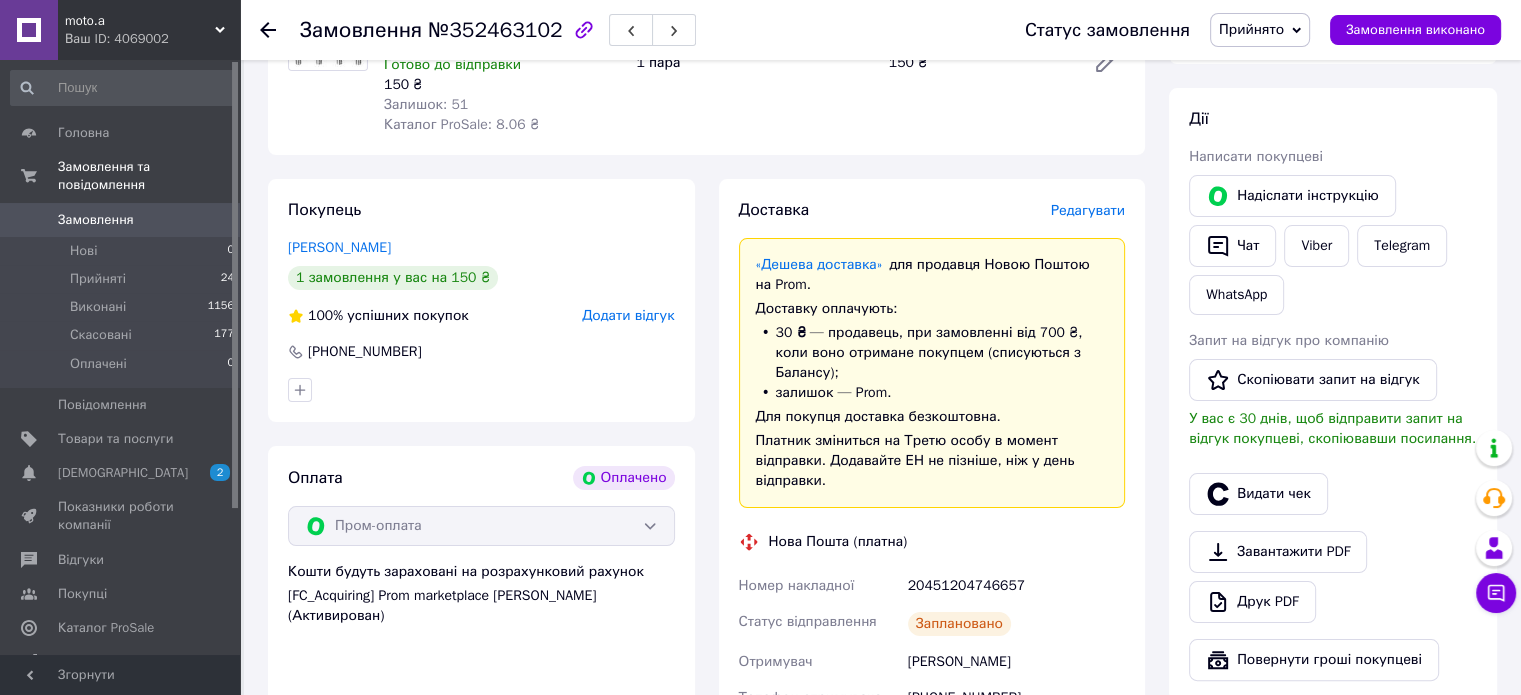 scroll, scrollTop: 300, scrollLeft: 0, axis: vertical 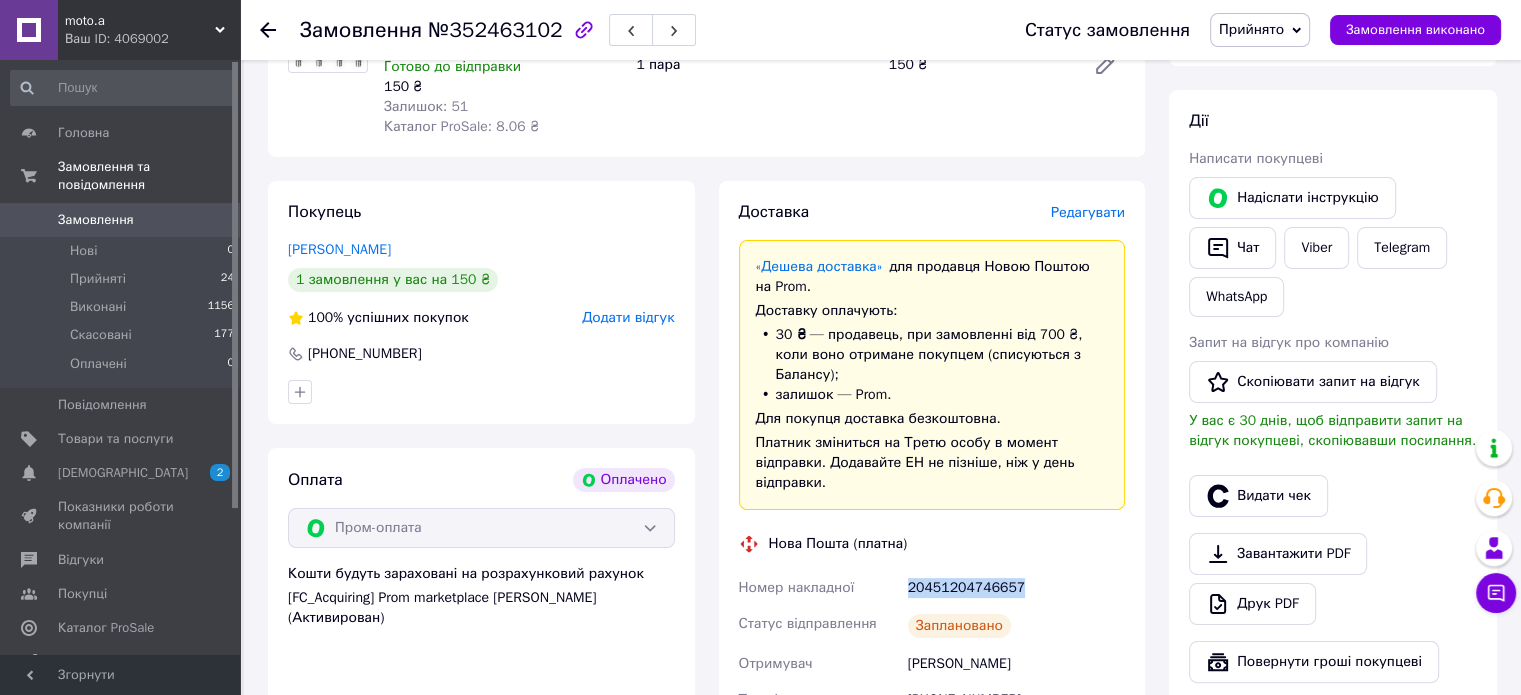 drag, startPoint x: 1021, startPoint y: 567, endPoint x: 876, endPoint y: 566, distance: 145.00345 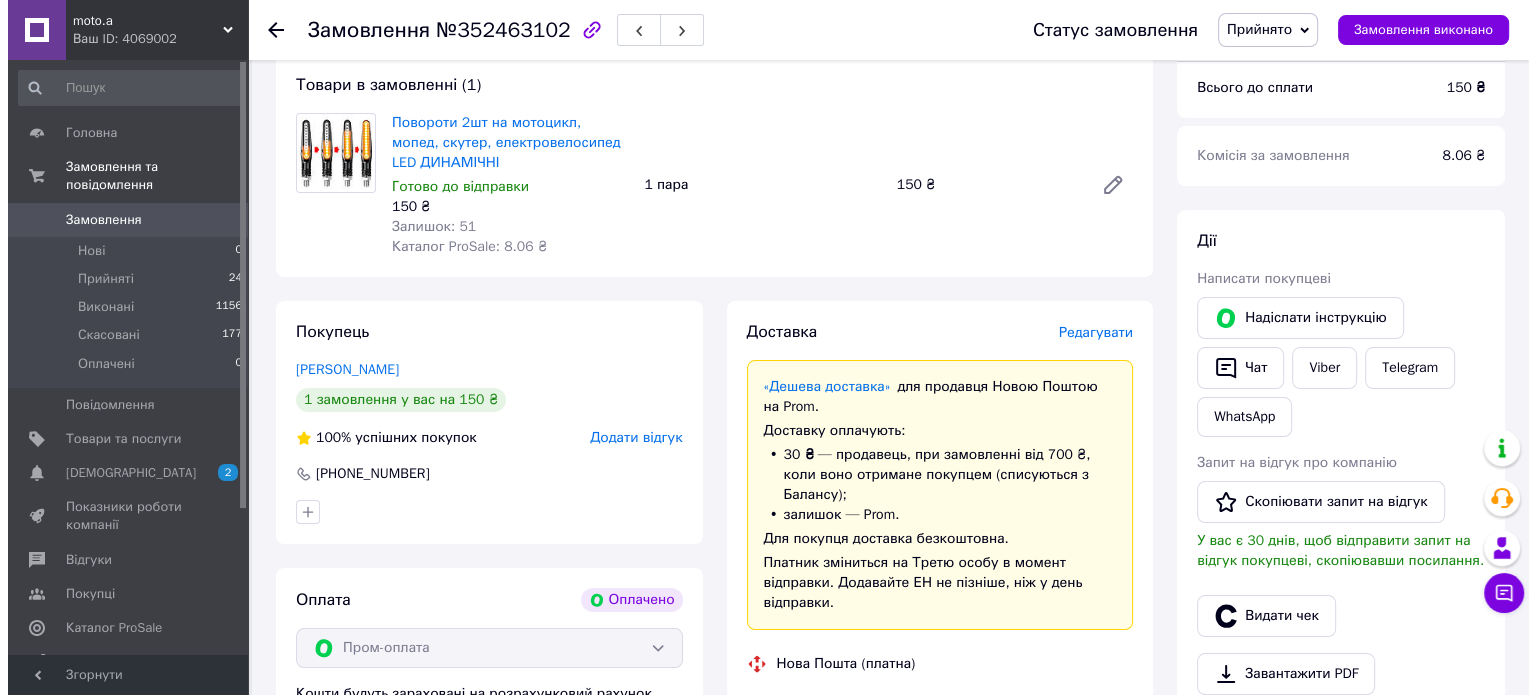 scroll, scrollTop: 200, scrollLeft: 0, axis: vertical 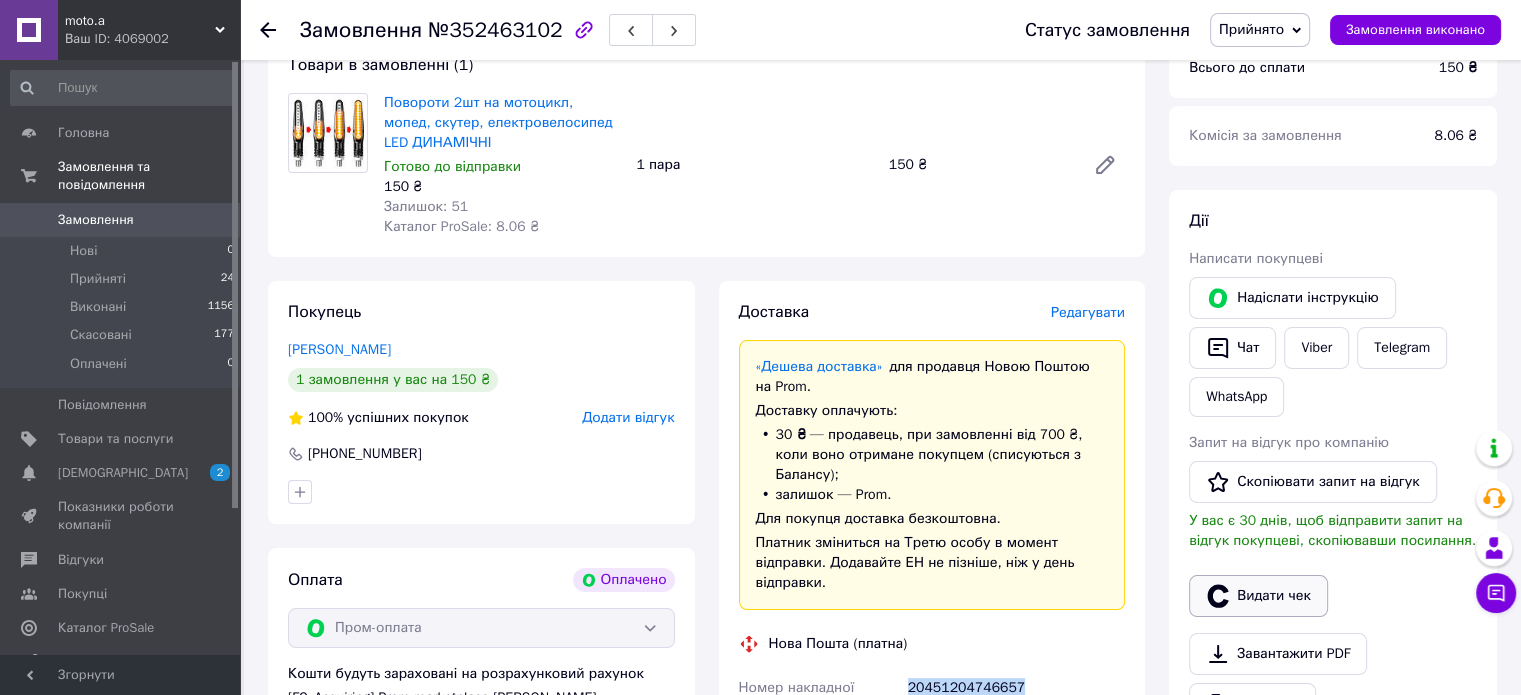 click on "Видати чек" at bounding box center [1258, 596] 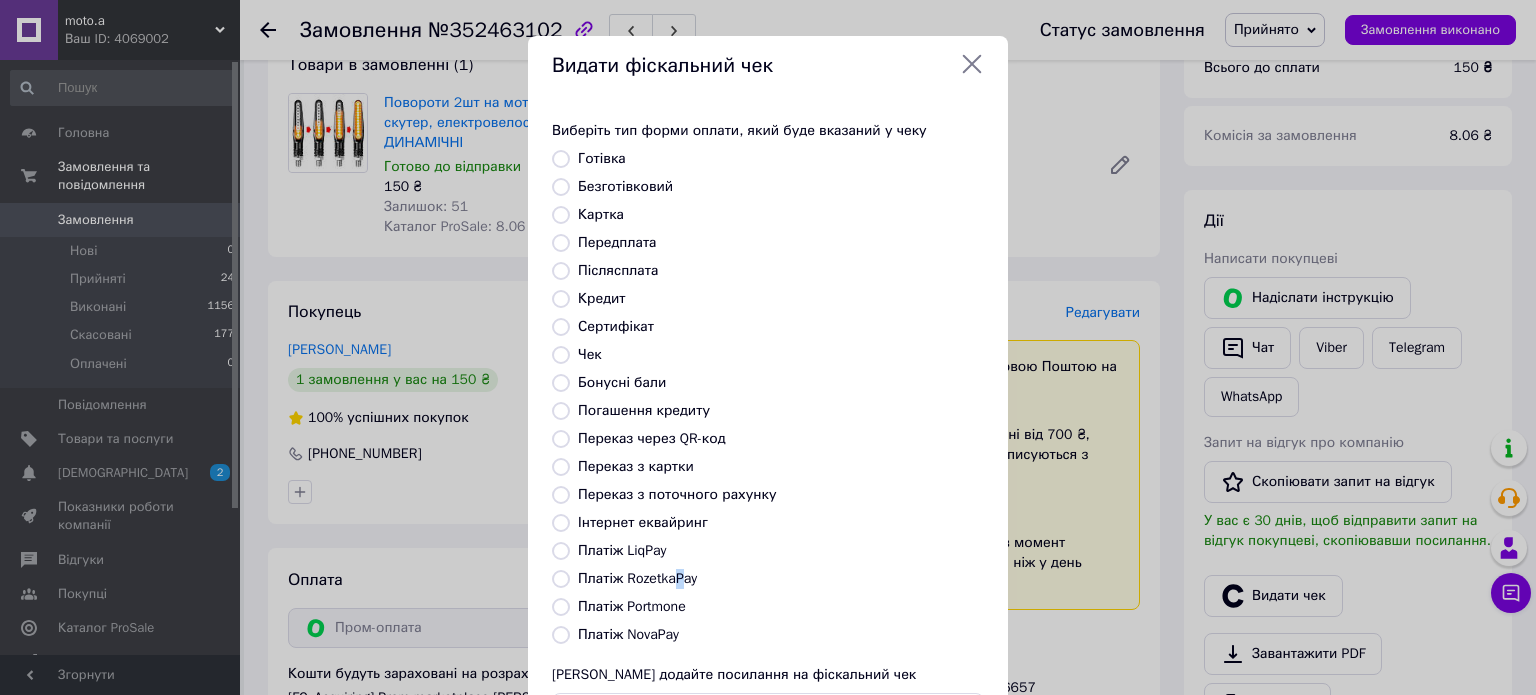 click on "Платіж RozetkaPay" at bounding box center [637, 578] 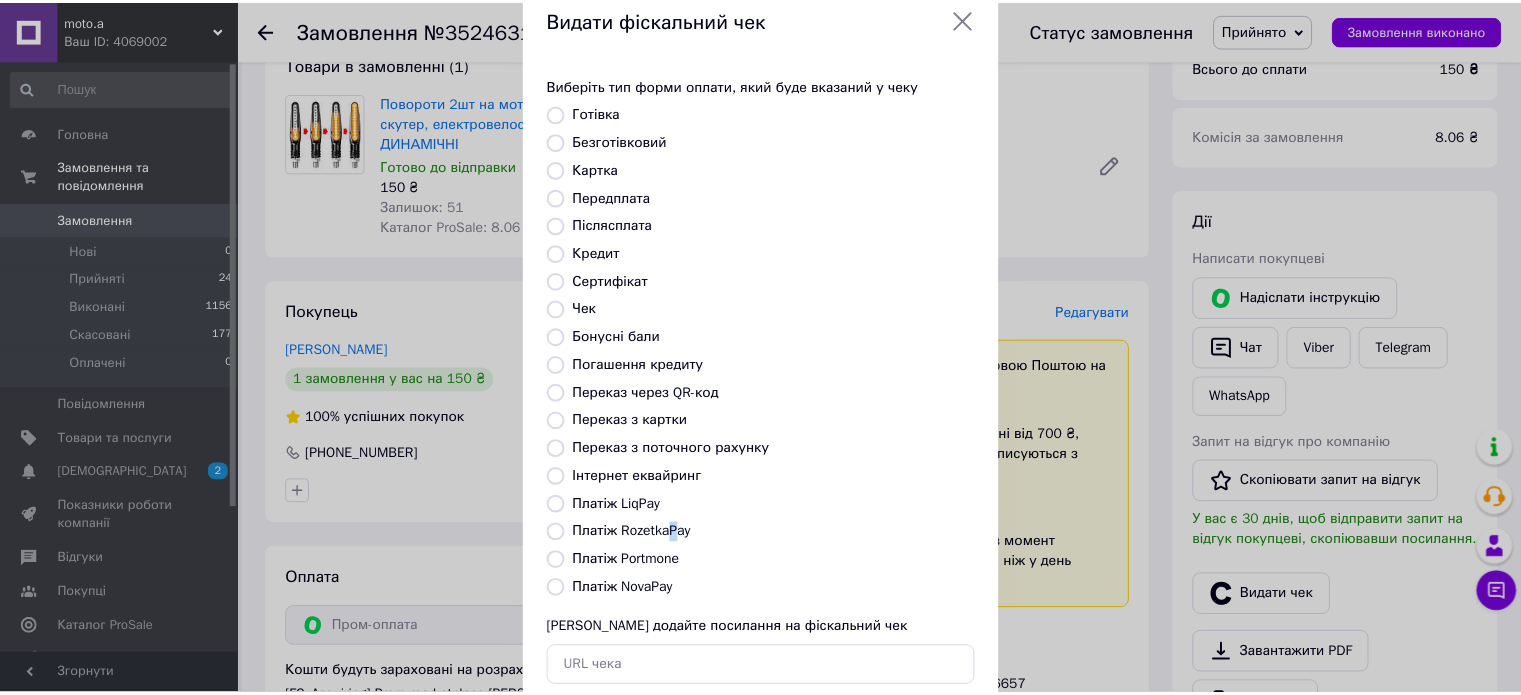 scroll, scrollTop: 163, scrollLeft: 0, axis: vertical 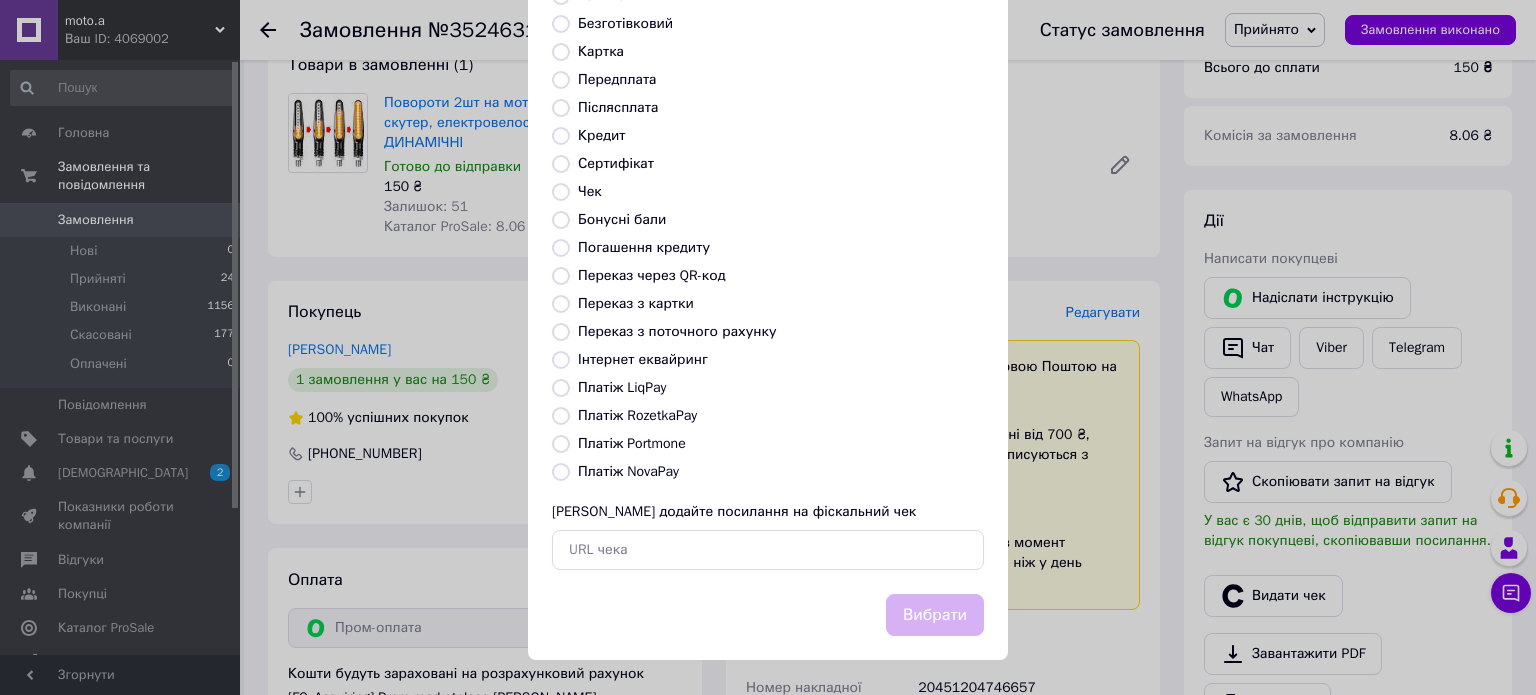 click on "Платіж RozetkaPay" at bounding box center [637, 415] 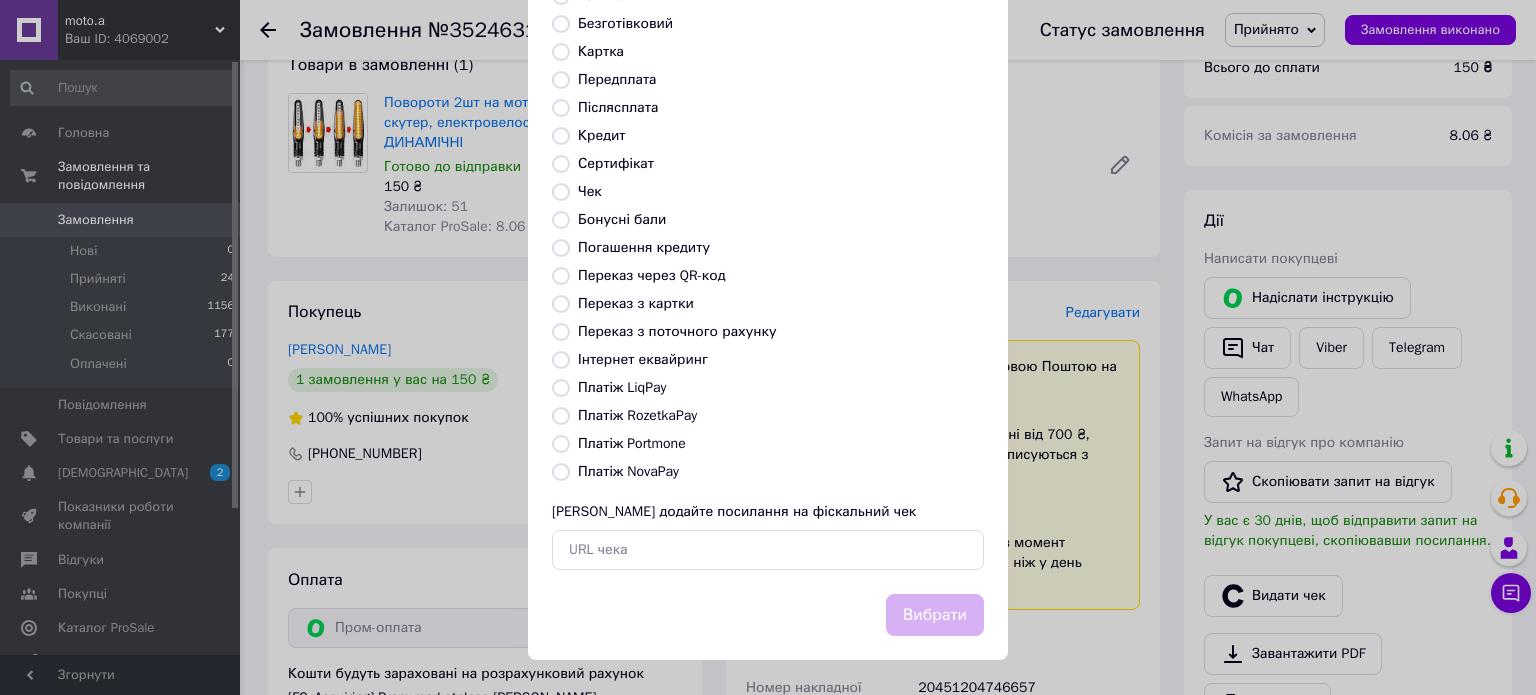 radio on "true" 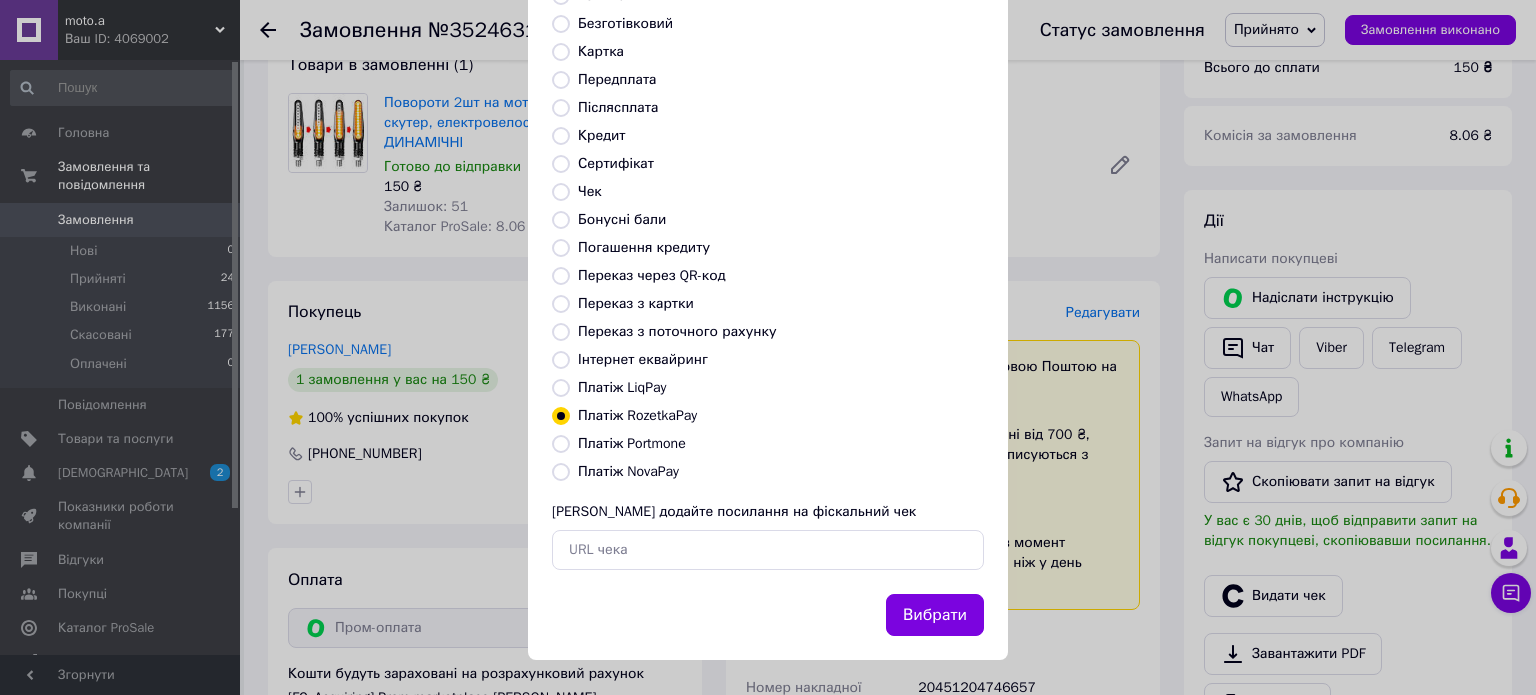 click on "Вибрати" at bounding box center (935, 615) 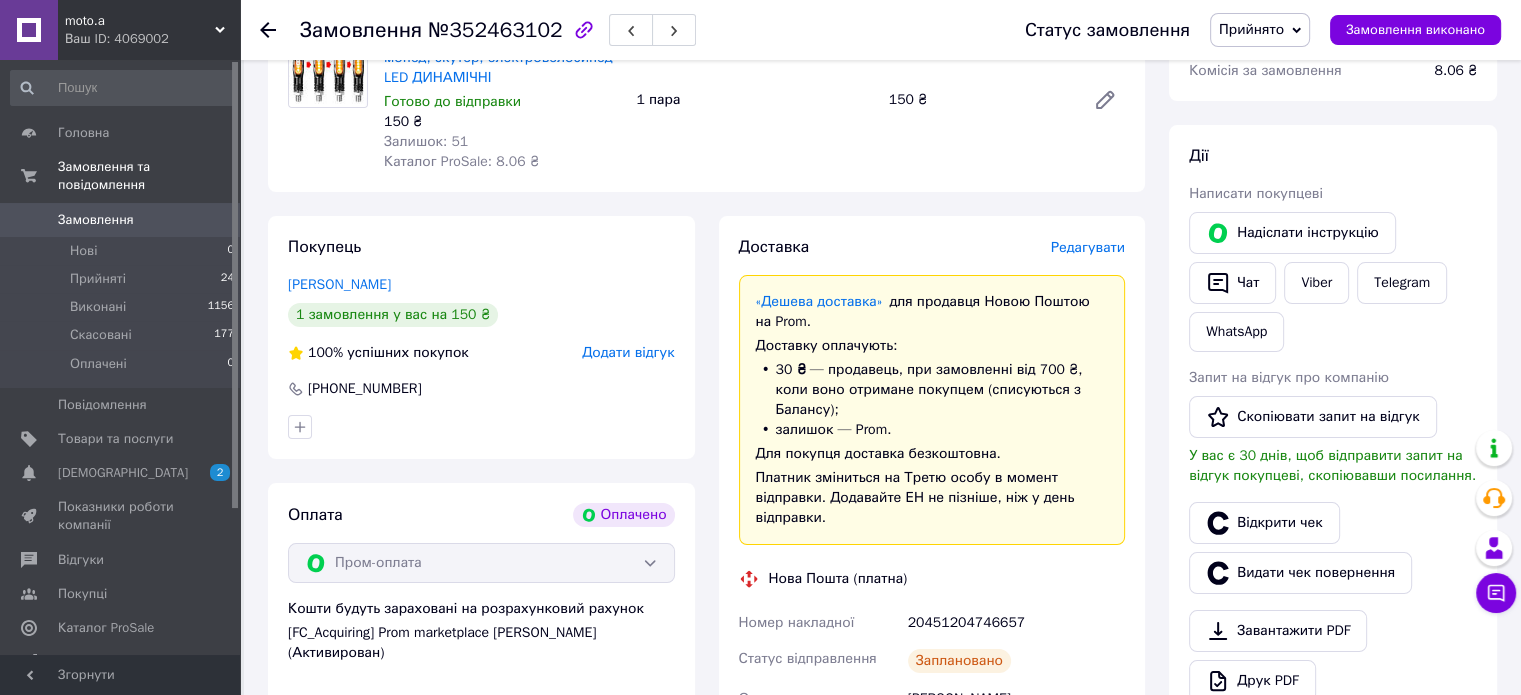 scroll, scrollTop: 300, scrollLeft: 0, axis: vertical 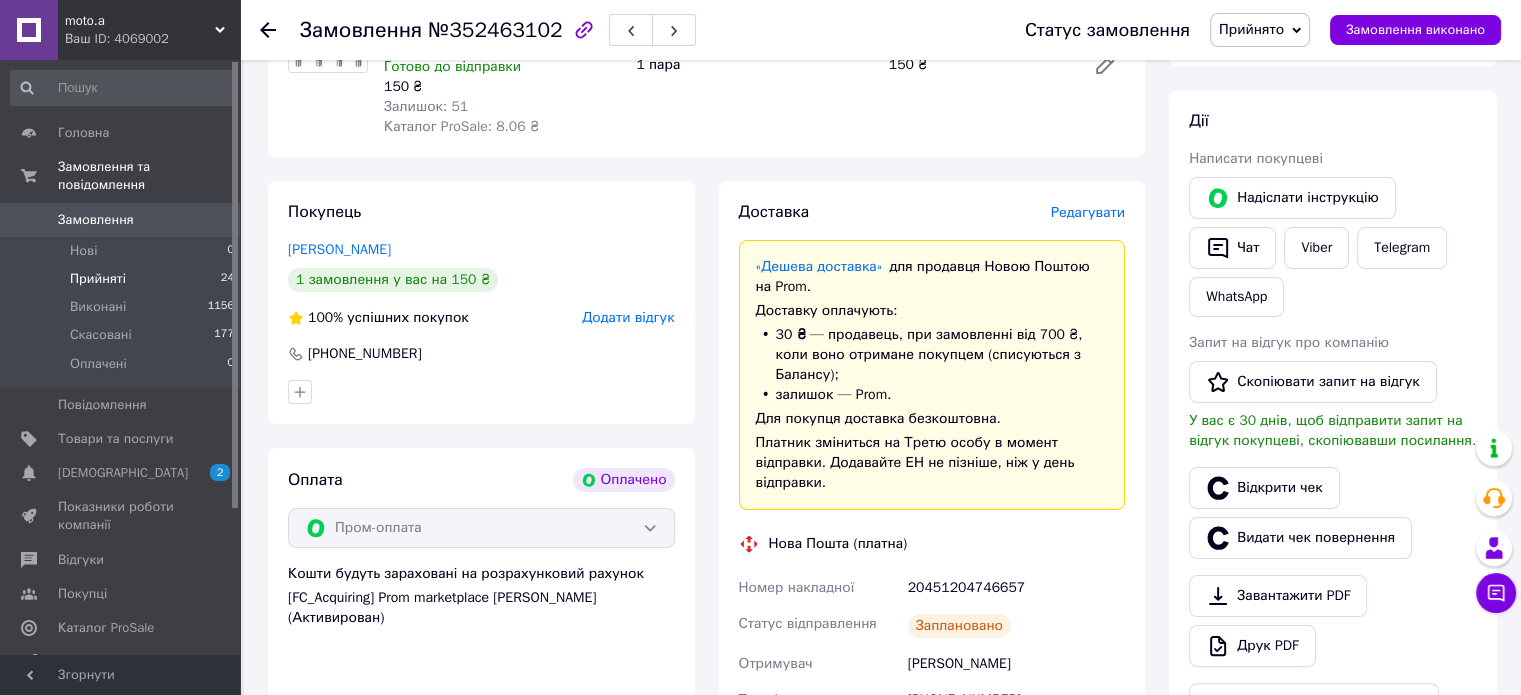 click on "Прийняті" at bounding box center [98, 279] 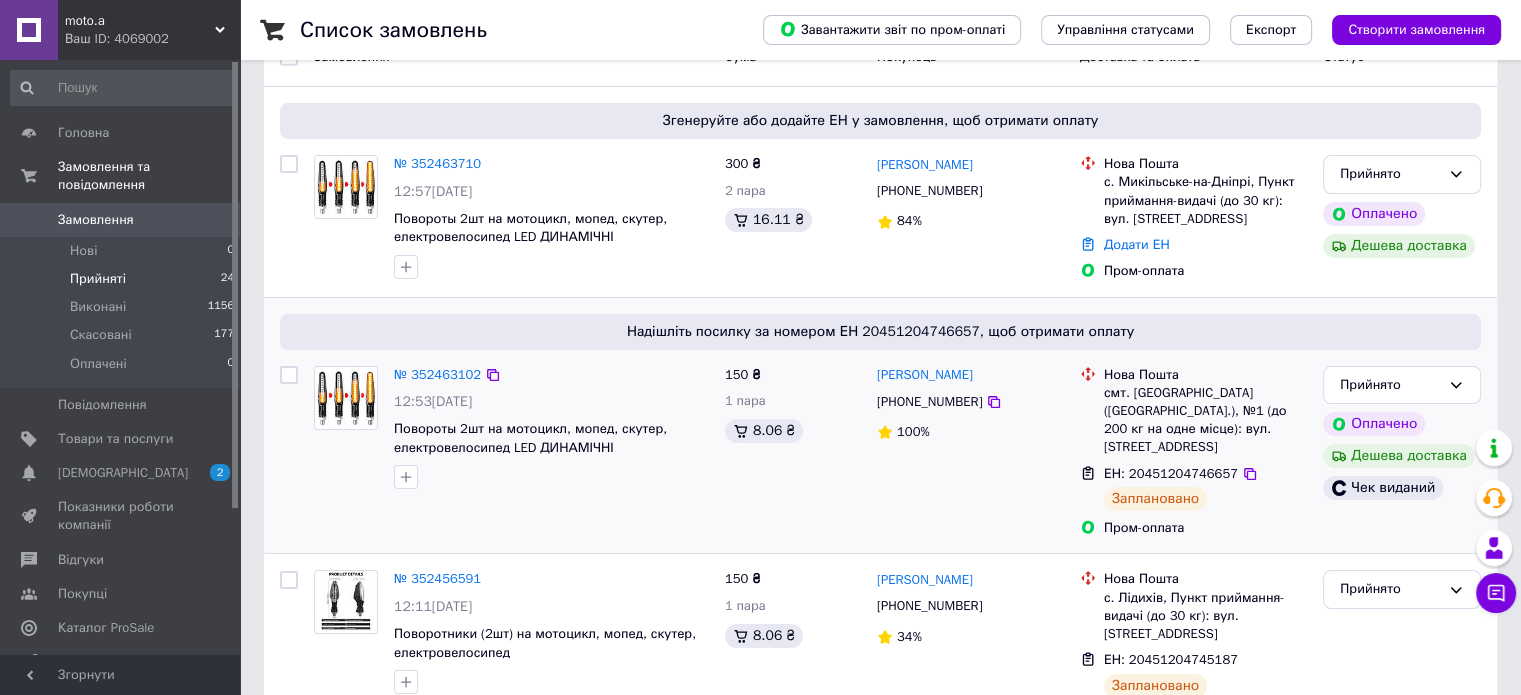 scroll, scrollTop: 100, scrollLeft: 0, axis: vertical 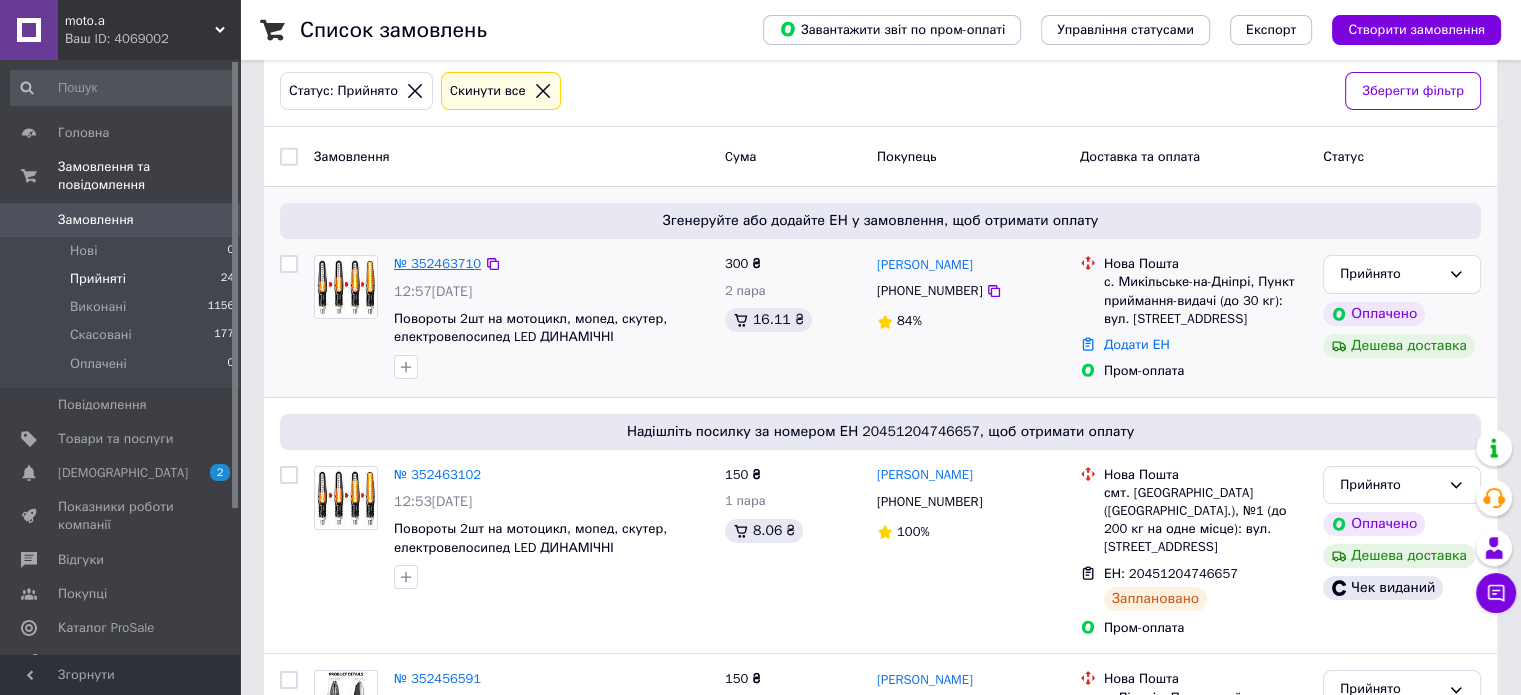 click on "№ 352463710" at bounding box center (437, 263) 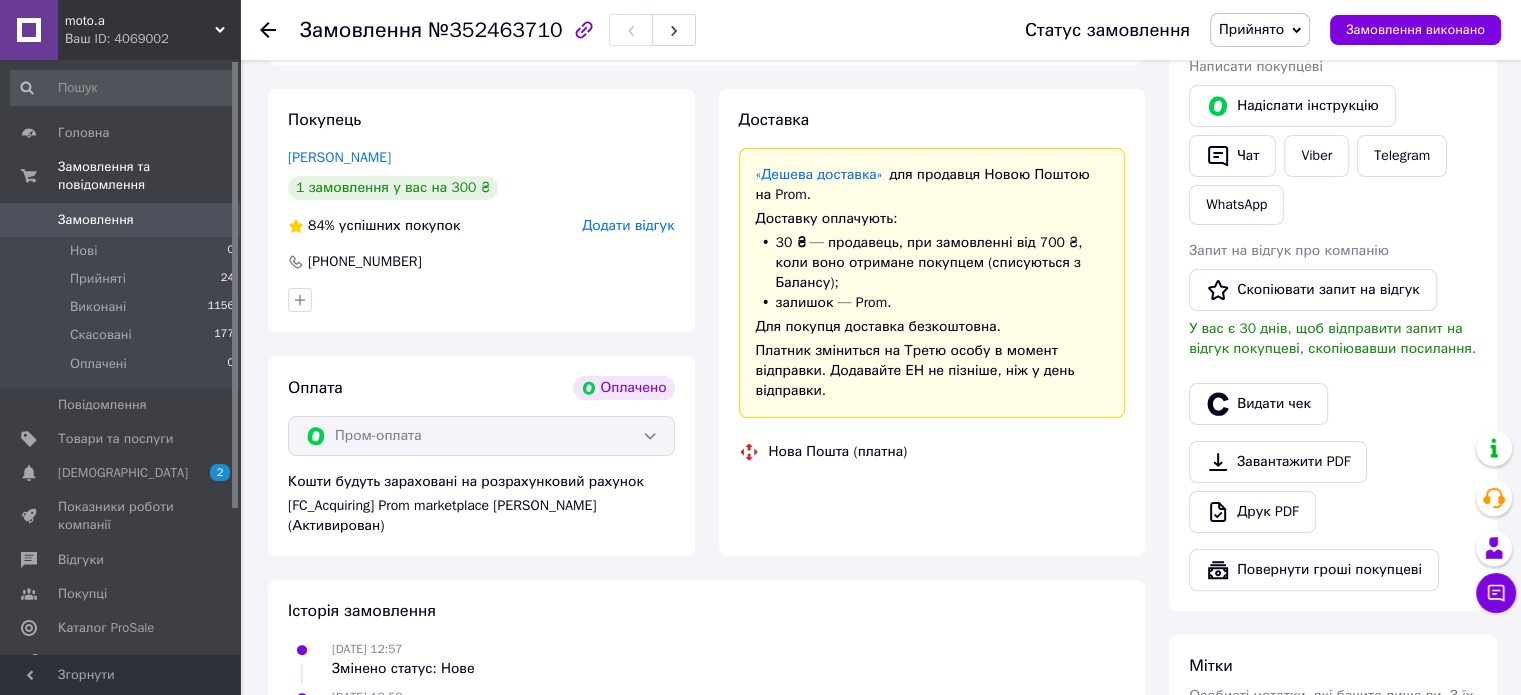 scroll, scrollTop: 608, scrollLeft: 0, axis: vertical 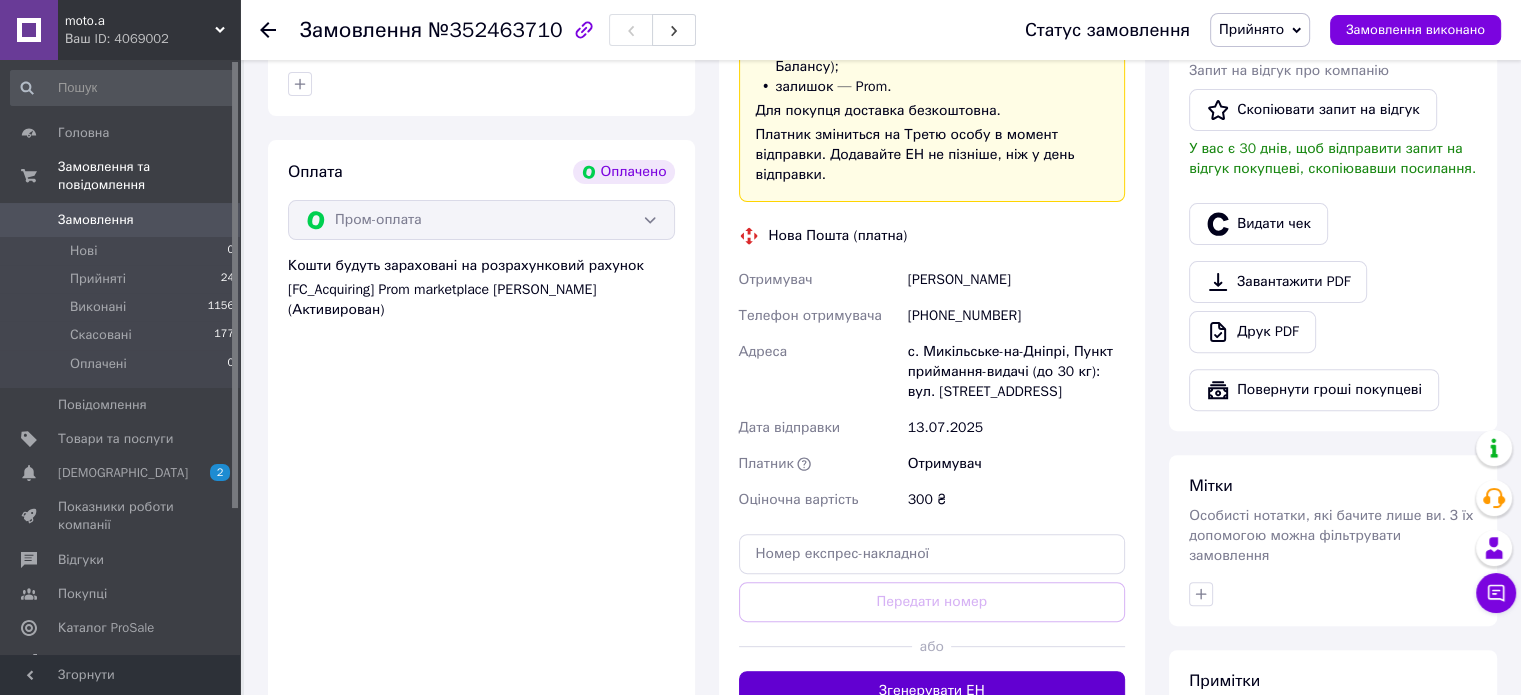 click on "Згенерувати ЕН" at bounding box center (932, 691) 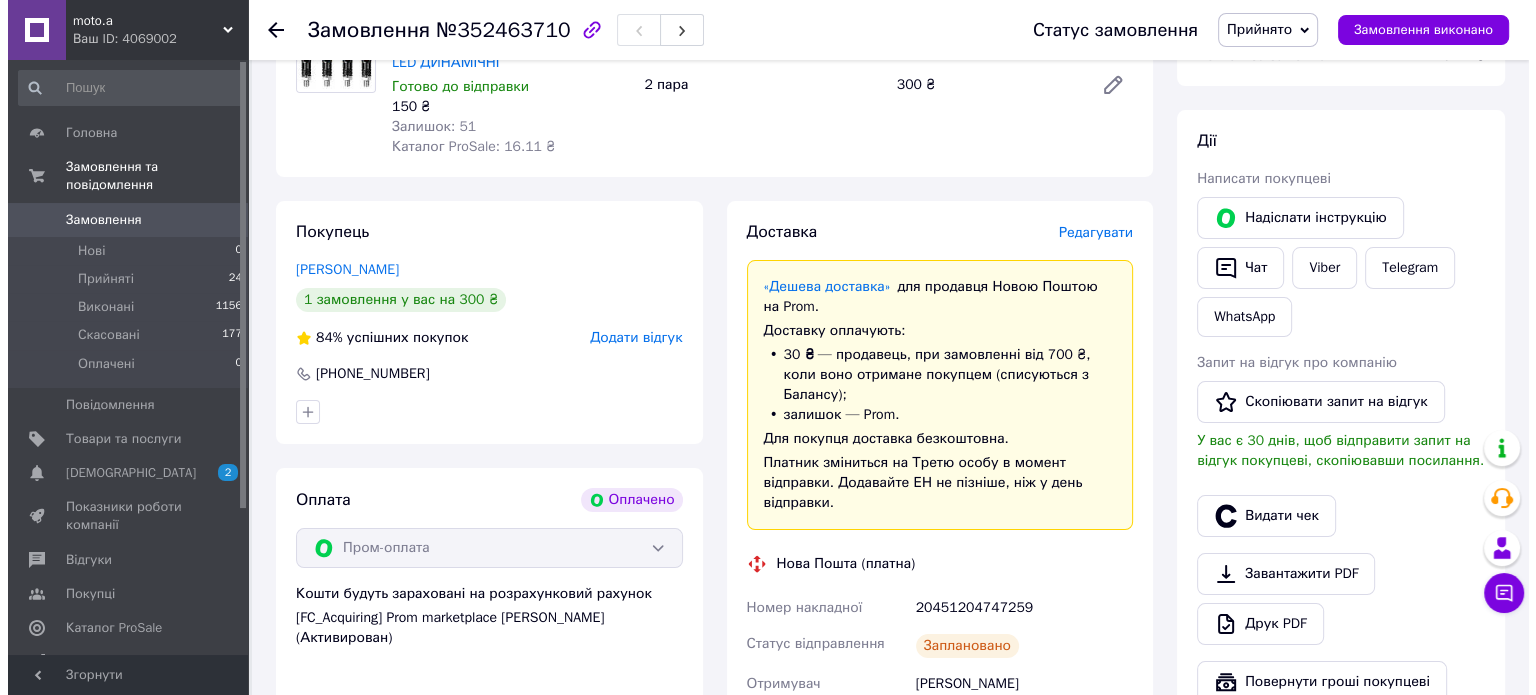 scroll, scrollTop: 408, scrollLeft: 0, axis: vertical 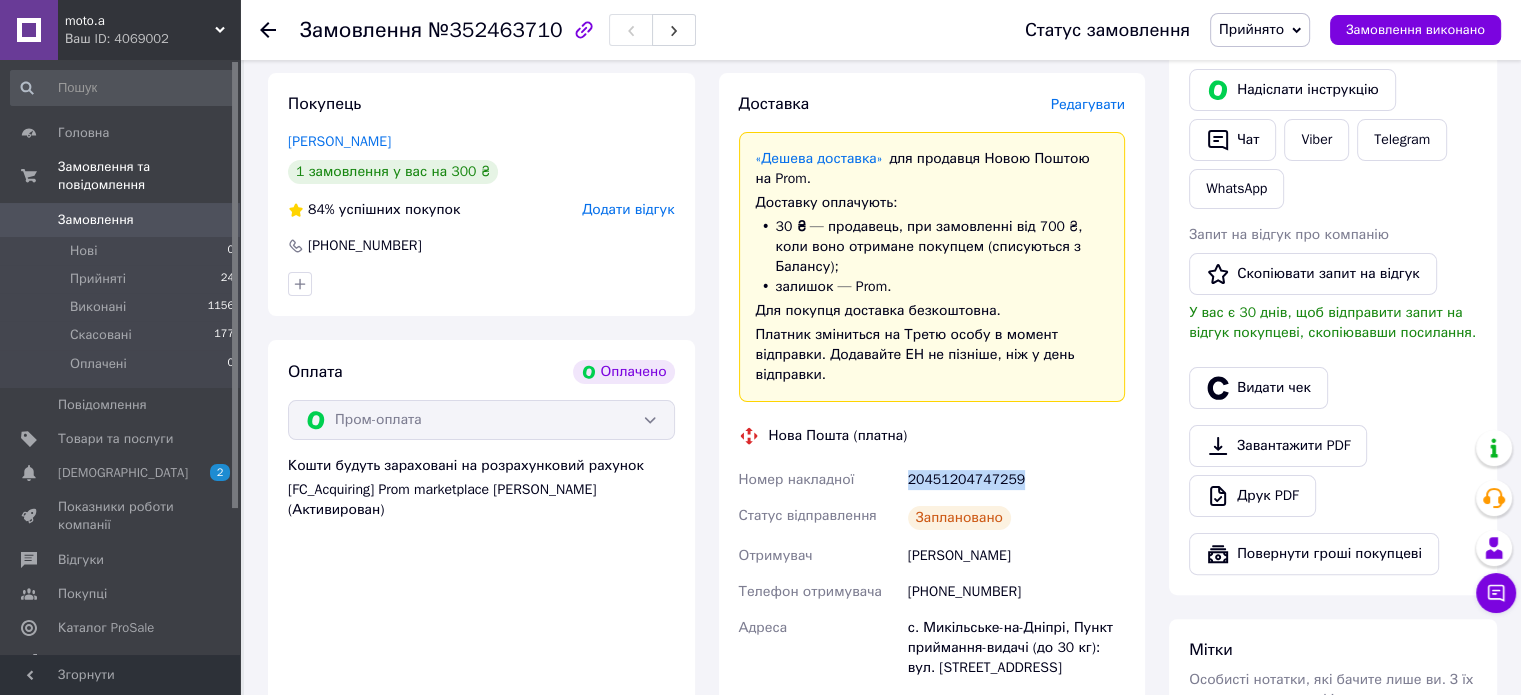 drag, startPoint x: 948, startPoint y: 463, endPoint x: 918, endPoint y: 463, distance: 30 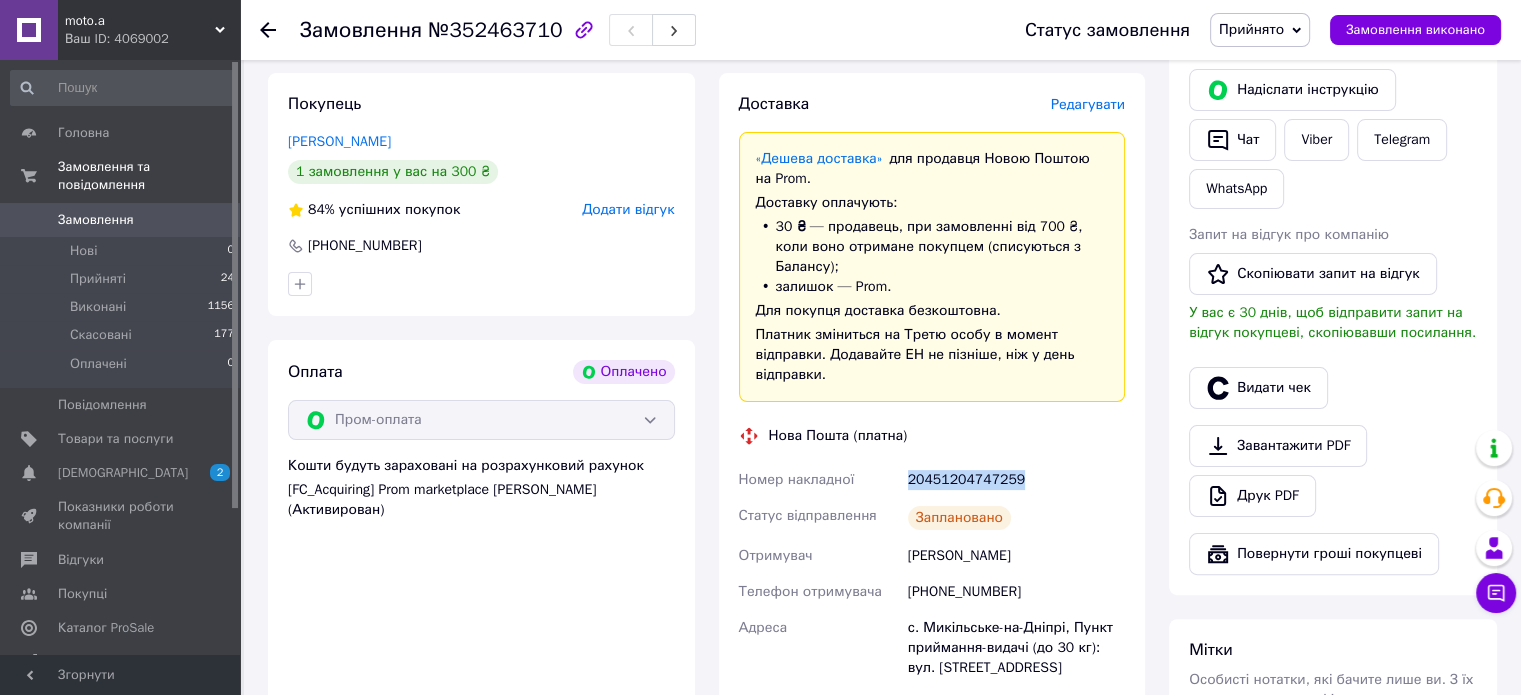 copy on "Номер накладної 20451204747259" 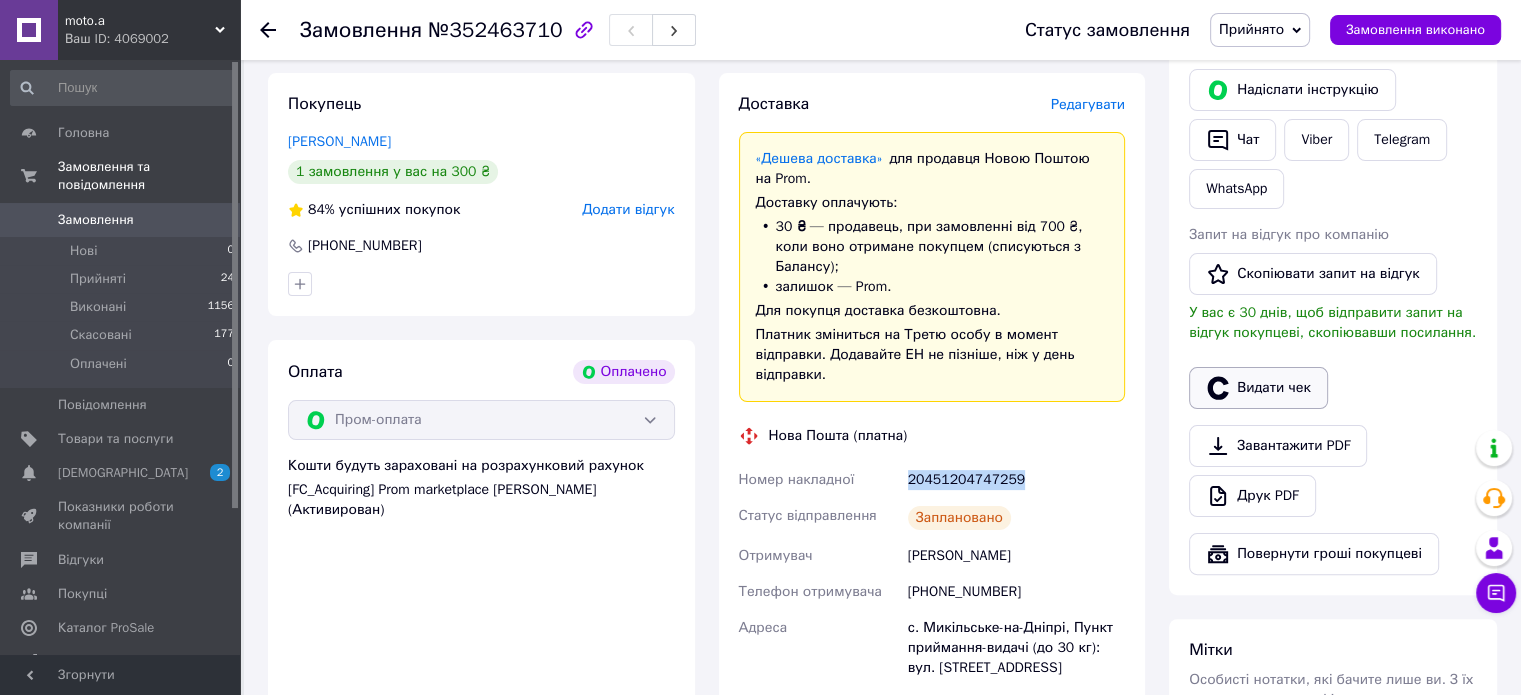click on "Видати чек" at bounding box center [1258, 388] 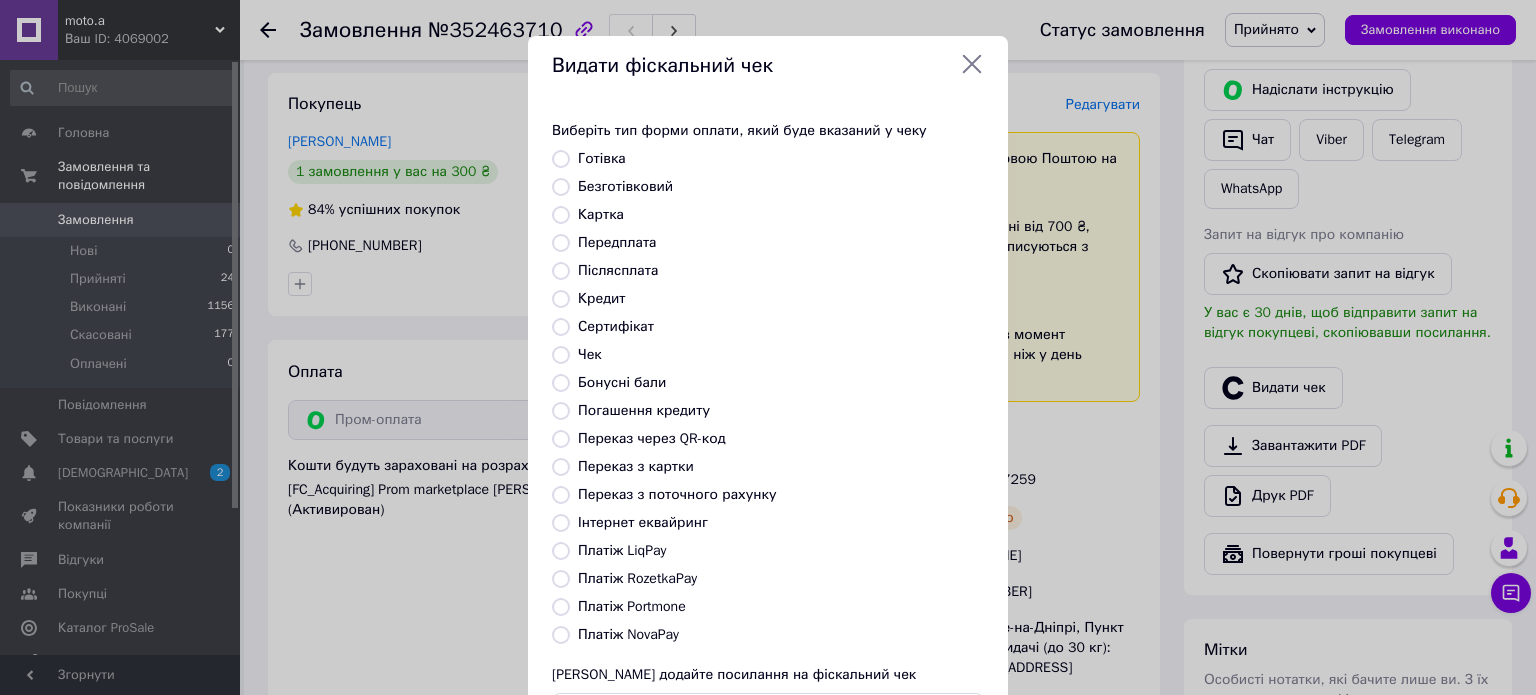 click on "Платіж RozetkaPay" at bounding box center (637, 578) 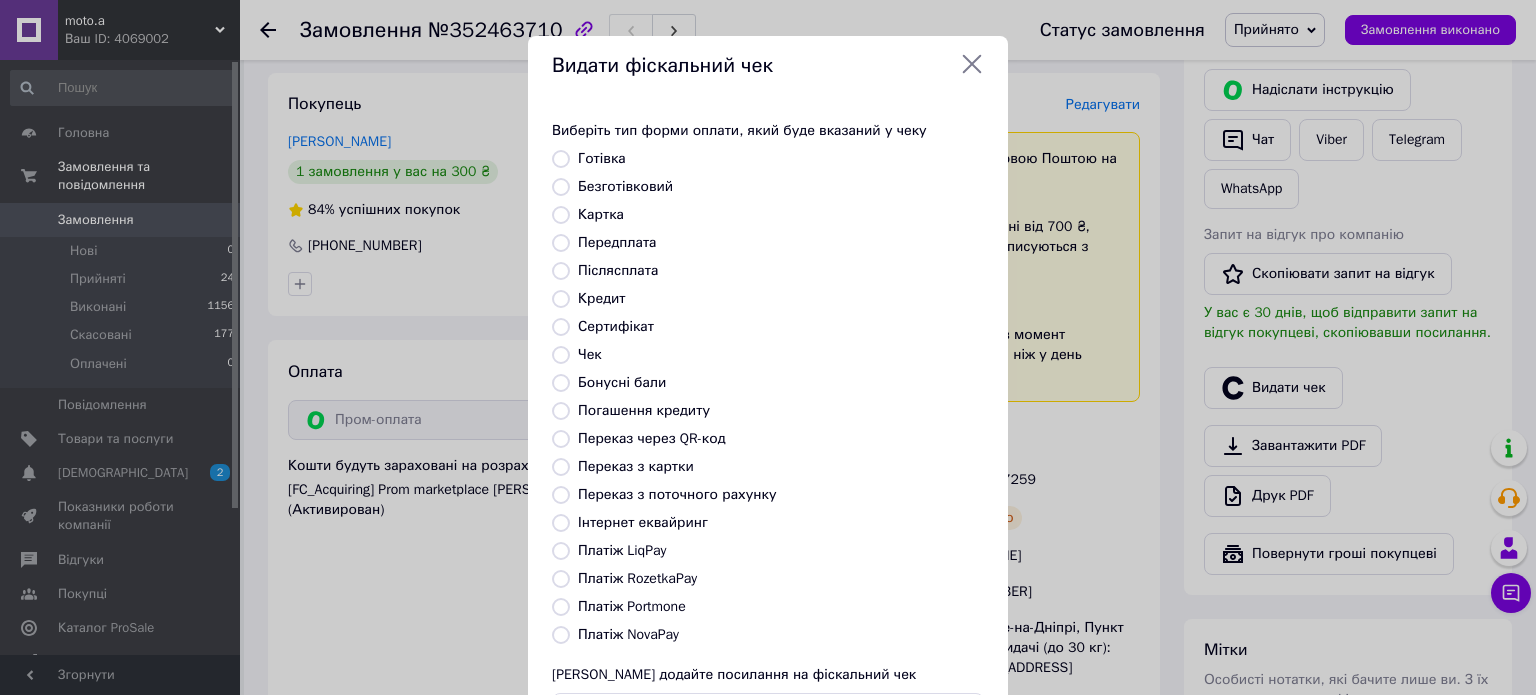 radio on "true" 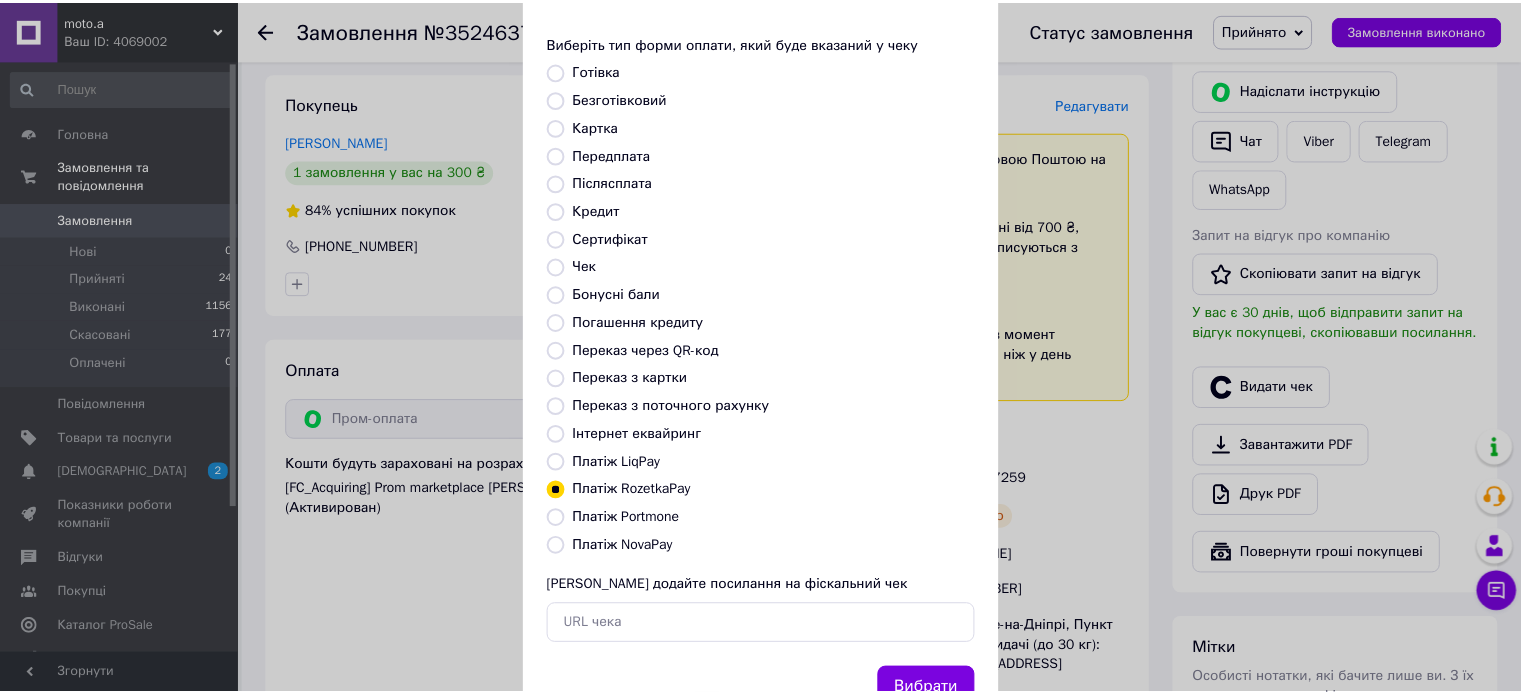 scroll, scrollTop: 163, scrollLeft: 0, axis: vertical 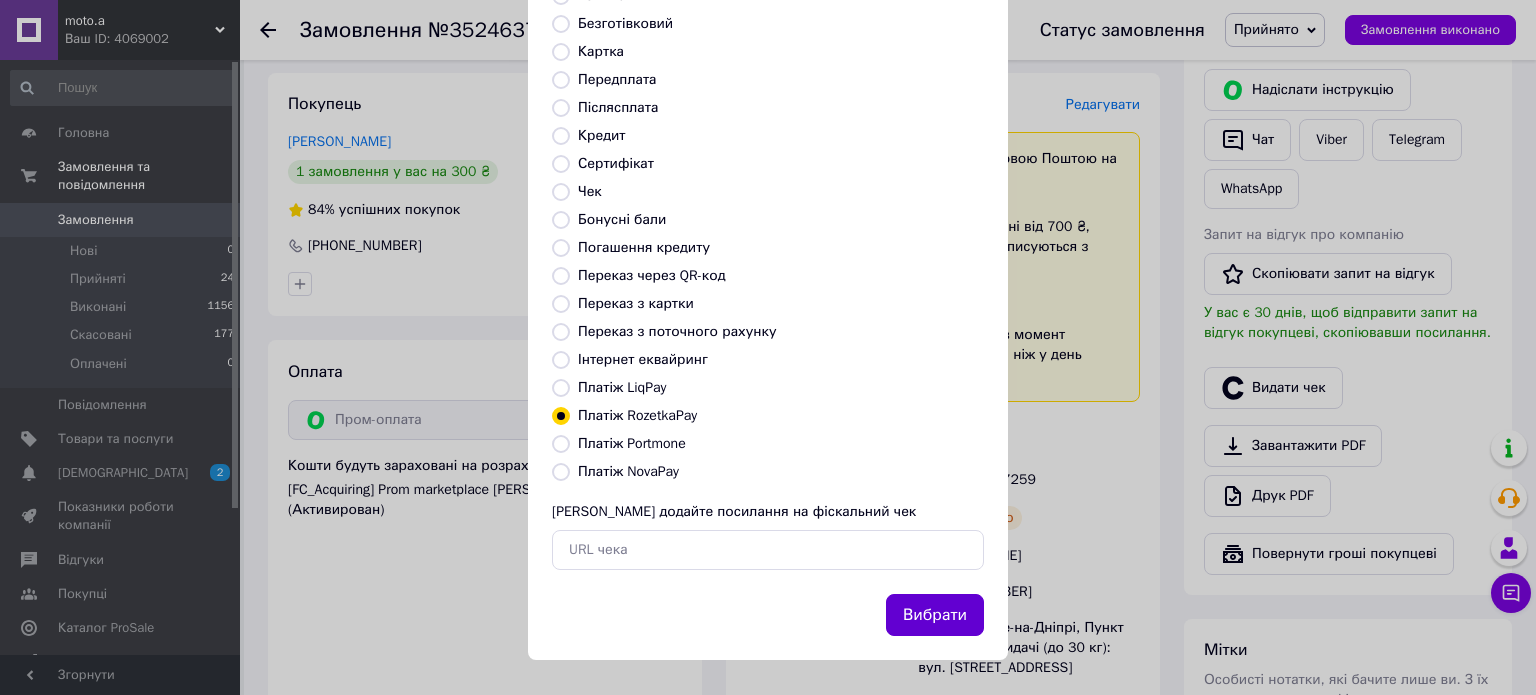 click on "Вибрати" at bounding box center [935, 615] 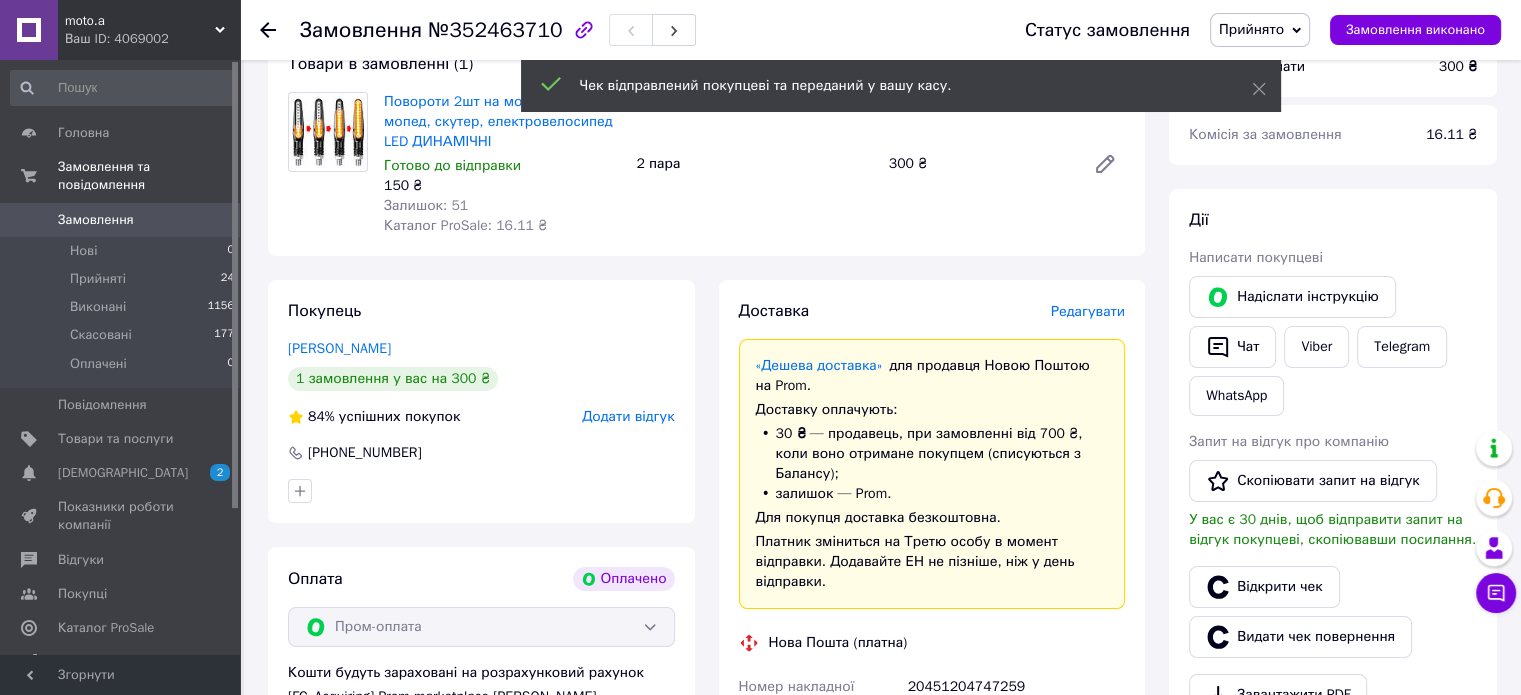 scroll, scrollTop: 408, scrollLeft: 0, axis: vertical 